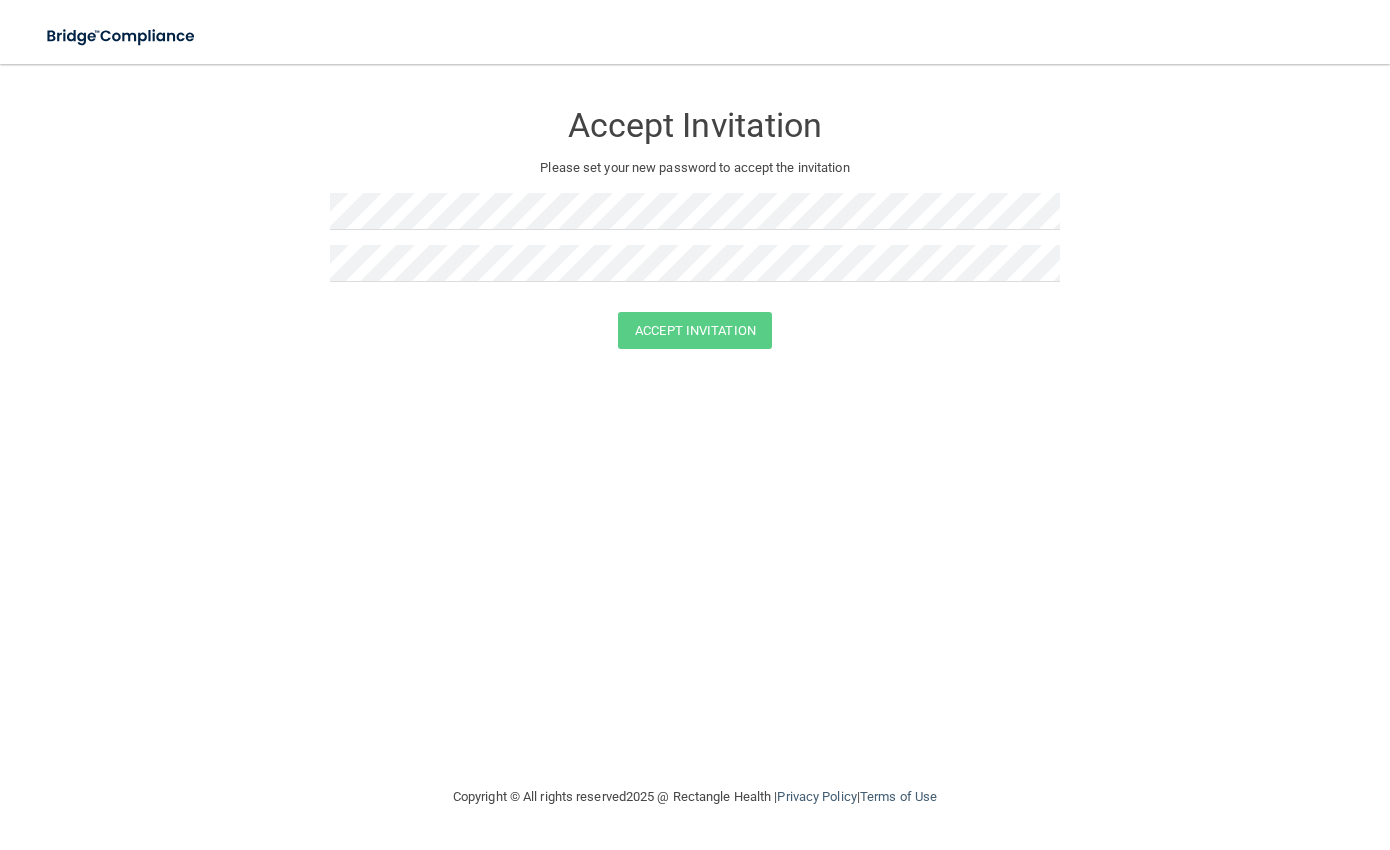 scroll, scrollTop: 0, scrollLeft: 0, axis: both 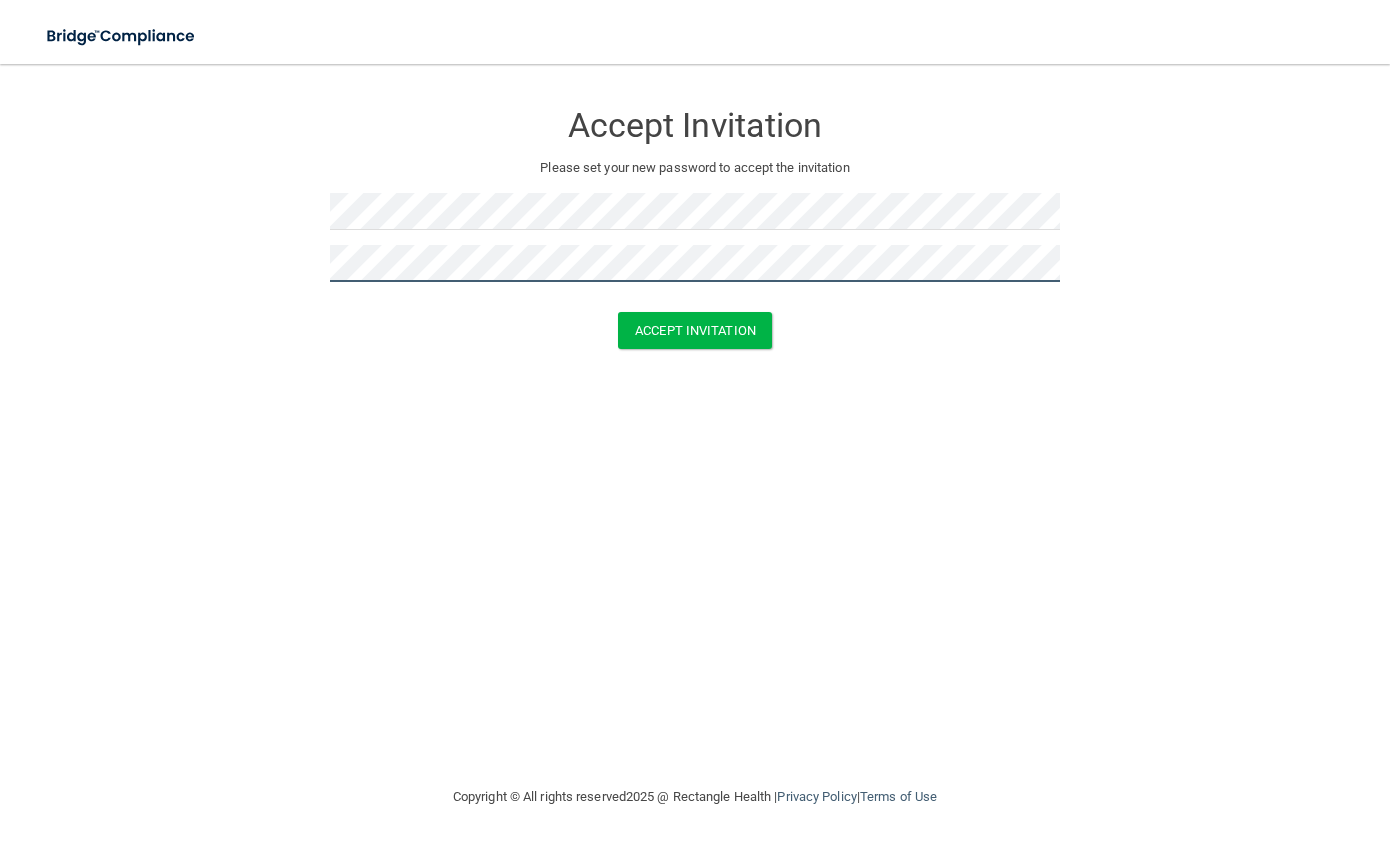 click on "Accept Invitation" at bounding box center [695, 330] 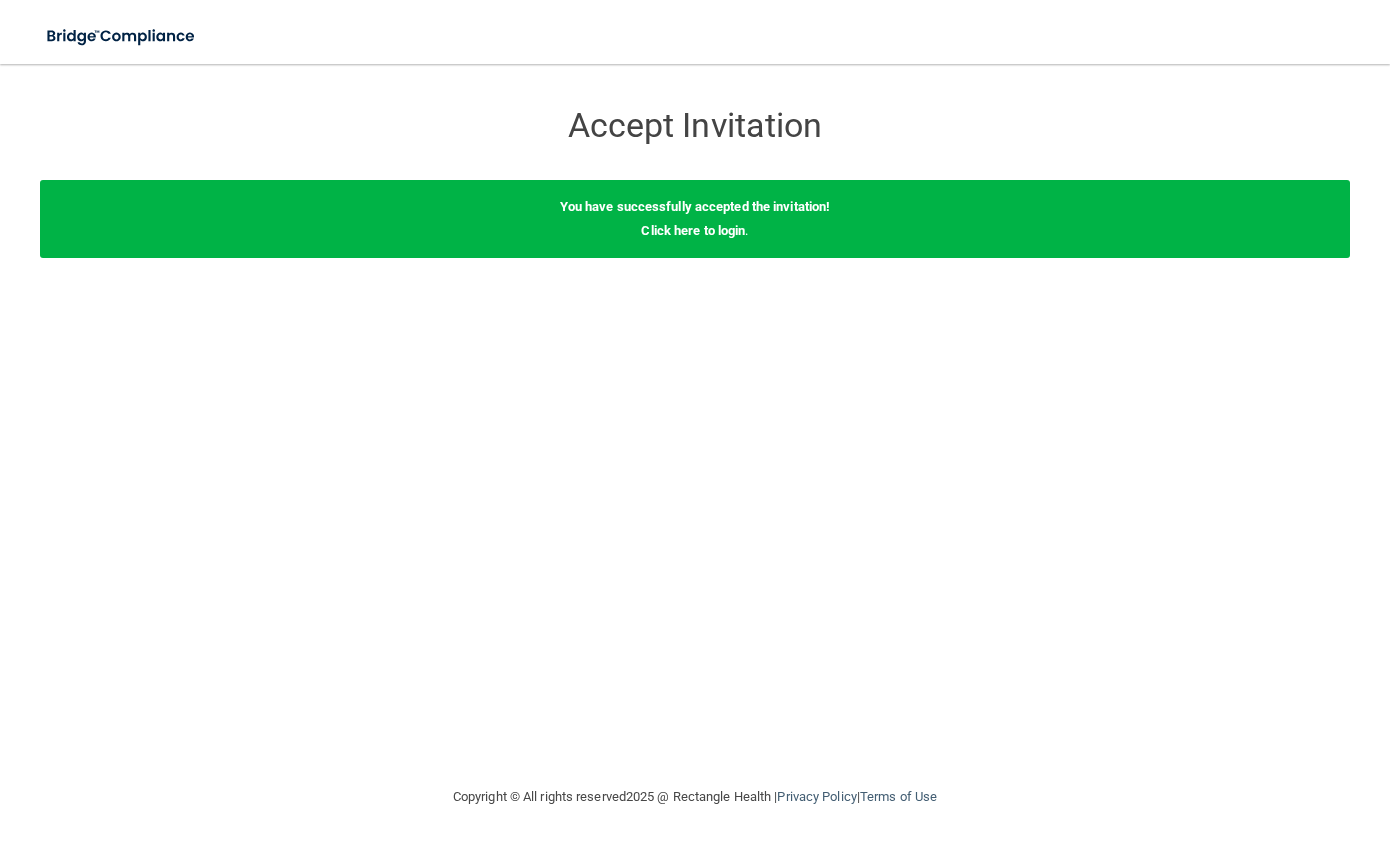 click on "You have successfully accepted the invitation!" at bounding box center (695, 206) 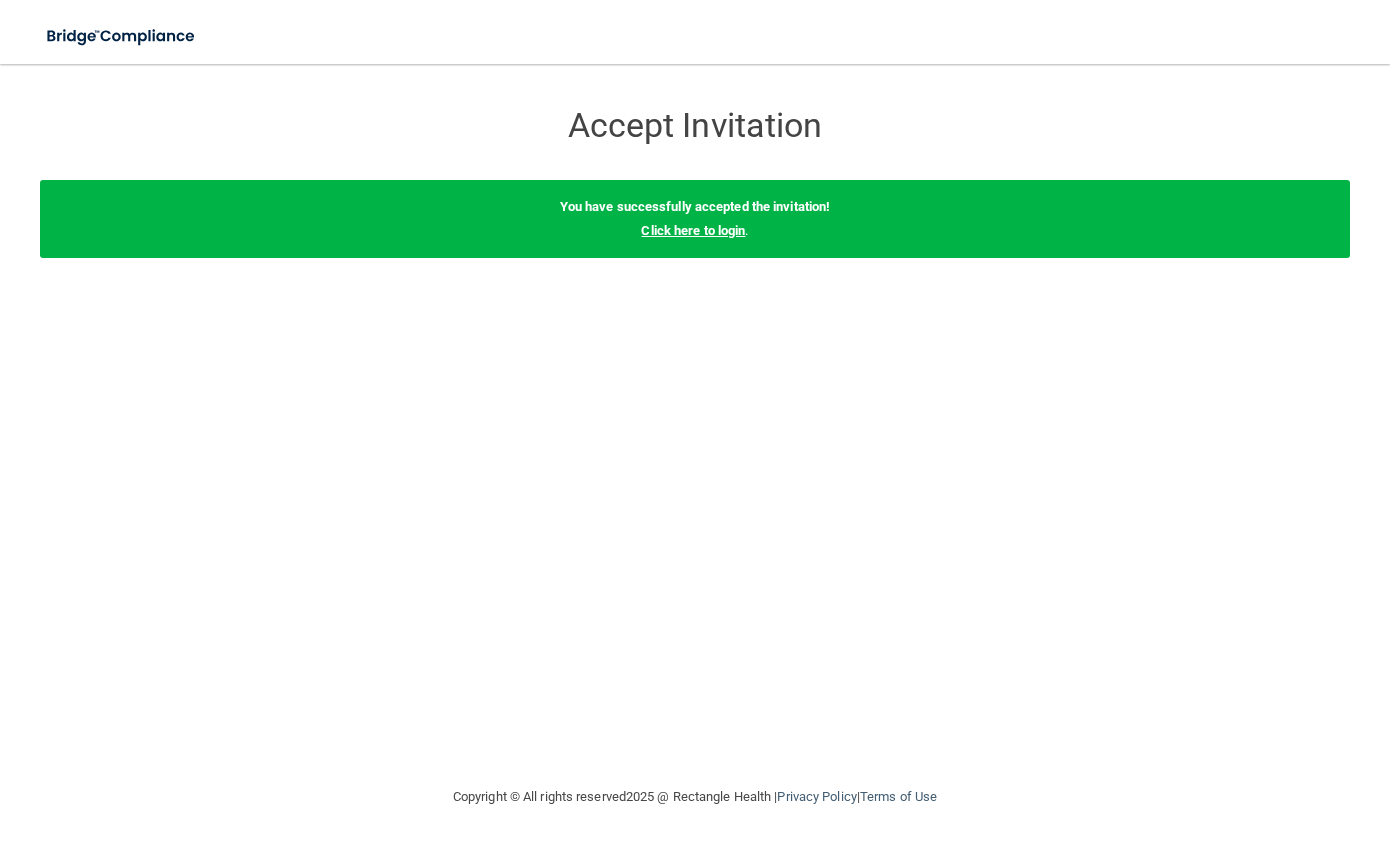 click on "Click here to login" at bounding box center (693, 230) 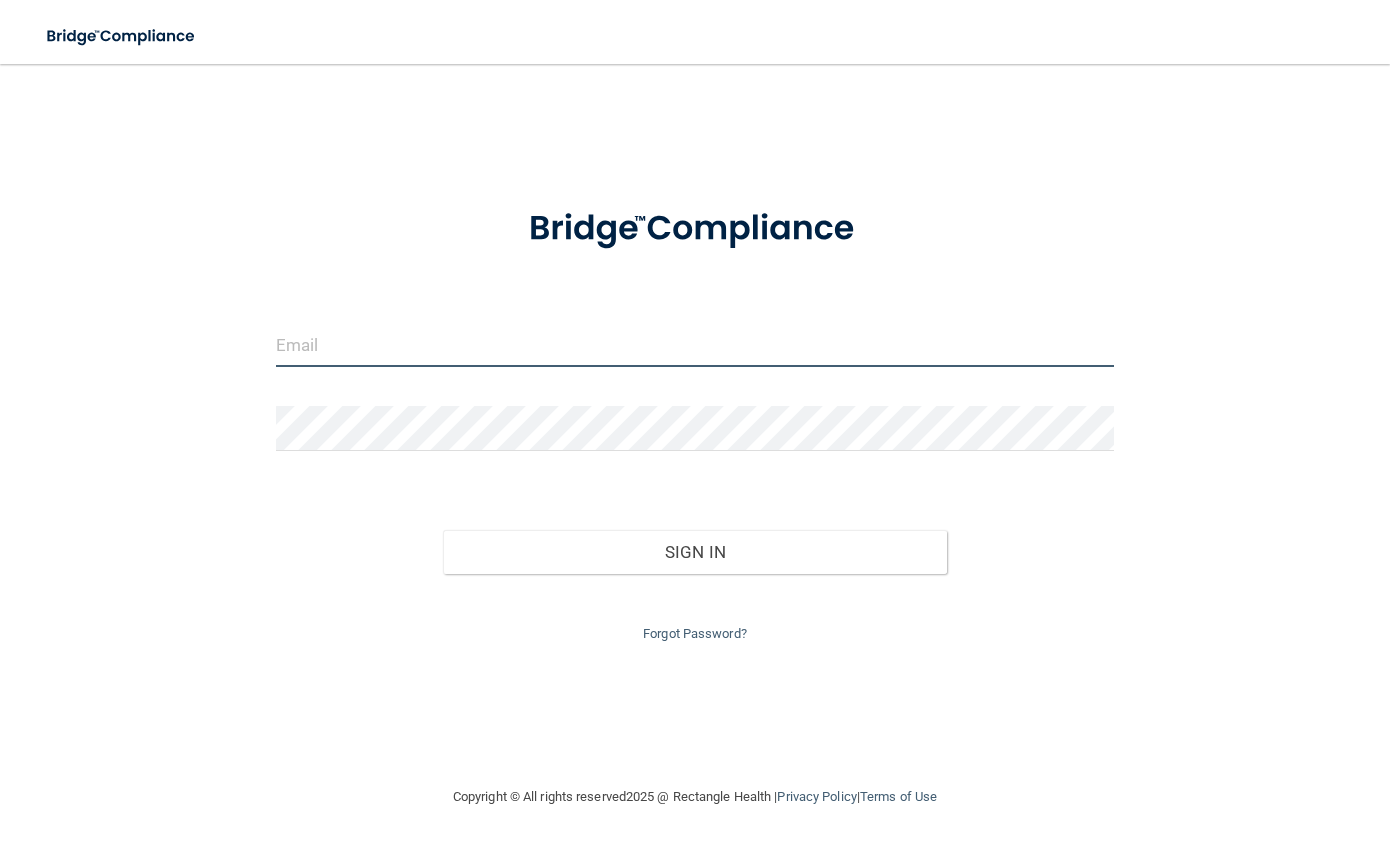 click at bounding box center (695, 344) 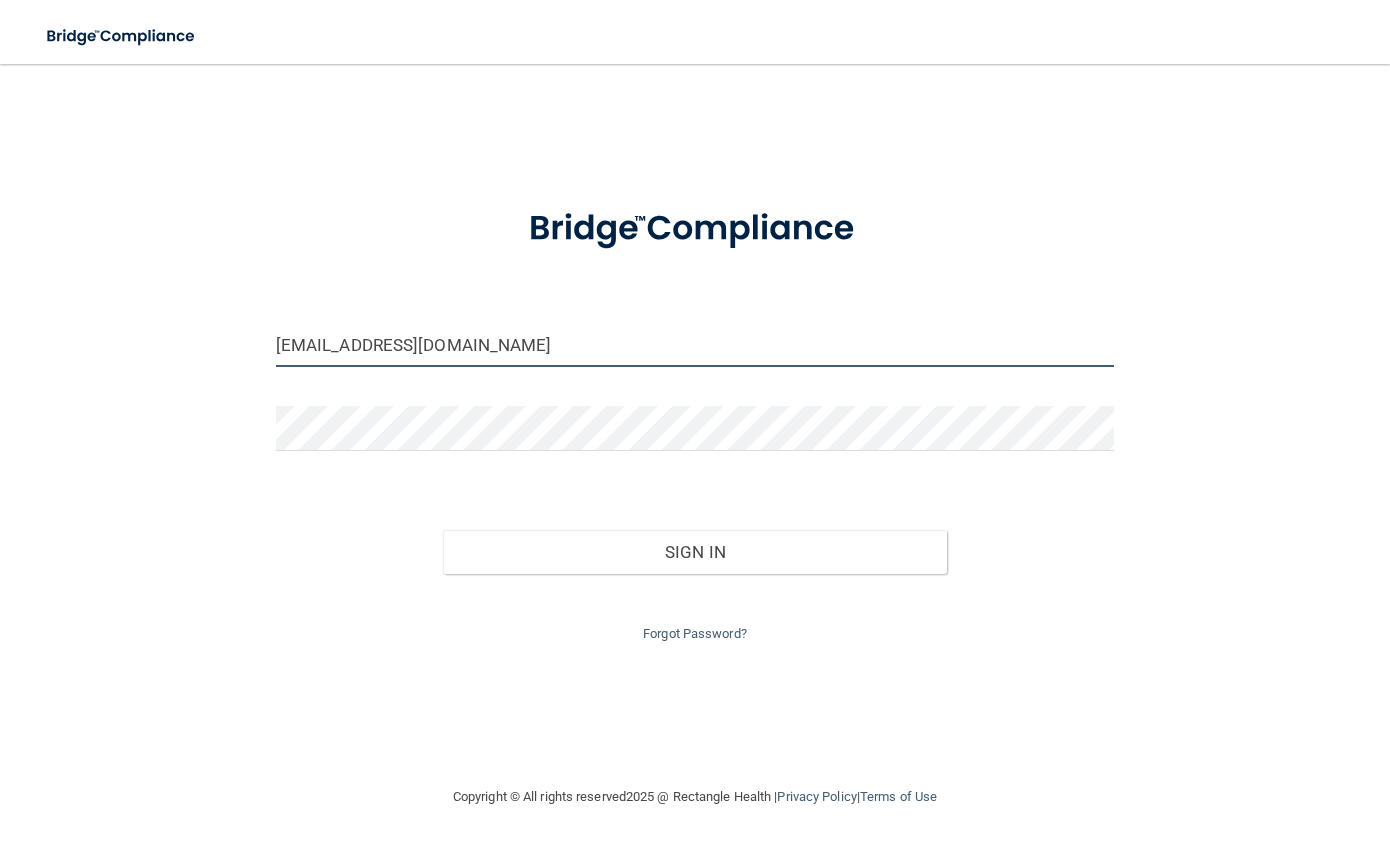 type on "[EMAIL_ADDRESS][DOMAIN_NAME]" 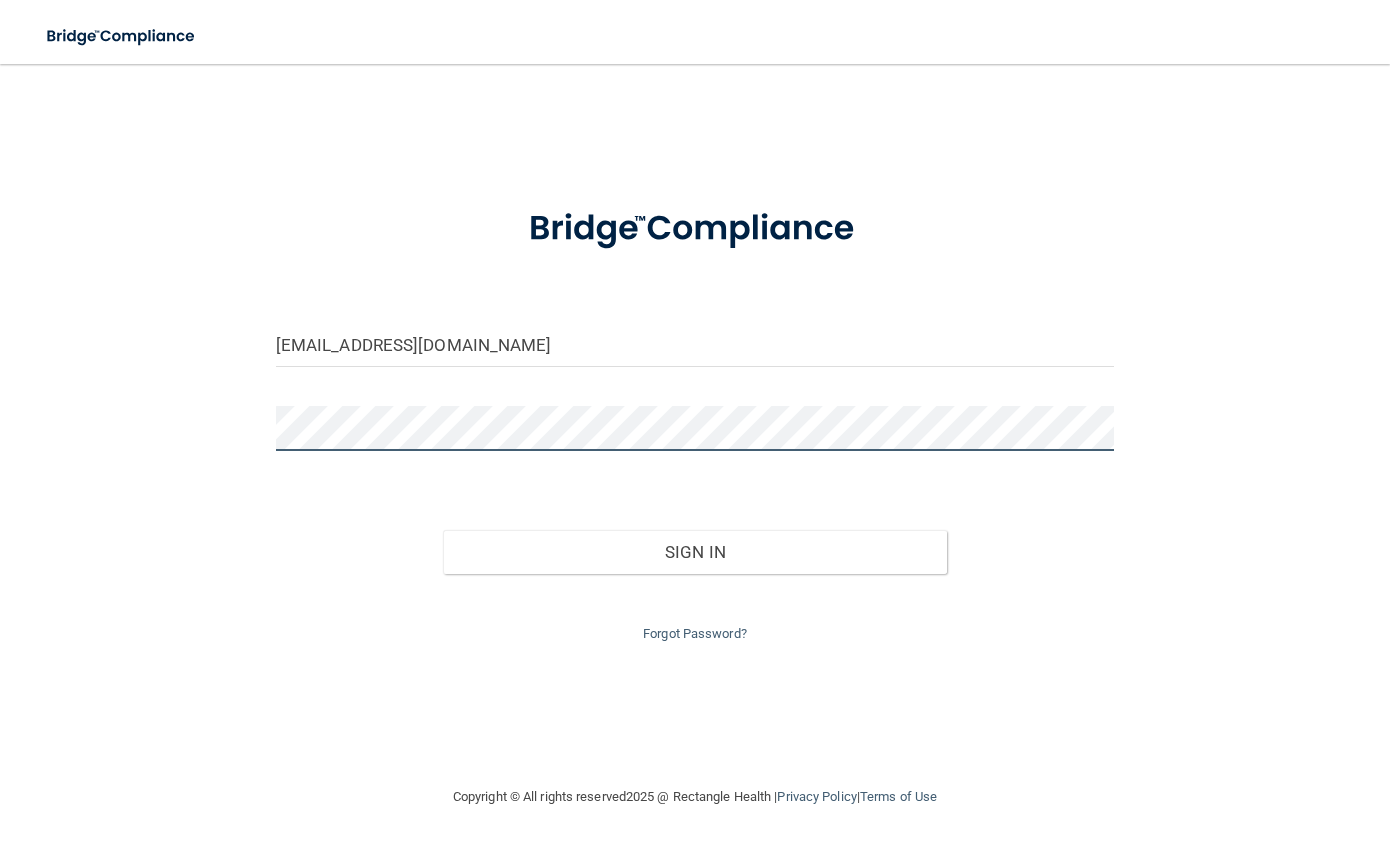 click on "Sign In" at bounding box center [694, 552] 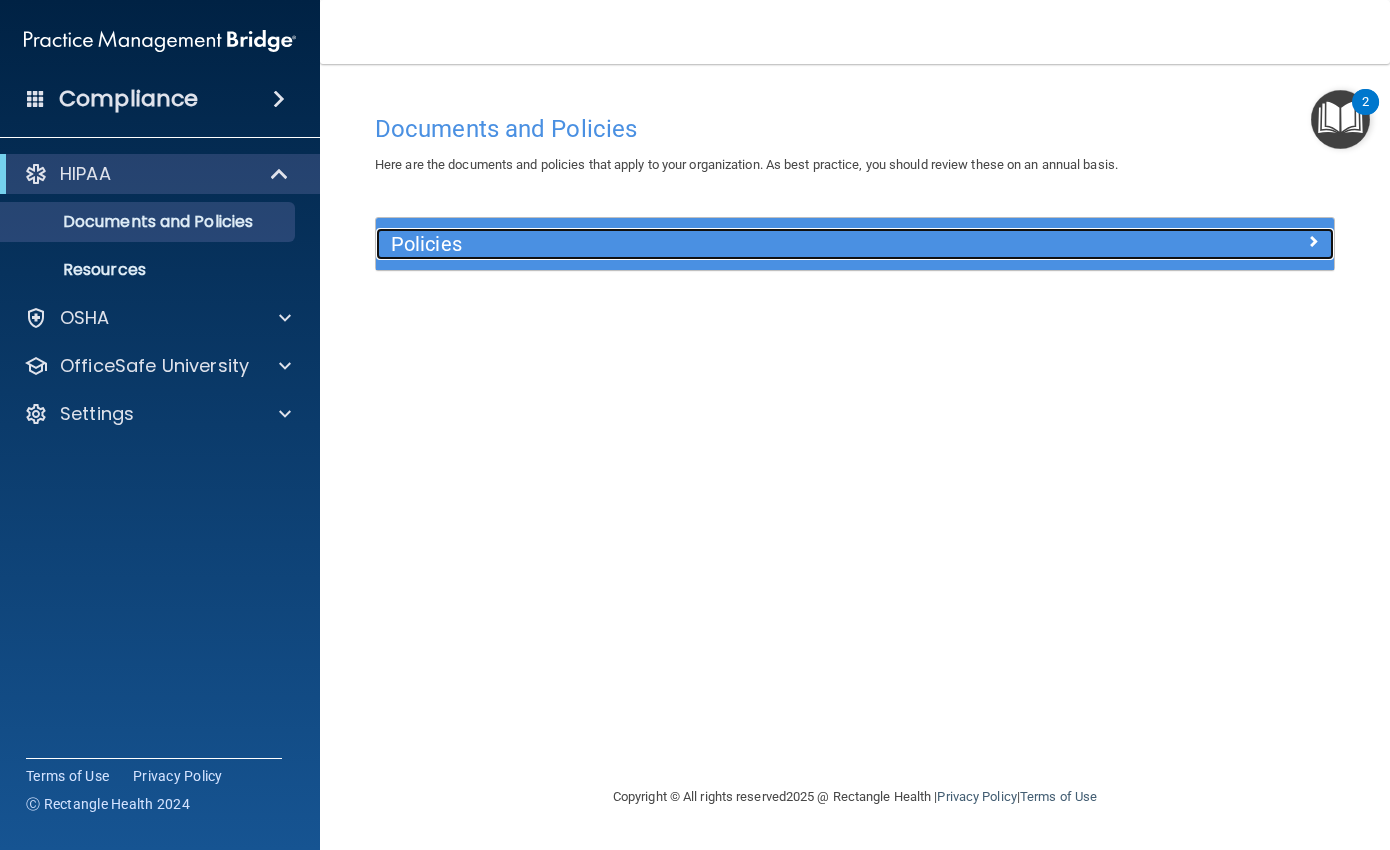 click on "Policies" at bounding box center [735, 244] 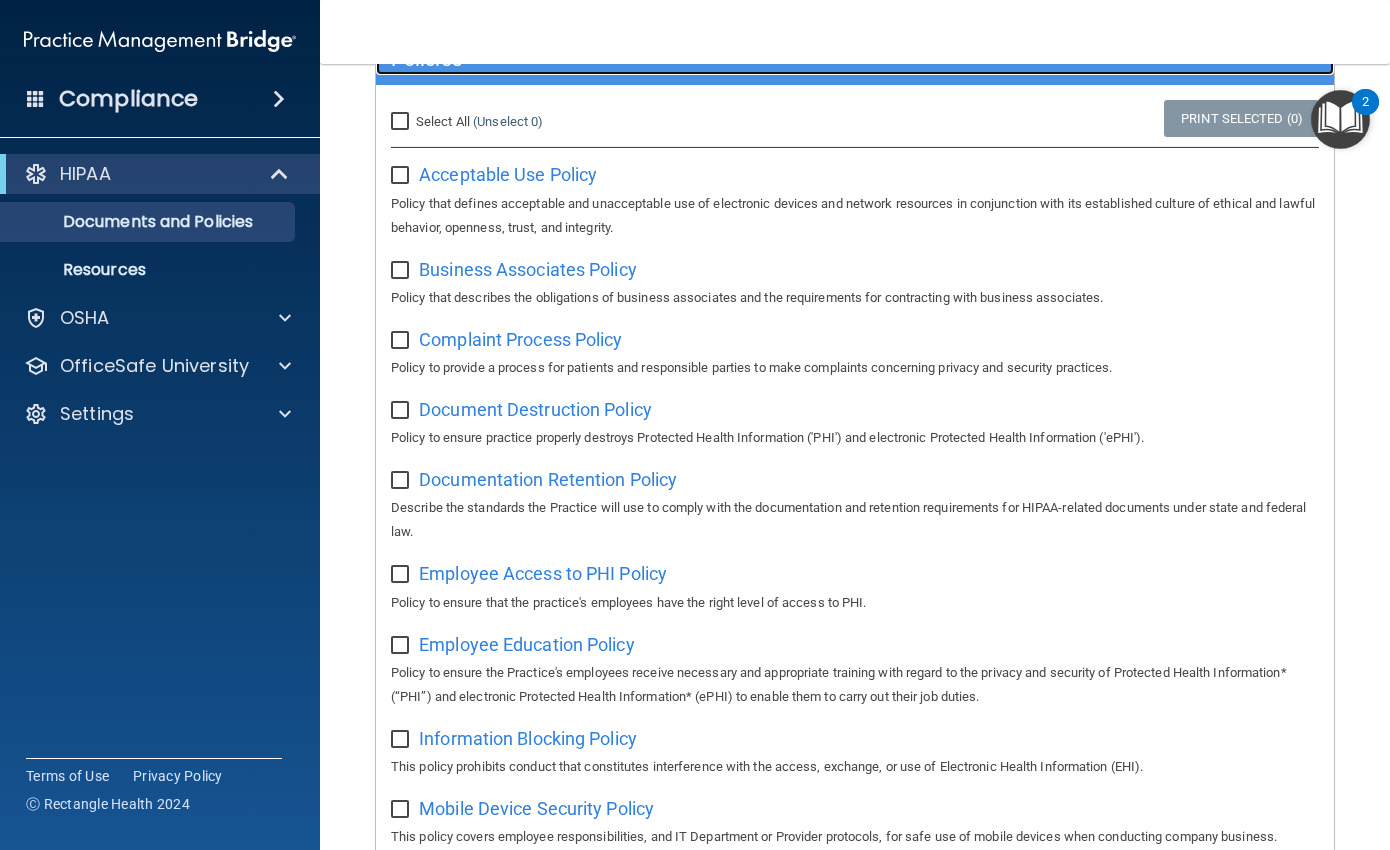 scroll, scrollTop: 0, scrollLeft: 0, axis: both 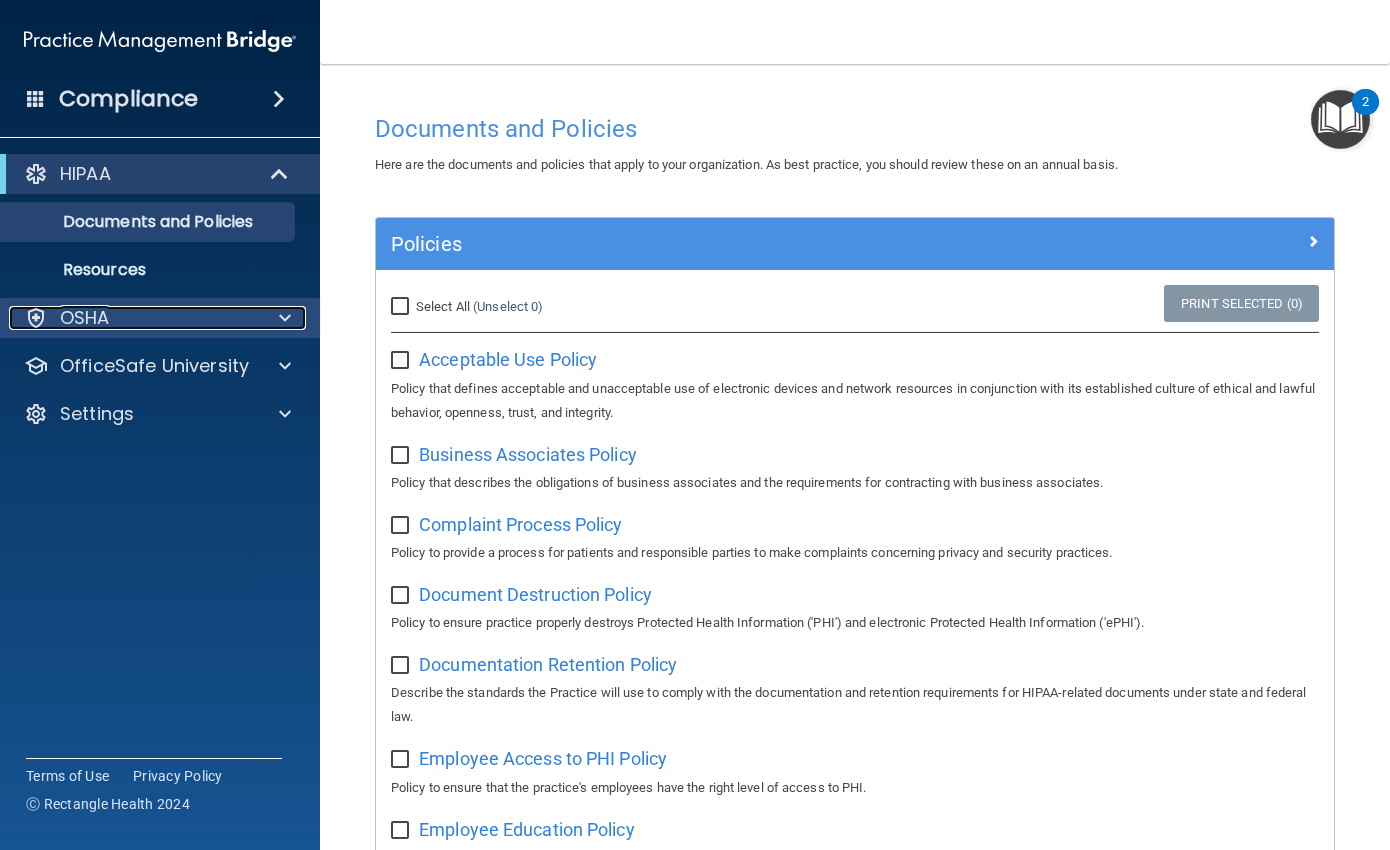 click on "OSHA" at bounding box center [133, 318] 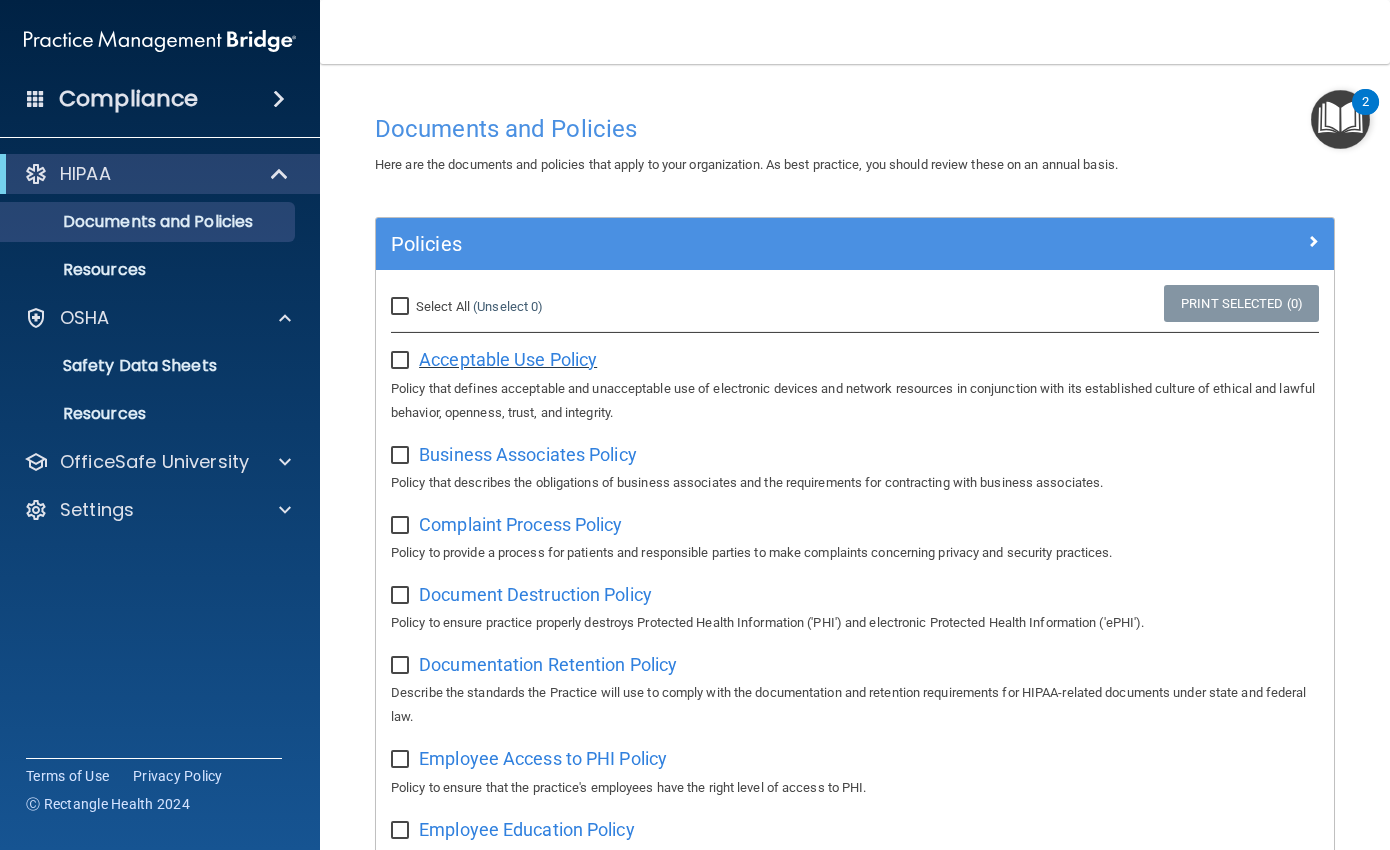 click on "Acceptable Use Policy" at bounding box center [508, 359] 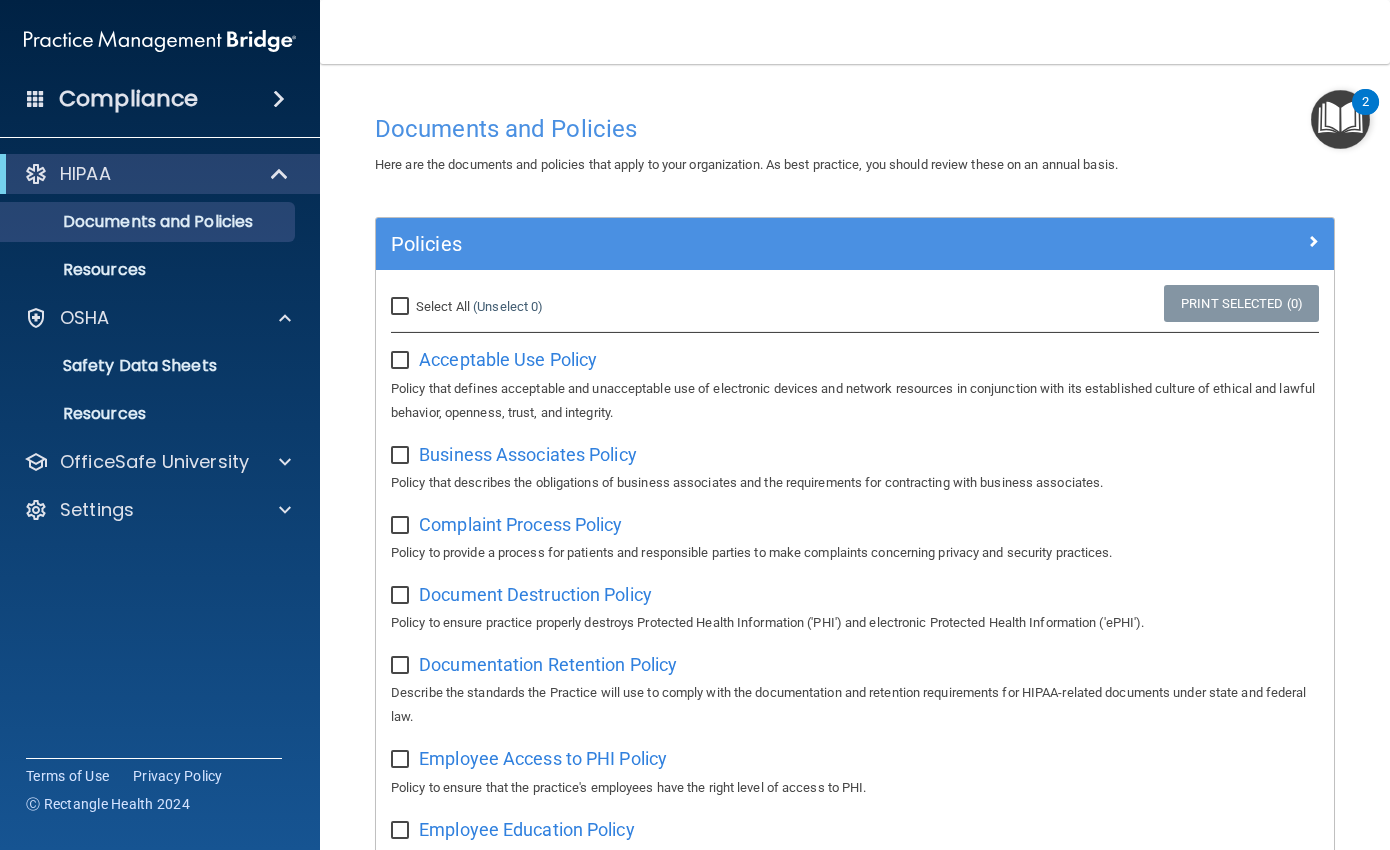 click at bounding box center (402, 361) 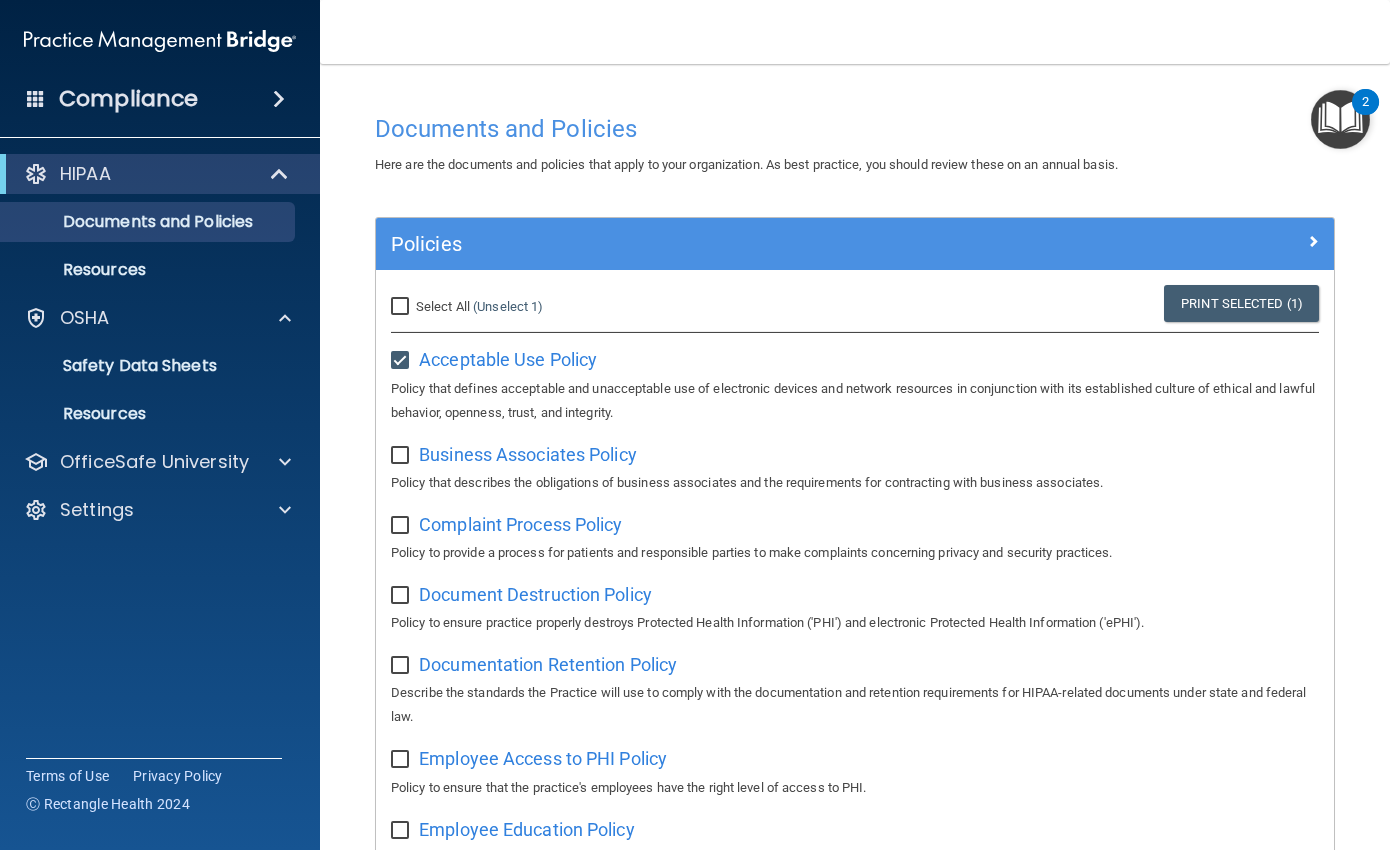 click at bounding box center (402, 361) 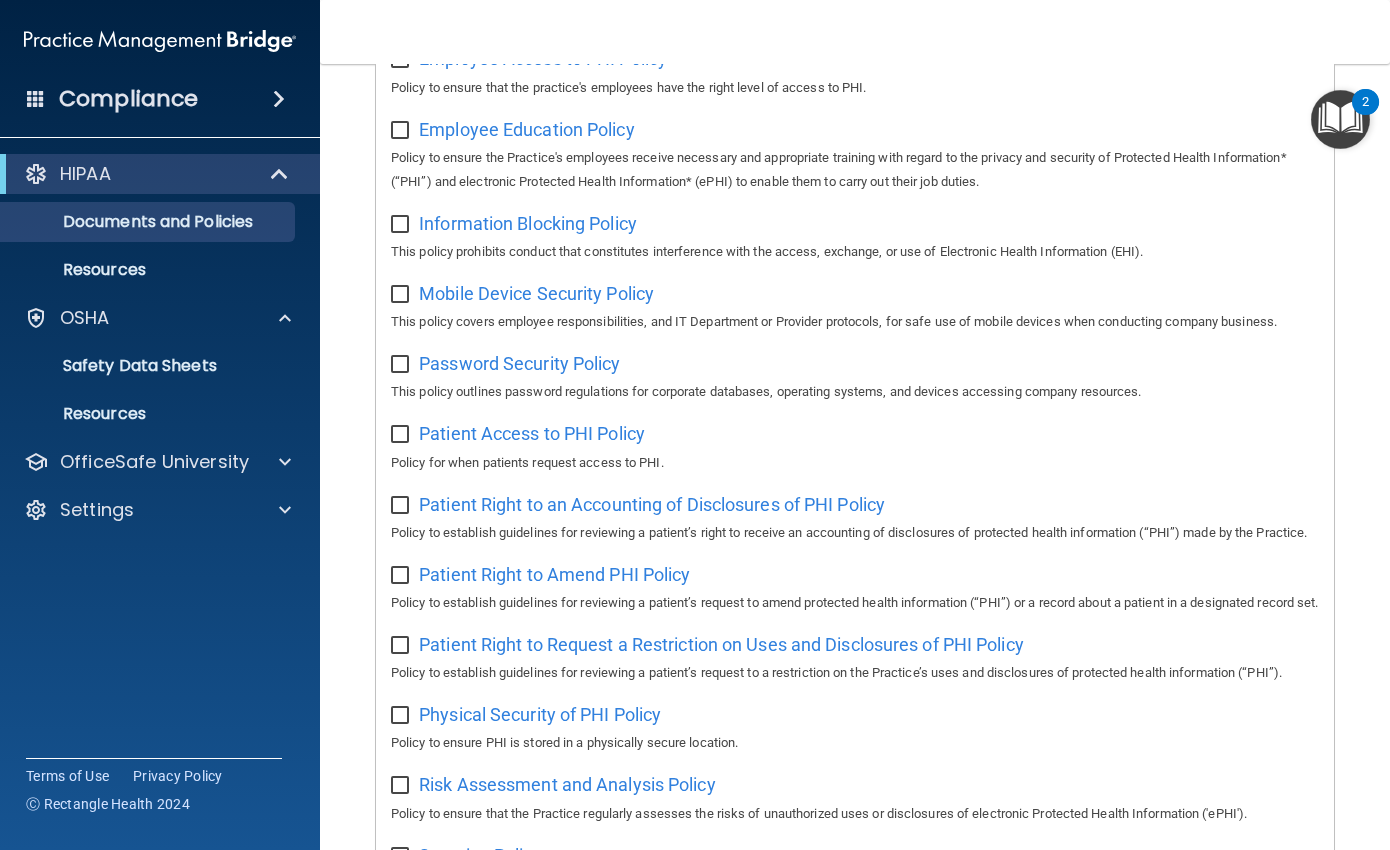 scroll, scrollTop: 1276, scrollLeft: 0, axis: vertical 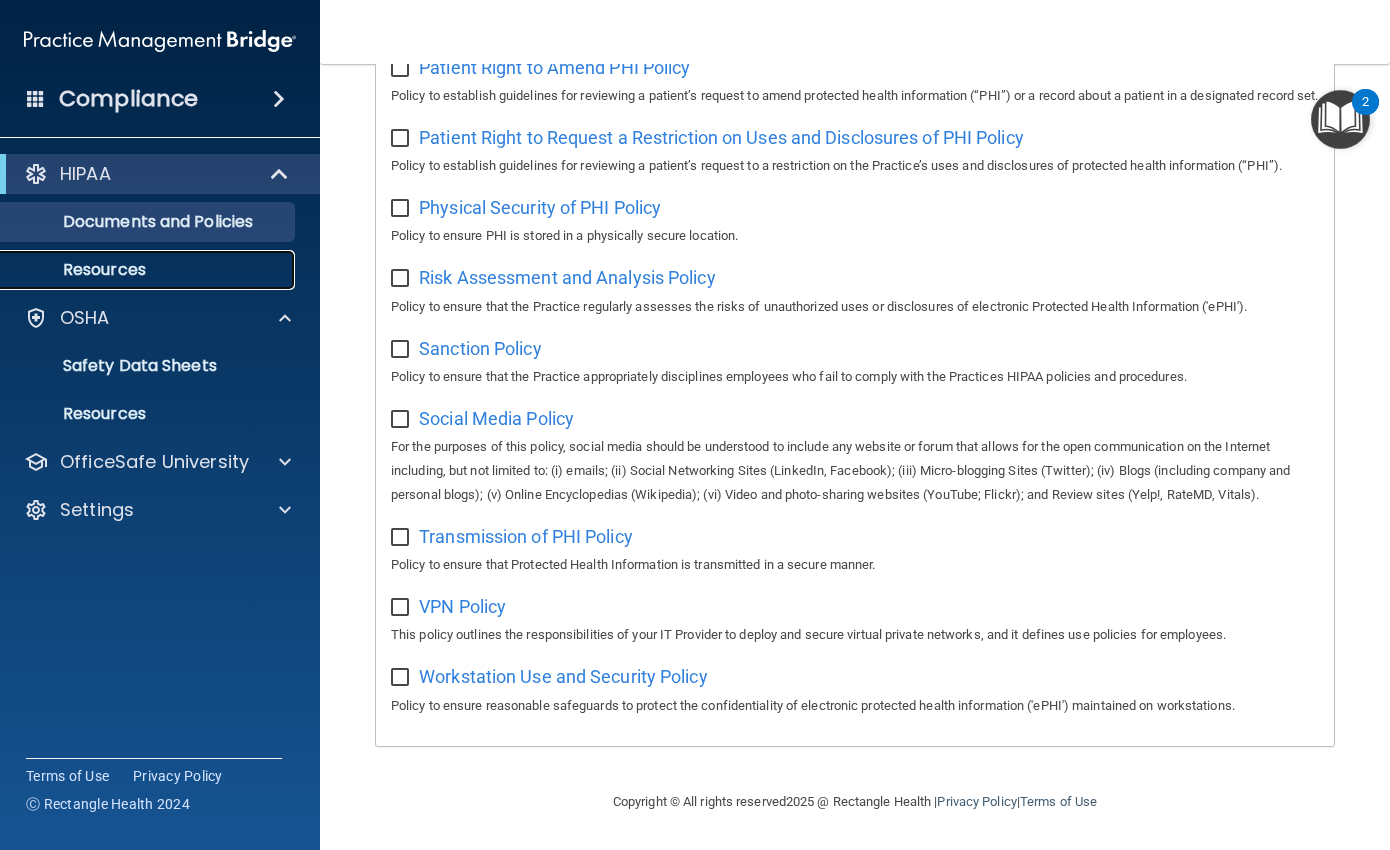 click on "Resources" at bounding box center (137, 270) 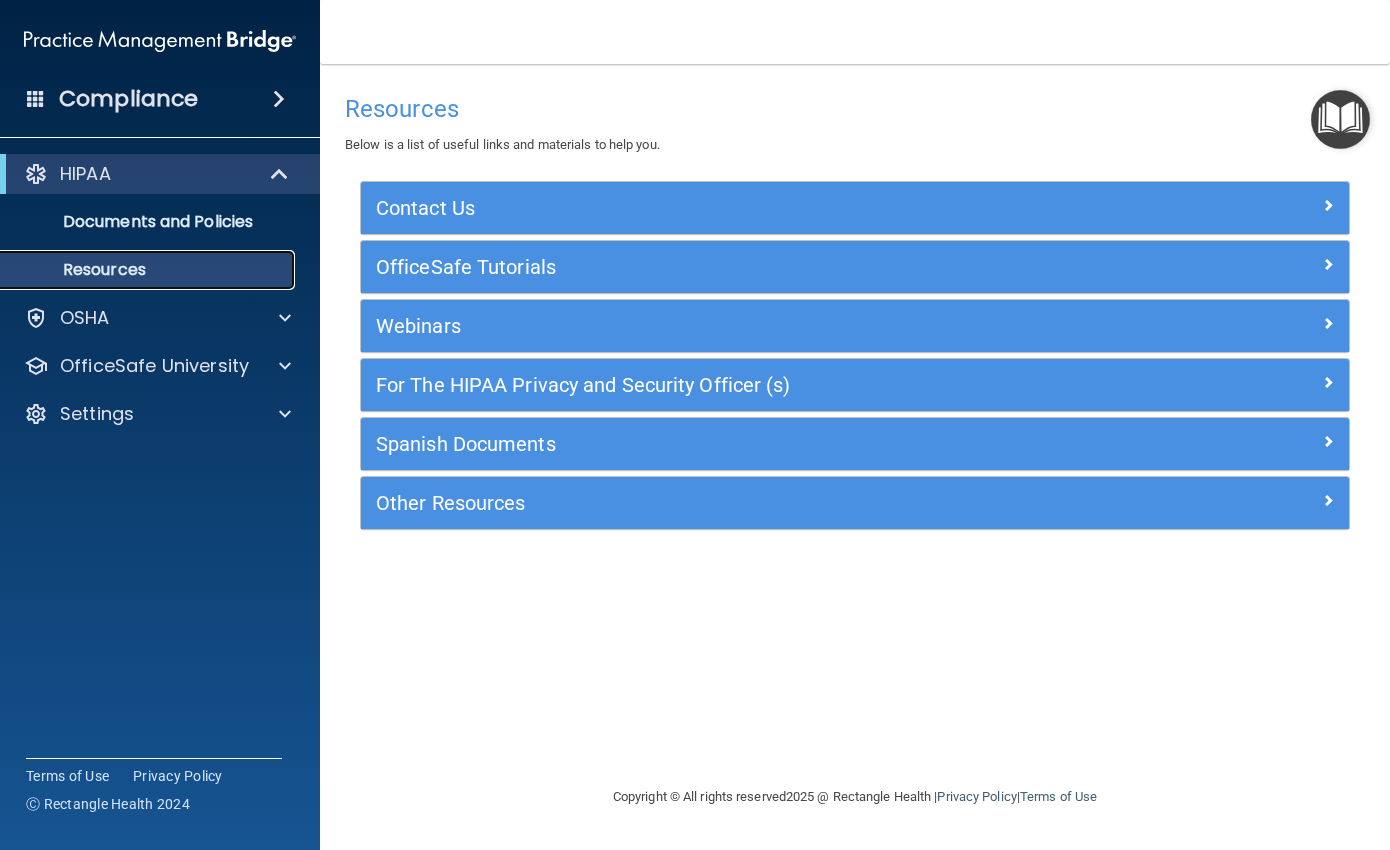 scroll, scrollTop: 0, scrollLeft: 0, axis: both 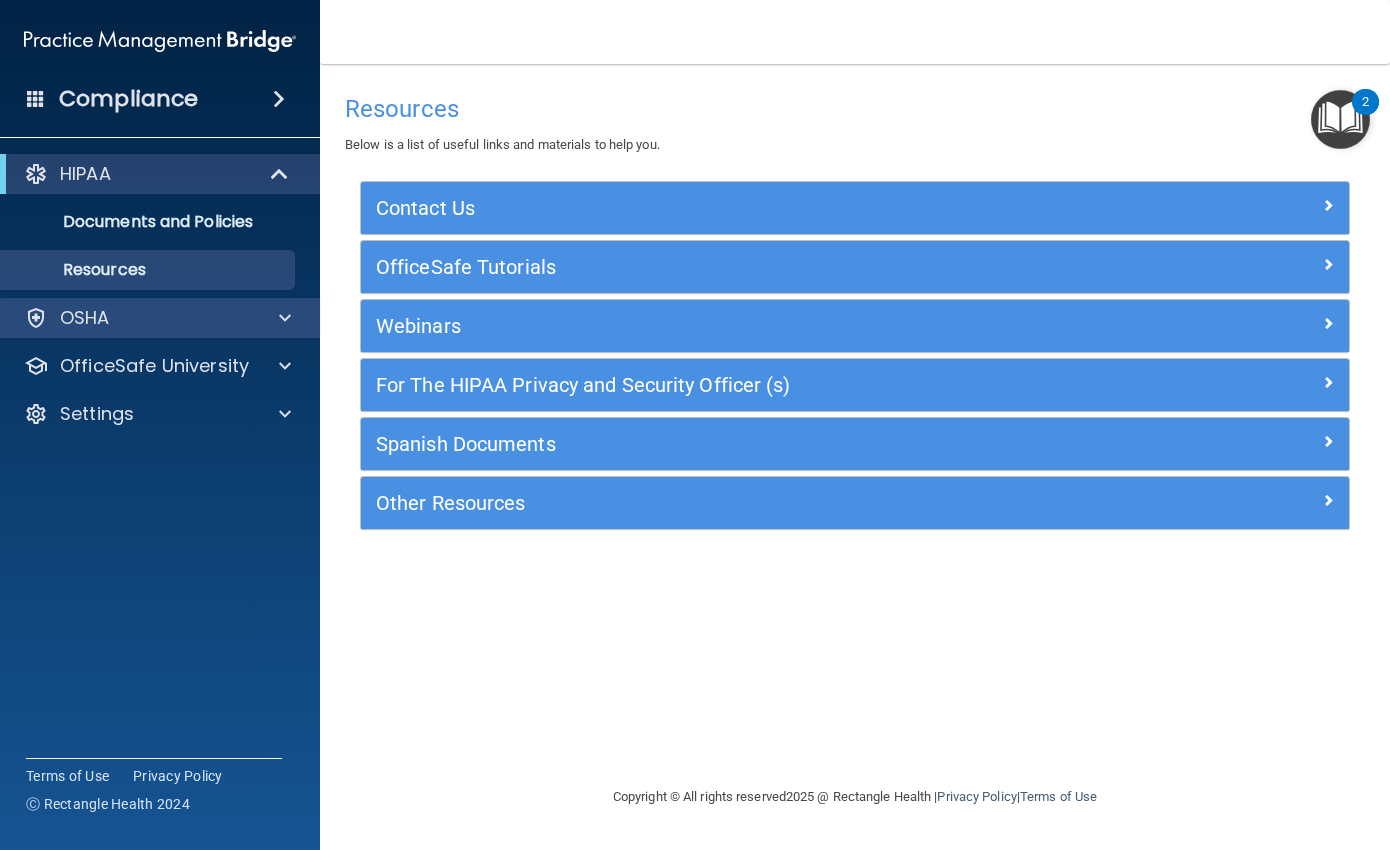click on "OSHA" at bounding box center [160, 318] 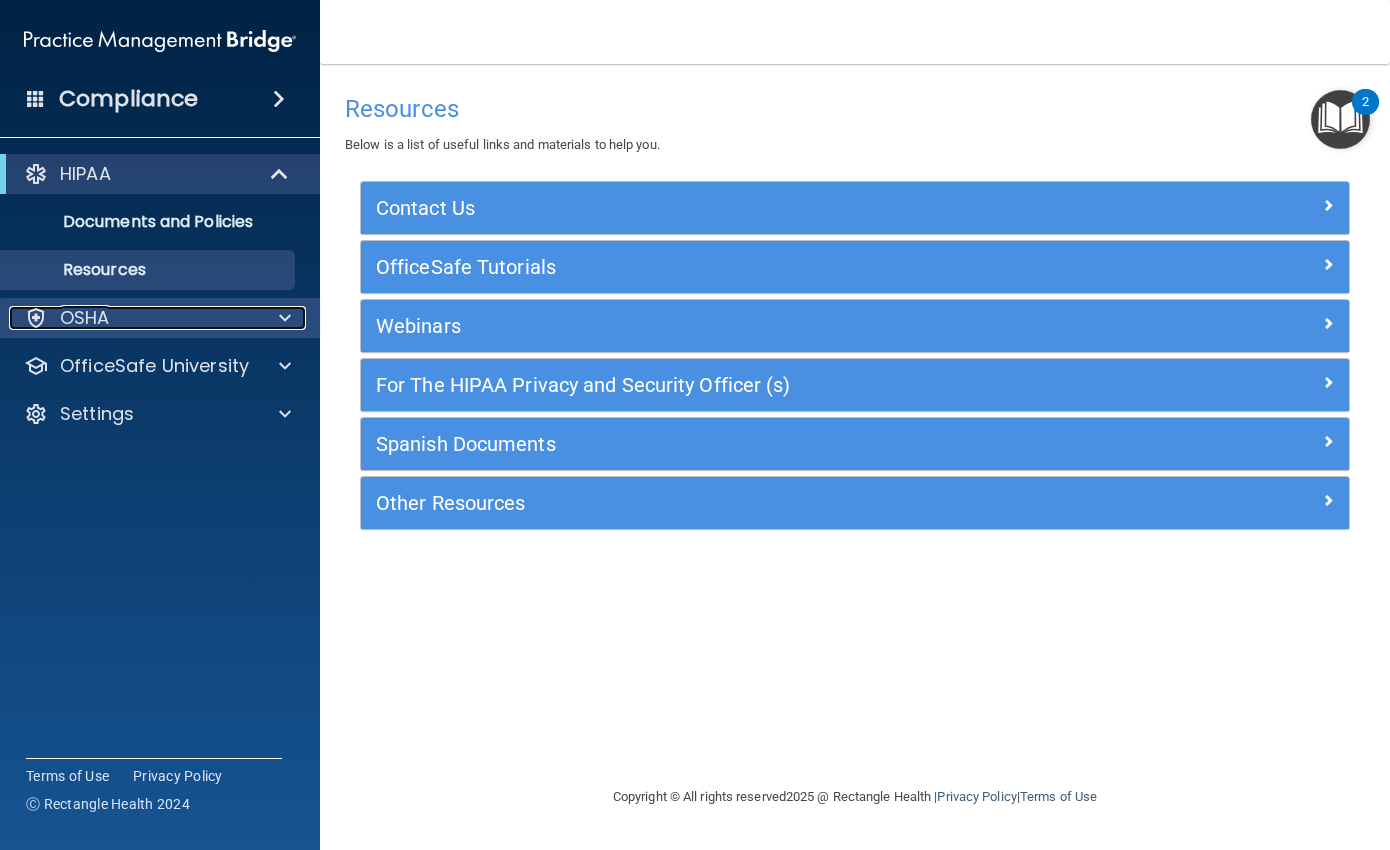 click at bounding box center [285, 318] 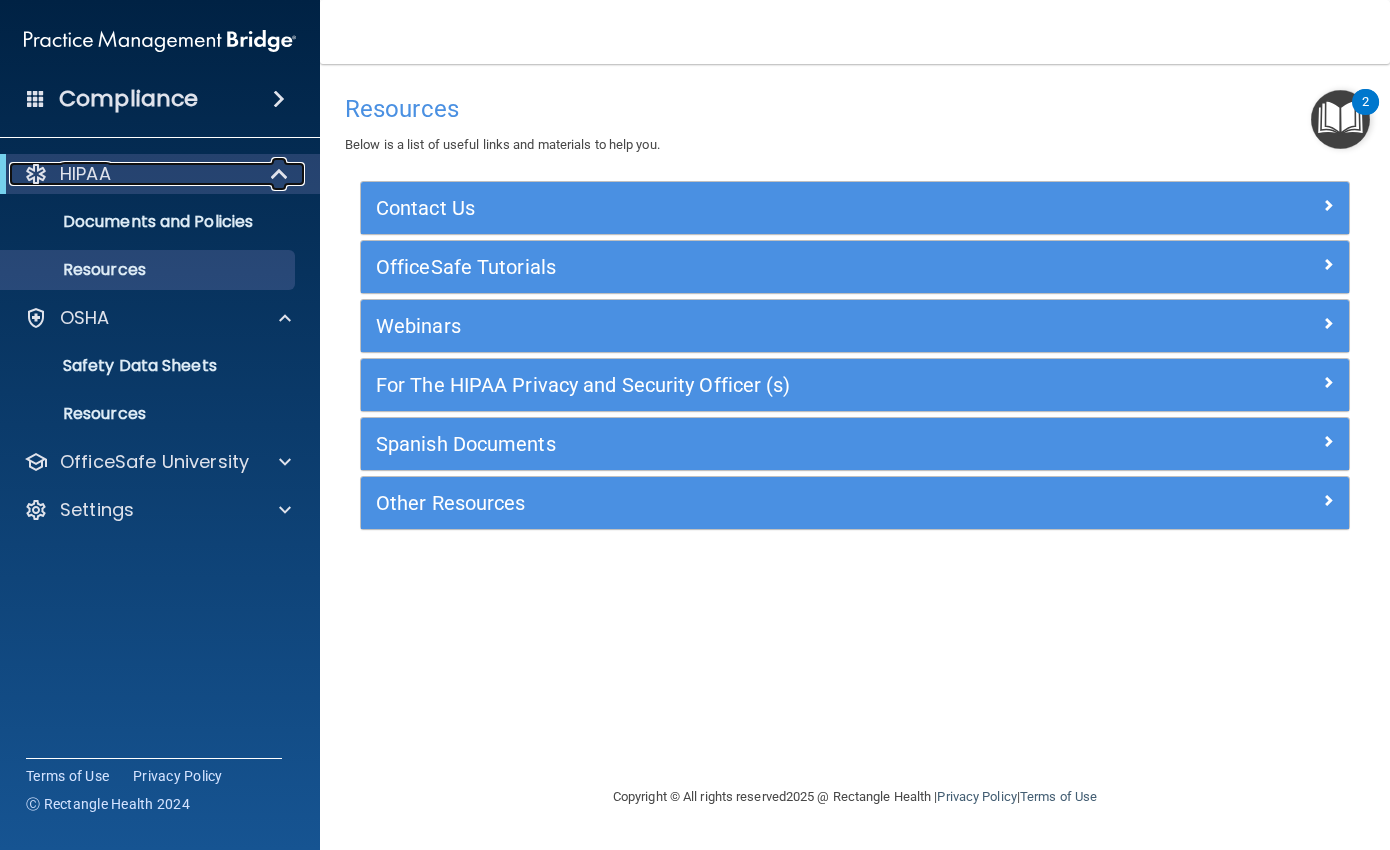 click on "HIPAA" at bounding box center [132, 174] 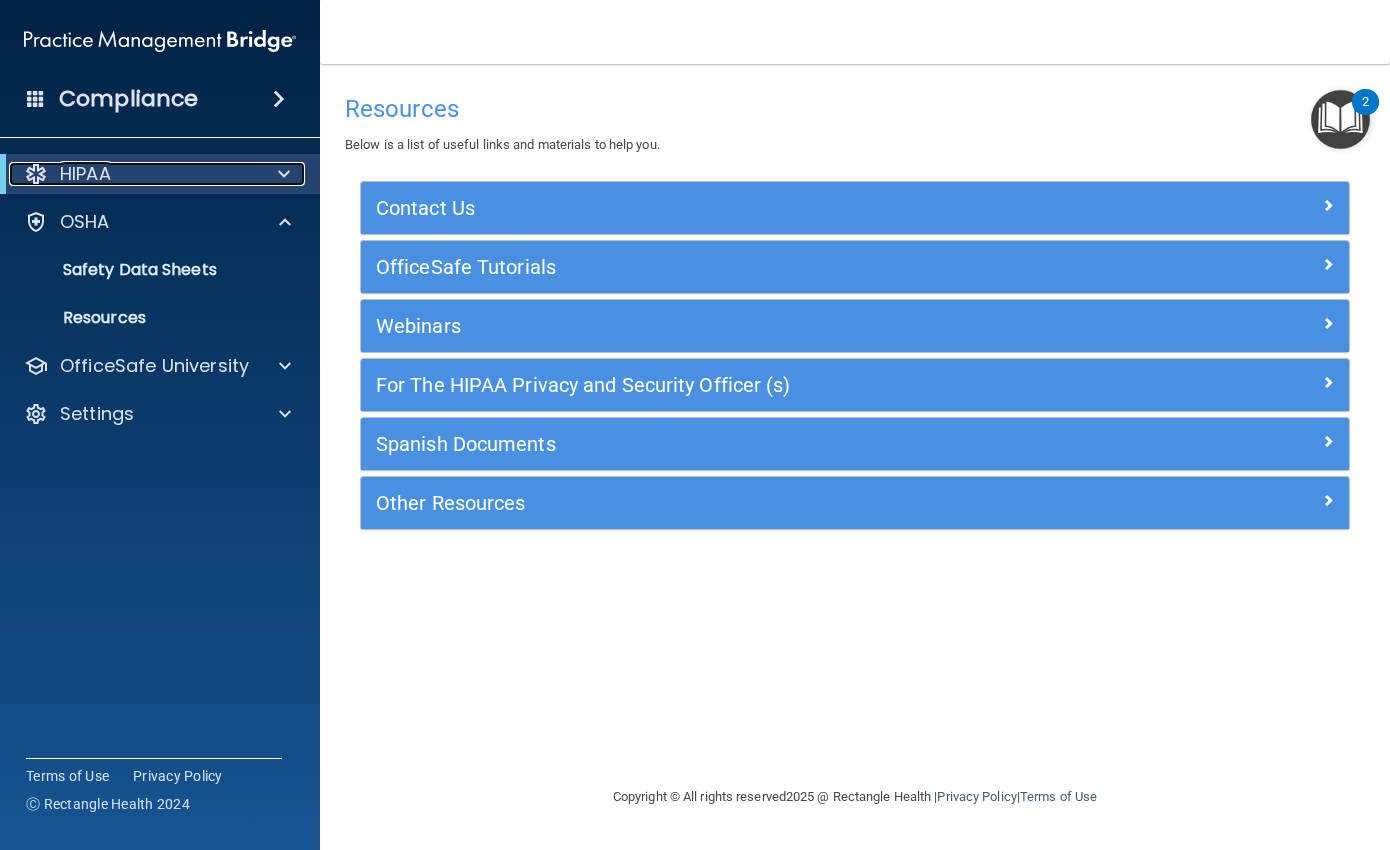 click on "HIPAA" at bounding box center (132, 174) 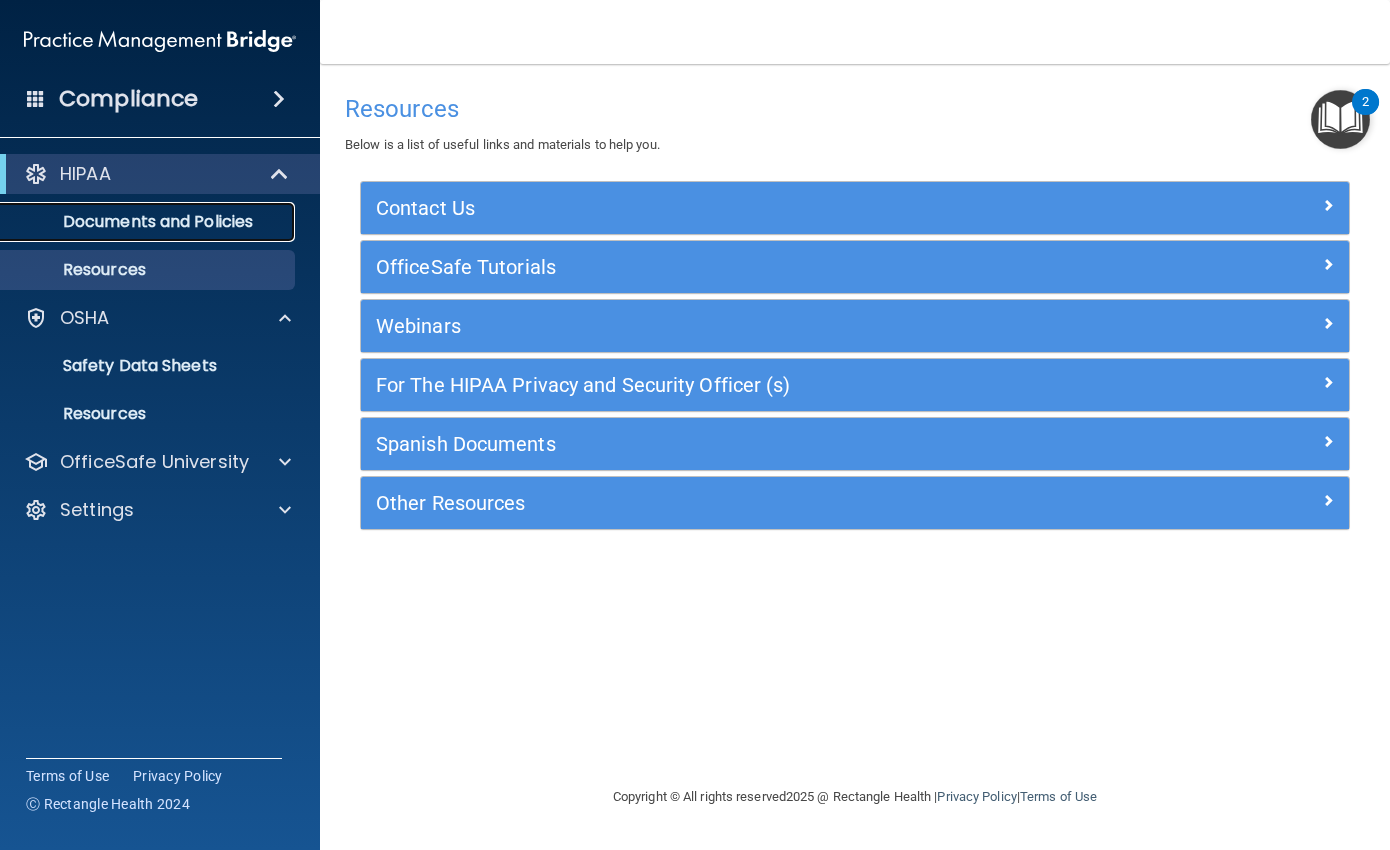 click on "Documents and Policies" at bounding box center [149, 222] 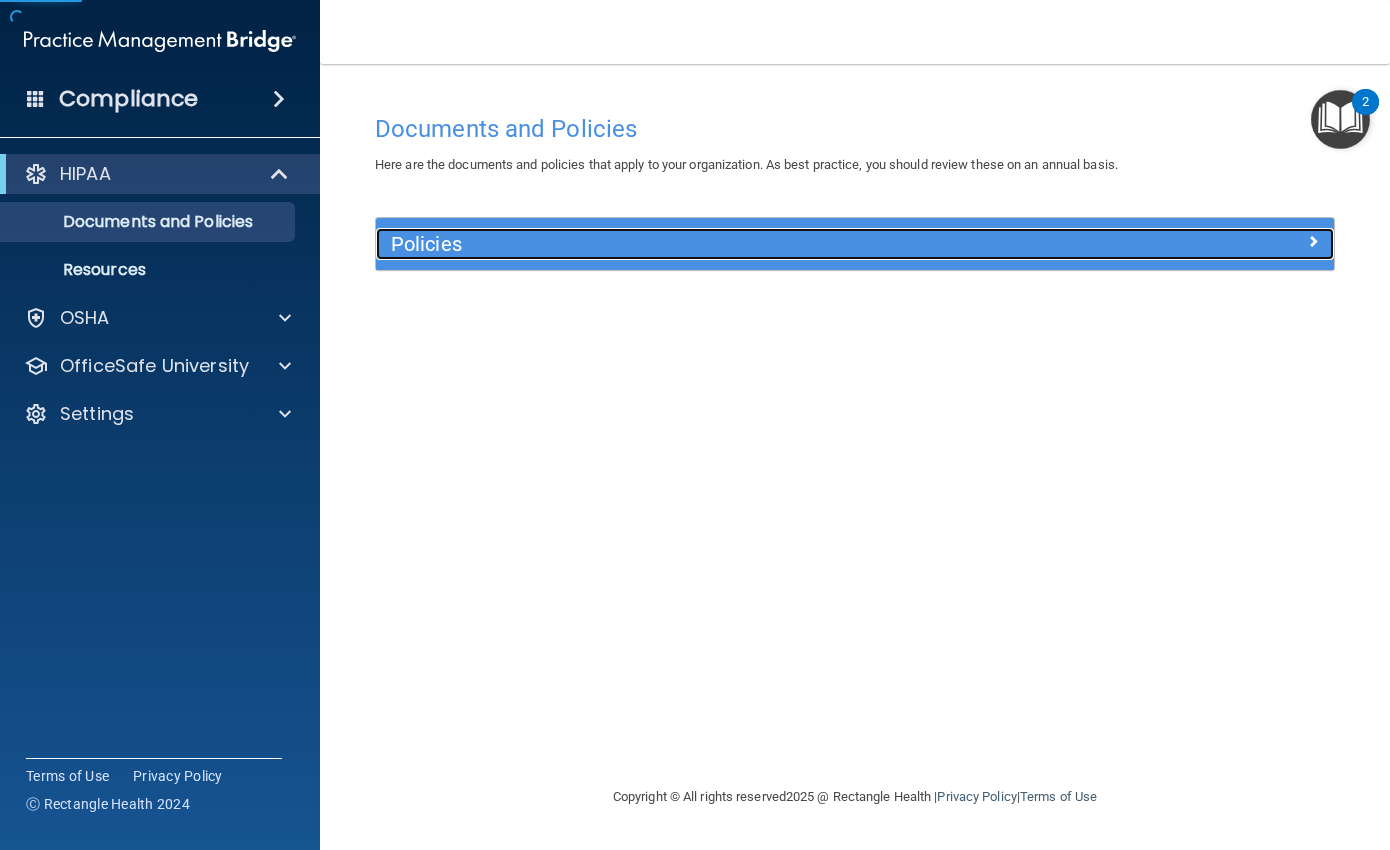click on "Policies" at bounding box center (735, 244) 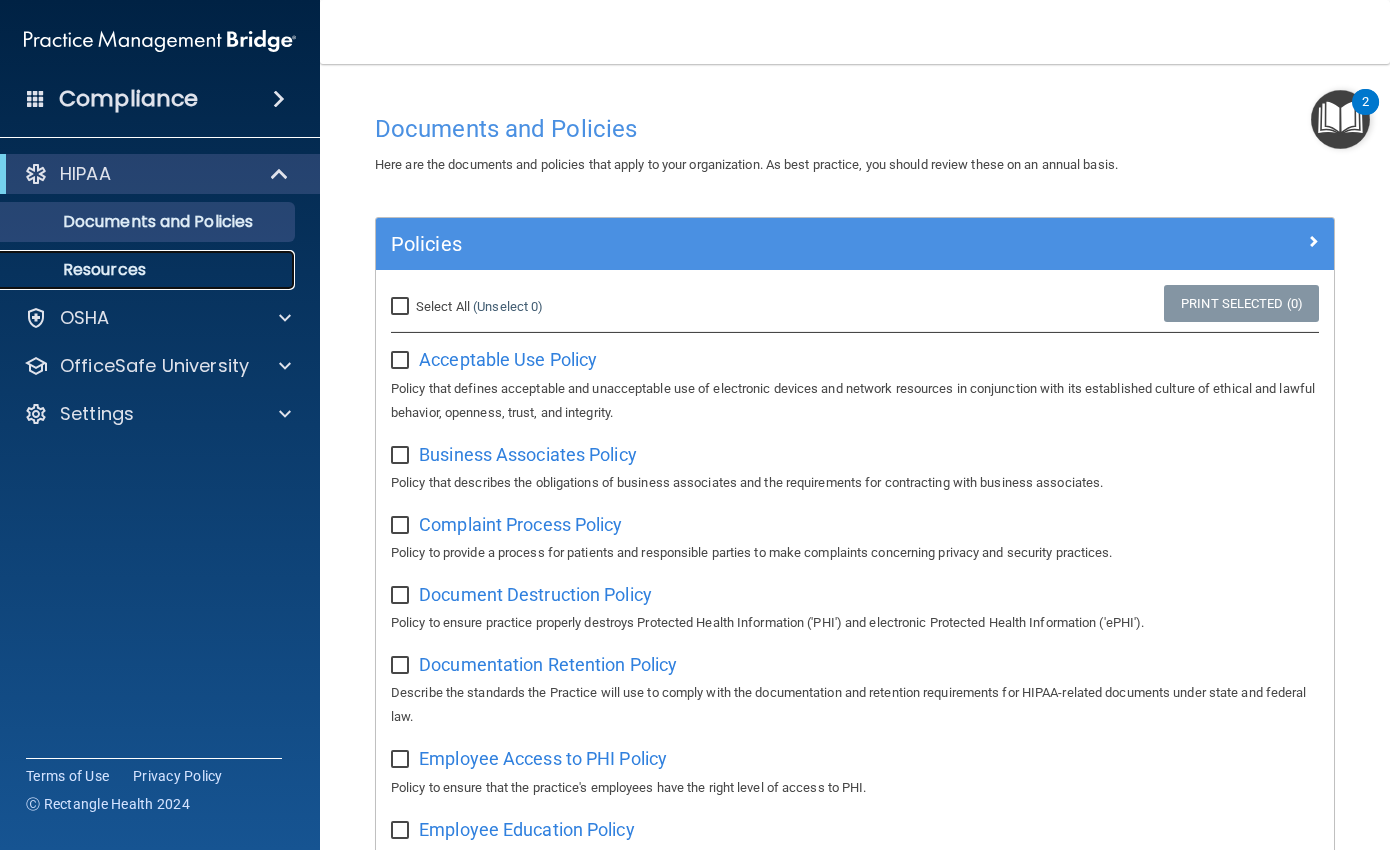 click on "Resources" at bounding box center [137, 270] 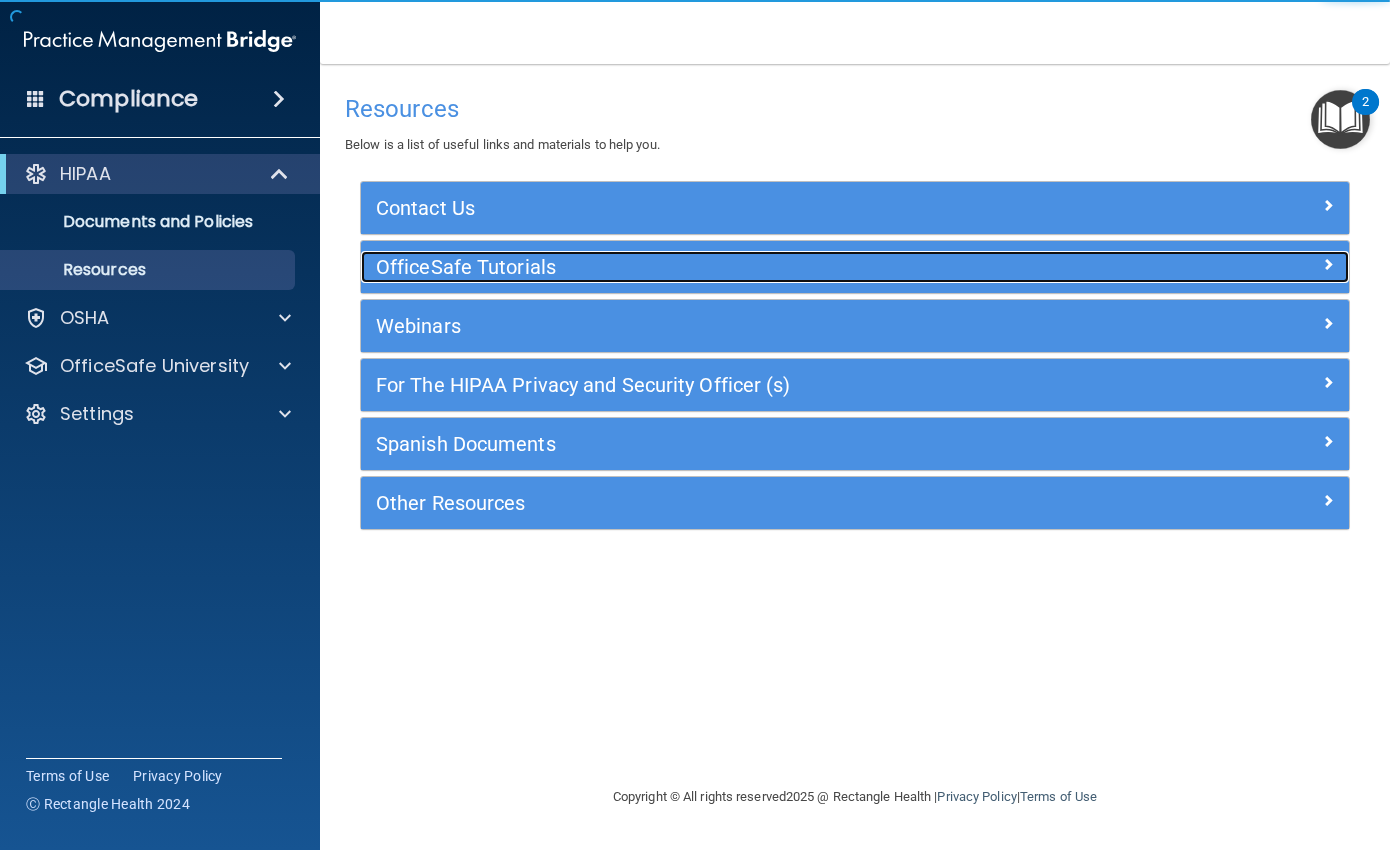click on "OfficeSafe Tutorials" at bounding box center (731, 267) 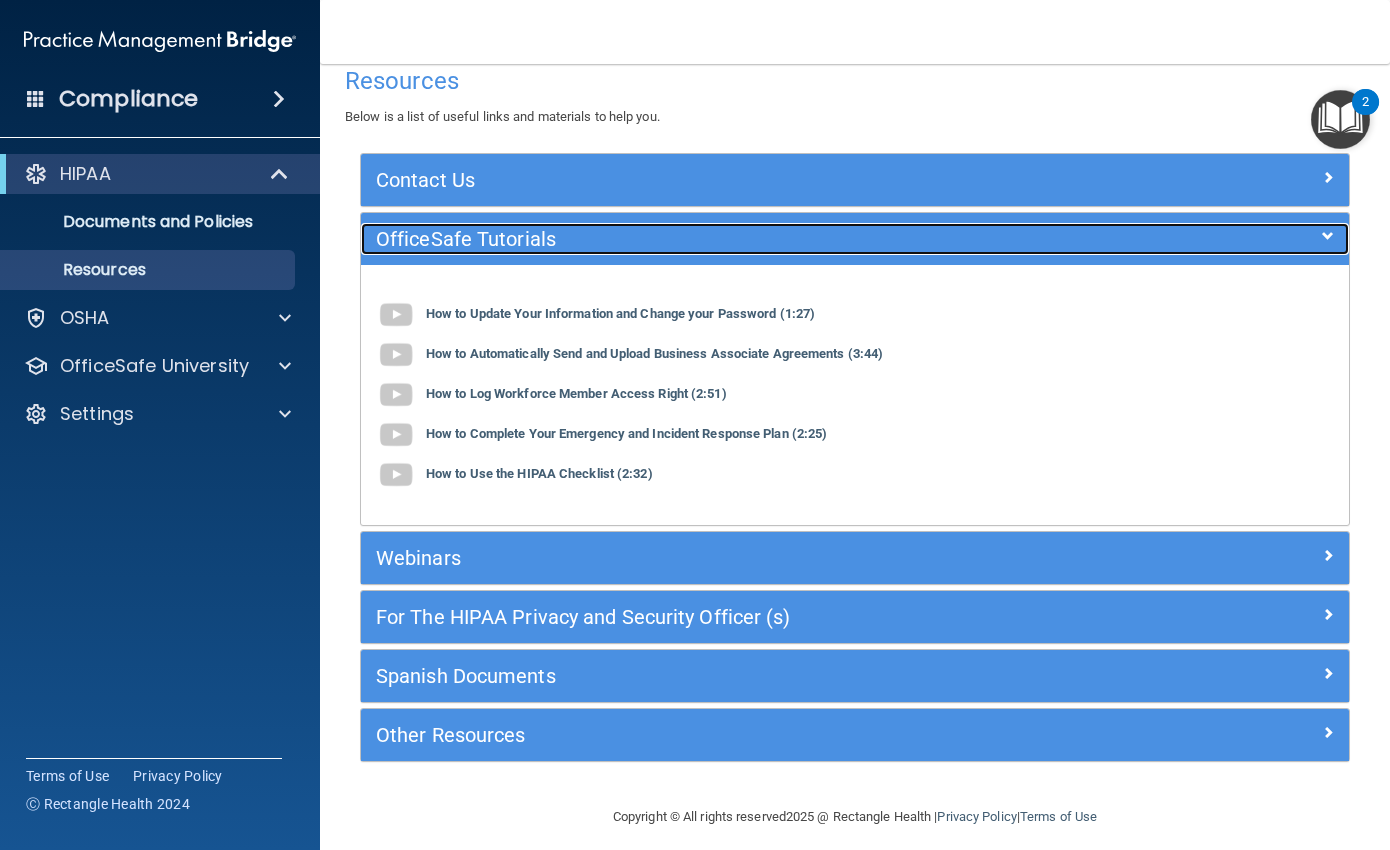 scroll, scrollTop: 43, scrollLeft: 0, axis: vertical 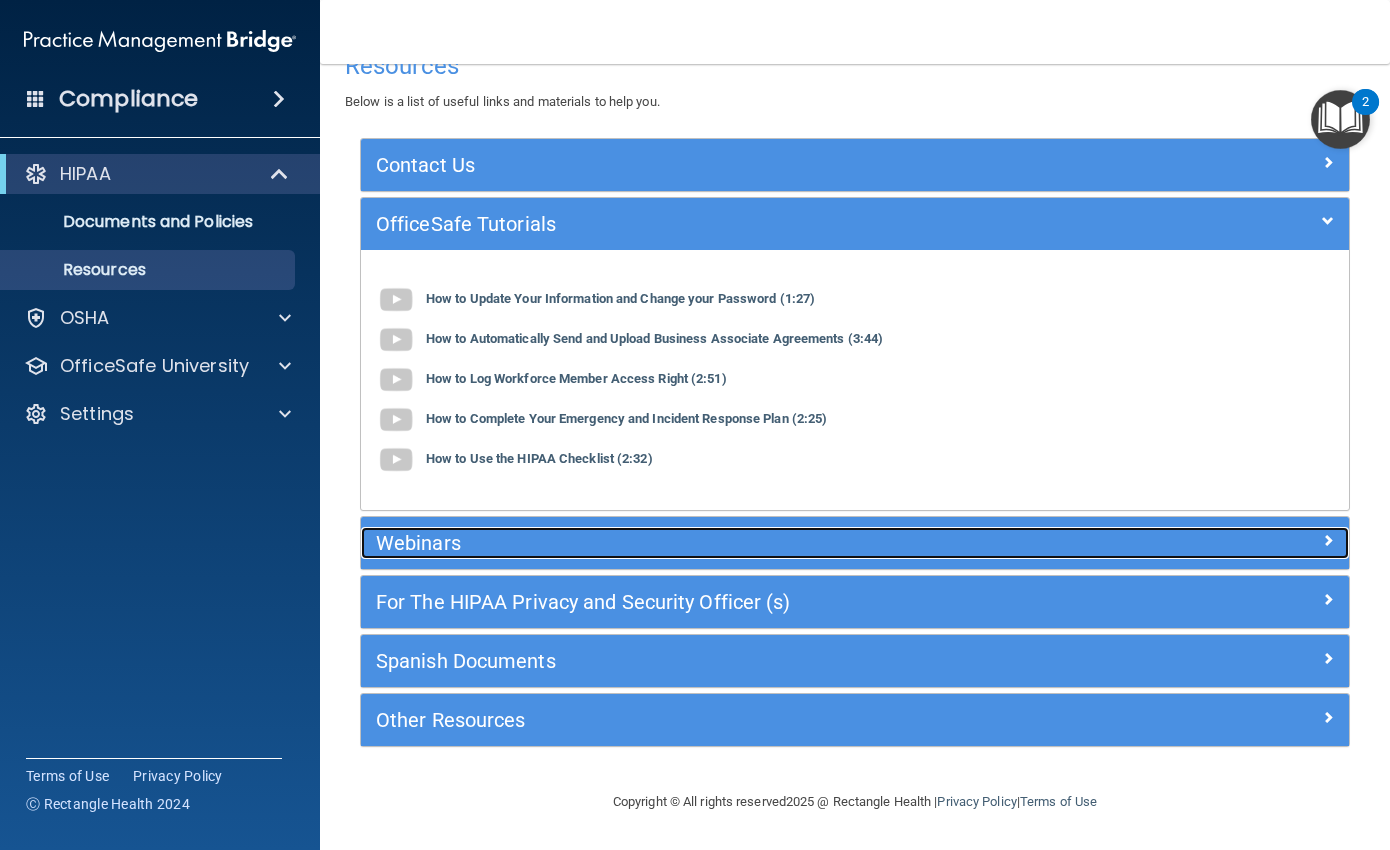 click on "Webinars" at bounding box center [731, 543] 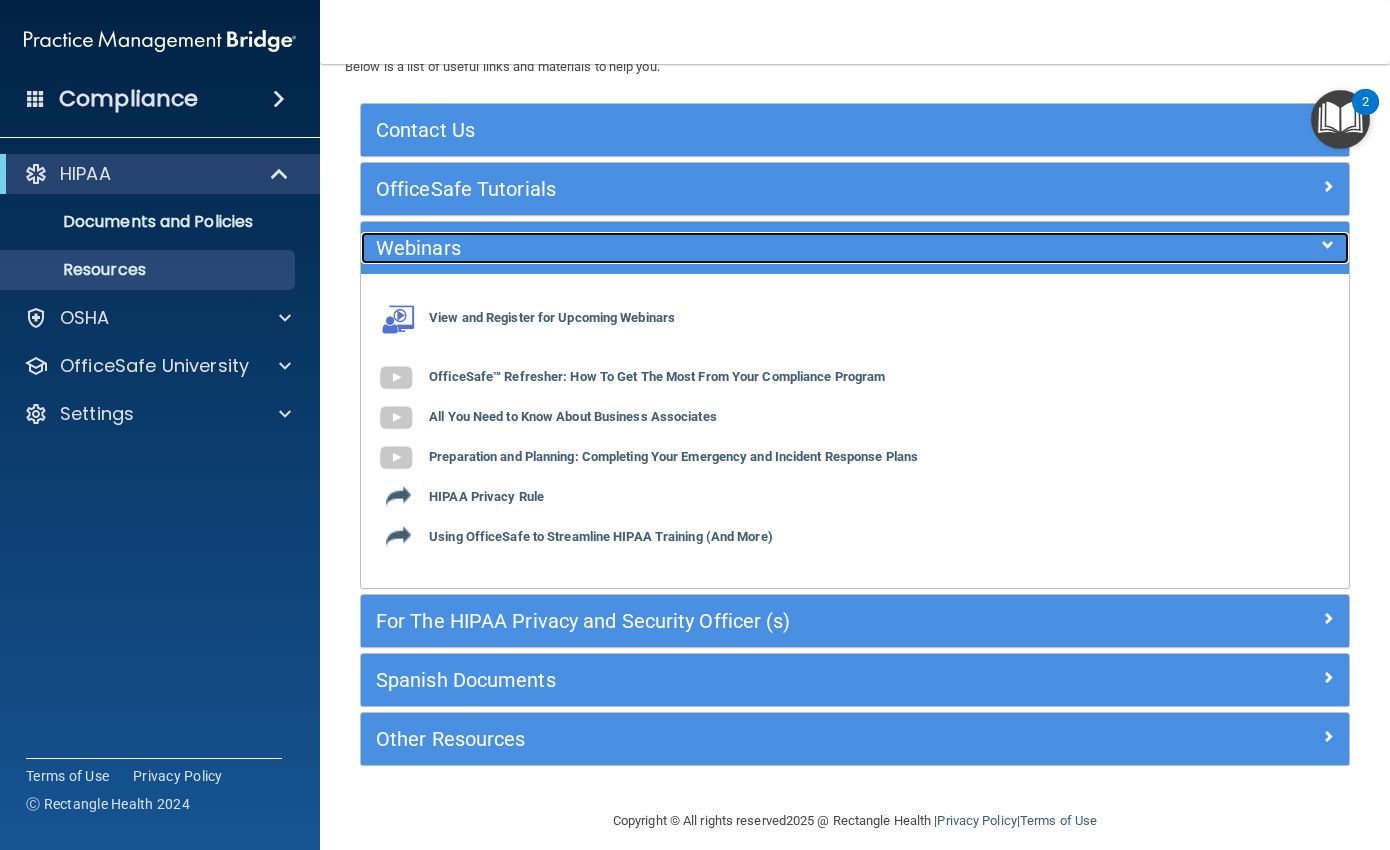 scroll, scrollTop: 97, scrollLeft: 0, axis: vertical 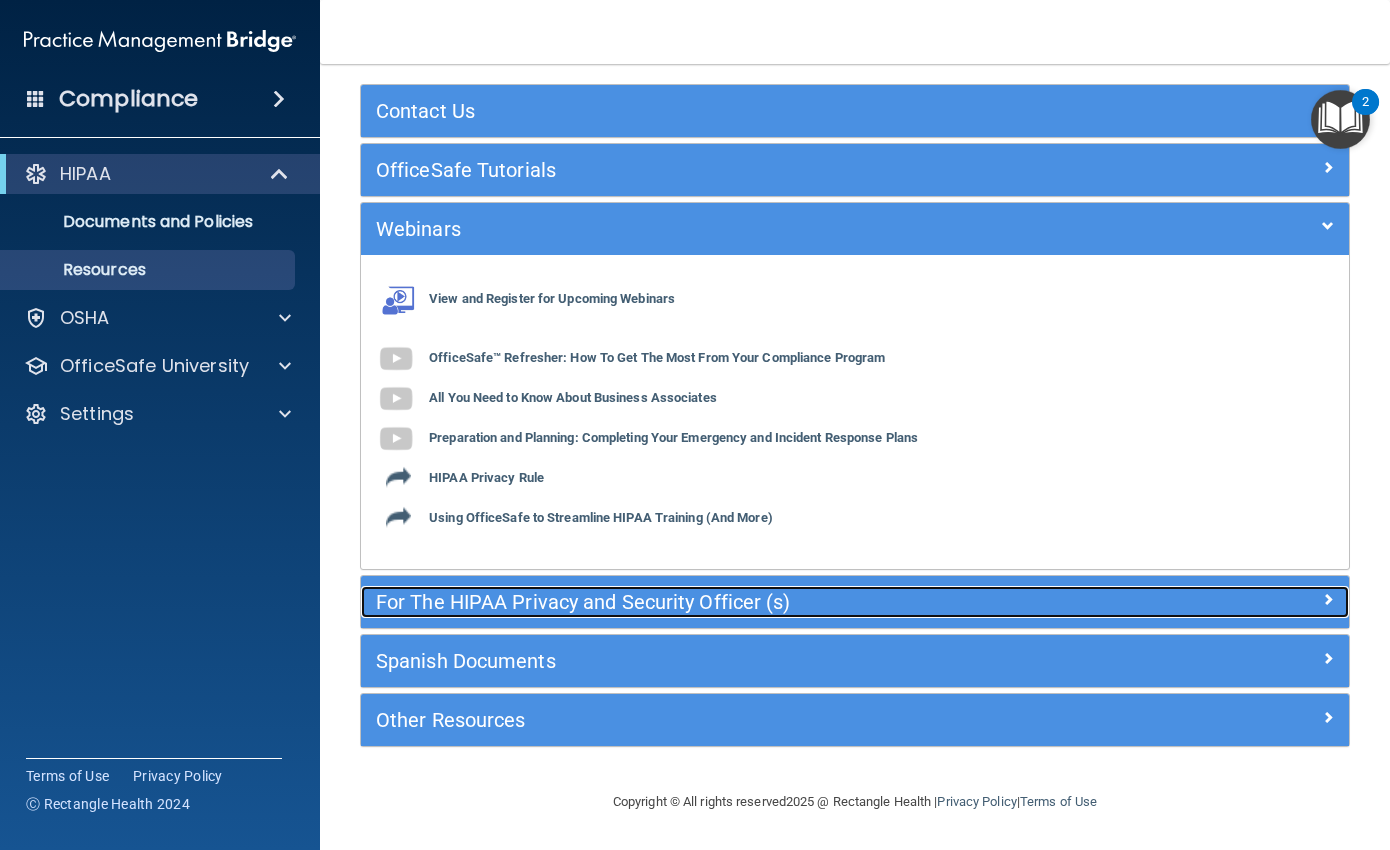 click on "For The HIPAA Privacy and Security Officer (s)" at bounding box center (731, 602) 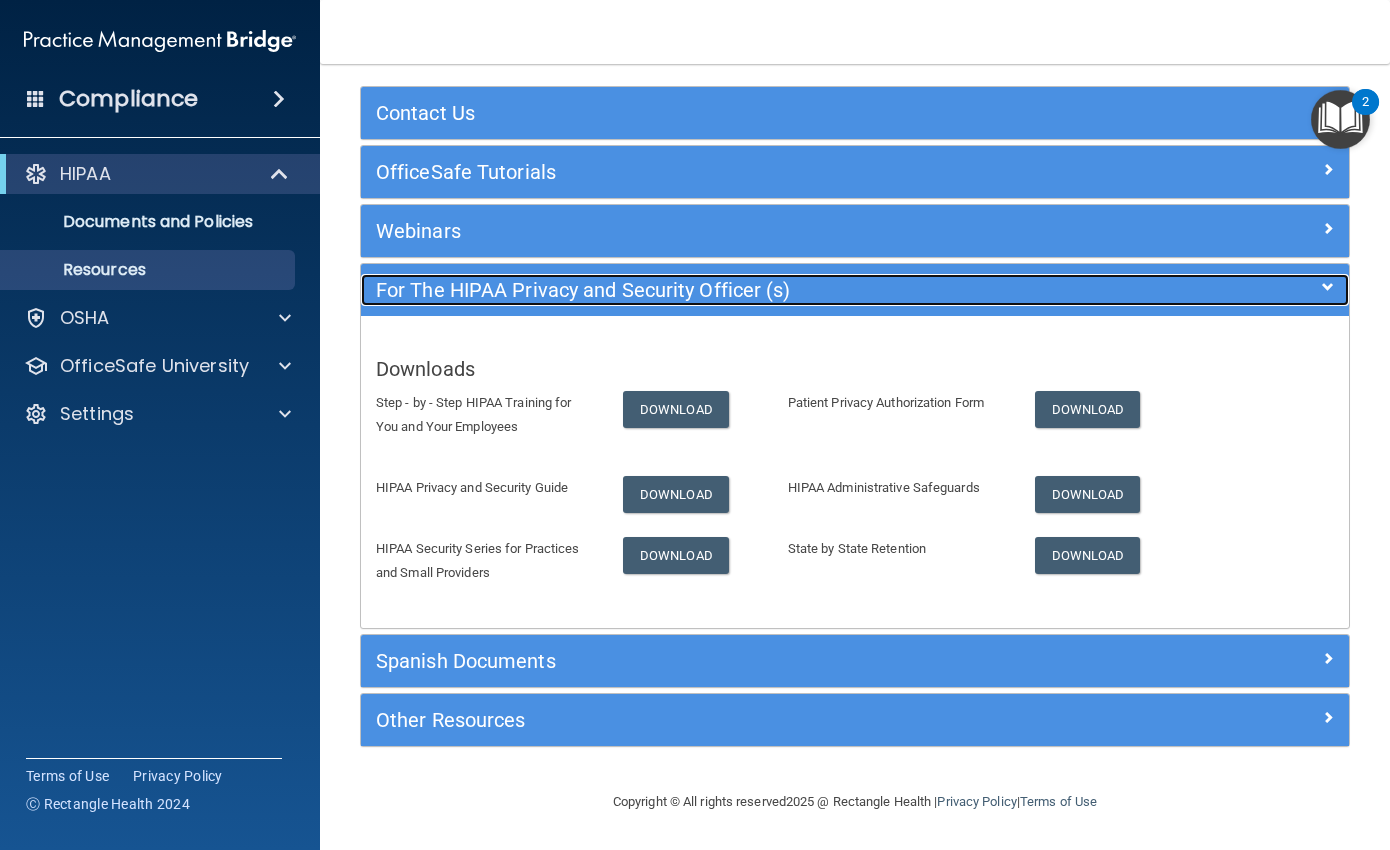 scroll, scrollTop: 95, scrollLeft: 0, axis: vertical 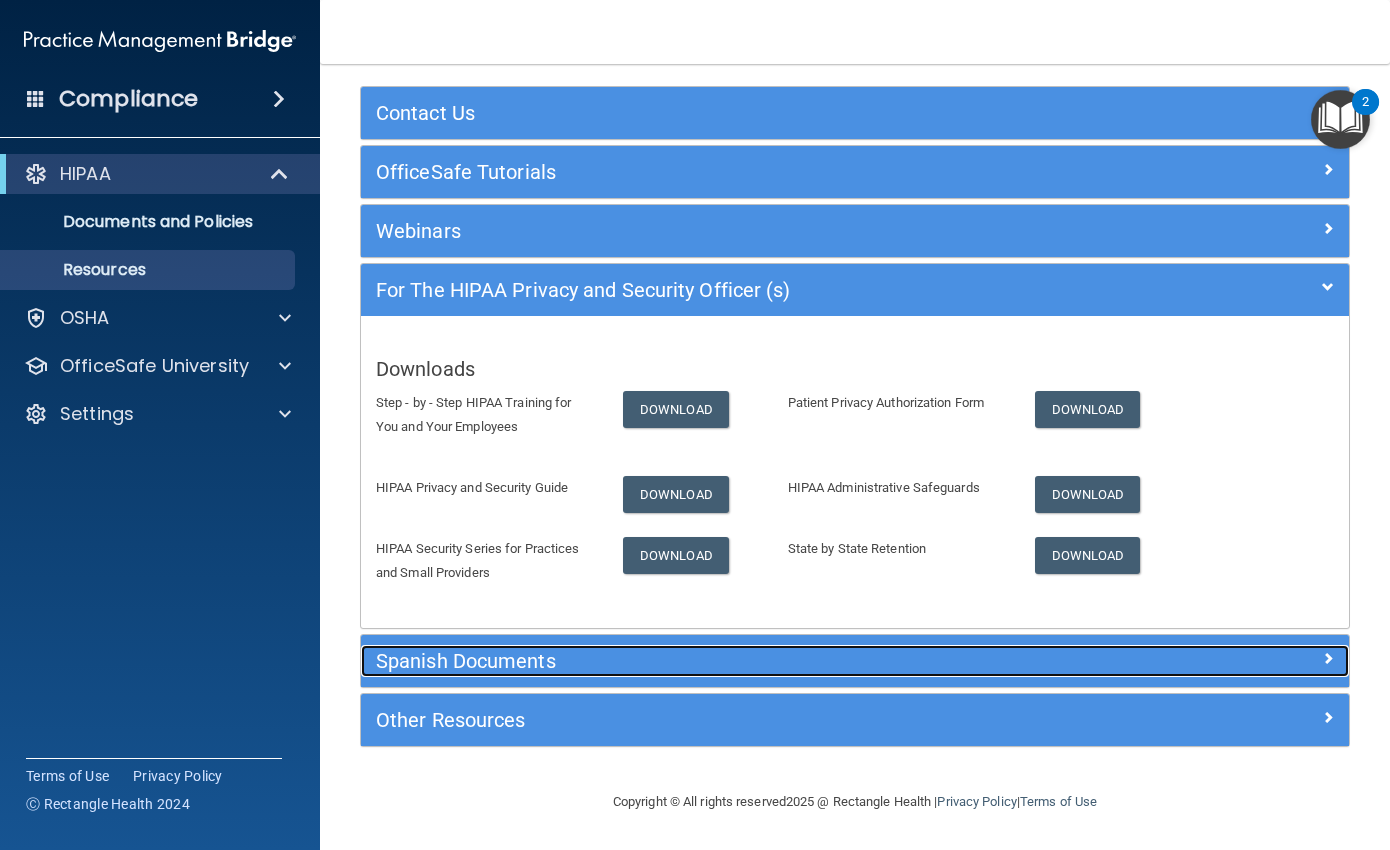 click on "Spanish Documents" at bounding box center (731, 661) 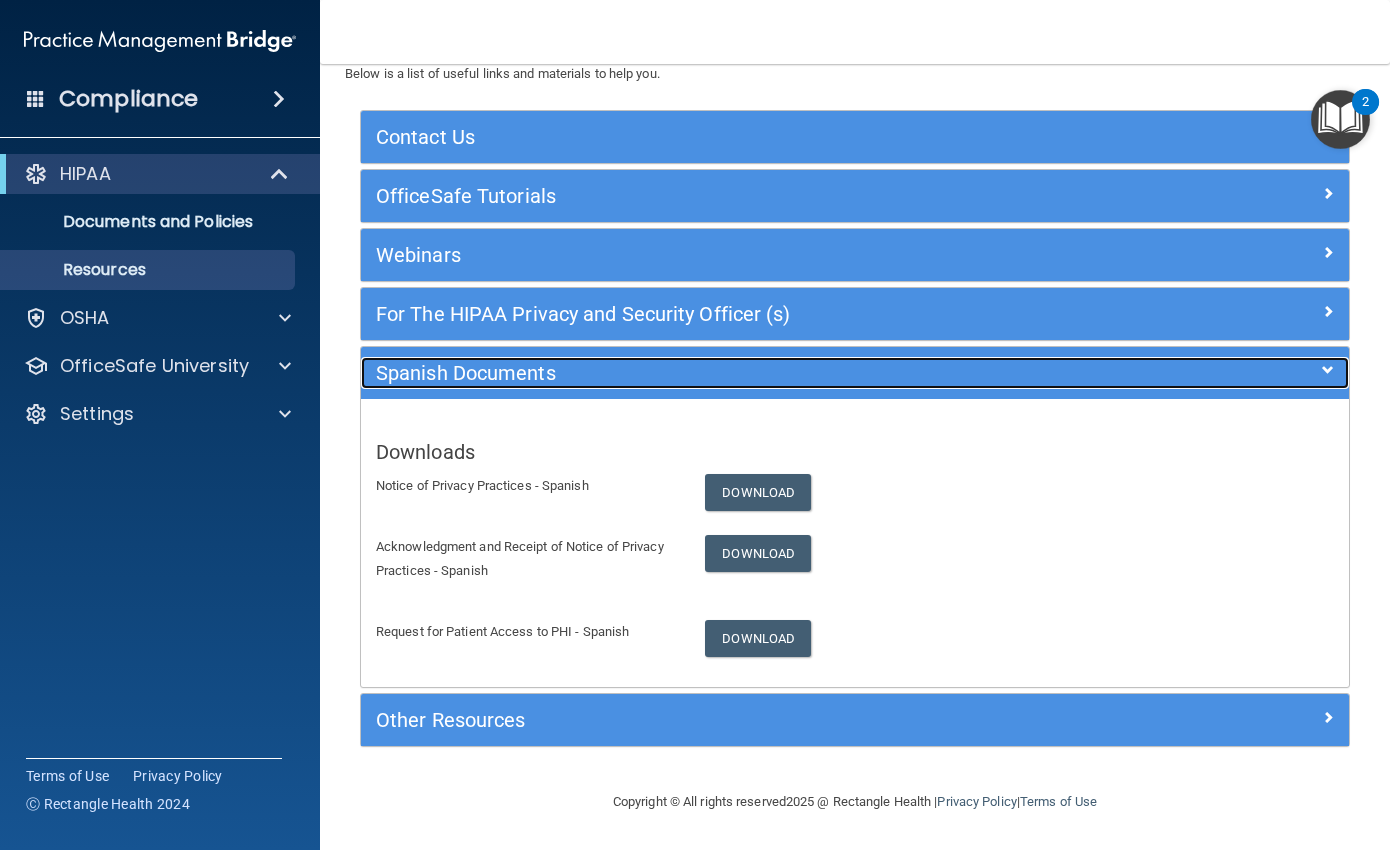 scroll, scrollTop: 71, scrollLeft: 0, axis: vertical 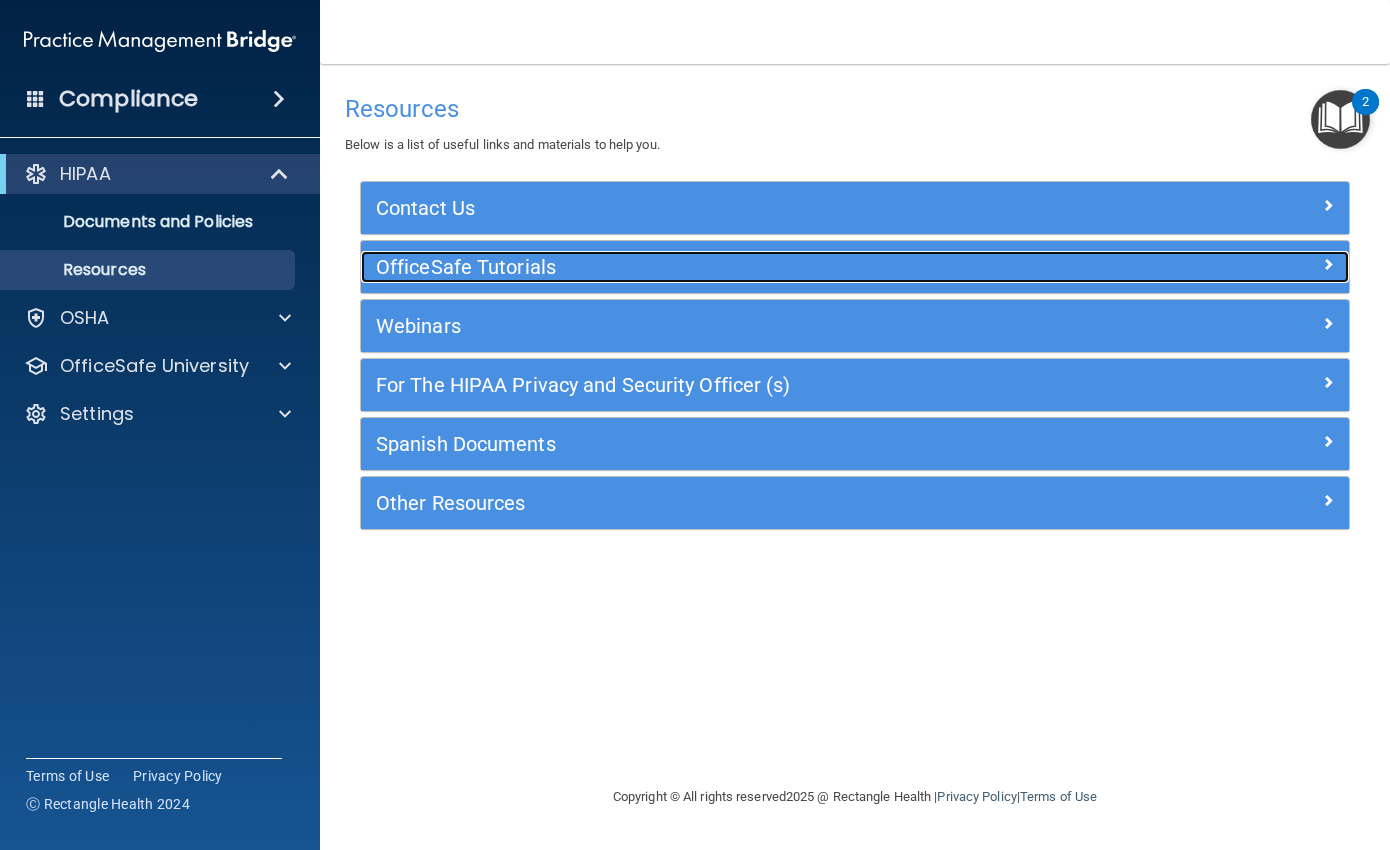 click on "OfficeSafe Tutorials" at bounding box center [731, 267] 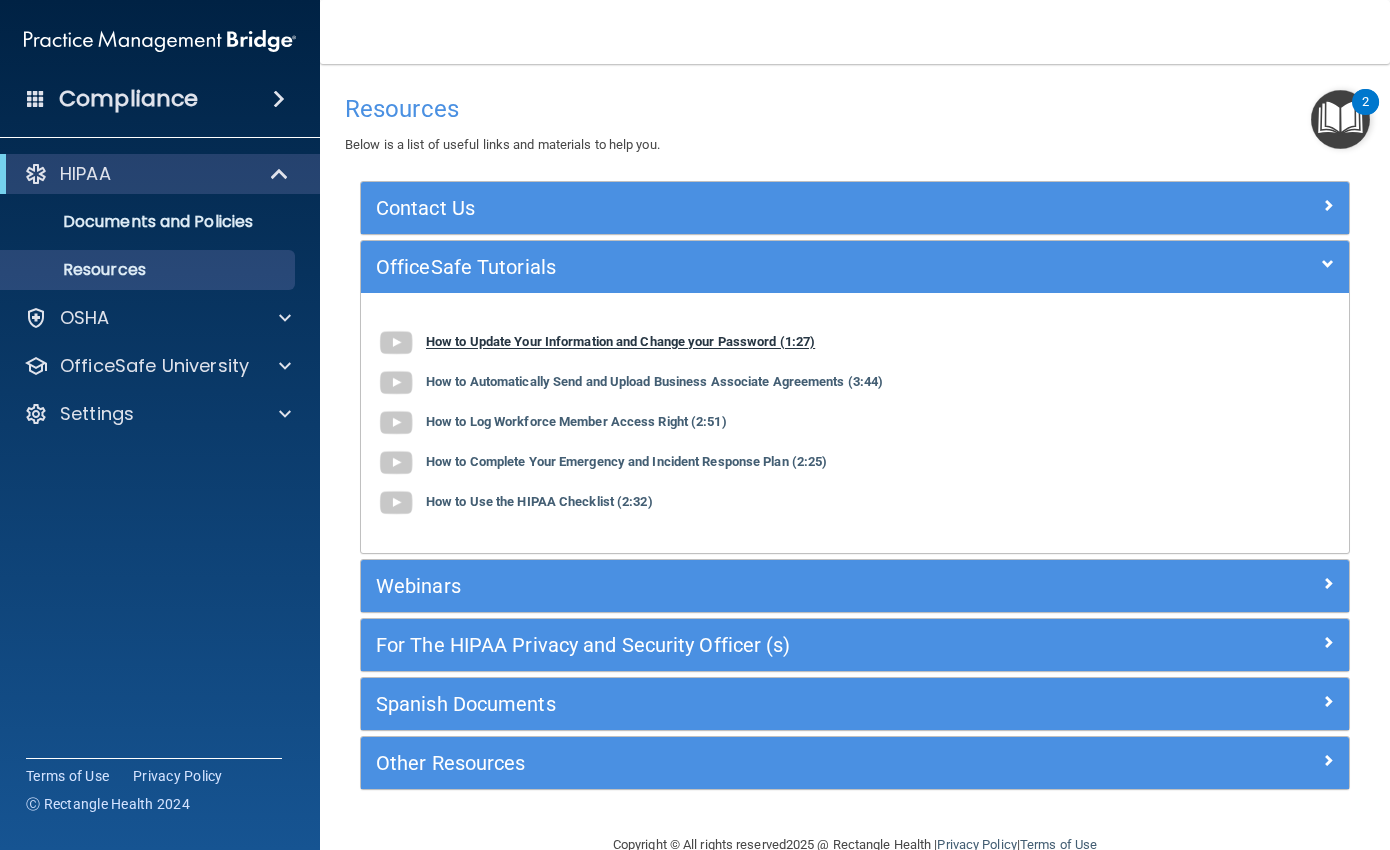 click on "How to Update Your Information and Change your Password  (1:27)" at bounding box center (620, 342) 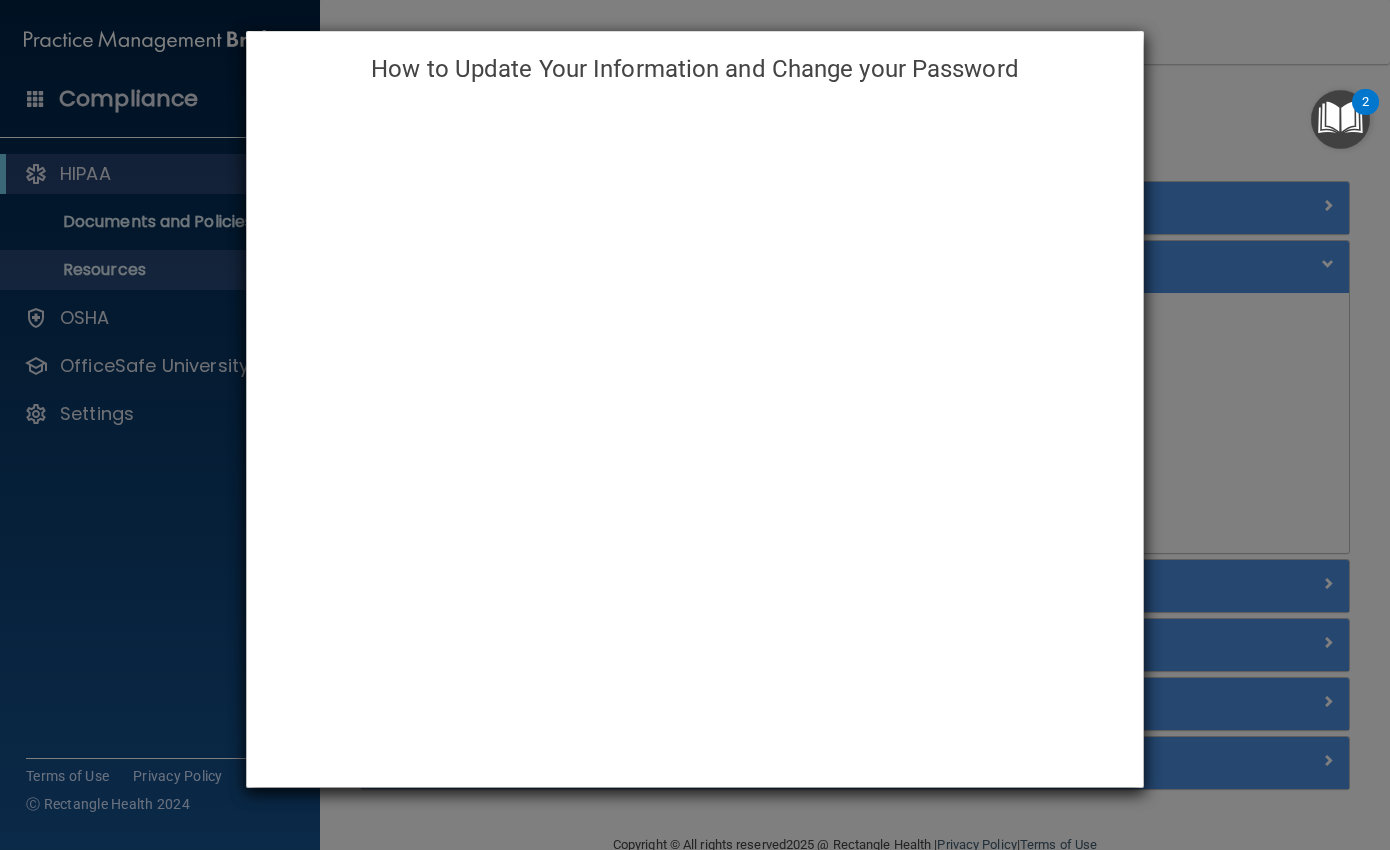 click on "How to Update Your Information and Change your Password" at bounding box center (695, 425) 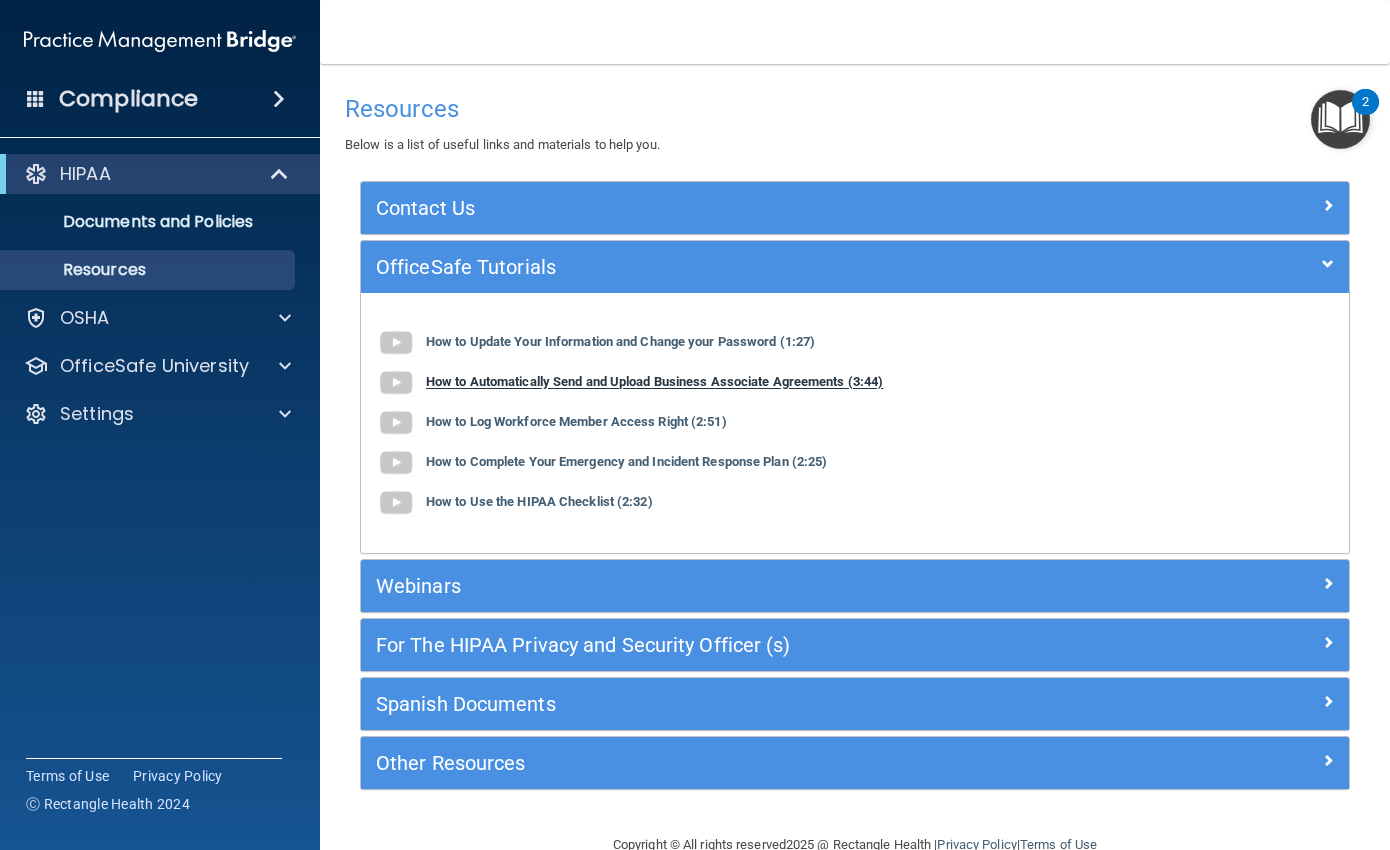 click on "How to Automatically Send and Upload Business Associate Agreements  (3:44)" at bounding box center [654, 382] 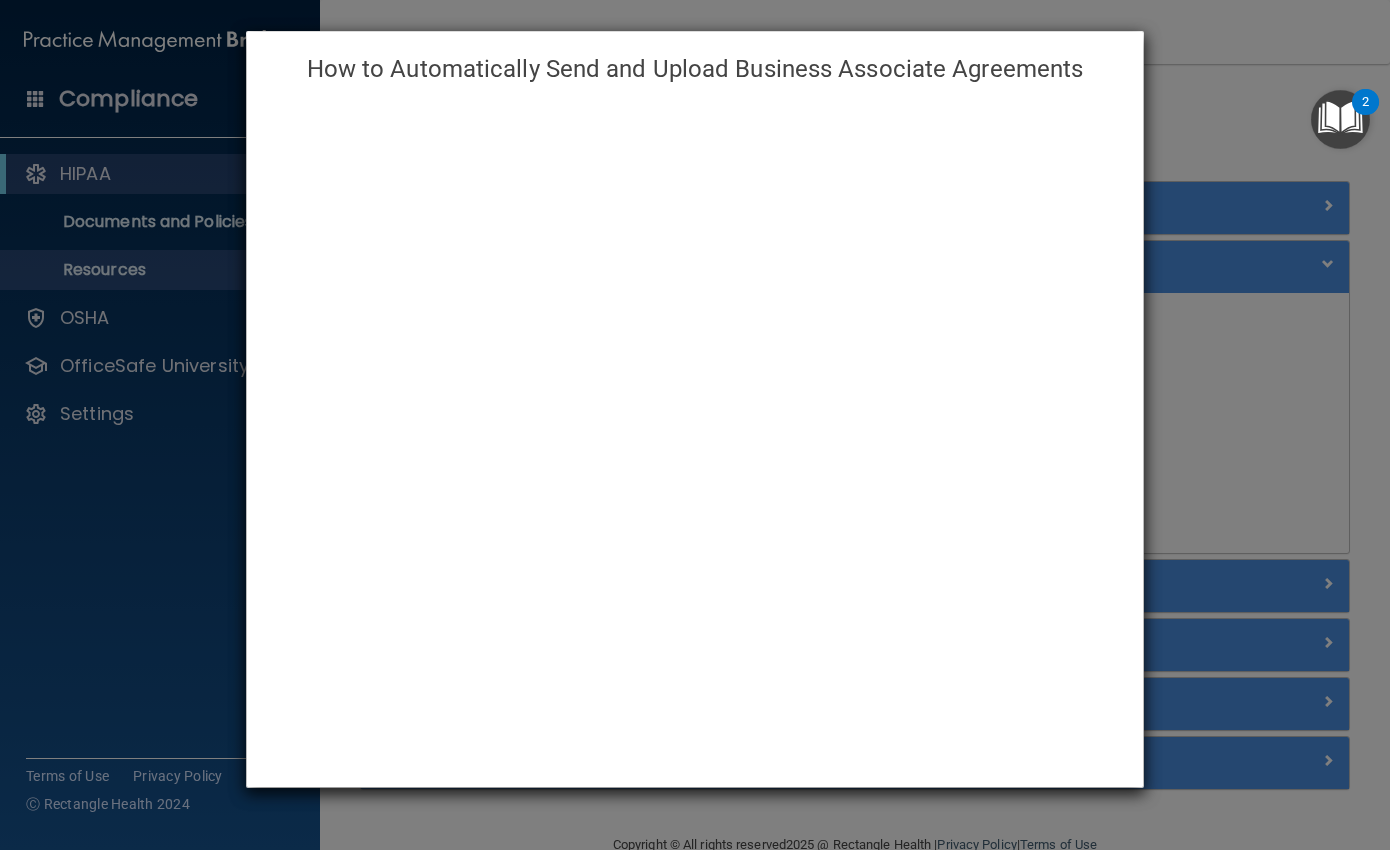 click on "How to Automatically Send and Upload Business Associate Agreements" at bounding box center [695, 425] 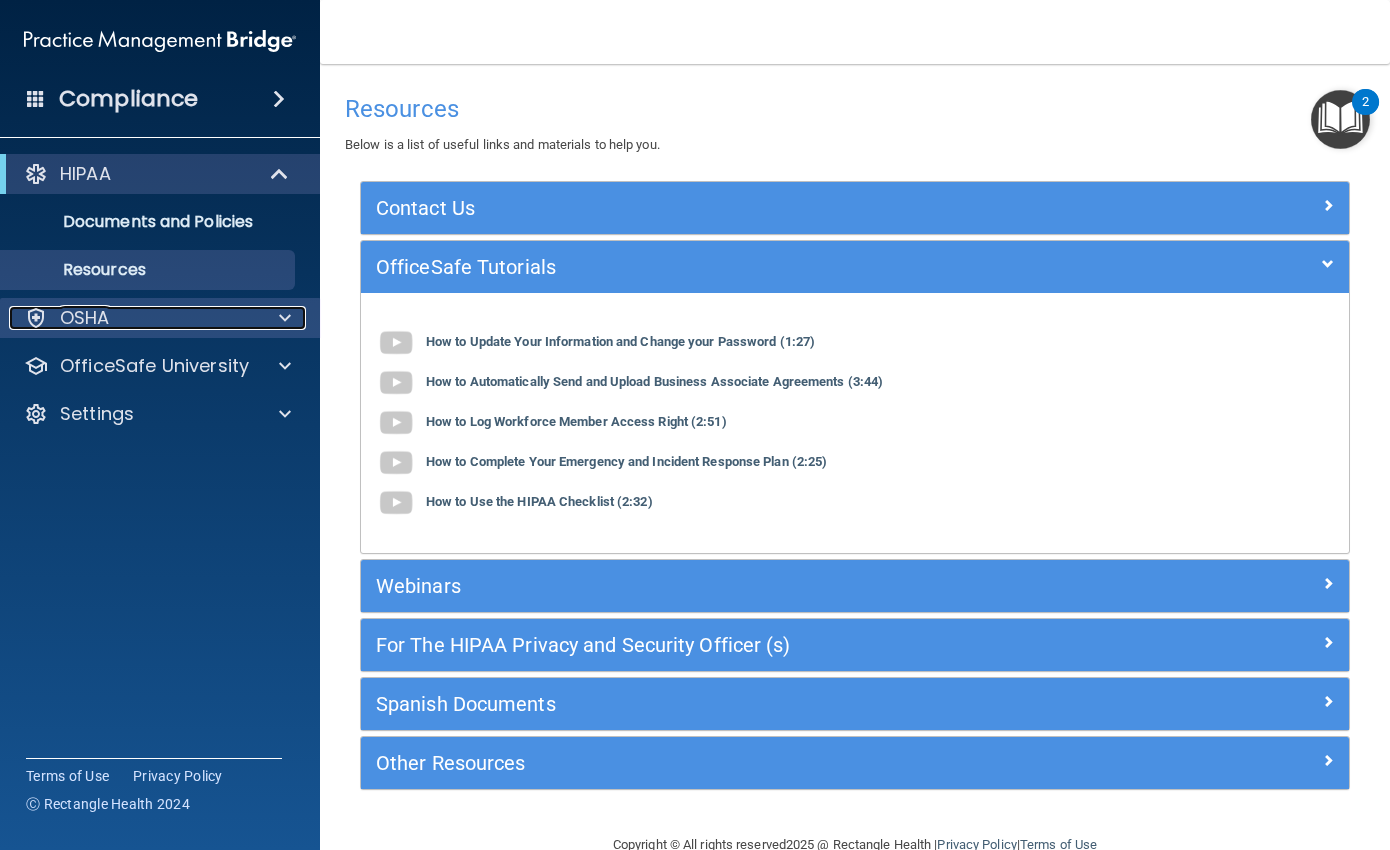click on "OSHA" at bounding box center [85, 318] 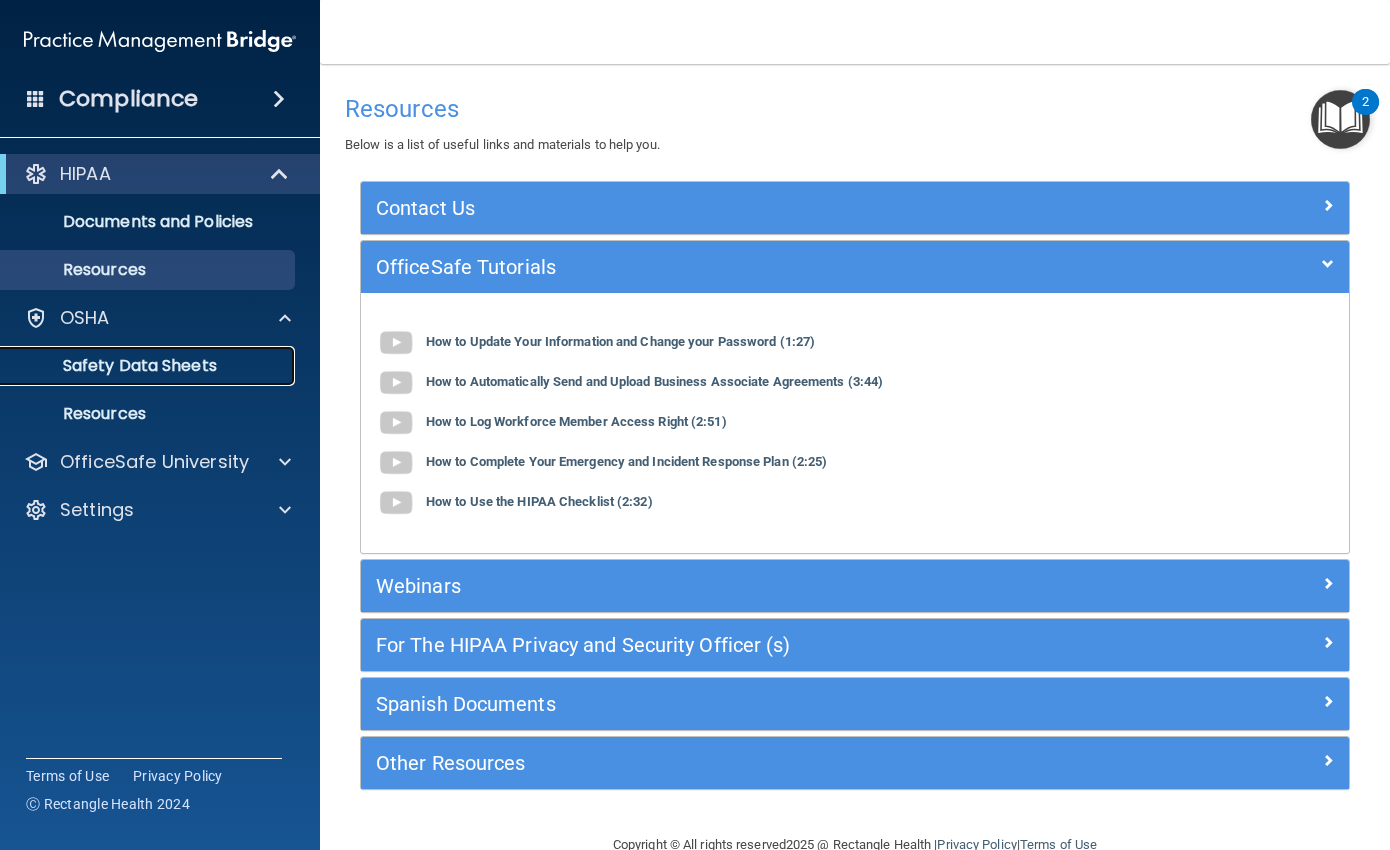 click on "Safety Data Sheets" at bounding box center (137, 366) 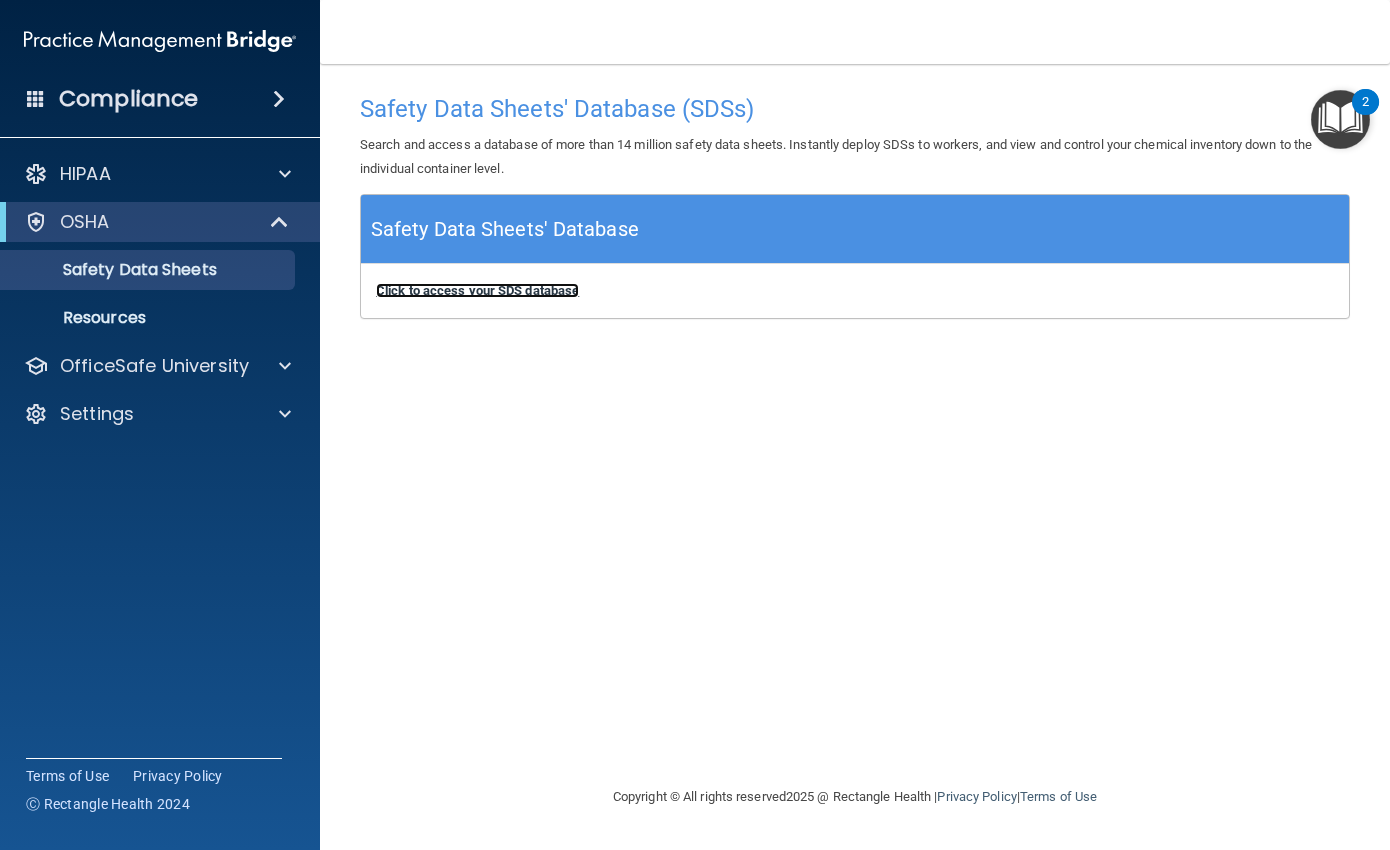 click on "Click to access your SDS database" at bounding box center [477, 290] 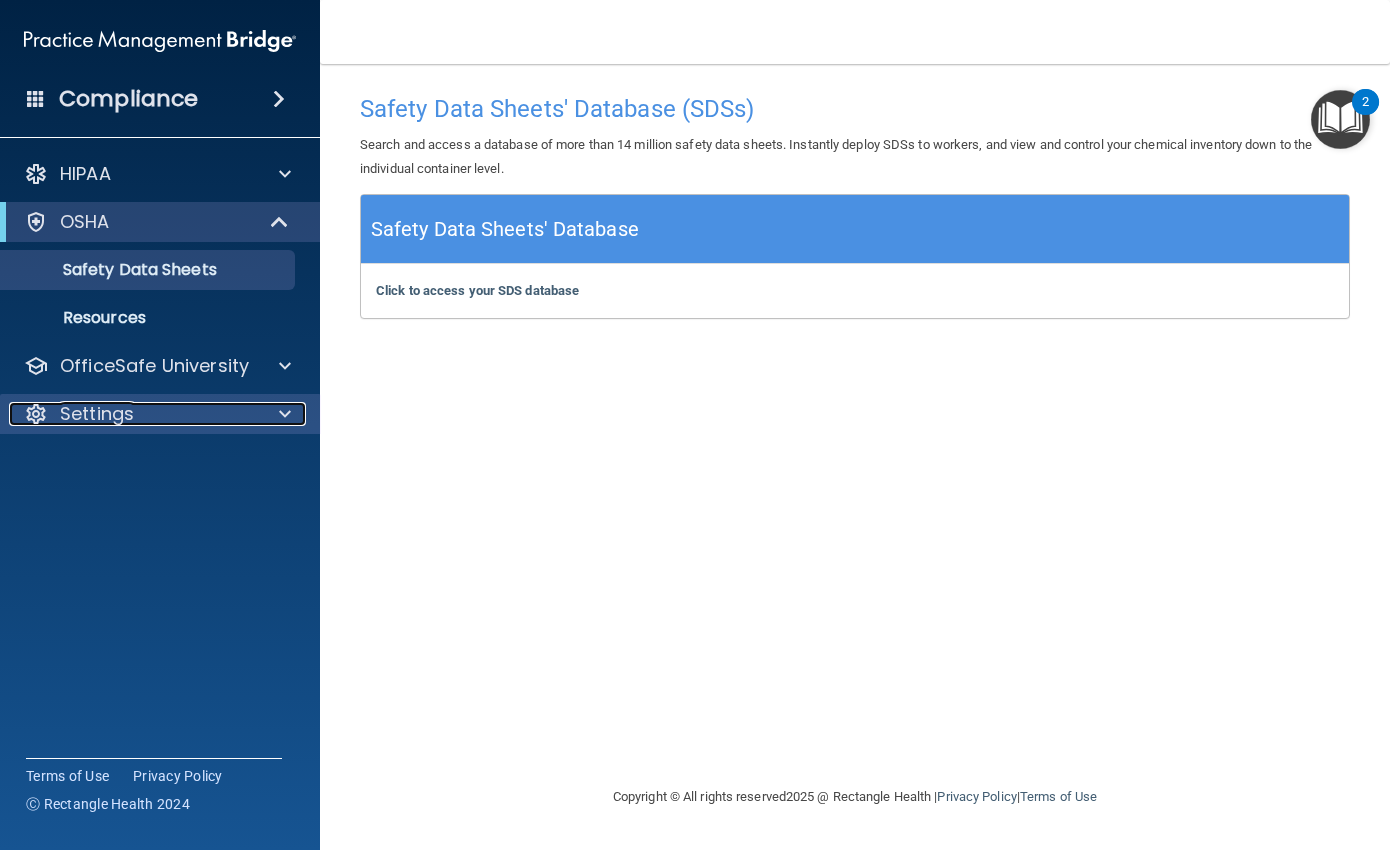 click on "Settings" at bounding box center (133, 414) 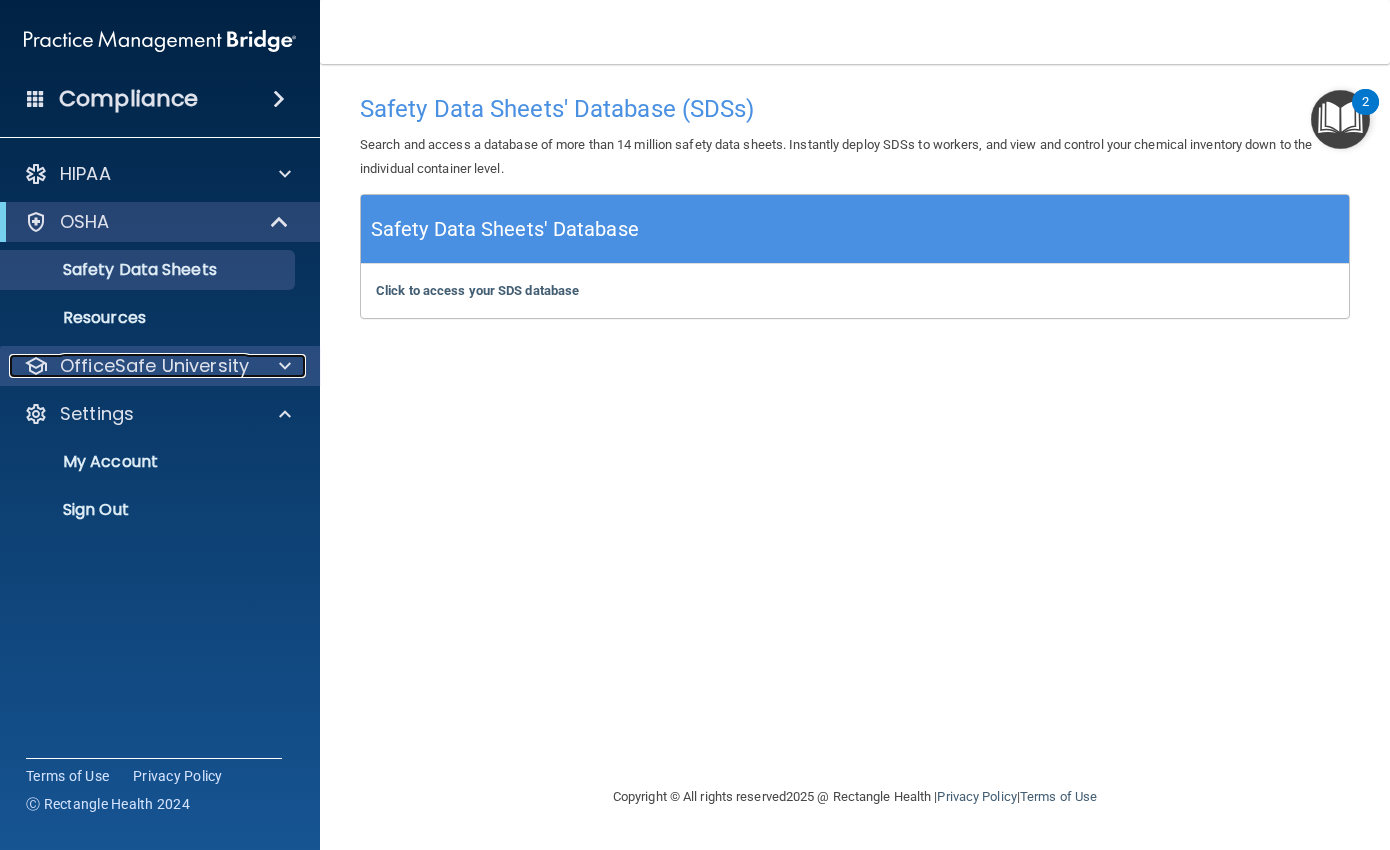 click on "OfficeSafe University" at bounding box center [154, 366] 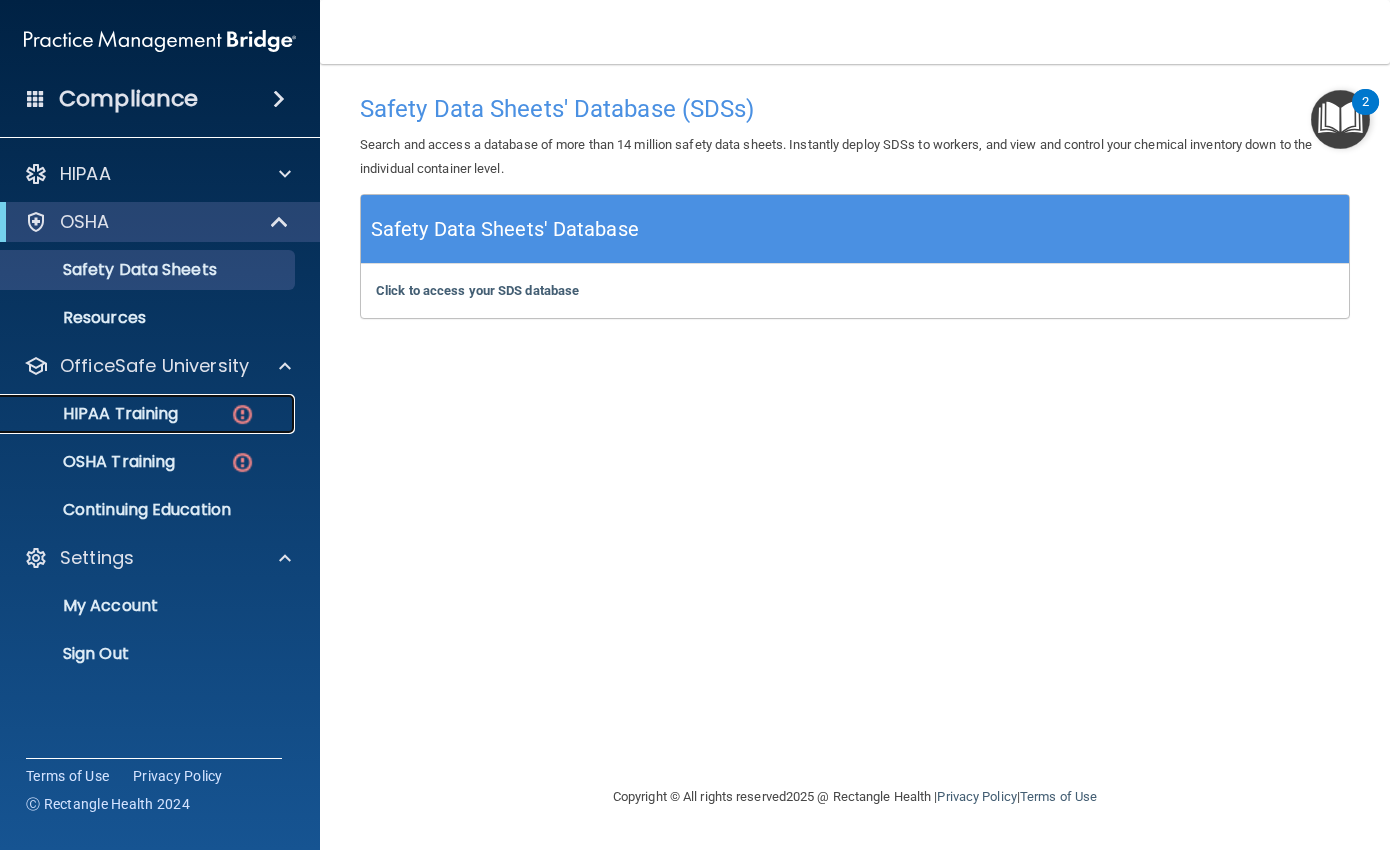 click on "HIPAA Training" at bounding box center (95, 414) 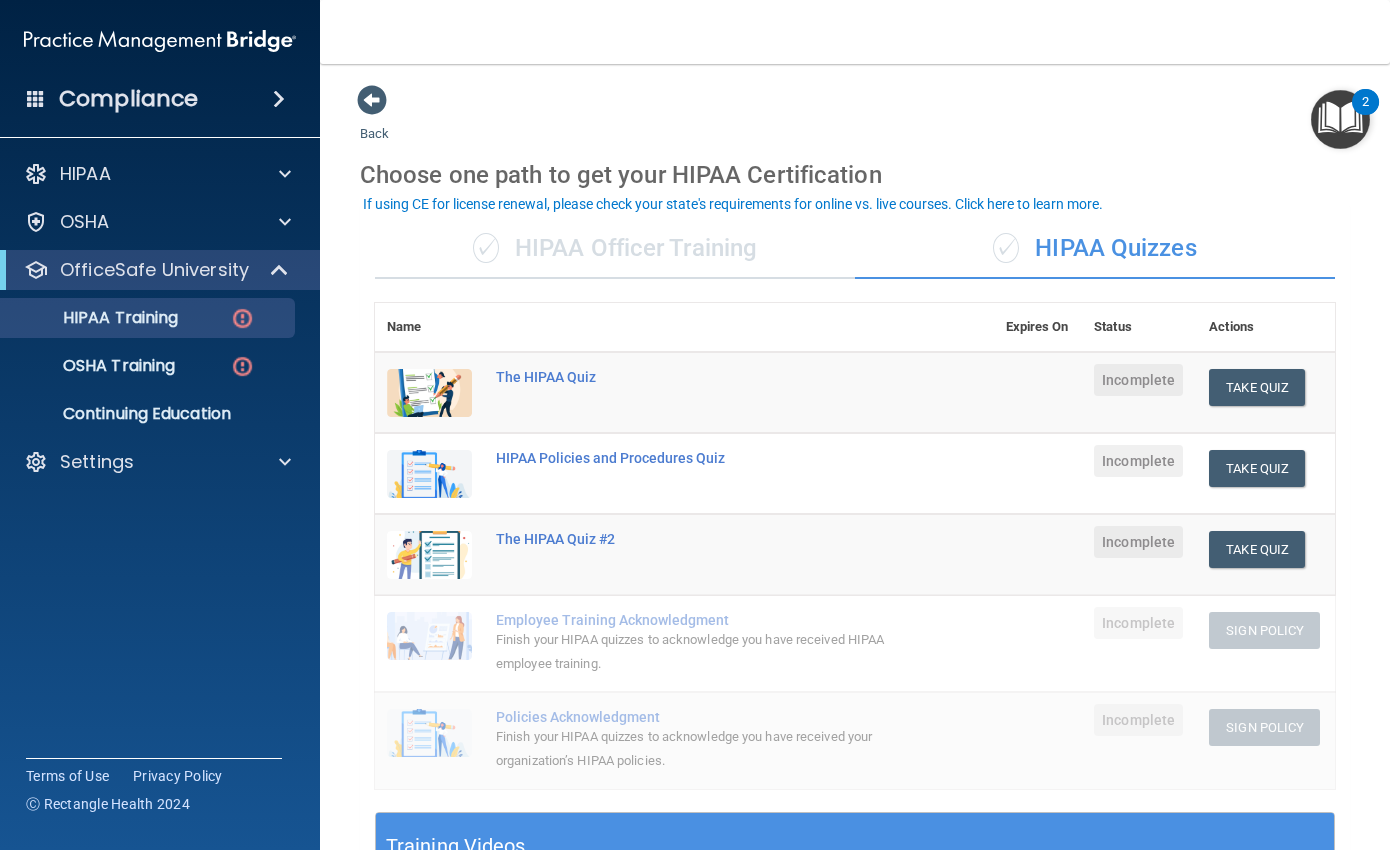 click on "✓   HIPAA Officer Training" at bounding box center [615, 249] 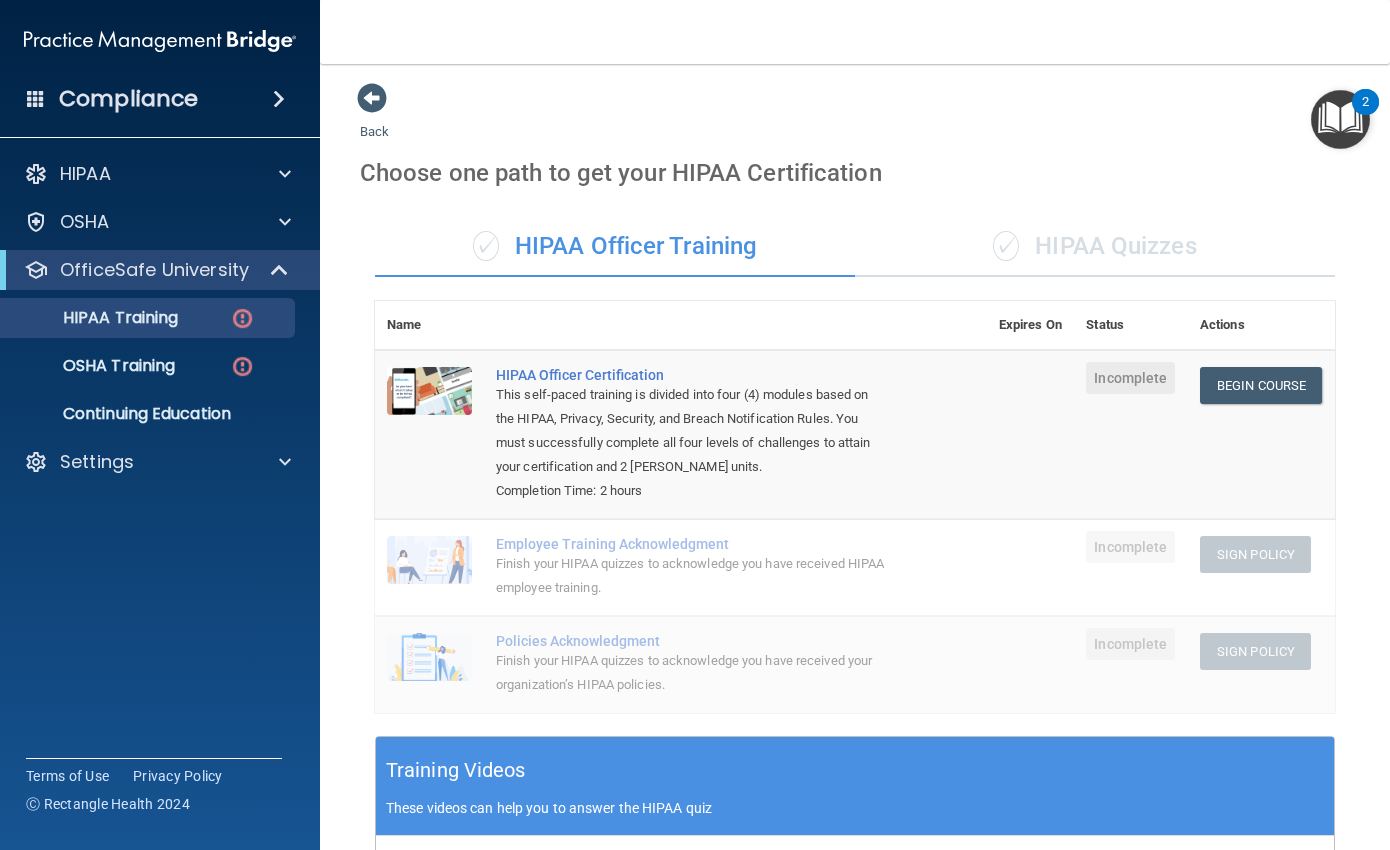 scroll, scrollTop: 0, scrollLeft: 0, axis: both 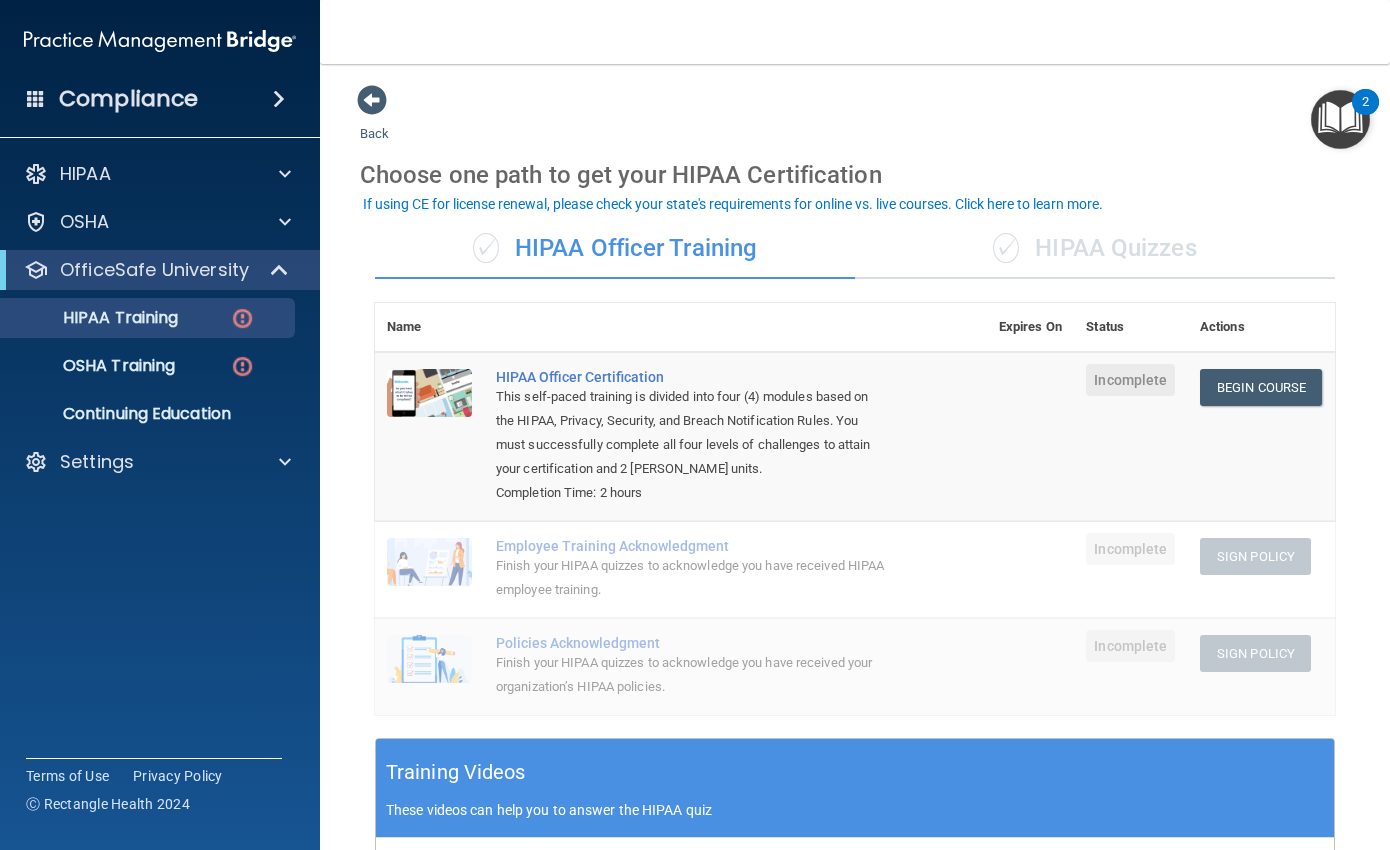 click on "✓   HIPAA Quizzes" at bounding box center [1095, 249] 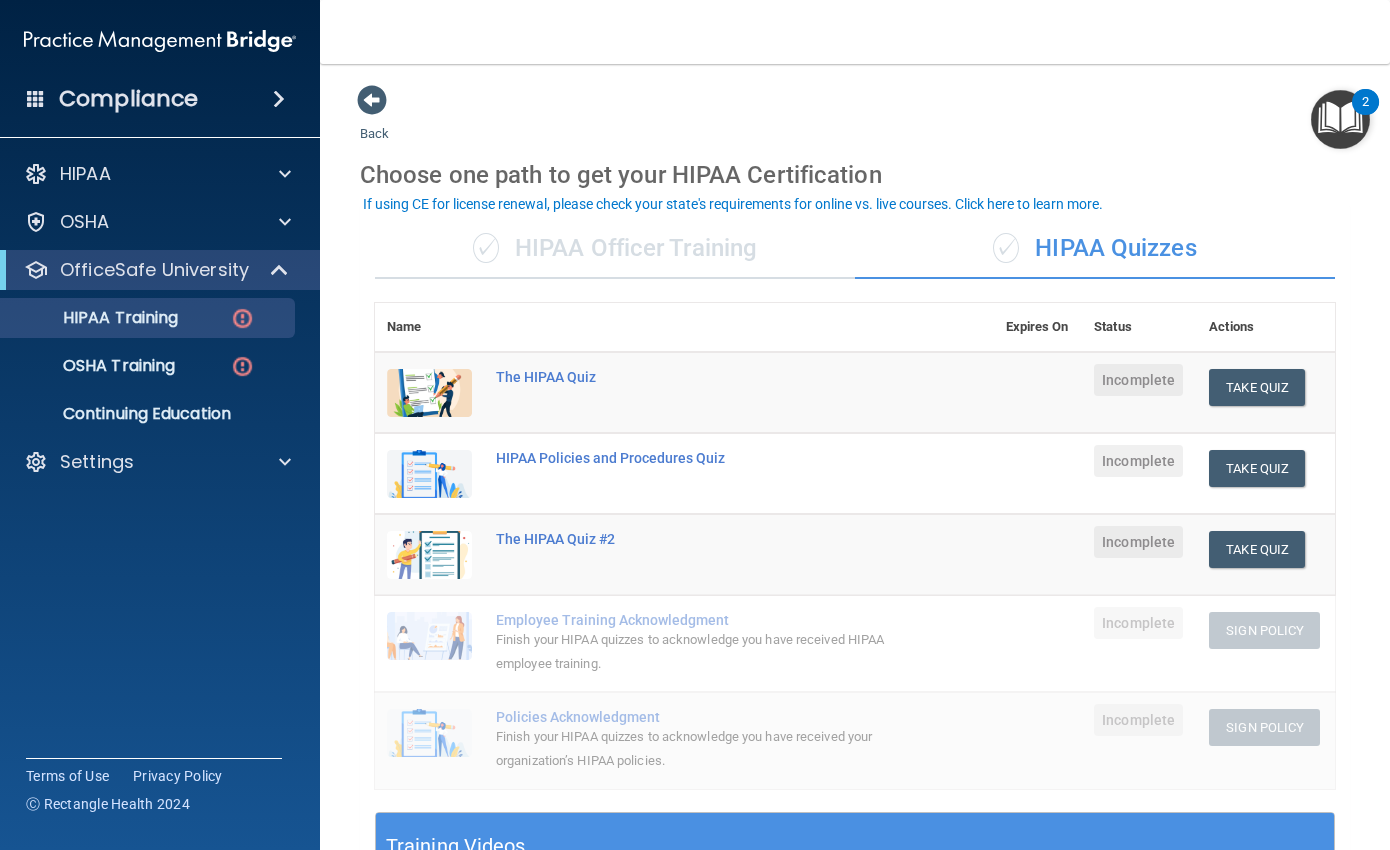 click on "✓   HIPAA Officer Training" at bounding box center [615, 249] 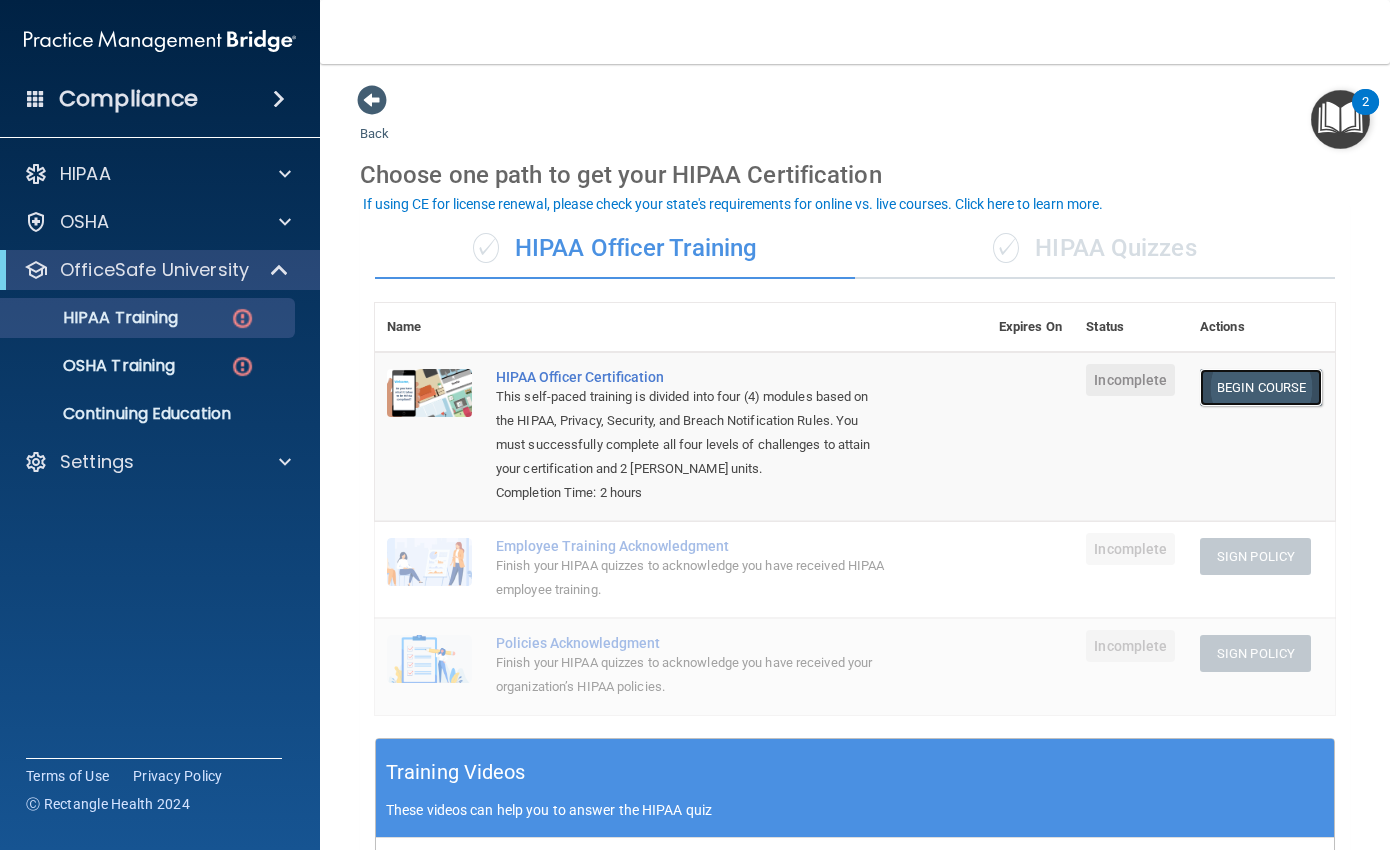 click on "Begin Course" at bounding box center [1261, 387] 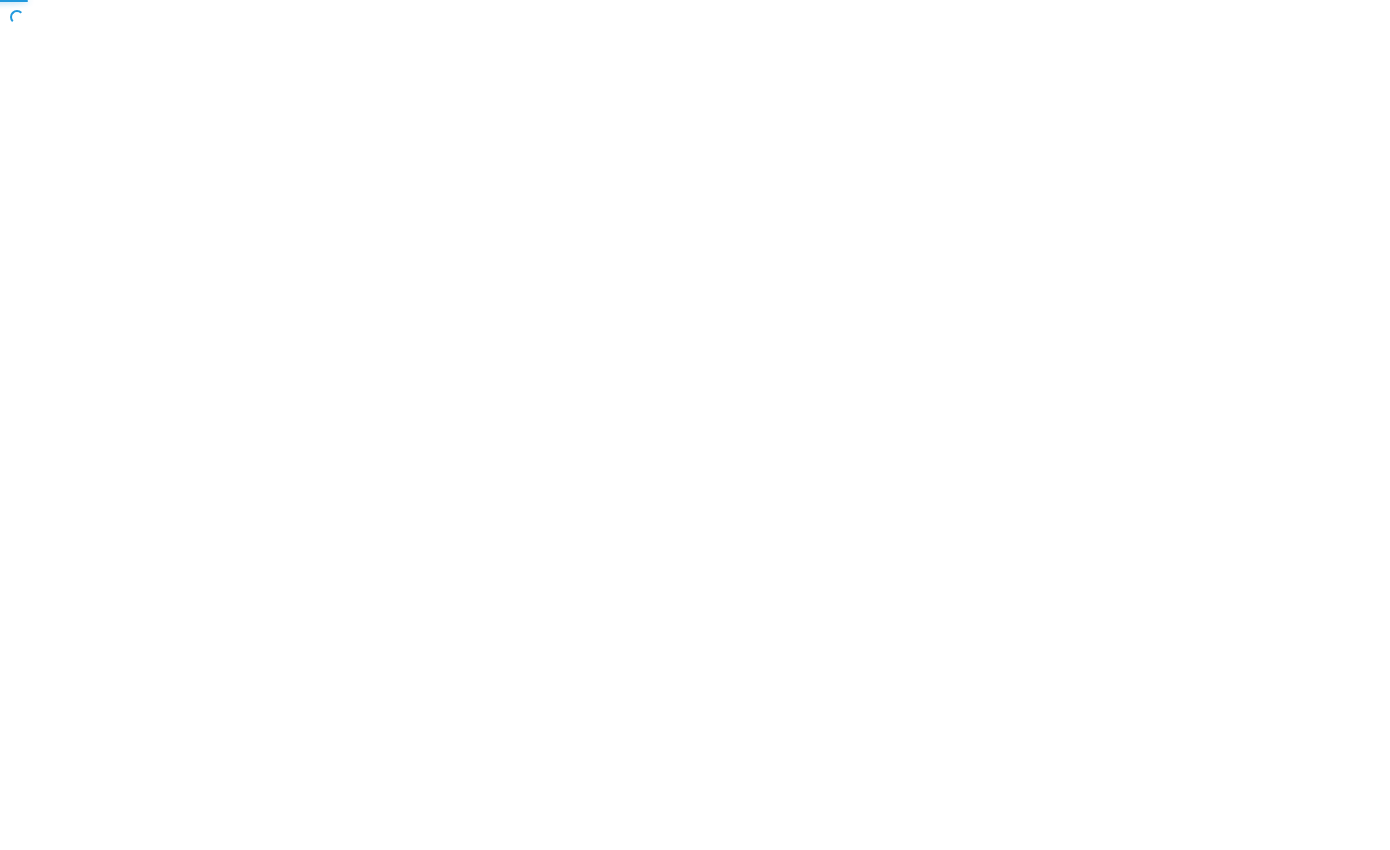 scroll, scrollTop: 0, scrollLeft: 0, axis: both 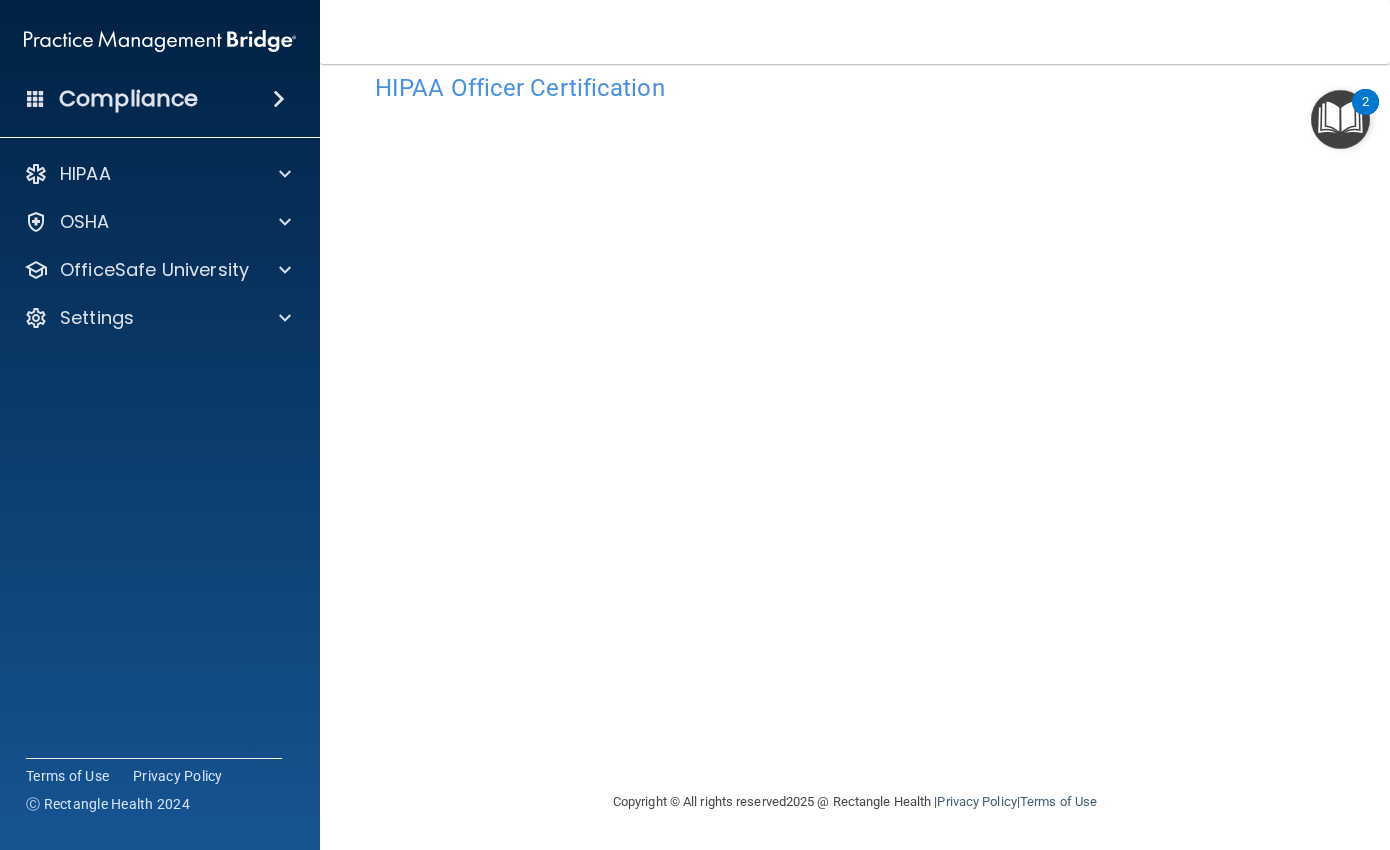 click on "HIPAA Officer Certification" at bounding box center [855, 88] 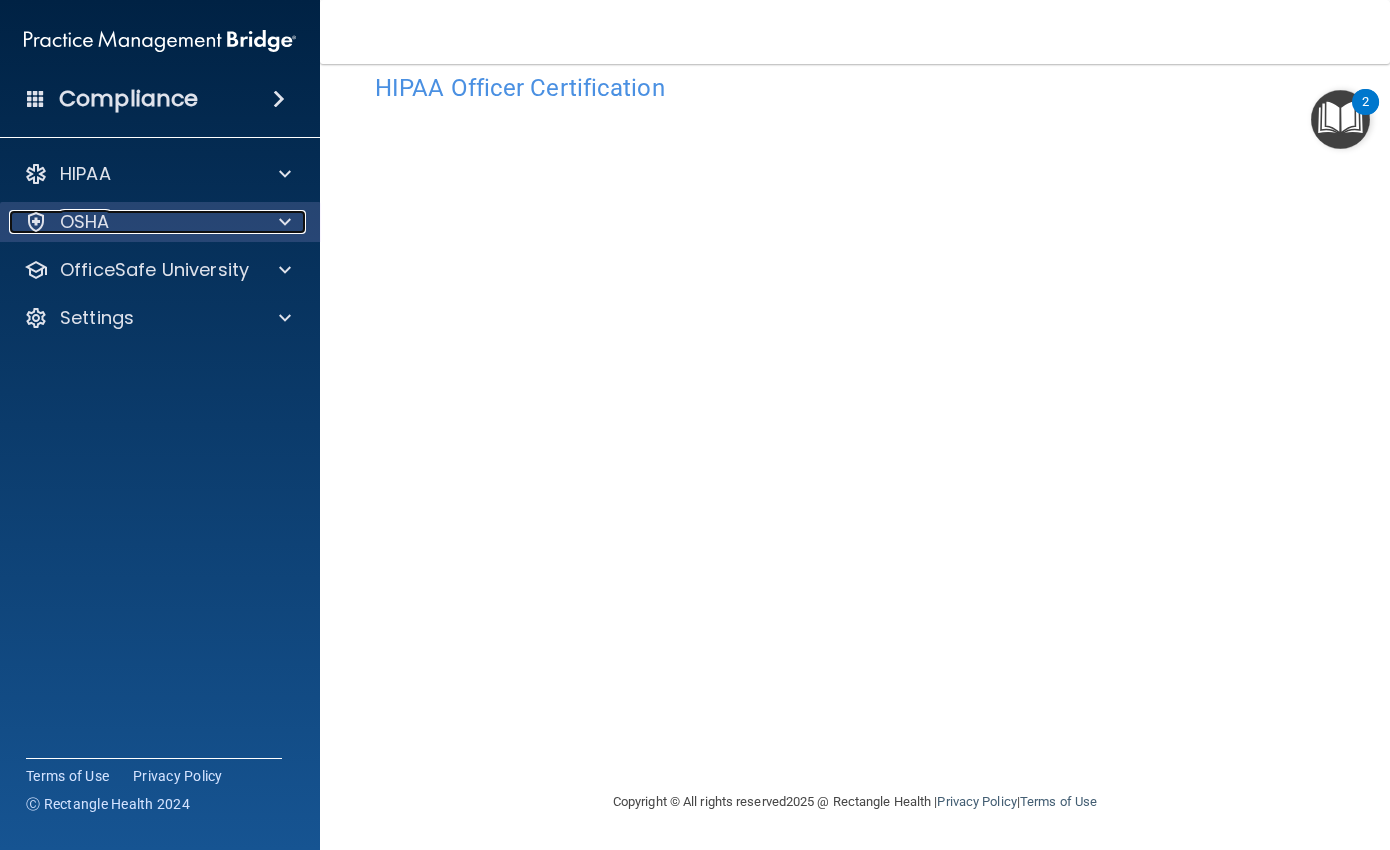 click on "OSHA" at bounding box center [133, 222] 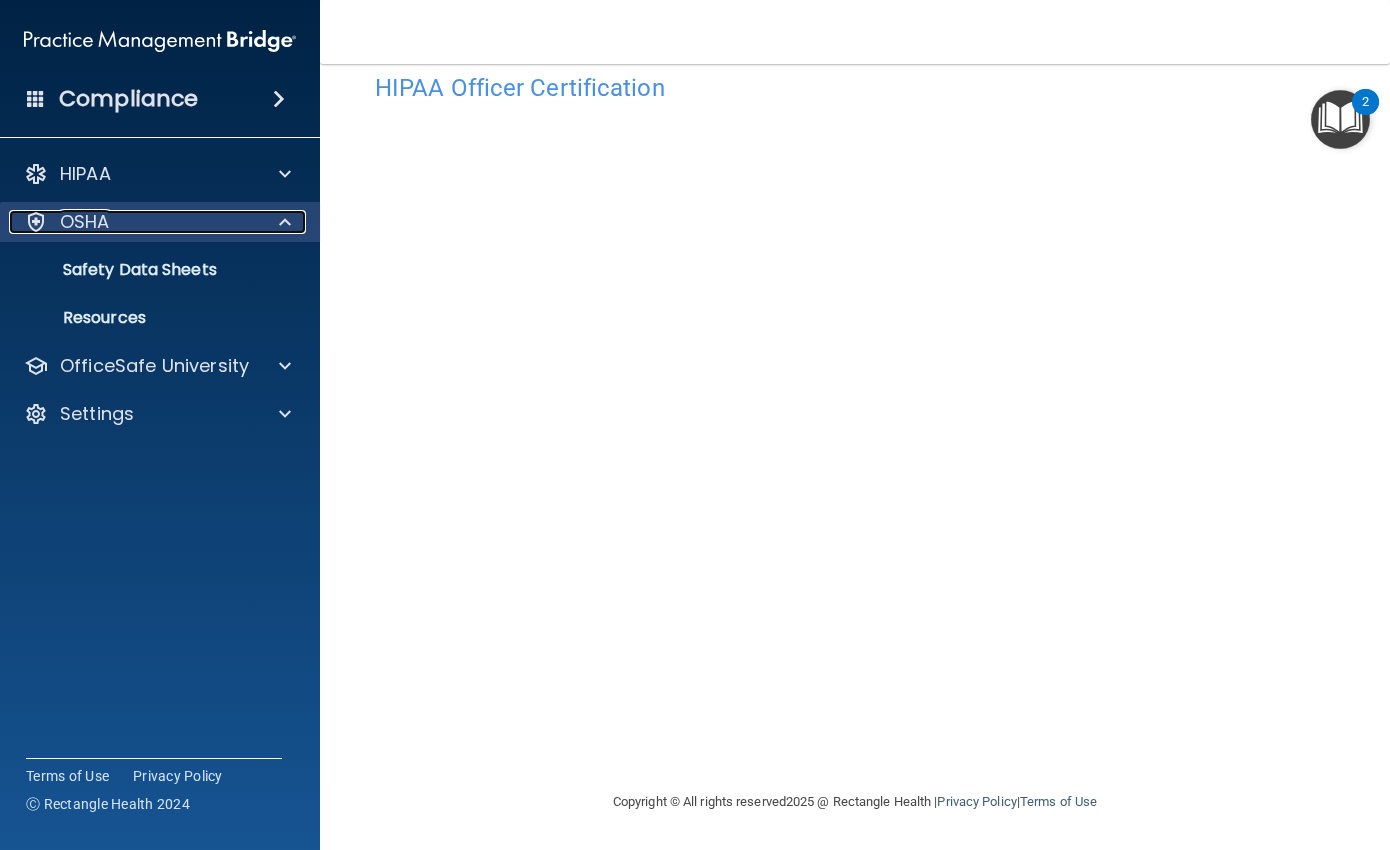 click on "OSHA" at bounding box center [133, 222] 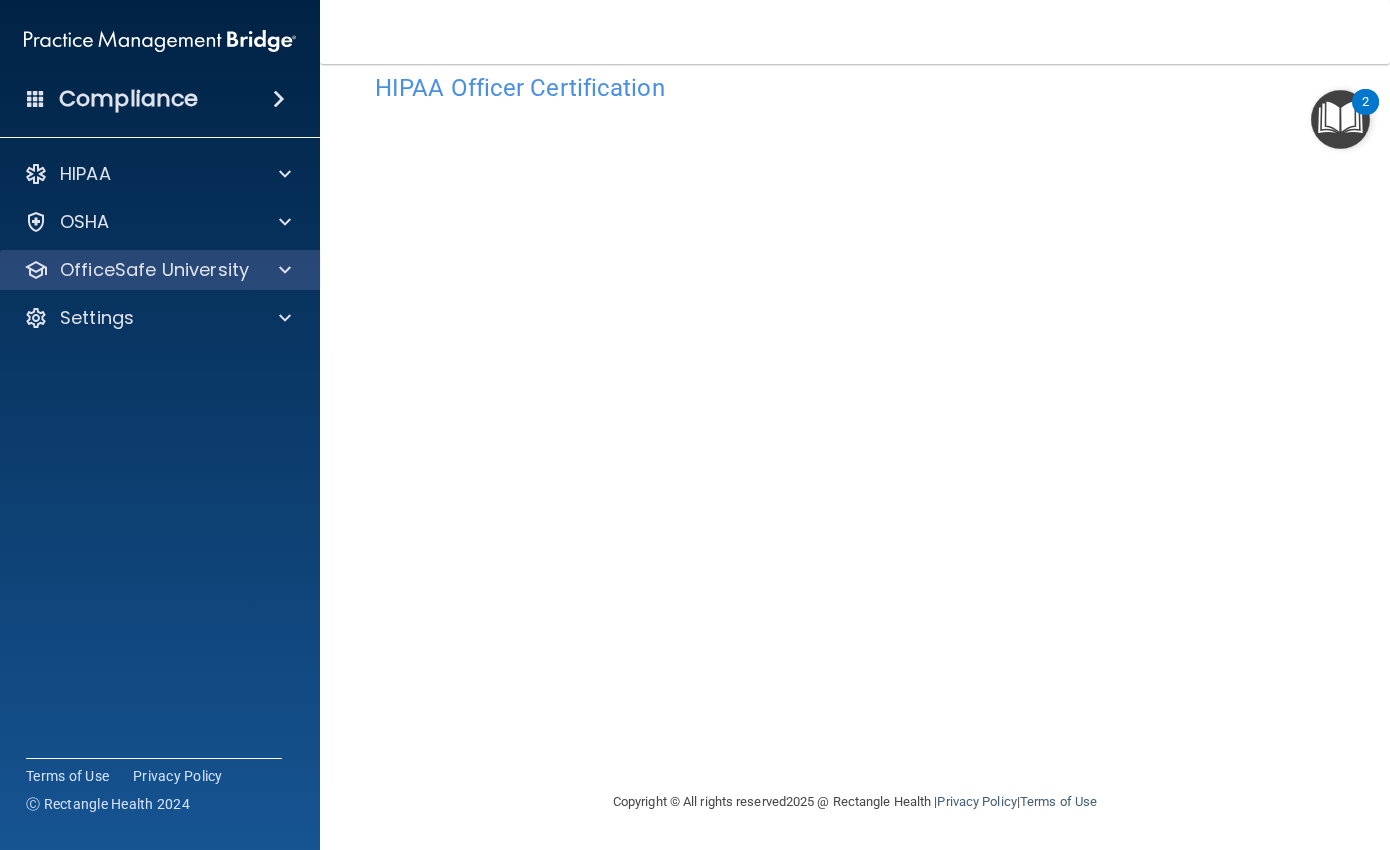click on "OfficeSafe University" at bounding box center [160, 270] 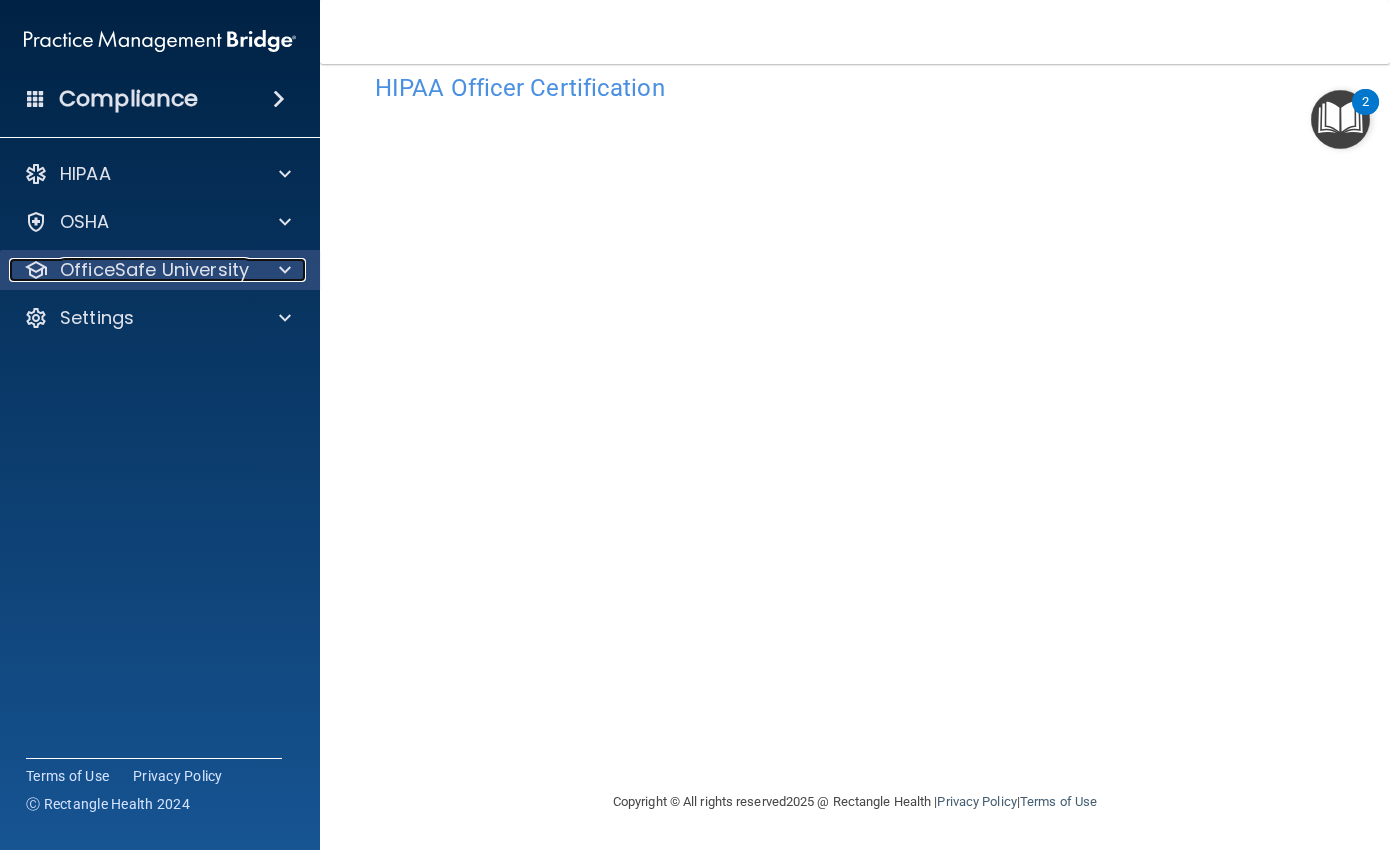 click at bounding box center (282, 270) 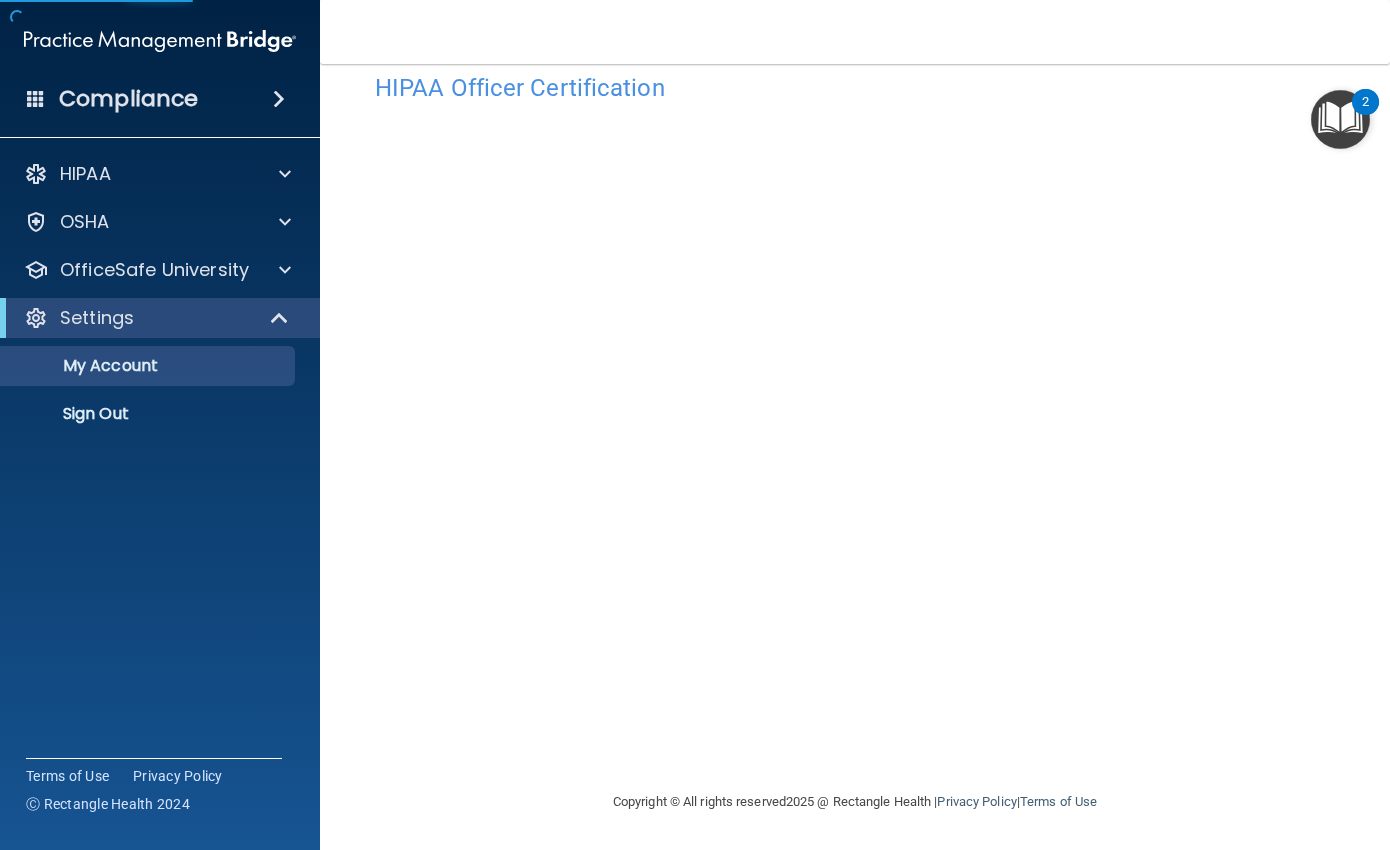 scroll, scrollTop: 0, scrollLeft: 0, axis: both 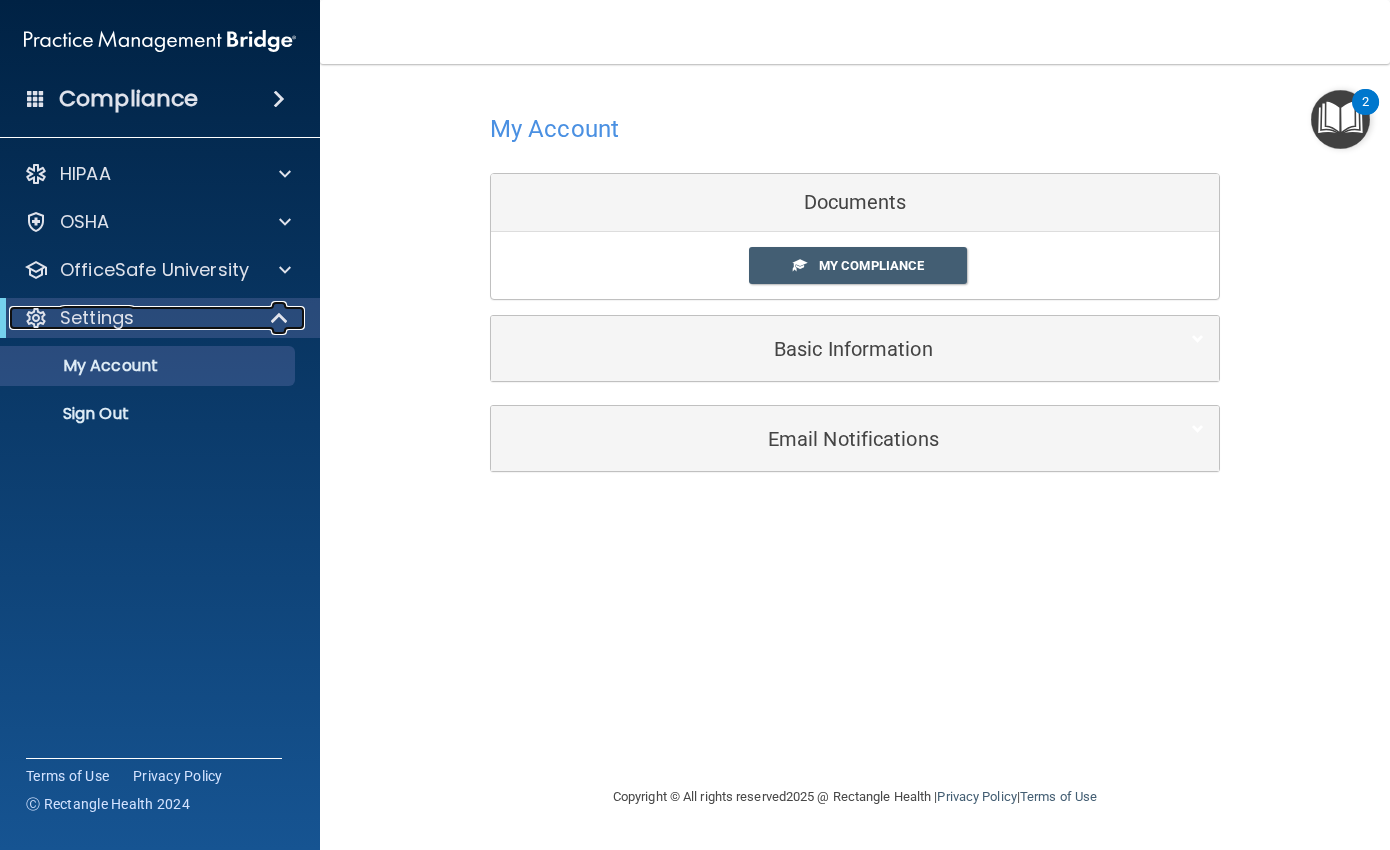 click at bounding box center (281, 318) 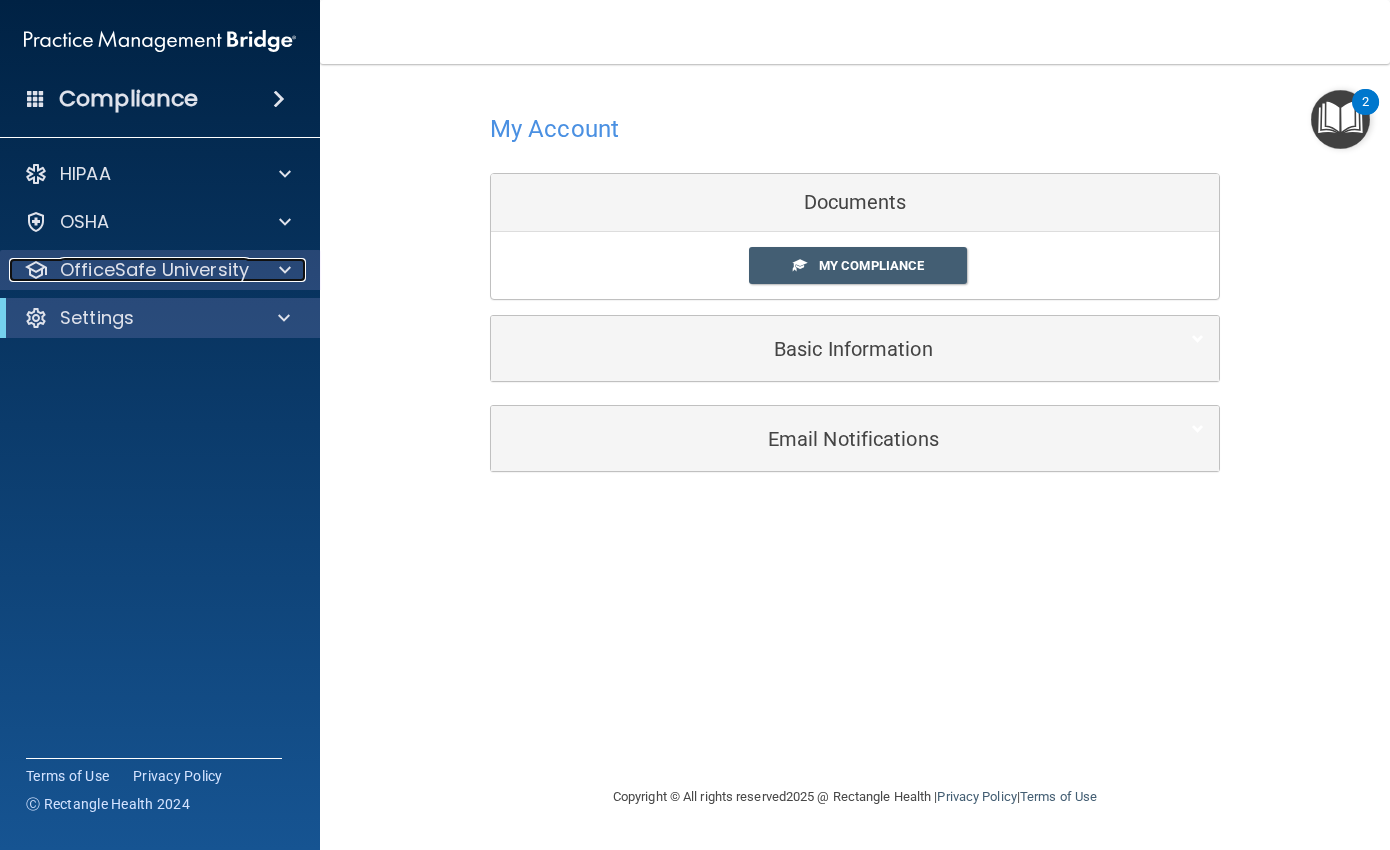 click at bounding box center [285, 270] 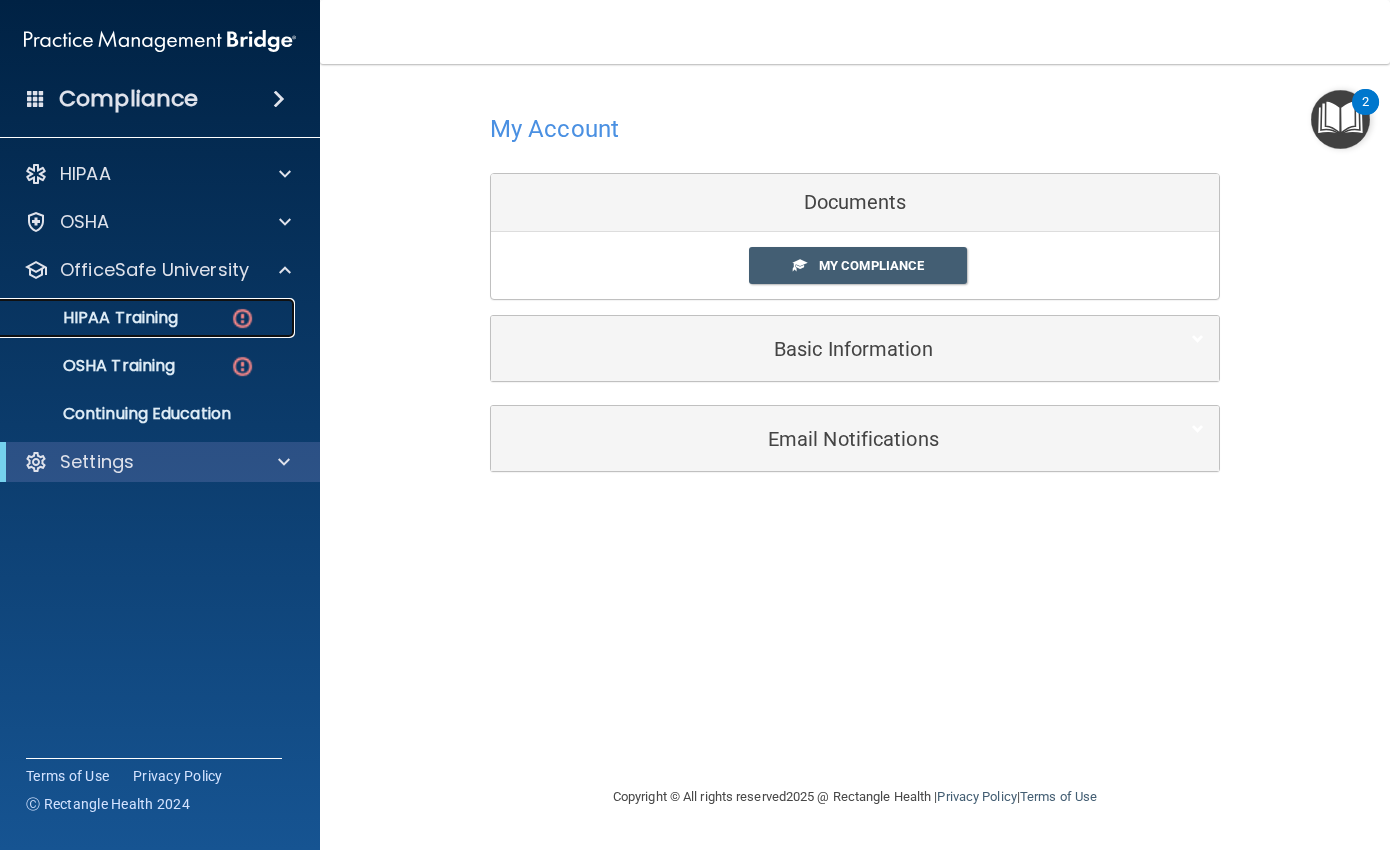 click on "HIPAA Training" at bounding box center (149, 318) 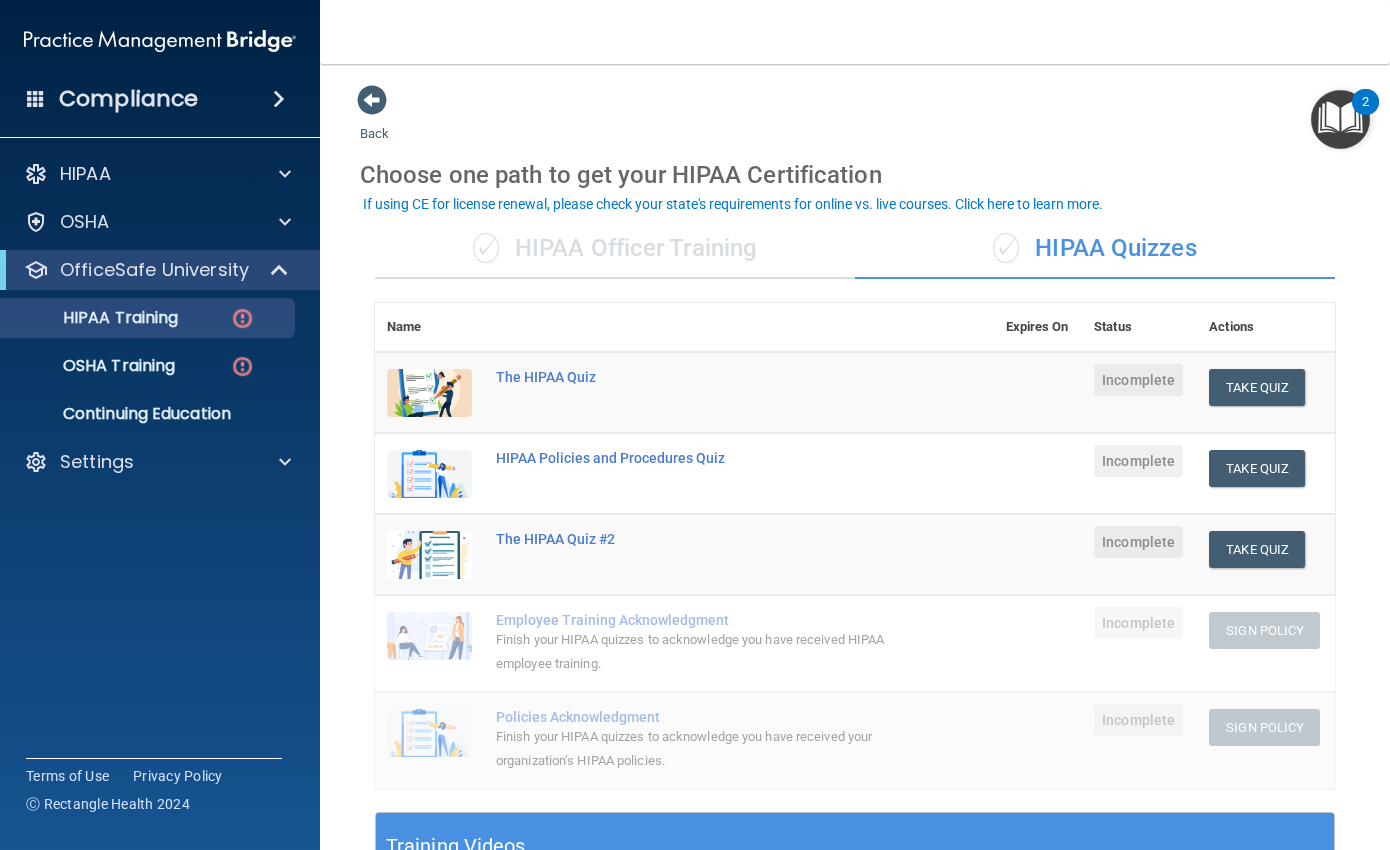 click on "✓   HIPAA Officer Training" at bounding box center [615, 249] 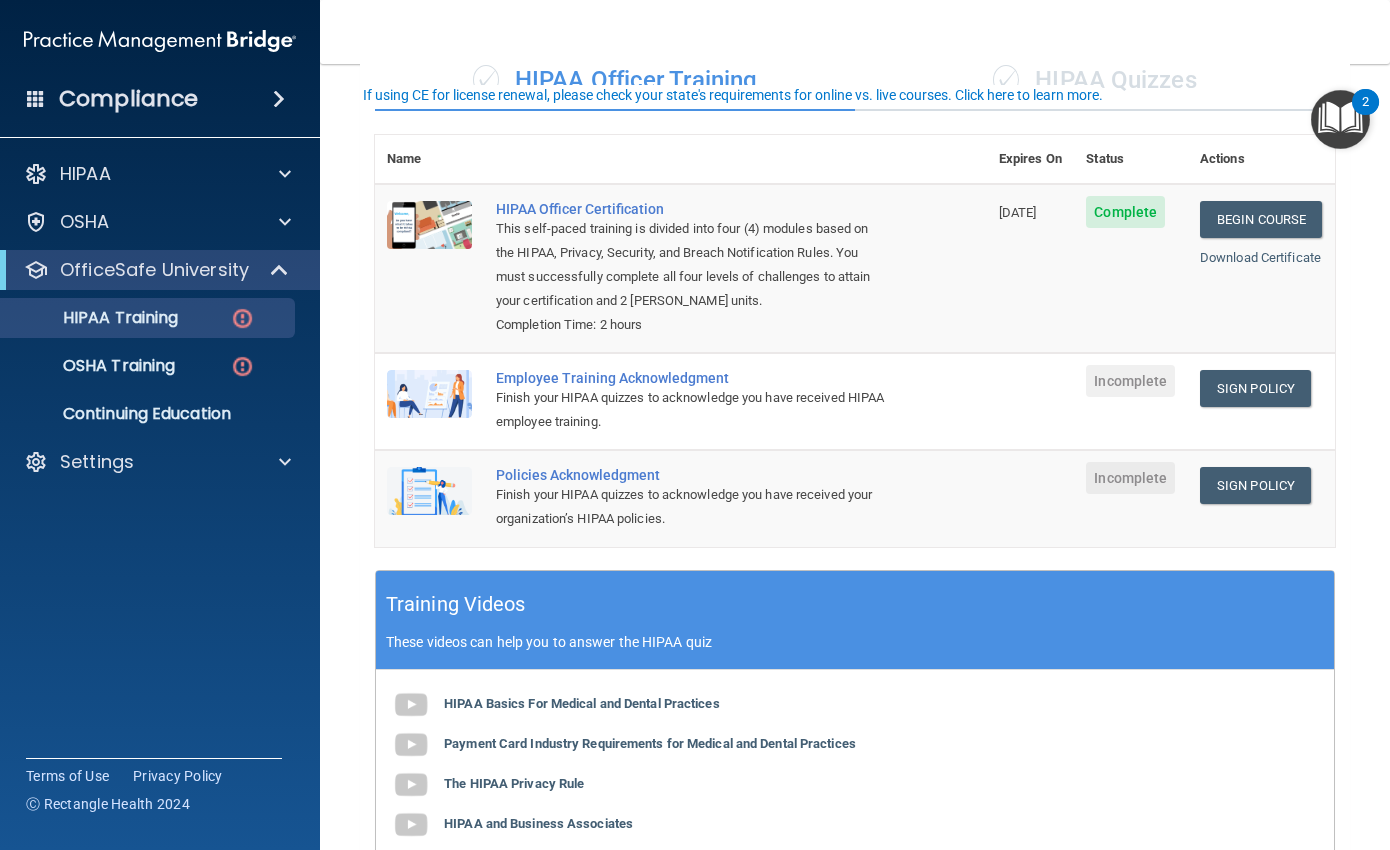 scroll, scrollTop: 200, scrollLeft: 0, axis: vertical 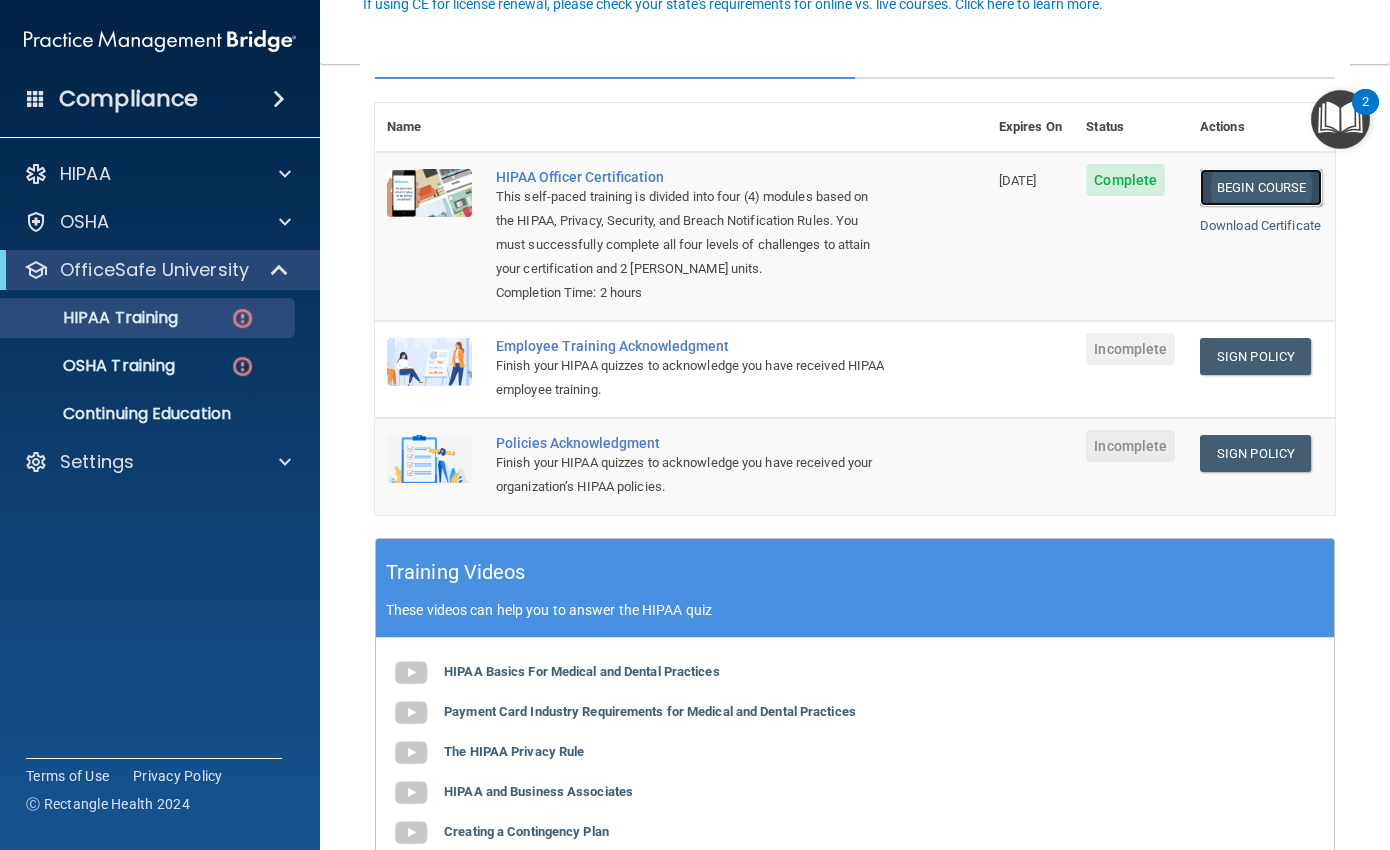 click on "Begin Course" at bounding box center (1261, 187) 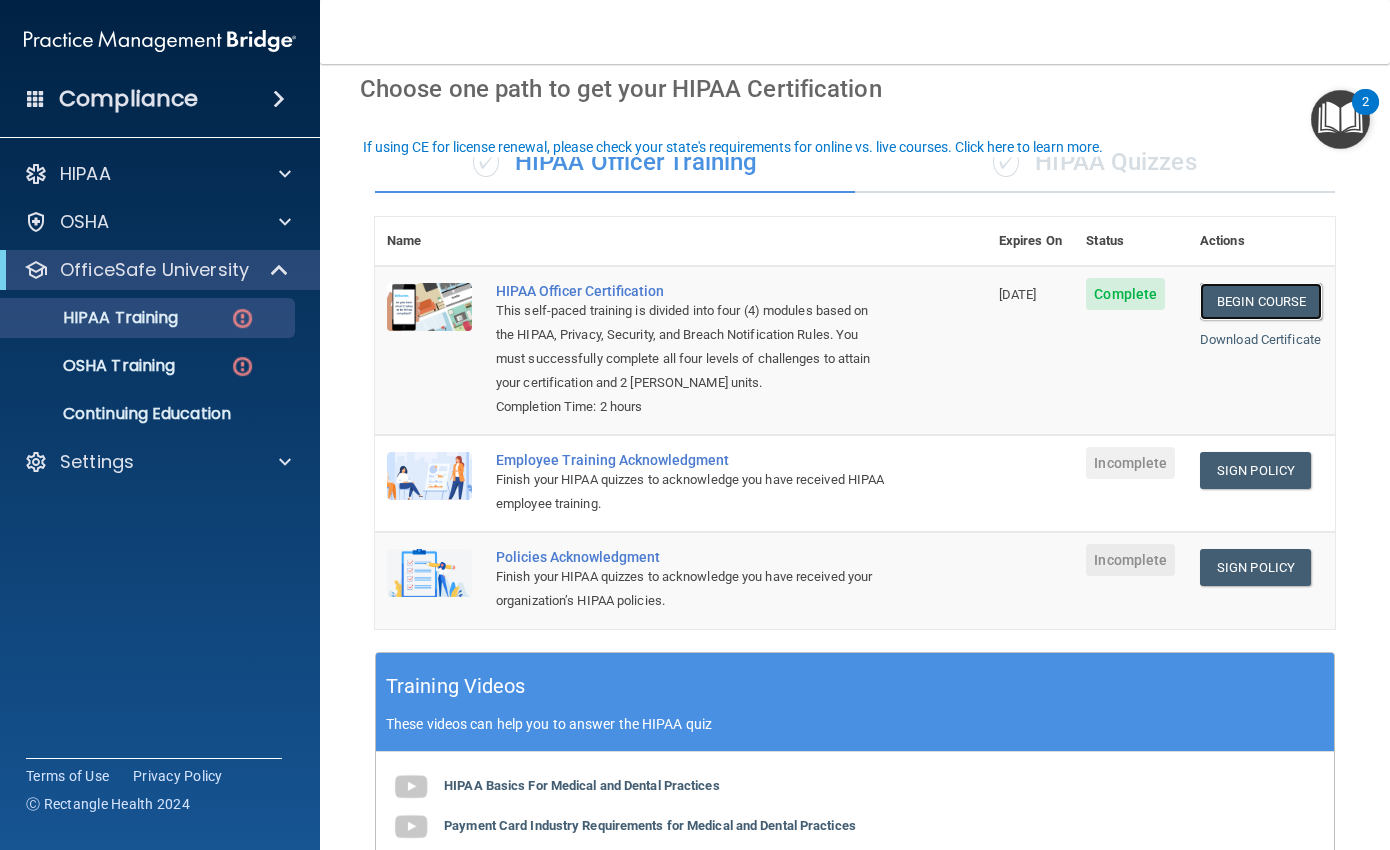 scroll, scrollTop: 0, scrollLeft: 0, axis: both 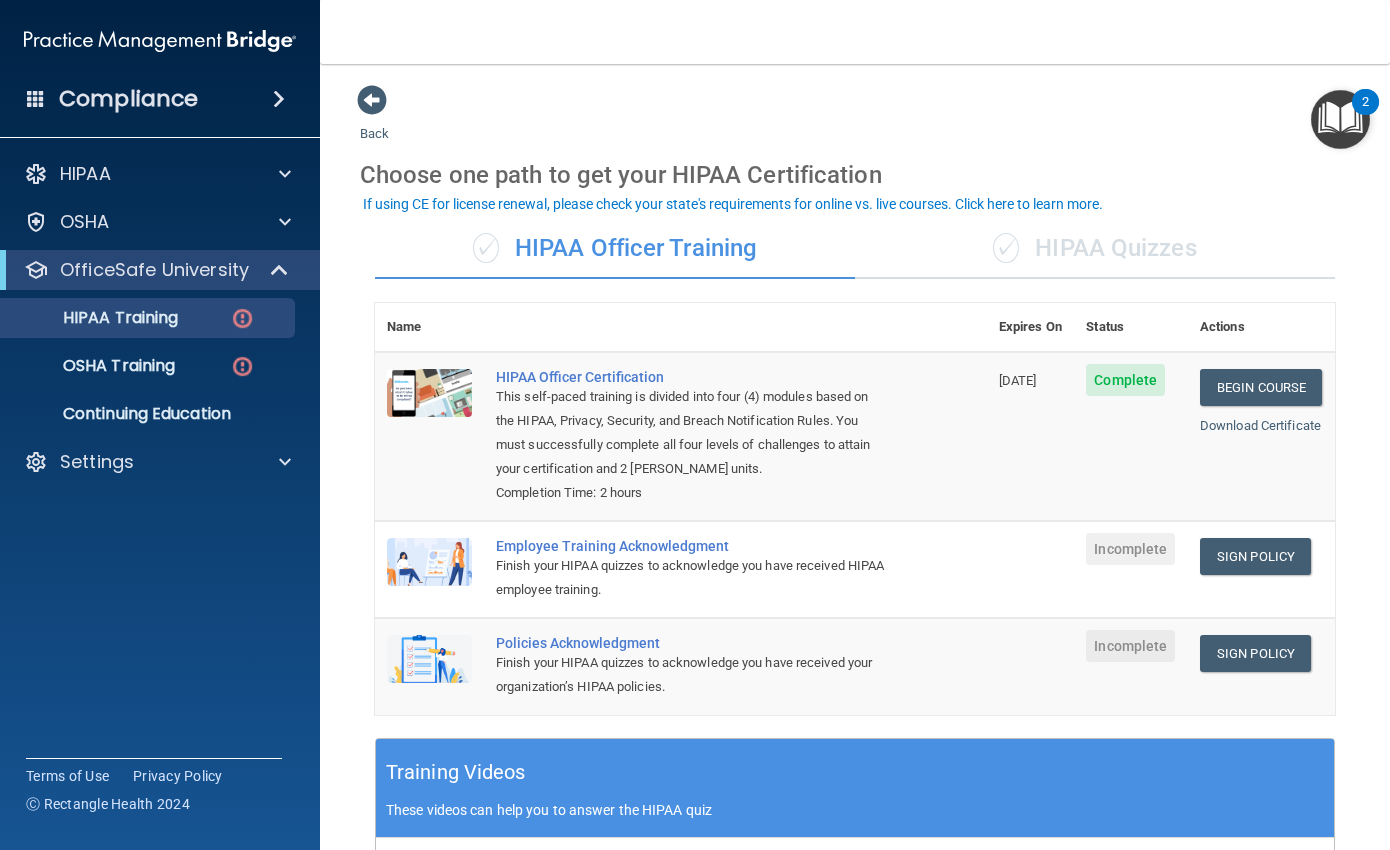 click on "✓   HIPAA Quizzes" at bounding box center (1095, 249) 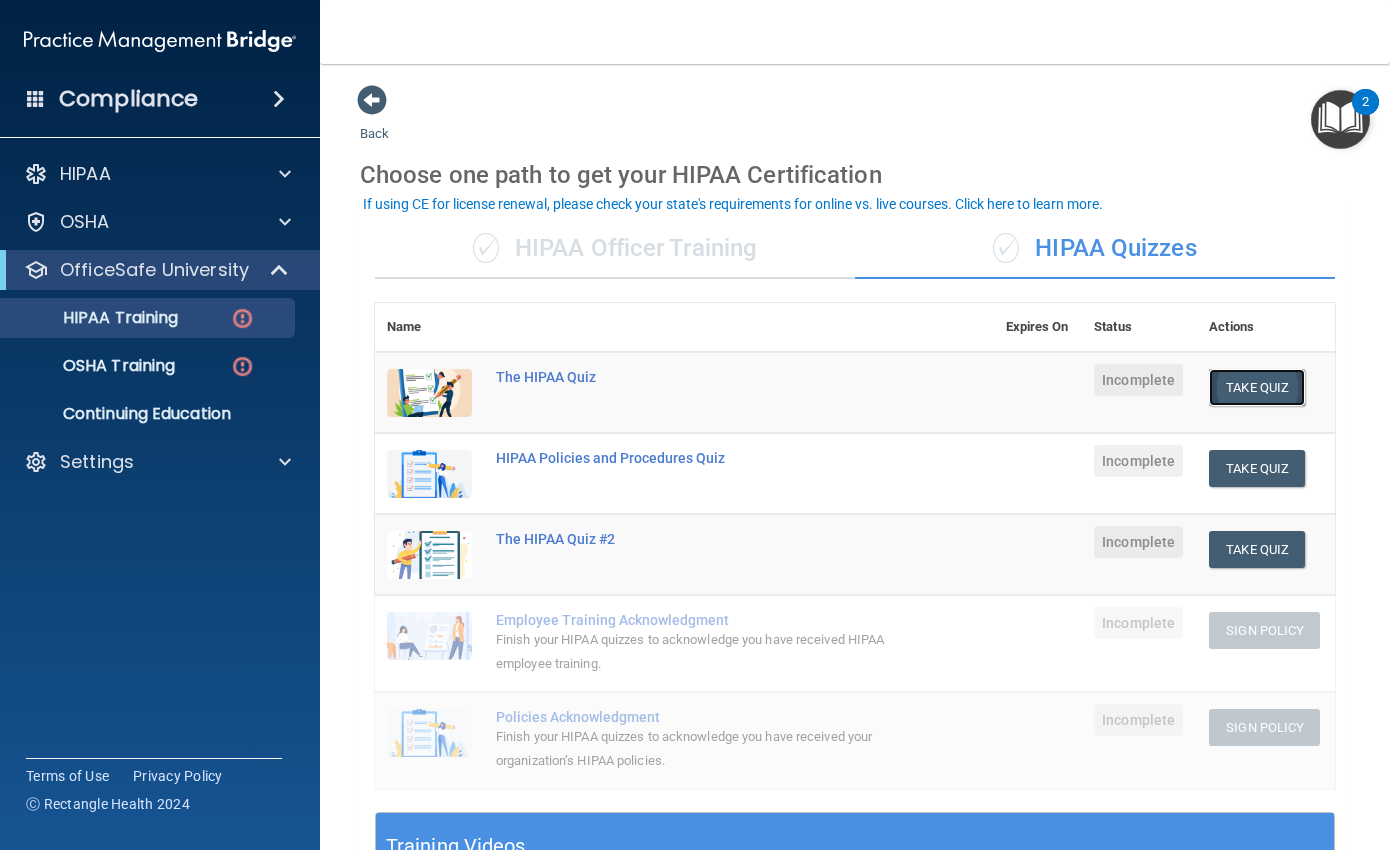 click on "Take Quiz" at bounding box center (1257, 387) 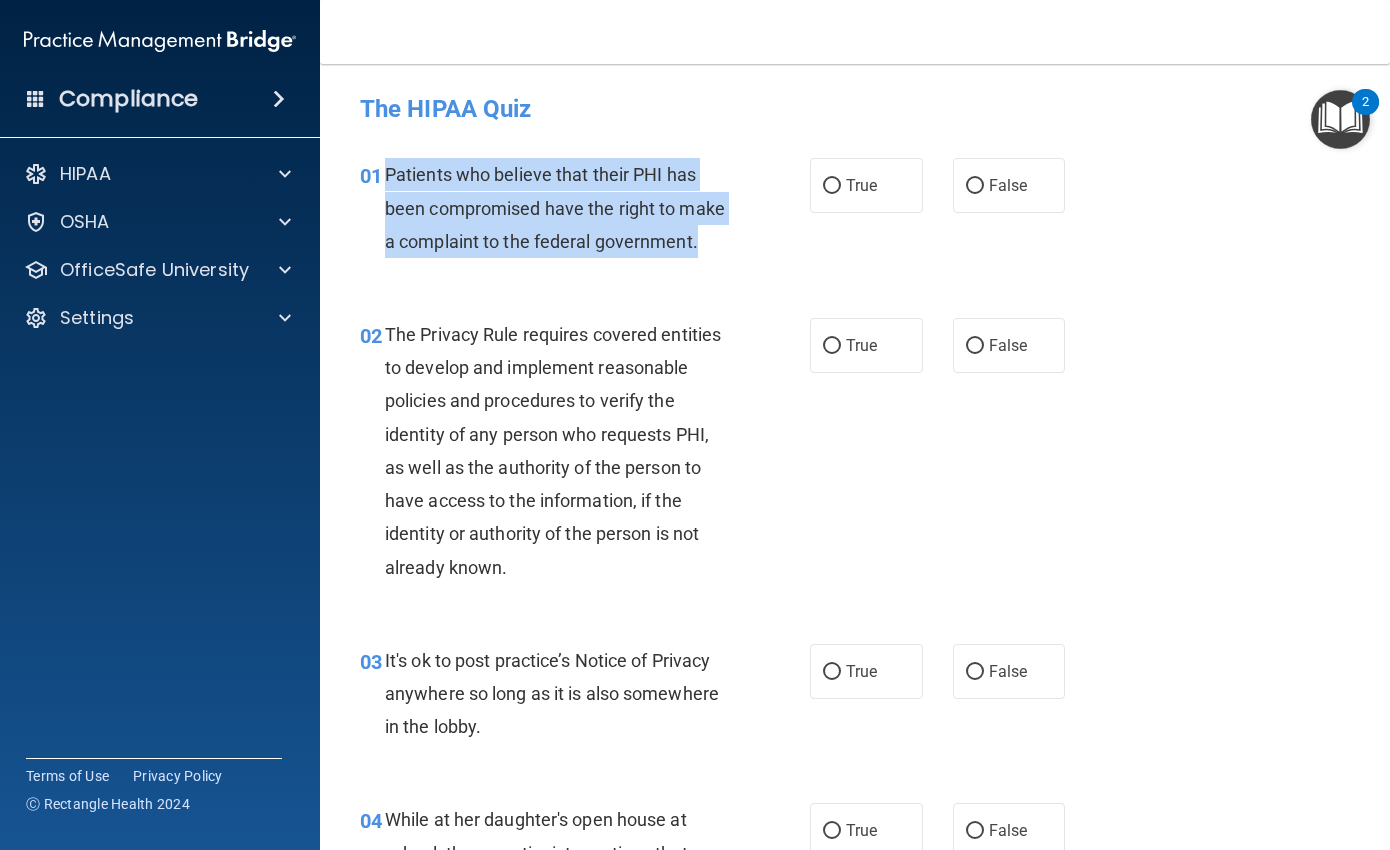 drag, startPoint x: 382, startPoint y: 167, endPoint x: 510, endPoint y: 281, distance: 171.40594 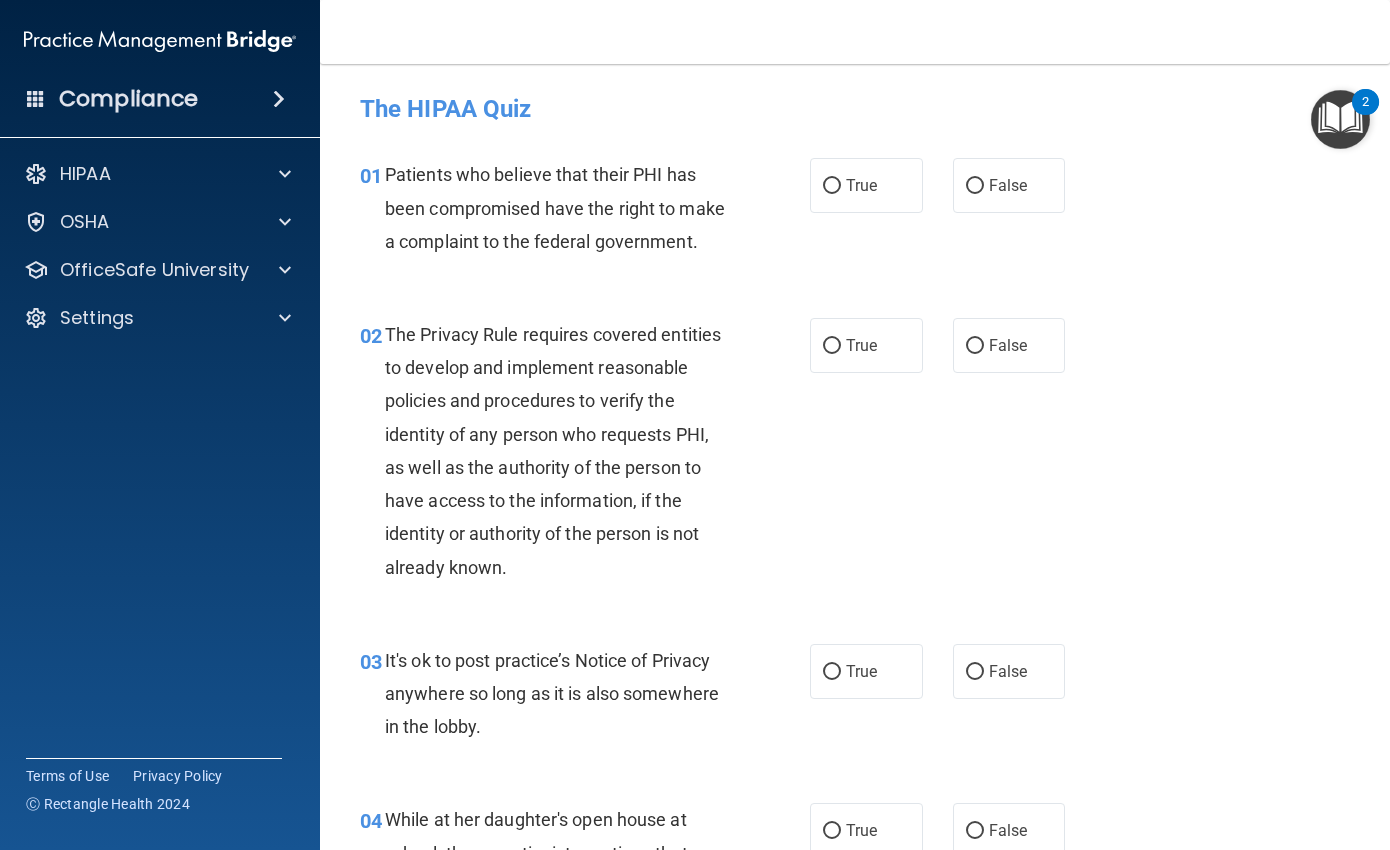drag, startPoint x: 500, startPoint y: 233, endPoint x: 705, endPoint y: 99, distance: 244.91019 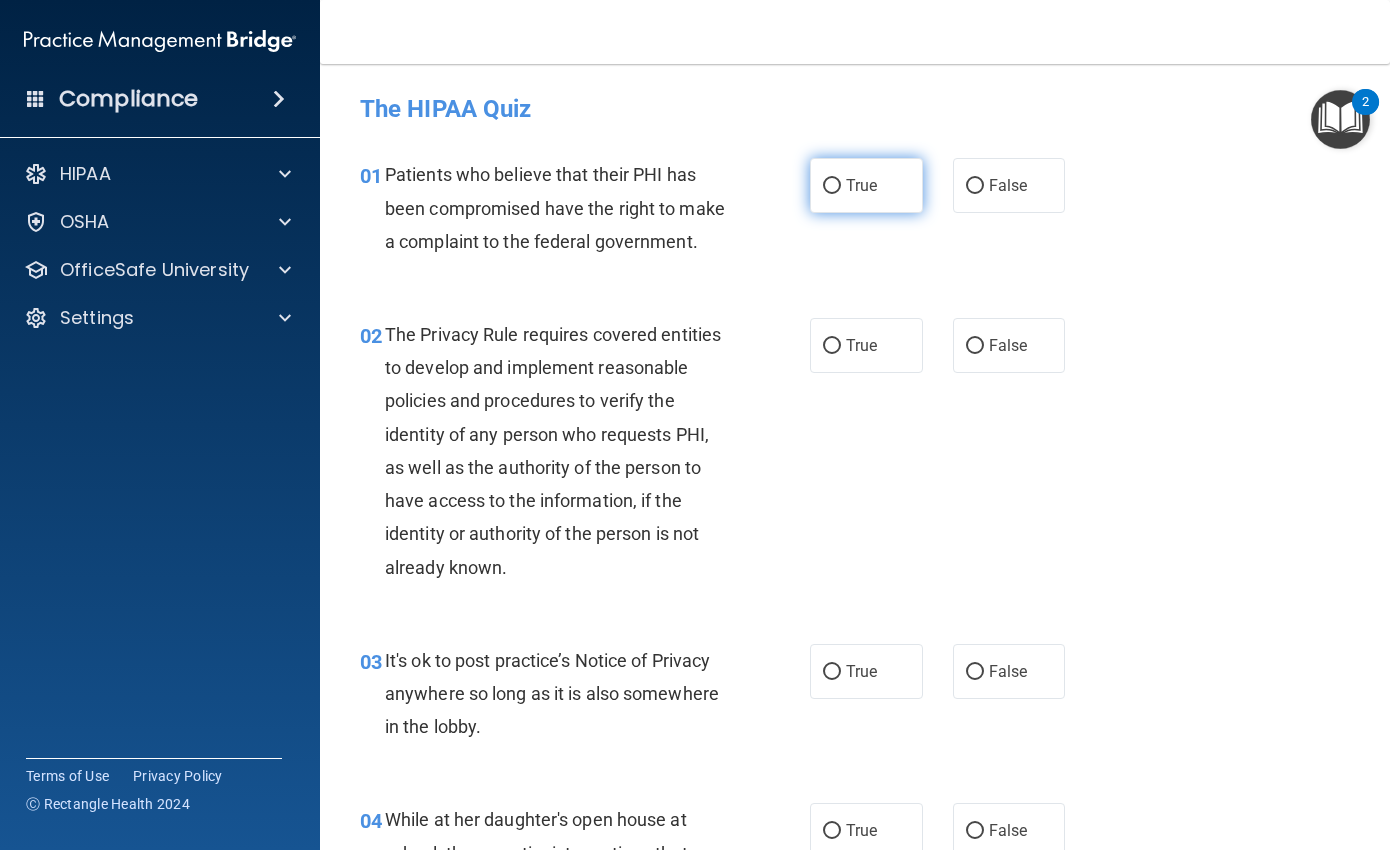 click on "True" at bounding box center (866, 185) 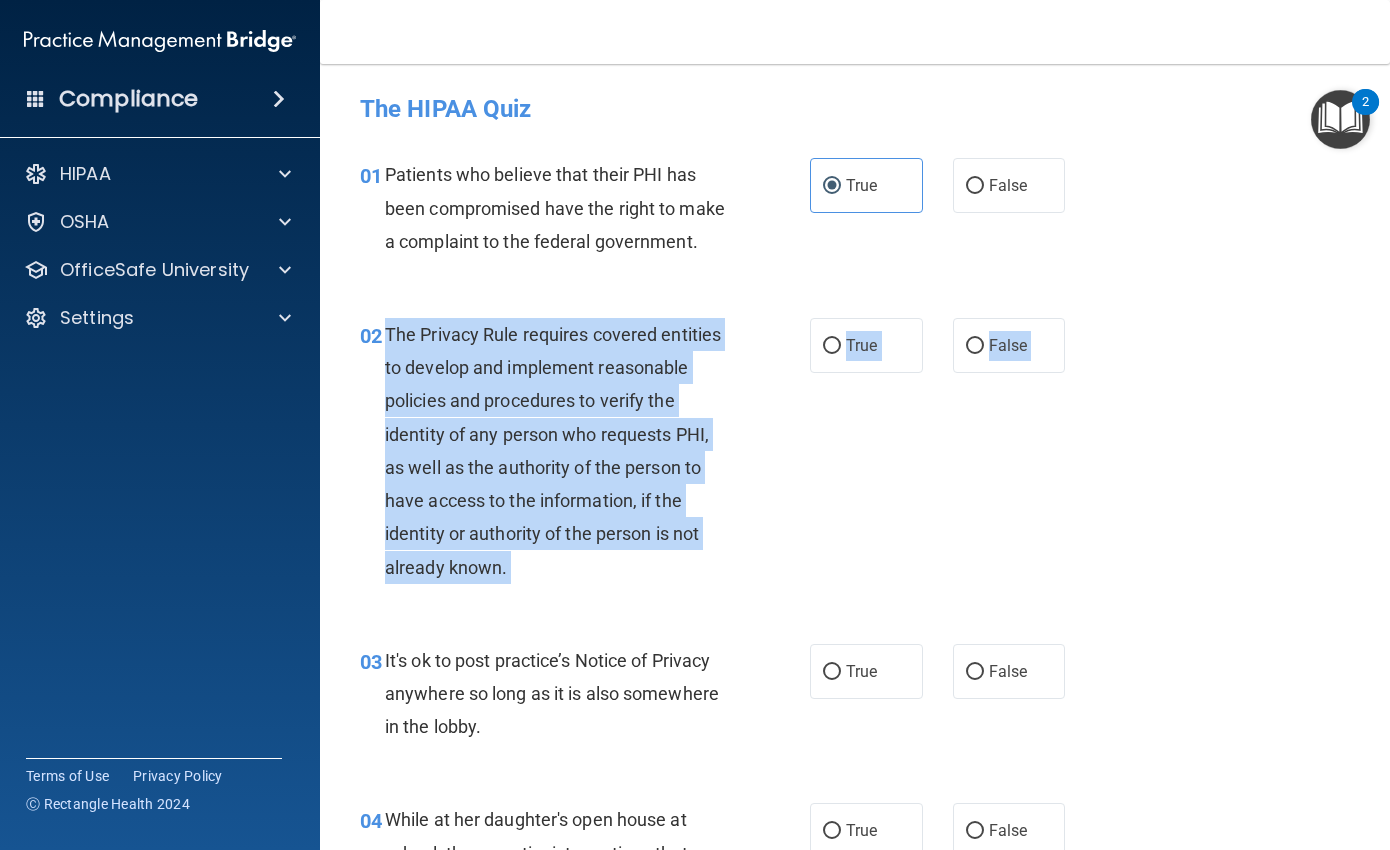 drag, startPoint x: 379, startPoint y: 364, endPoint x: 524, endPoint y: 603, distance: 279.54605 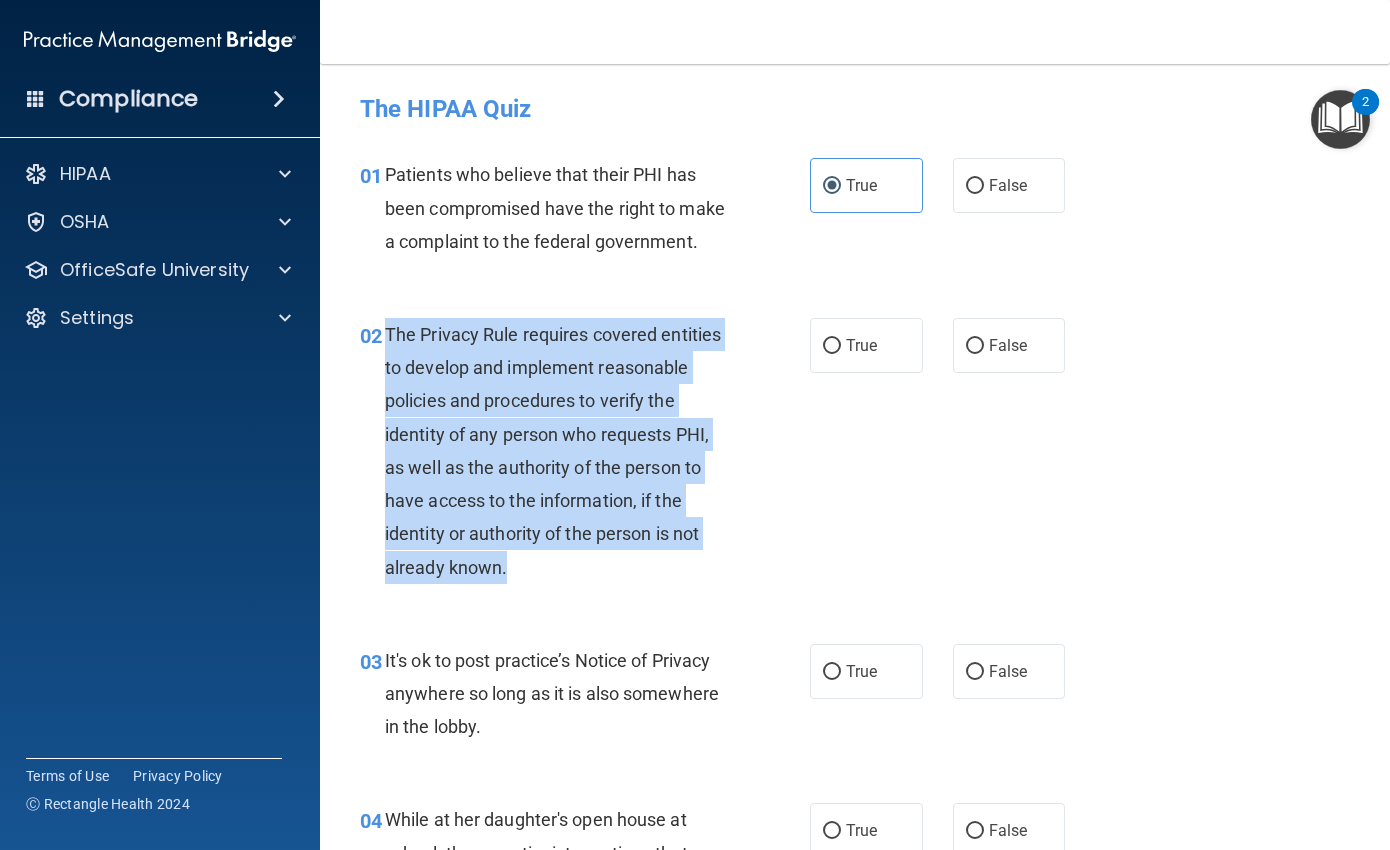 copy on "The Privacy Rule requires covered entities to develop and implement reasonable policies and procedures to verify the identity of any person who requests PHI, as well as the authority of the person to have access to the information, if the identity or authority of the person is not already known." 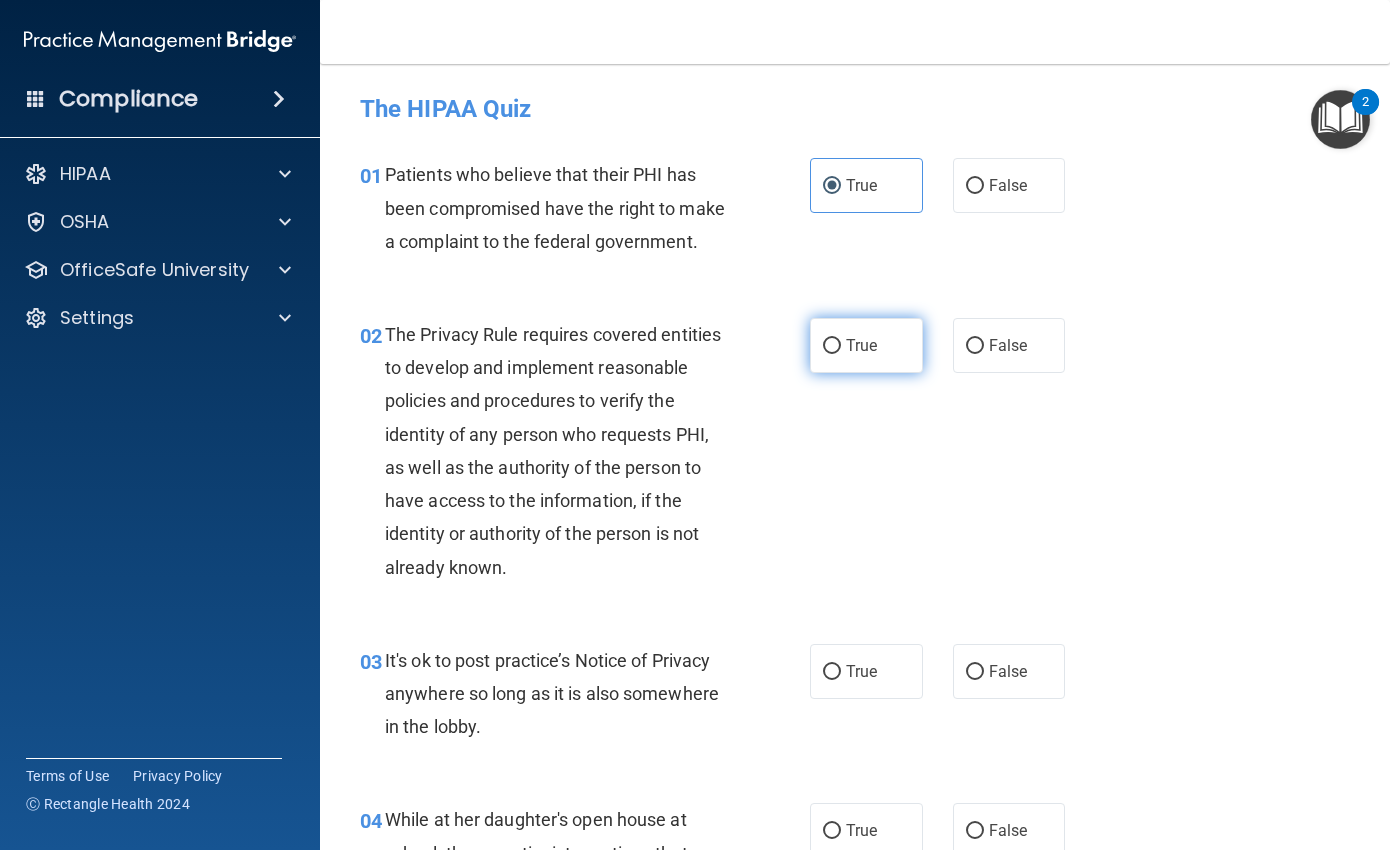 click on "True" at bounding box center [866, 345] 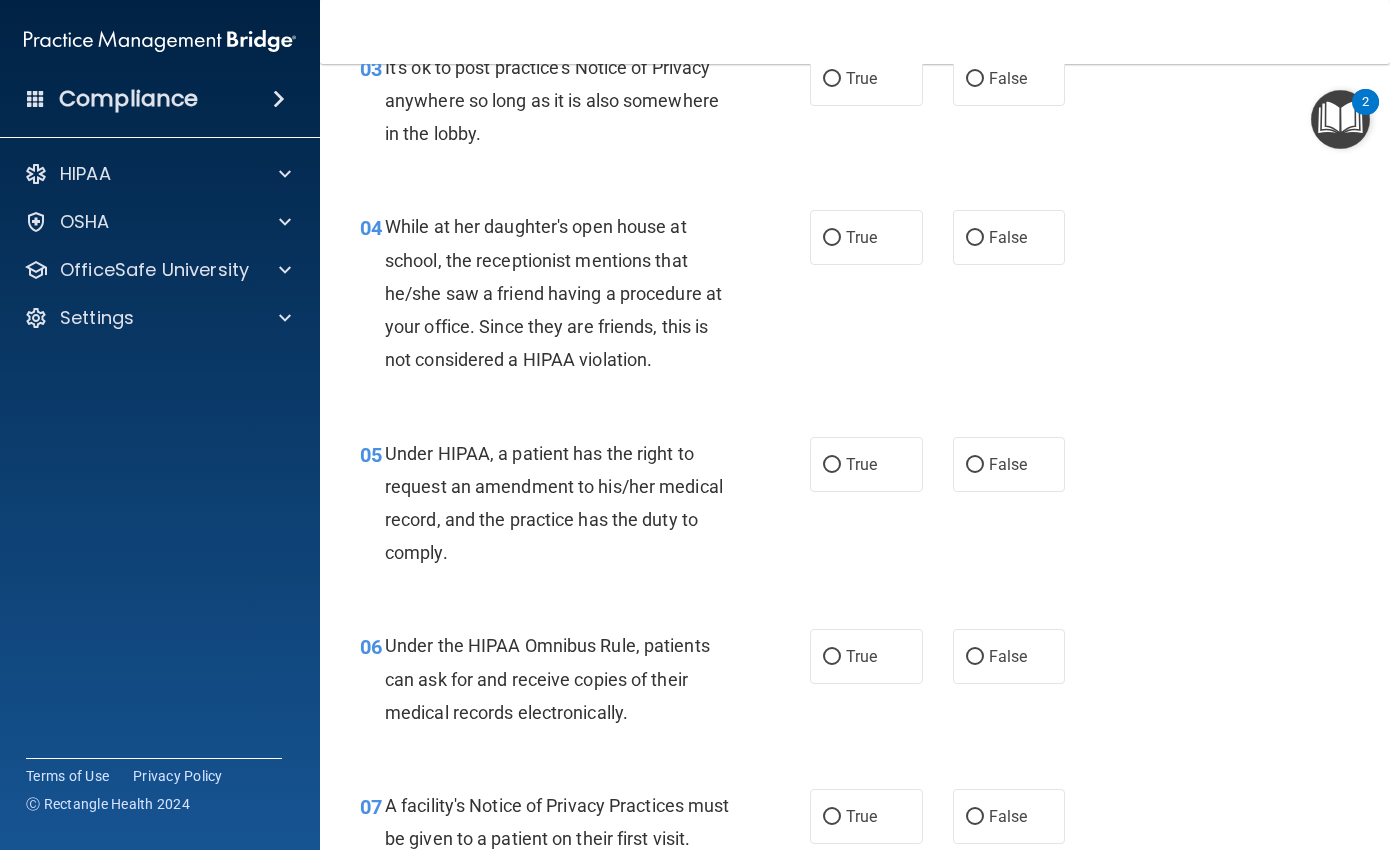 scroll, scrollTop: 600, scrollLeft: 0, axis: vertical 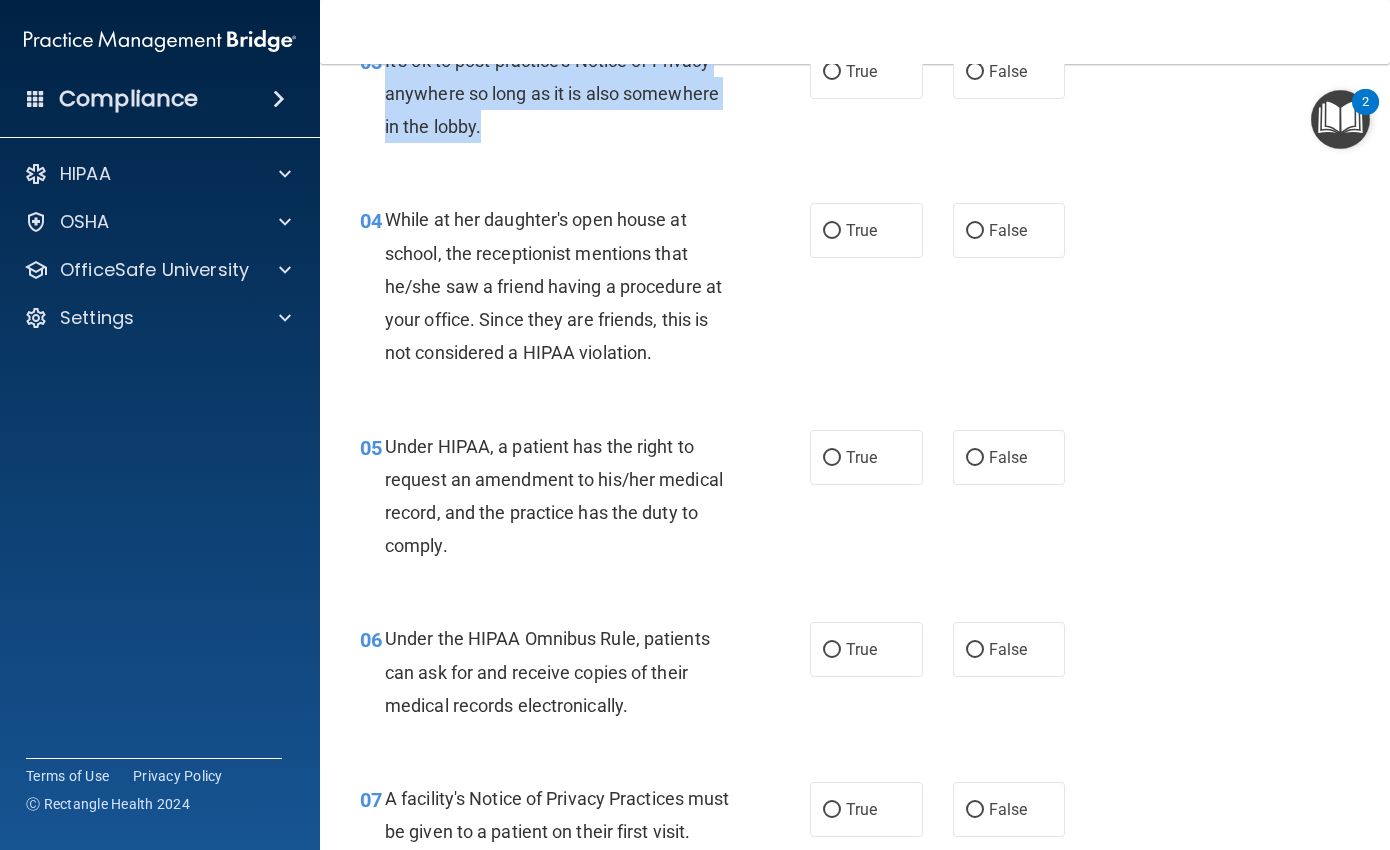 drag, startPoint x: 385, startPoint y: 92, endPoint x: 483, endPoint y: 172, distance: 126.50692 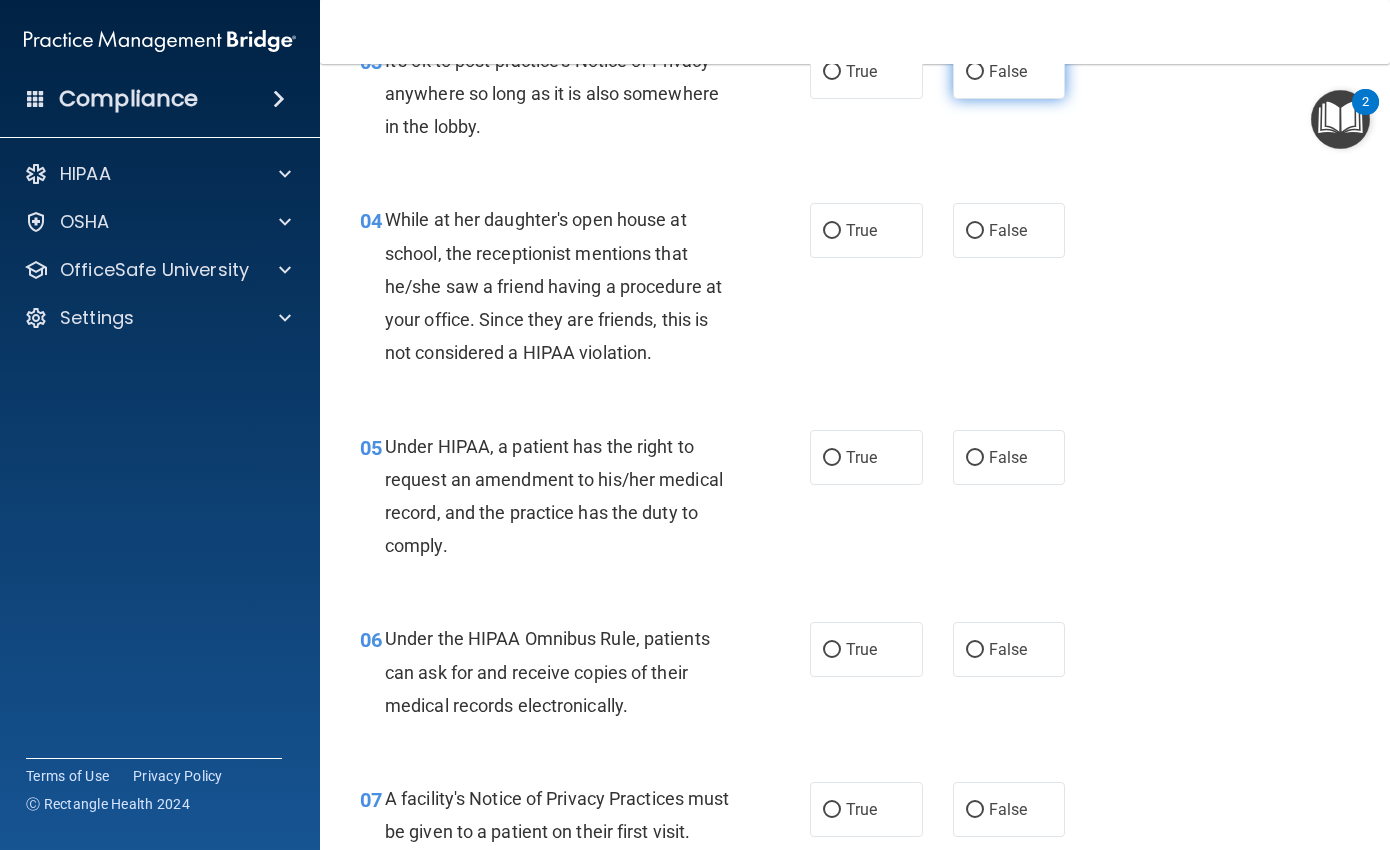 click on "False" at bounding box center [1009, 71] 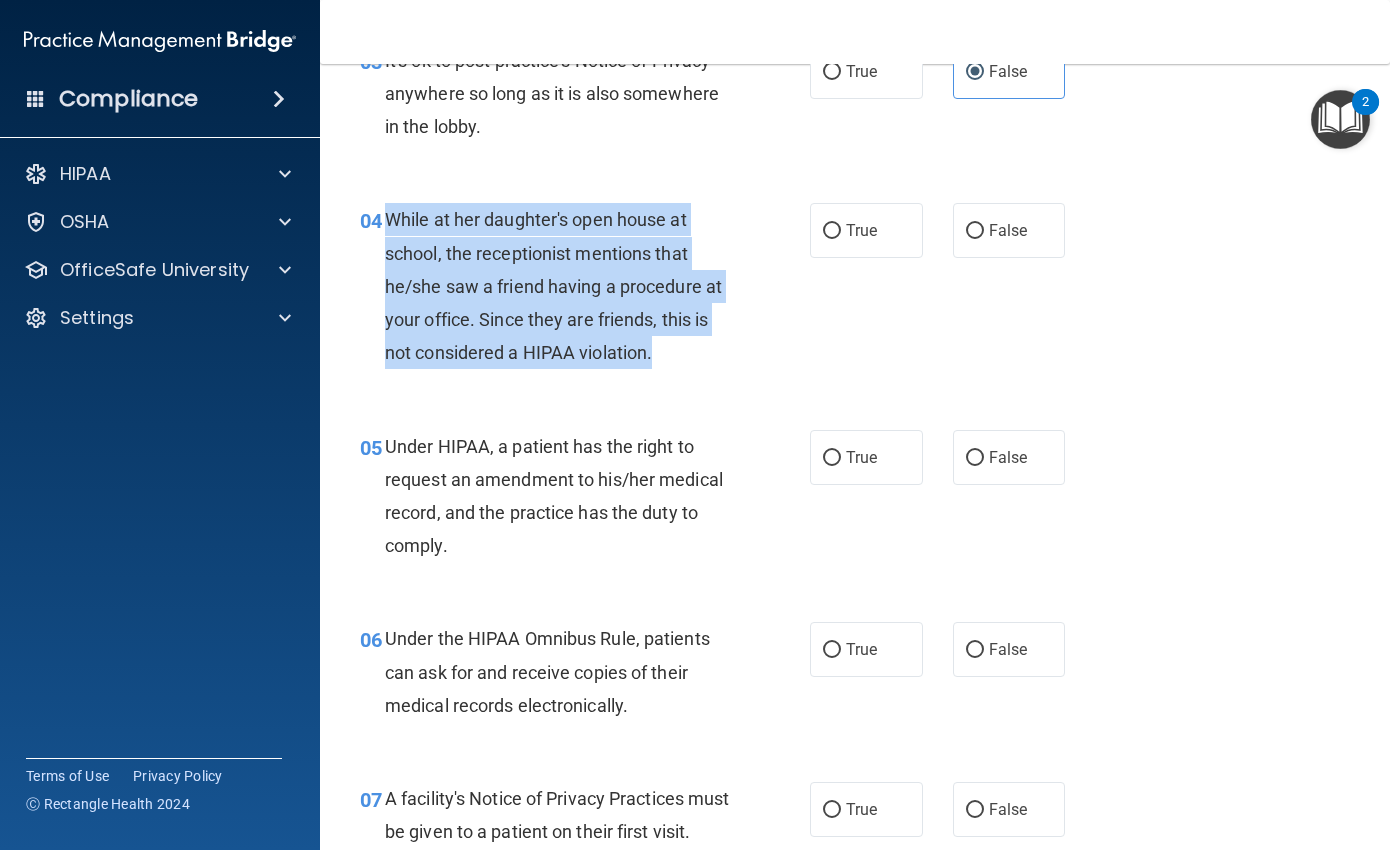 drag, startPoint x: 386, startPoint y: 250, endPoint x: 672, endPoint y: 377, distance: 312.92972 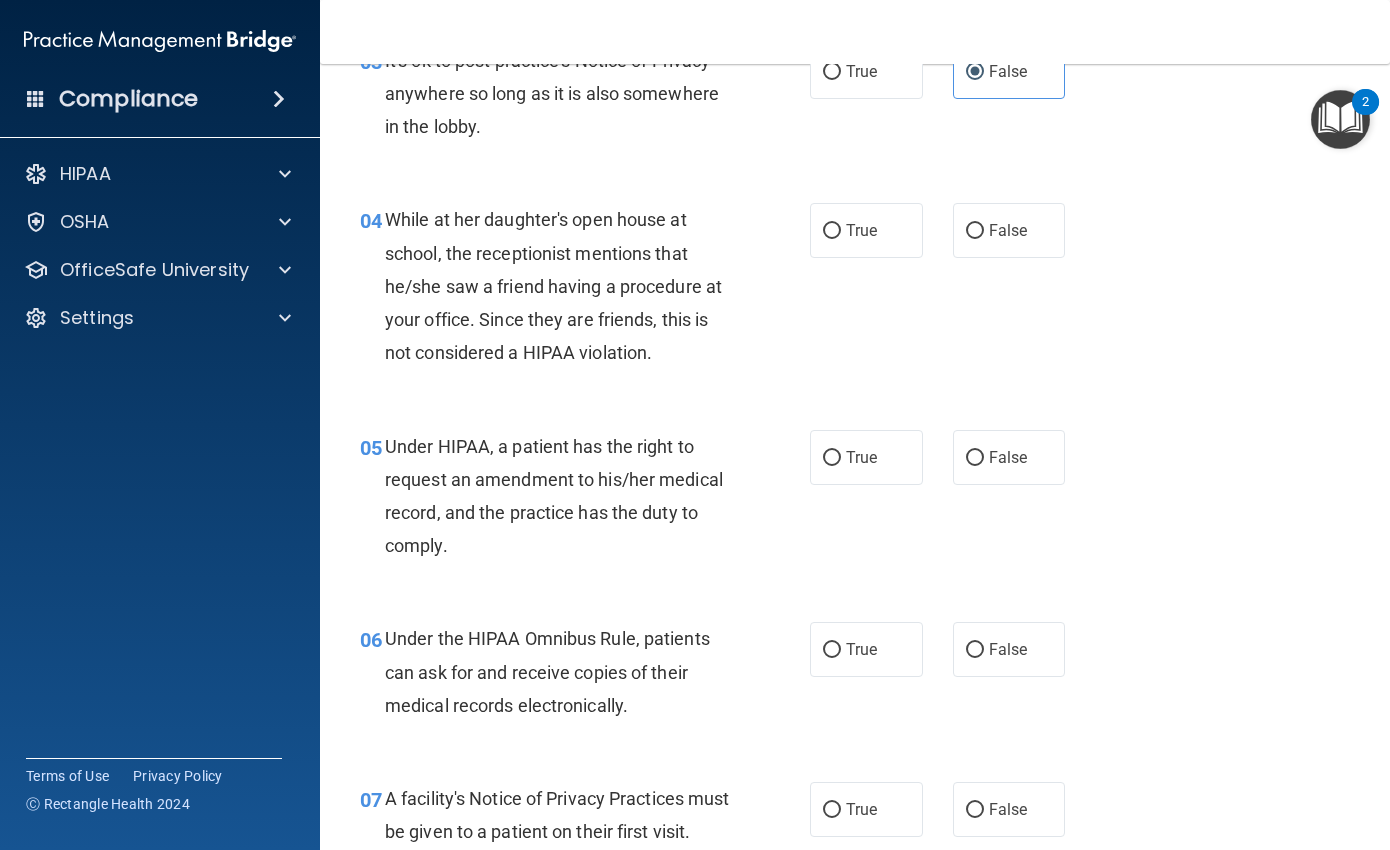 click on "True           False" at bounding box center (945, 230) 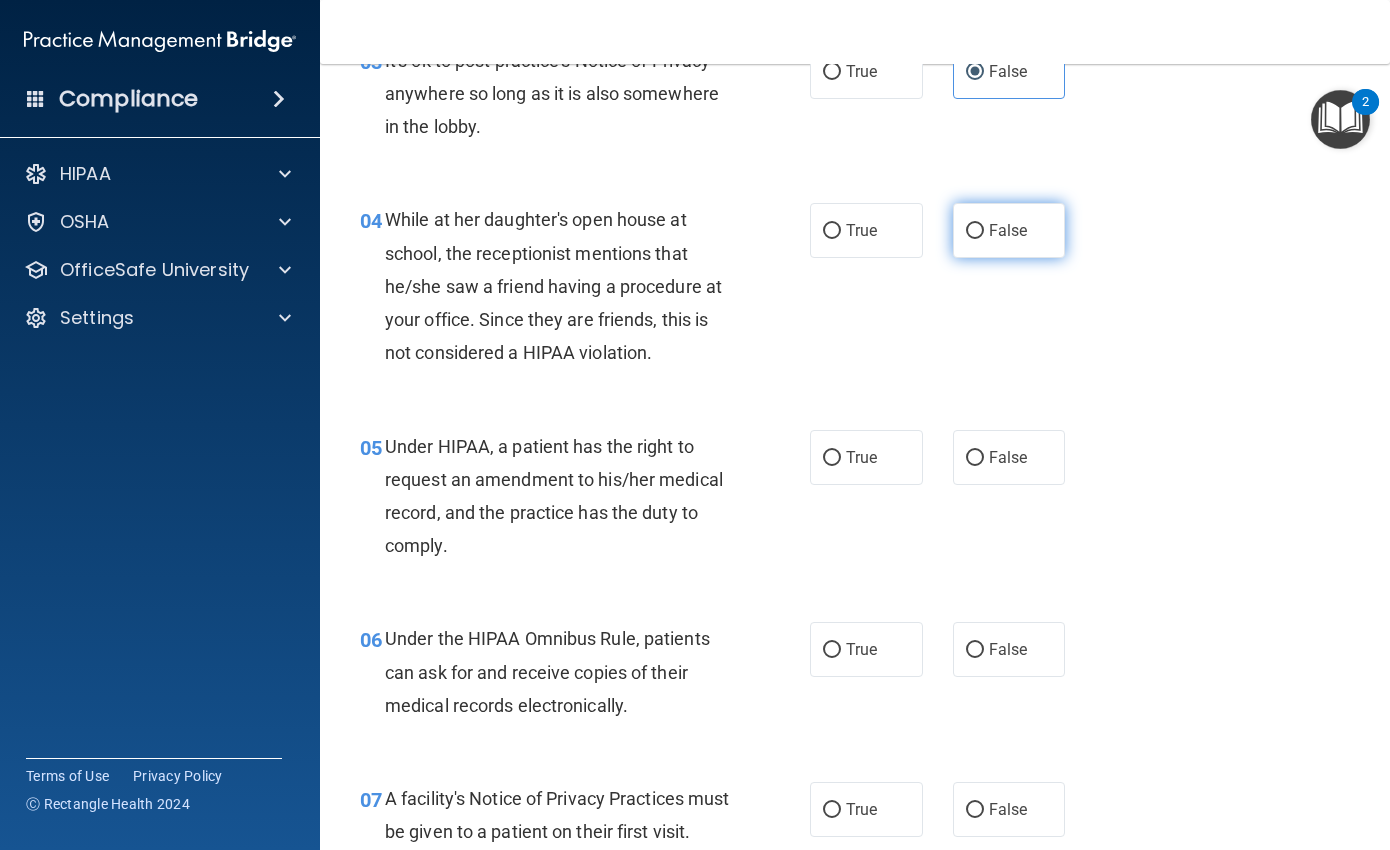 click on "False" at bounding box center (1009, 230) 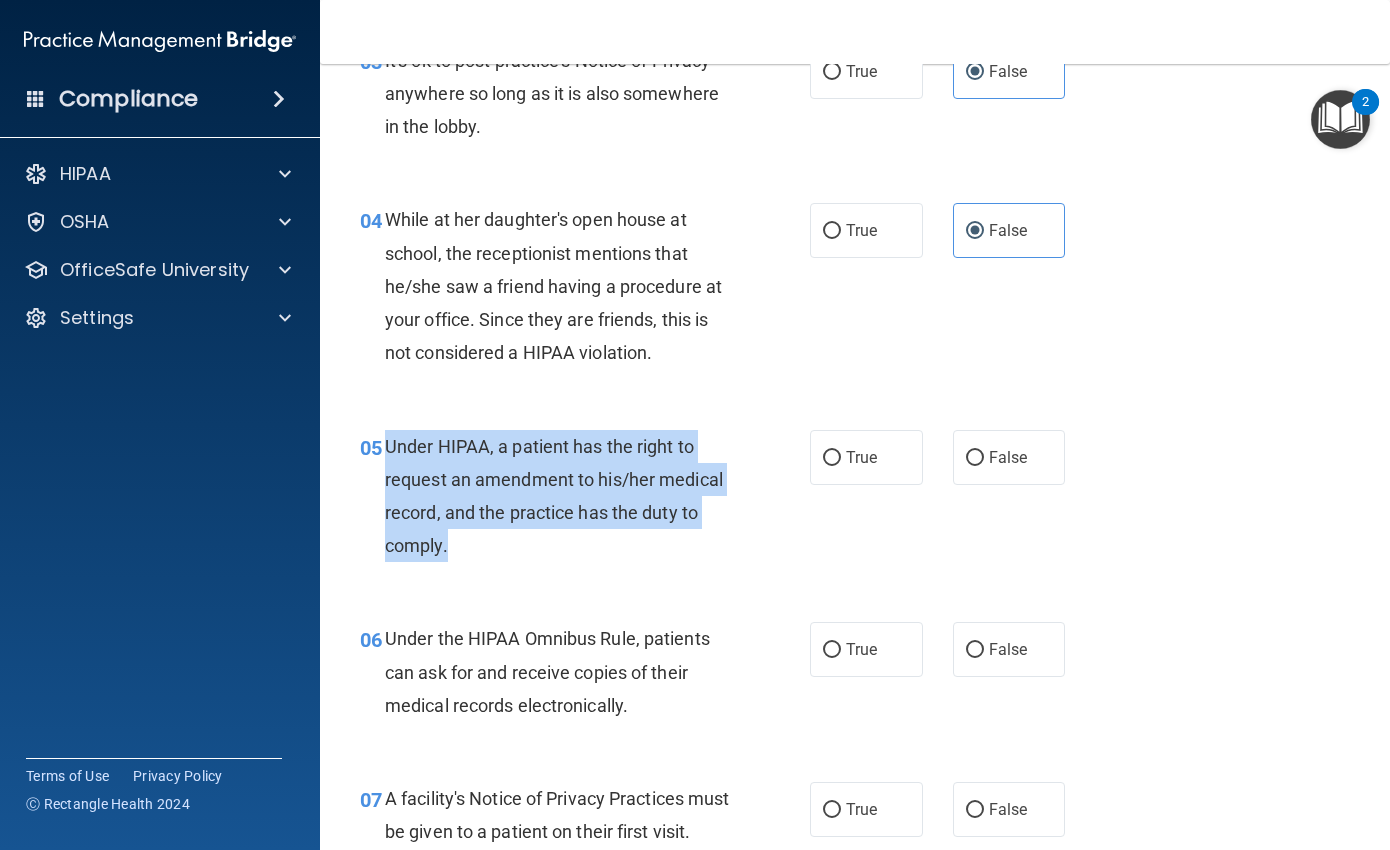 drag, startPoint x: 381, startPoint y: 475, endPoint x: 470, endPoint y: 582, distance: 139.17615 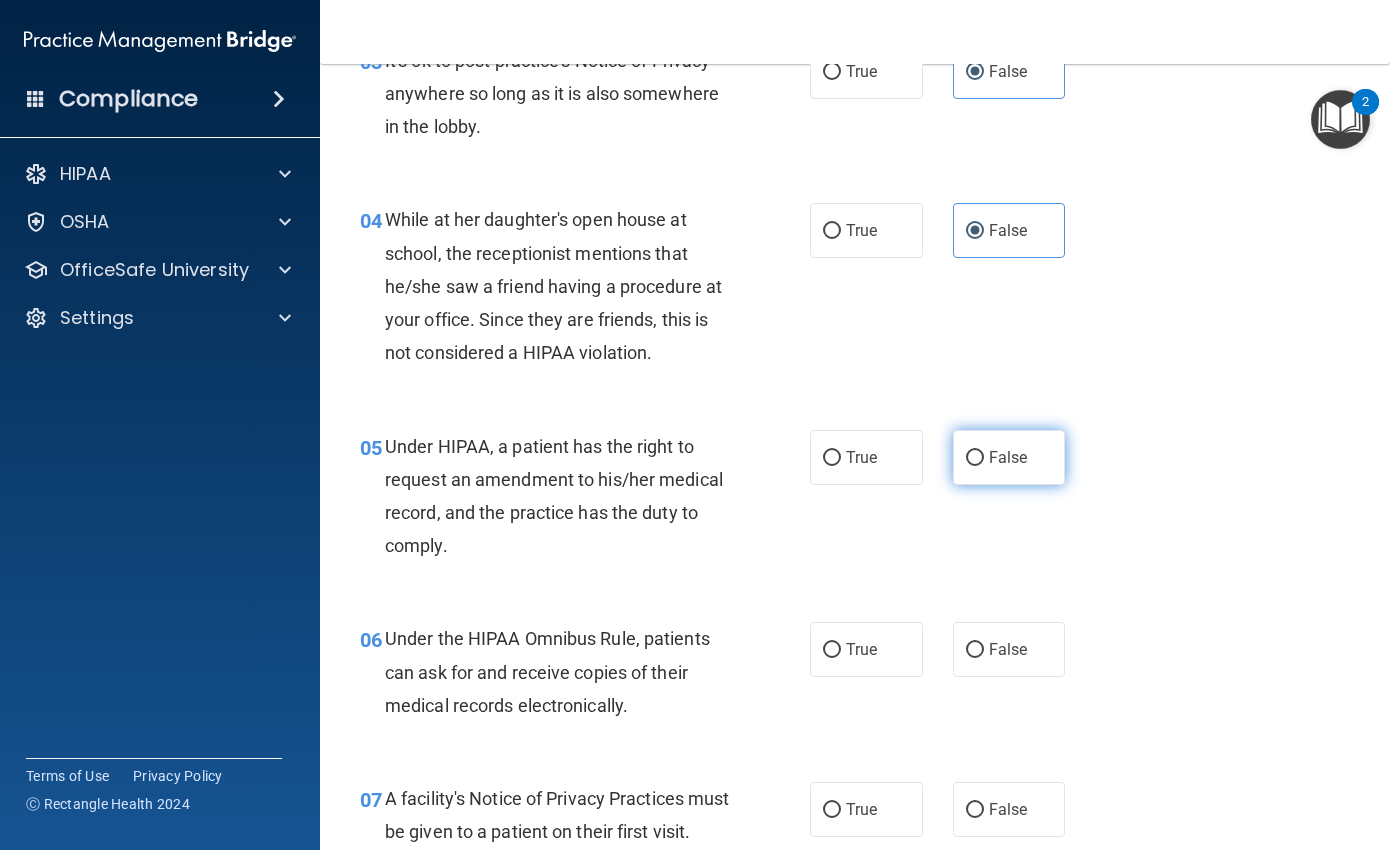 click on "False" at bounding box center (1009, 457) 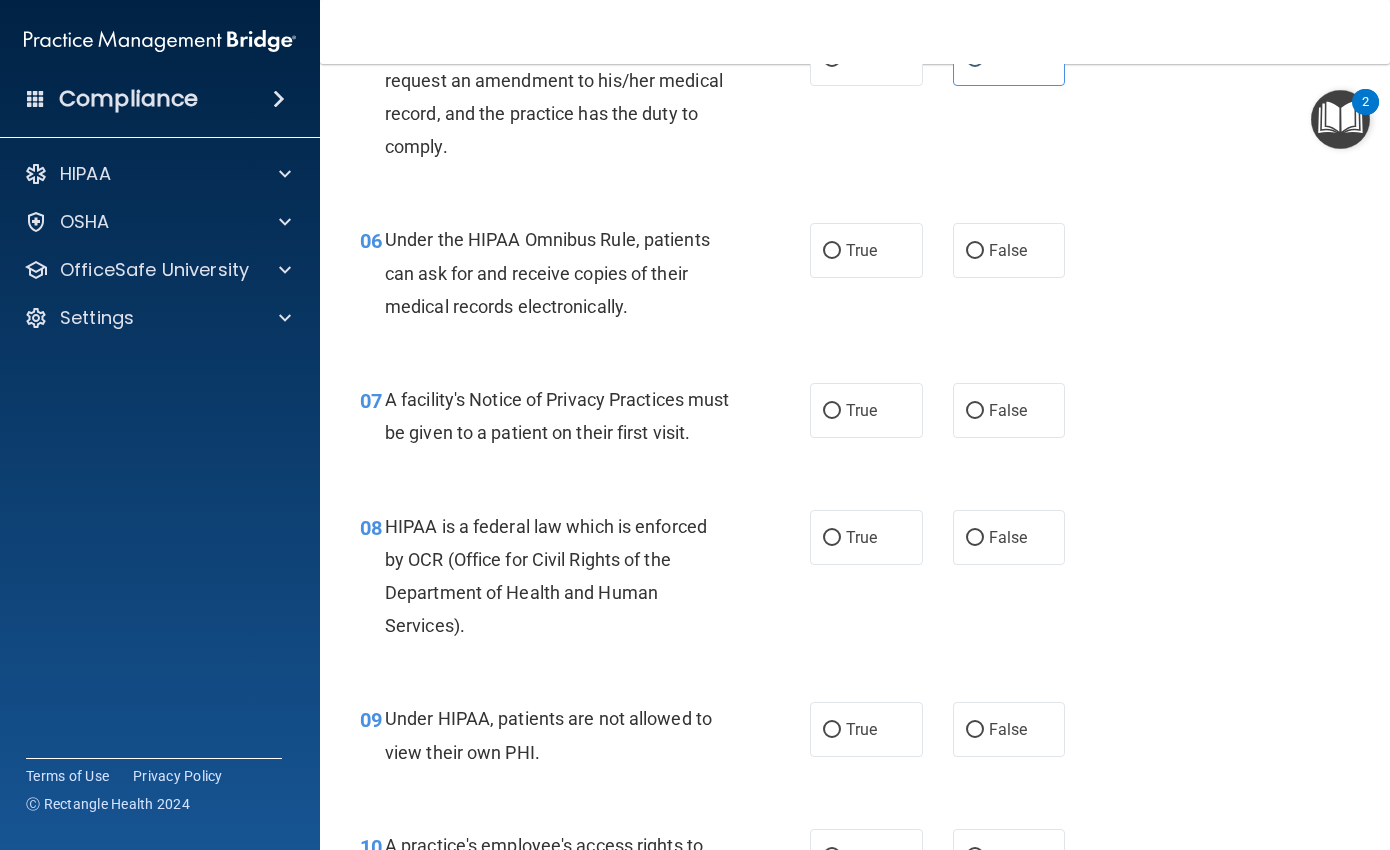 scroll, scrollTop: 1000, scrollLeft: 0, axis: vertical 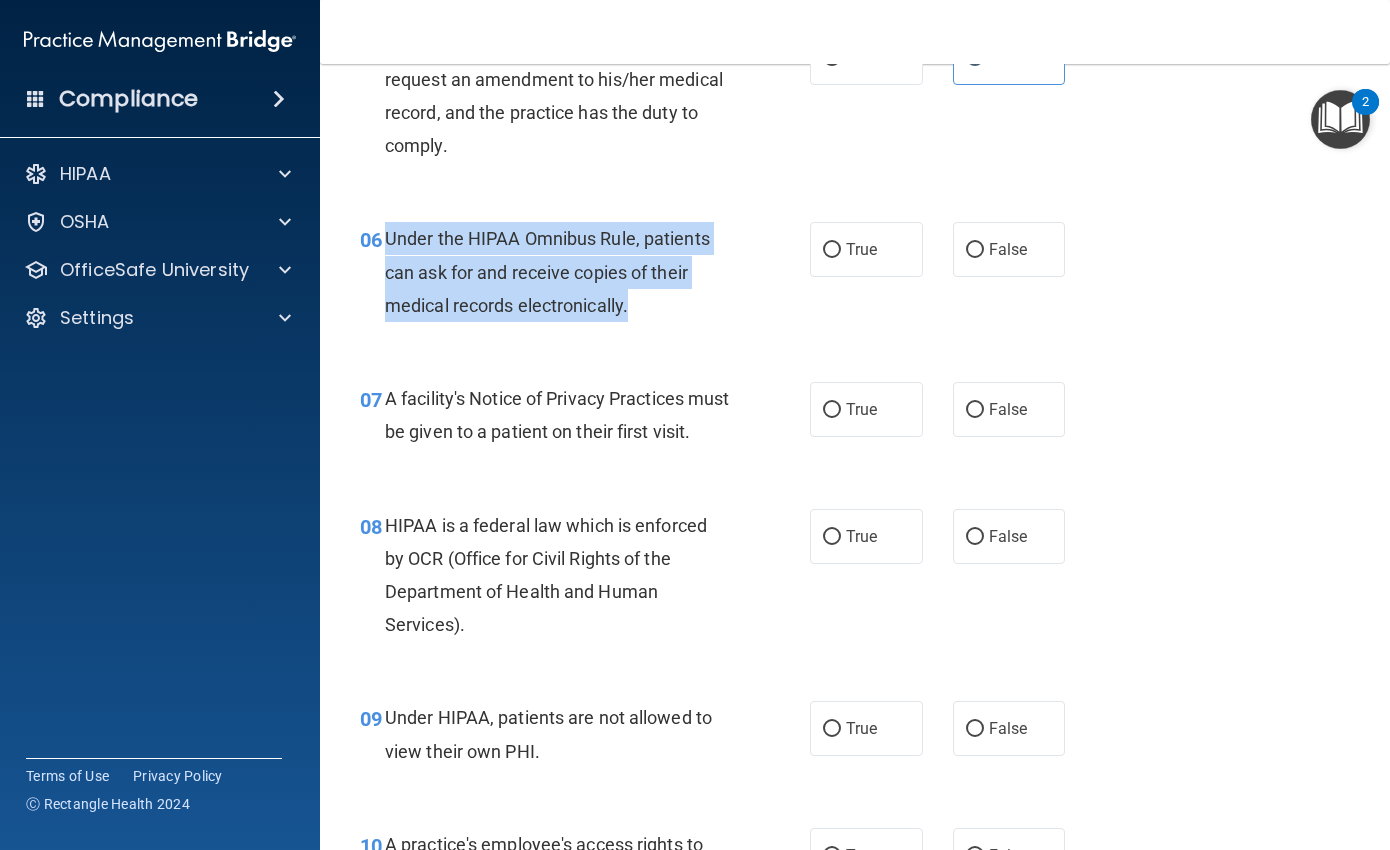 drag, startPoint x: 384, startPoint y: 273, endPoint x: 651, endPoint y: 339, distance: 275.03635 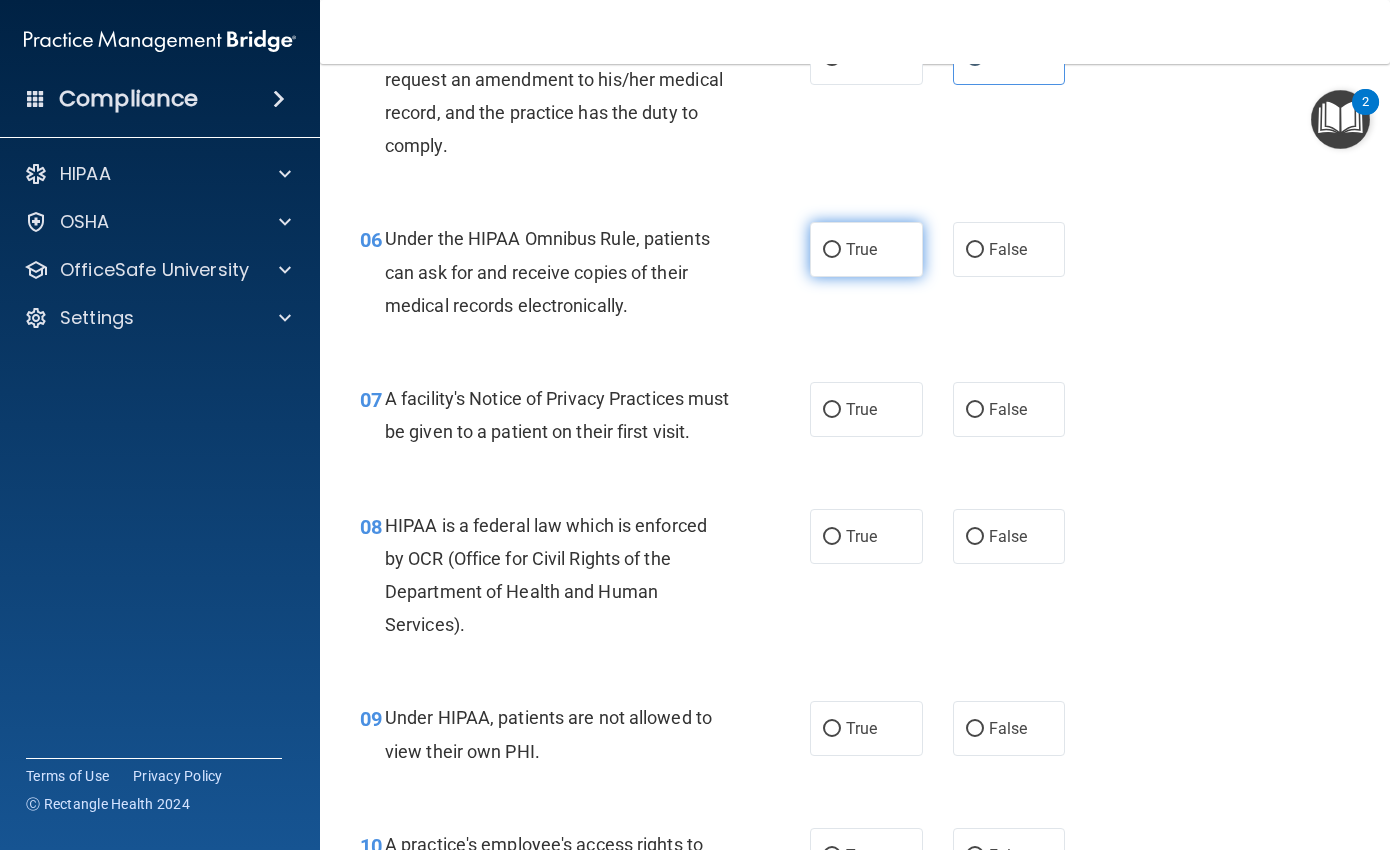 click on "True" at bounding box center [866, 249] 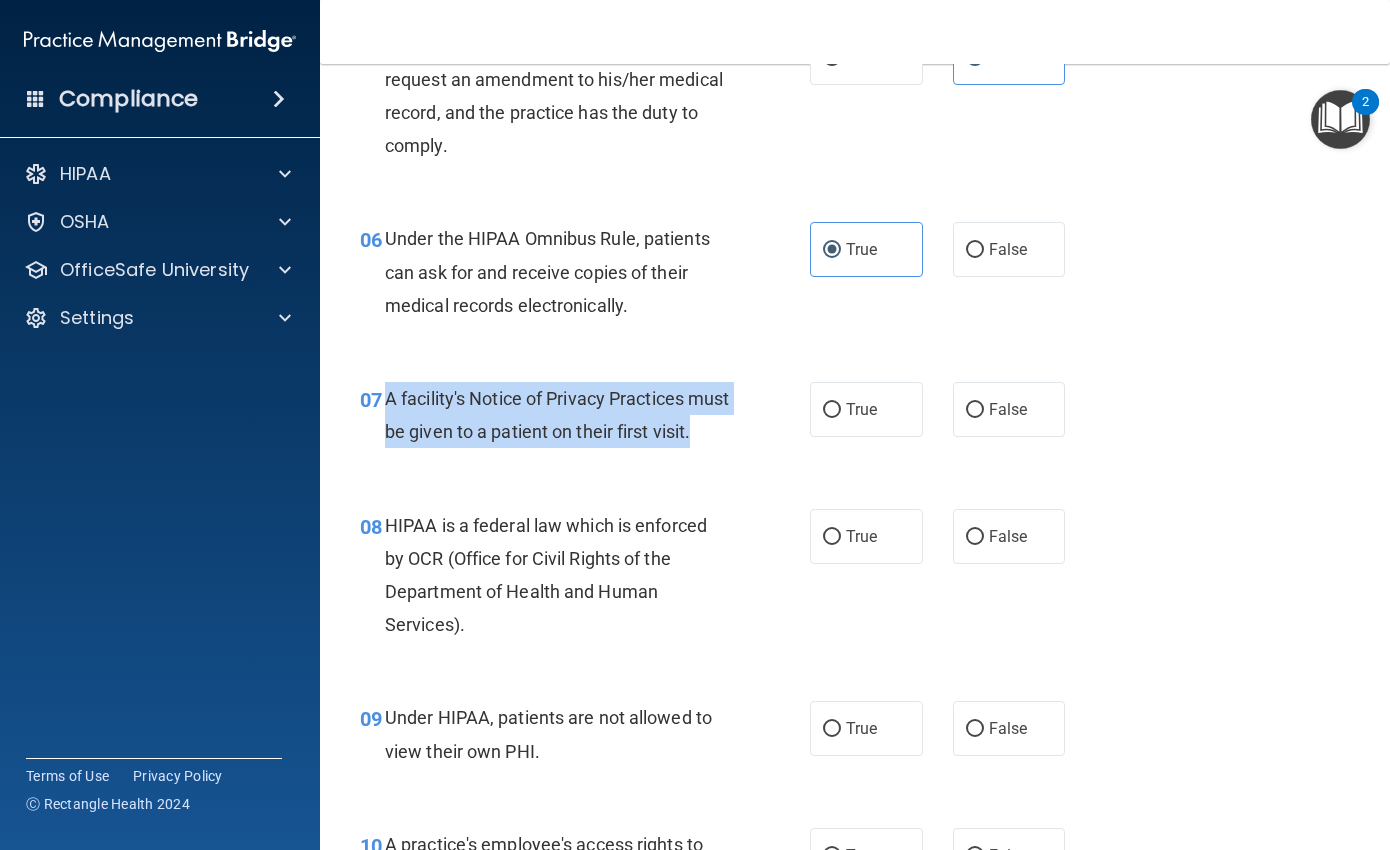 drag, startPoint x: 382, startPoint y: 425, endPoint x: 454, endPoint y: 516, distance: 116.03879 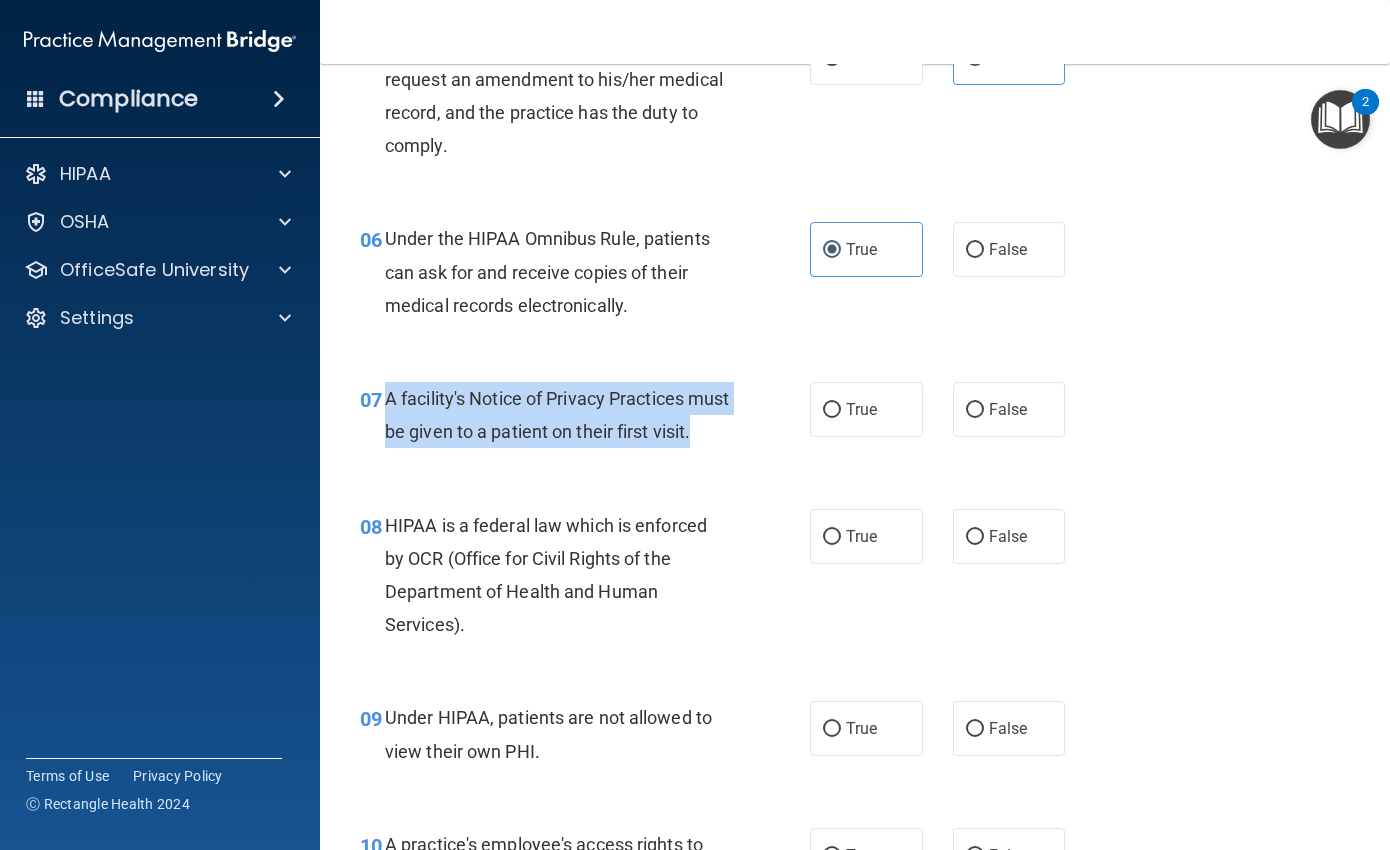 copy on "A facility's Notice of Privacy Practices must be given to a patient on their first visit." 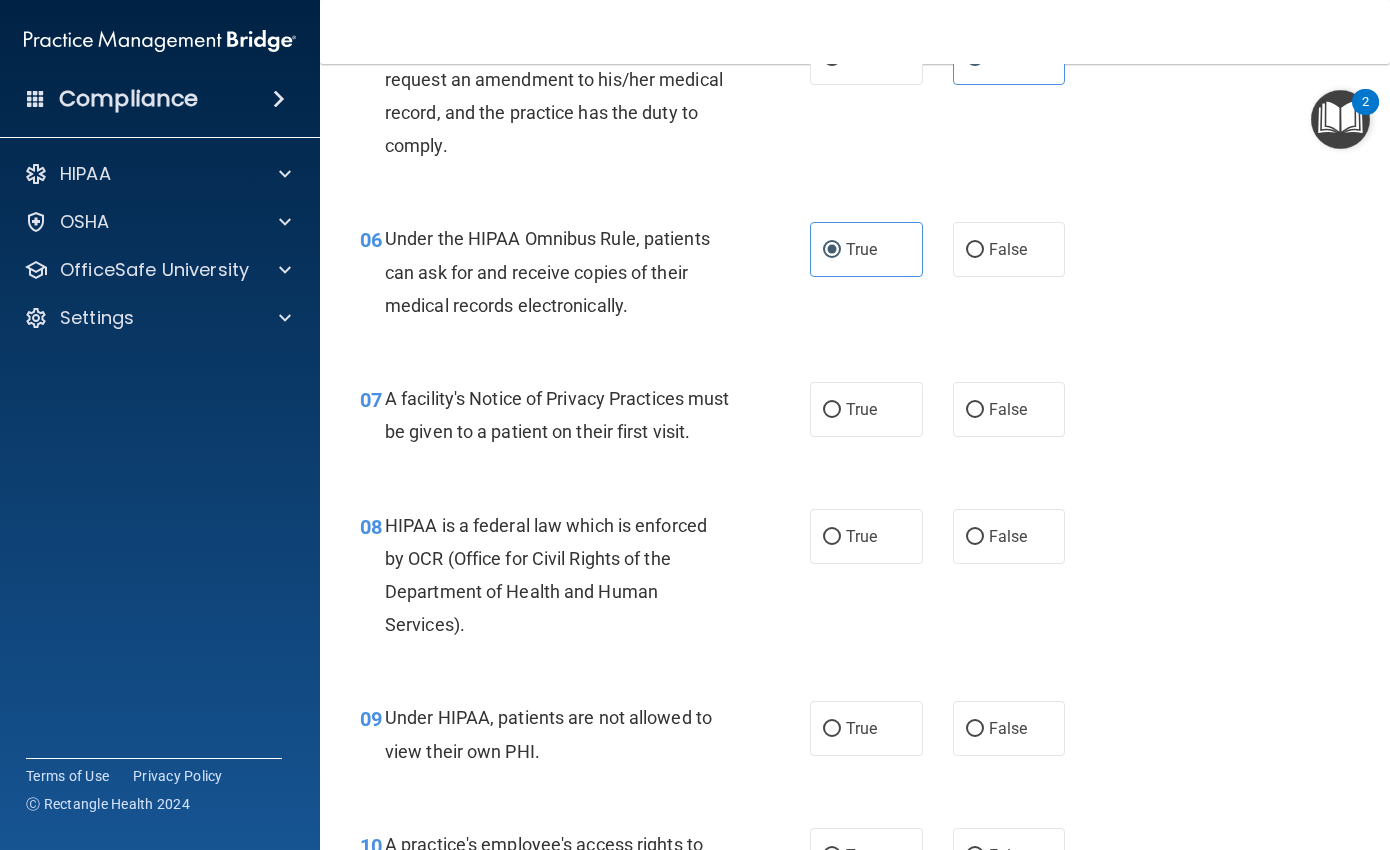 drag, startPoint x: 814, startPoint y: 444, endPoint x: 780, endPoint y: 454, distance: 35.44009 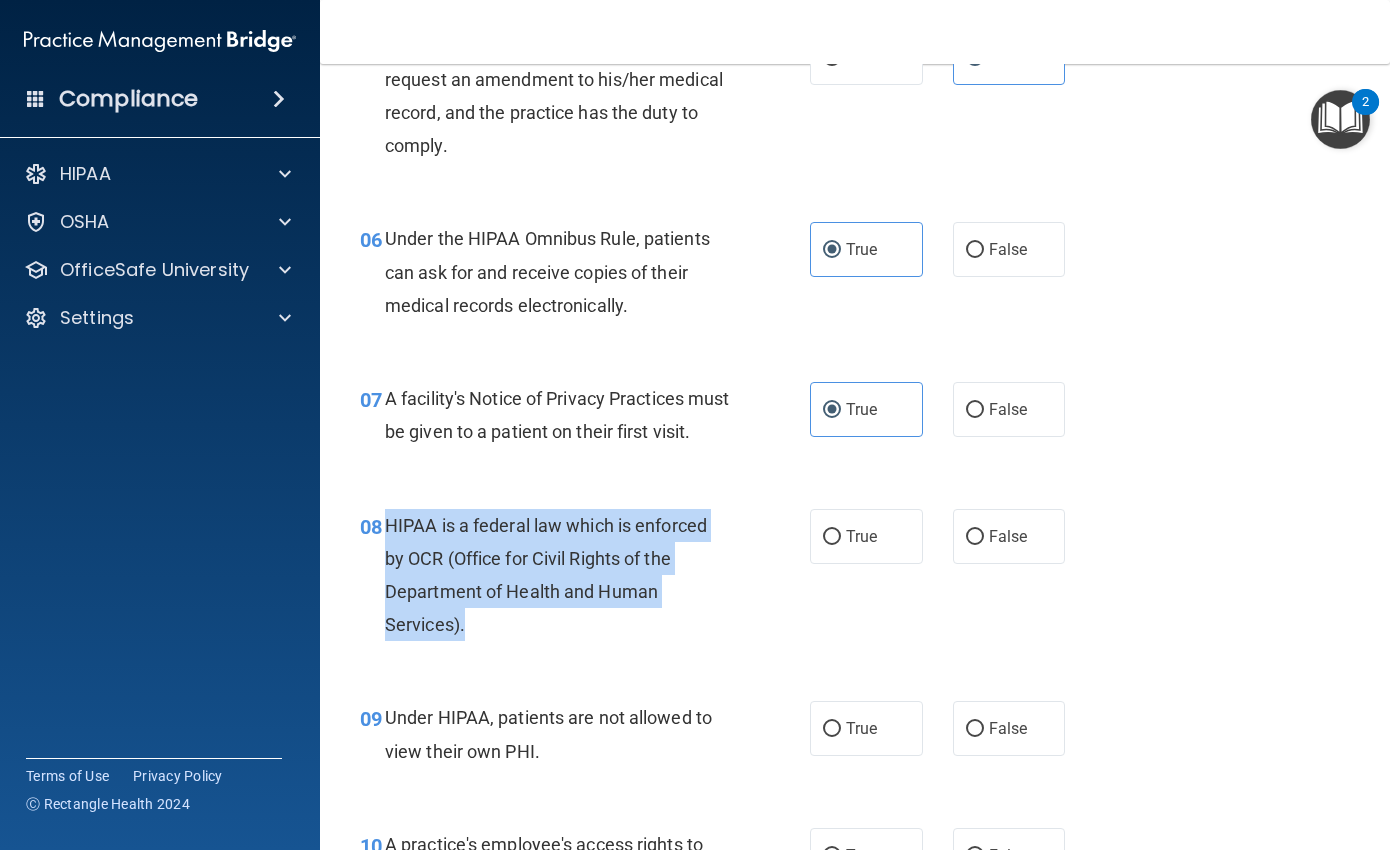 drag, startPoint x: 385, startPoint y: 583, endPoint x: 502, endPoint y: 686, distance: 155.87816 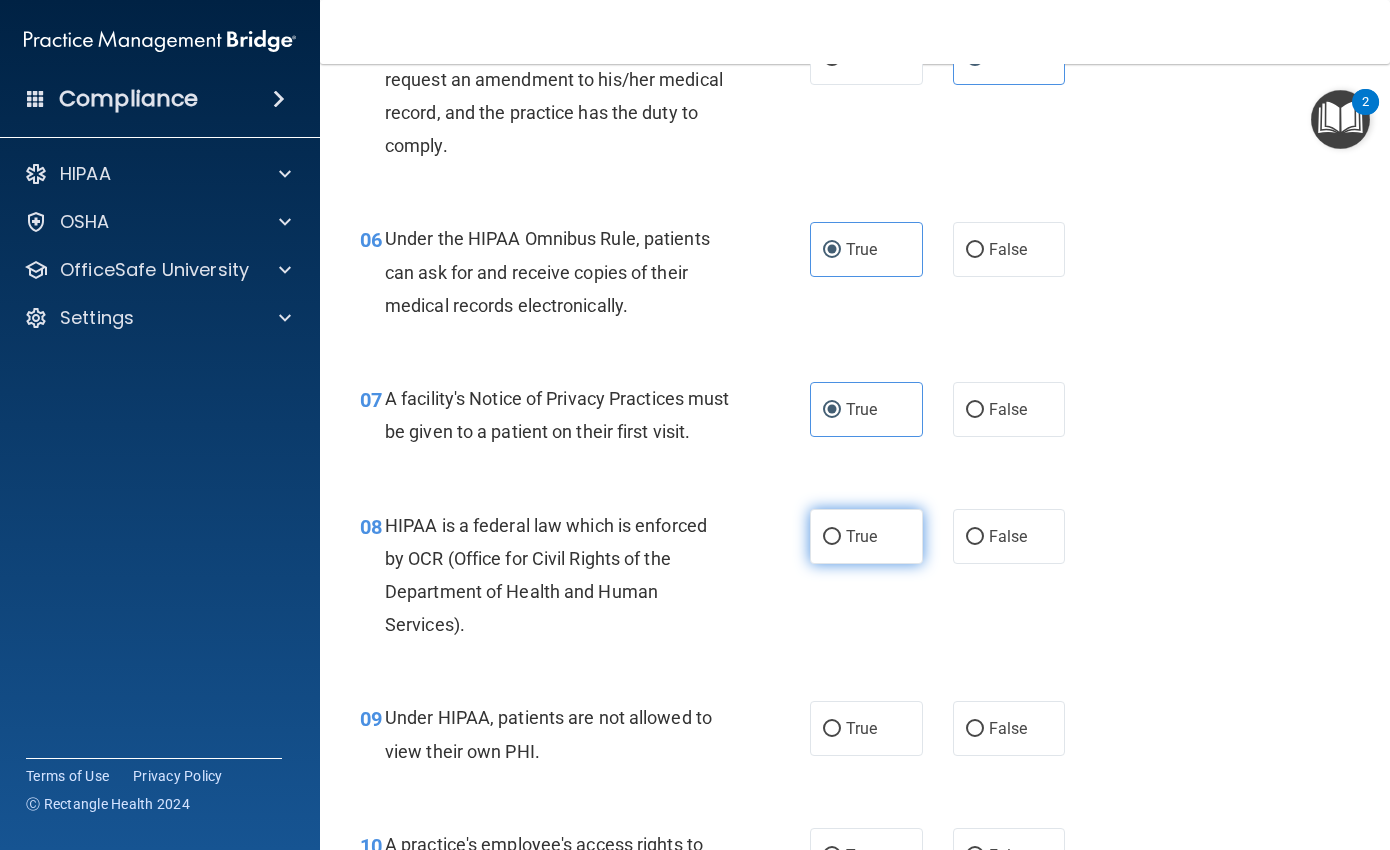 click on "True" at bounding box center (866, 536) 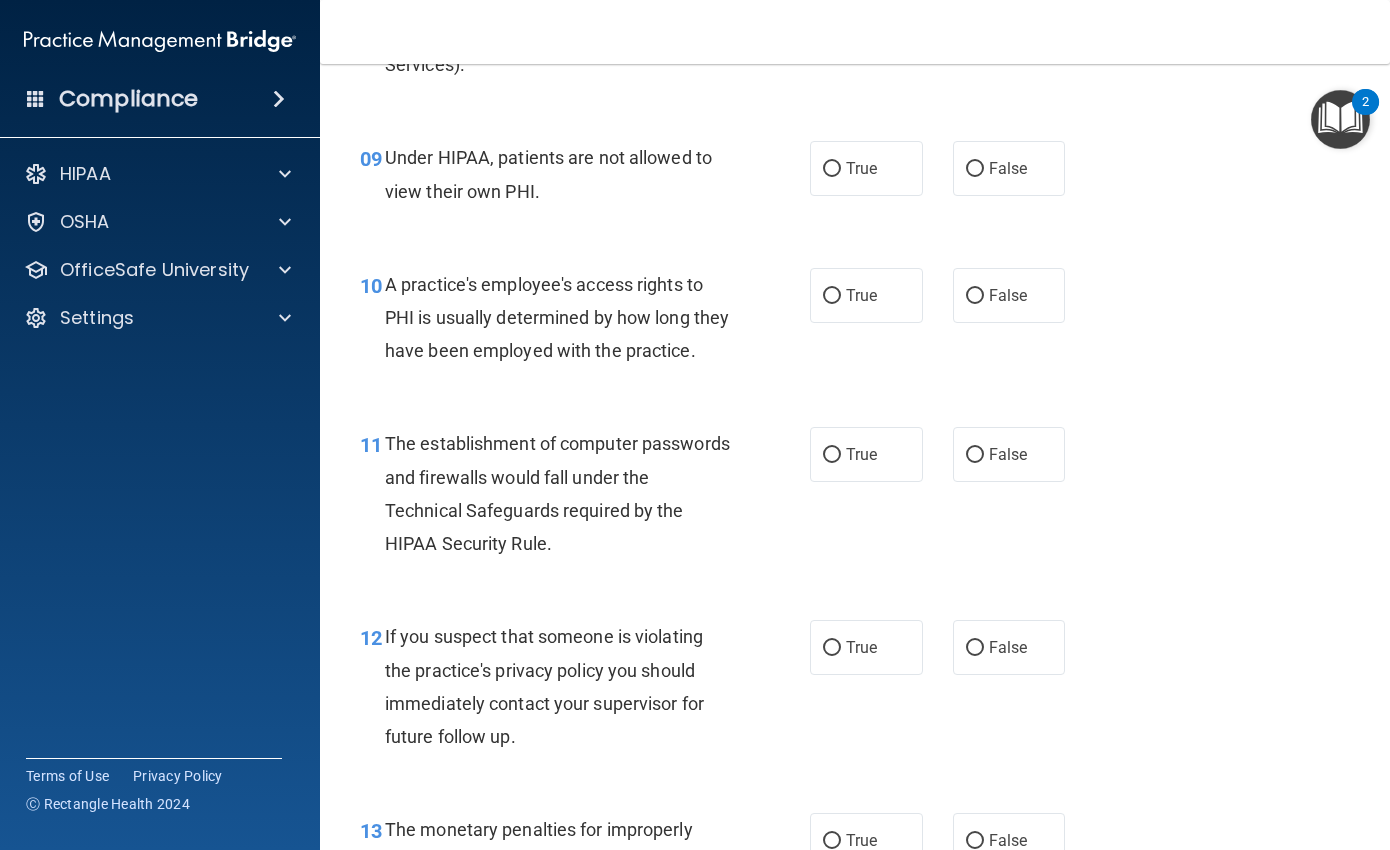 scroll, scrollTop: 1600, scrollLeft: 0, axis: vertical 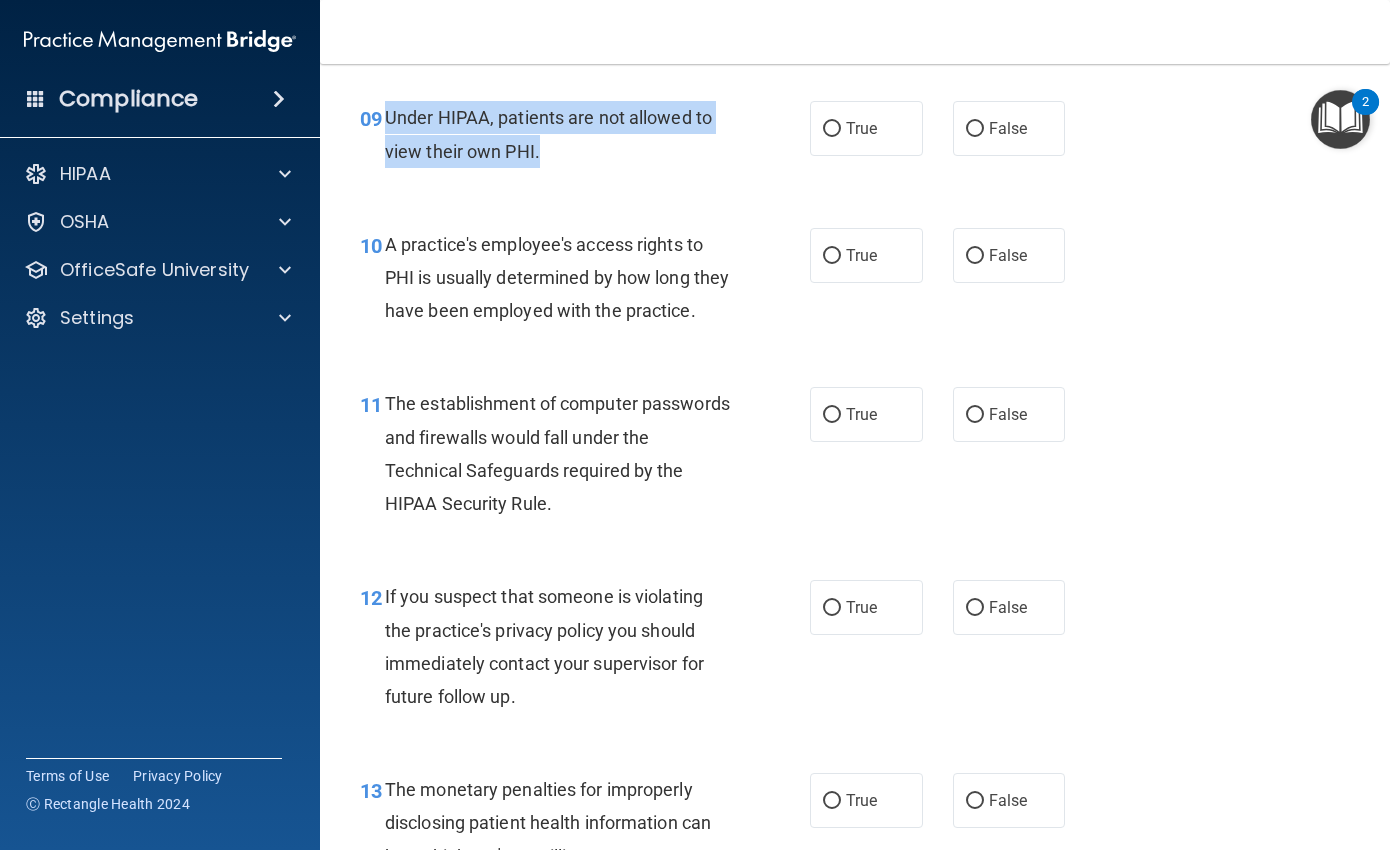 drag, startPoint x: 382, startPoint y: 180, endPoint x: 604, endPoint y: 228, distance: 227.12991 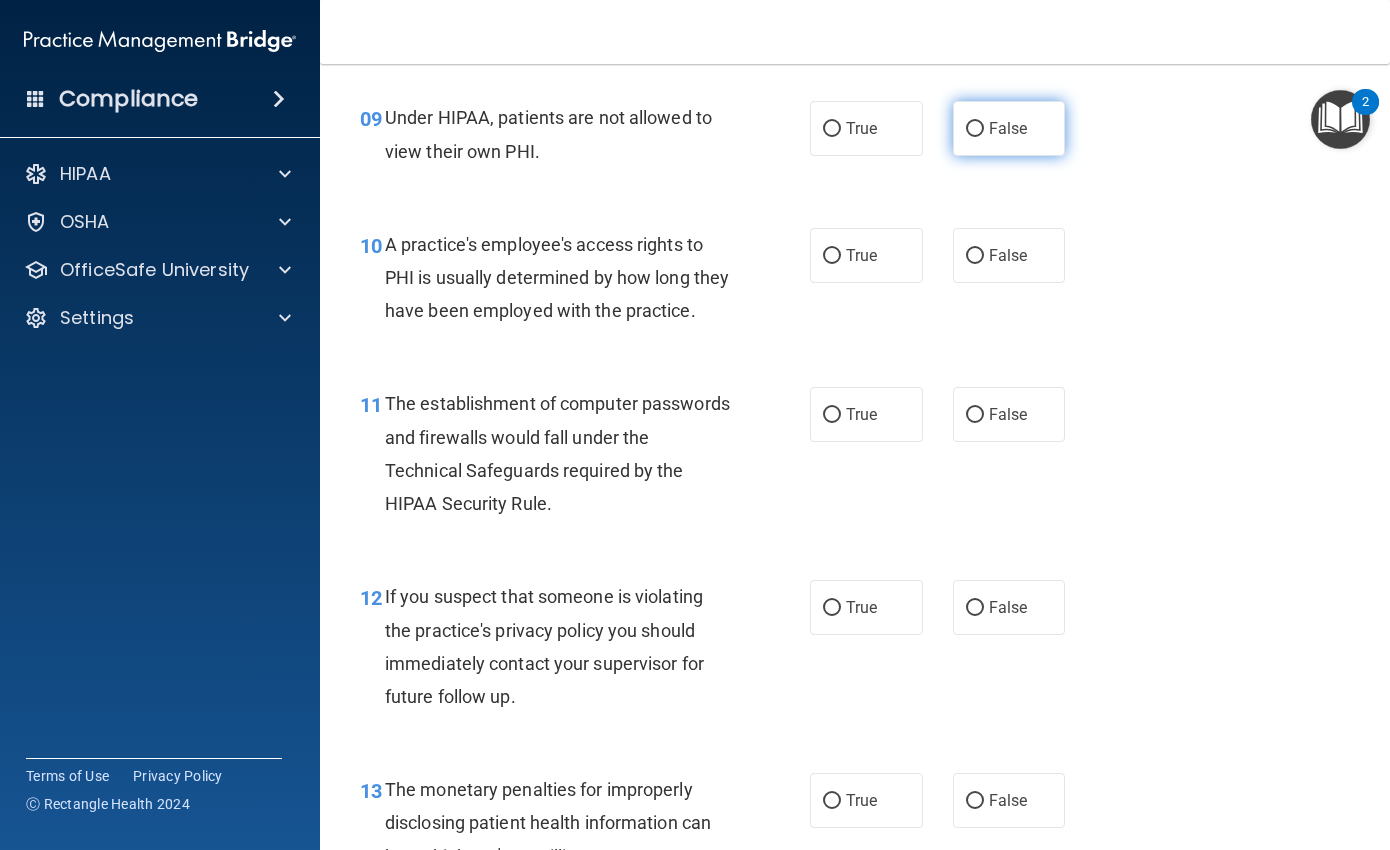 click on "False" at bounding box center (1009, 128) 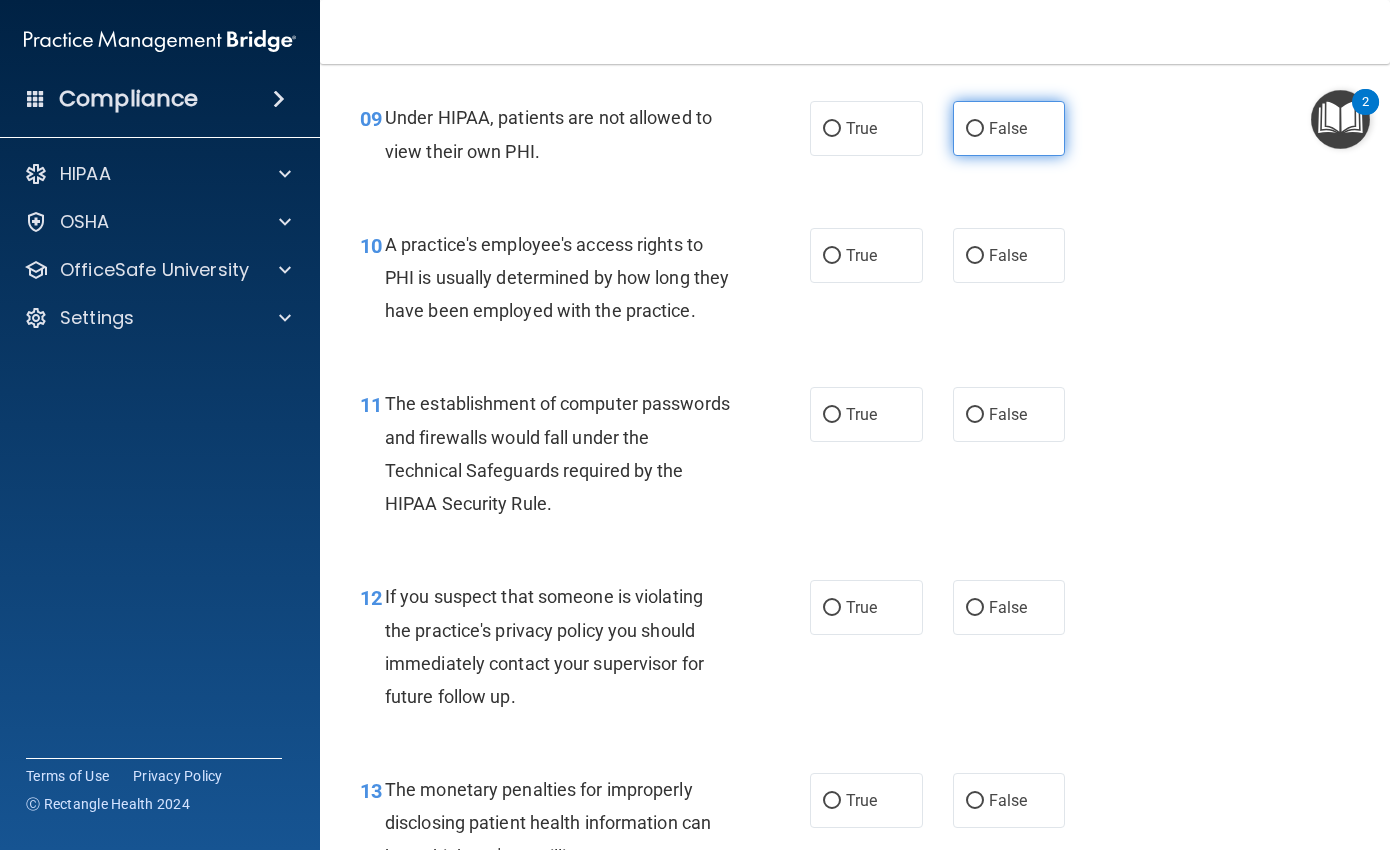 click on "False" at bounding box center (1009, 128) 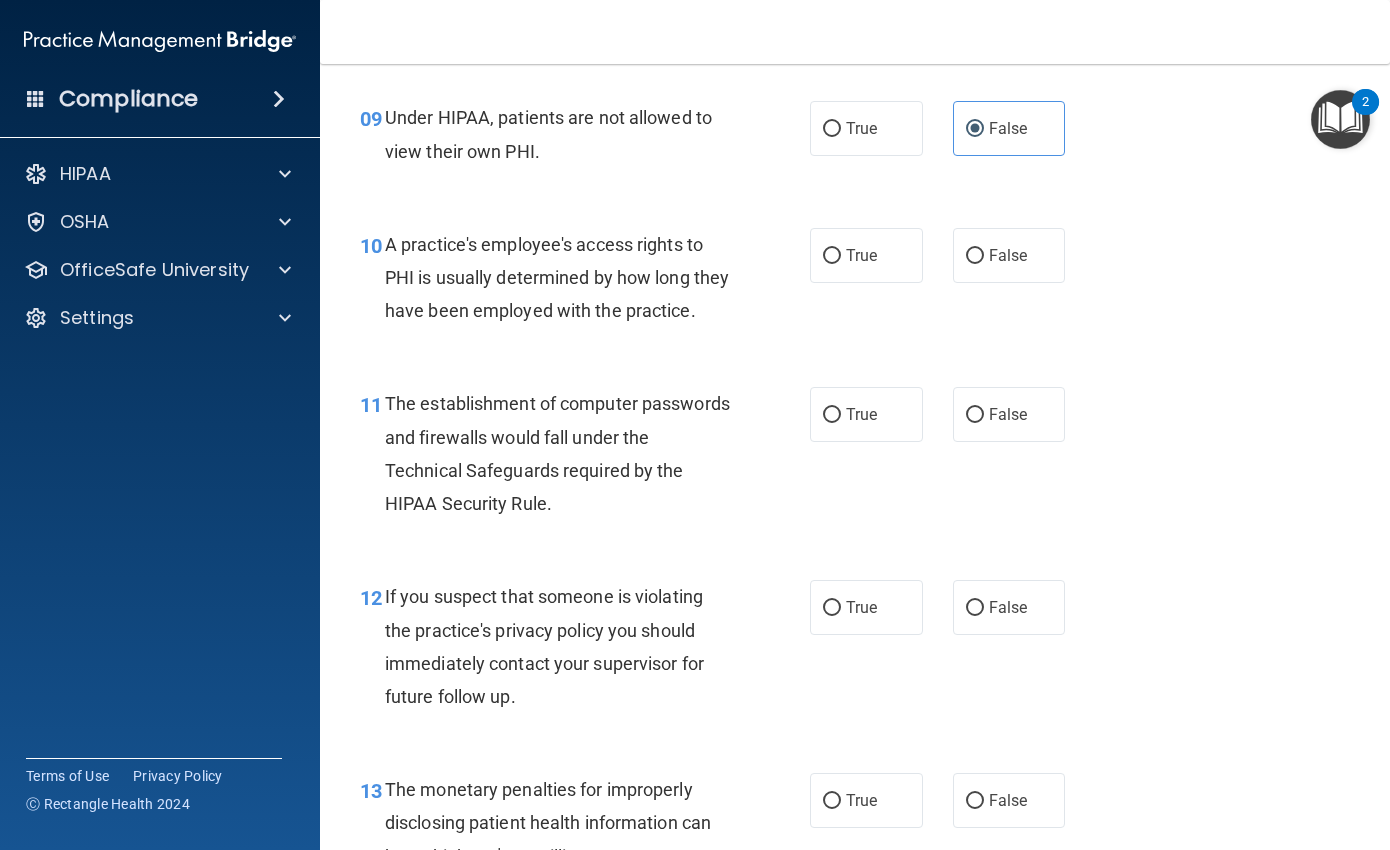 click on "09       Under HIPAA, patients are not allowed to view their own PHI." at bounding box center [585, 139] 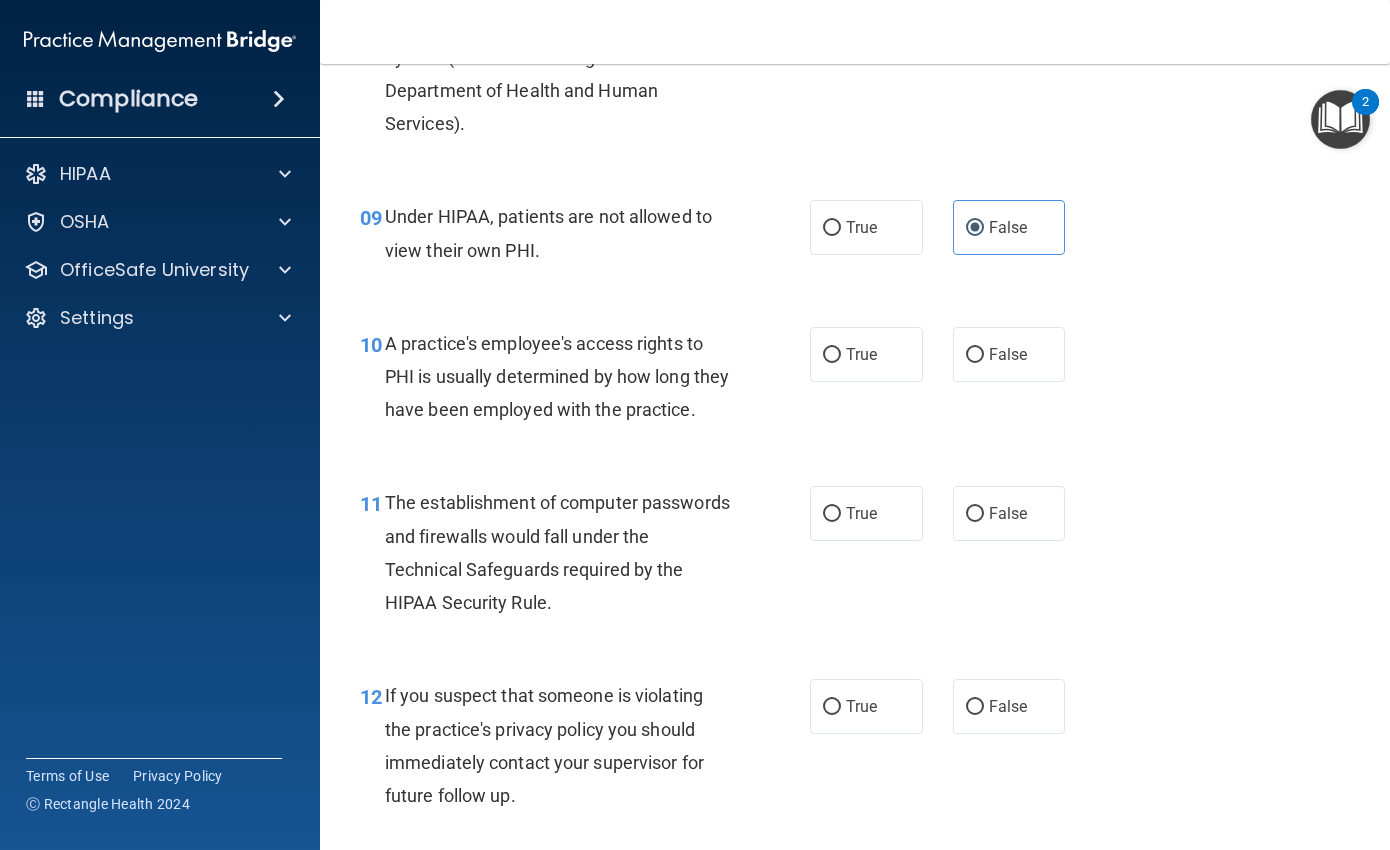 scroll, scrollTop: 1500, scrollLeft: 0, axis: vertical 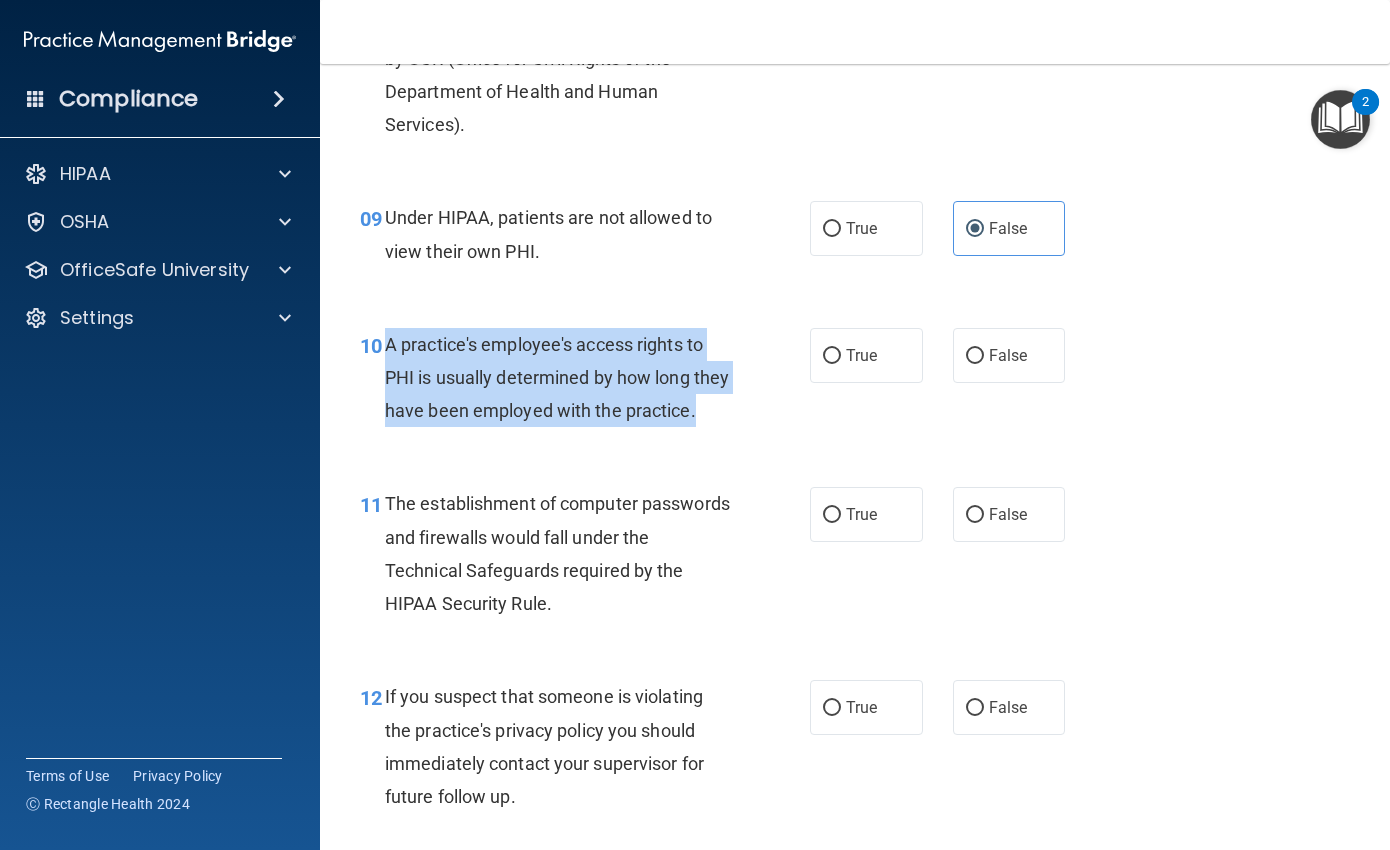 drag, startPoint x: 387, startPoint y: 408, endPoint x: 496, endPoint y: 510, distance: 149.28162 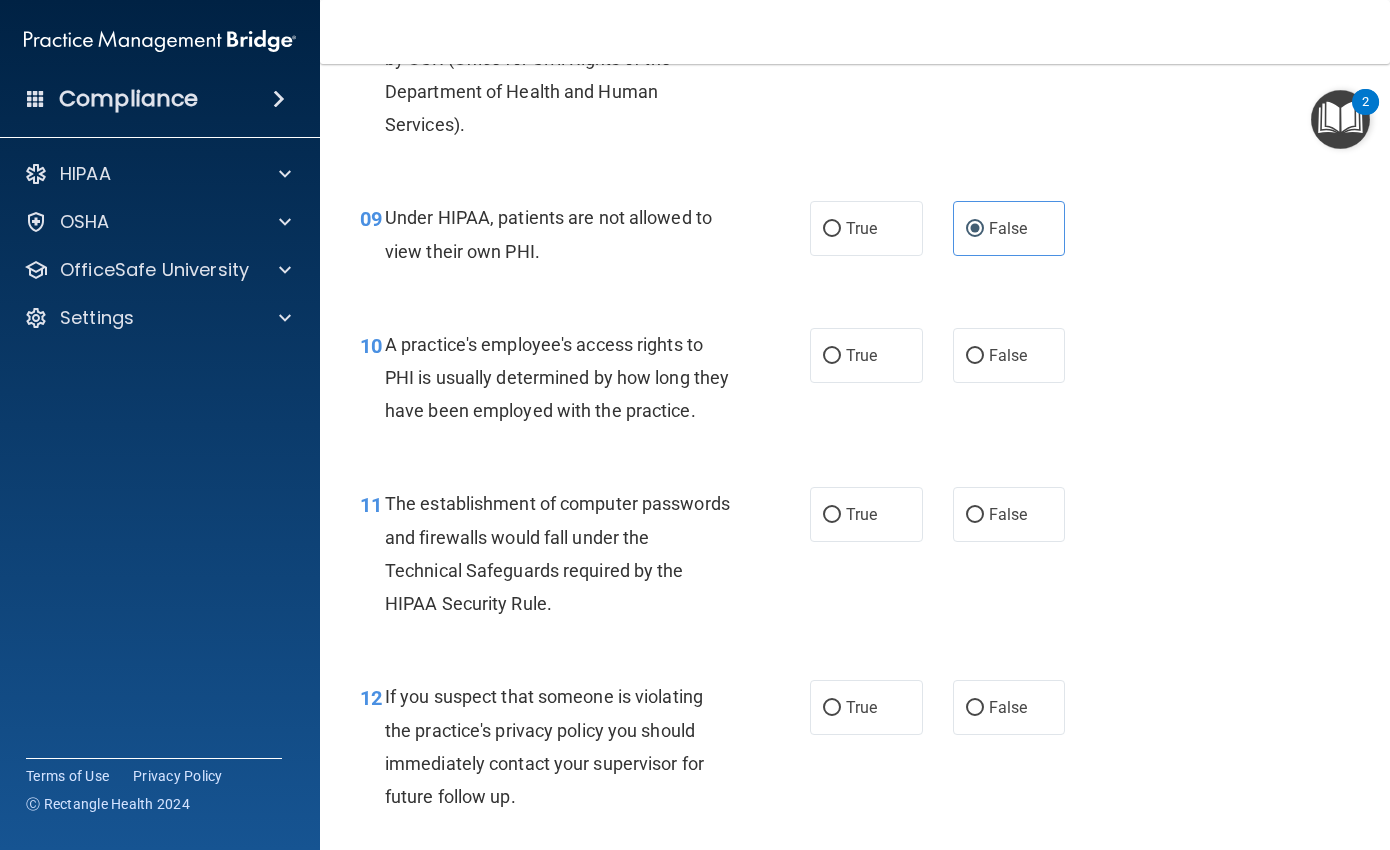 click on "09       Under HIPAA, patients are not allowed to view their own PHI.                 True           False" at bounding box center [855, 239] 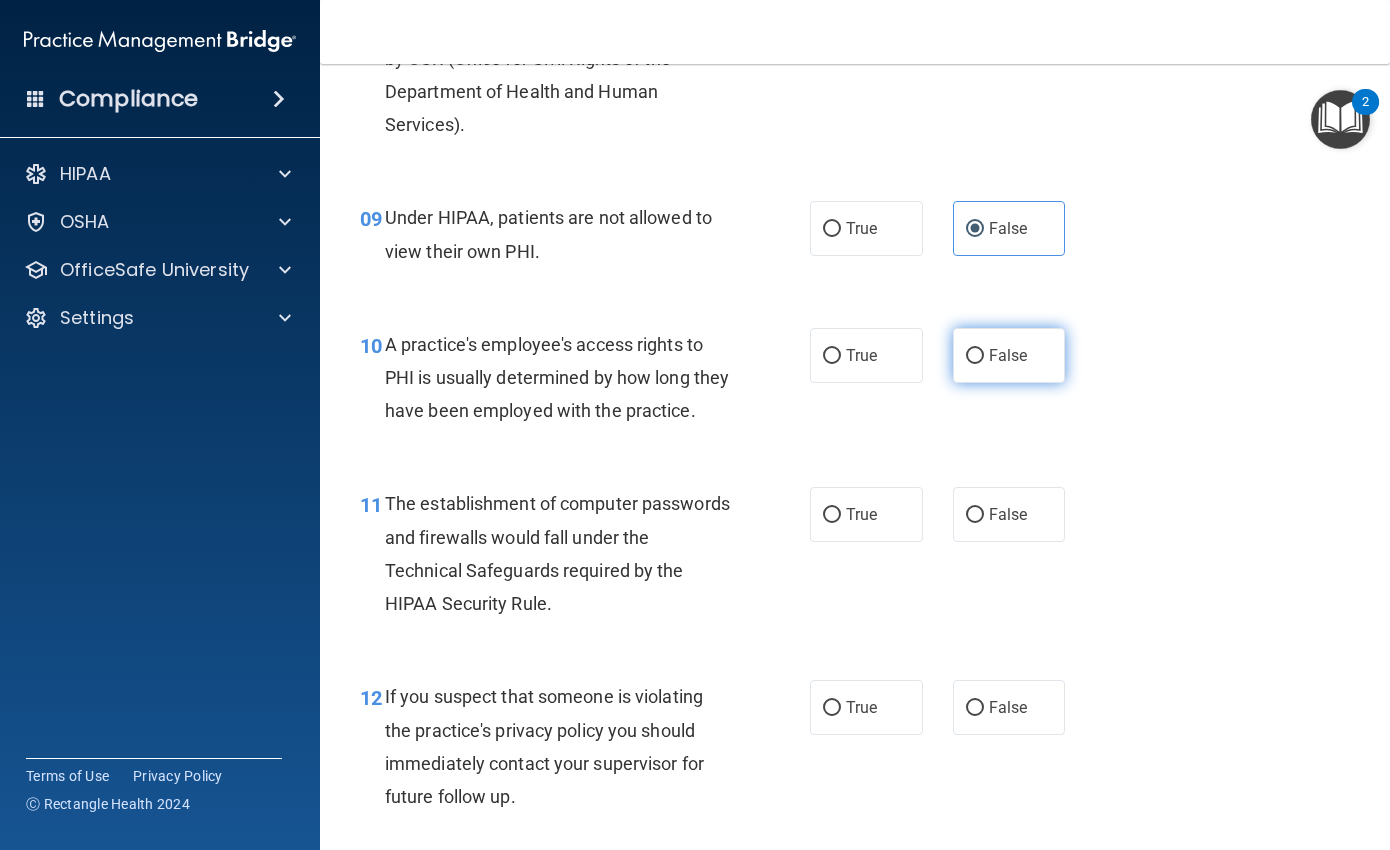 click on "False" at bounding box center [975, 356] 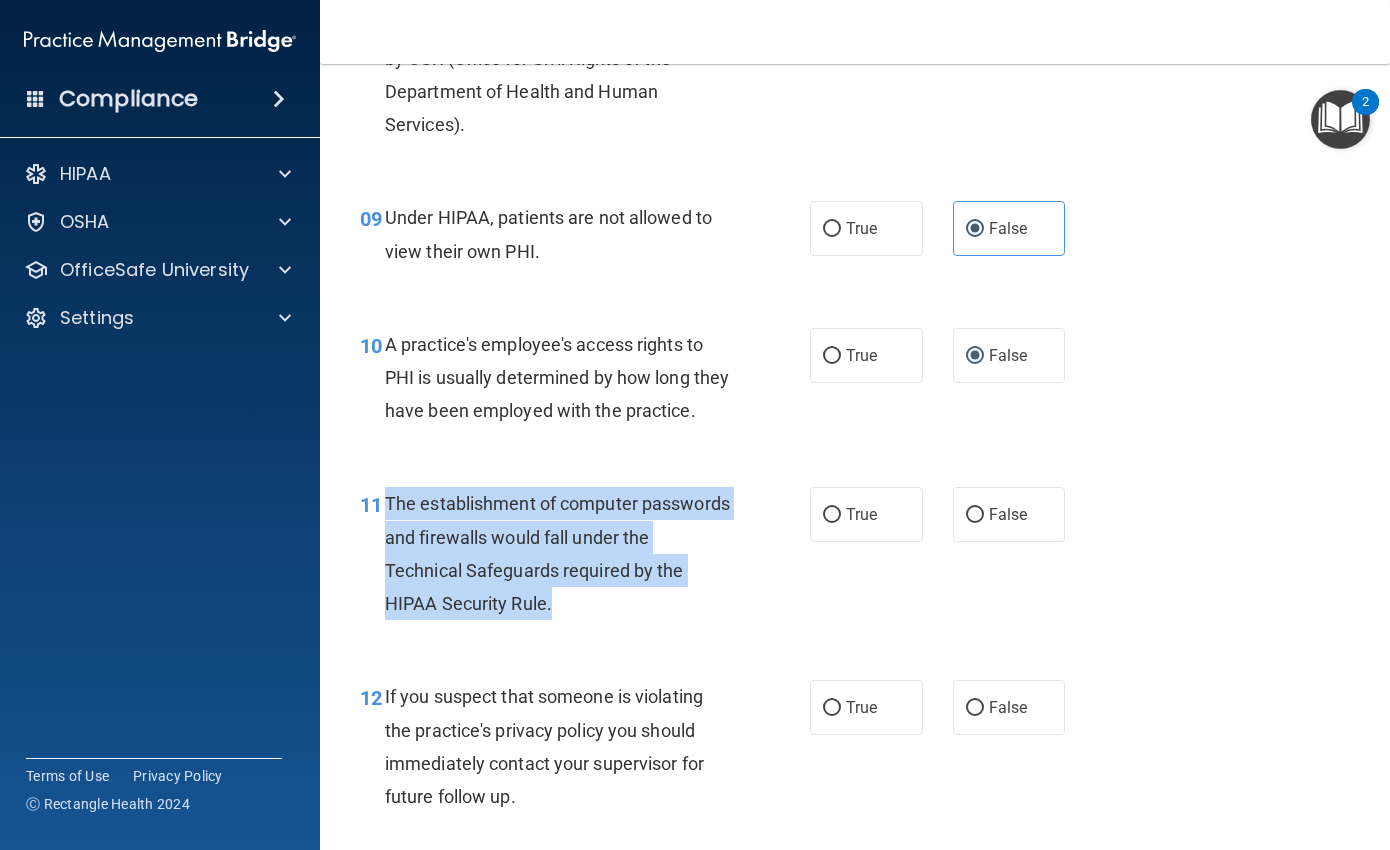 drag, startPoint x: 385, startPoint y: 602, endPoint x: 593, endPoint y: 713, distance: 235.76471 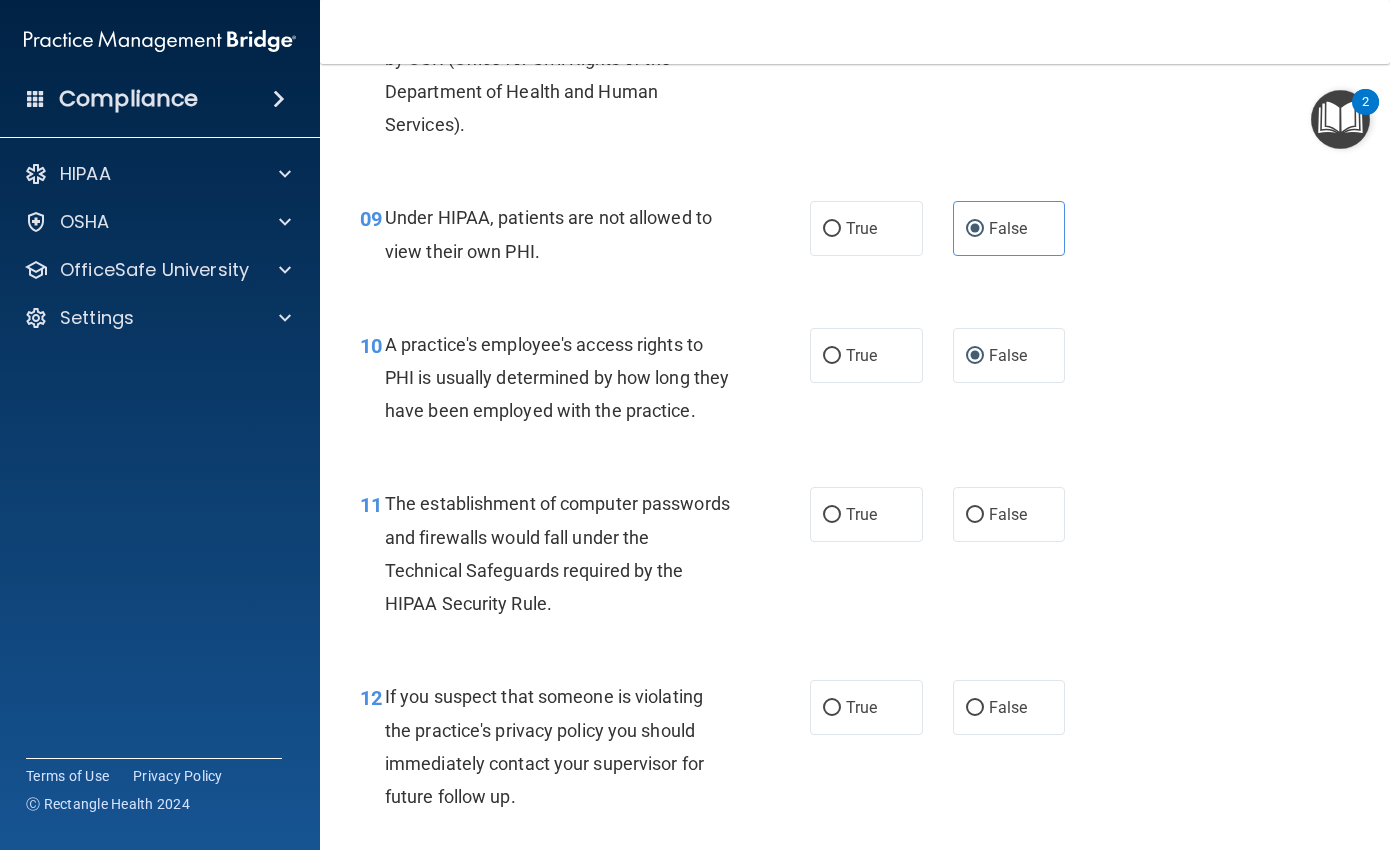 click on "11       The establishment of computer passwords and firewalls would fall under the Technical Safeguards required by the HIPAA Security Rule.                 True           False" at bounding box center [855, 558] 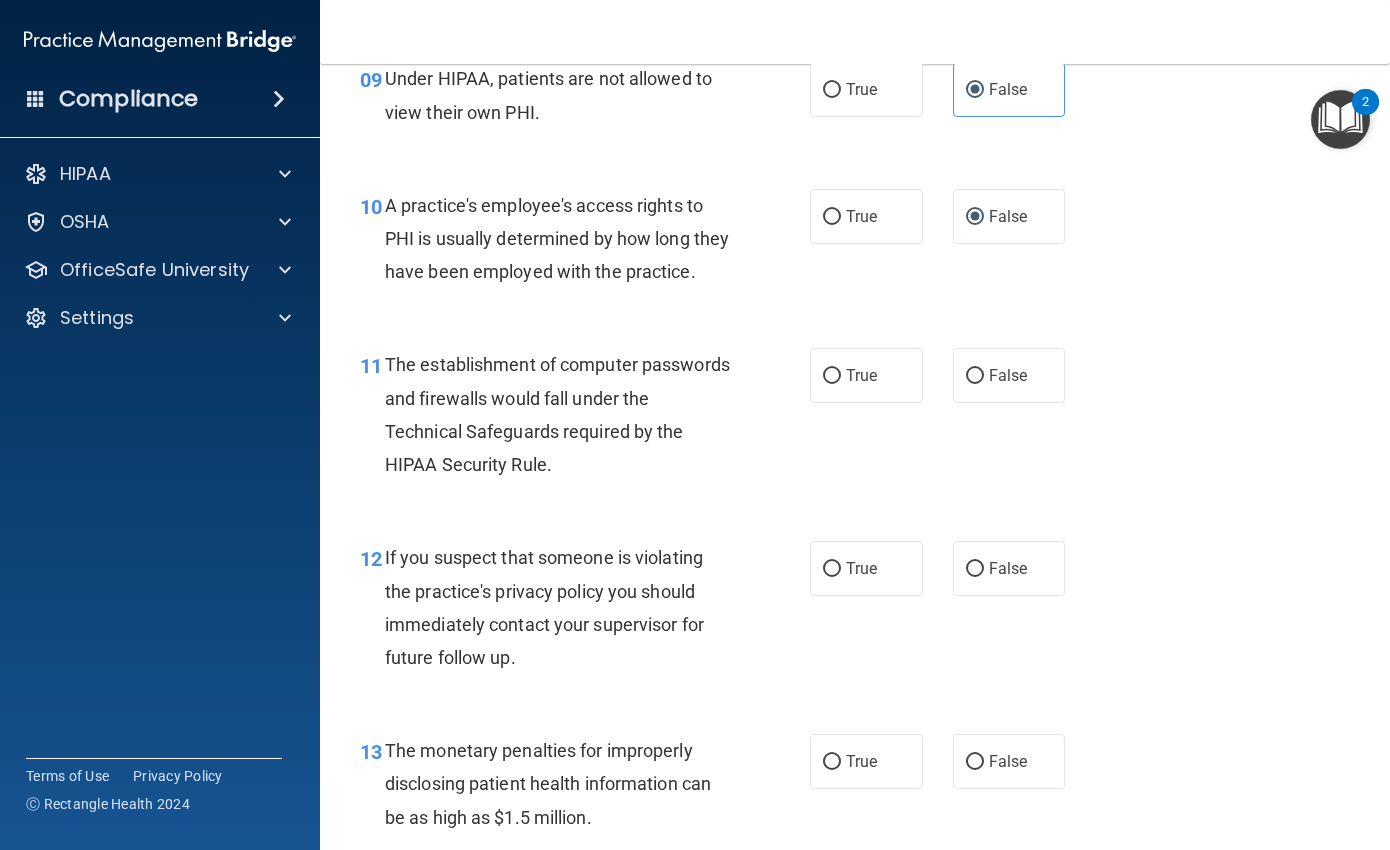 scroll, scrollTop: 1700, scrollLeft: 0, axis: vertical 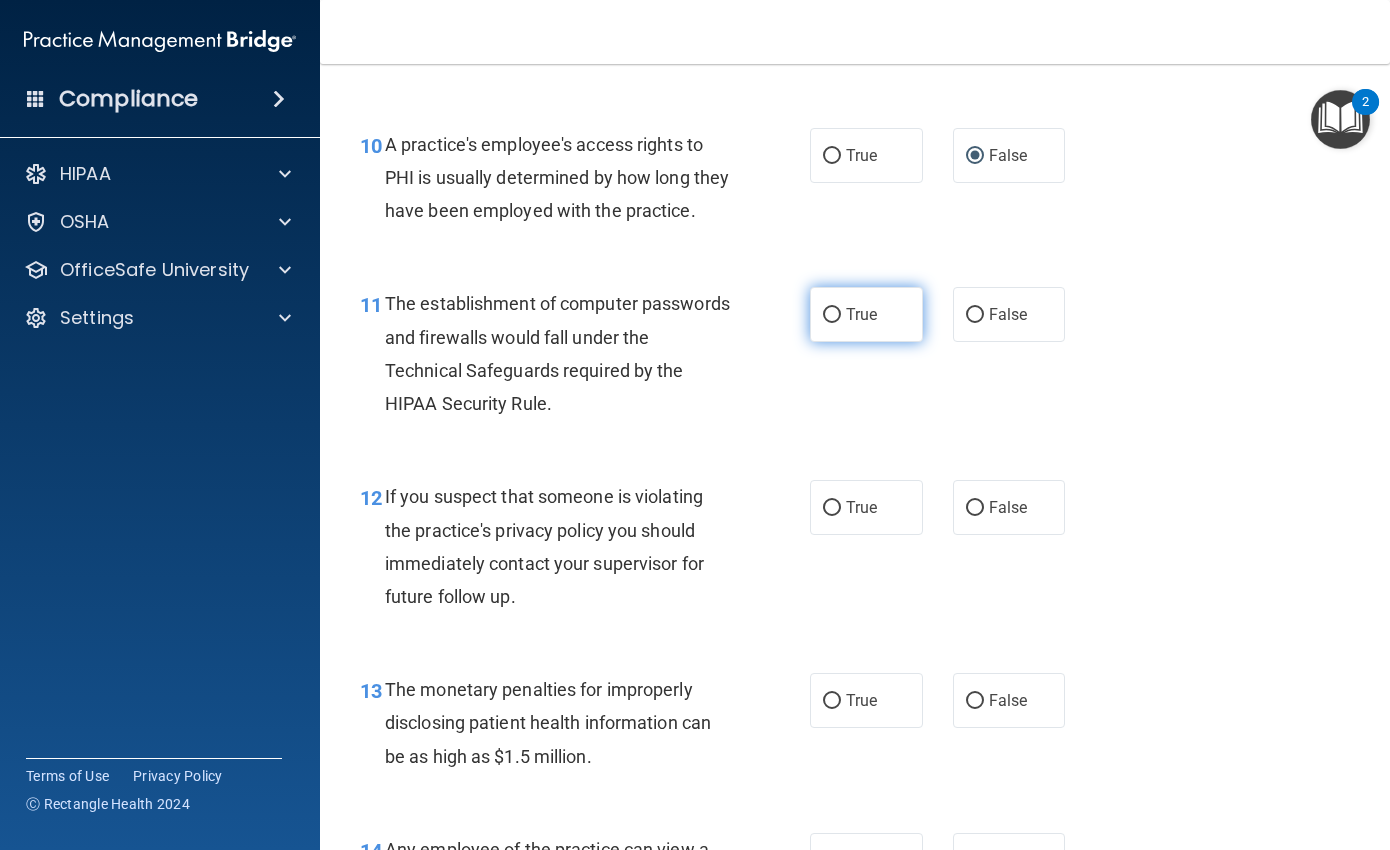 click on "True" at bounding box center [866, 314] 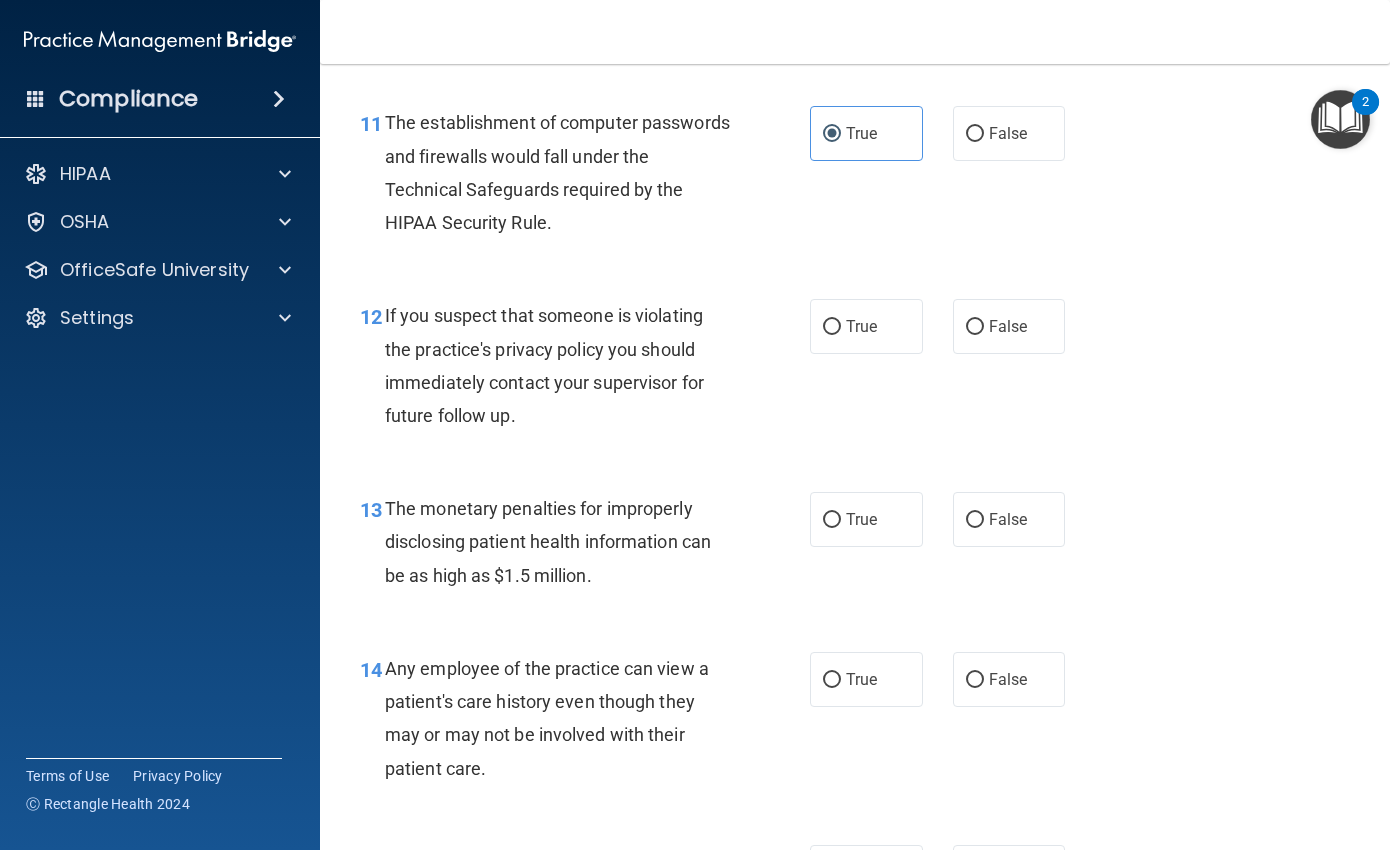 scroll, scrollTop: 1800, scrollLeft: 0, axis: vertical 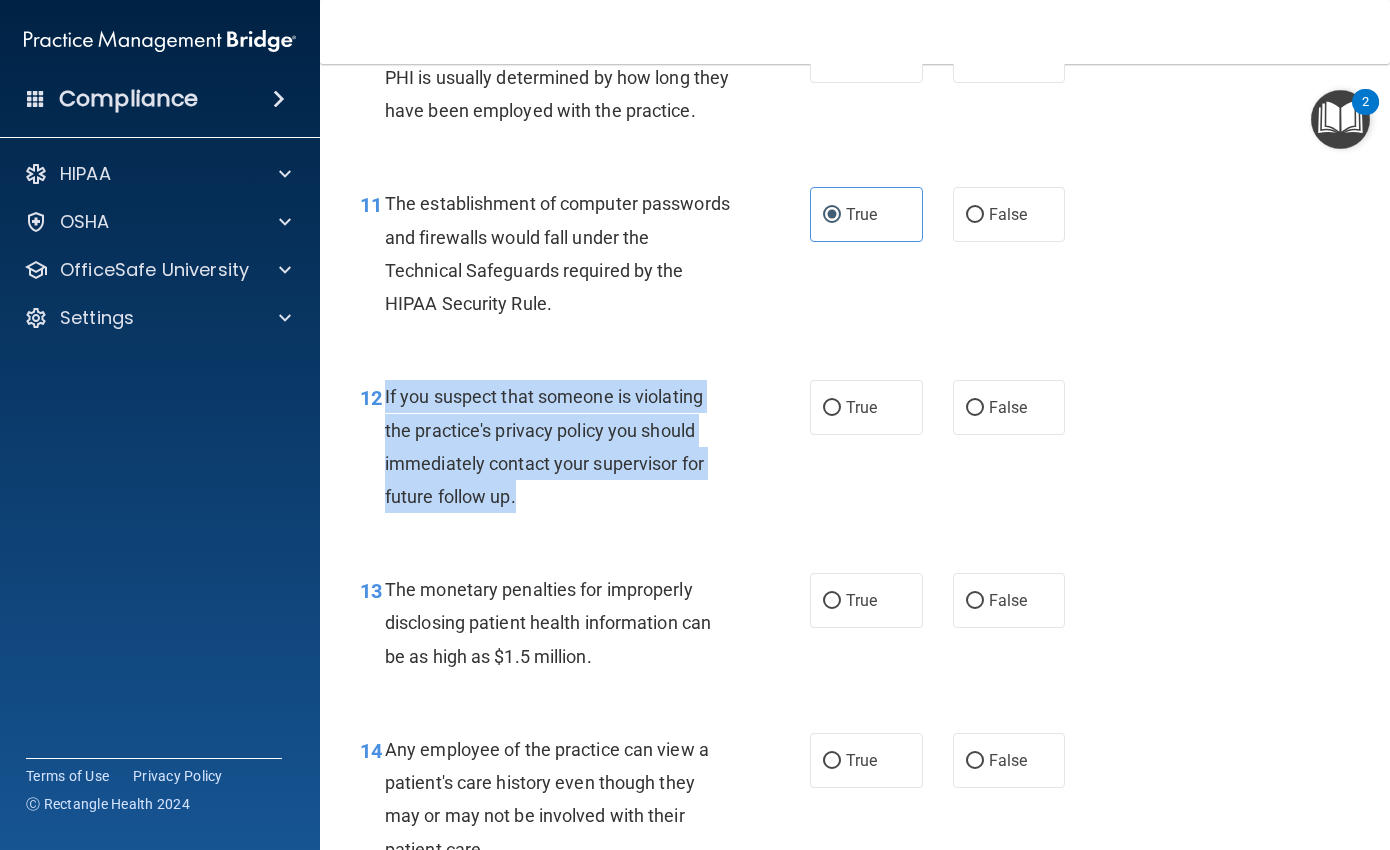drag, startPoint x: 384, startPoint y: 495, endPoint x: 551, endPoint y: 594, distance: 194.13913 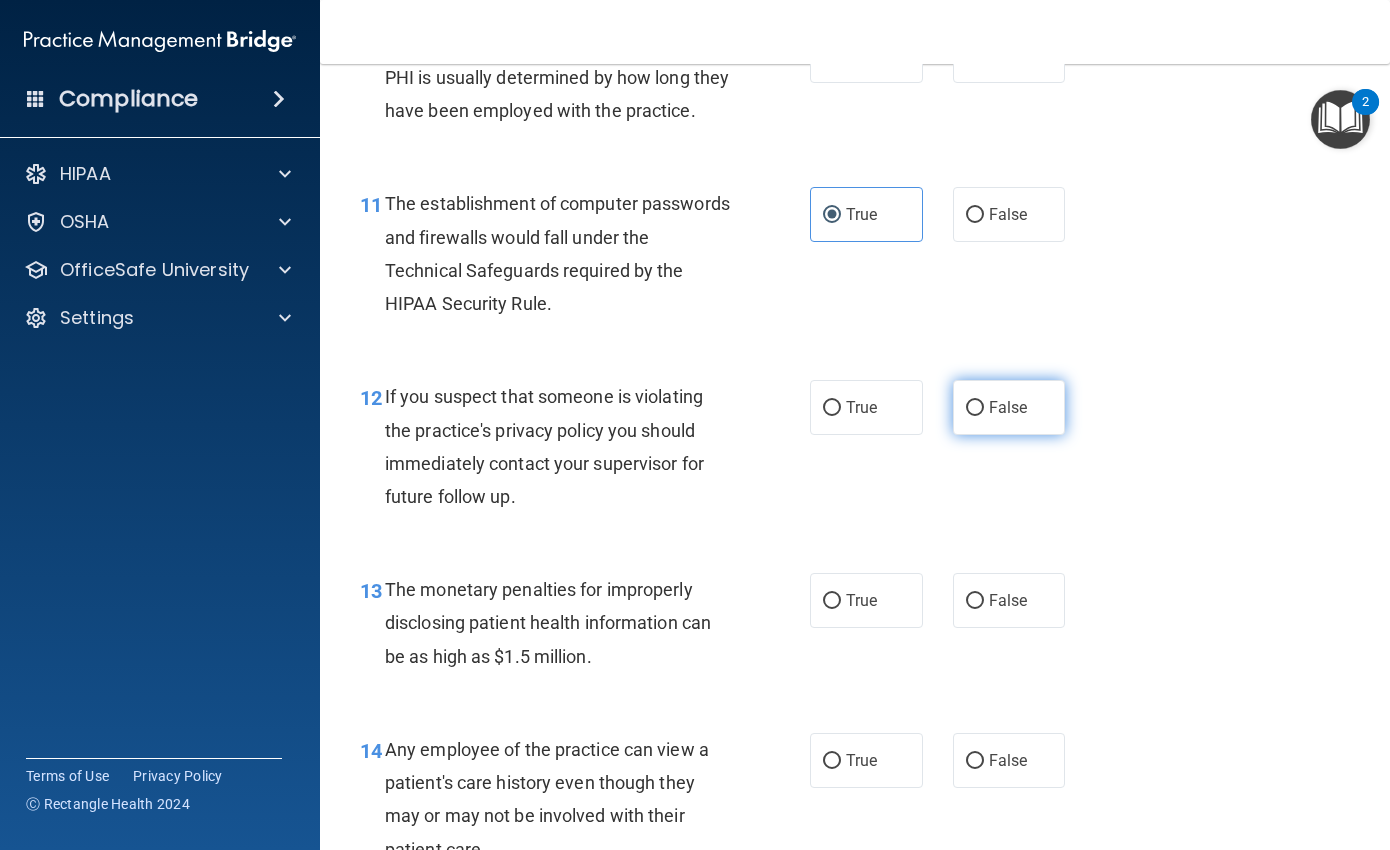 click on "False" at bounding box center [975, 408] 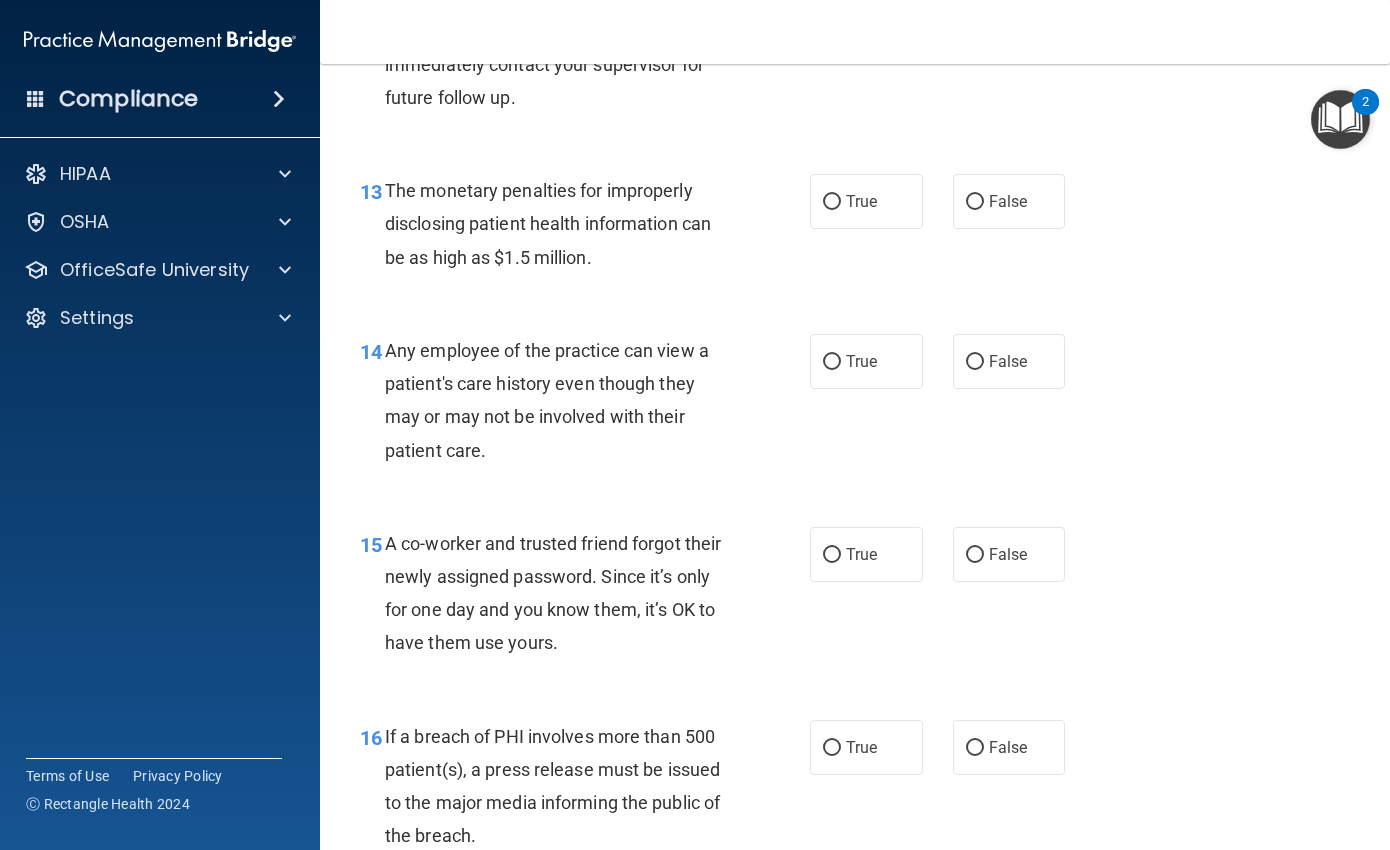 scroll, scrollTop: 2200, scrollLeft: 0, axis: vertical 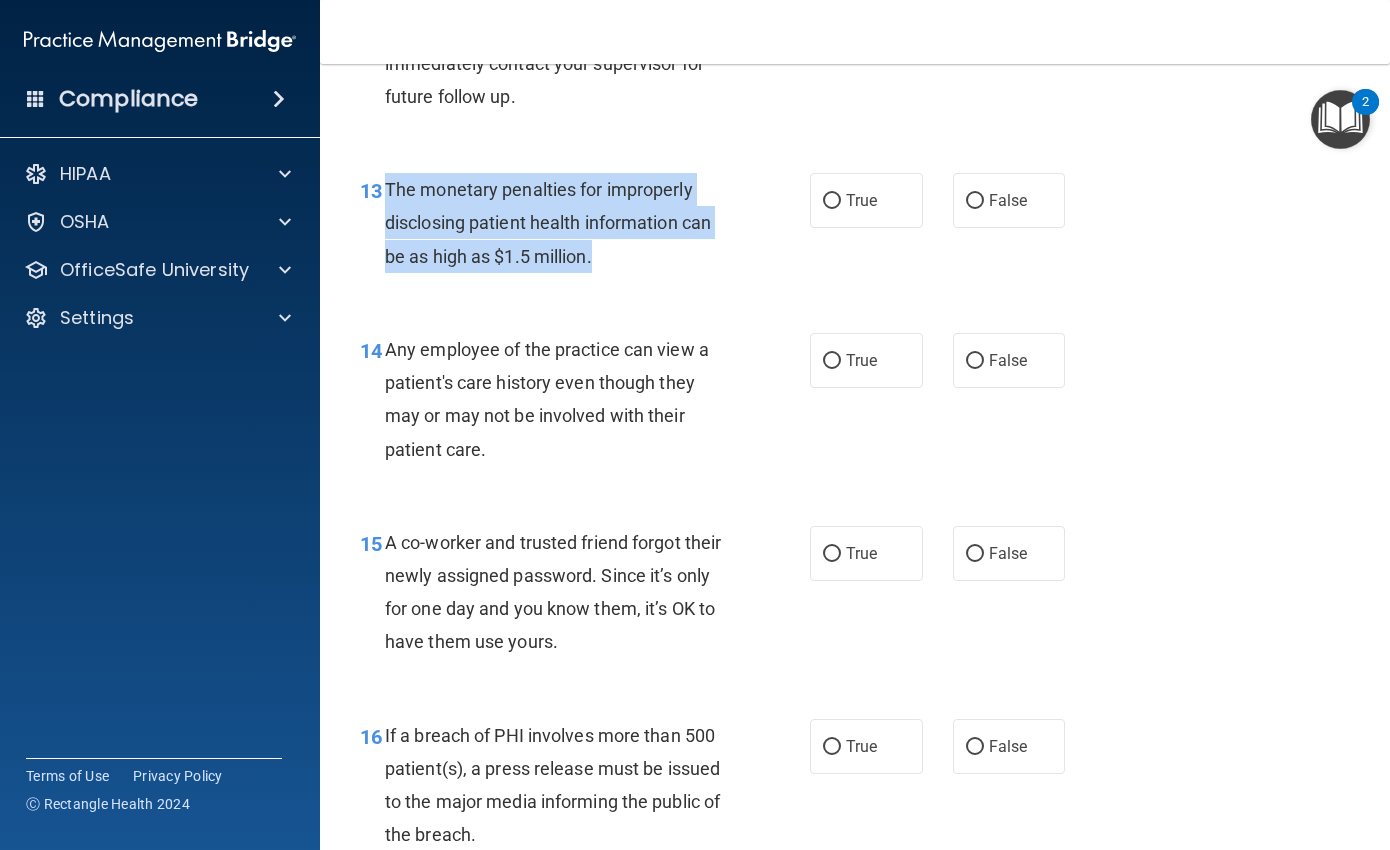 drag, startPoint x: 386, startPoint y: 281, endPoint x: 606, endPoint y: 346, distance: 229.4014 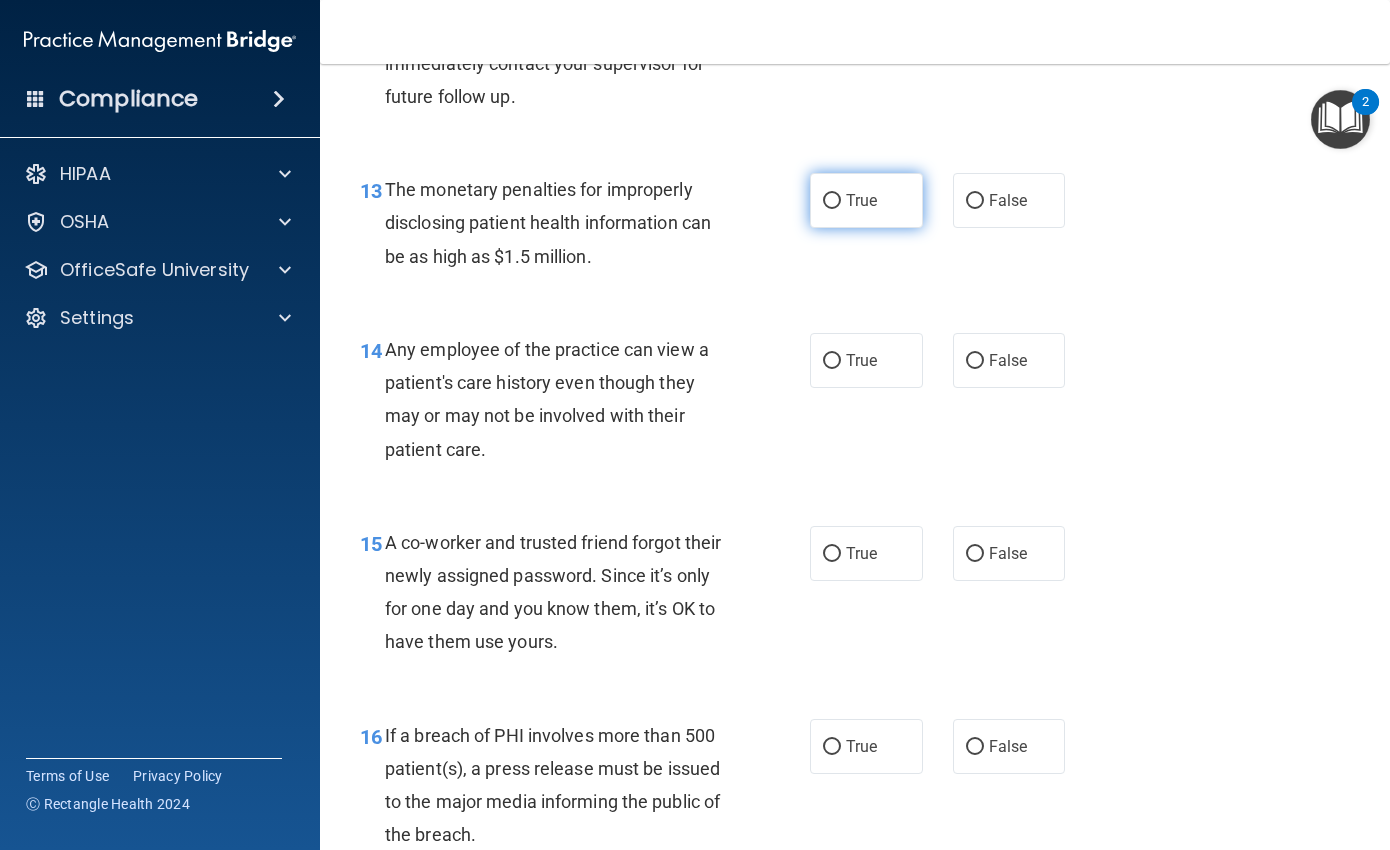 click on "True" at bounding box center (866, 200) 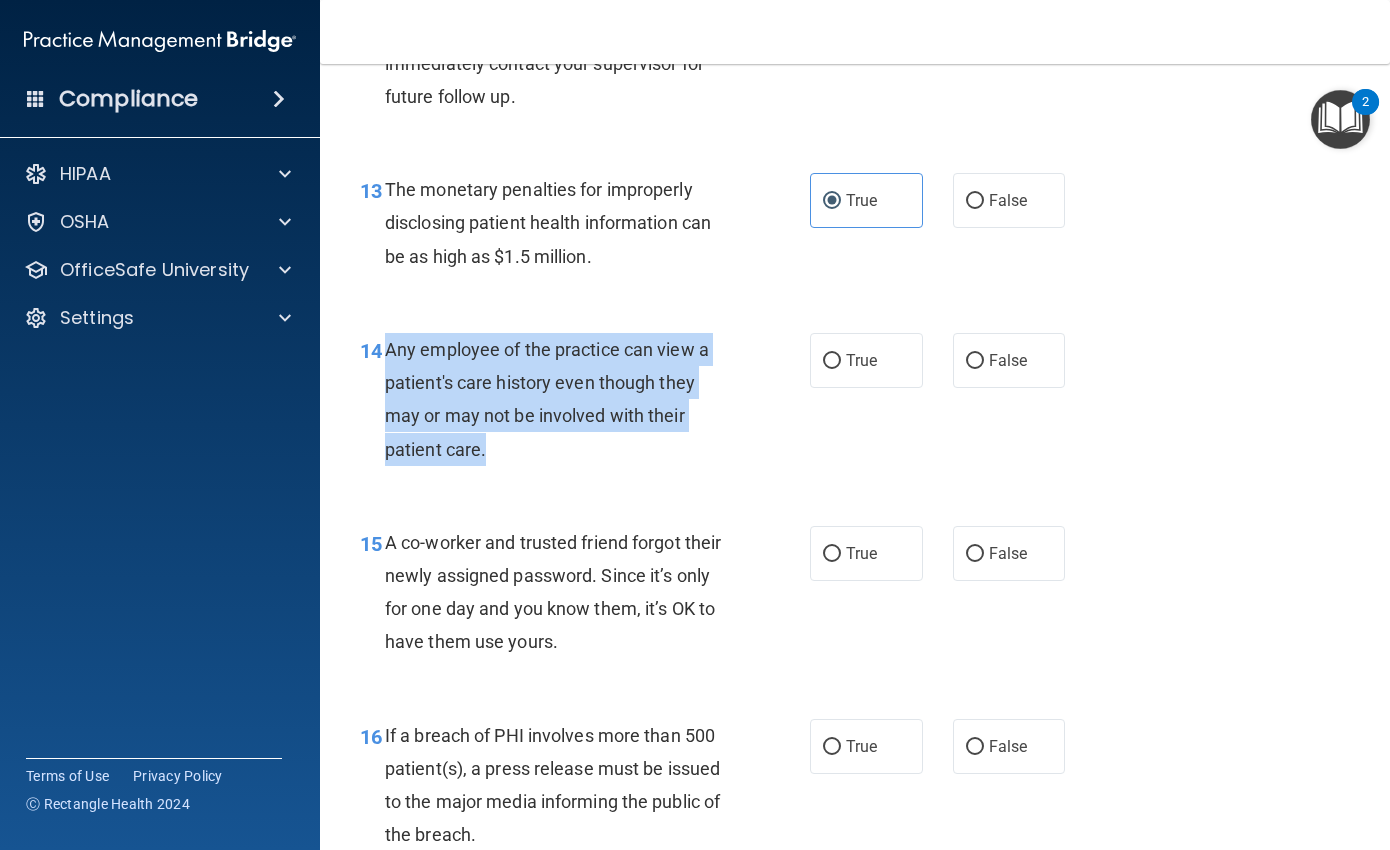 drag, startPoint x: 386, startPoint y: 444, endPoint x: 523, endPoint y: 554, distance: 175.69576 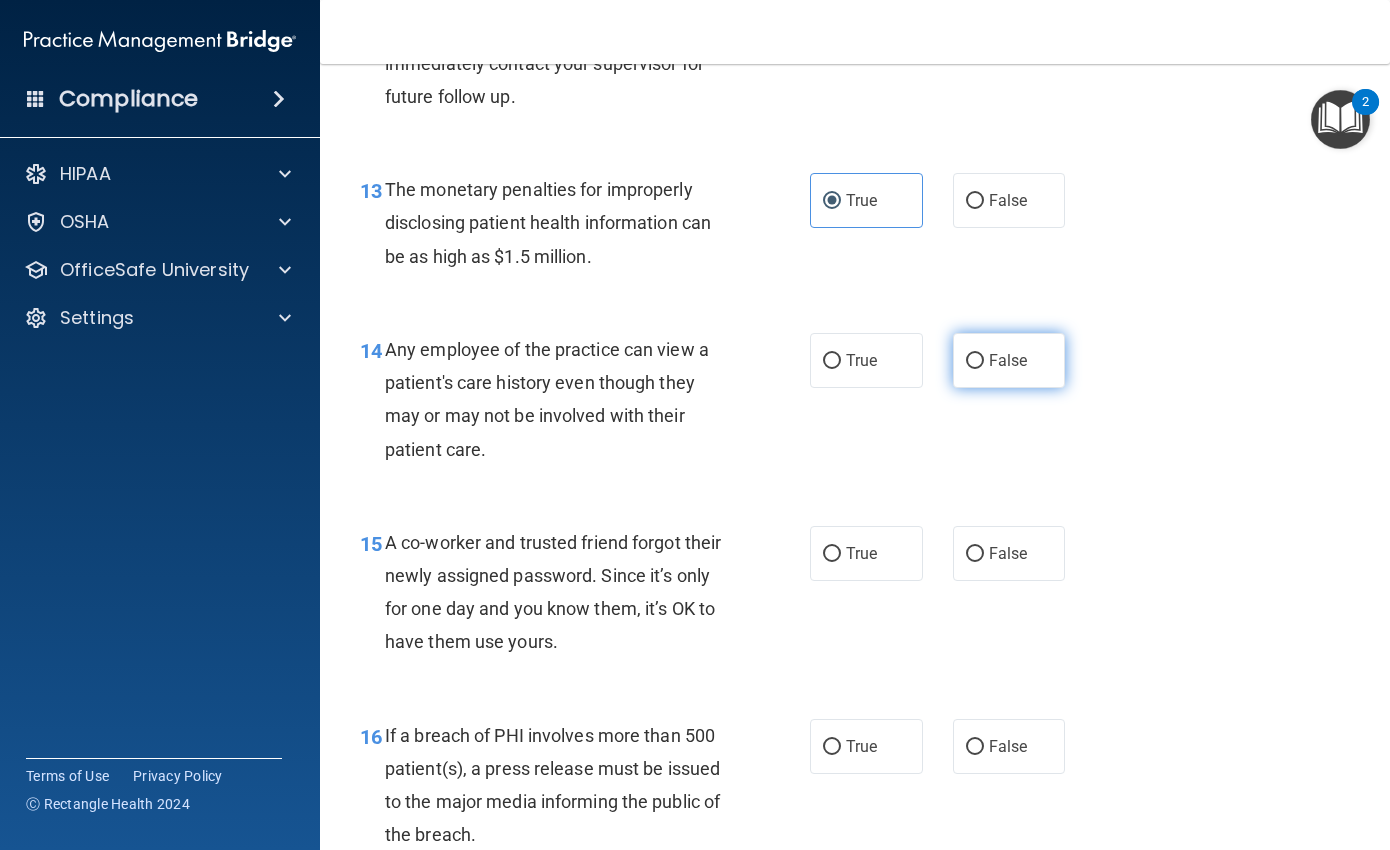 click on "False" at bounding box center (1009, 360) 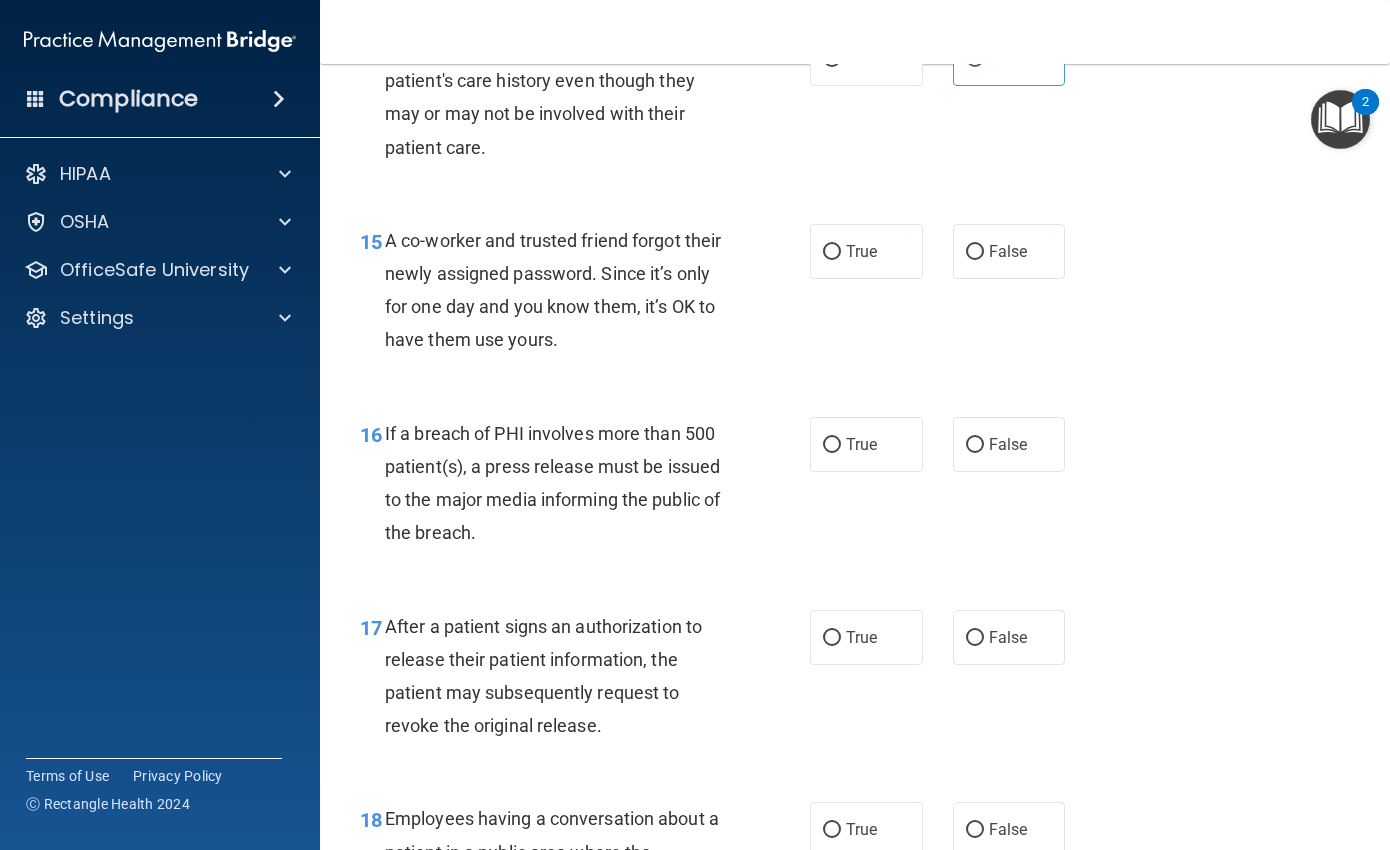 scroll, scrollTop: 2500, scrollLeft: 0, axis: vertical 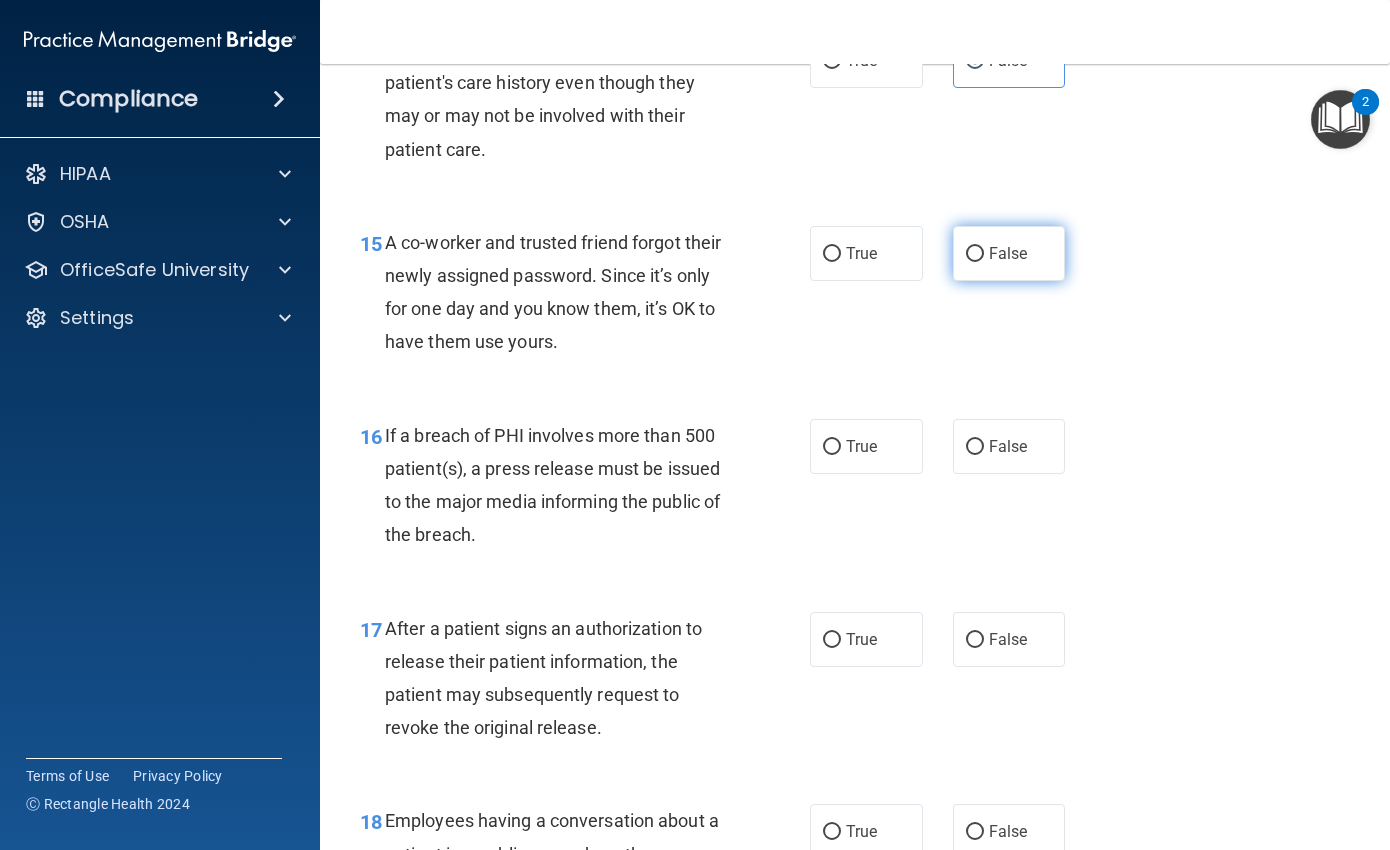 click on "False" at bounding box center (1009, 253) 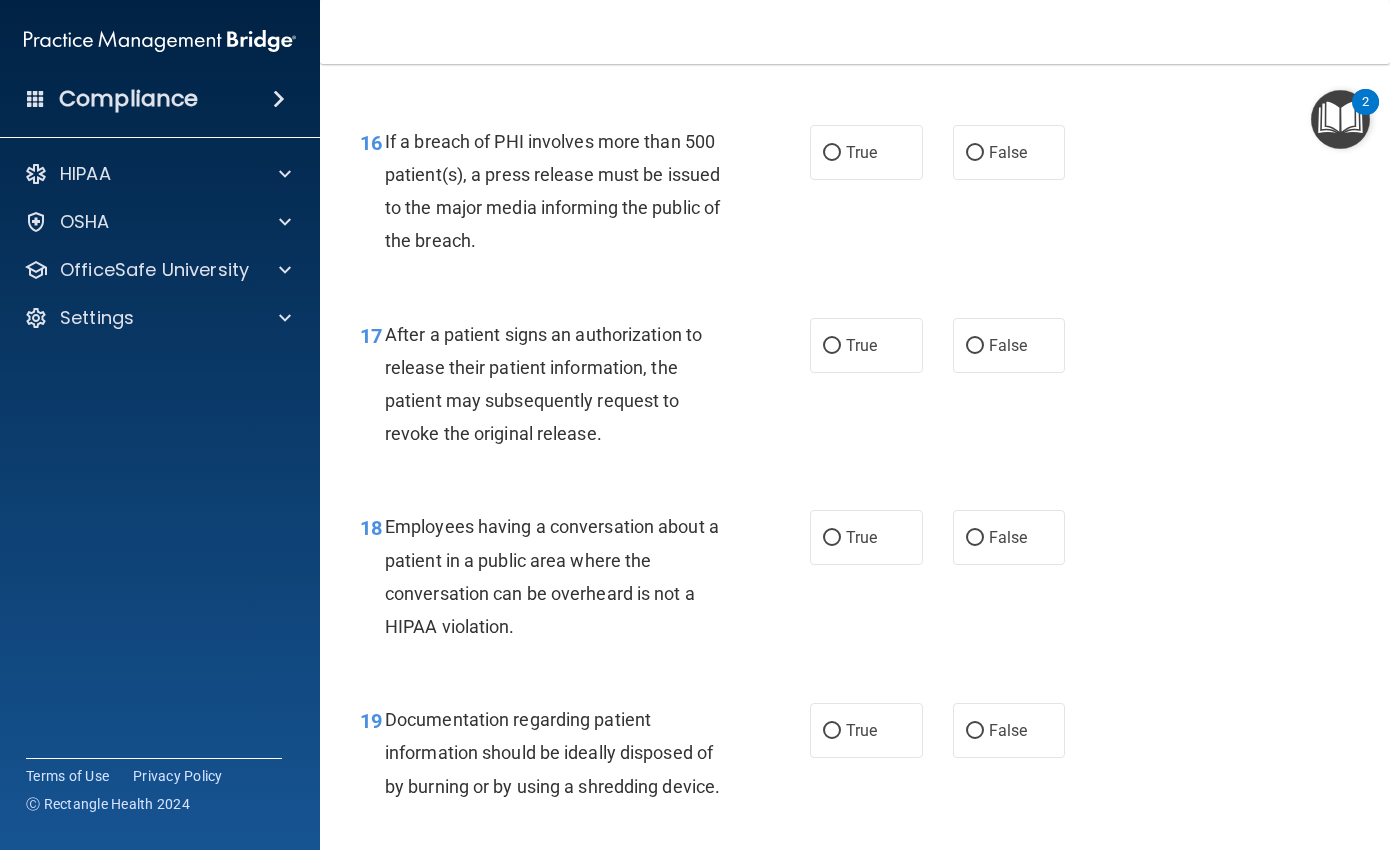 scroll, scrollTop: 2800, scrollLeft: 0, axis: vertical 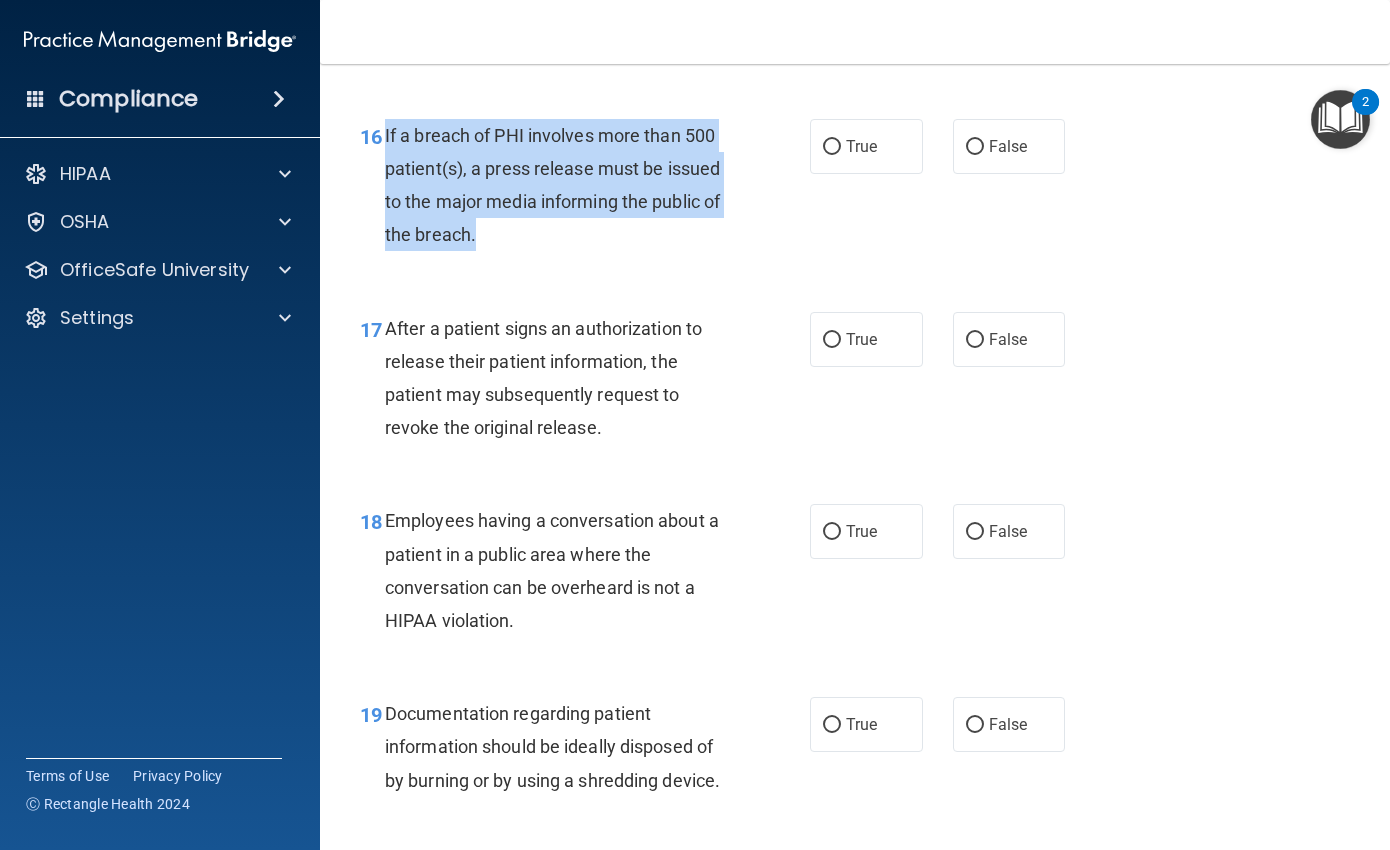 drag, startPoint x: 381, startPoint y: 230, endPoint x: 579, endPoint y: 360, distance: 236.86282 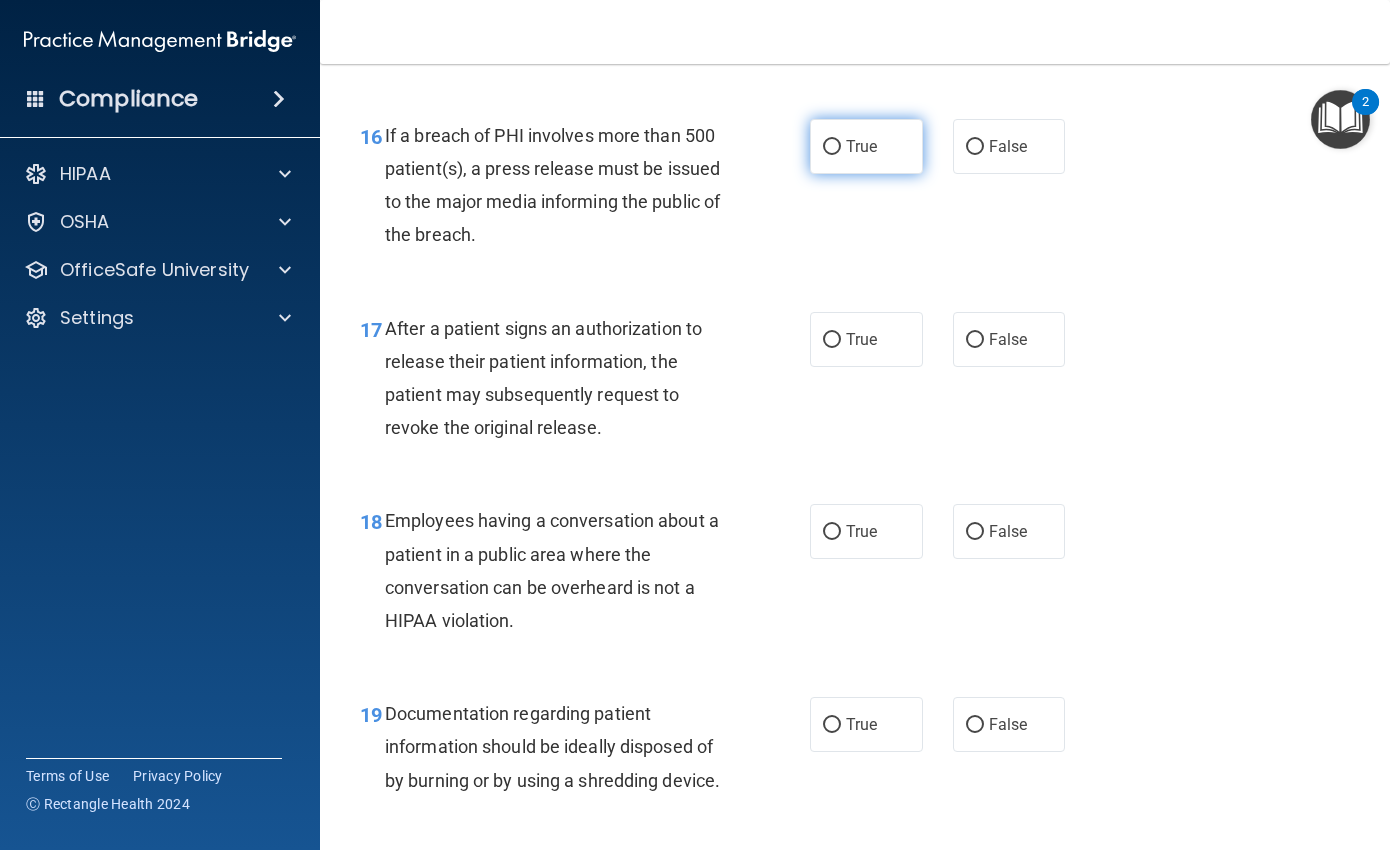 click on "True" at bounding box center (861, 146) 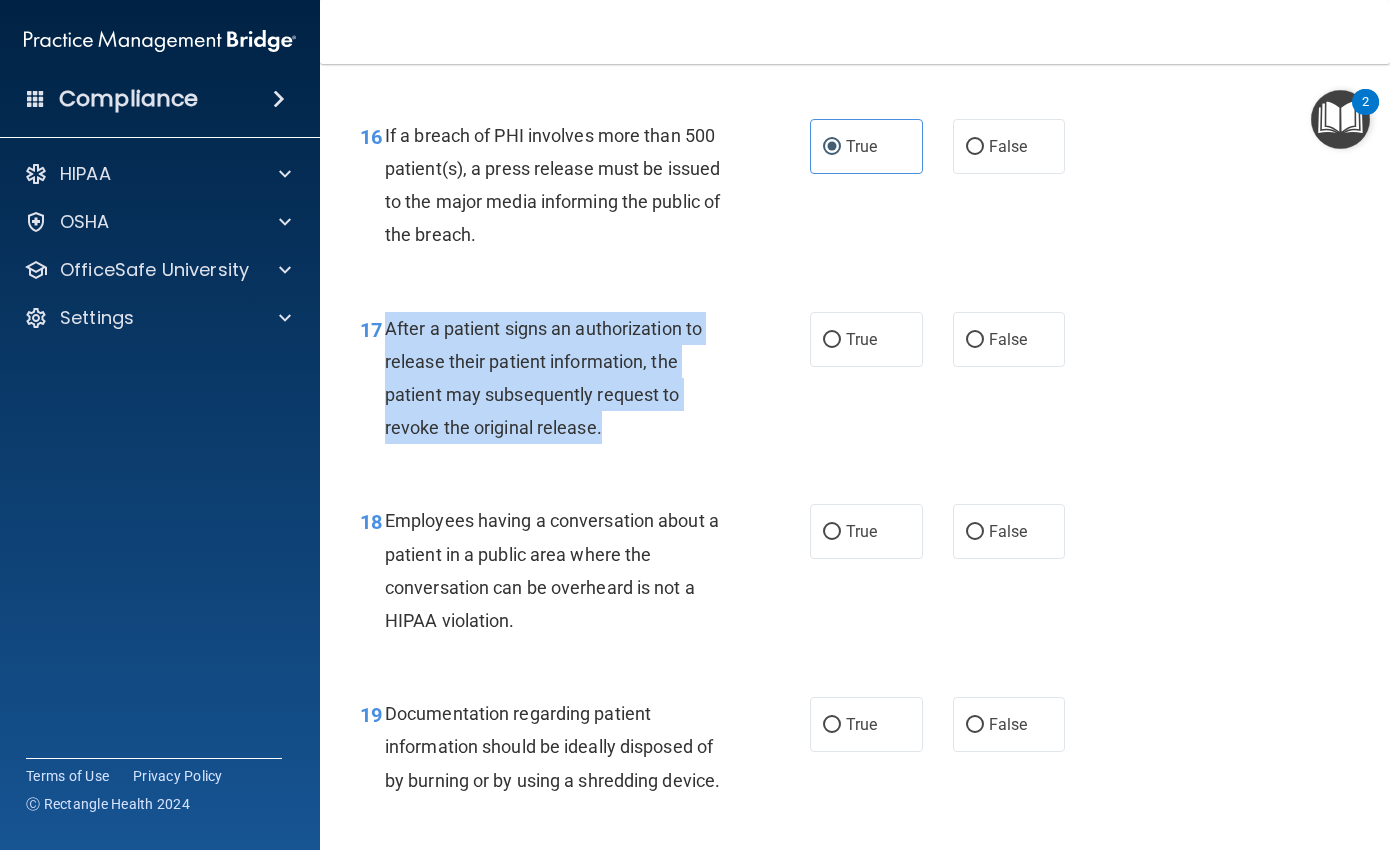 drag, startPoint x: 388, startPoint y: 421, endPoint x: 624, endPoint y: 526, distance: 258.30408 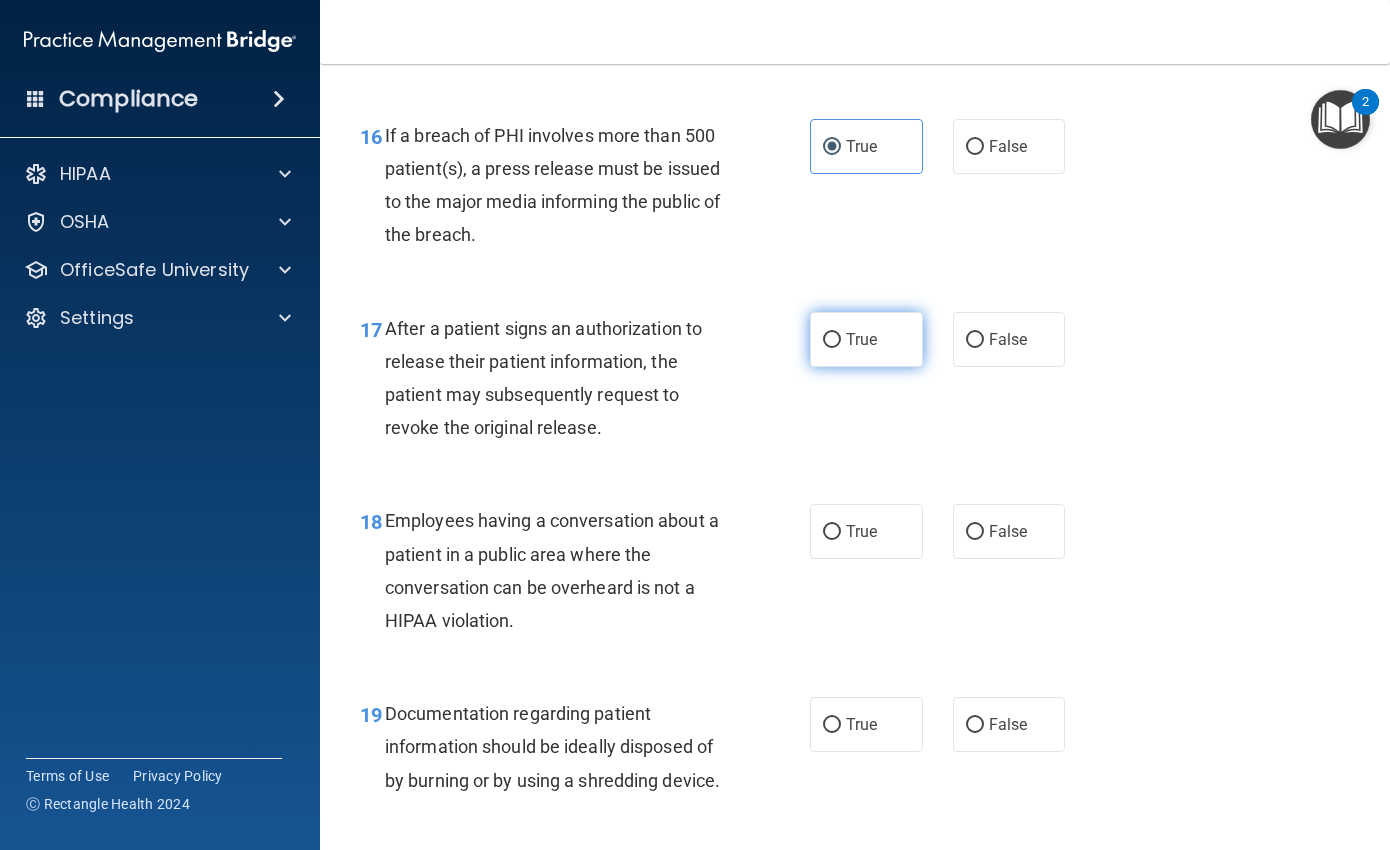 click on "True" at bounding box center (866, 339) 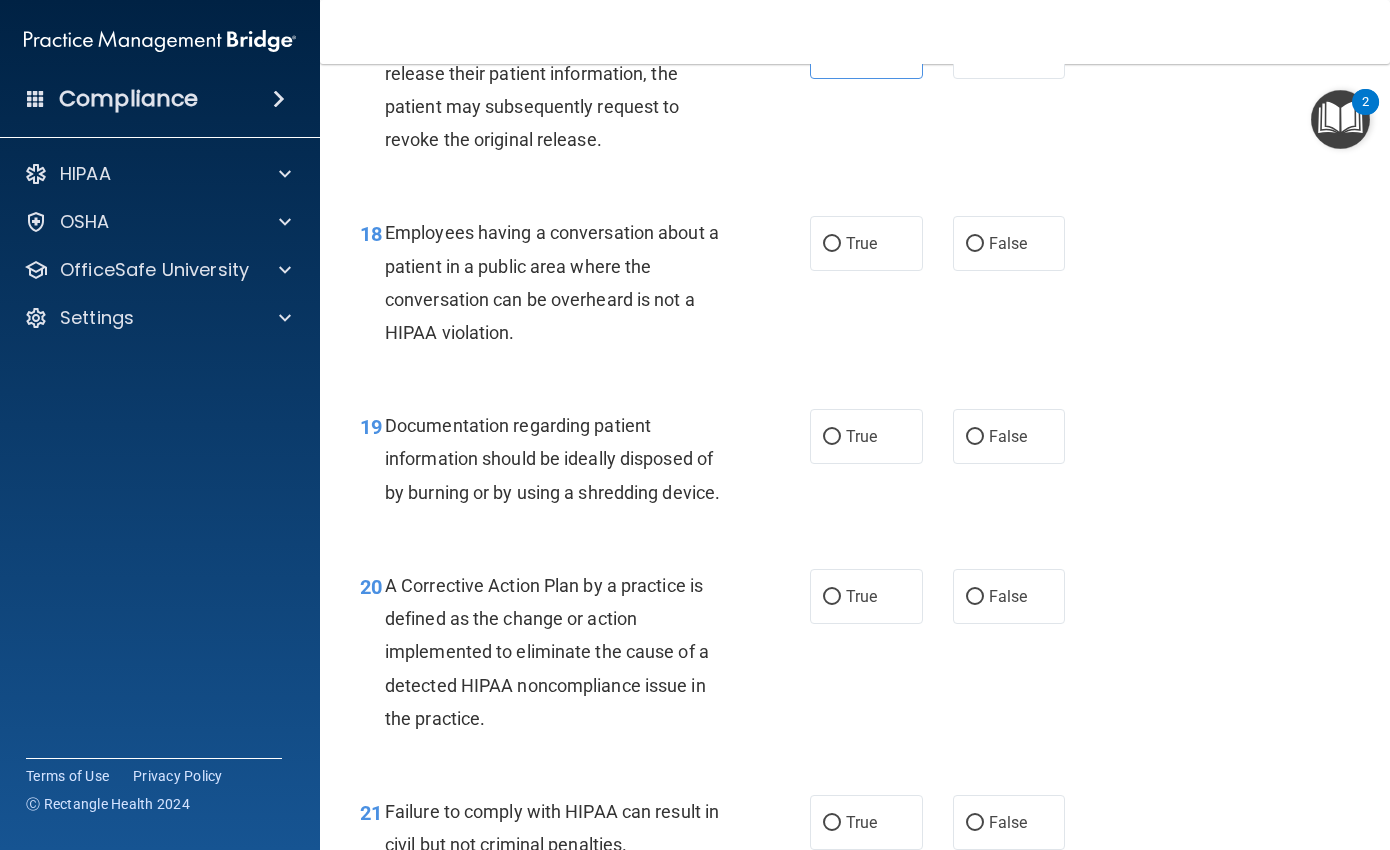 scroll, scrollTop: 3133, scrollLeft: 0, axis: vertical 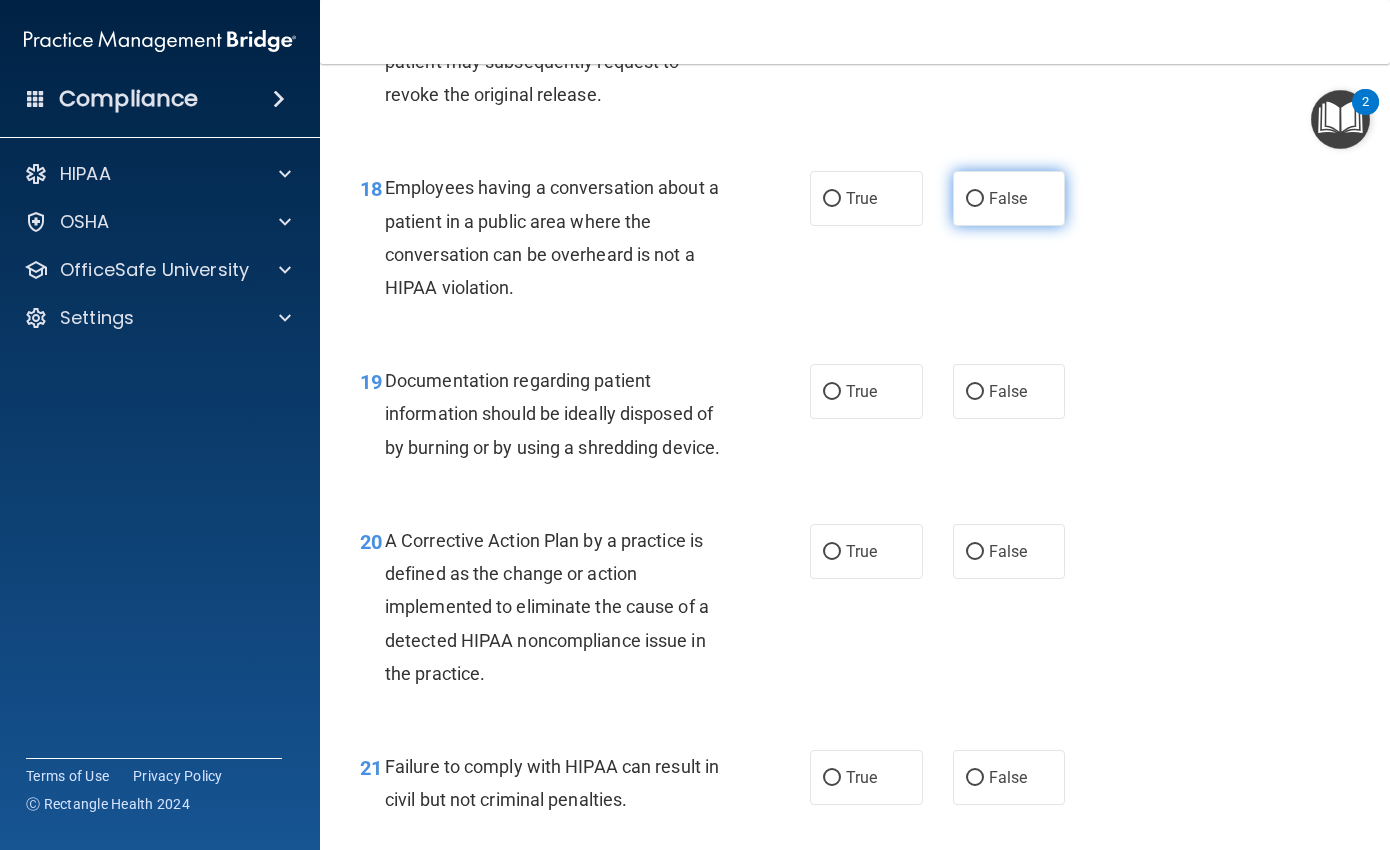 click on "False" at bounding box center [975, 199] 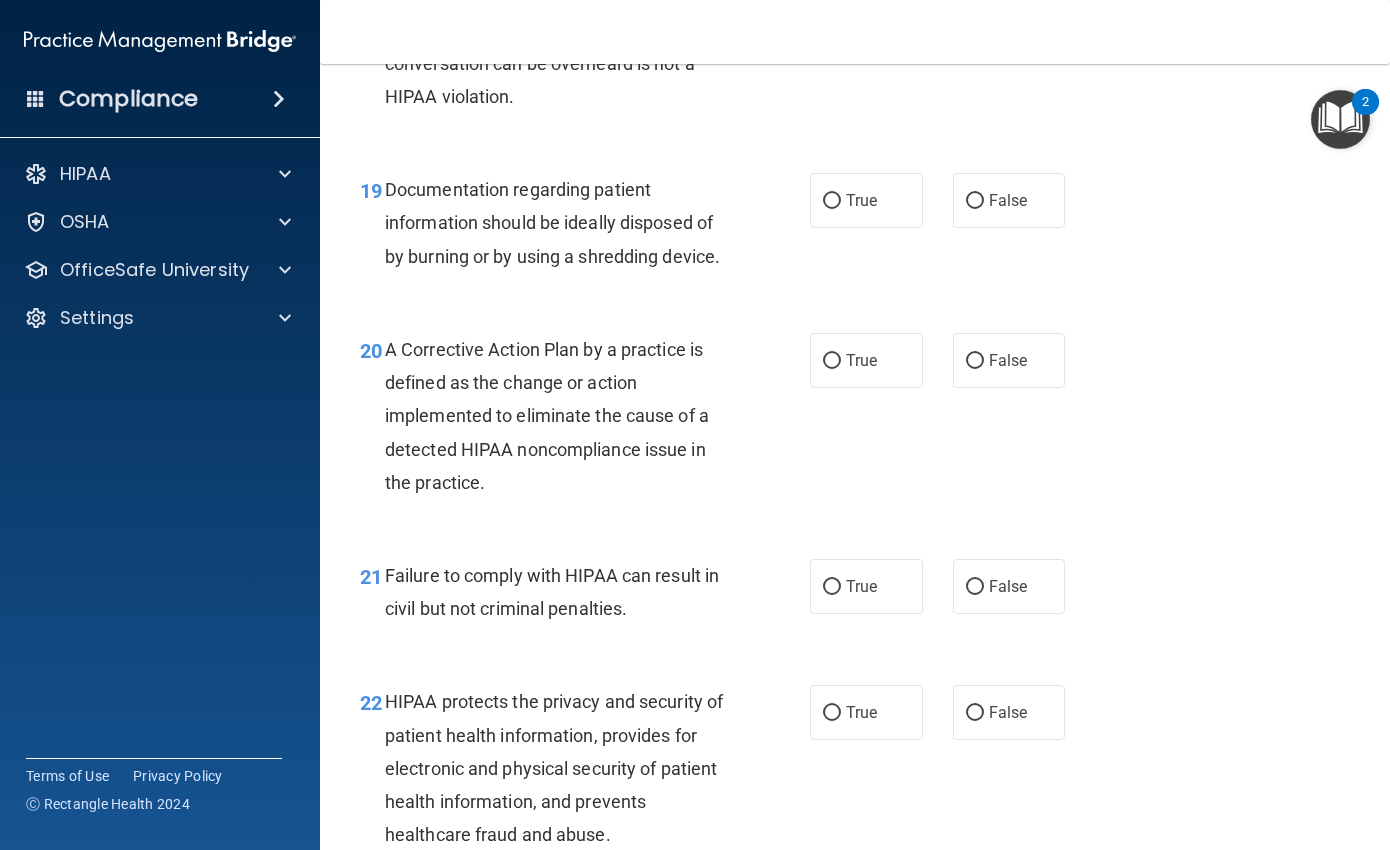 scroll, scrollTop: 3333, scrollLeft: 0, axis: vertical 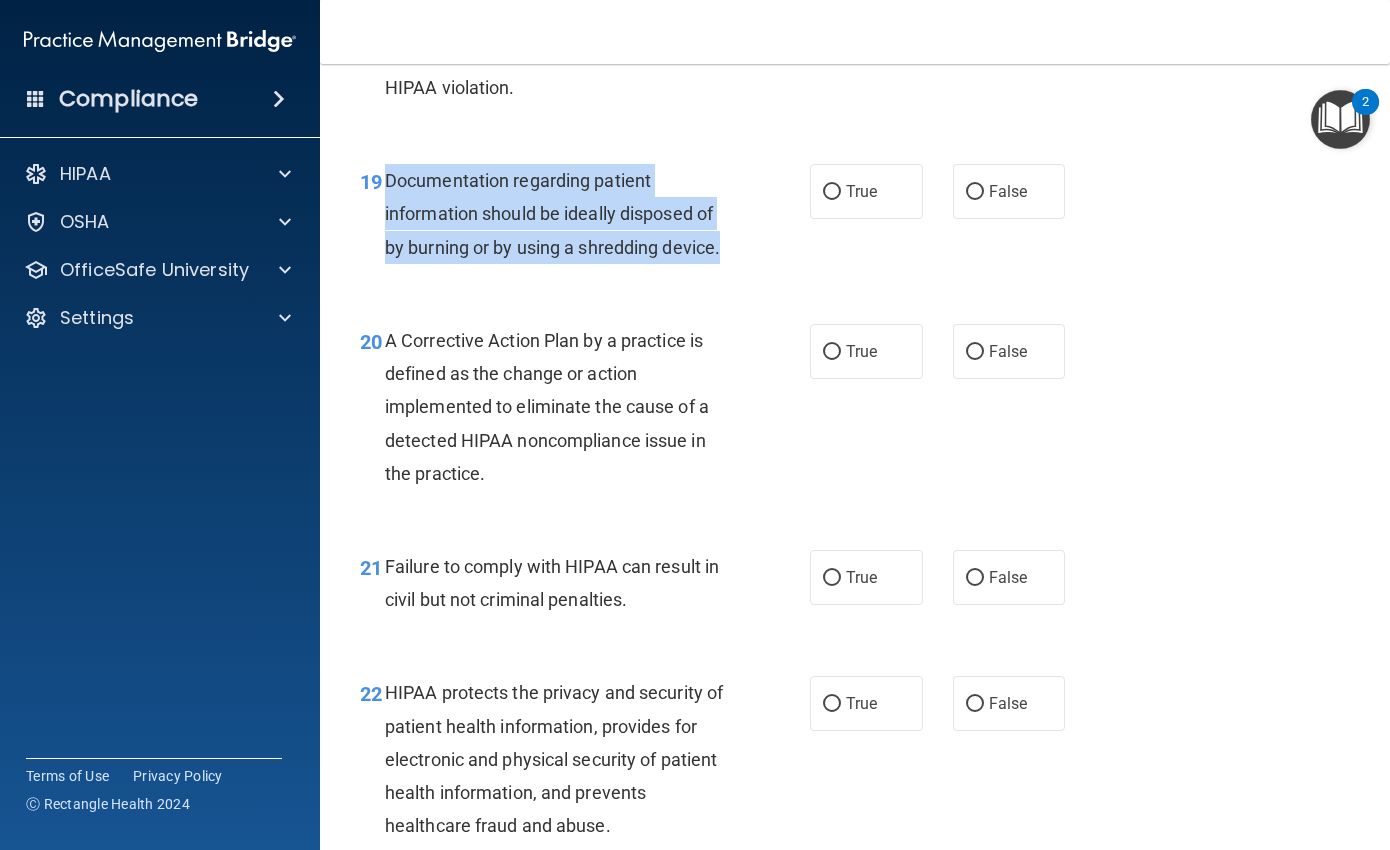 drag, startPoint x: 384, startPoint y: 284, endPoint x: 747, endPoint y: 358, distance: 370.4659 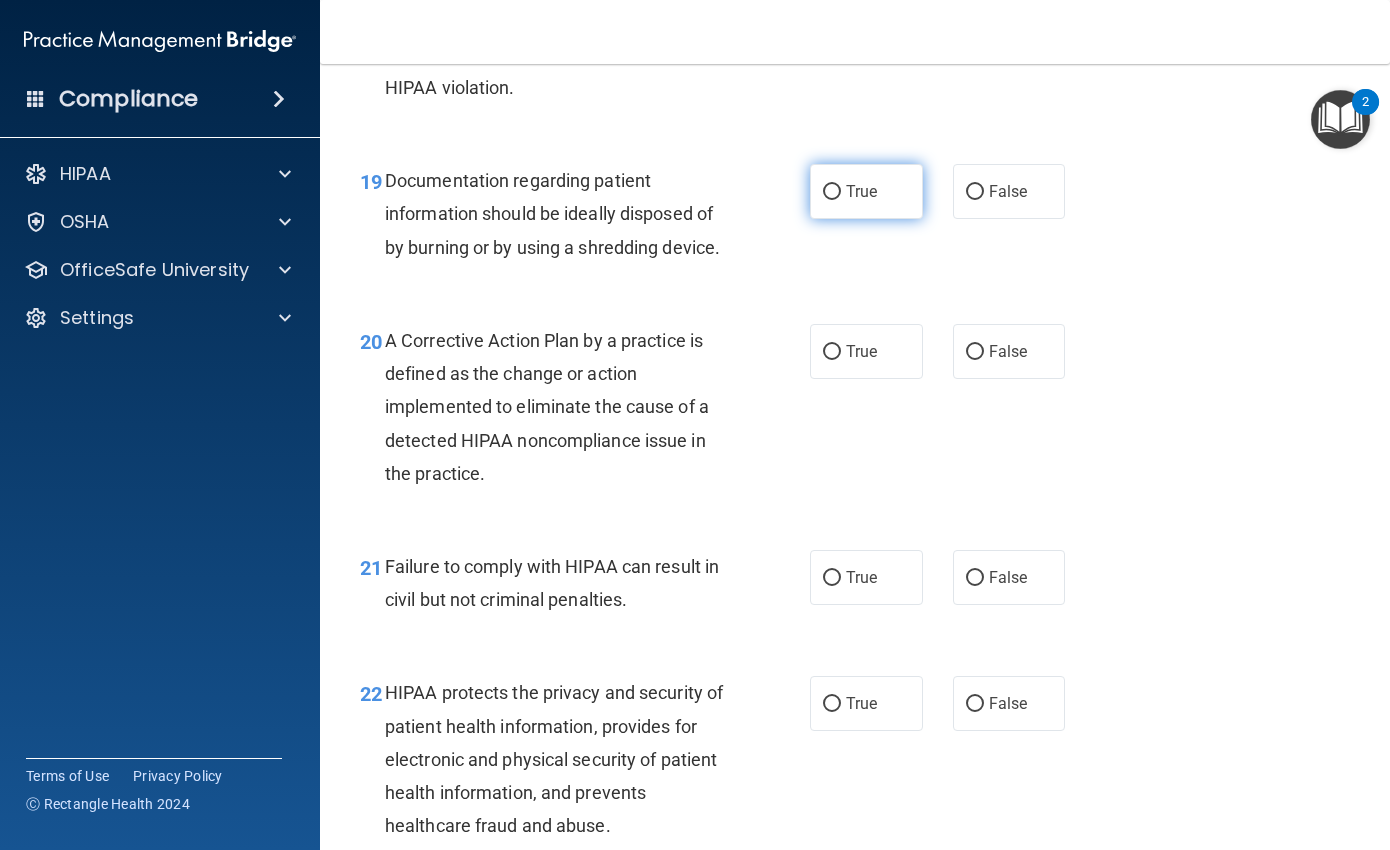 click on "True" at bounding box center [832, 192] 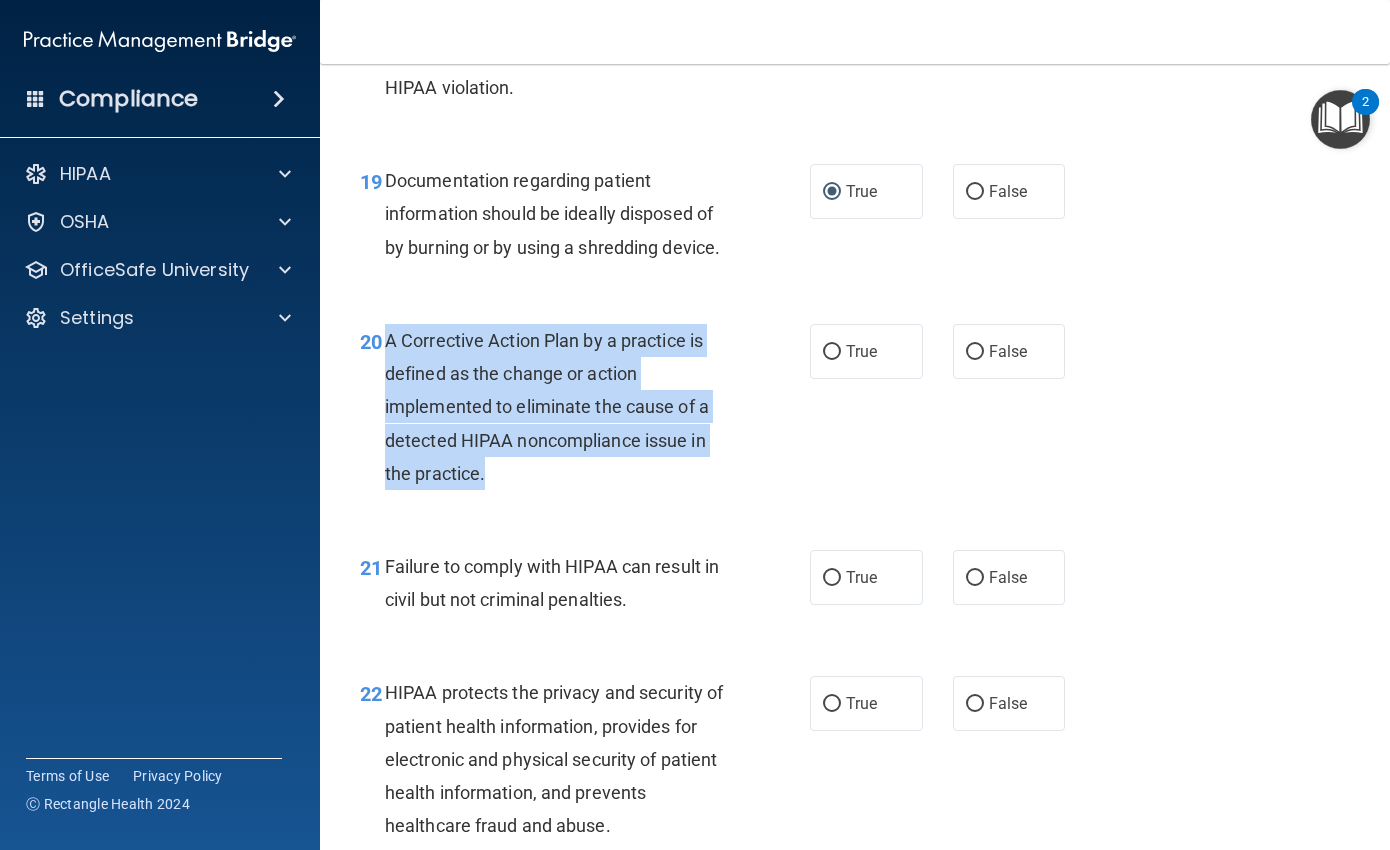 drag, startPoint x: 385, startPoint y: 441, endPoint x: 517, endPoint y: 568, distance: 183.17477 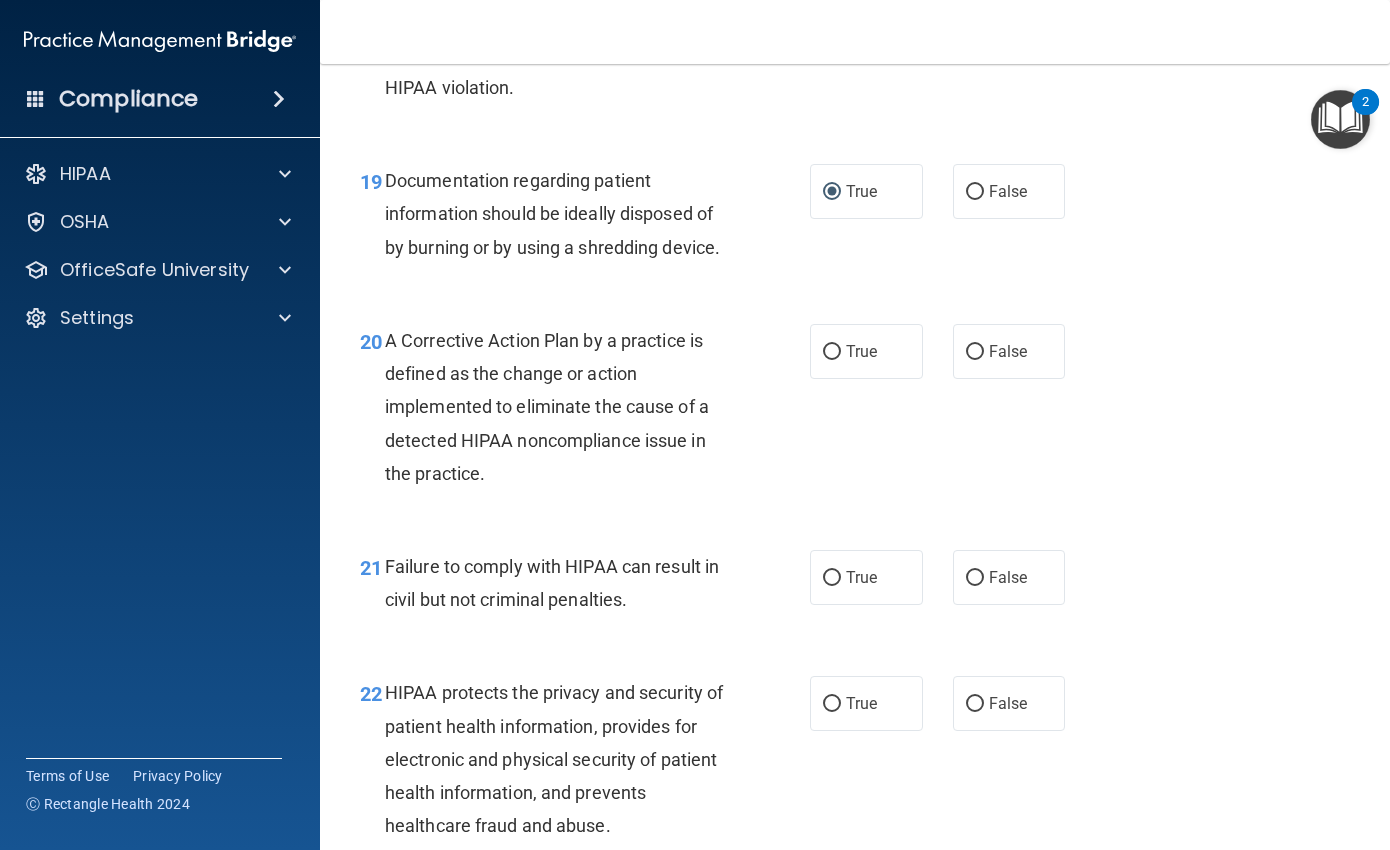 click on "Documentation regarding patient information should be ideally disposed of by burning or by using a shredding device." at bounding box center (552, 213) 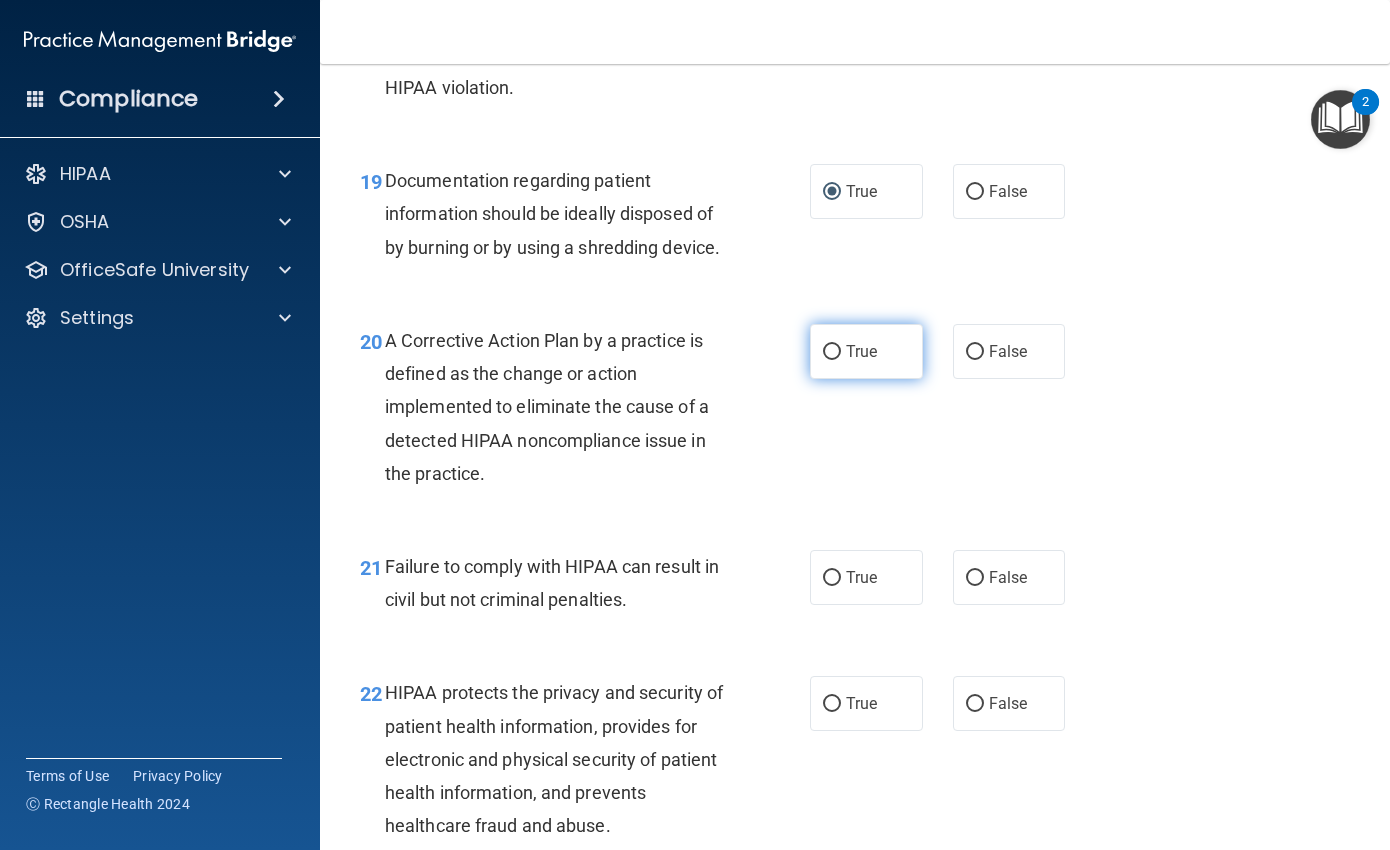 click on "True" at bounding box center [832, 352] 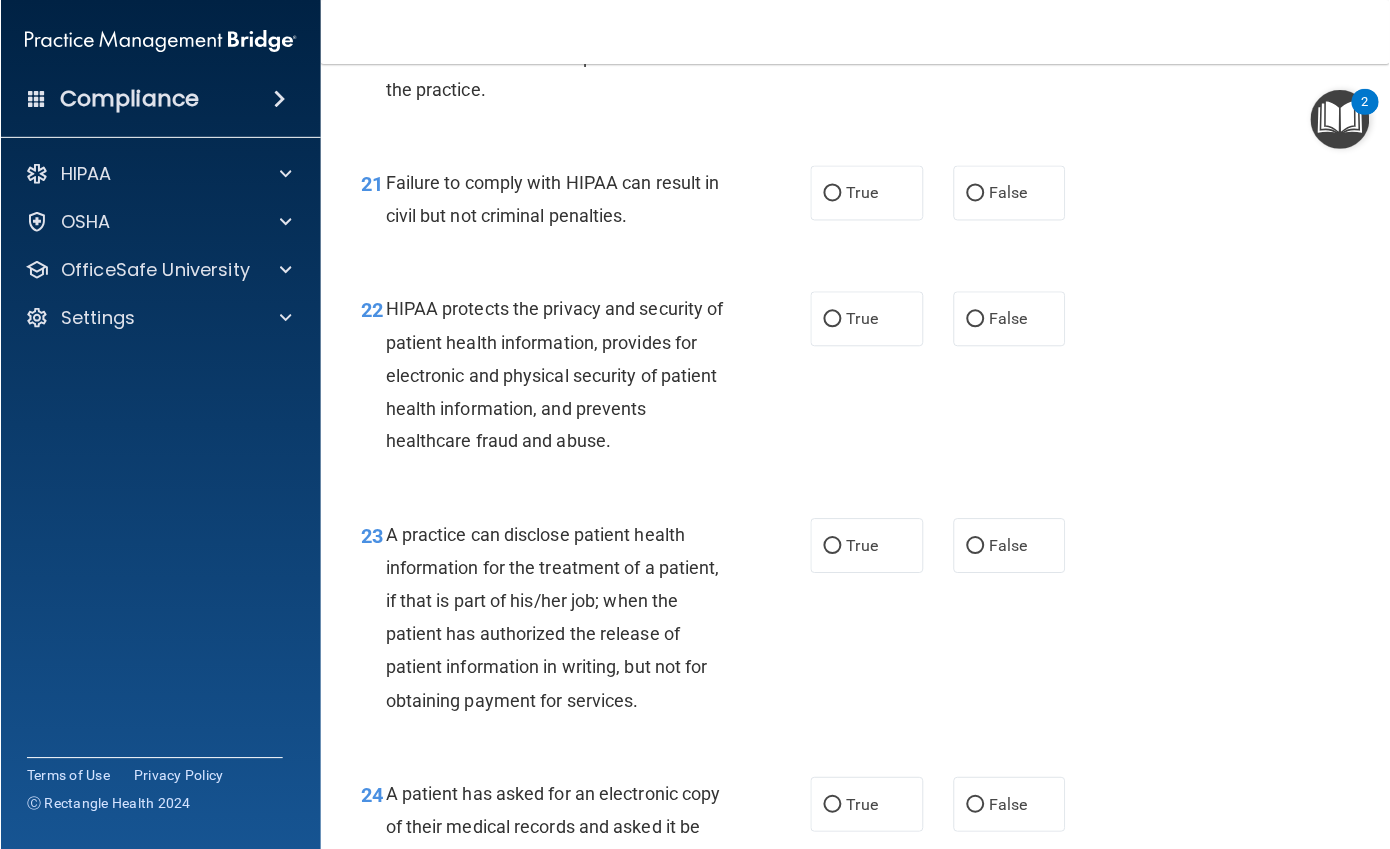 scroll, scrollTop: 3733, scrollLeft: 0, axis: vertical 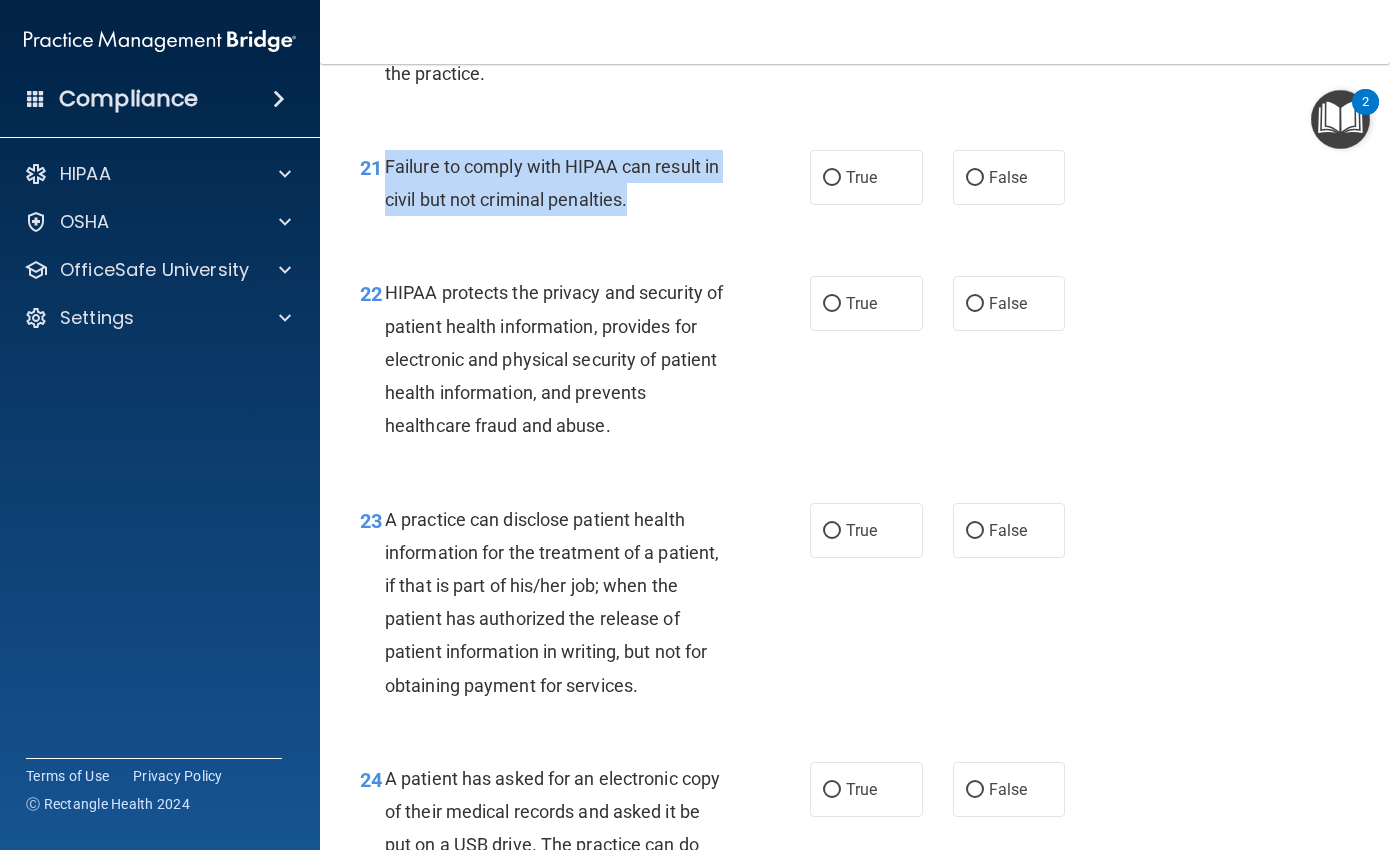 drag, startPoint x: 381, startPoint y: 266, endPoint x: 646, endPoint y: 316, distance: 269.67572 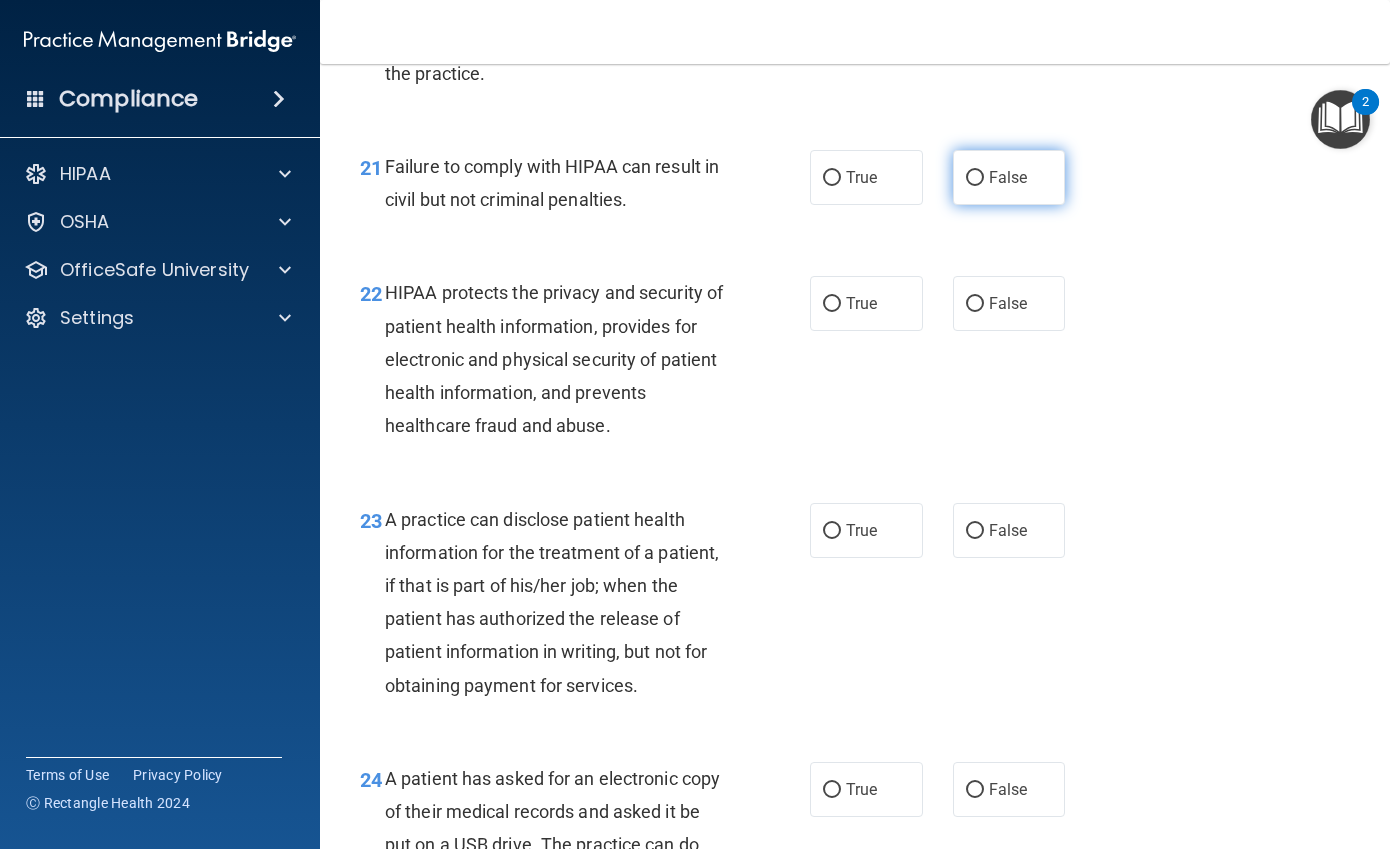 click on "False" at bounding box center (1009, 177) 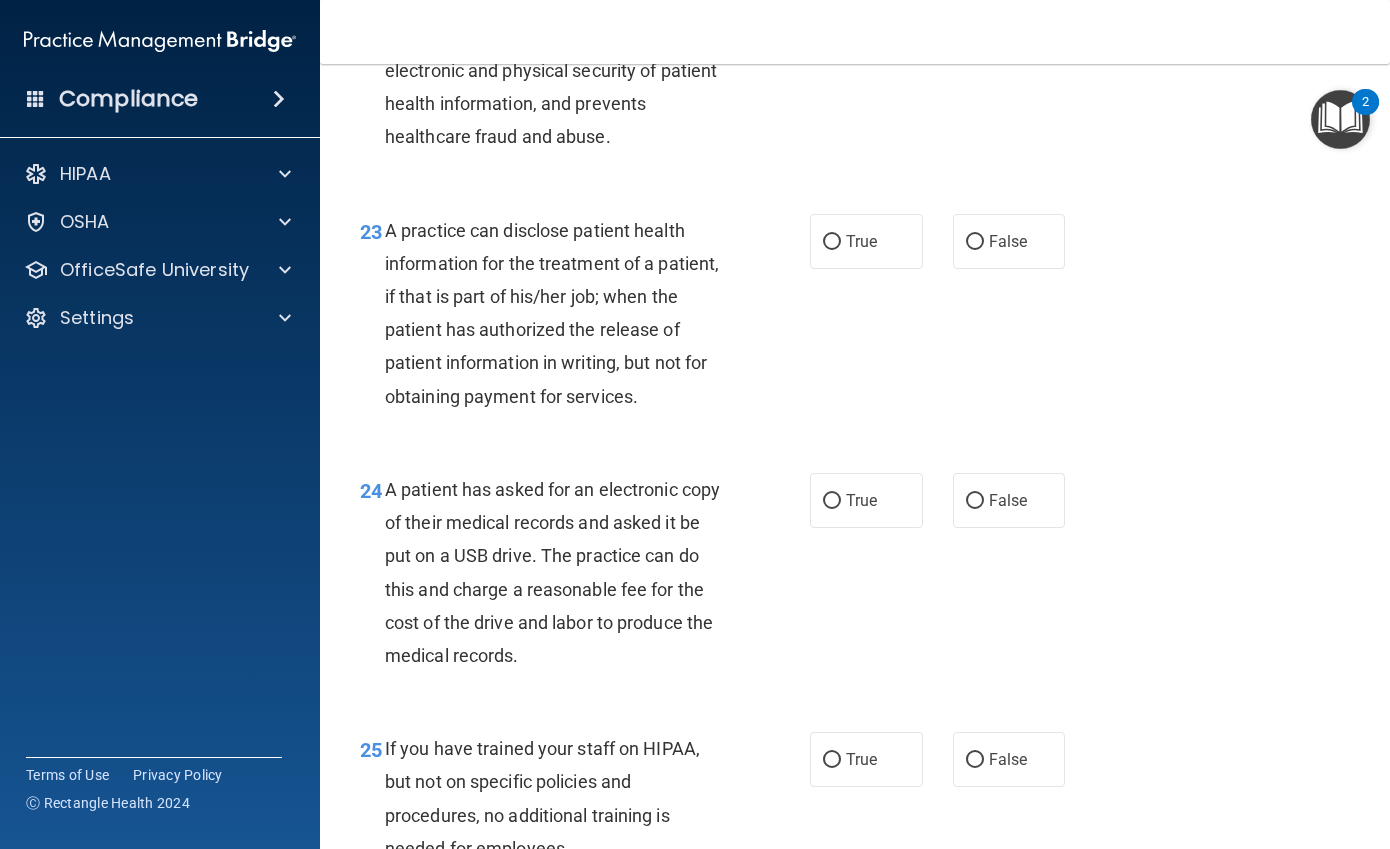 scroll, scrollTop: 4033, scrollLeft: 0, axis: vertical 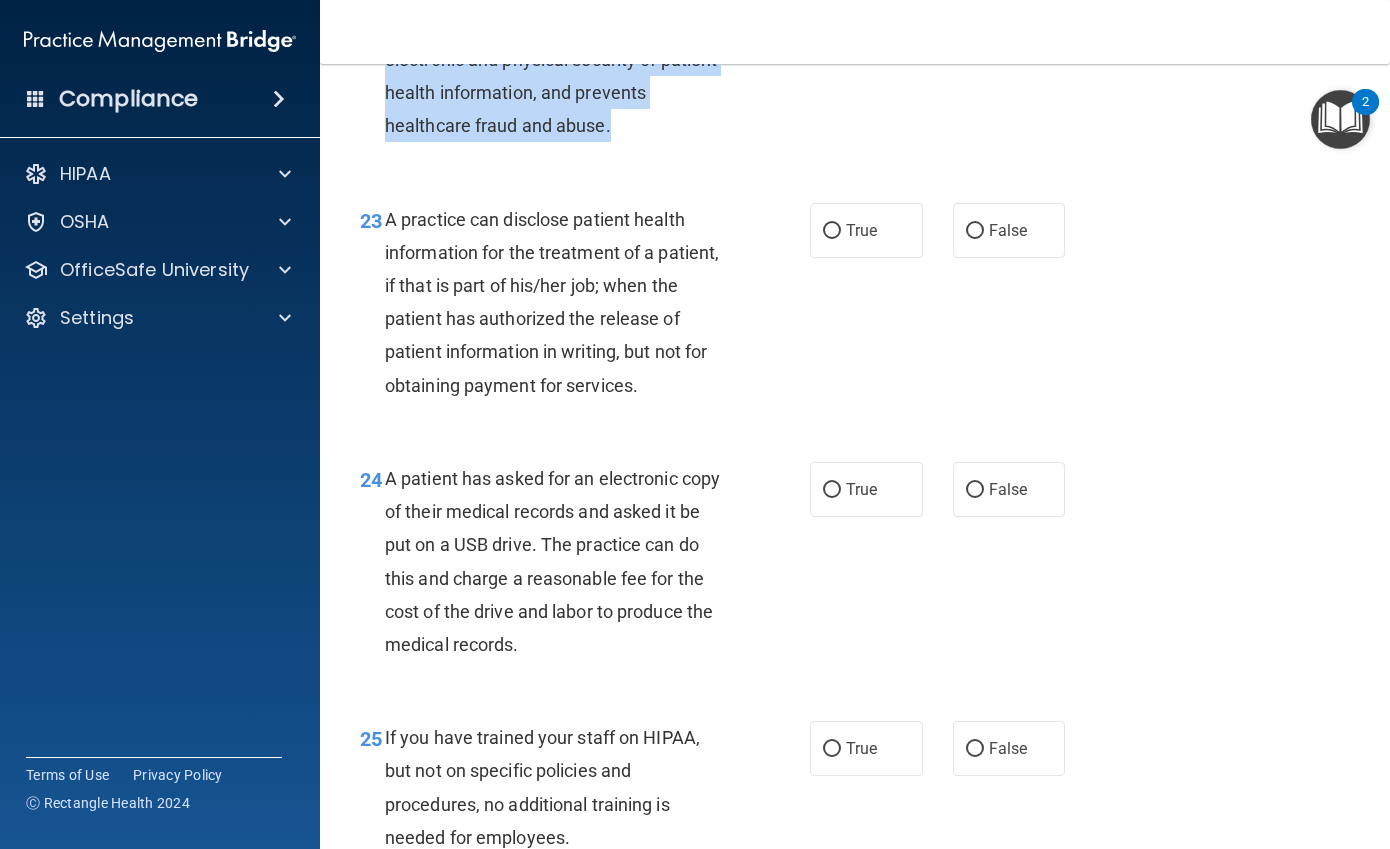 drag, startPoint x: 385, startPoint y: 87, endPoint x: 642, endPoint y: 212, distance: 285.78662 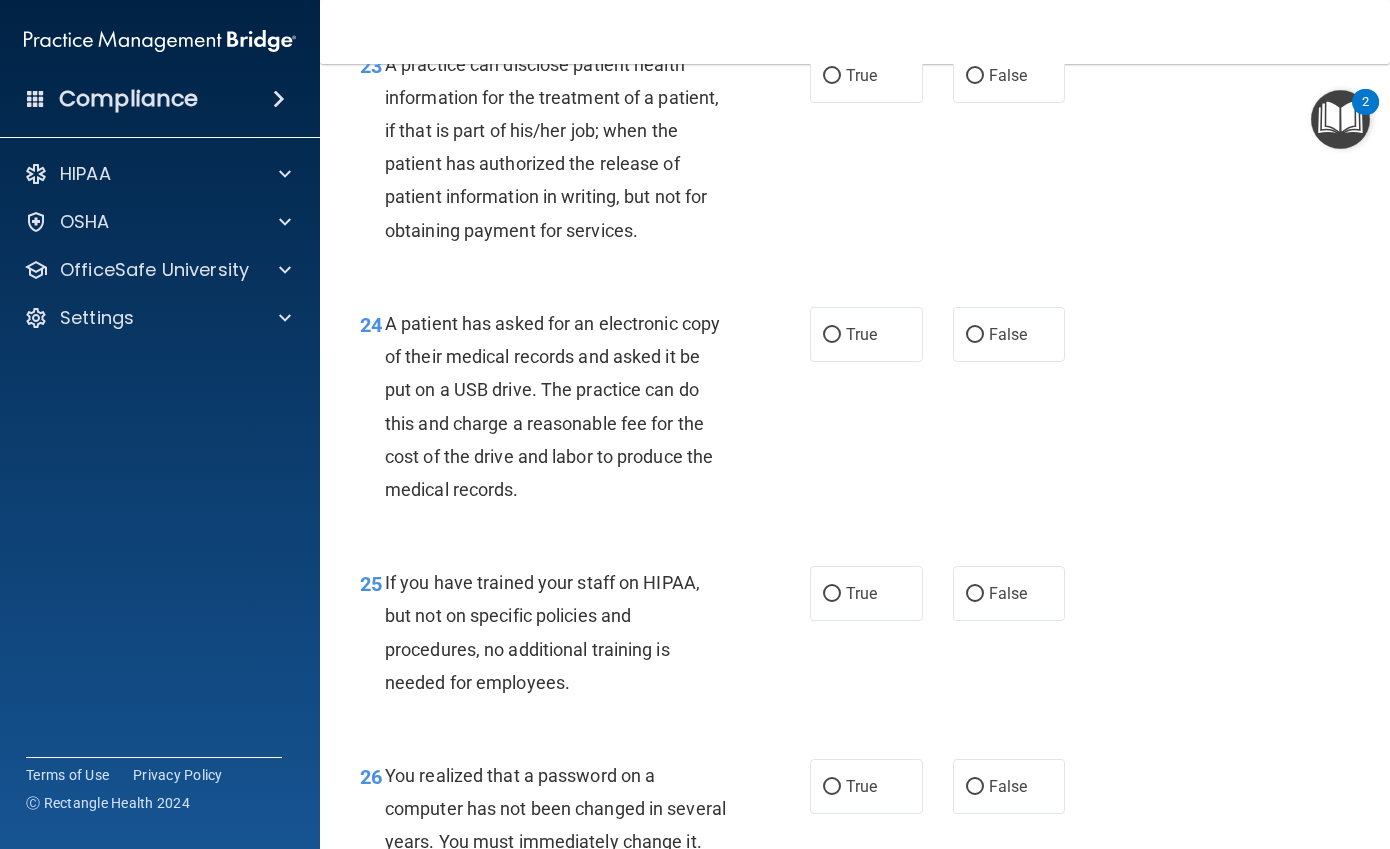 scroll, scrollTop: 3933, scrollLeft: 0, axis: vertical 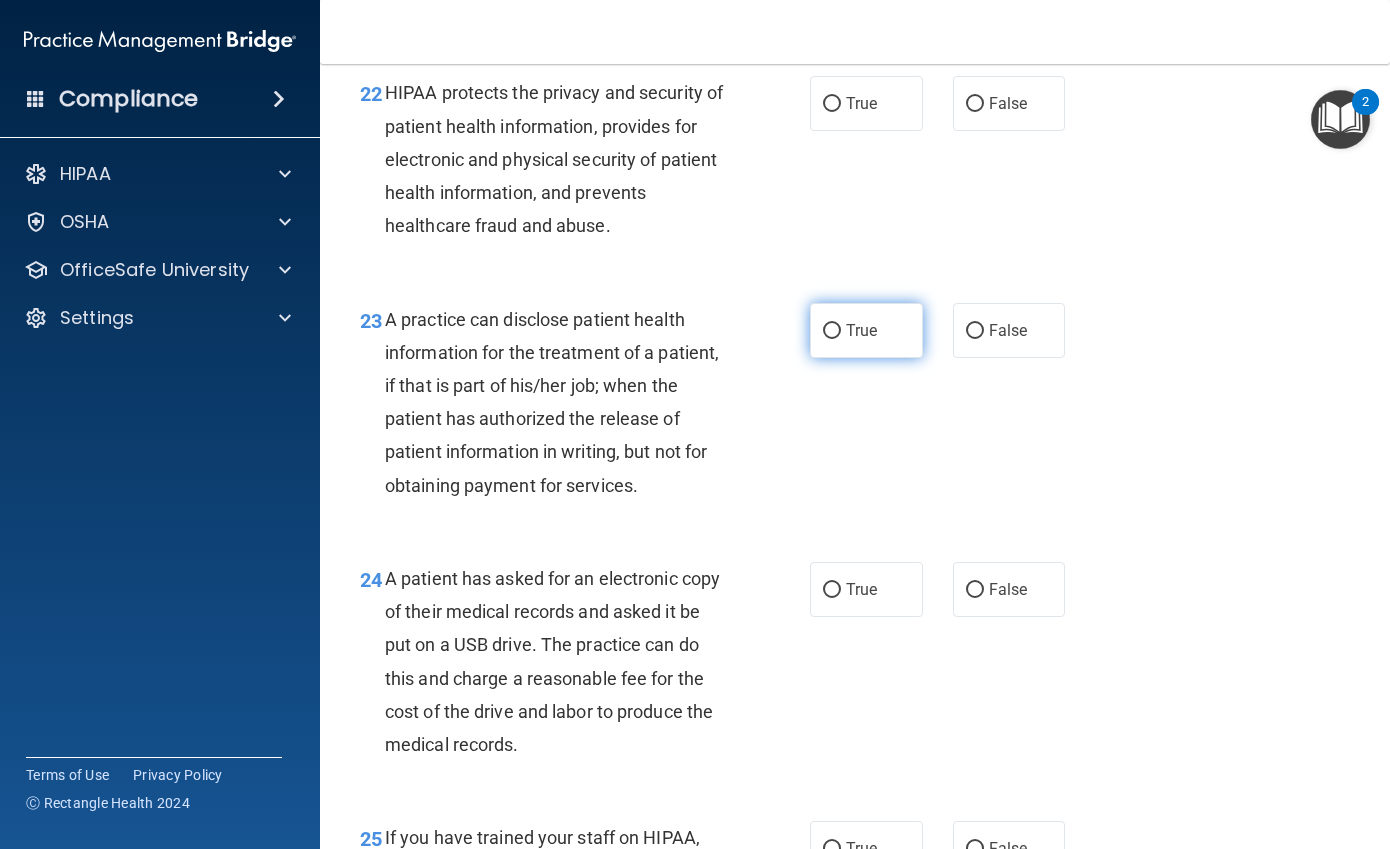 click on "True" at bounding box center [866, 330] 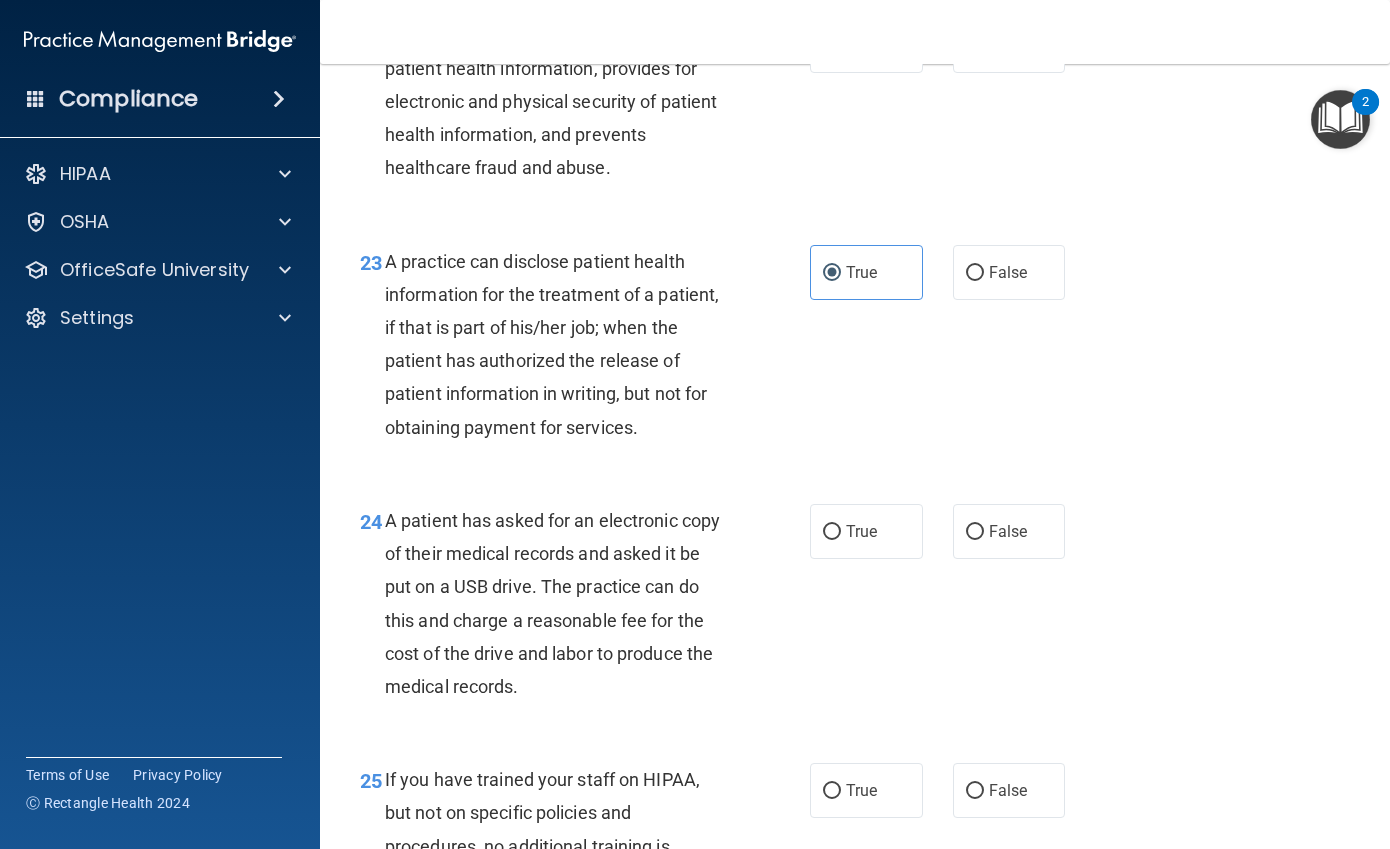 scroll, scrollTop: 3933, scrollLeft: 0, axis: vertical 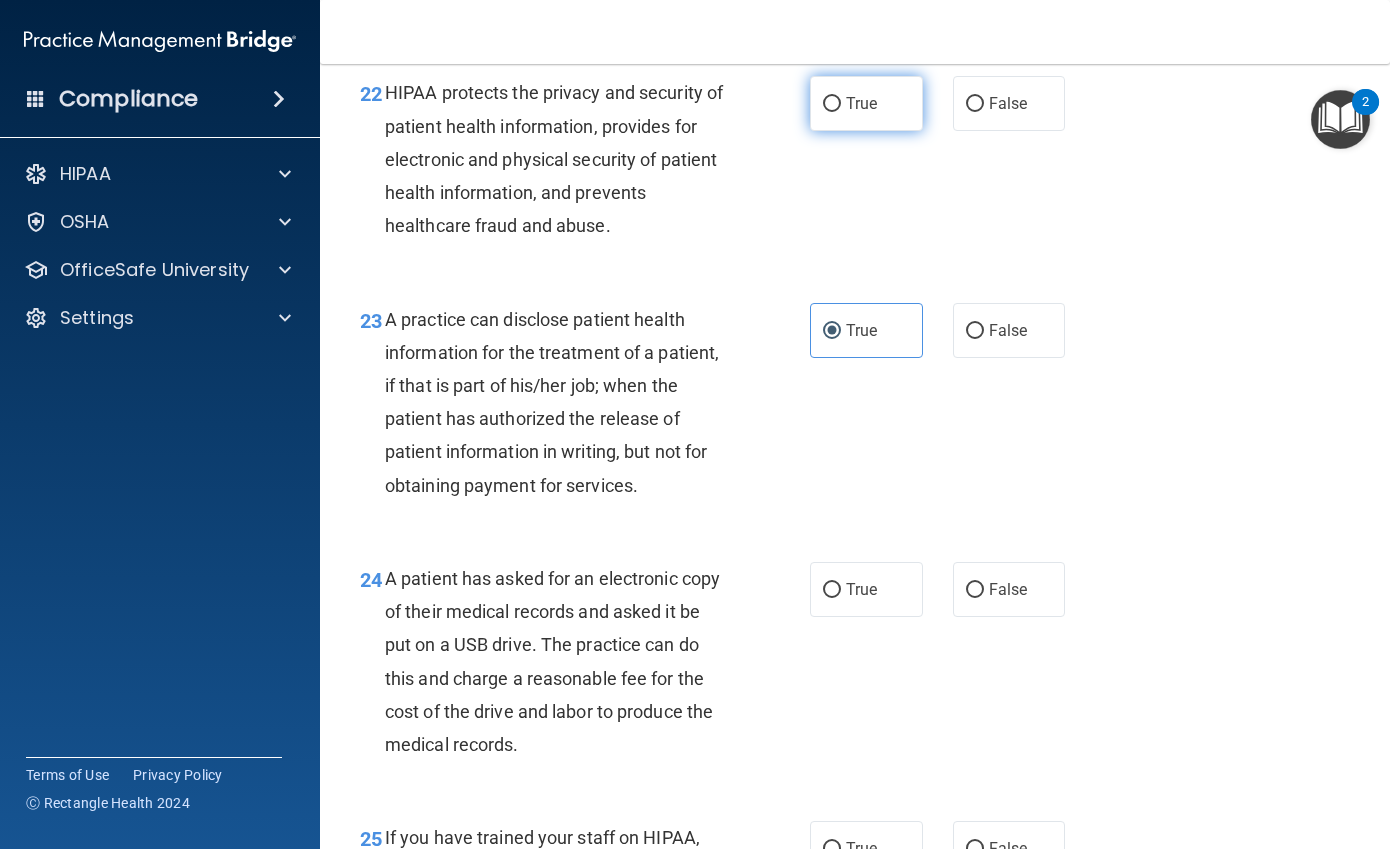 click on "True" at bounding box center [866, 103] 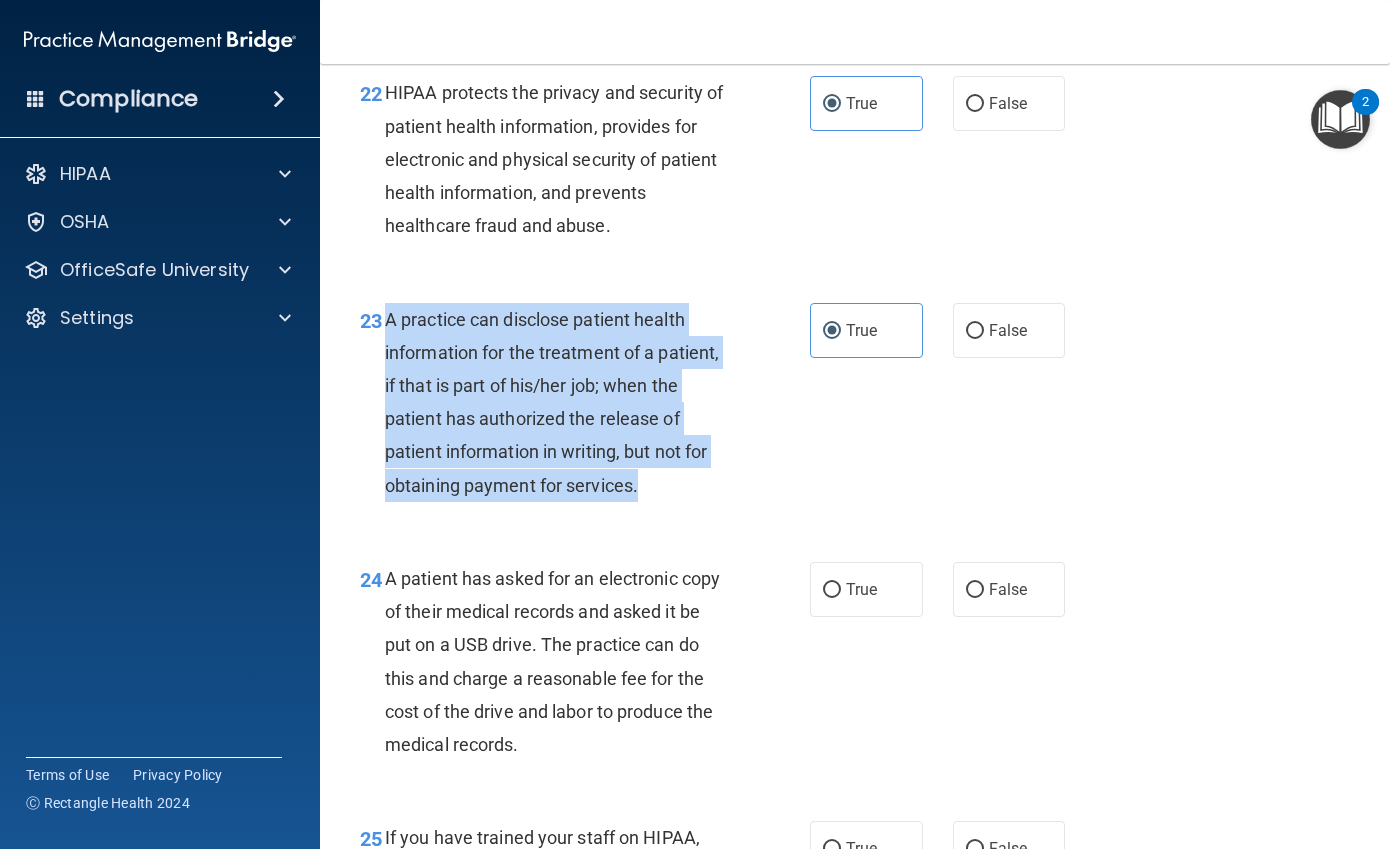 drag, startPoint x: 387, startPoint y: 417, endPoint x: 665, endPoint y: 606, distance: 336.16217 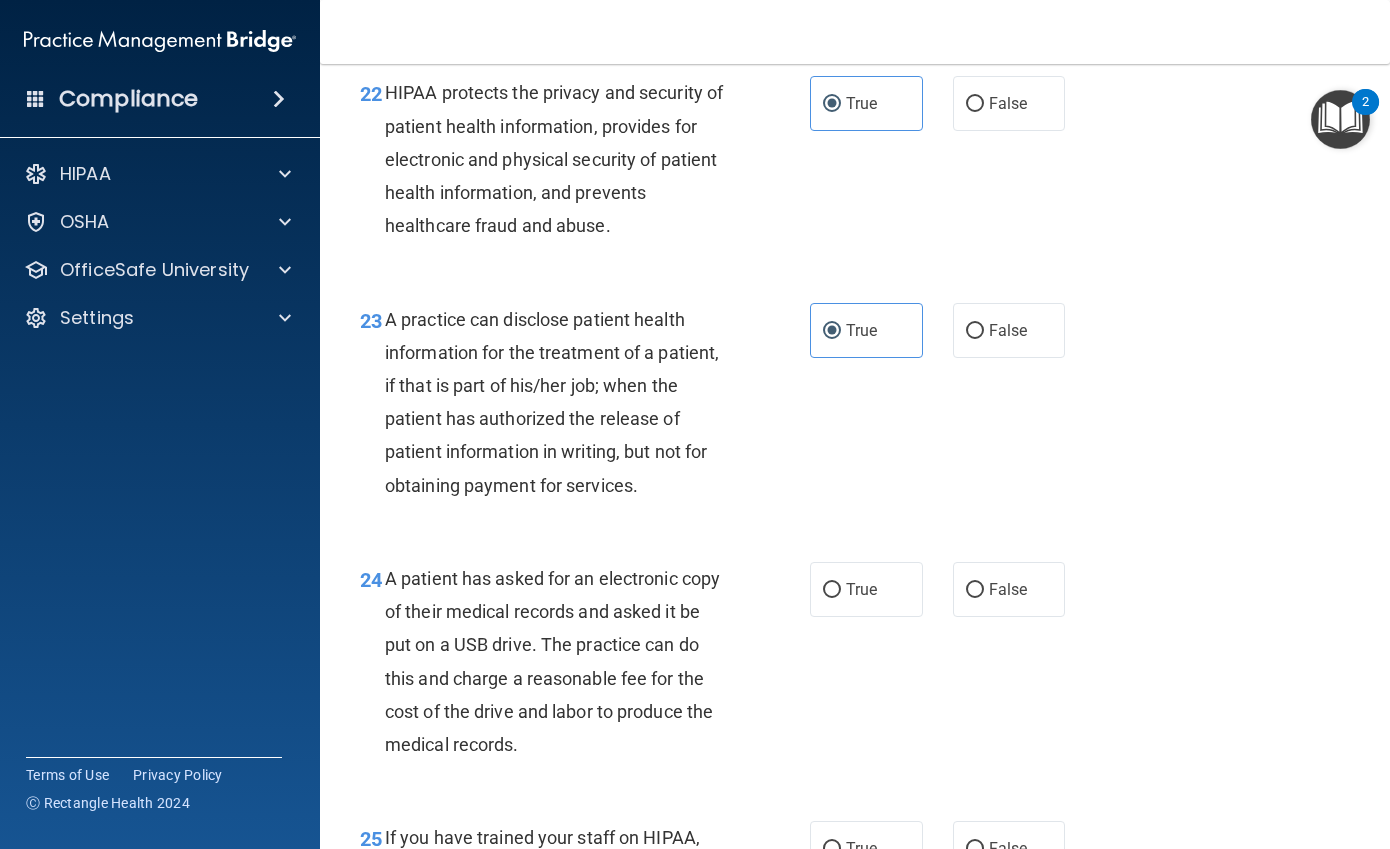 drag, startPoint x: 581, startPoint y: 319, endPoint x: 567, endPoint y: 325, distance: 15.231546 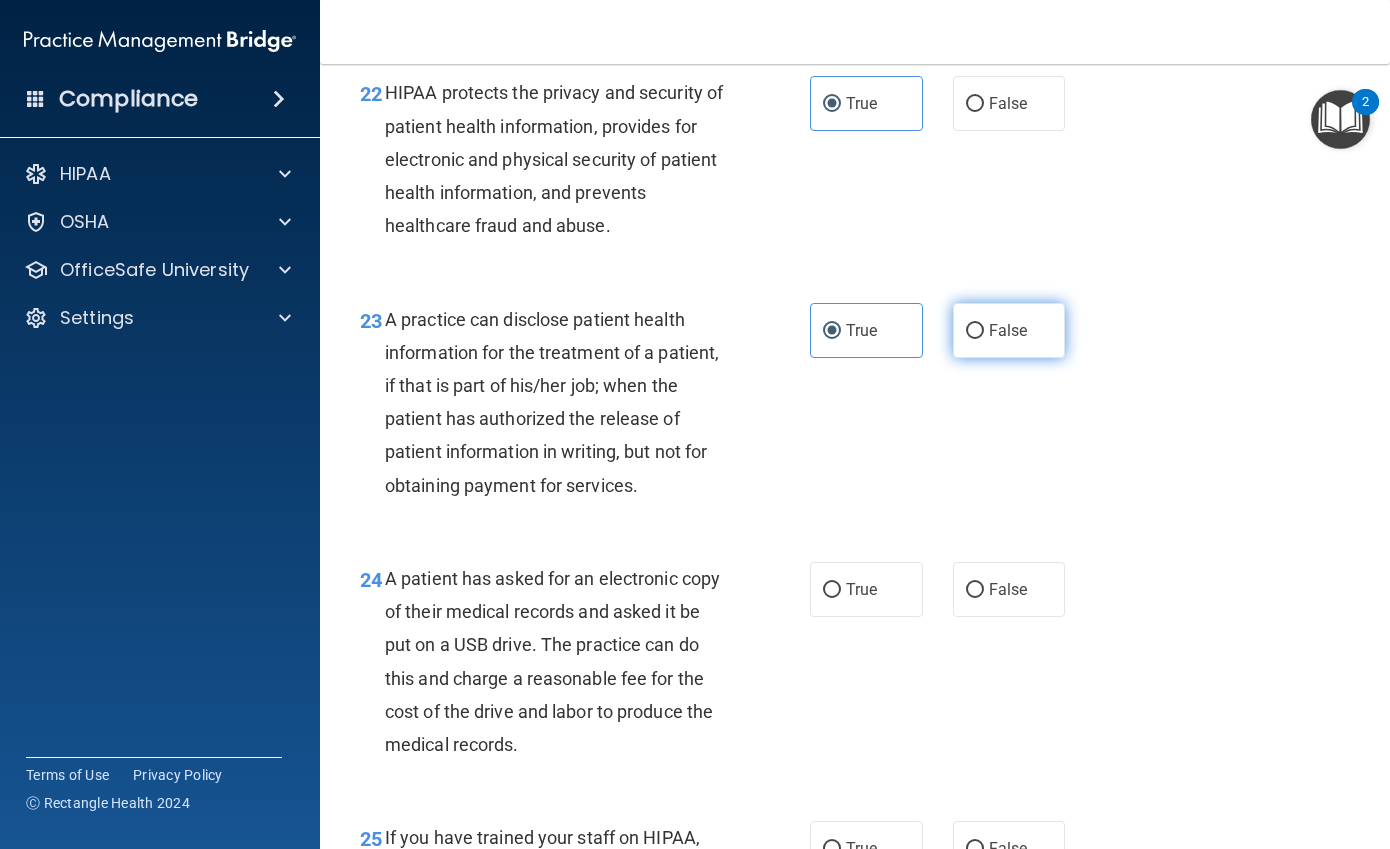 click on "False" at bounding box center (1009, 330) 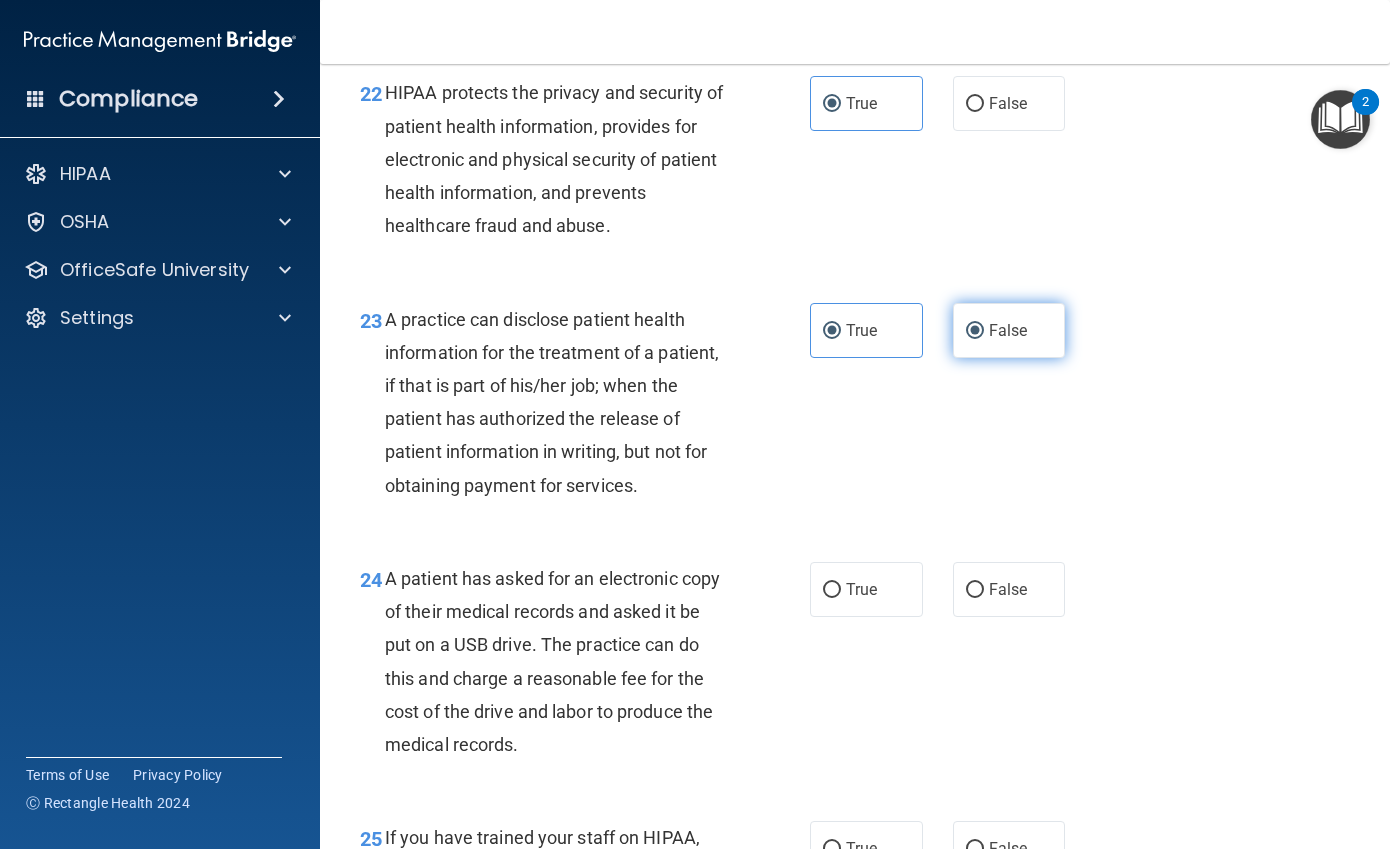 radio on "false" 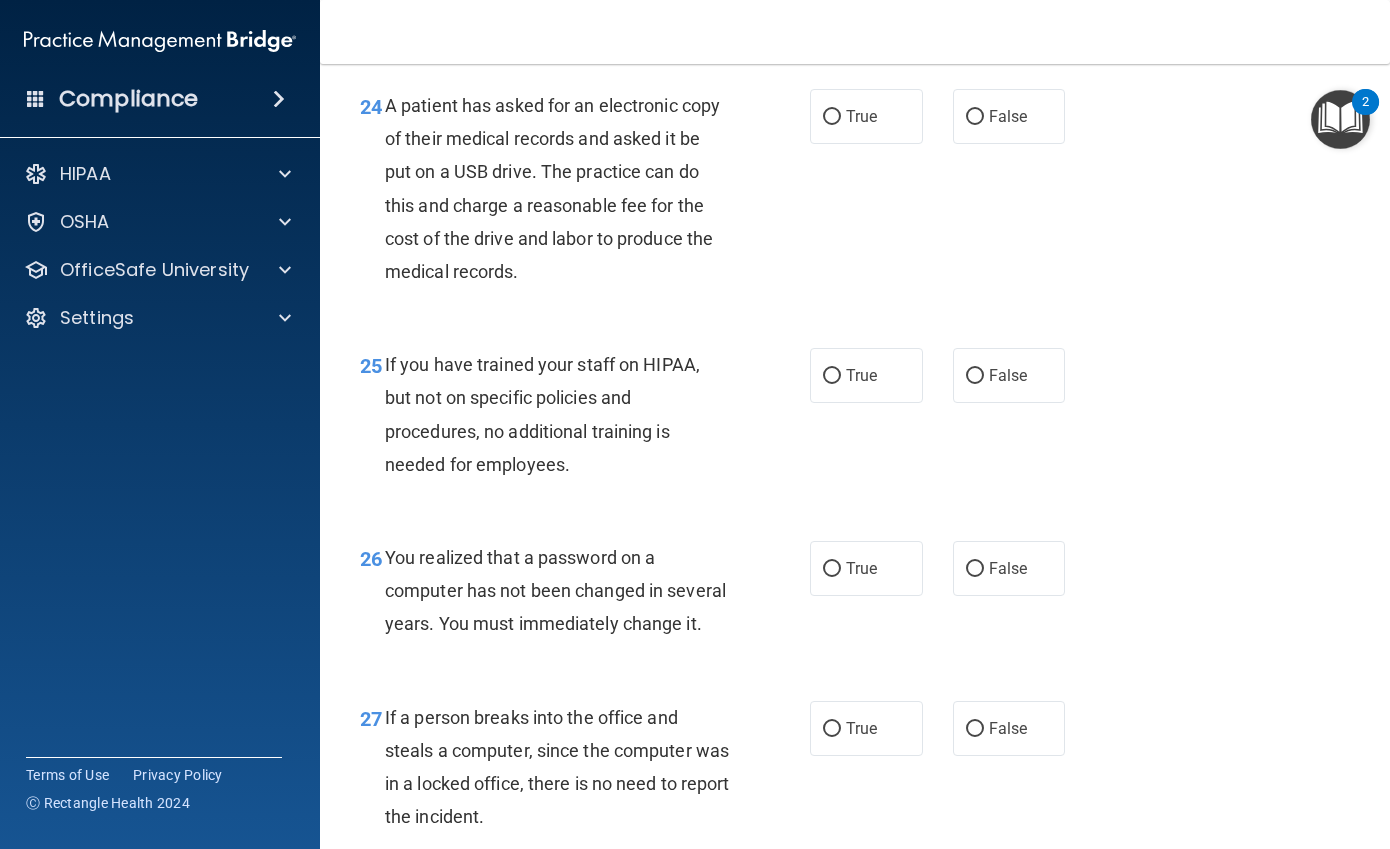 scroll, scrollTop: 4433, scrollLeft: 0, axis: vertical 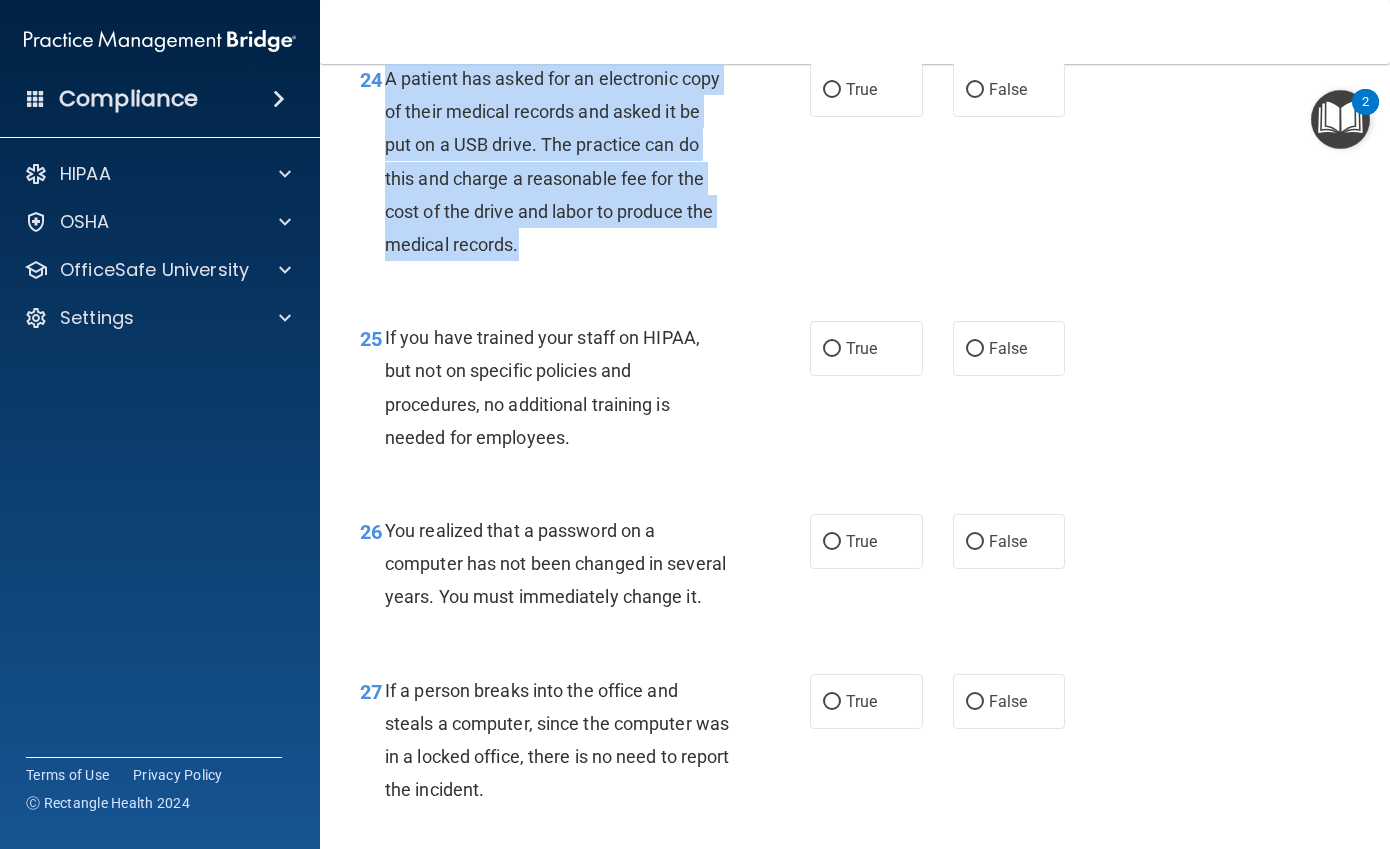 drag, startPoint x: 385, startPoint y: 175, endPoint x: 537, endPoint y: 339, distance: 223.6068 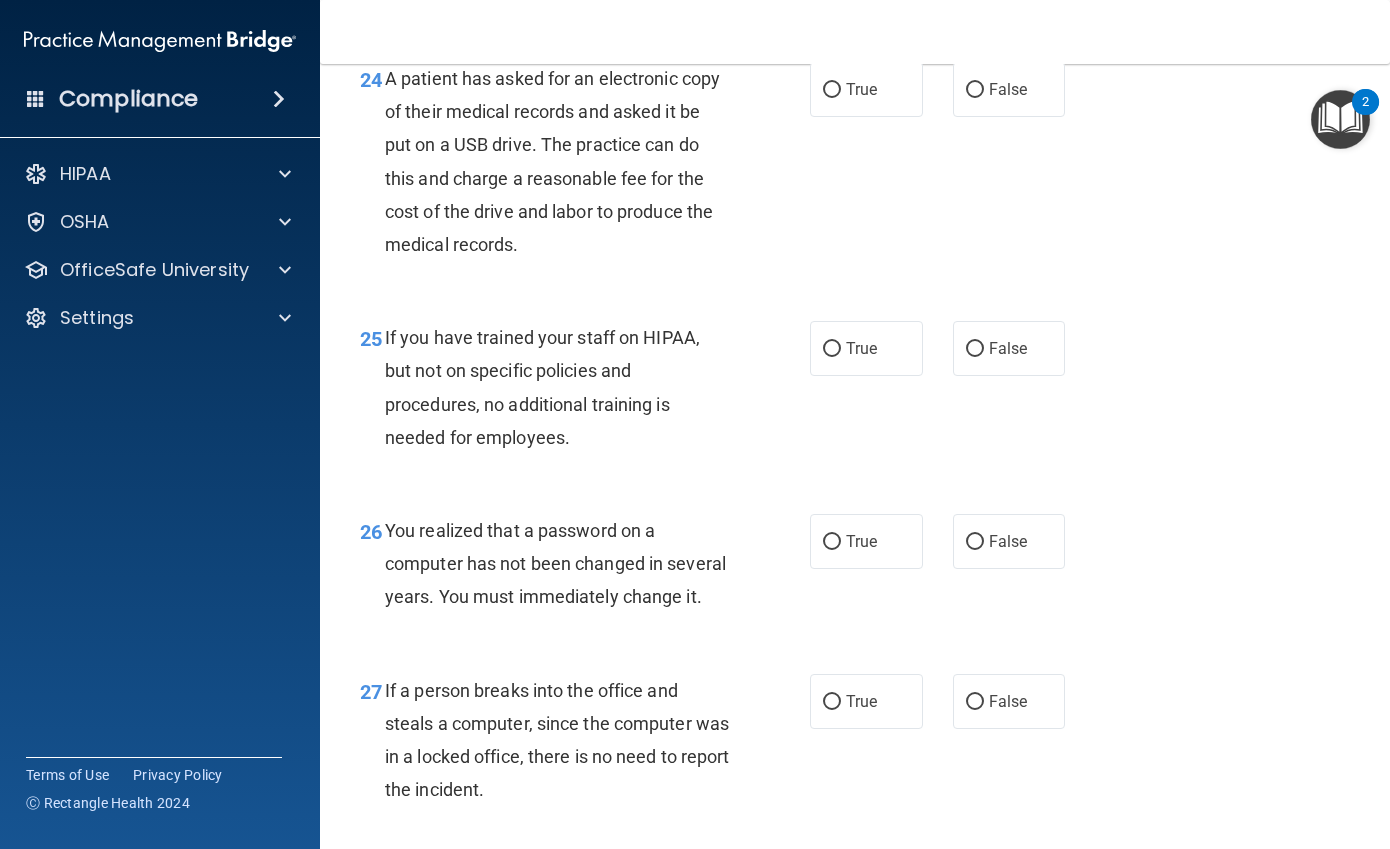 click on "23       A practice can disclose patient health information for the treatment of a patient, if that is part of his/her job; when the patient has authorized the release of patient information in writing, but not for obtaining payment for services." at bounding box center [585, -93] 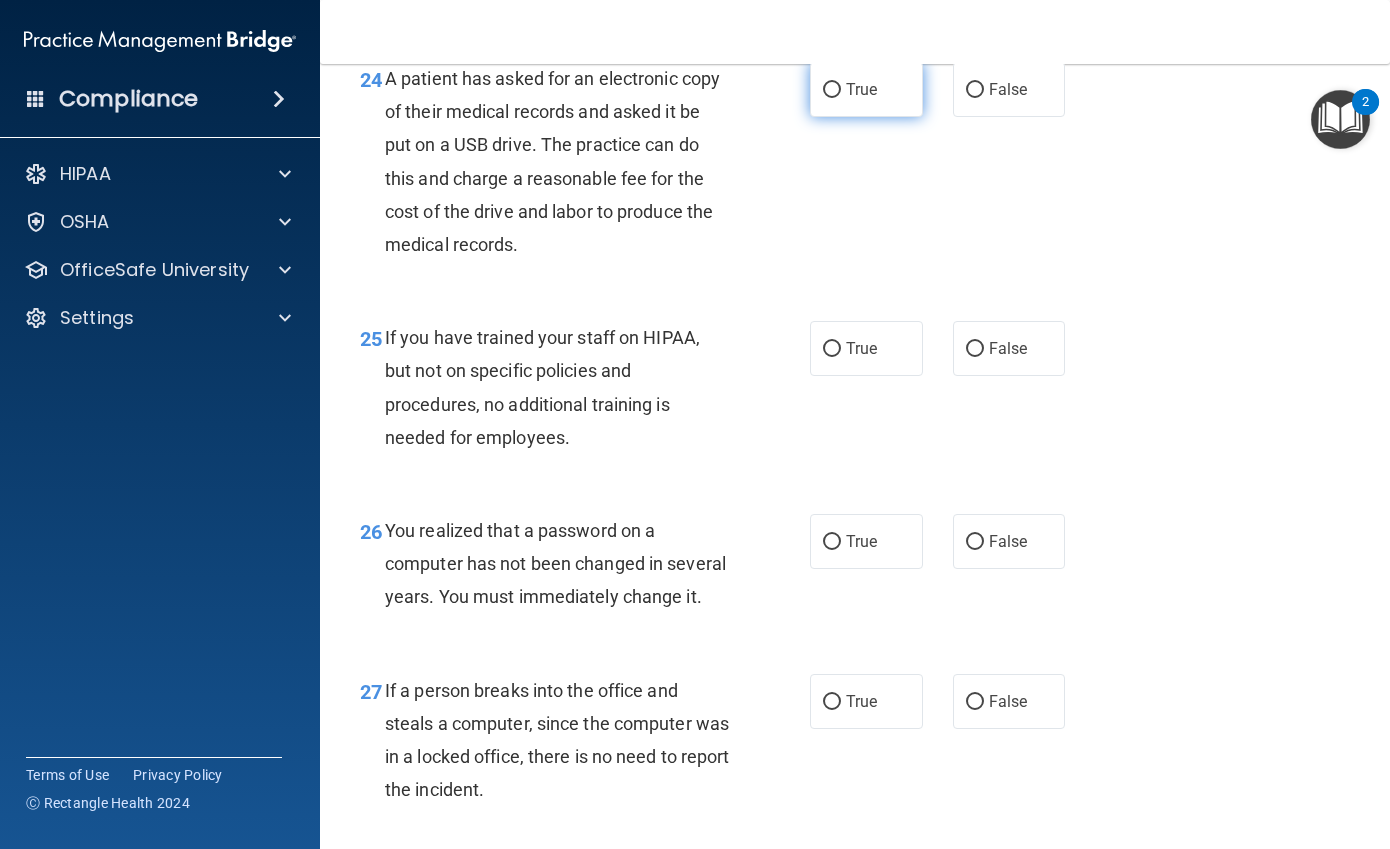 click on "True" at bounding box center (866, 89) 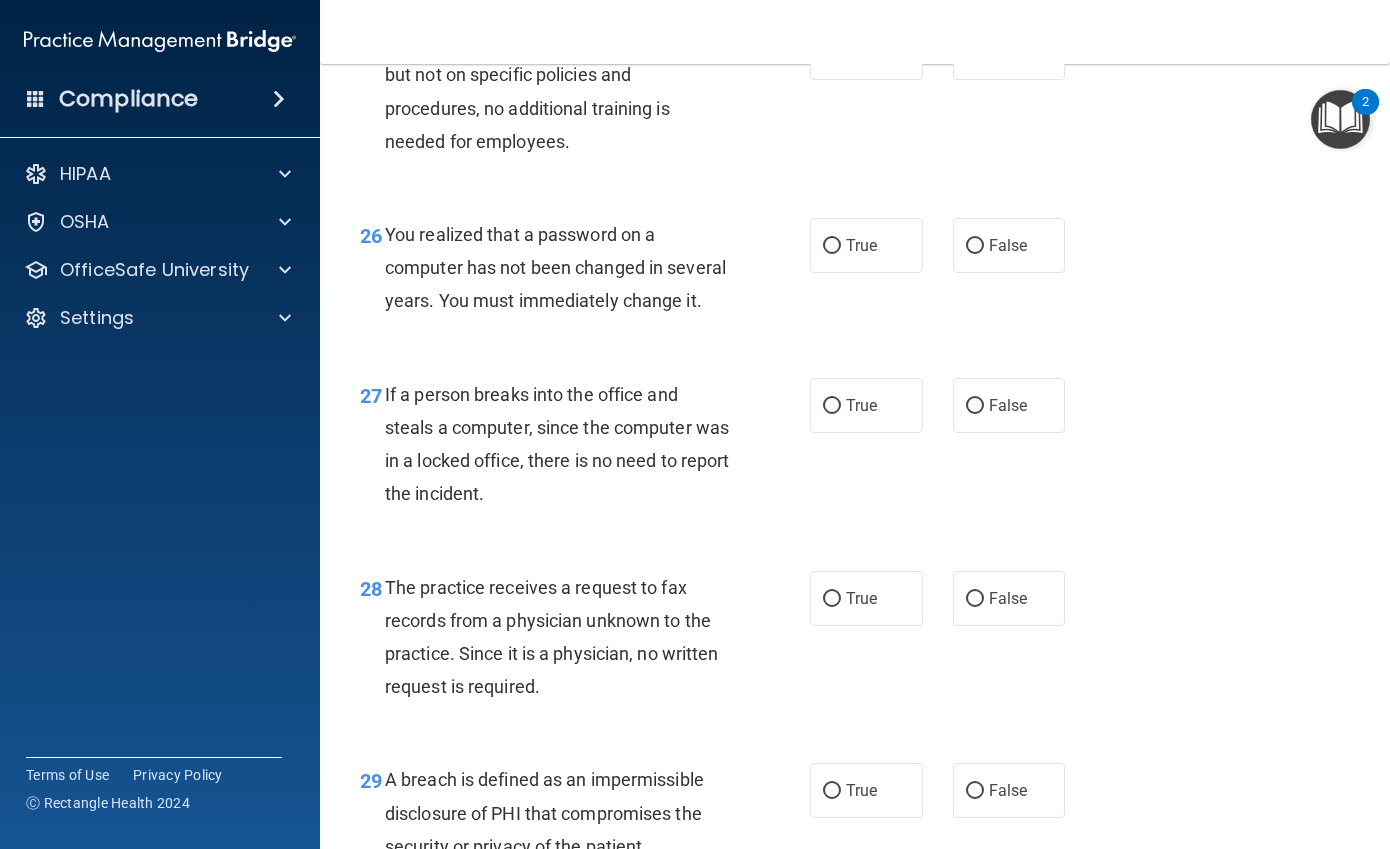 scroll, scrollTop: 4733, scrollLeft: 0, axis: vertical 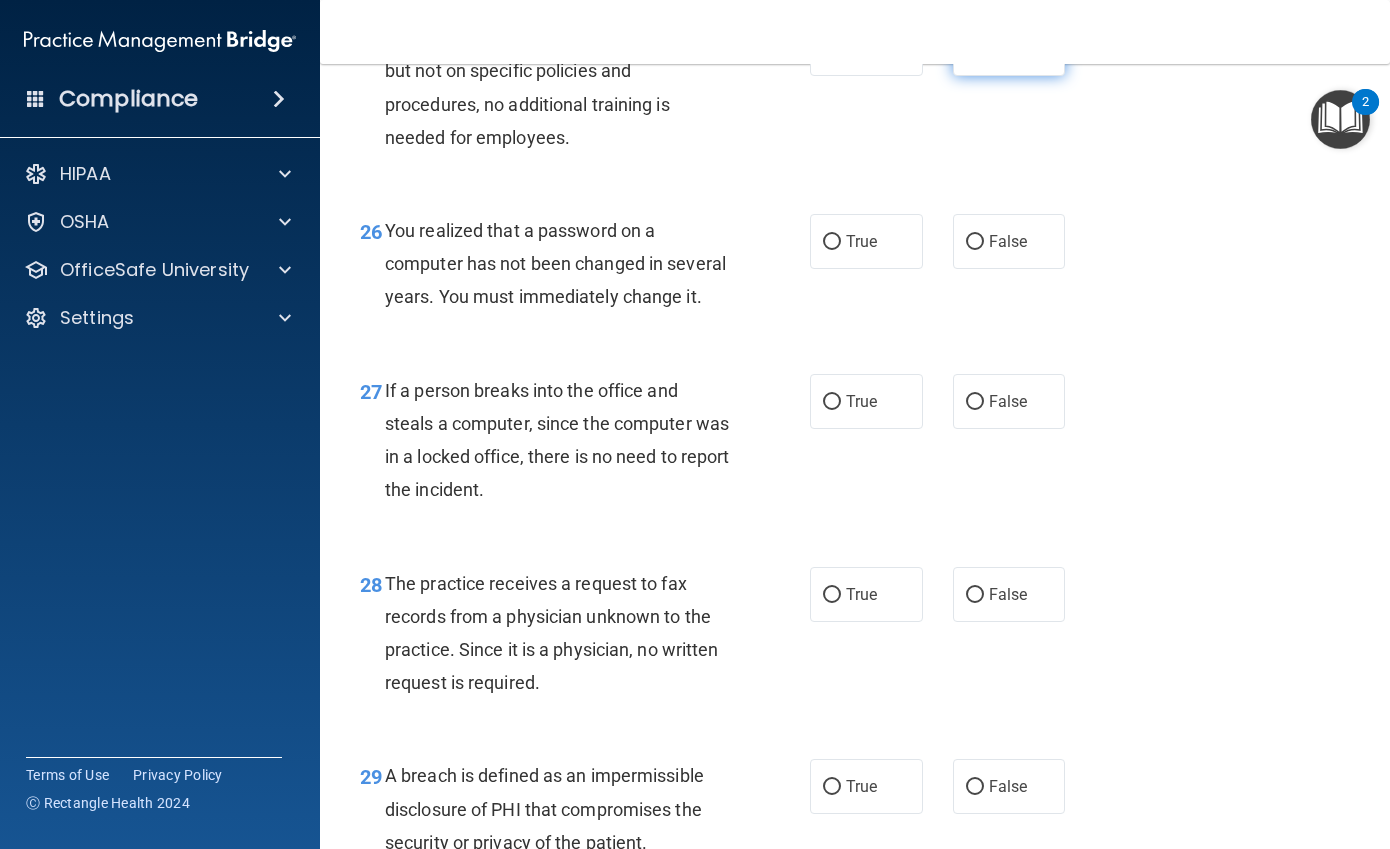 click on "False" at bounding box center (1009, 48) 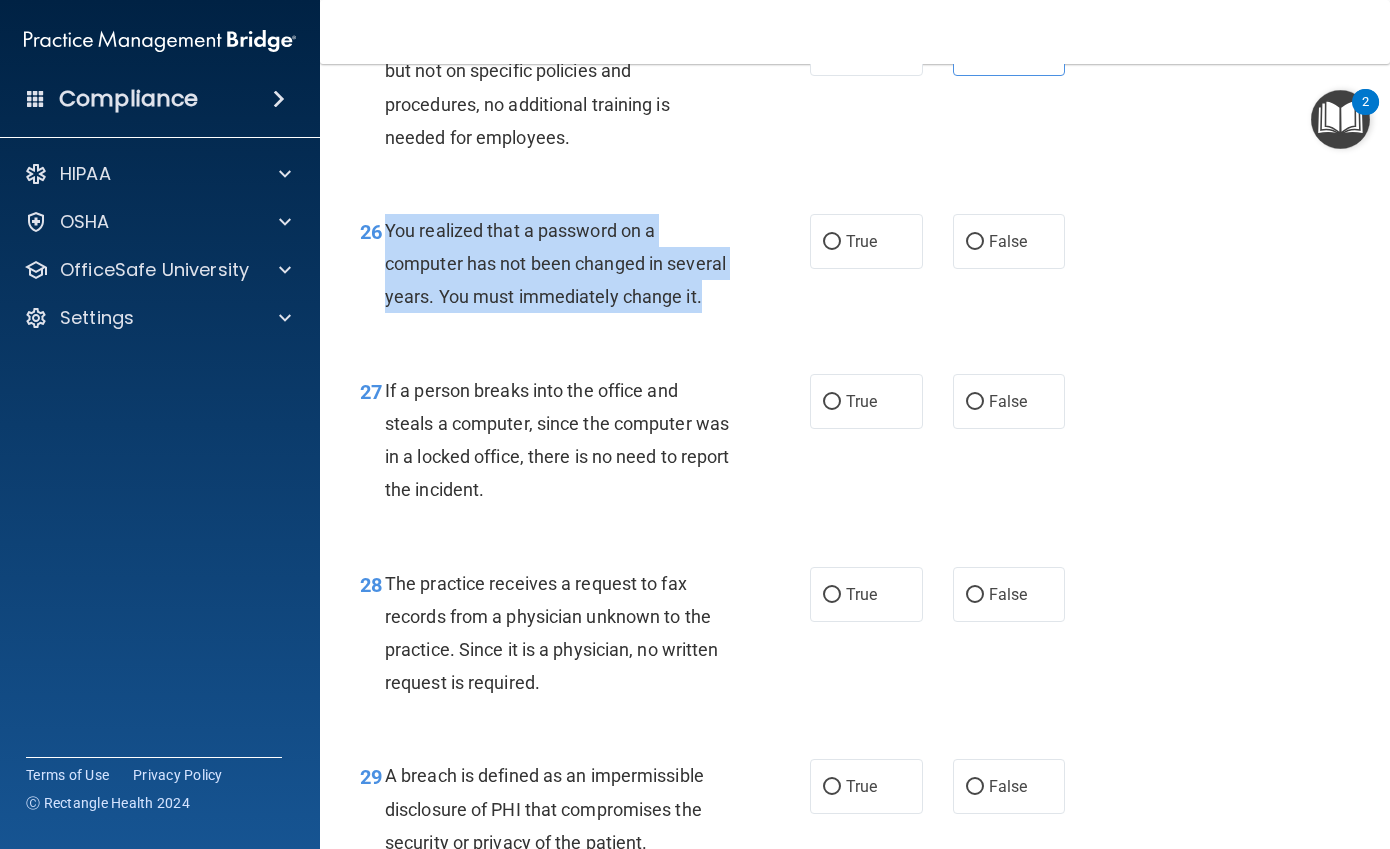 drag, startPoint x: 387, startPoint y: 338, endPoint x: 466, endPoint y: 427, distance: 119.0042 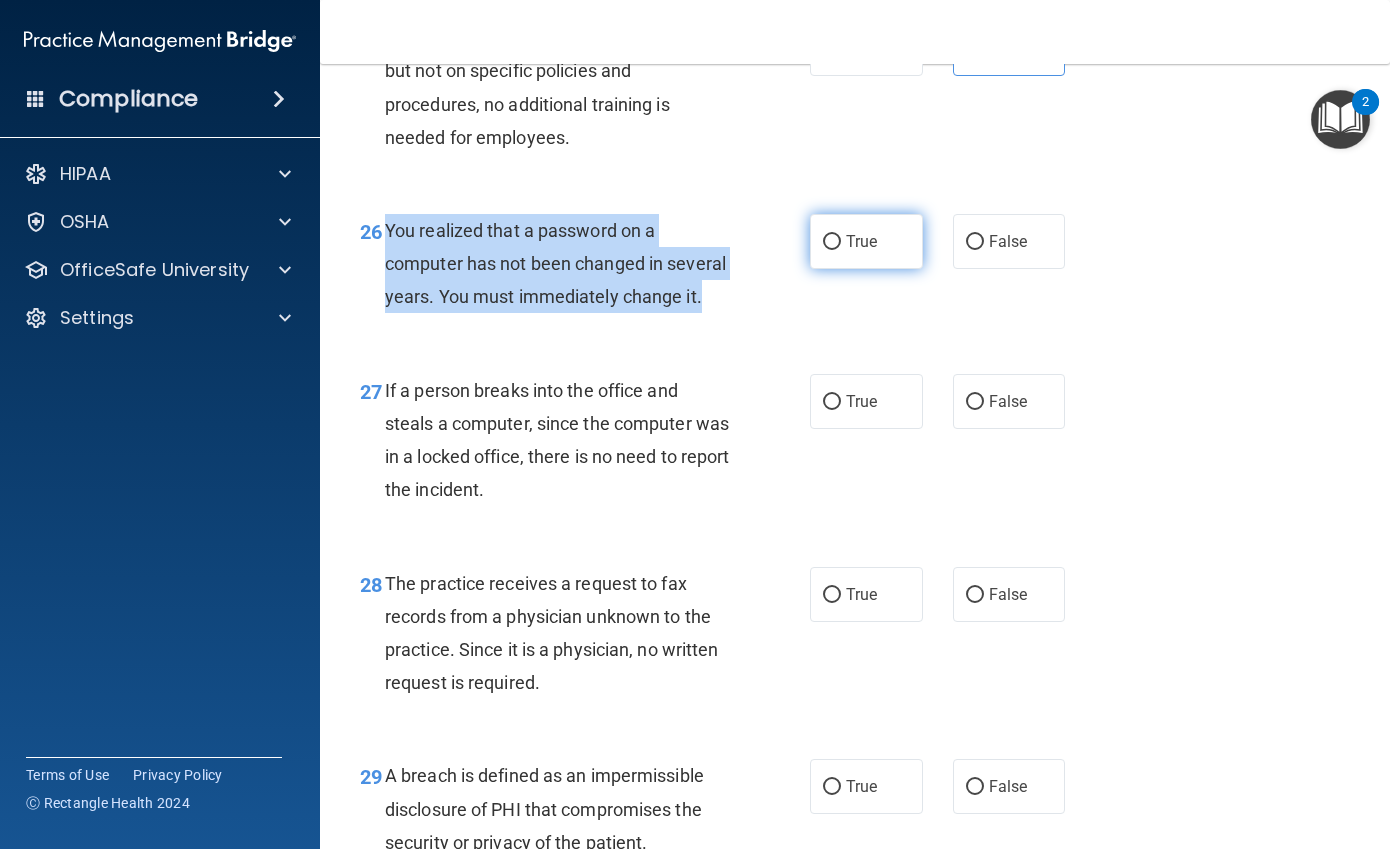 click on "True" at bounding box center (832, 242) 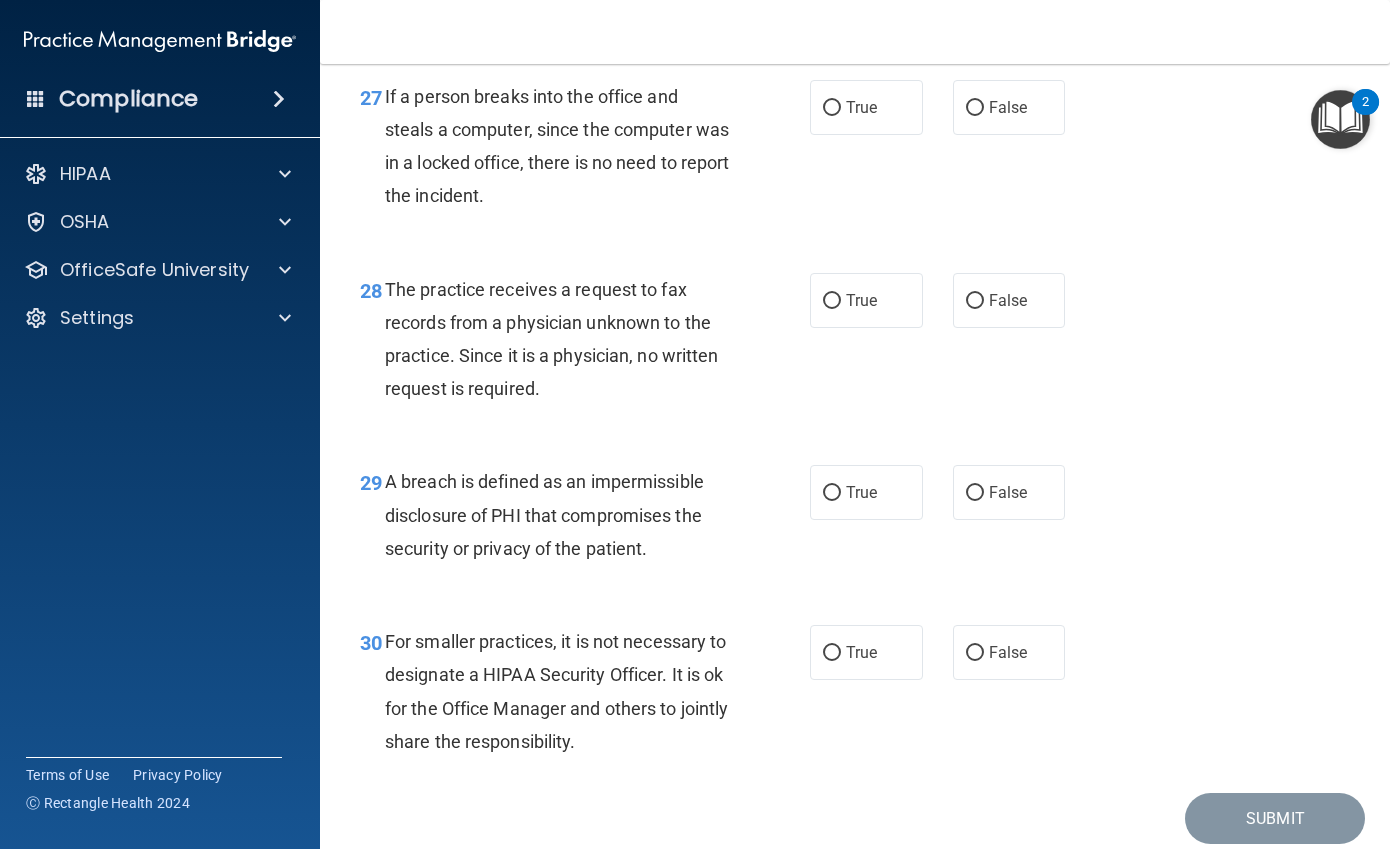 scroll, scrollTop: 5033, scrollLeft: 0, axis: vertical 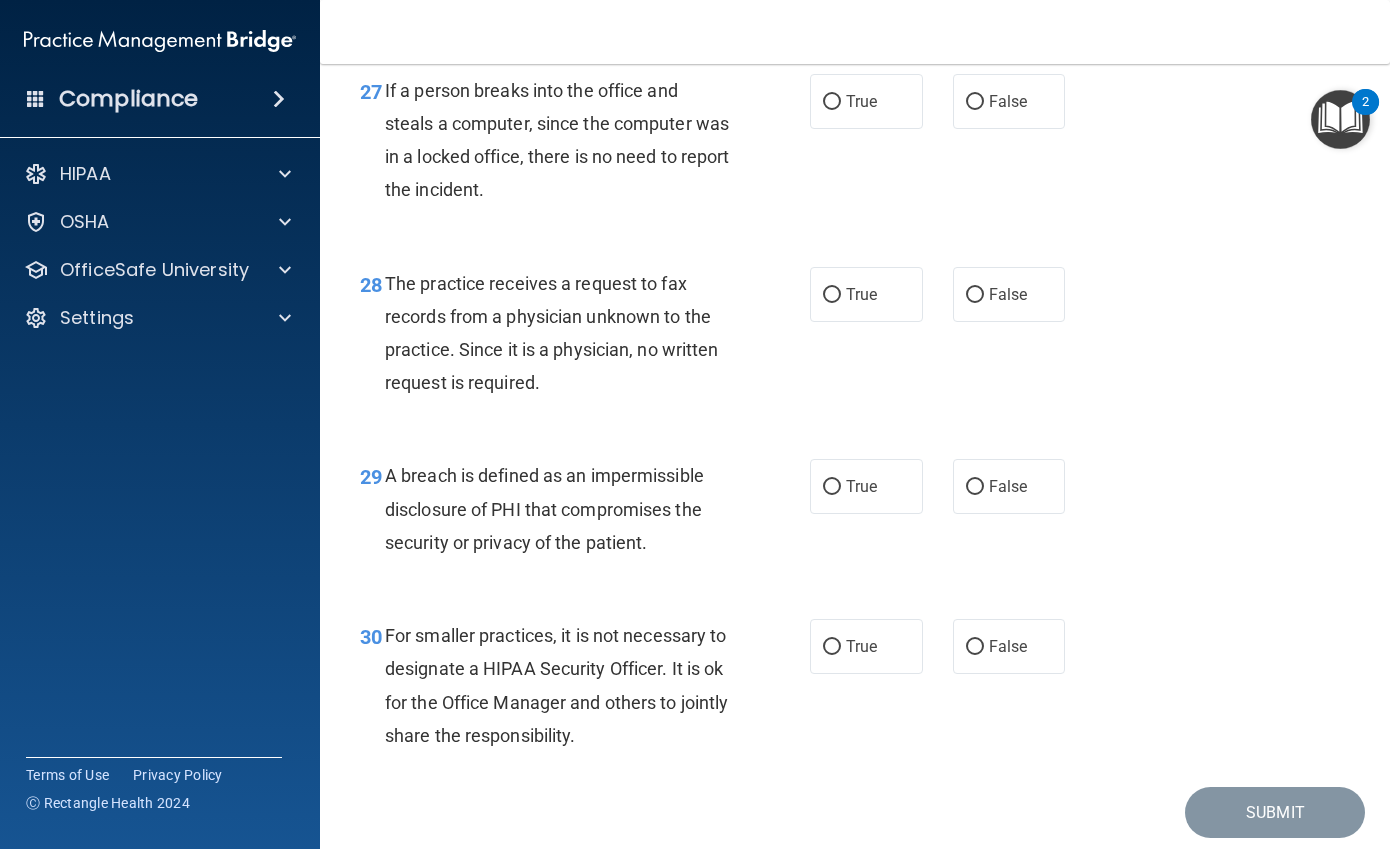 click on "If a person breaks into the office and steals a computer, since the computer was in a locked office, there is no need to report the incident." at bounding box center [557, 140] 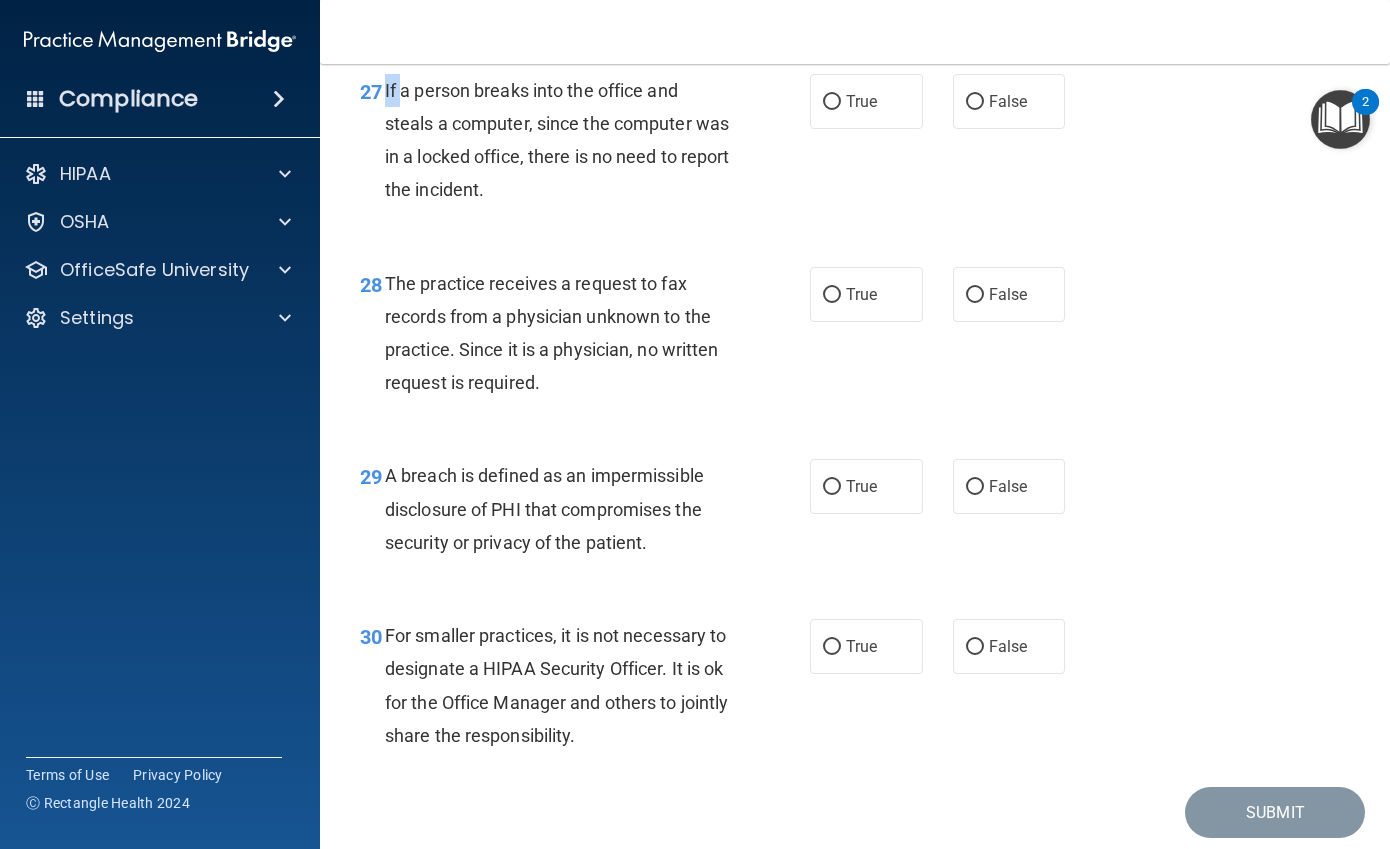 drag, startPoint x: 383, startPoint y: 225, endPoint x: 401, endPoint y: 238, distance: 22.203604 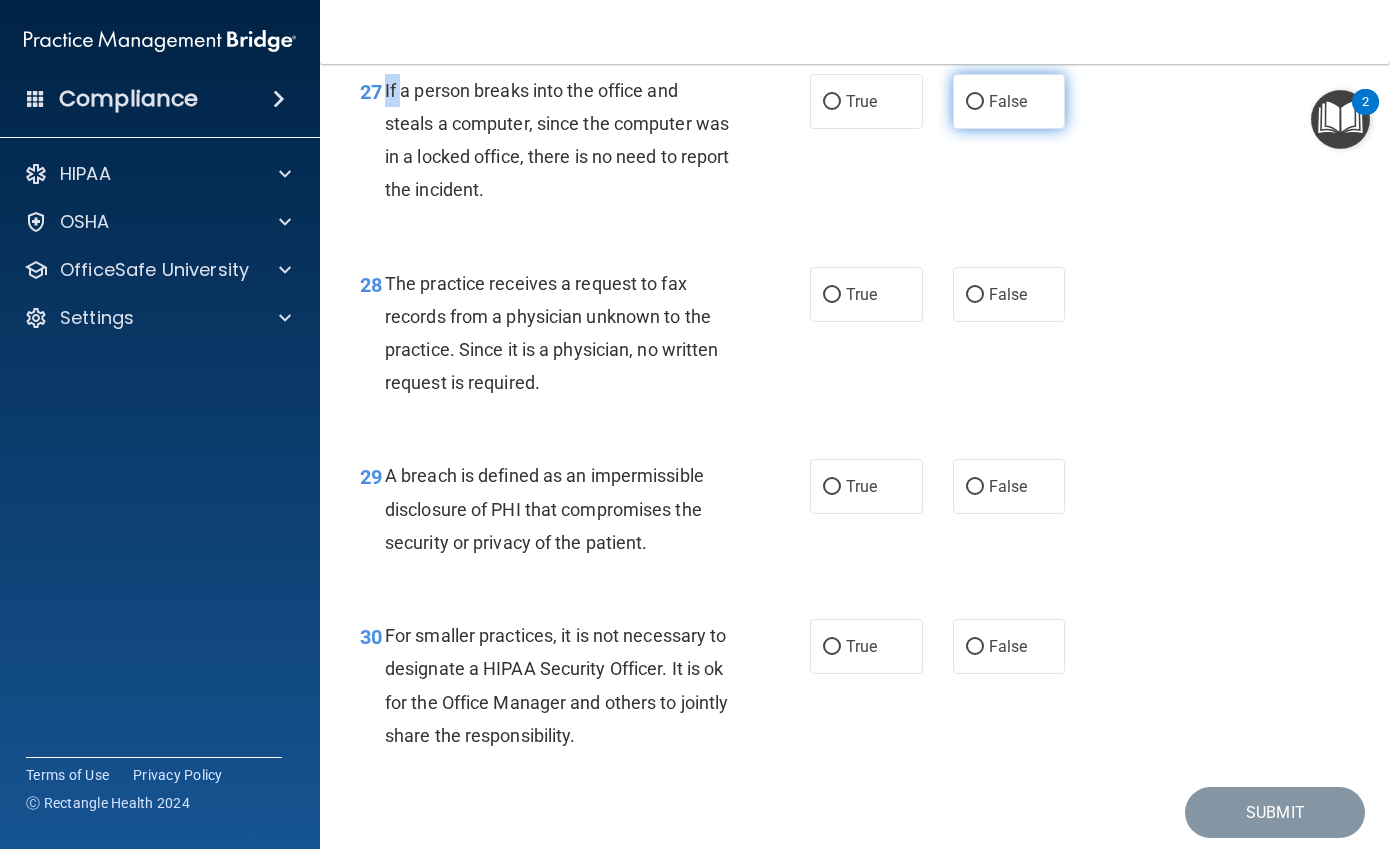 click on "False" at bounding box center [975, 102] 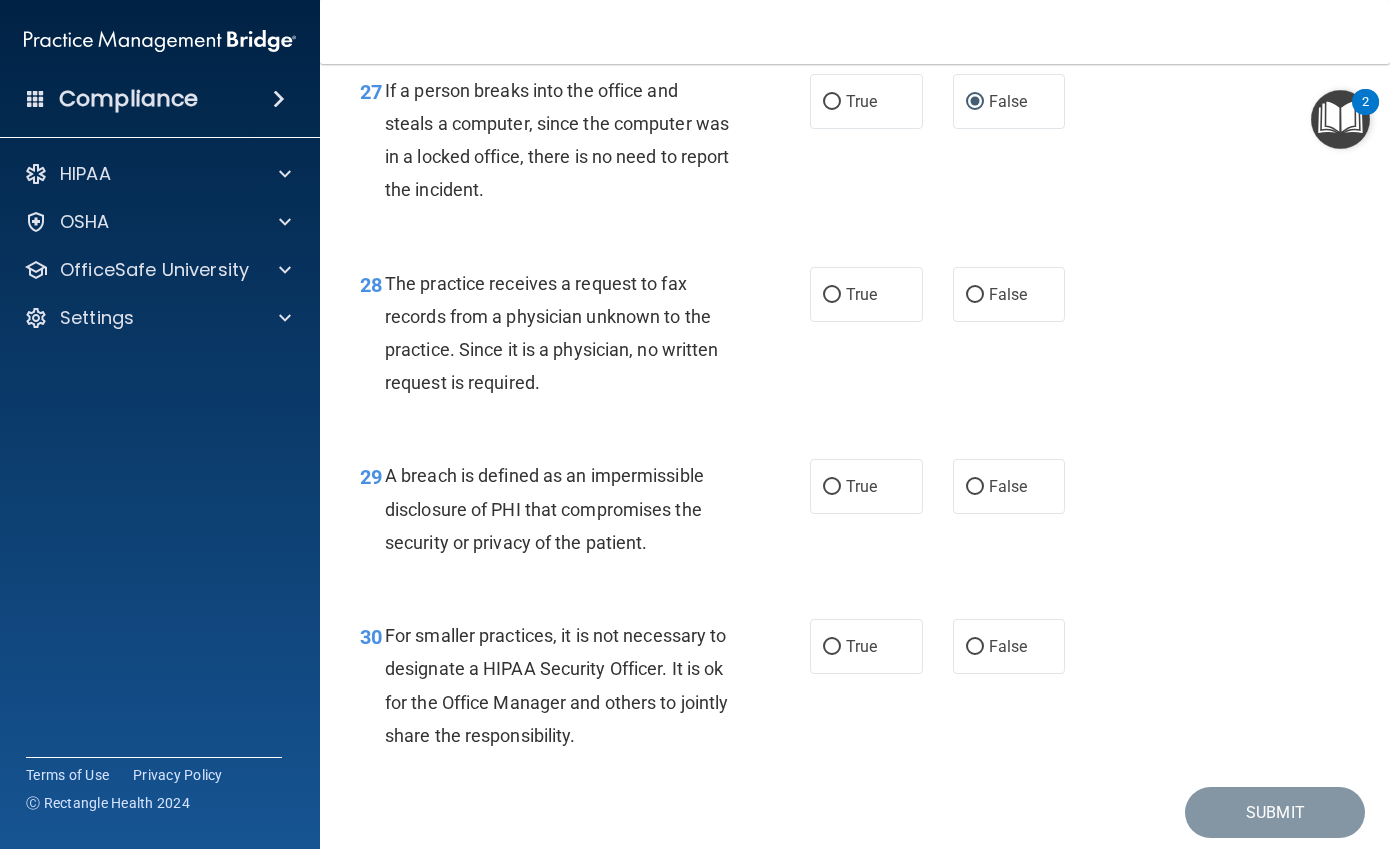 click on "27       If a person breaks into the office and steals a computer, since the computer was in a locked office, there is no need to report the incident." at bounding box center [585, 145] 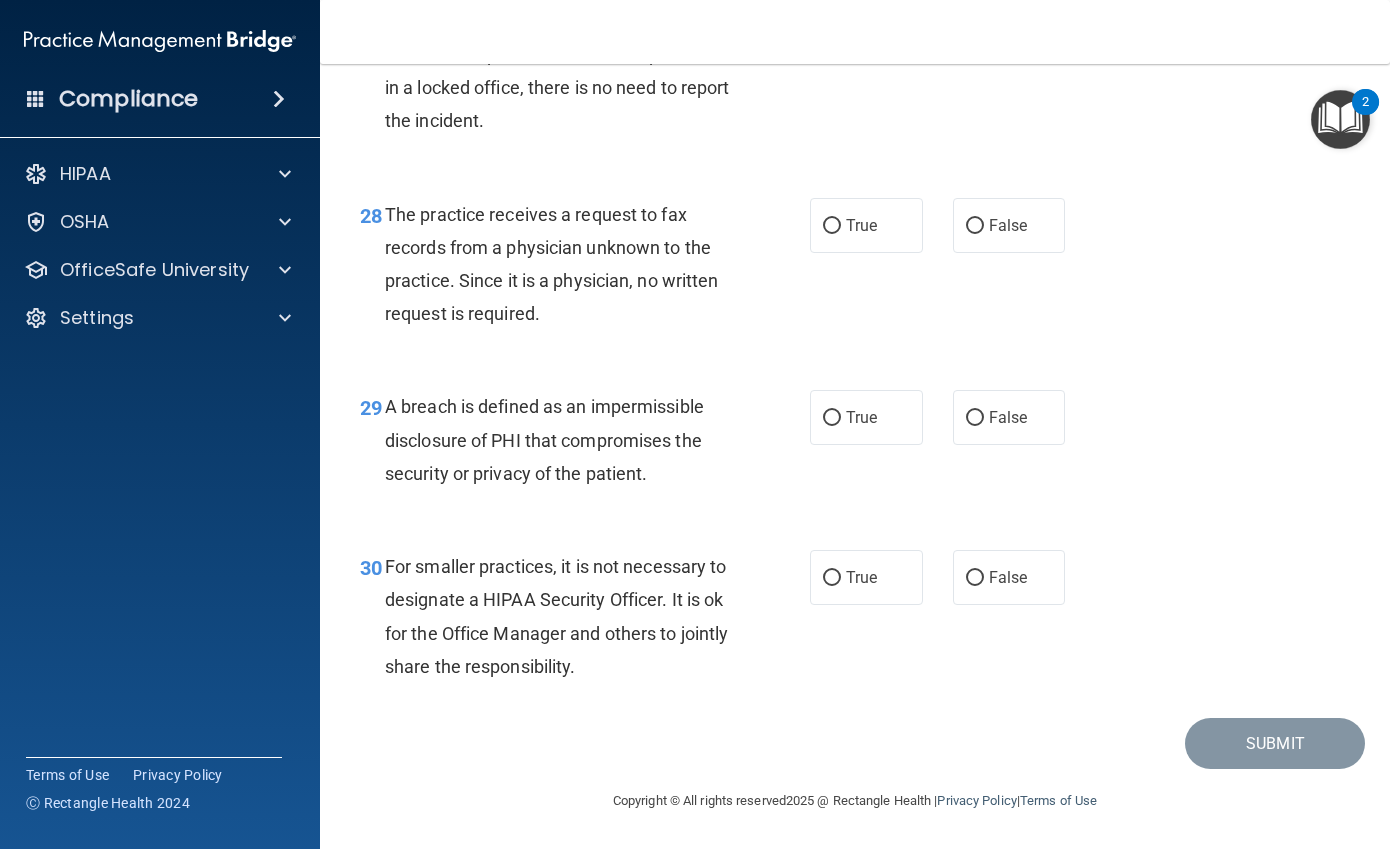 scroll, scrollTop: 5234, scrollLeft: 0, axis: vertical 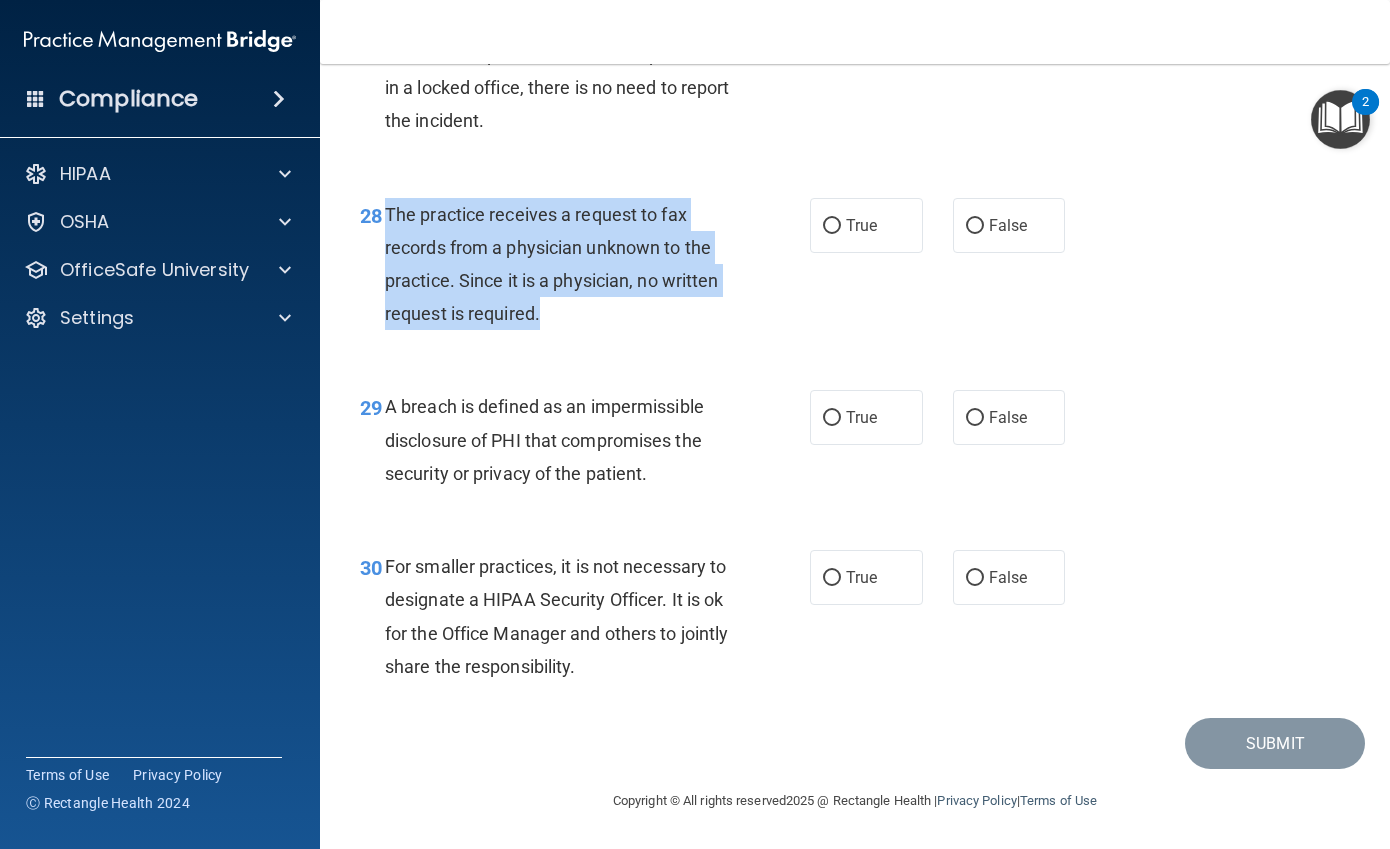 drag, startPoint x: 387, startPoint y: 215, endPoint x: 548, endPoint y: 323, distance: 193.86852 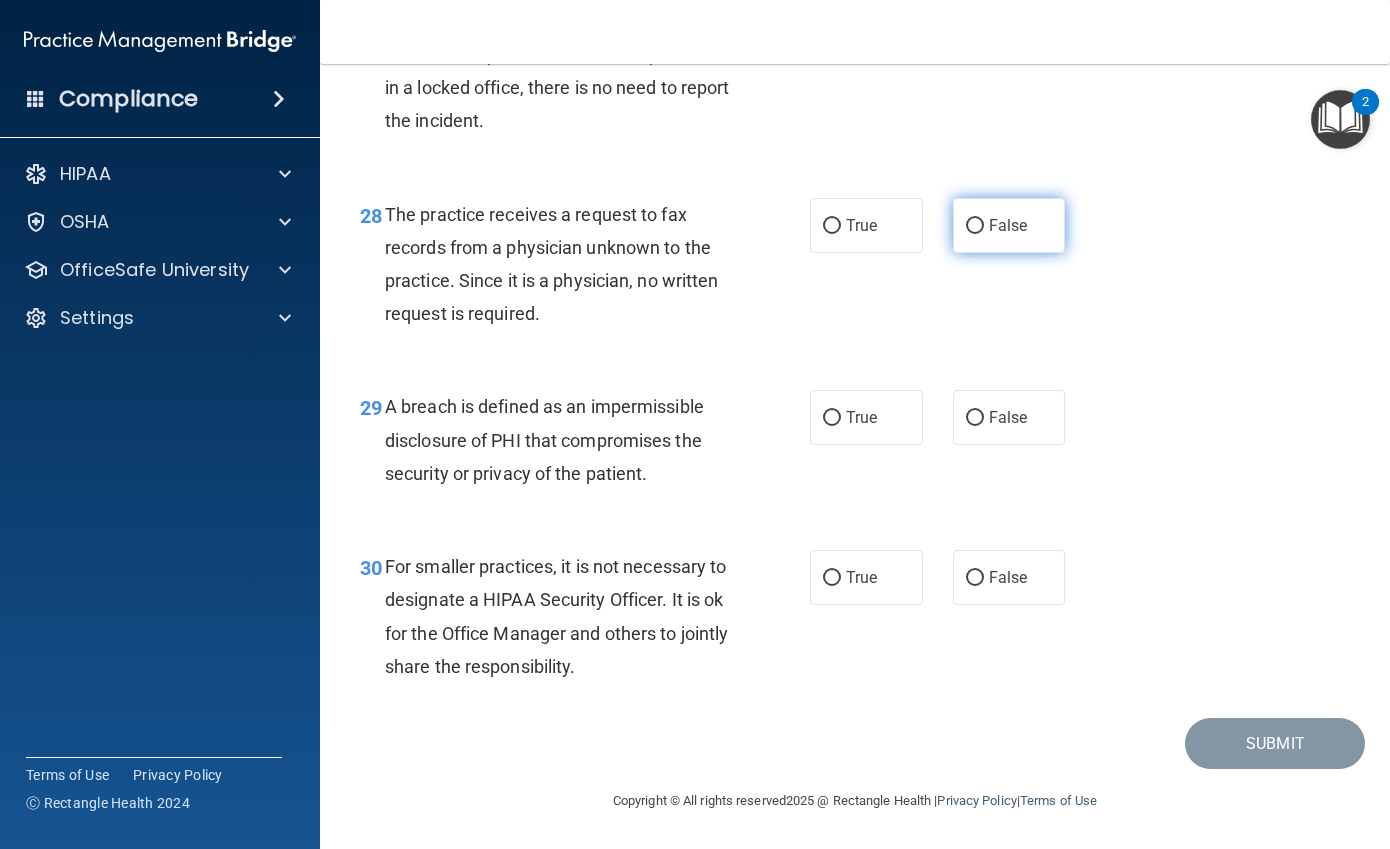 click on "False" at bounding box center [1009, 225] 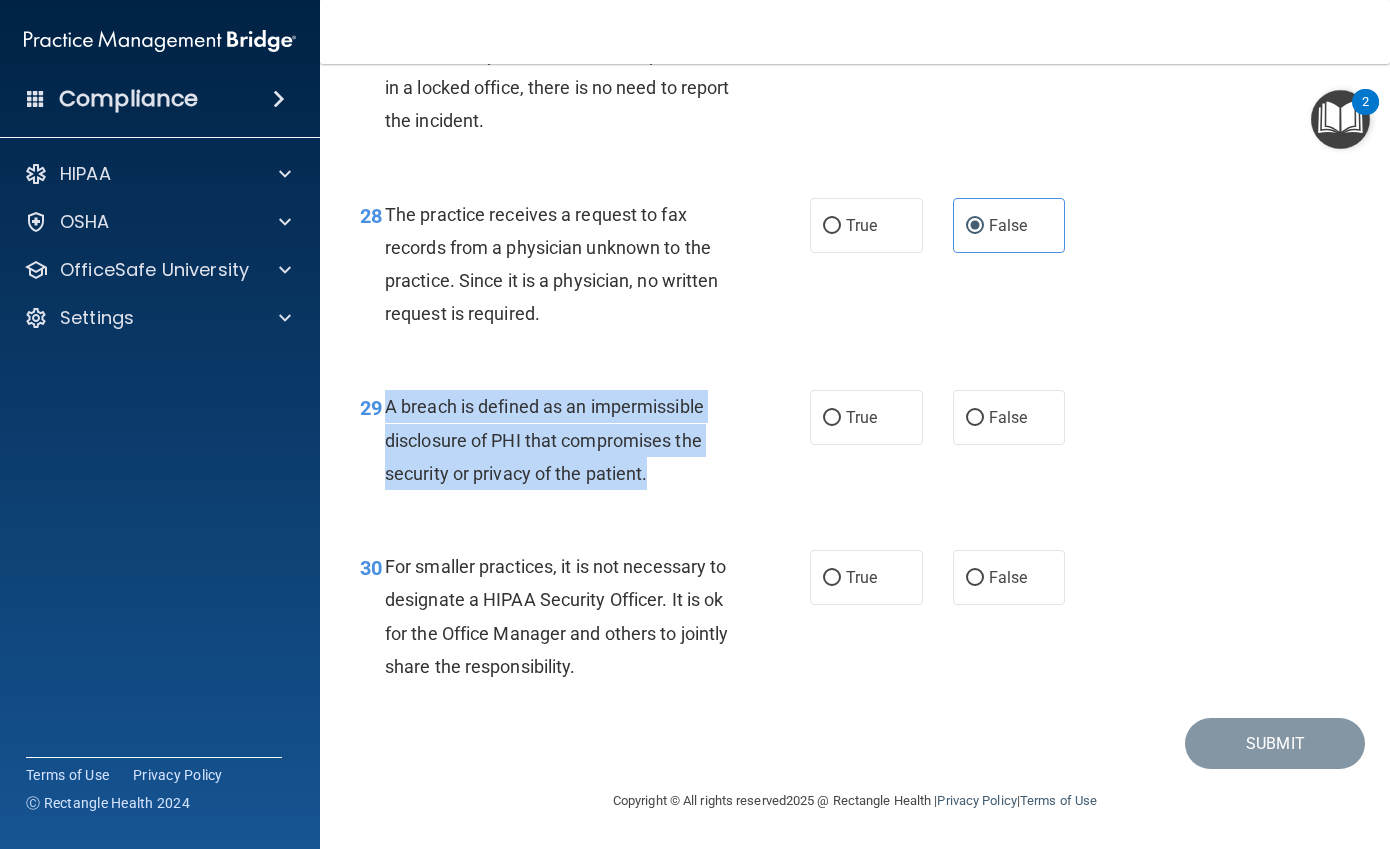 drag, startPoint x: 386, startPoint y: 400, endPoint x: 676, endPoint y: 493, distance: 304.5472 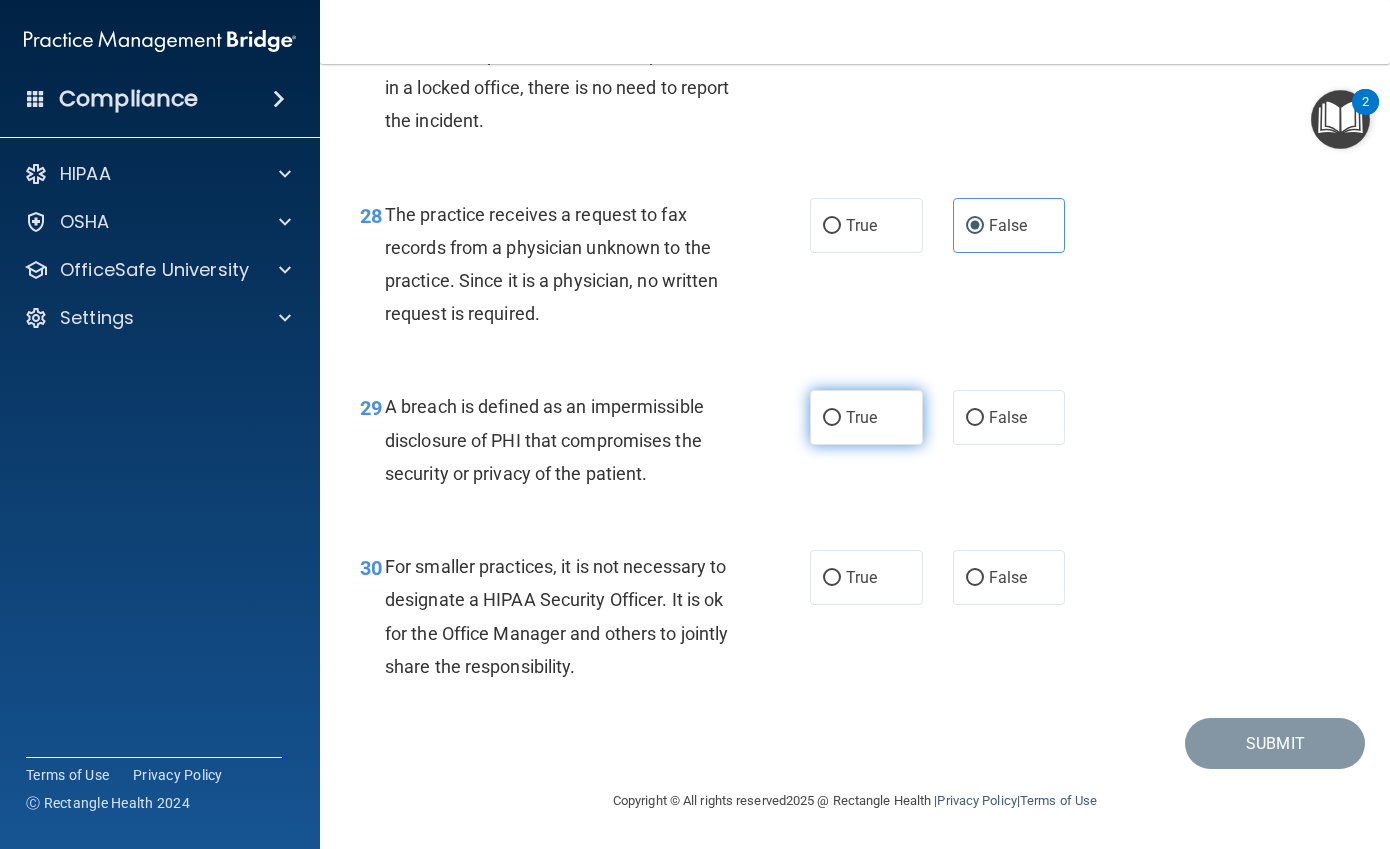 click on "True" at bounding box center (866, 417) 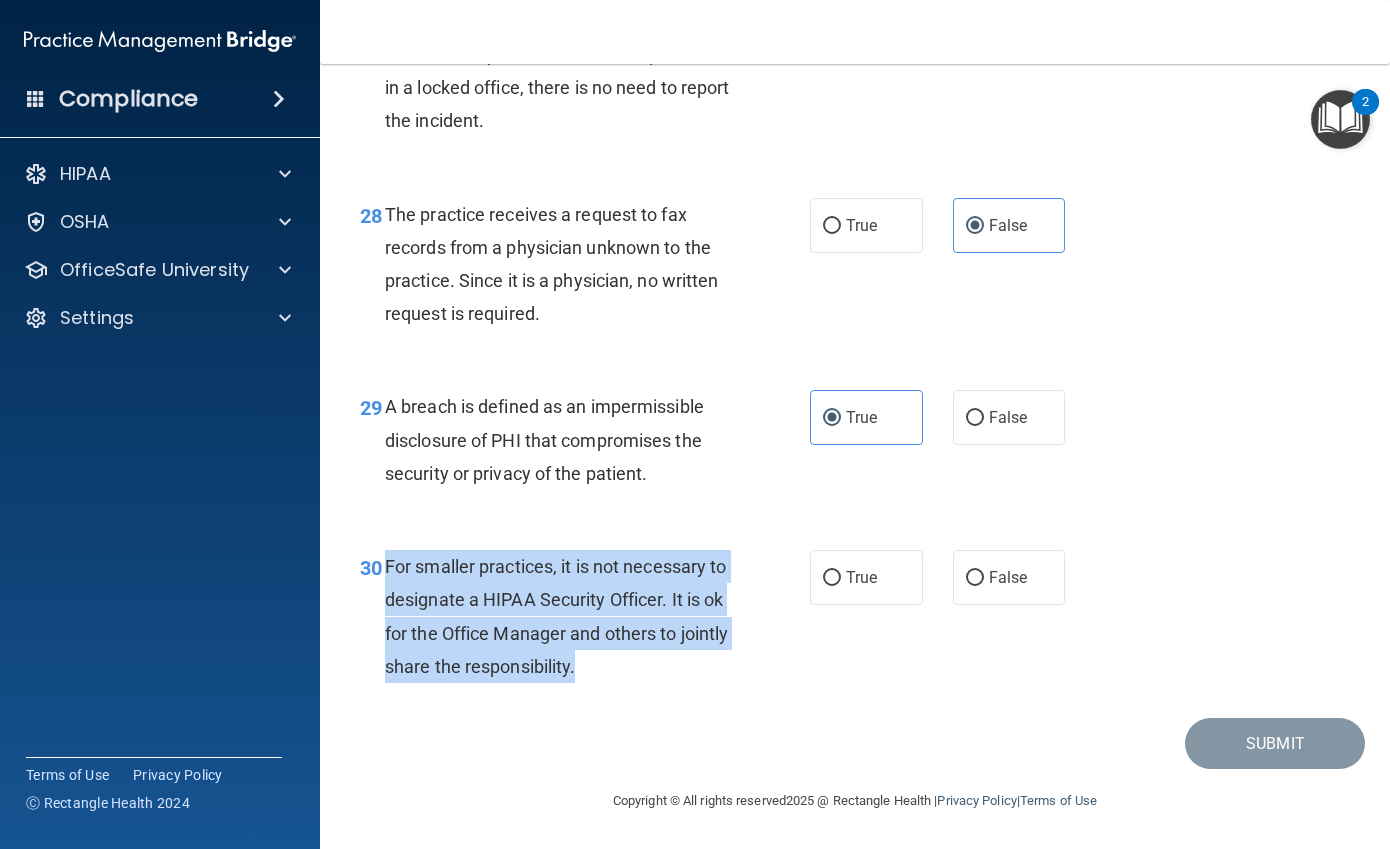 drag, startPoint x: 387, startPoint y: 566, endPoint x: 657, endPoint y: 687, distance: 295.8733 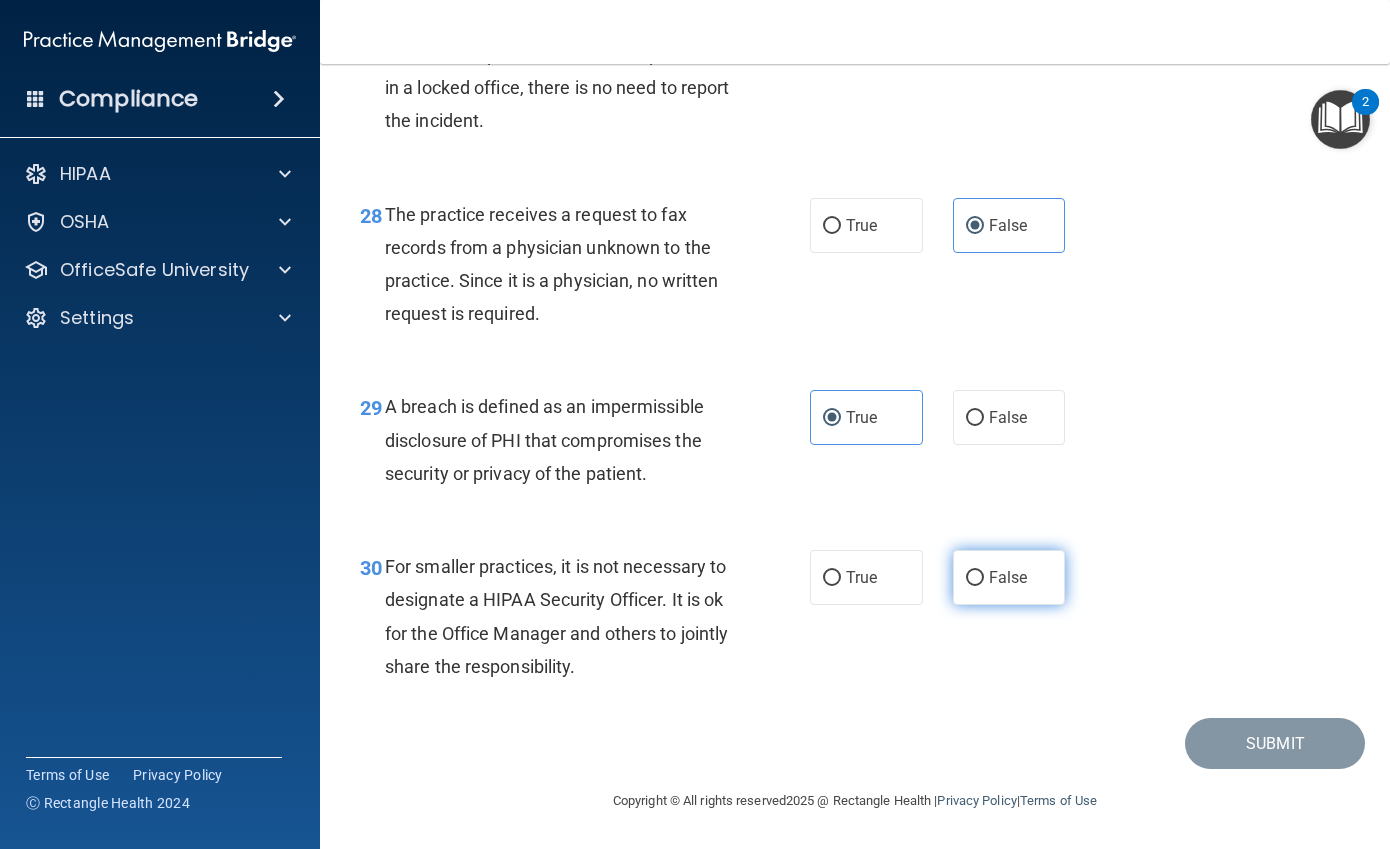 click on "False" at bounding box center (1008, 577) 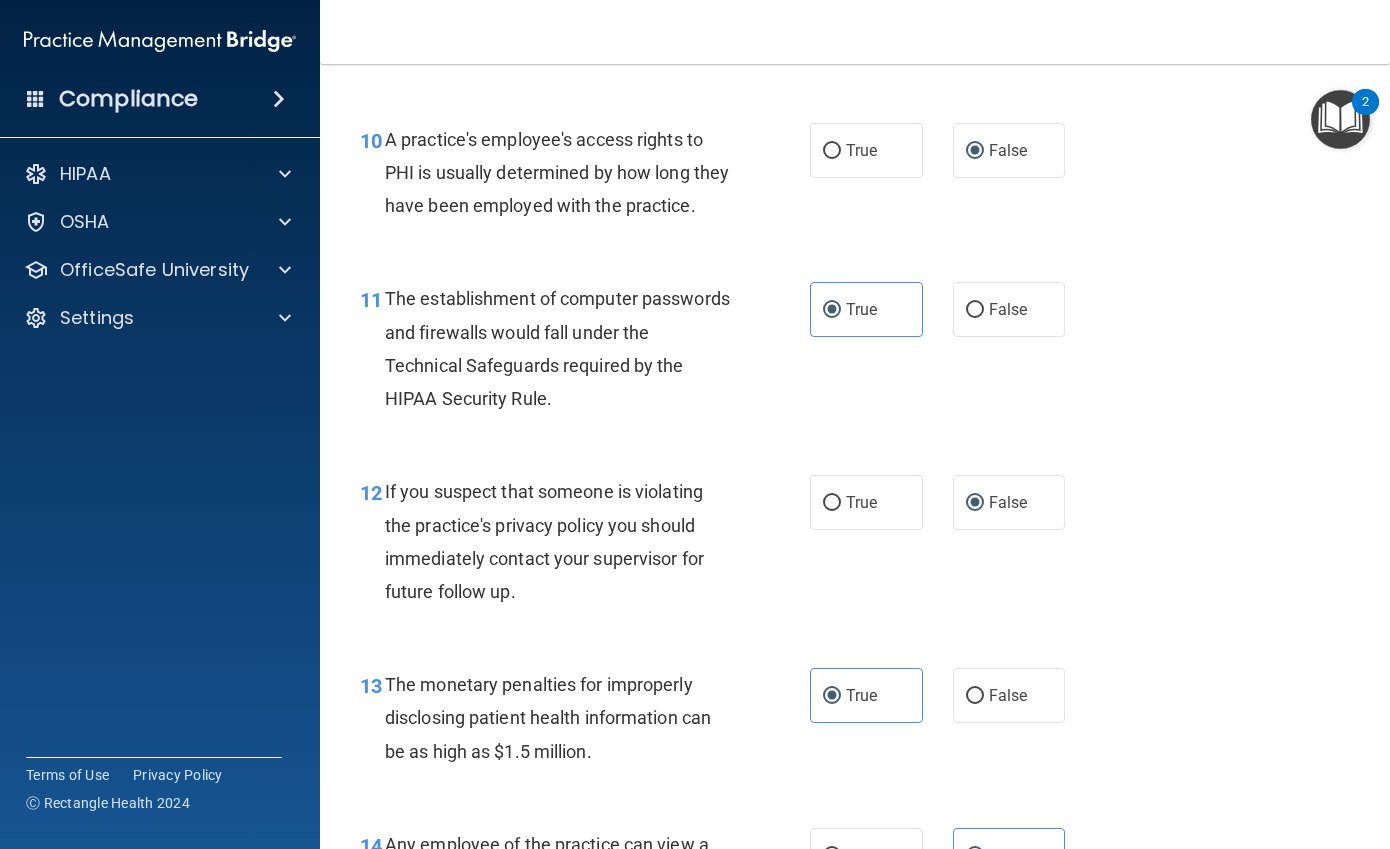 scroll, scrollTop: 1700, scrollLeft: 0, axis: vertical 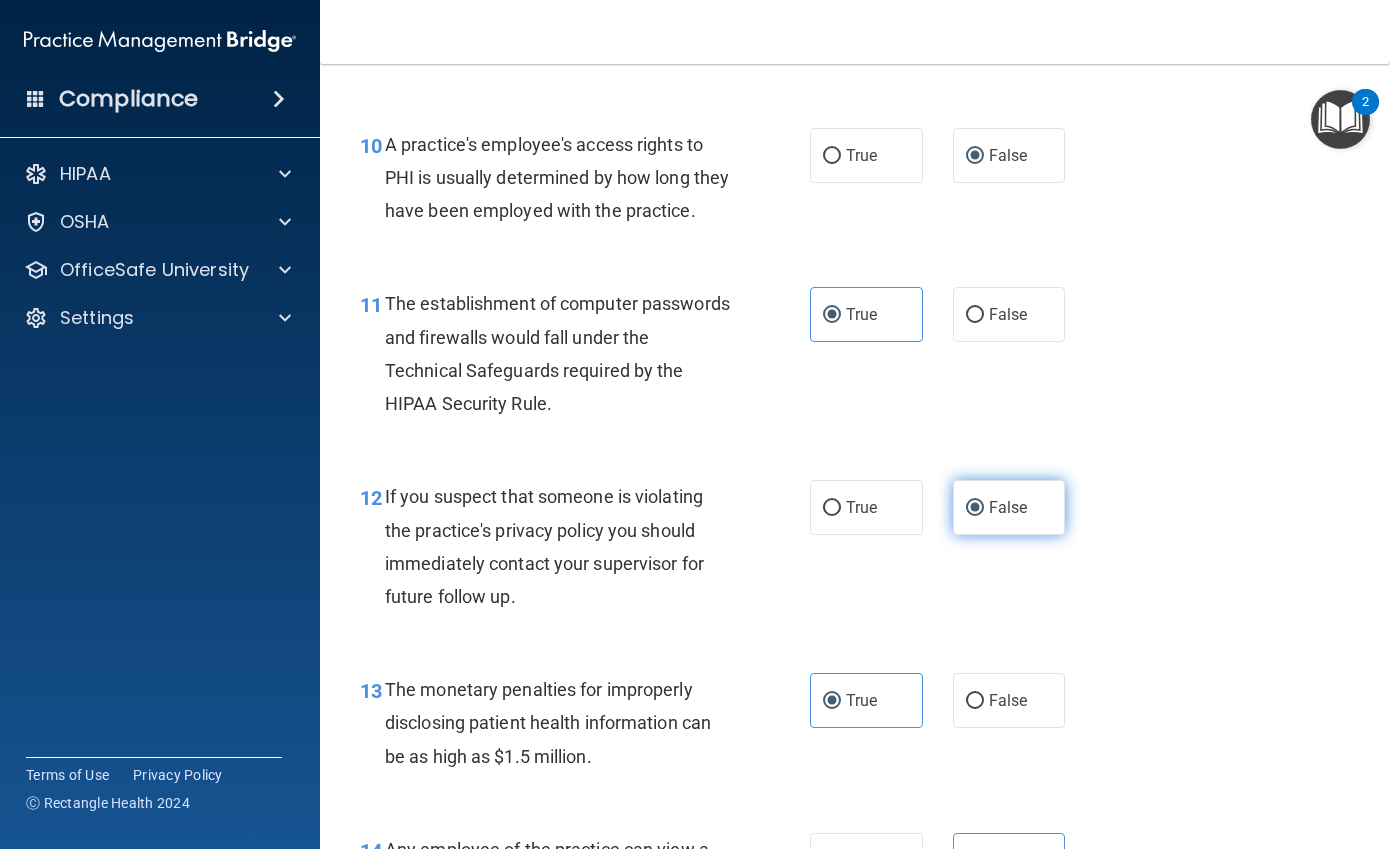 click on "False" at bounding box center [1008, 507] 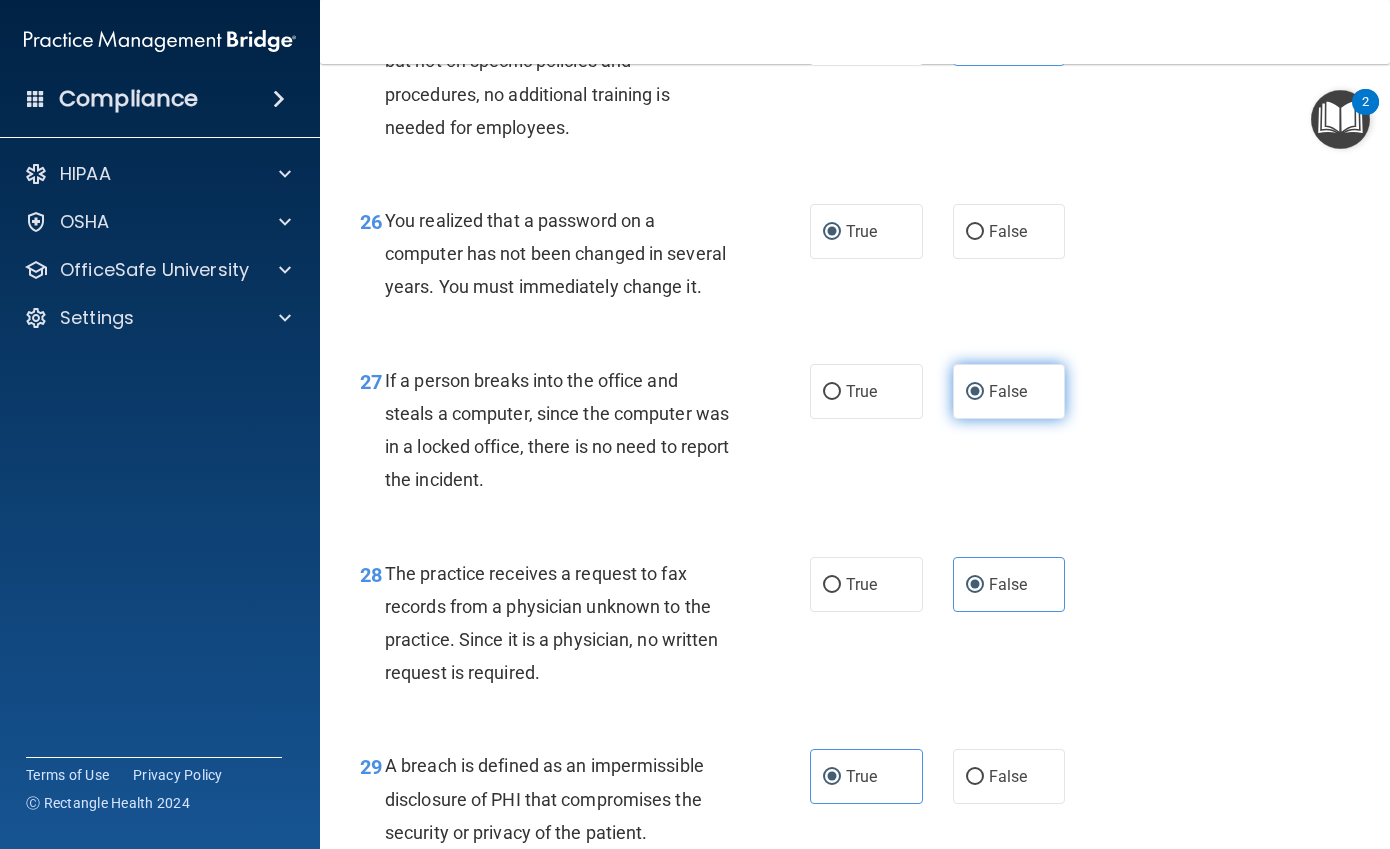 scroll, scrollTop: 4734, scrollLeft: 0, axis: vertical 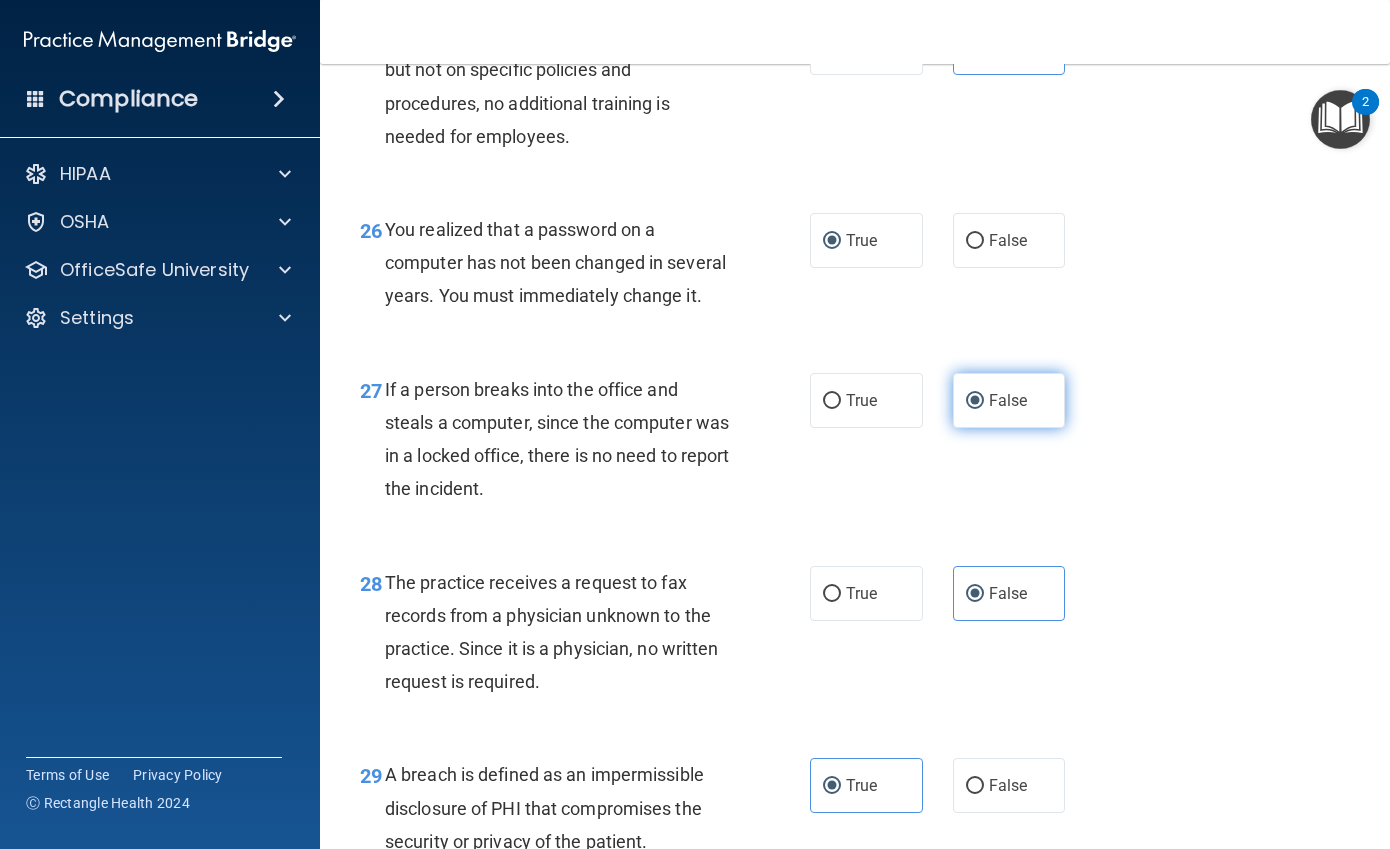 click on "False" at bounding box center (1009, 400) 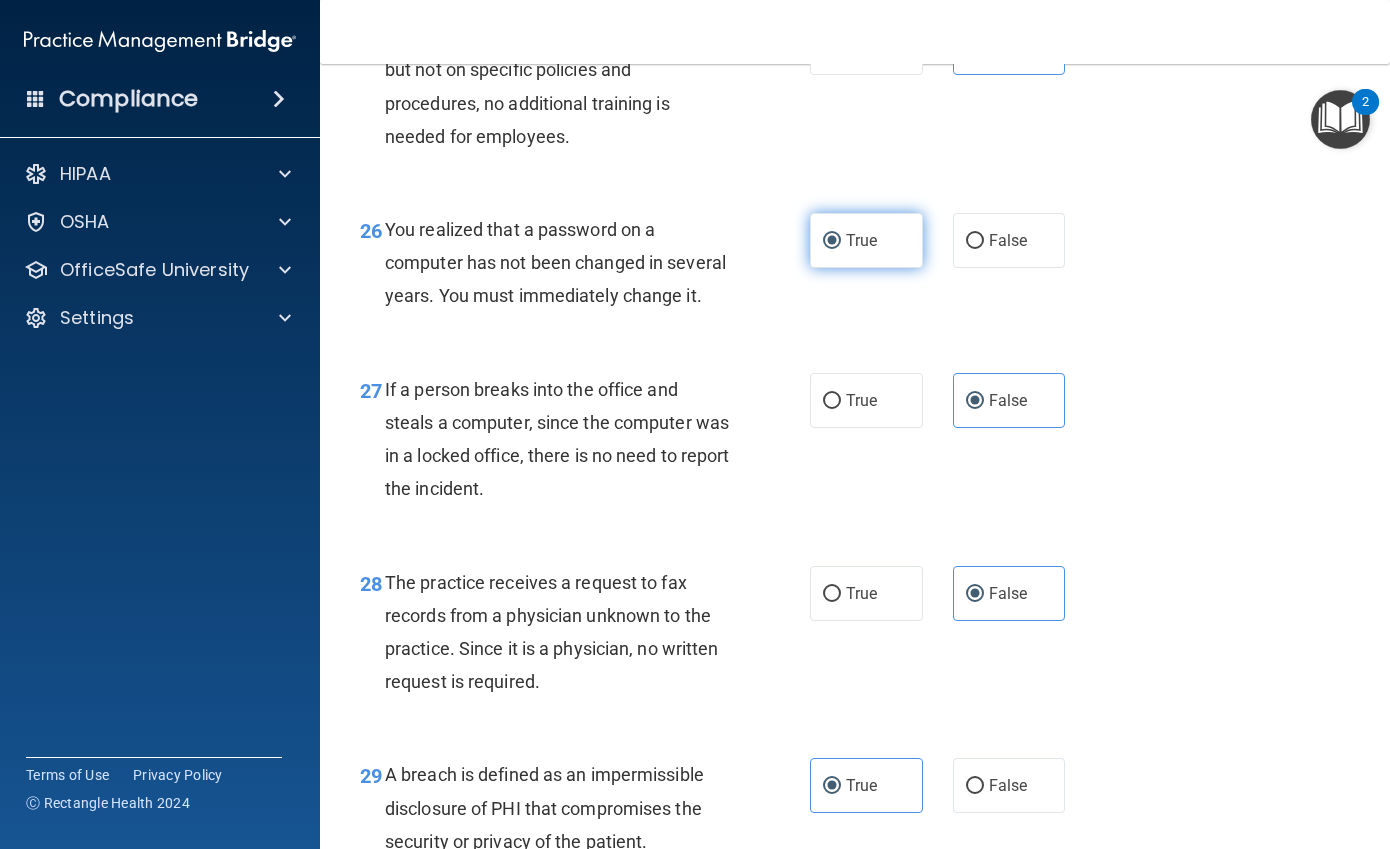 click on "True" at bounding box center [866, 240] 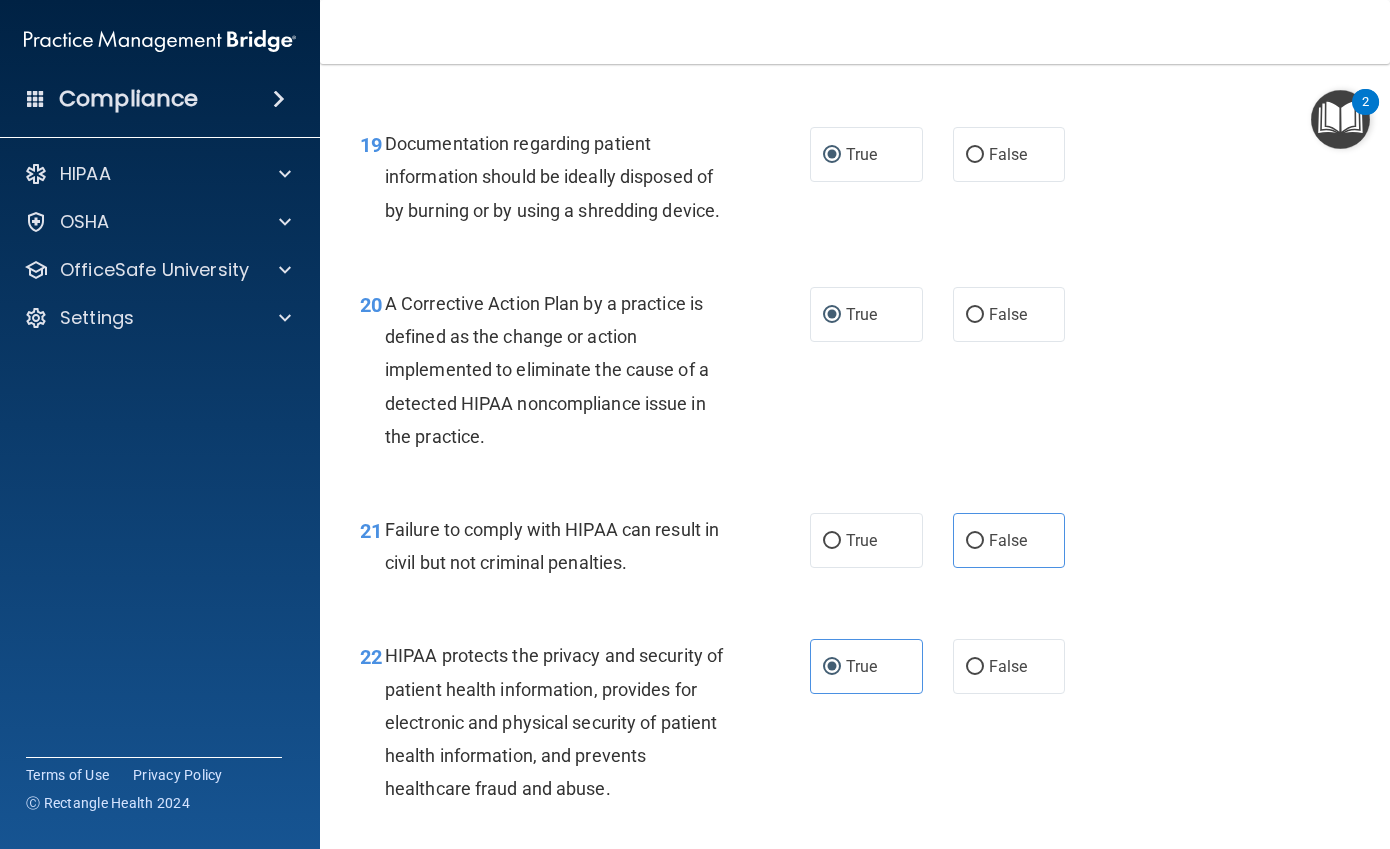 scroll, scrollTop: 3334, scrollLeft: 0, axis: vertical 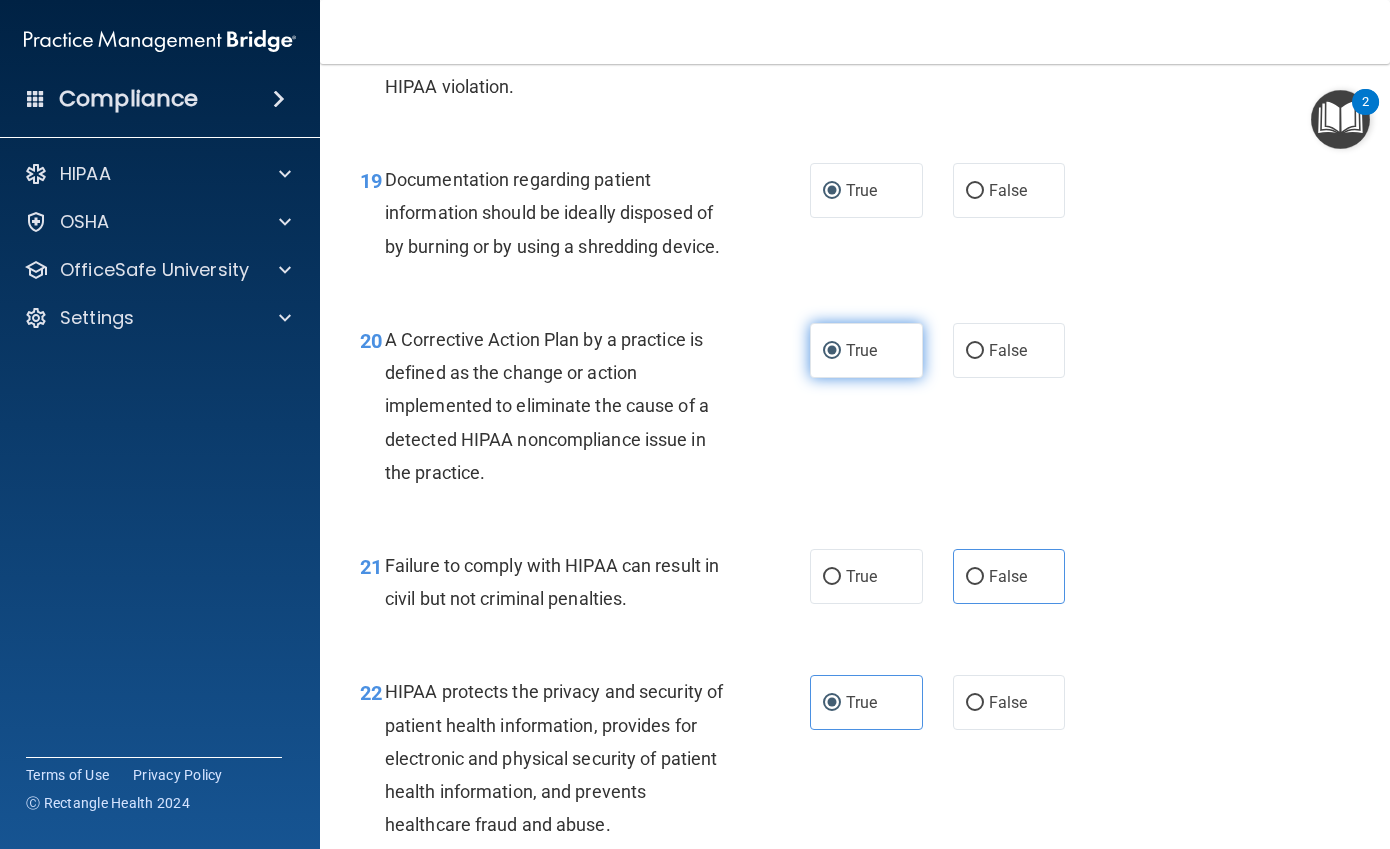 click on "True" at bounding box center [866, 350] 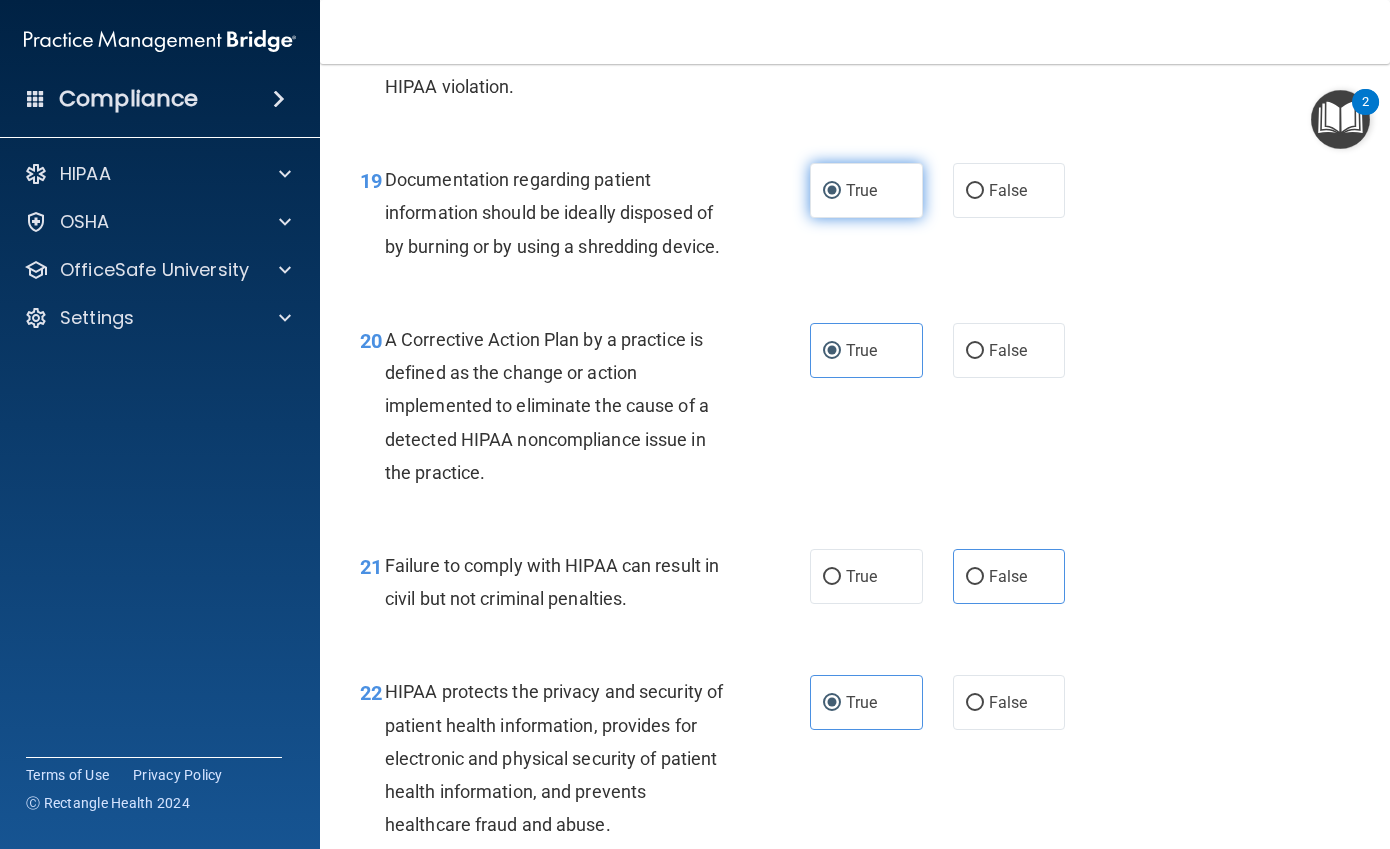 click on "True" at bounding box center [866, 190] 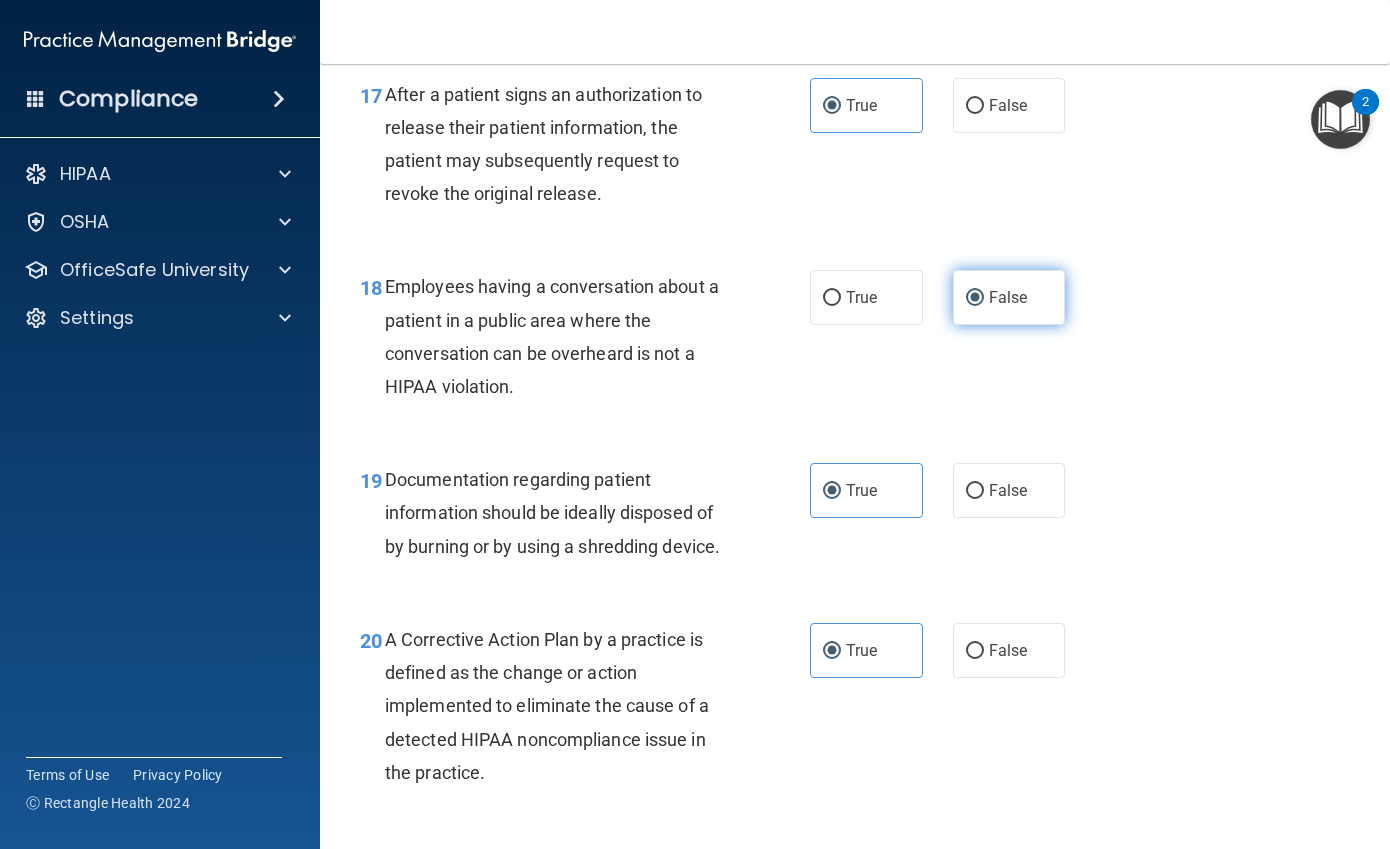 click on "False" at bounding box center (1009, 297) 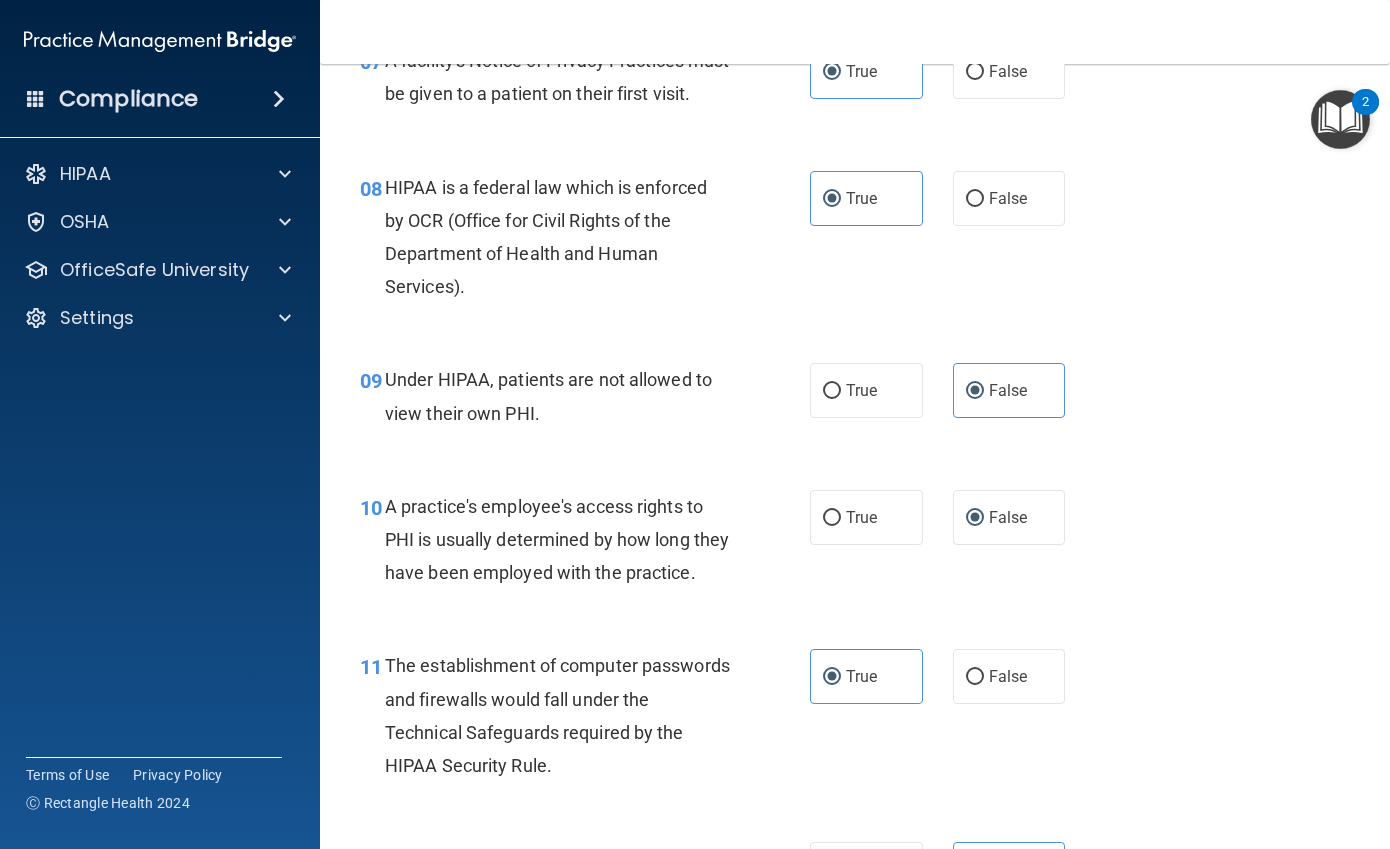 scroll, scrollTop: 1334, scrollLeft: 0, axis: vertical 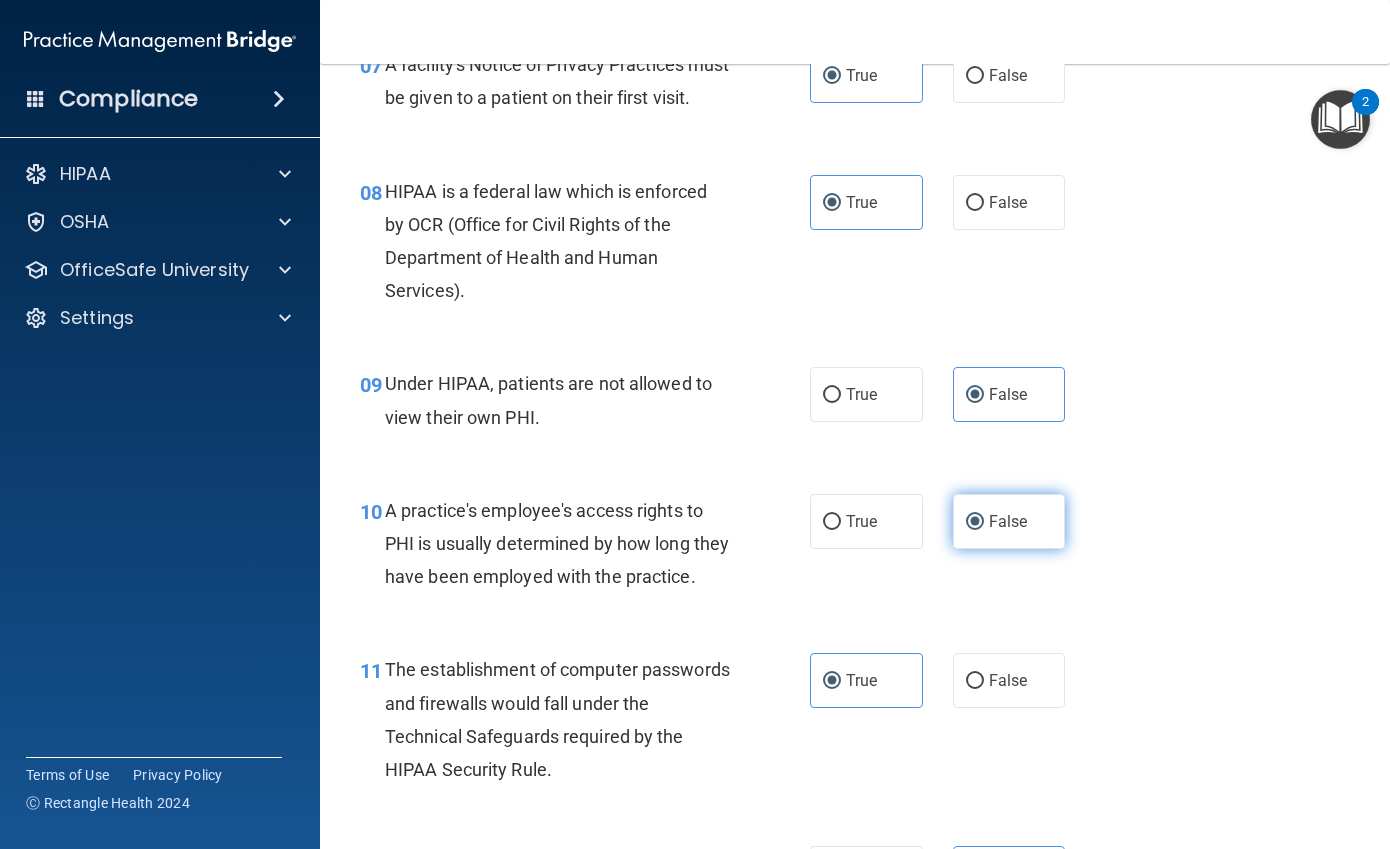 click on "False" at bounding box center (1009, 521) 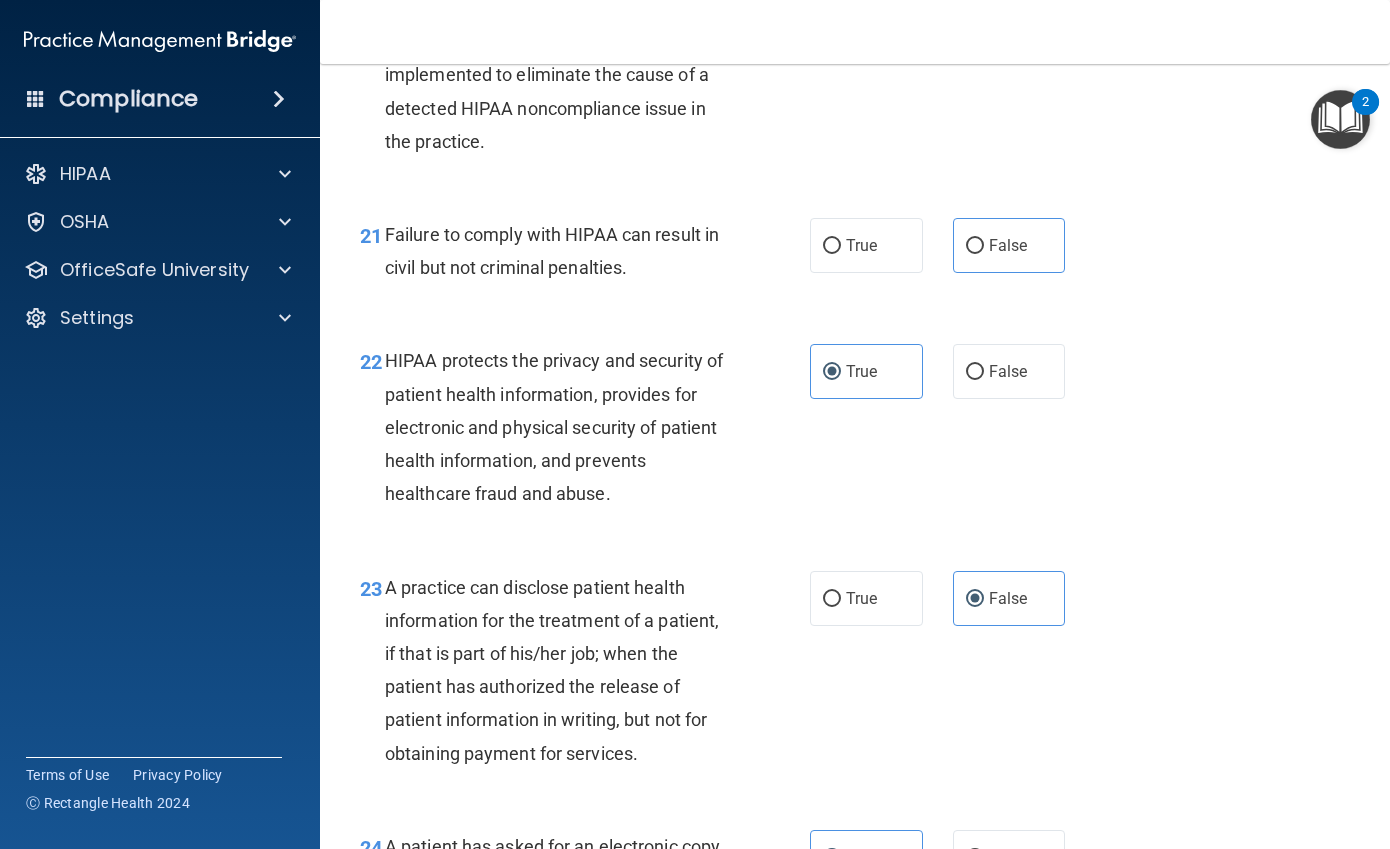 scroll, scrollTop: 3700, scrollLeft: 0, axis: vertical 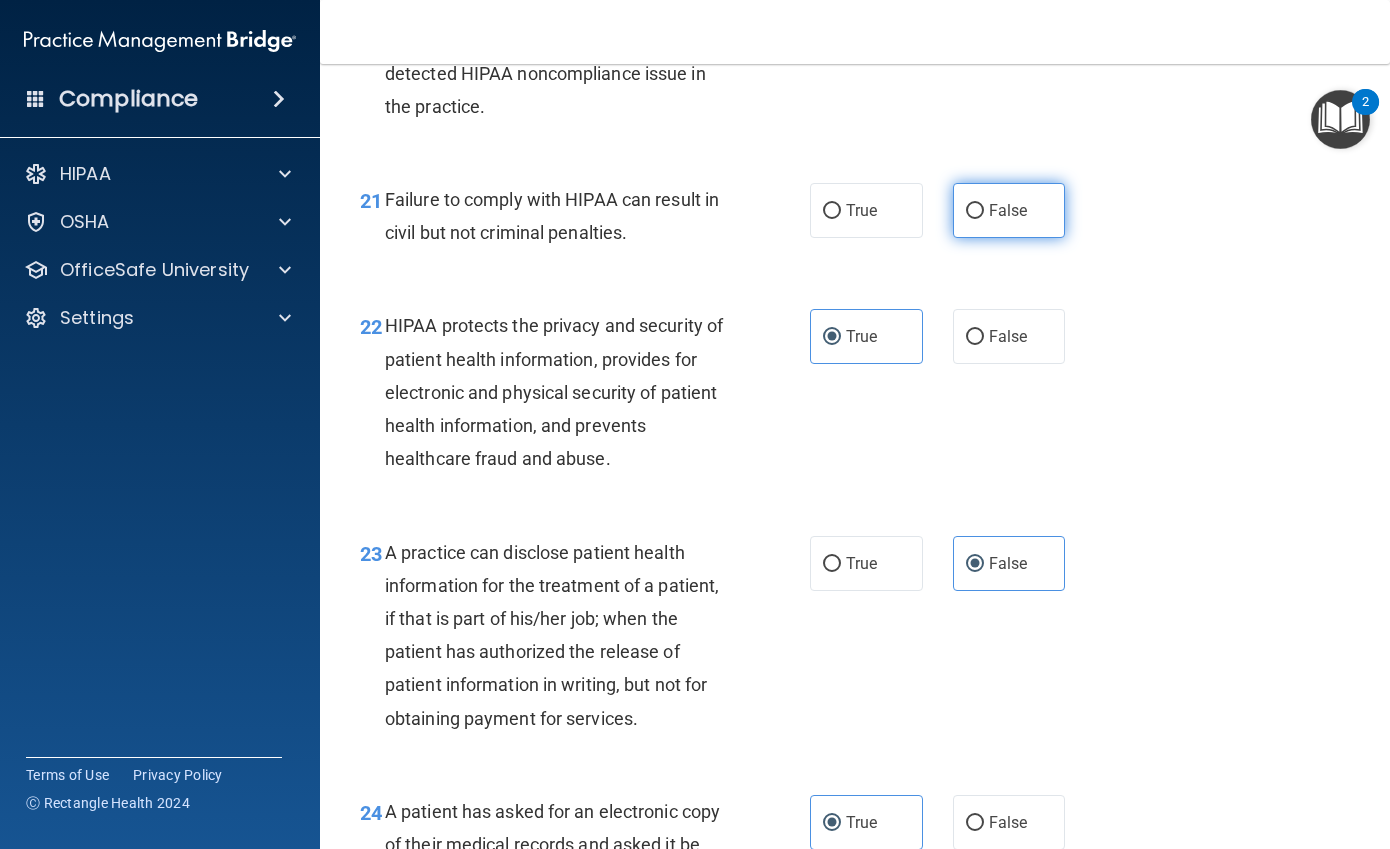 click on "False" at bounding box center [1009, 210] 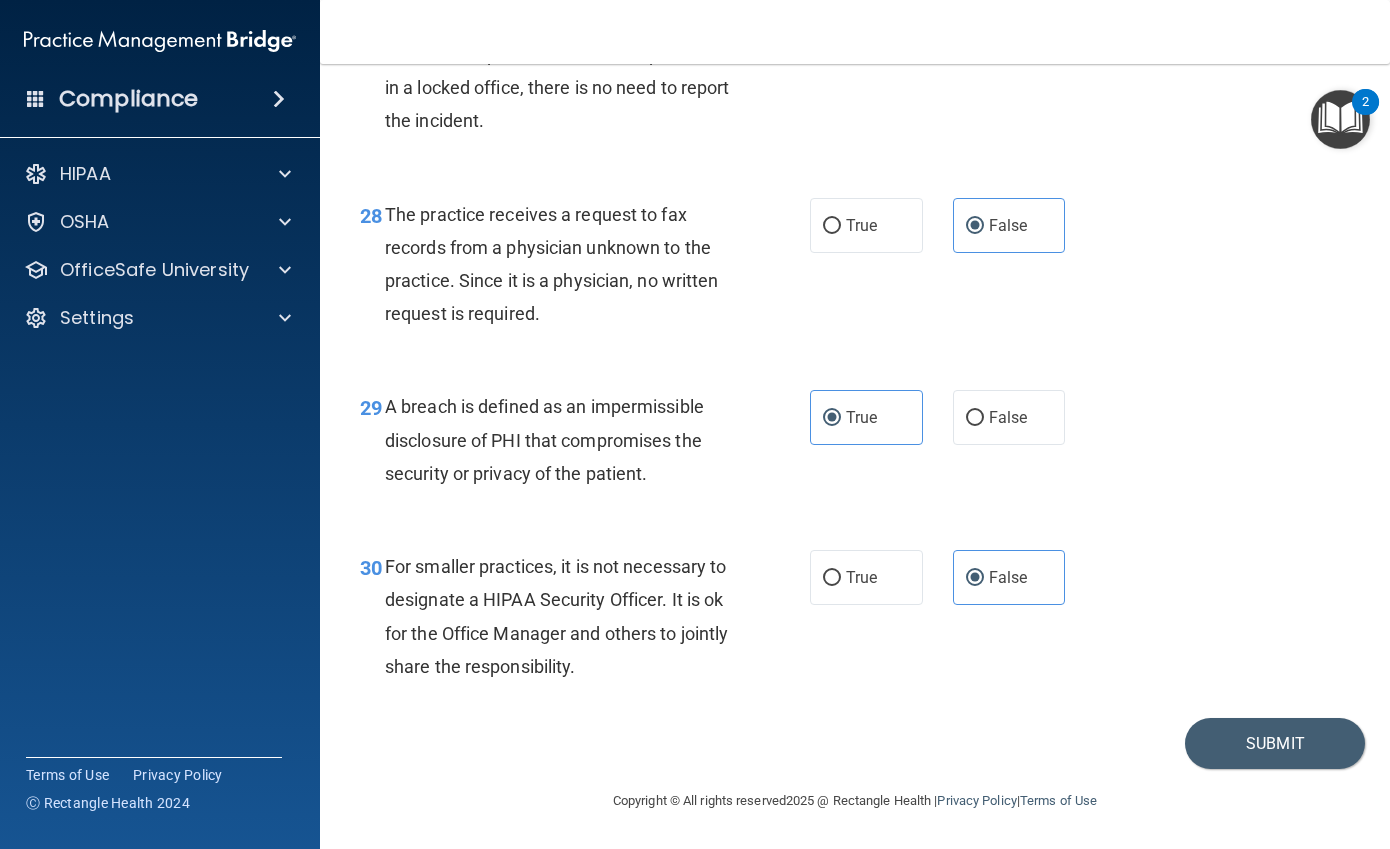 scroll, scrollTop: 5234, scrollLeft: 0, axis: vertical 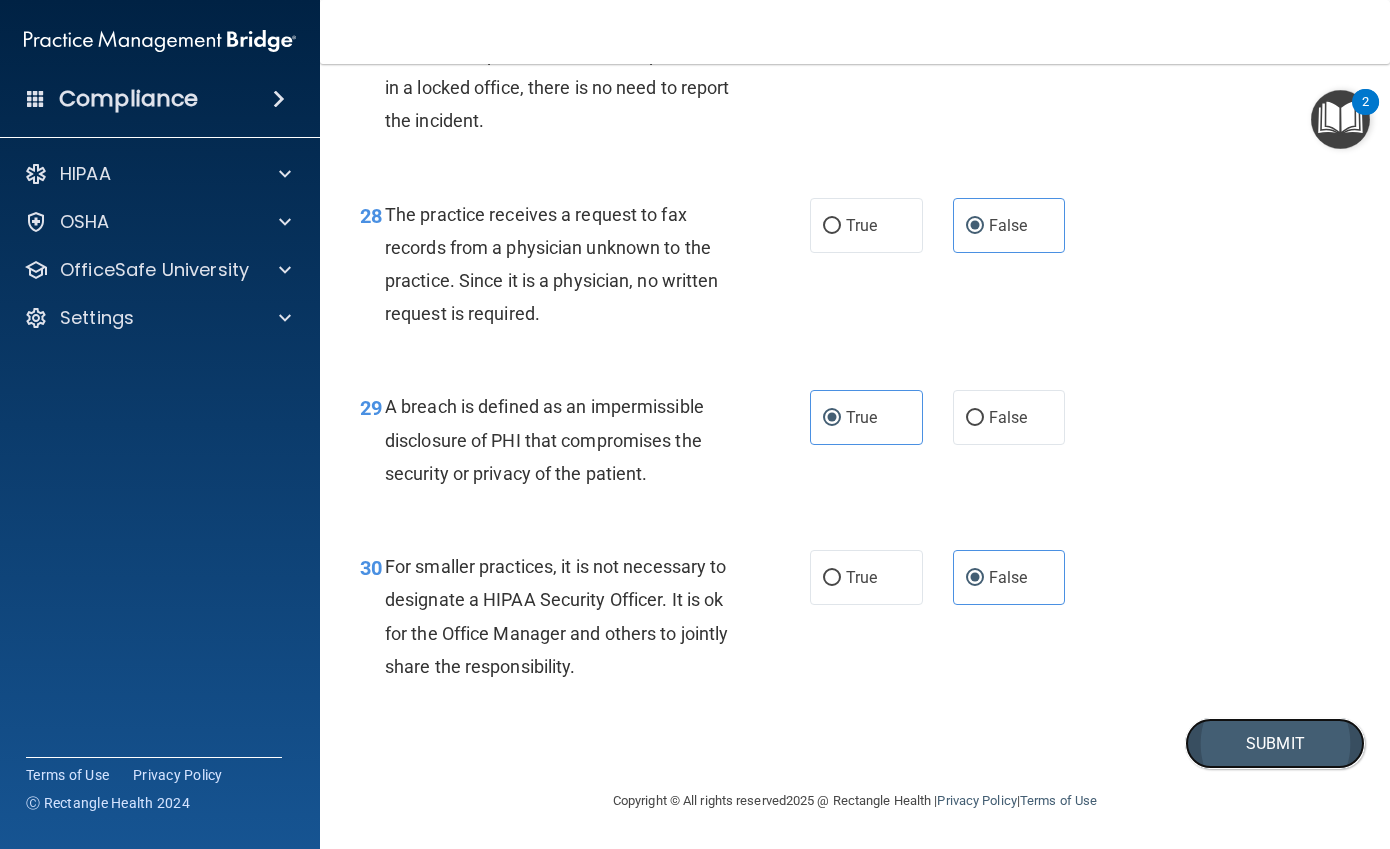 click on "Submit" at bounding box center [1275, 743] 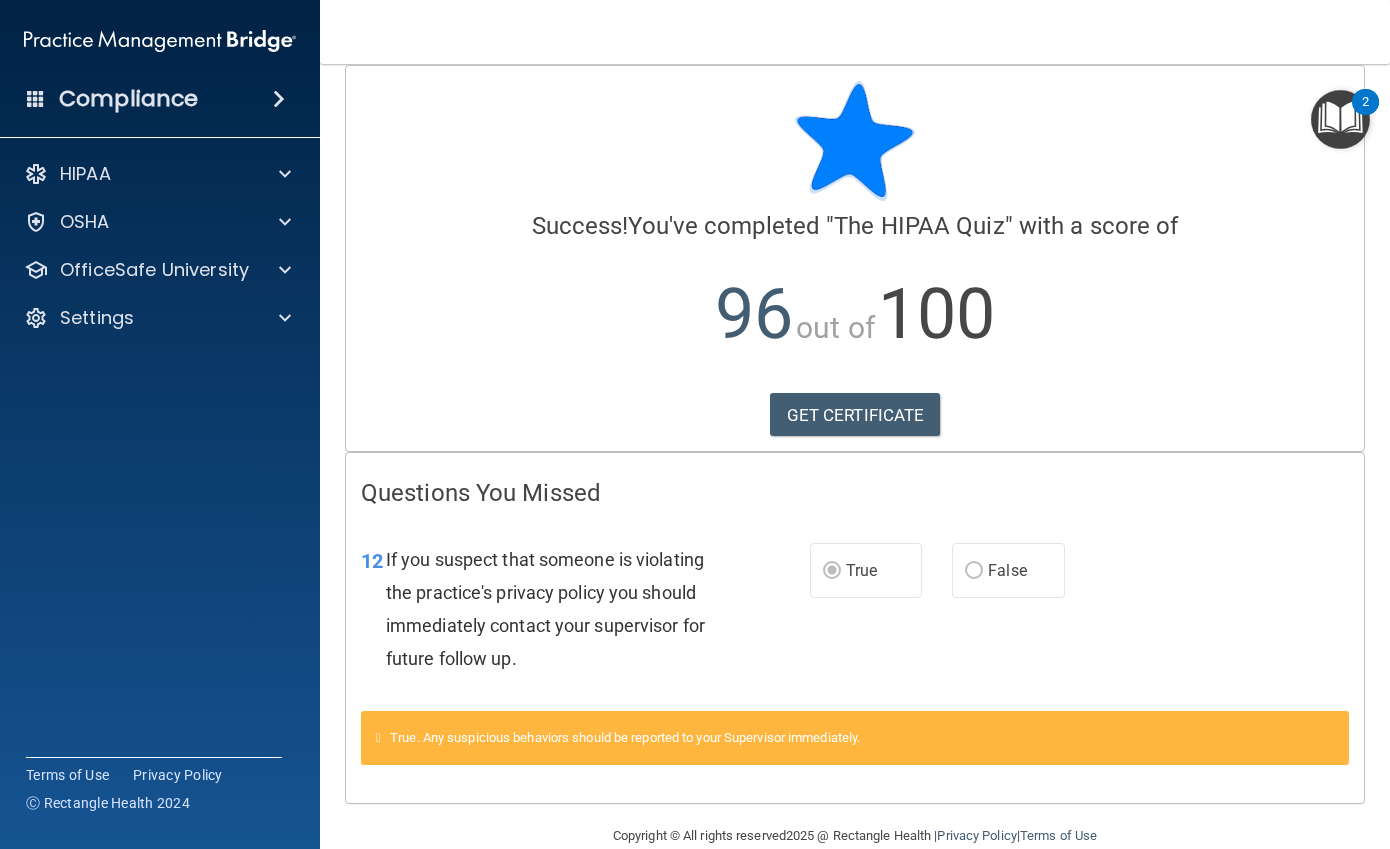 scroll, scrollTop: 0, scrollLeft: 0, axis: both 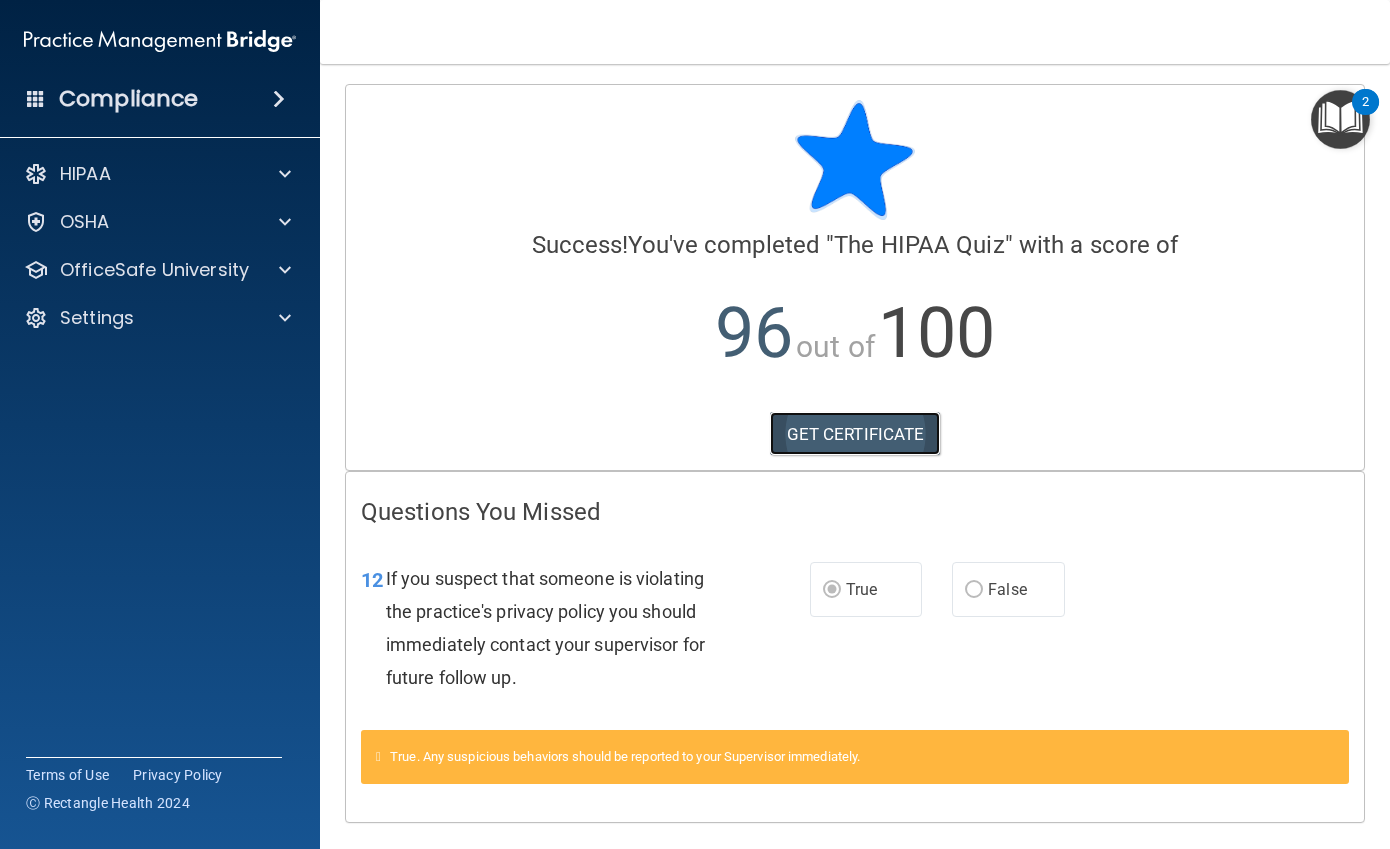 click on "GET CERTIFICATE" at bounding box center [855, 434] 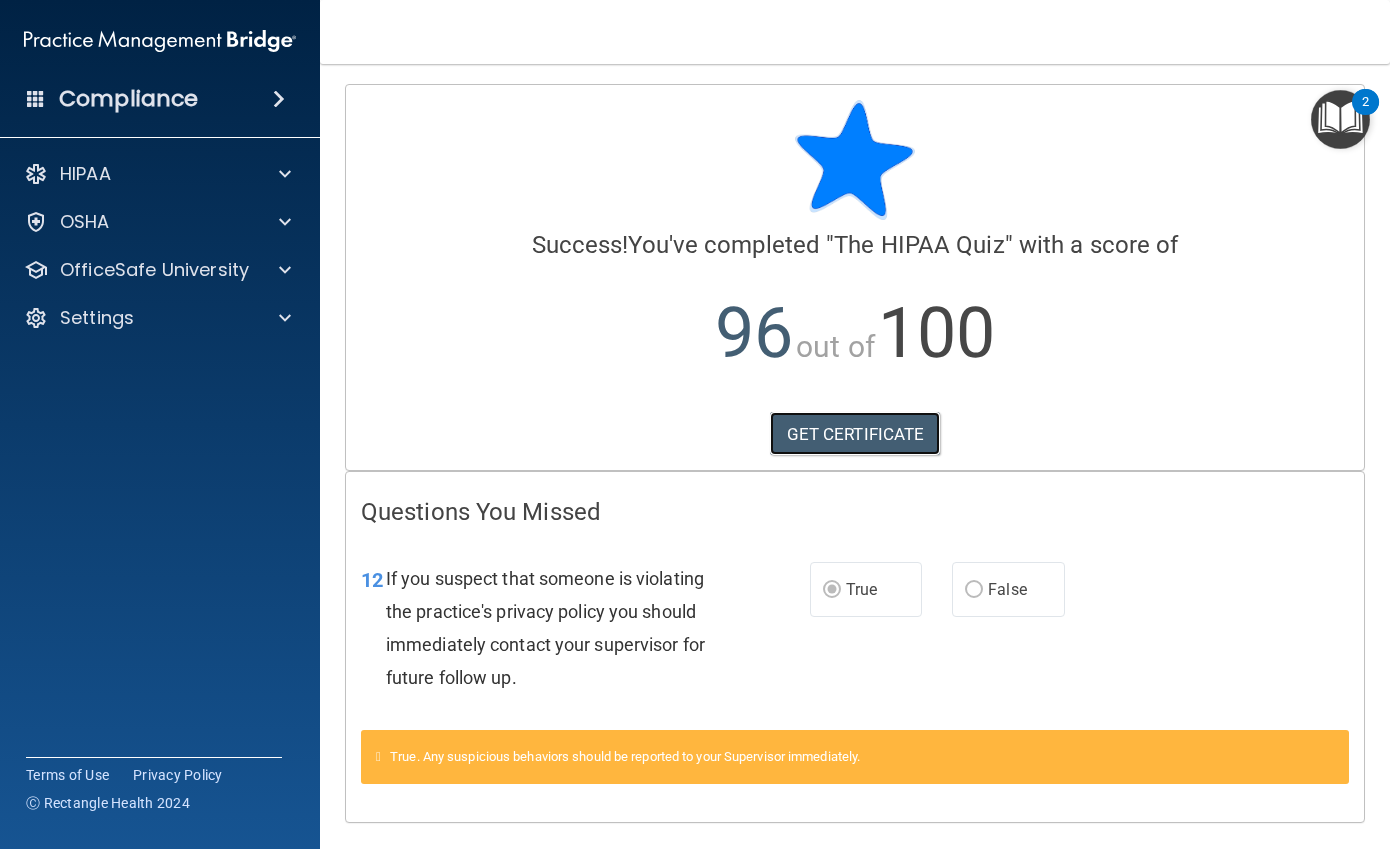 scroll, scrollTop: 54, scrollLeft: 0, axis: vertical 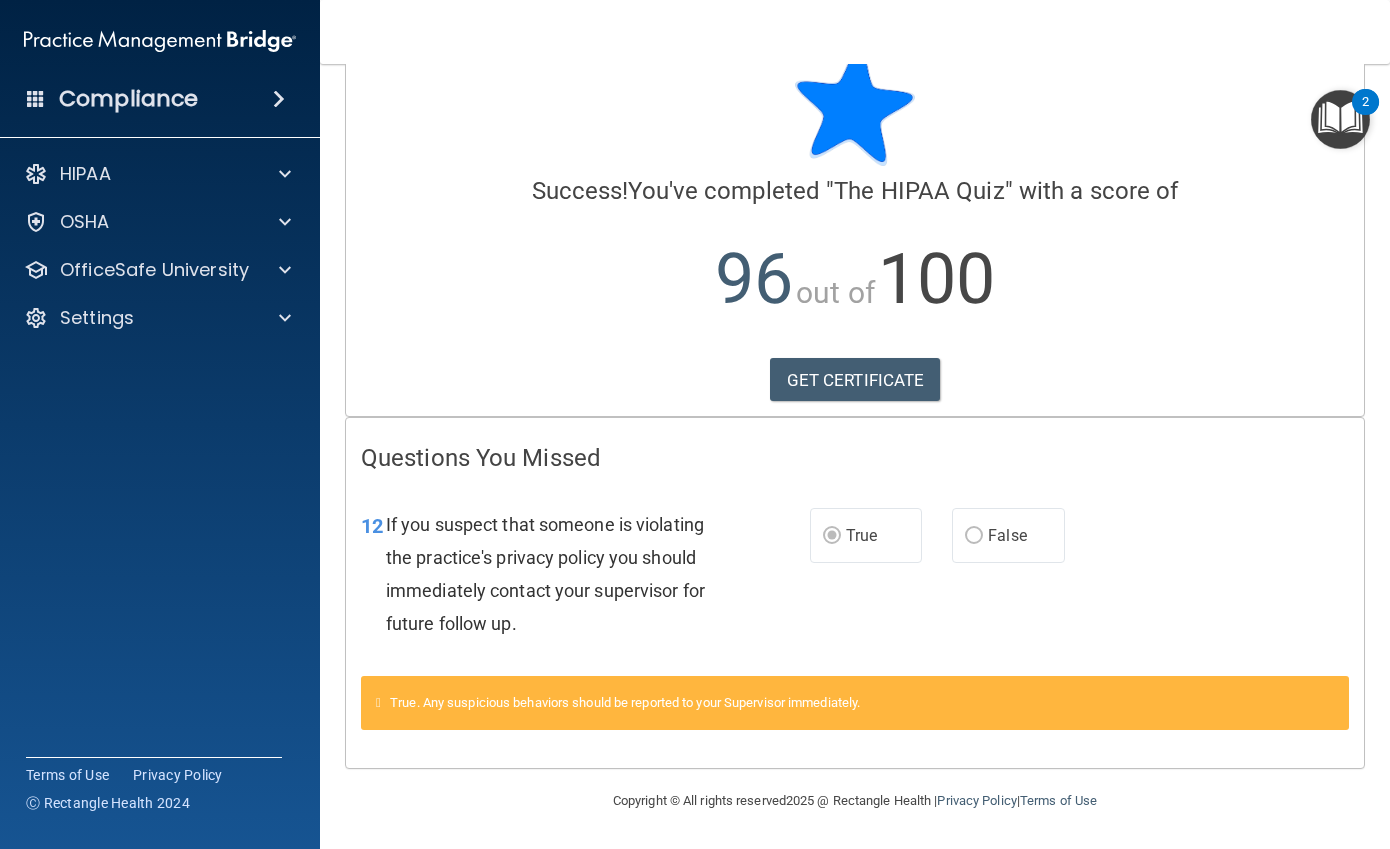 click on "HIPAA
Documents and Policies                 Report an Incident               Business Associates               Emergency Planning               Resources                 HIPAA Risk Assessment
OSHA
Documents               Safety Data Sheets               Self-Assessment                Injury and Illness Report                Resources
PCI
PCI Compliance                Merchant Savings Calculator
OfficeSafe University
HIPAA Training                   OSHA Training                   Continuing Education
Settings
My Account               My Users               Services                 Sign Out" at bounding box center [160, 250] 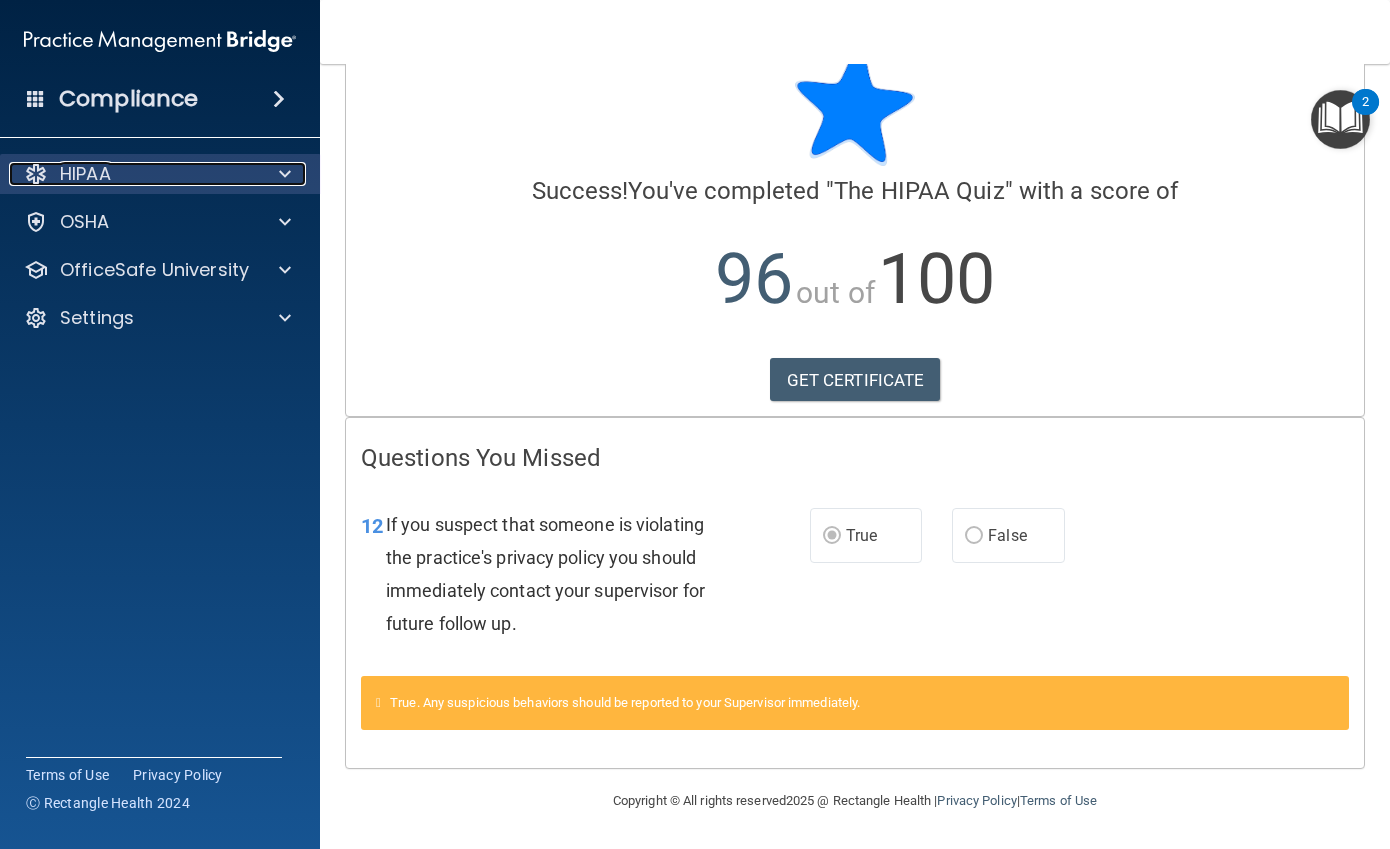 click on "HIPAA" at bounding box center (133, 174) 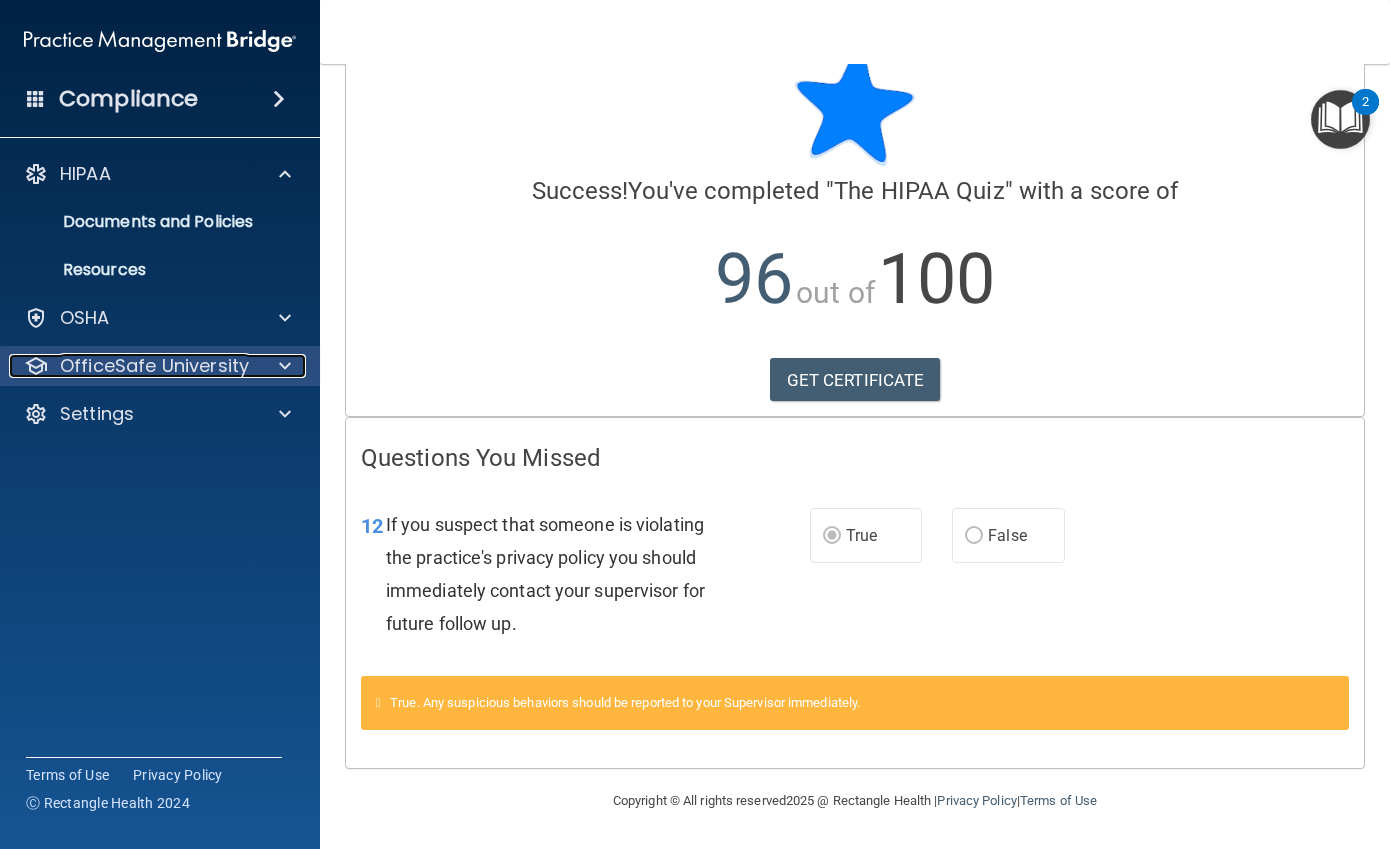 click on "OfficeSafe University" at bounding box center [154, 366] 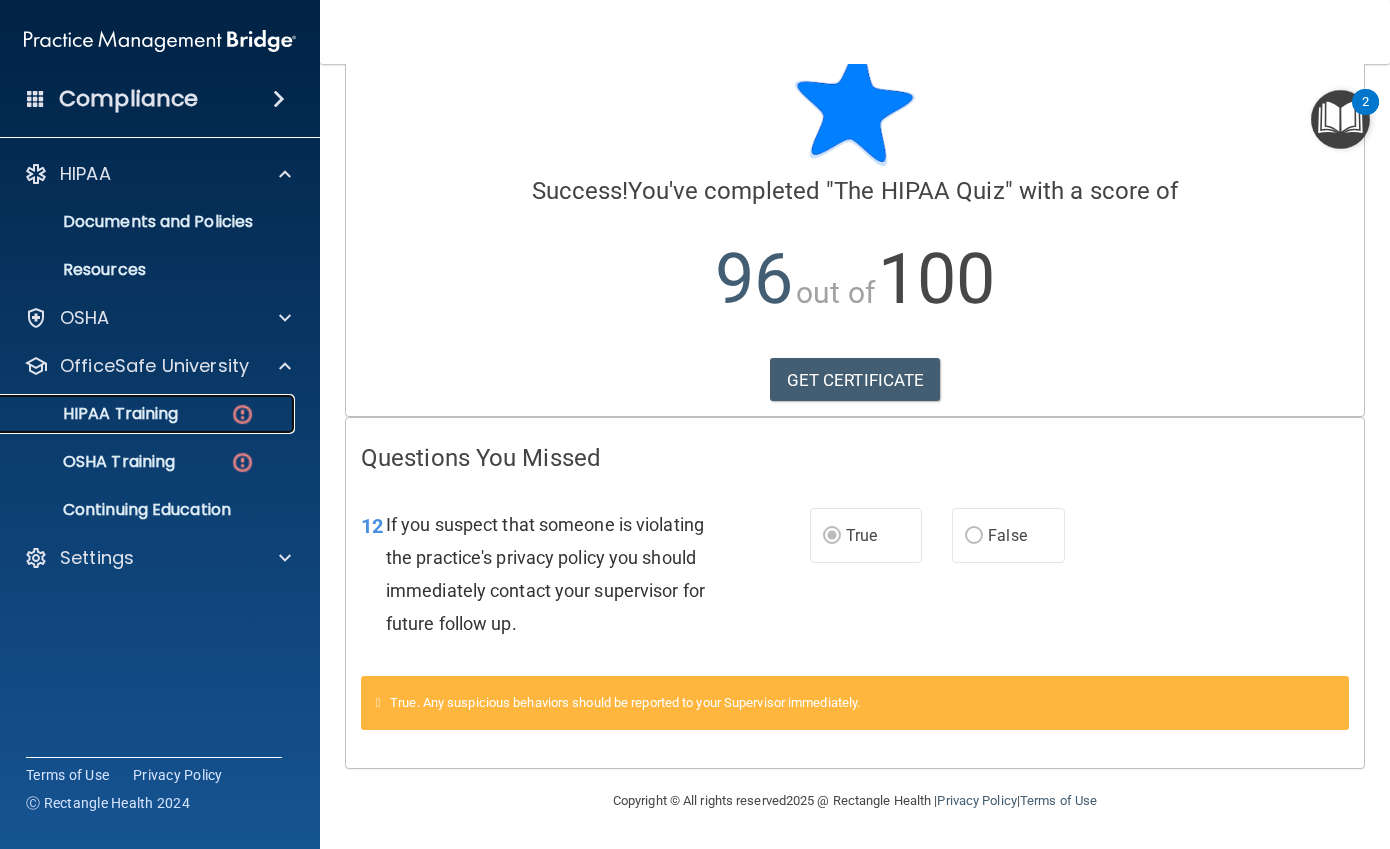 click on "HIPAA Training" at bounding box center (149, 414) 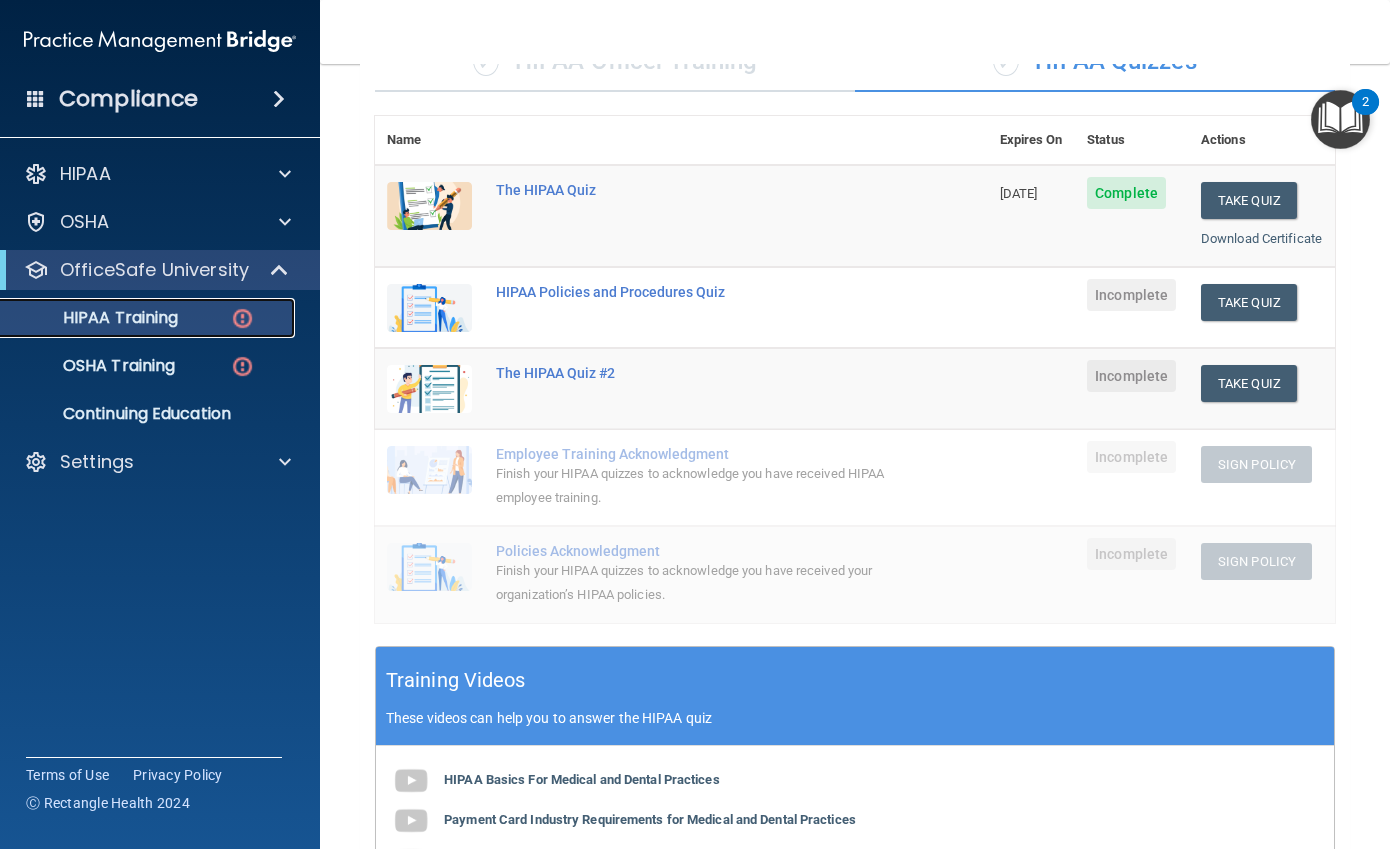 scroll, scrollTop: 131, scrollLeft: 0, axis: vertical 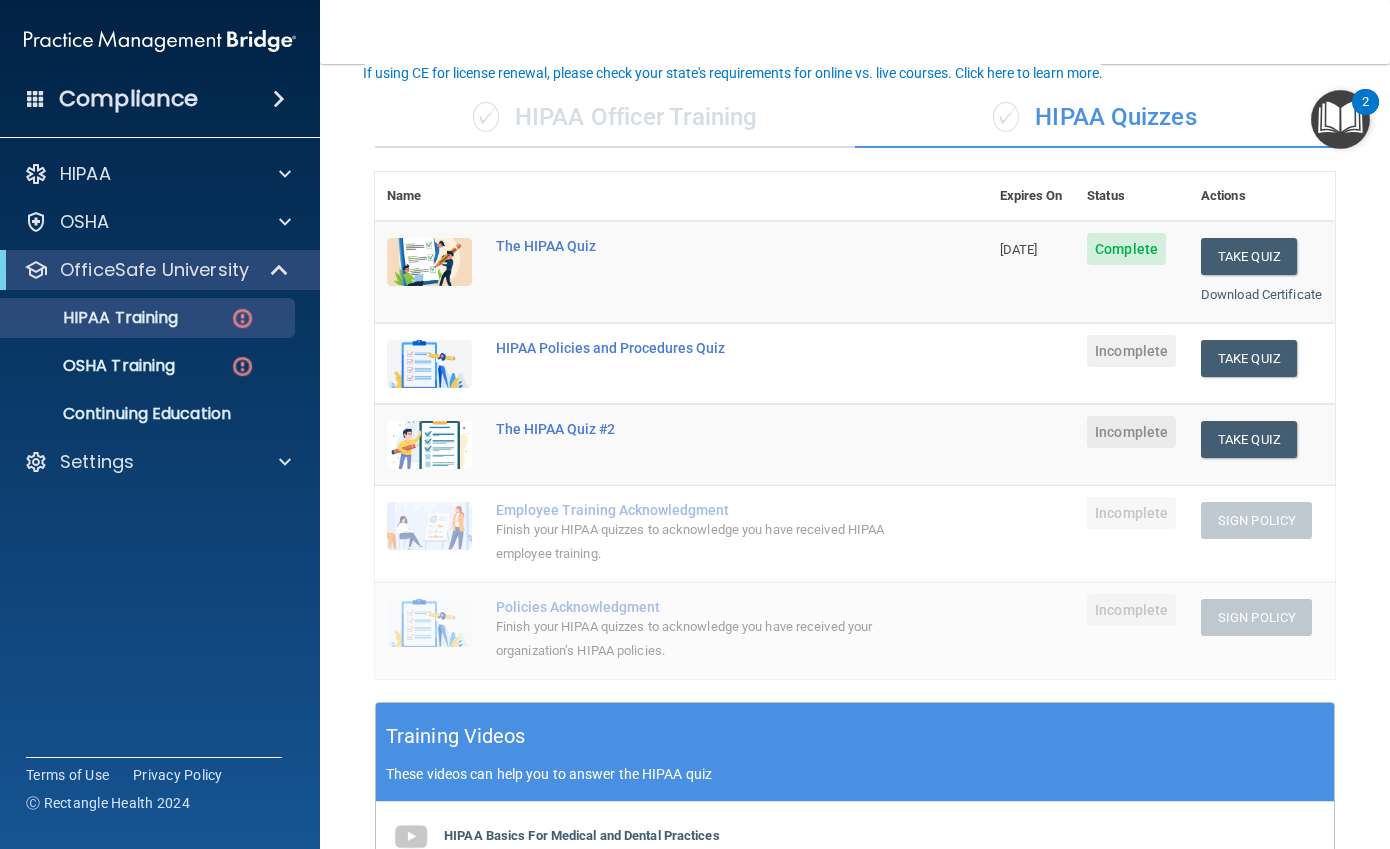 click on "✓   HIPAA Officer Training" at bounding box center (615, 118) 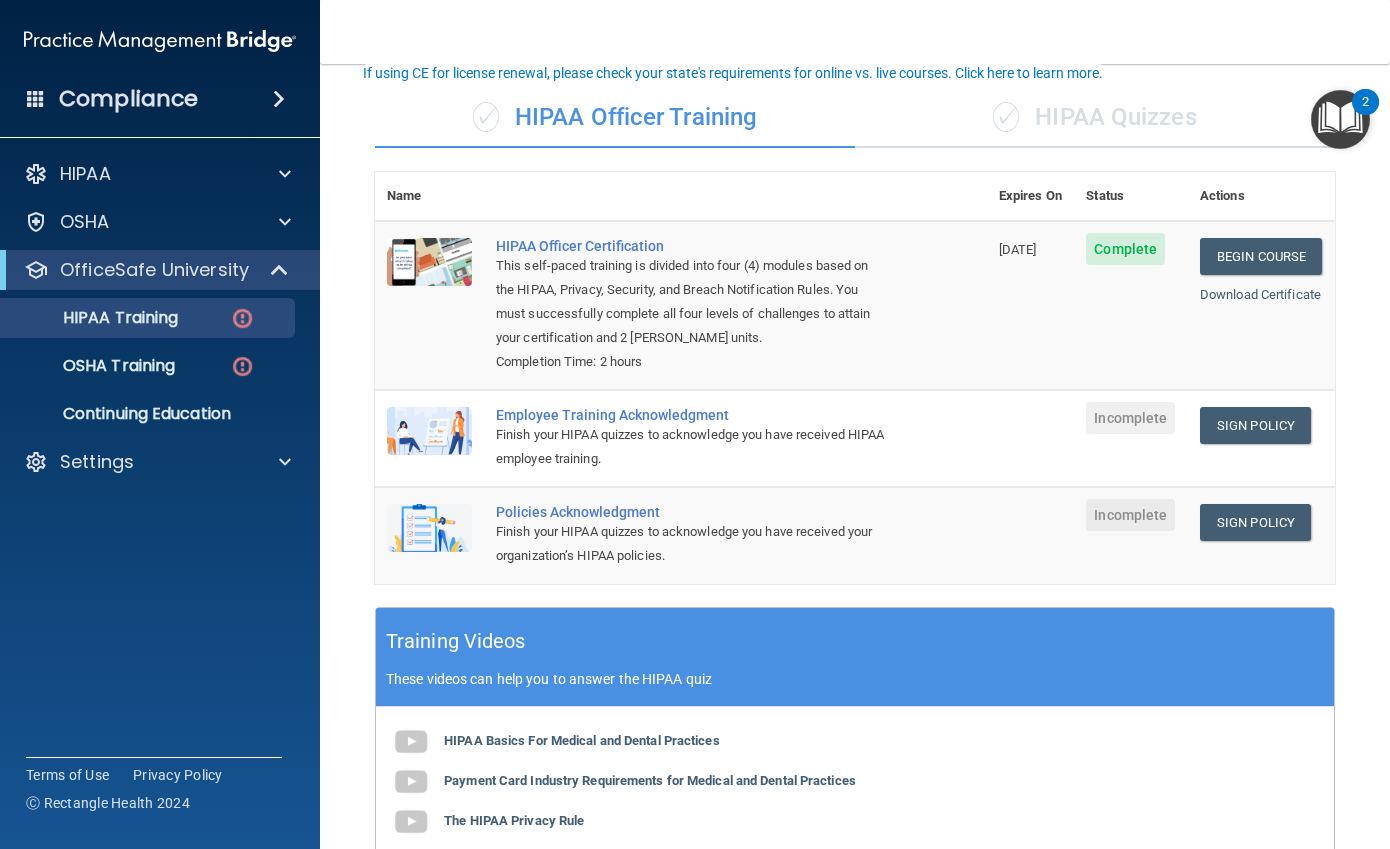 click on "✓   HIPAA Quizzes" at bounding box center [1095, 118] 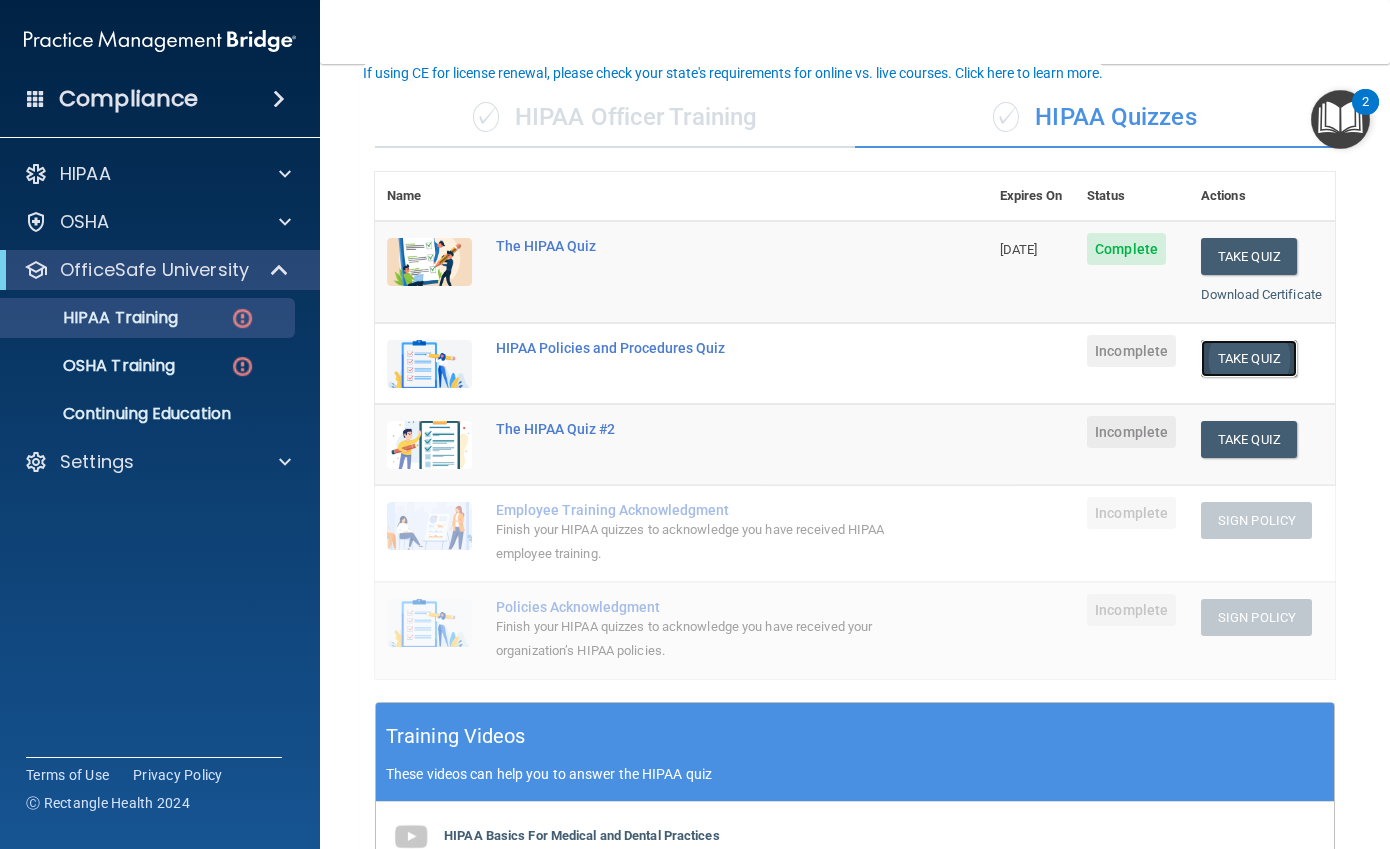 click on "Take Quiz" at bounding box center [1249, 358] 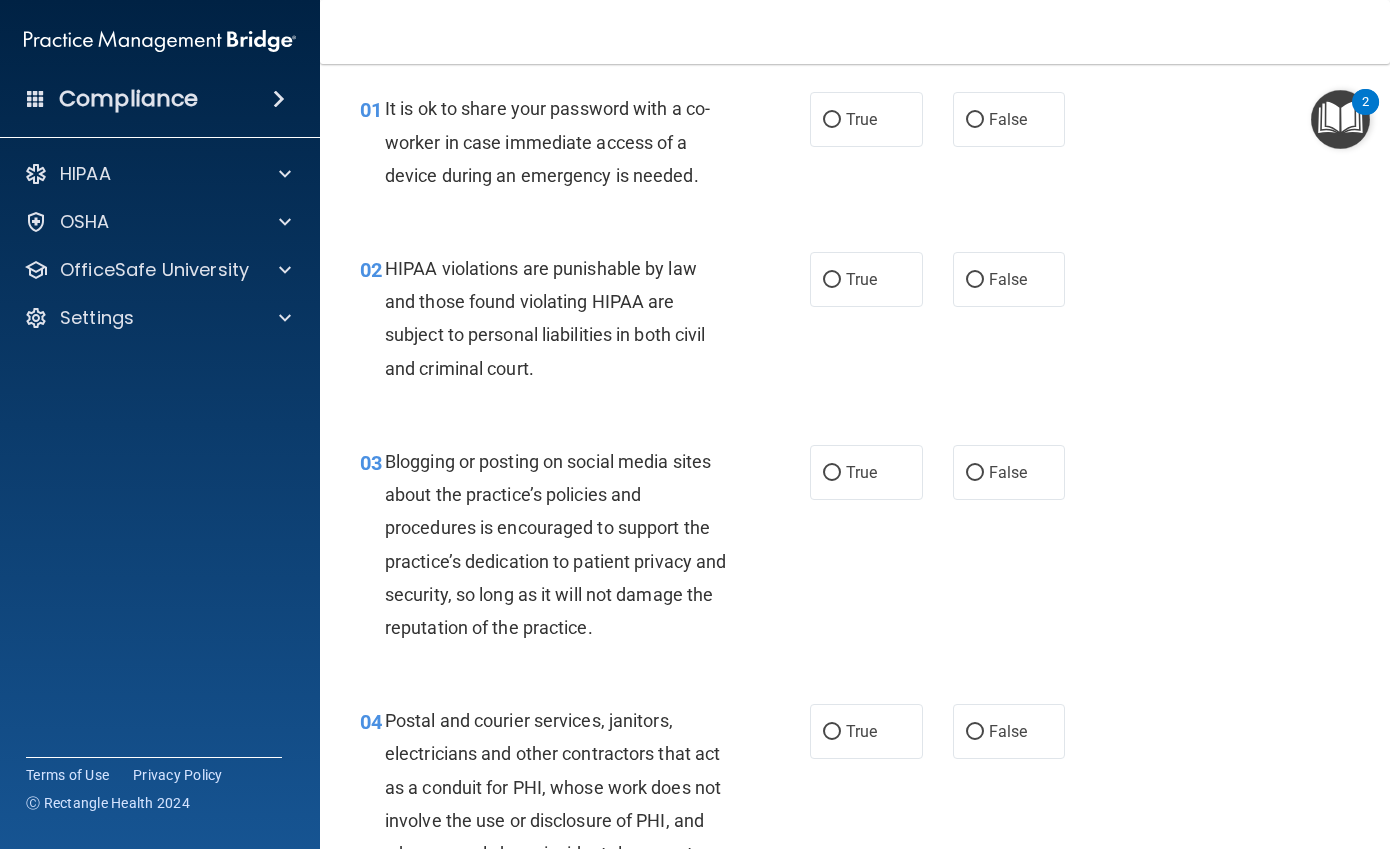 scroll, scrollTop: 0, scrollLeft: 0, axis: both 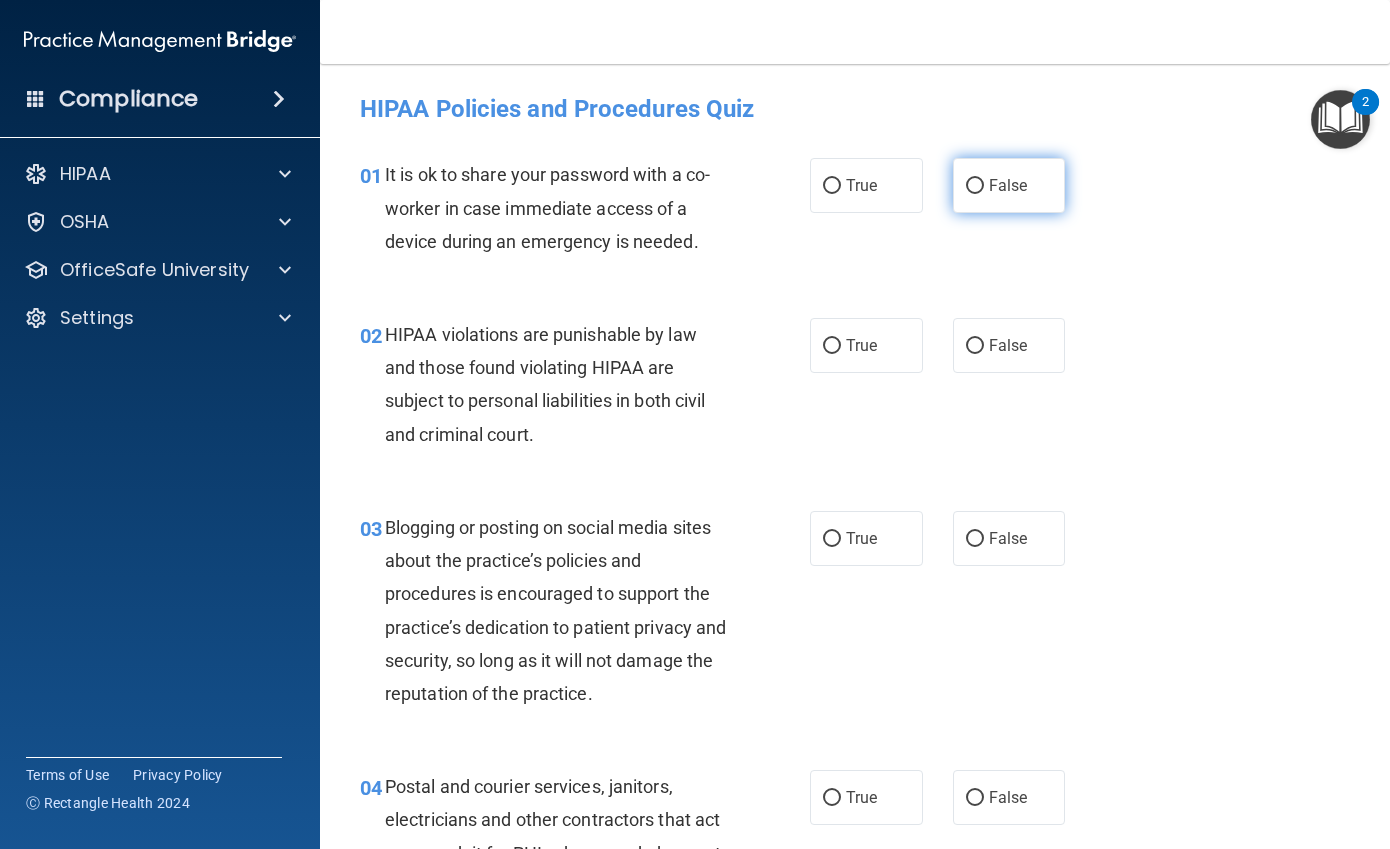click on "False" at bounding box center (1009, 185) 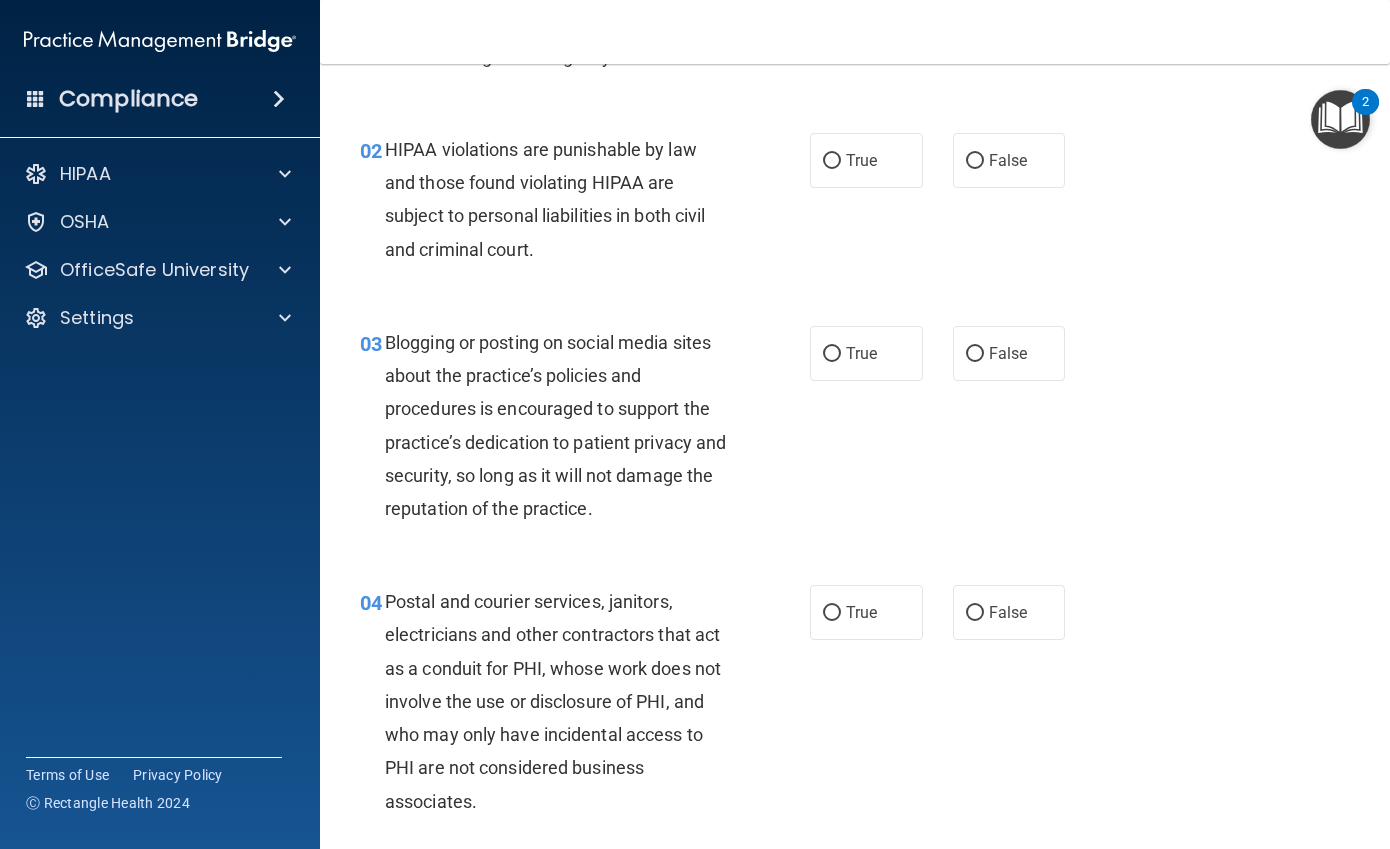 scroll, scrollTop: 200, scrollLeft: 0, axis: vertical 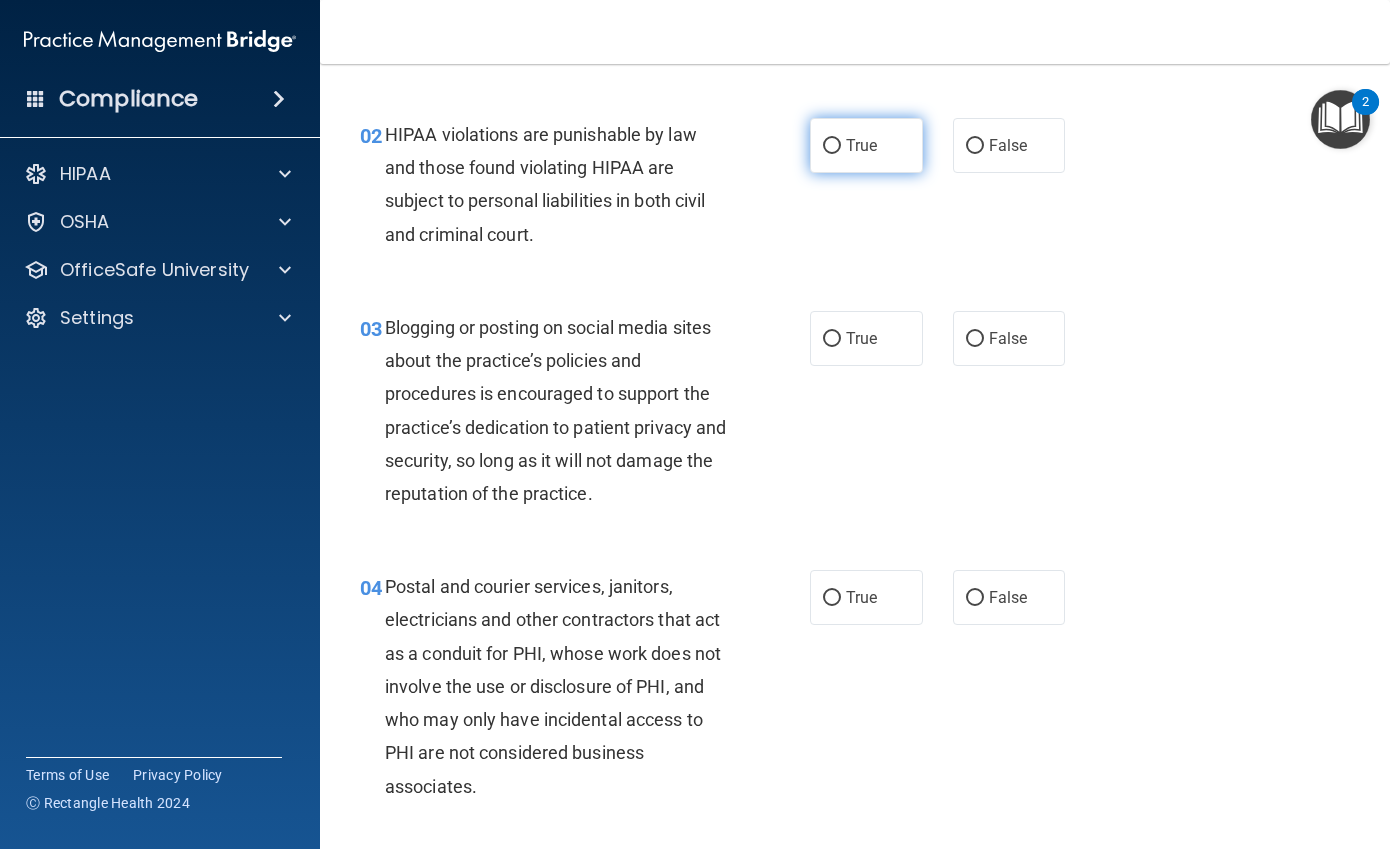 click on "True" at bounding box center (866, 145) 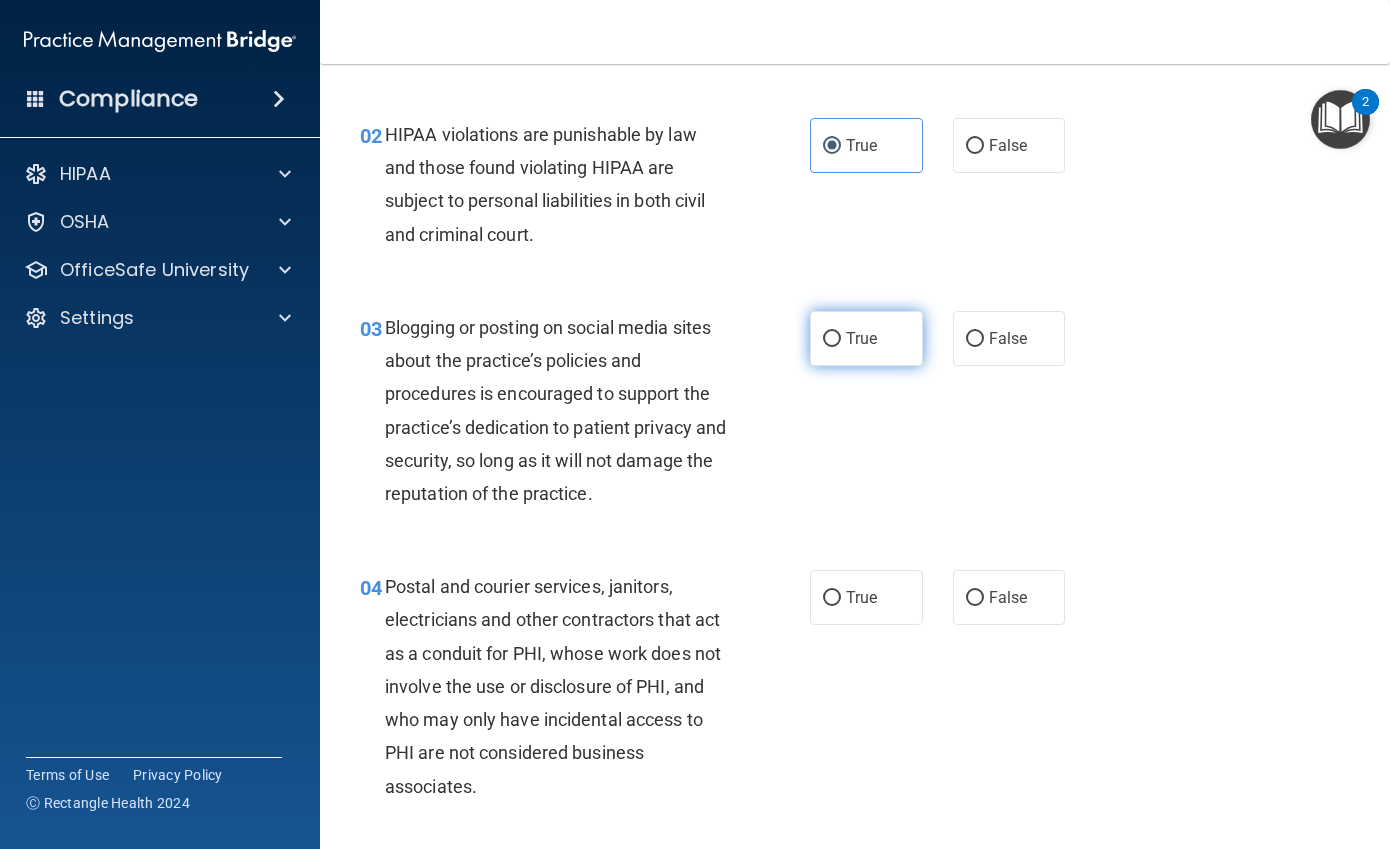 scroll, scrollTop: 300, scrollLeft: 0, axis: vertical 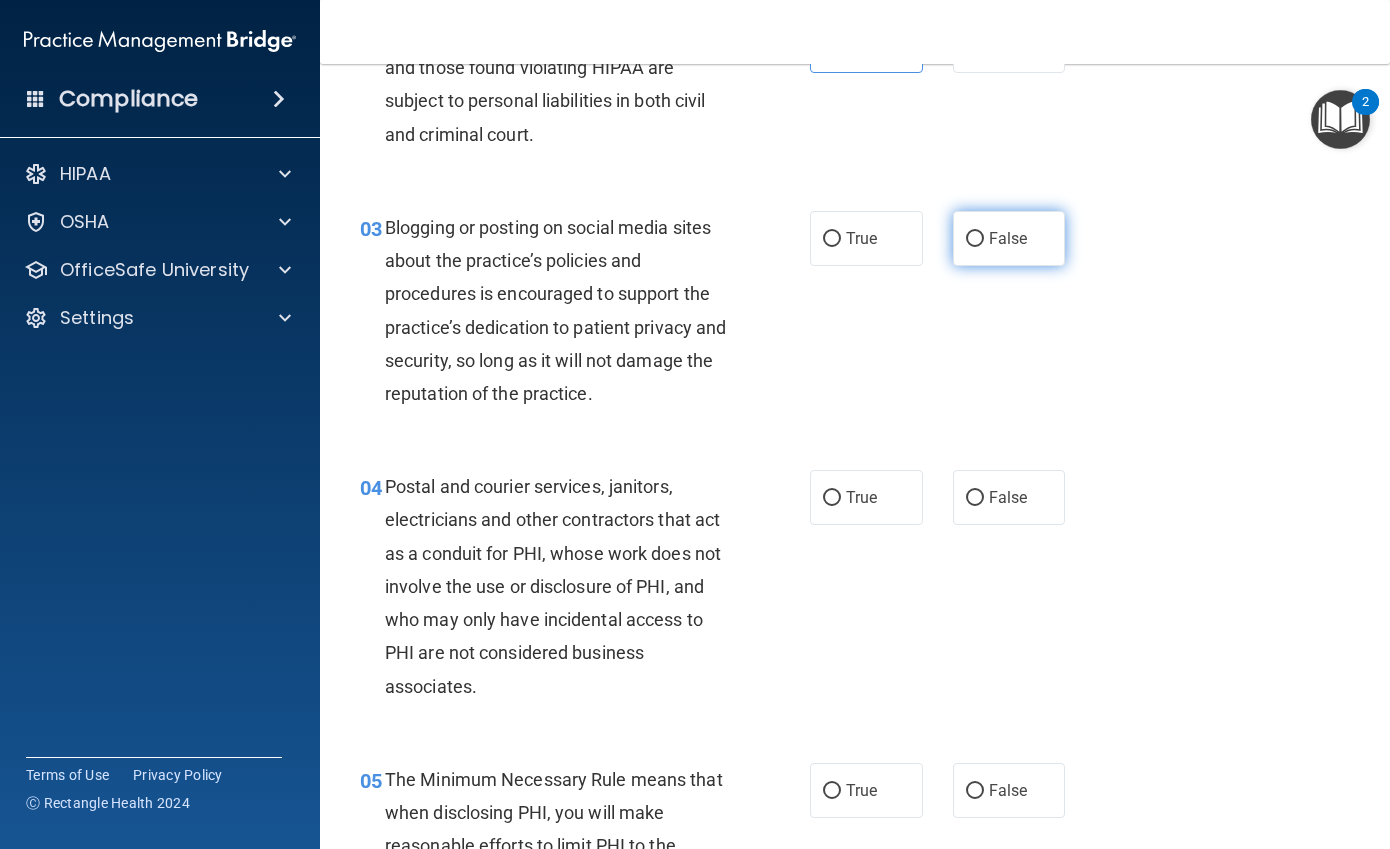 click on "False" at bounding box center [1009, 238] 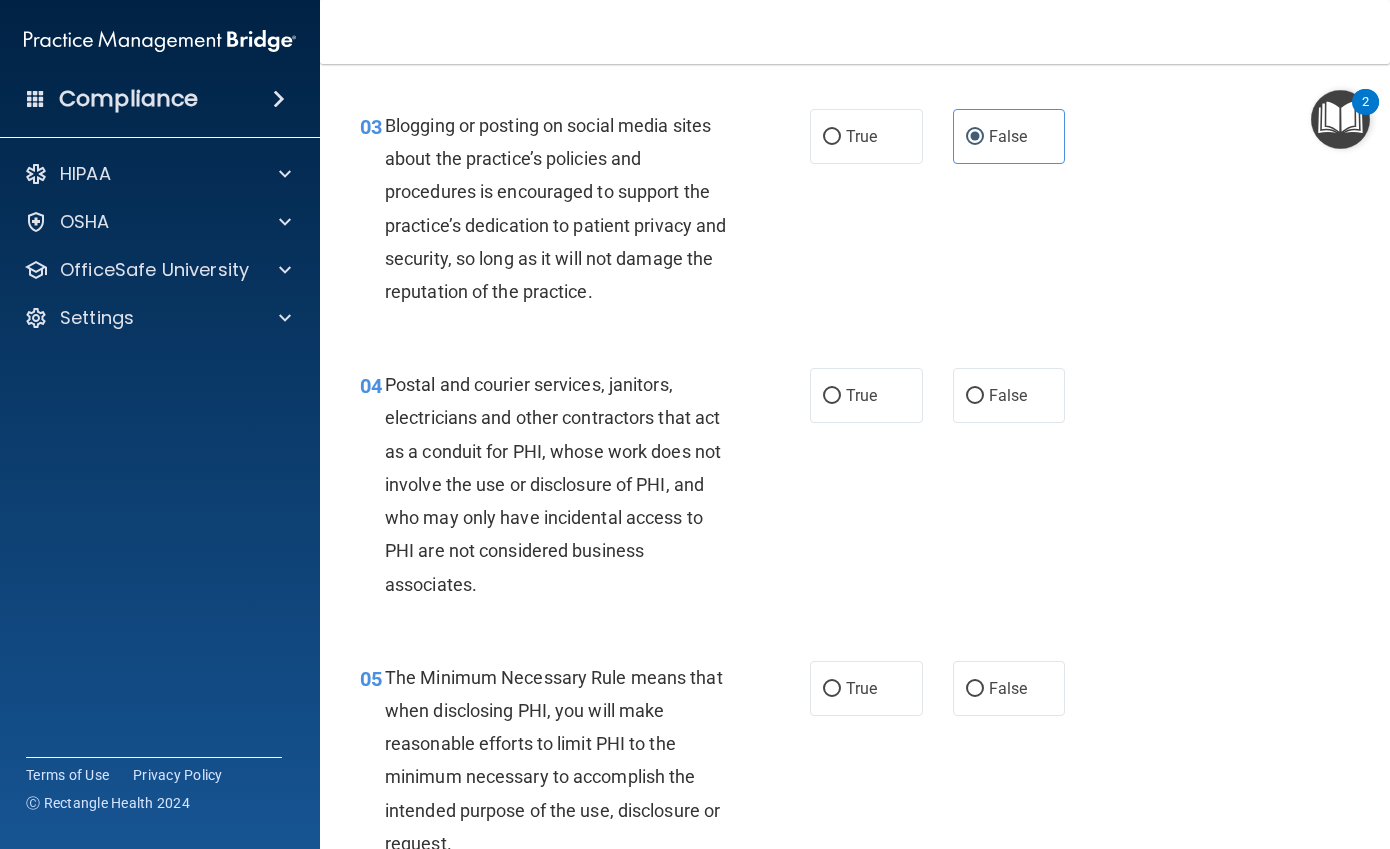scroll, scrollTop: 400, scrollLeft: 0, axis: vertical 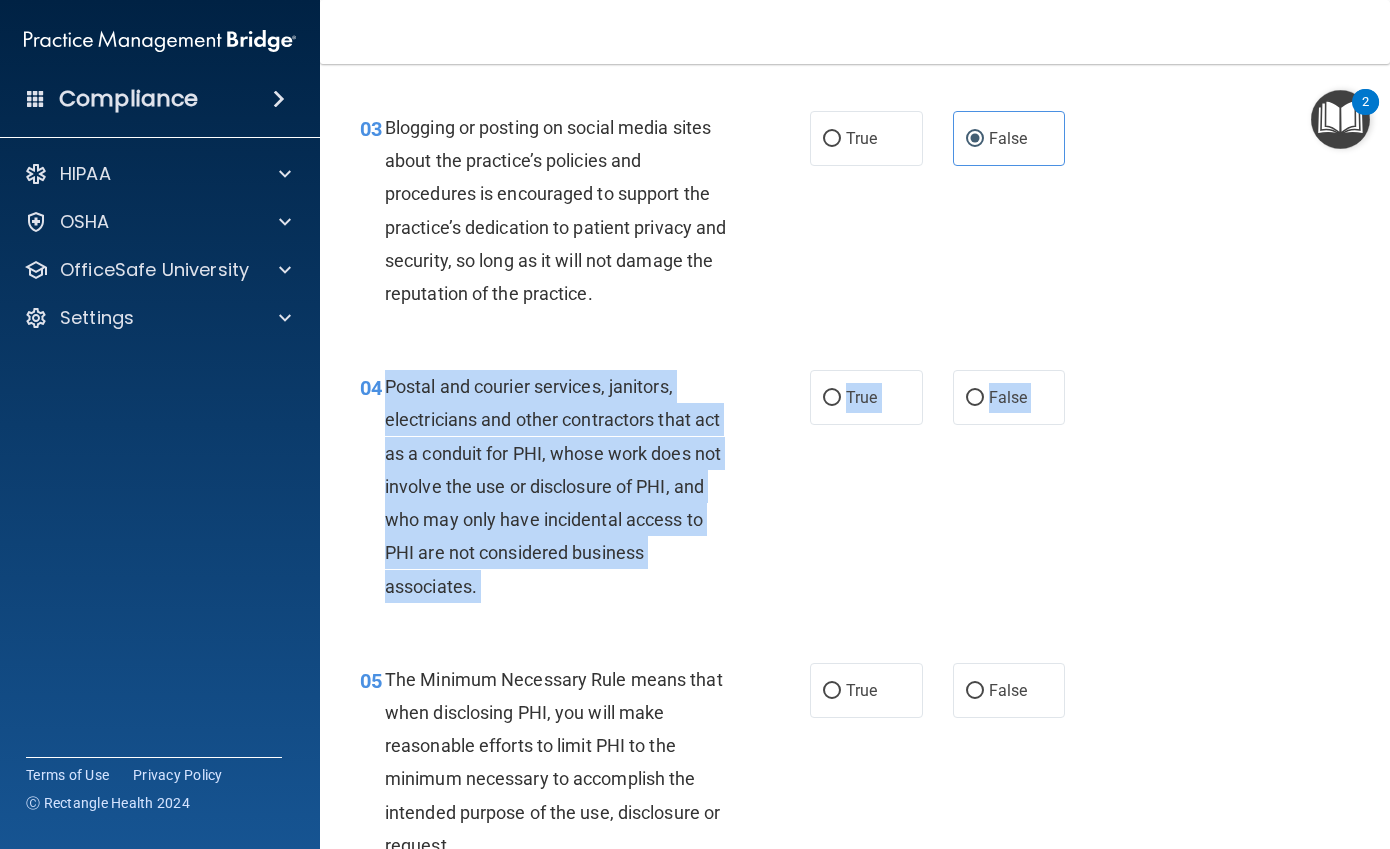 drag, startPoint x: 382, startPoint y: 384, endPoint x: 521, endPoint y: 617, distance: 271.3116 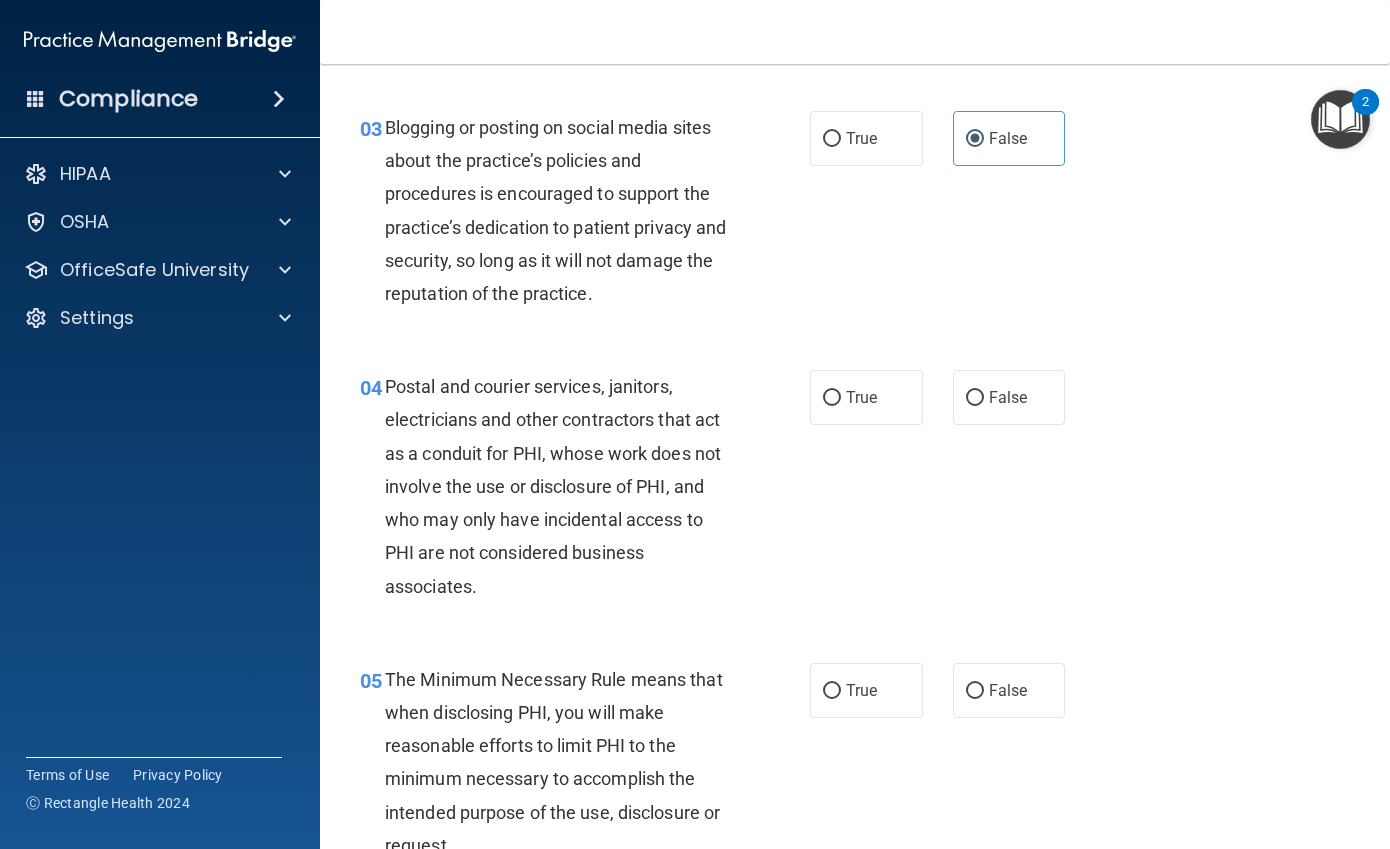 click on "Blogging or posting on social media sites about the practice’s policies and procedures is encouraged to support the practice’s dedication to patient privacy and security, so long as it will not damage the reputation of the practice." at bounding box center (555, 210) 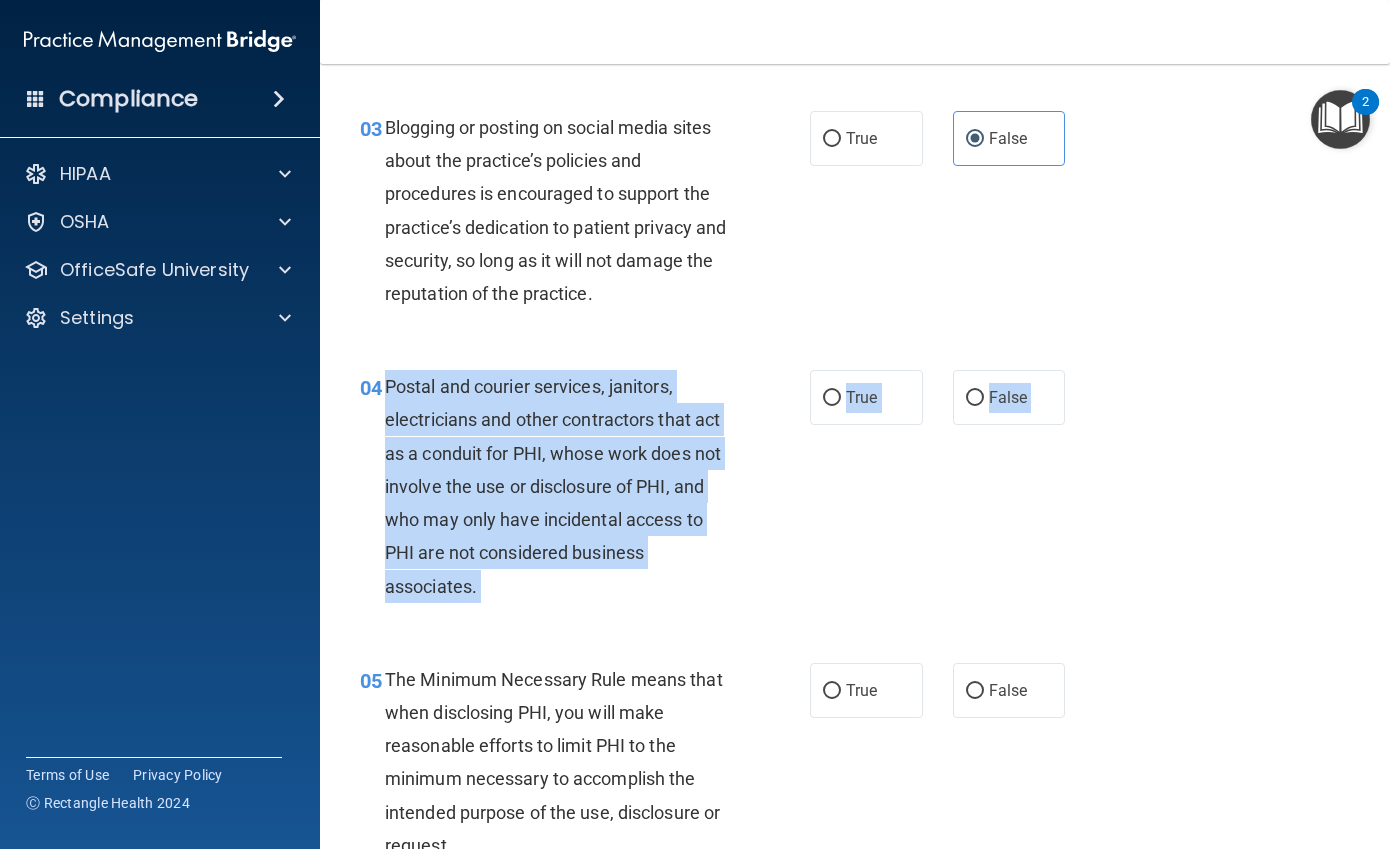 drag, startPoint x: 383, startPoint y: 383, endPoint x: 543, endPoint y: 615, distance: 281.82263 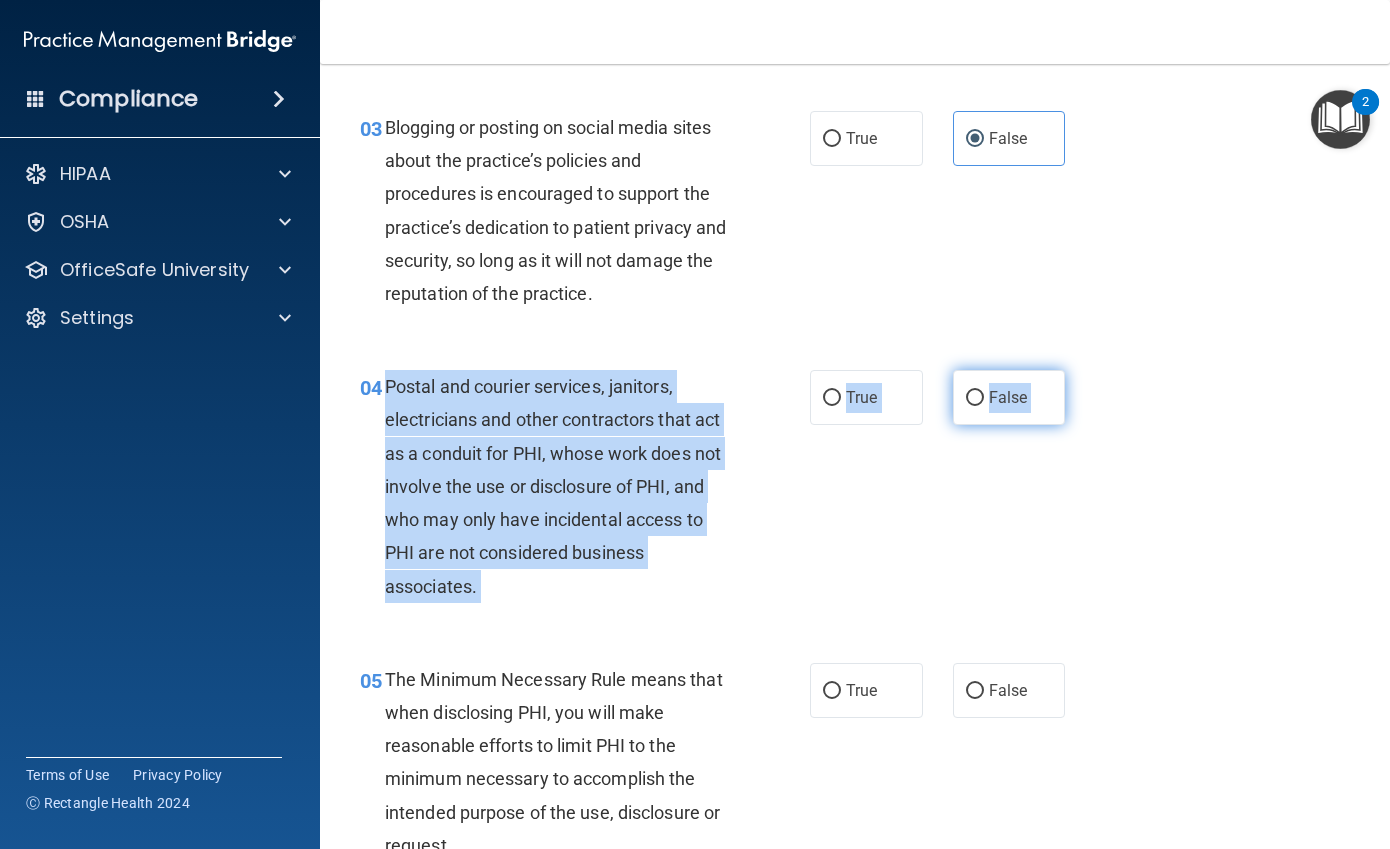 click on "False" at bounding box center (975, 398) 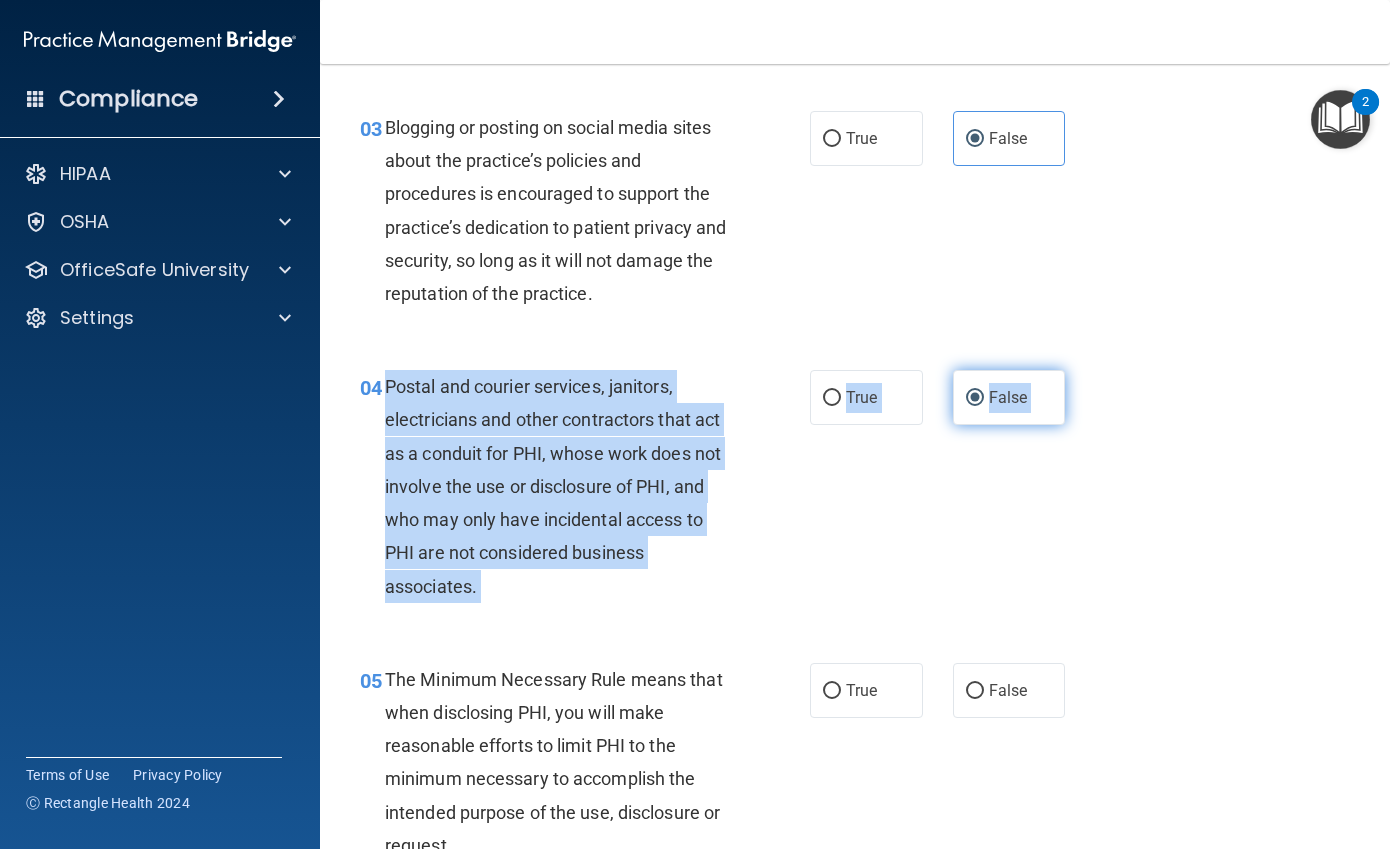 click on "False" at bounding box center (1009, 397) 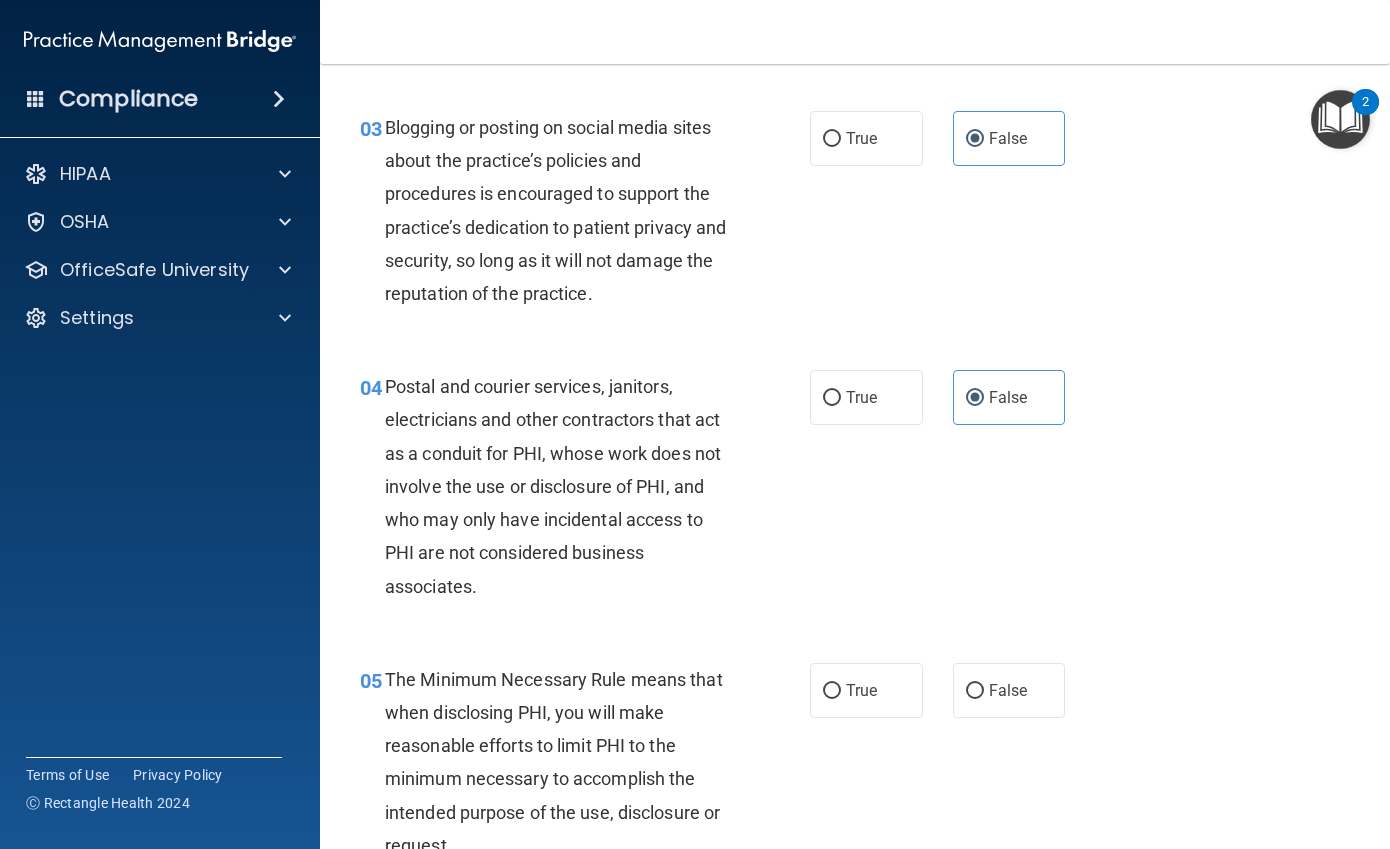 click on "04       Postal and courier services, janitors, electricians and other contractors that act as a conduit for PHI, whose work does not involve the use or disclosure of PHI, and who may only have incidental access to PHI are not considered business associates.                 True           False" at bounding box center (855, 491) 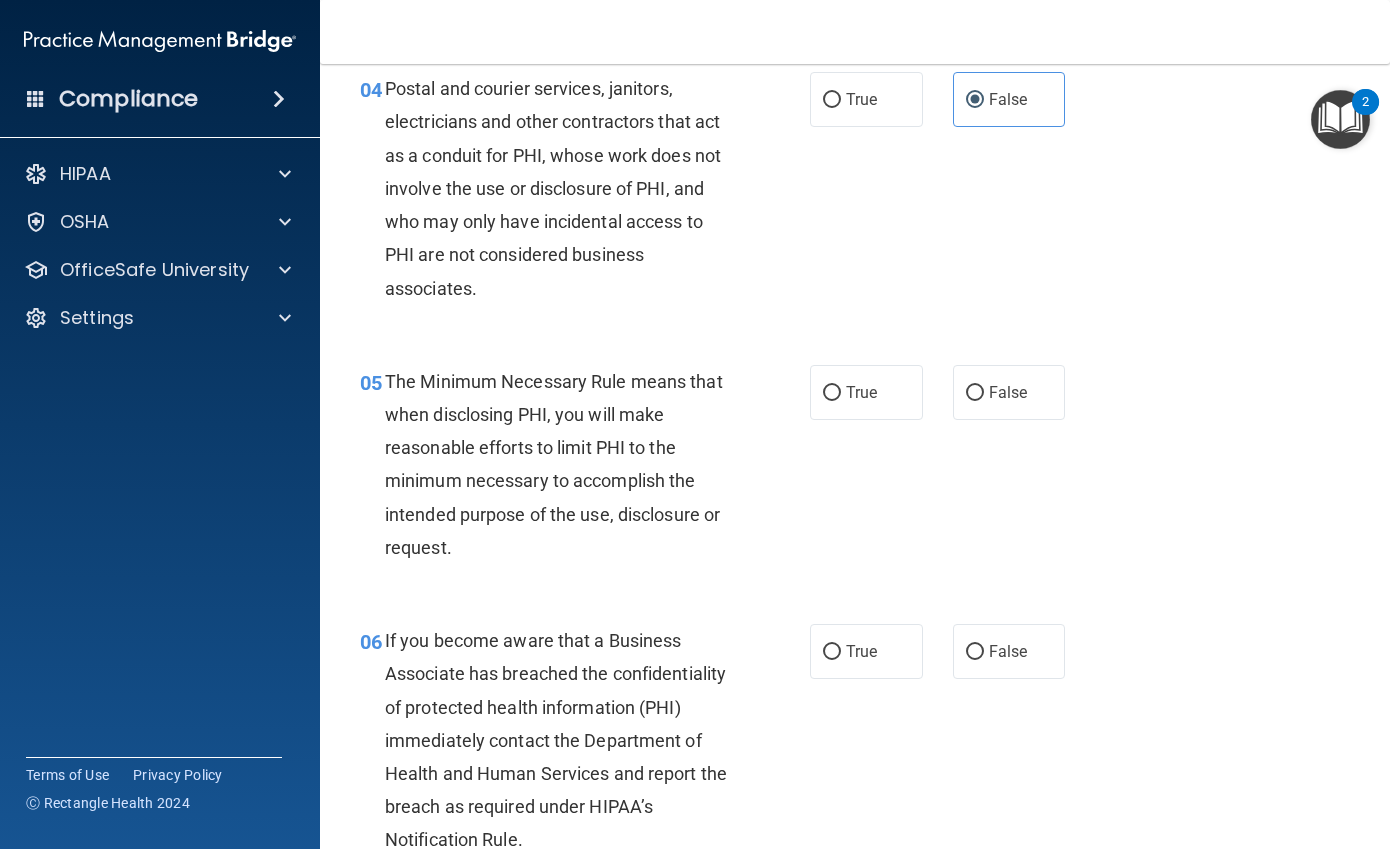 scroll, scrollTop: 700, scrollLeft: 0, axis: vertical 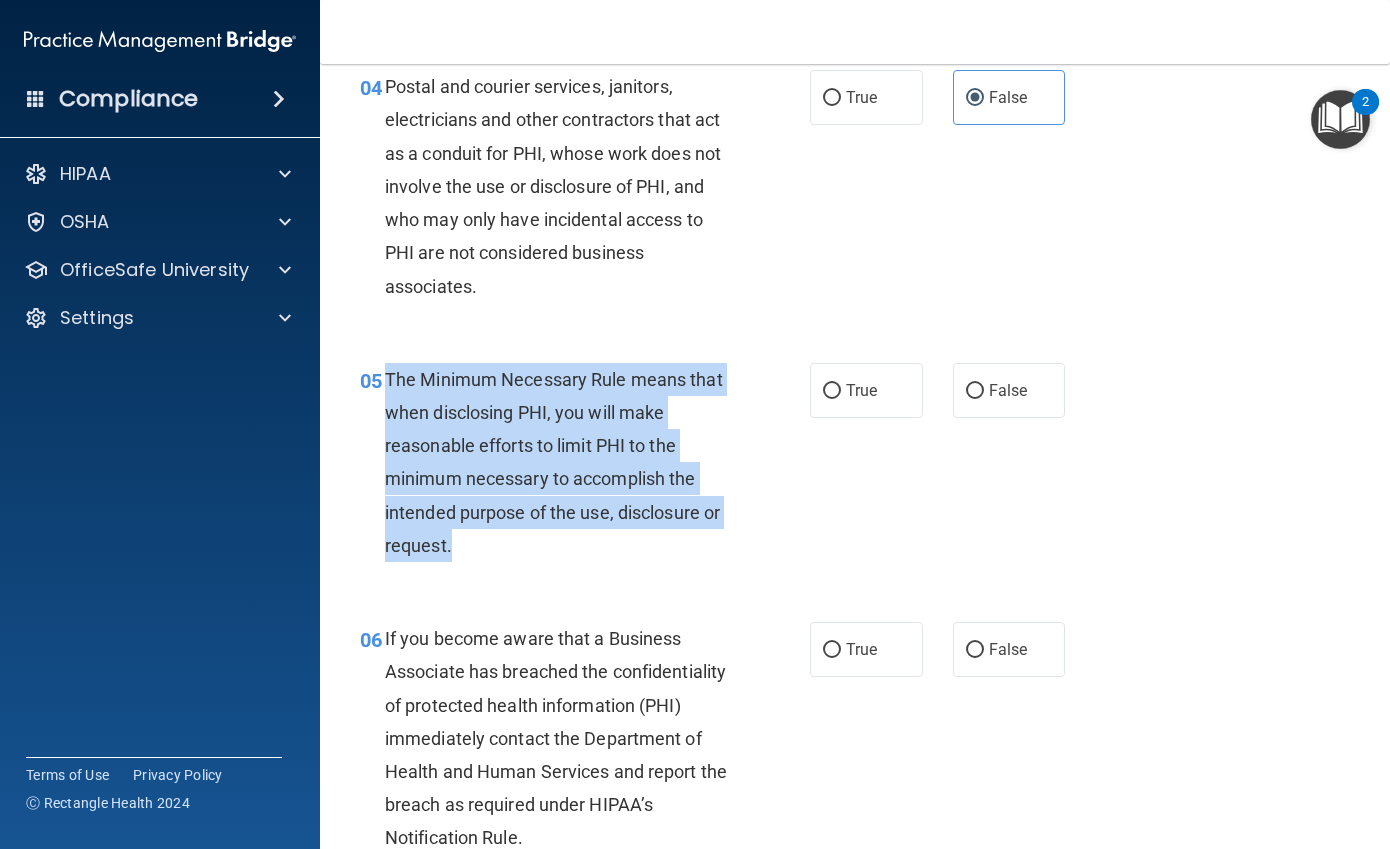drag, startPoint x: 387, startPoint y: 378, endPoint x: 458, endPoint y: 535, distance: 172.30786 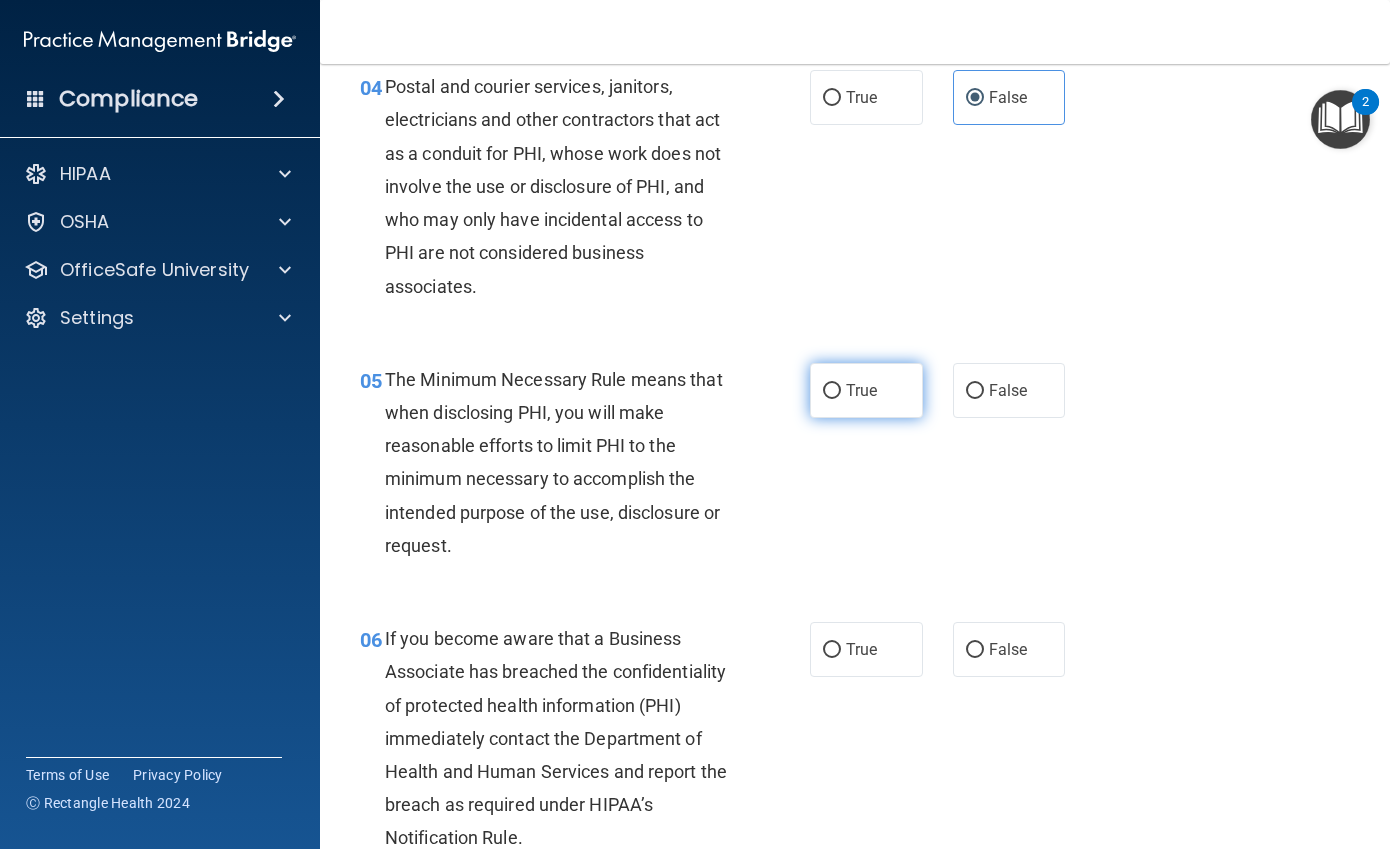 click on "True" at bounding box center [866, 390] 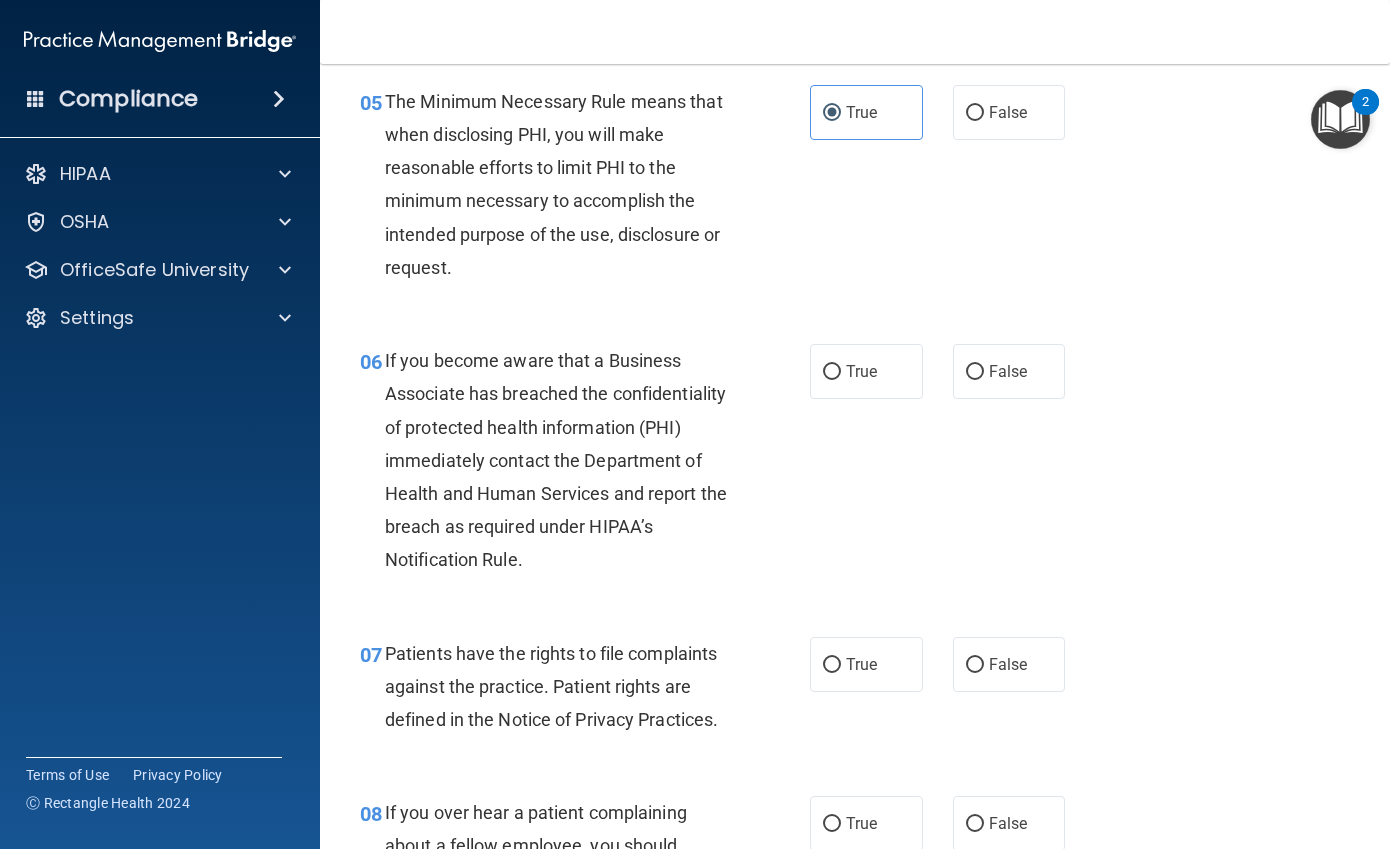 scroll, scrollTop: 1000, scrollLeft: 0, axis: vertical 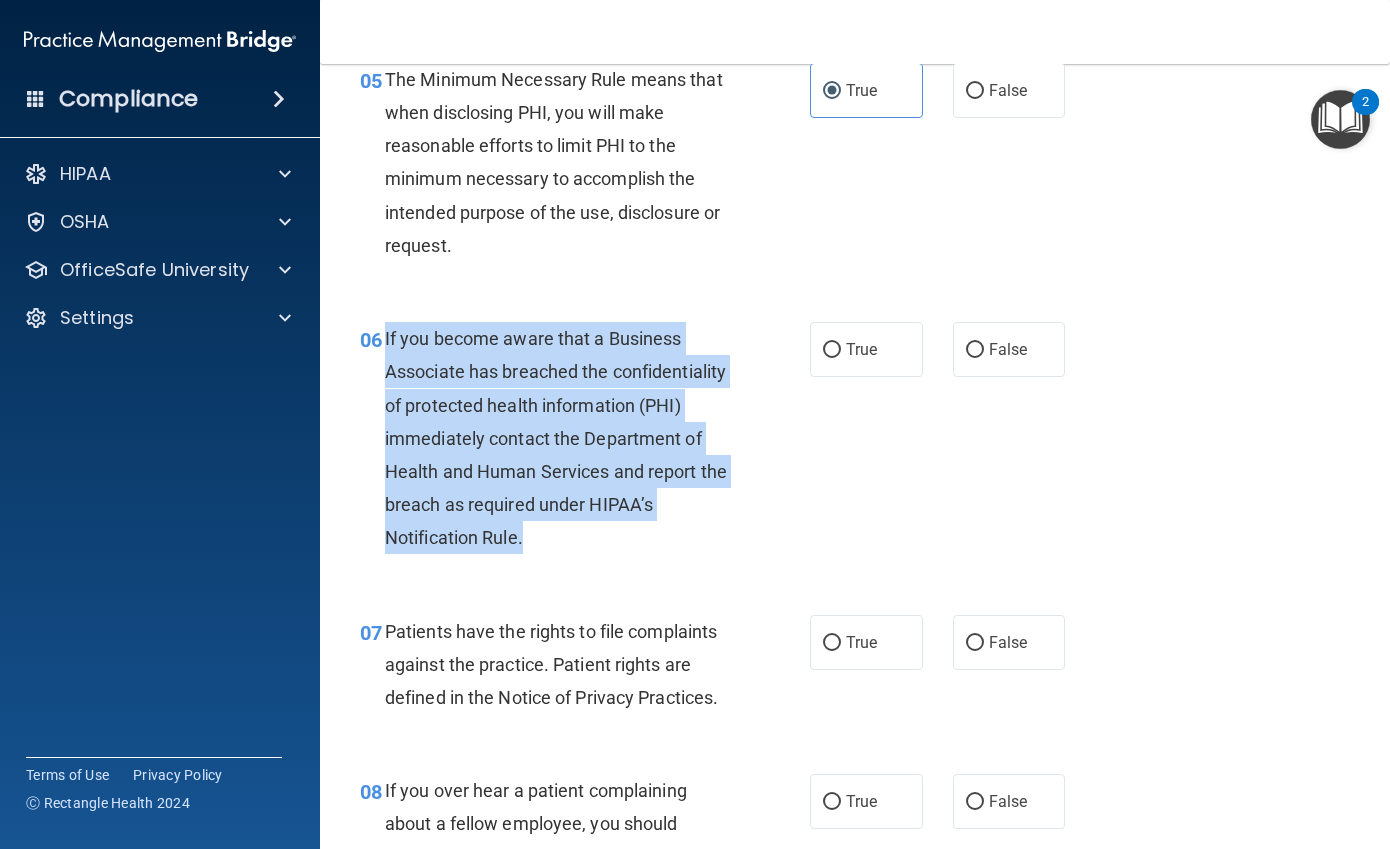 drag, startPoint x: 382, startPoint y: 335, endPoint x: 733, endPoint y: 539, distance: 405.9766 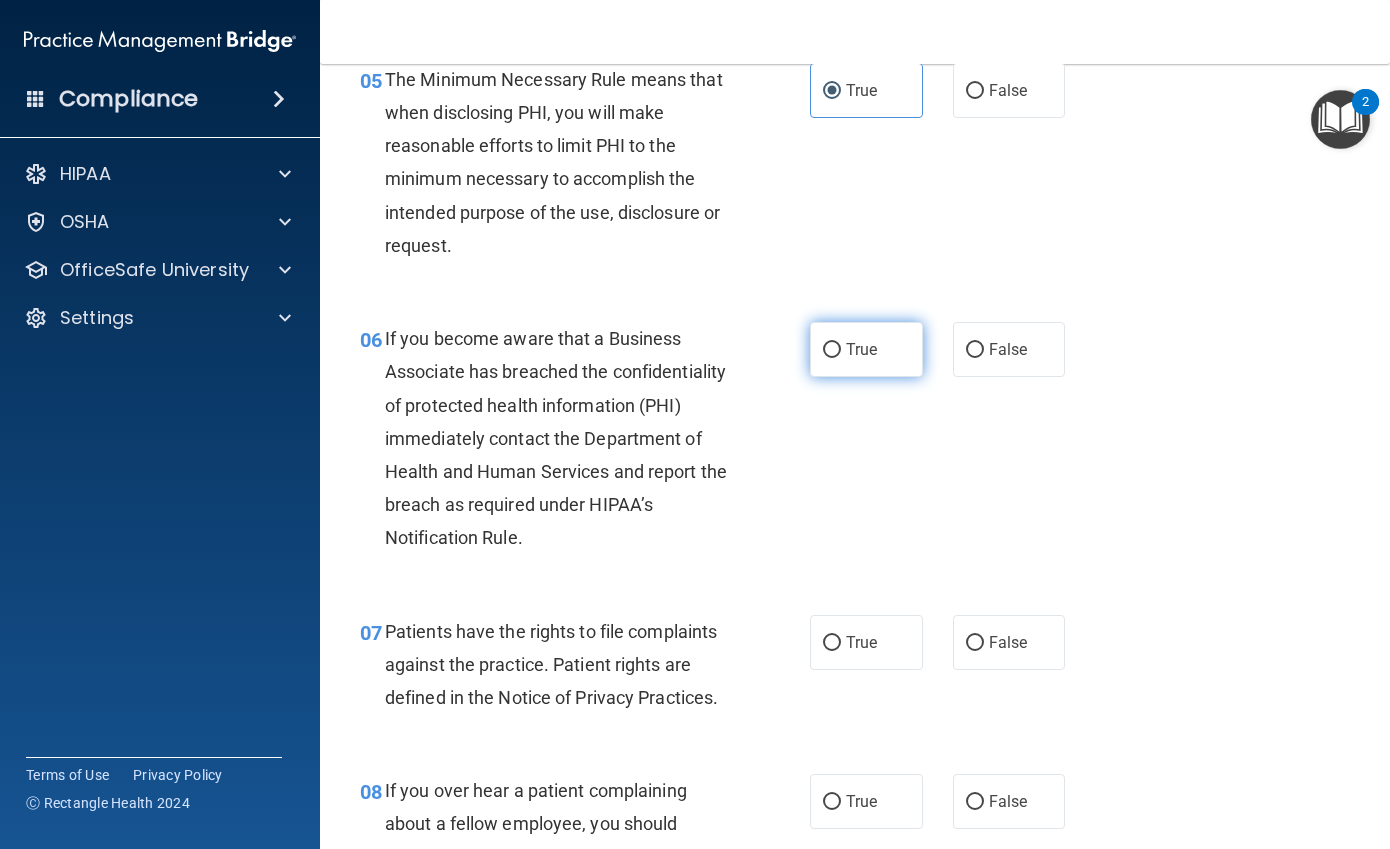 click on "True" at bounding box center (866, 349) 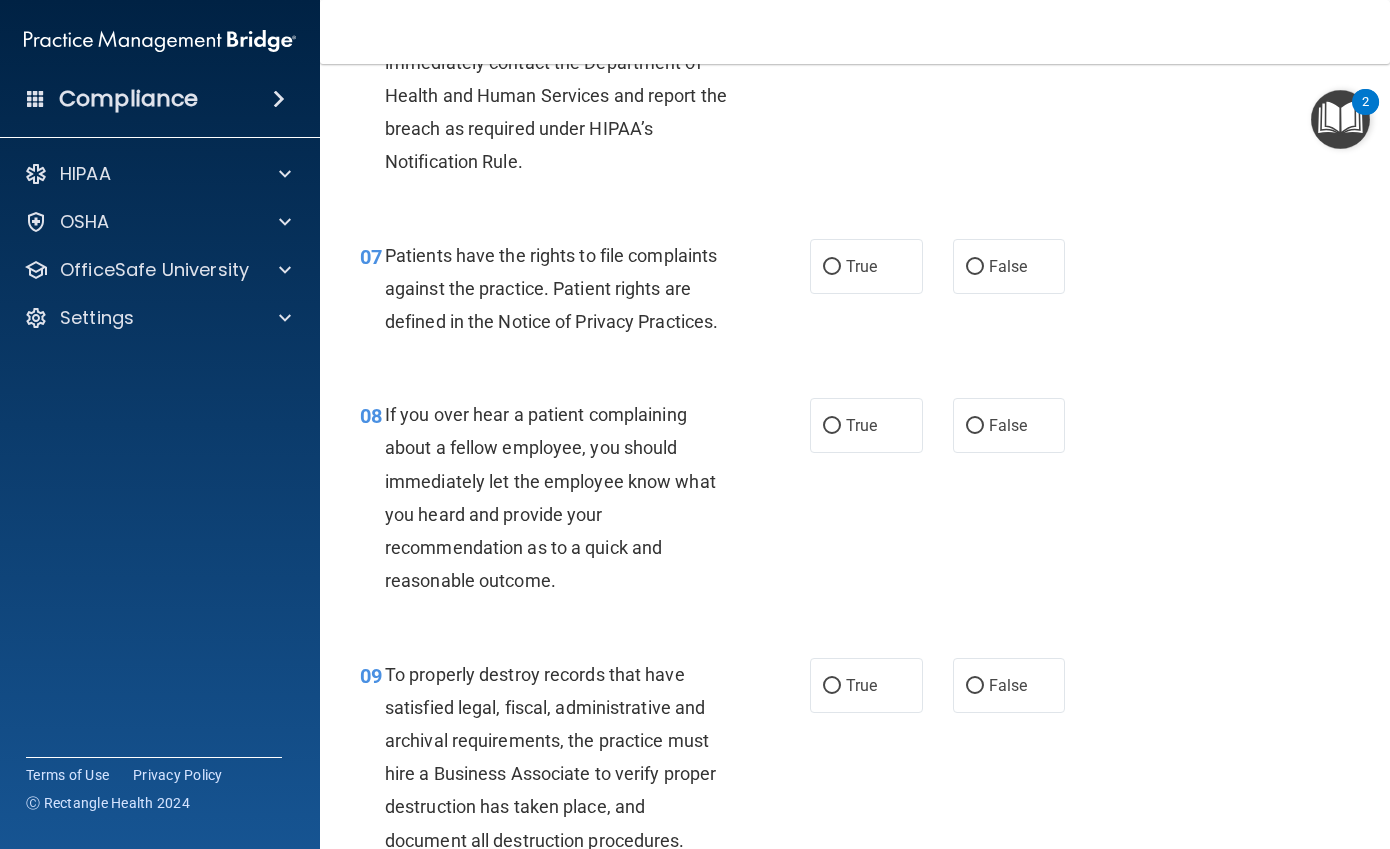 scroll, scrollTop: 1400, scrollLeft: 0, axis: vertical 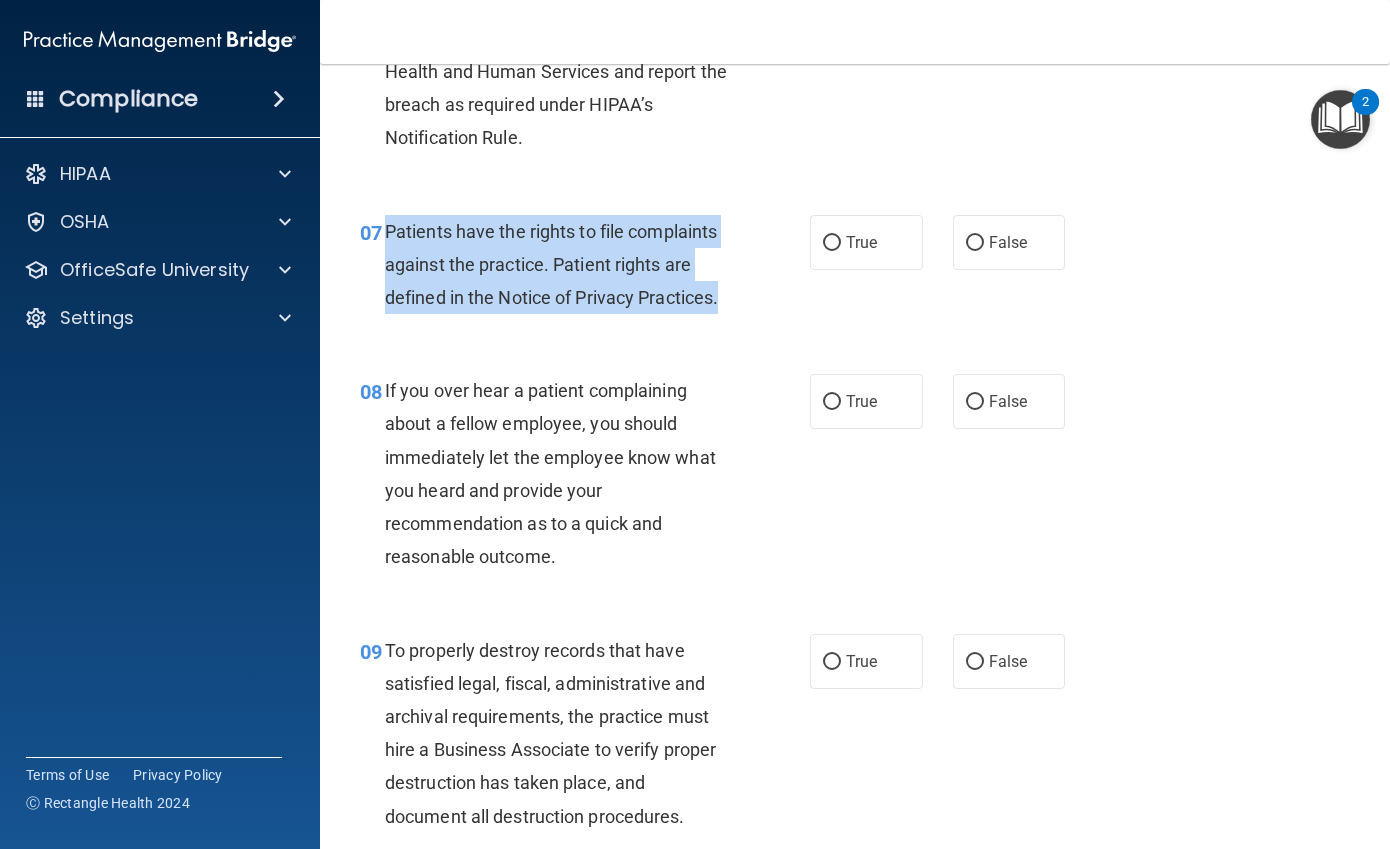 drag, startPoint x: 727, startPoint y: 298, endPoint x: 383, endPoint y: 241, distance: 348.6904 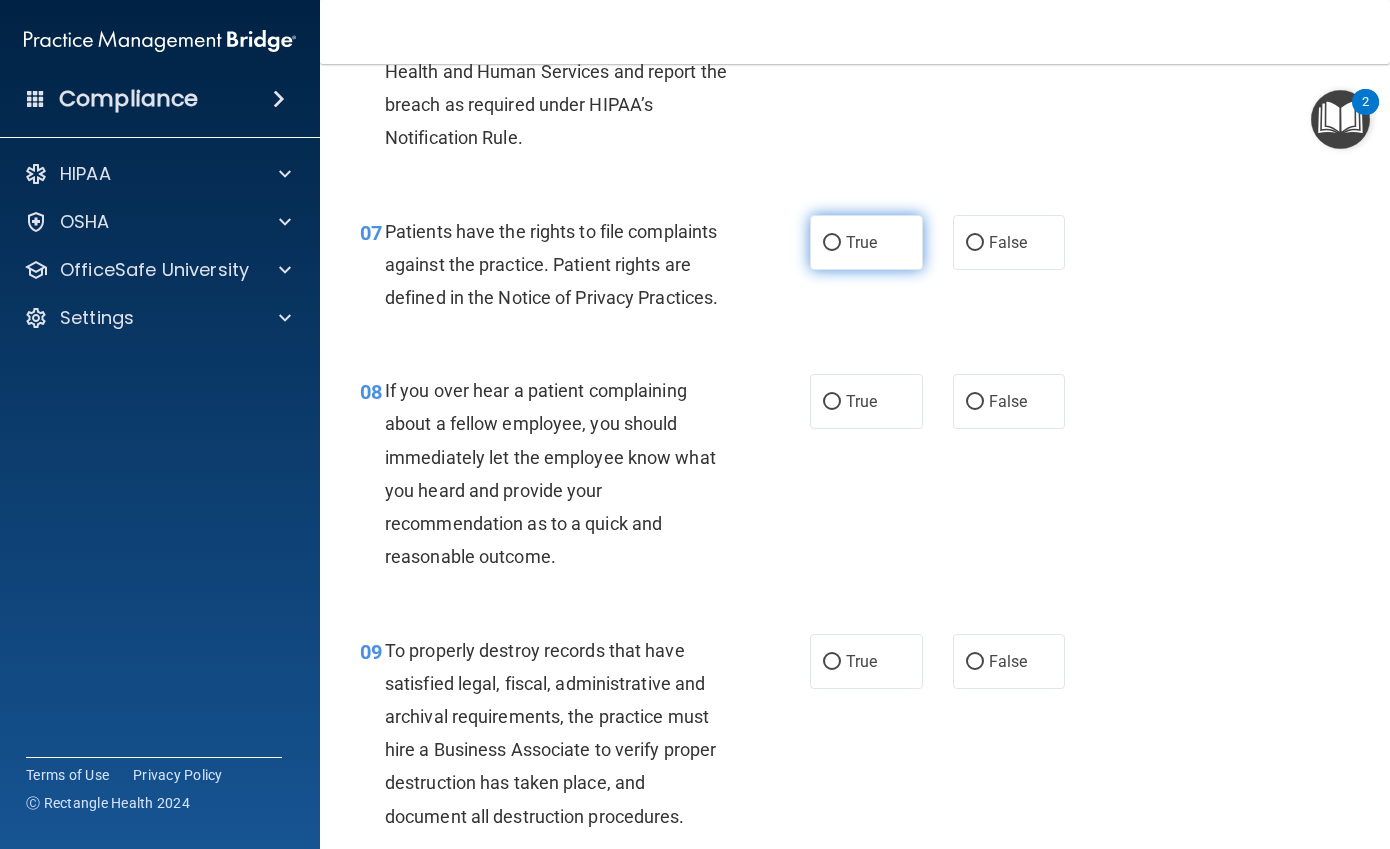 click on "True" at bounding box center (866, 242) 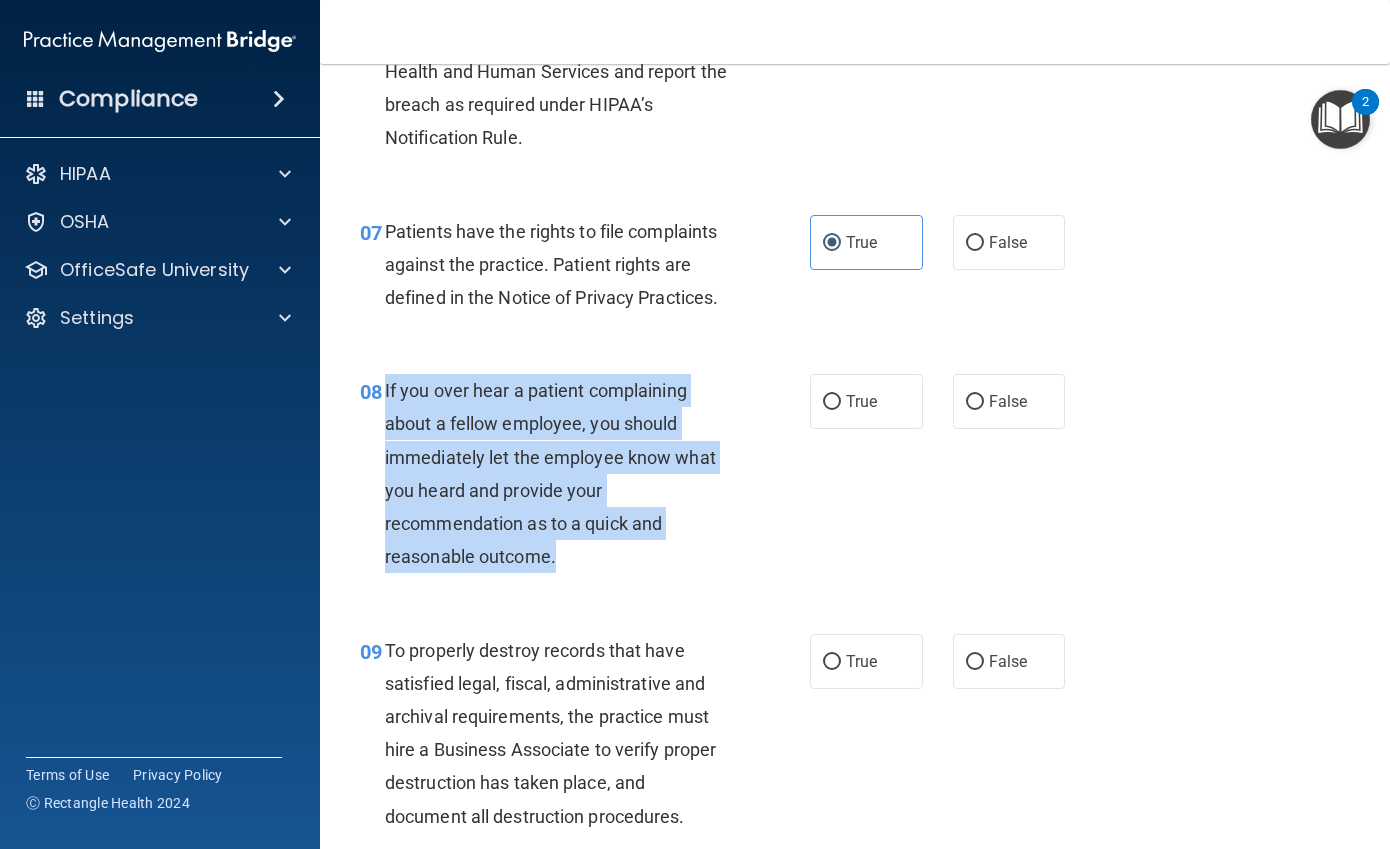 drag, startPoint x: 612, startPoint y: 550, endPoint x: 380, endPoint y: 379, distance: 288.21 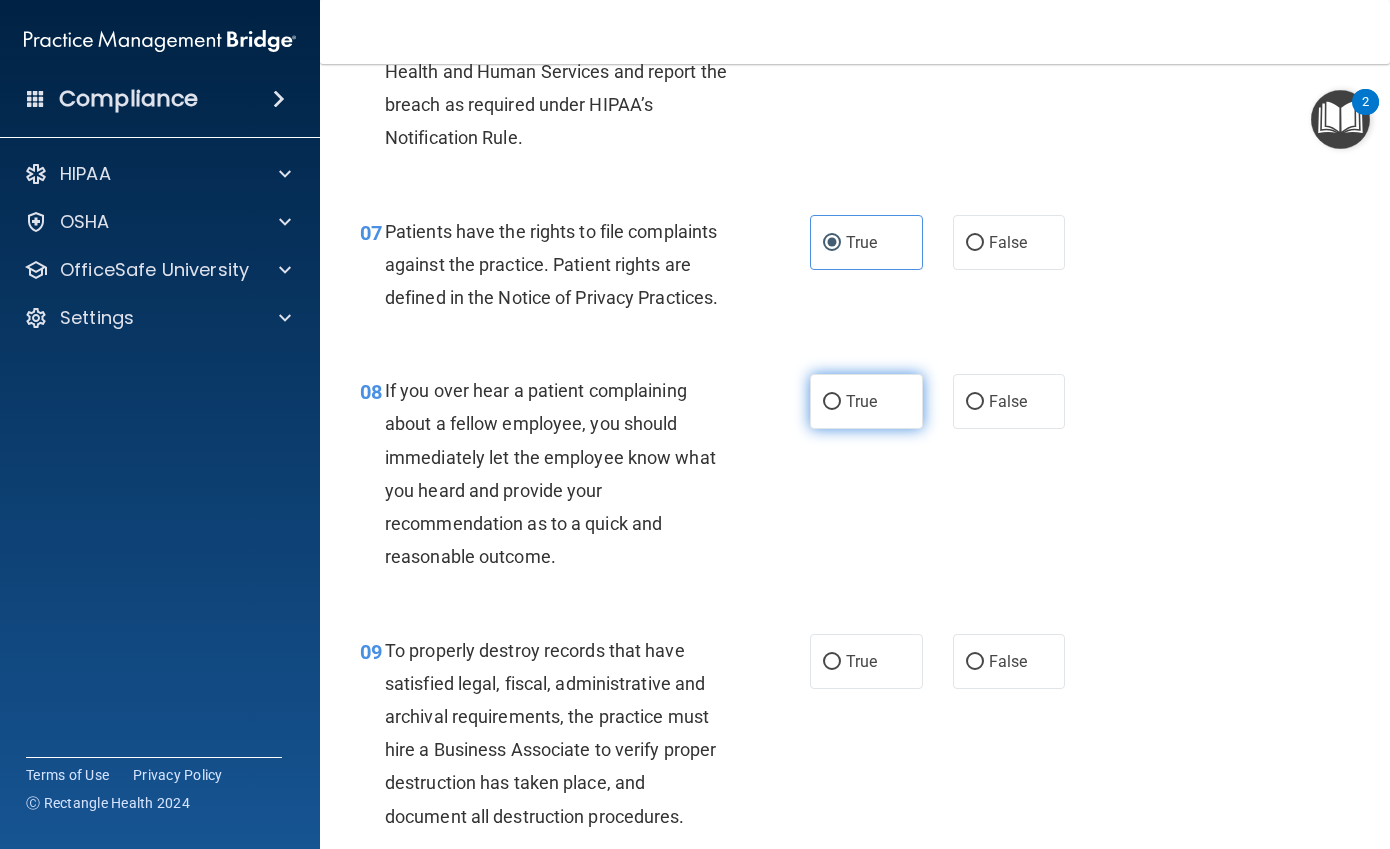 drag, startPoint x: 853, startPoint y: 405, endPoint x: 843, endPoint y: 399, distance: 11.661903 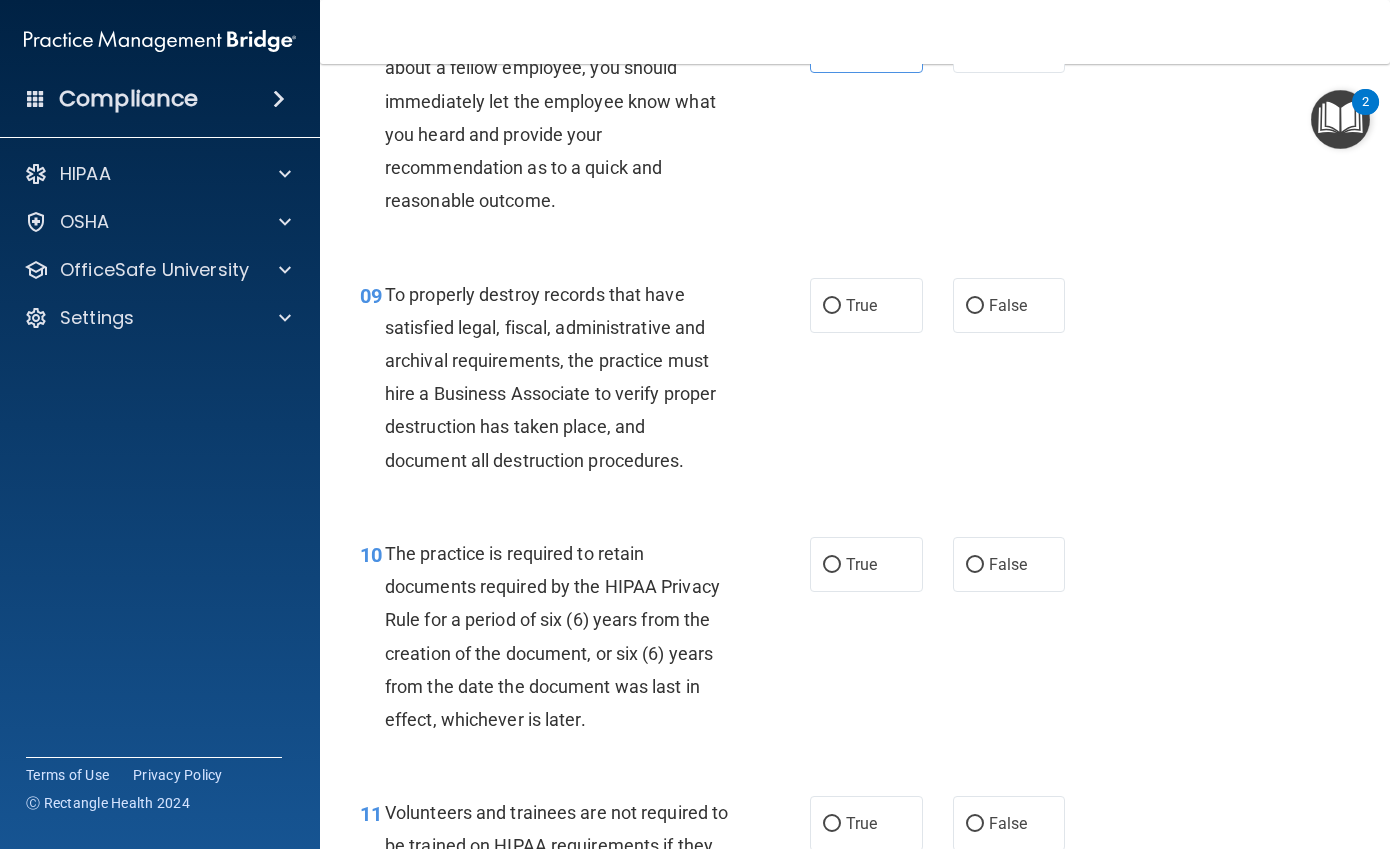 scroll, scrollTop: 1800, scrollLeft: 0, axis: vertical 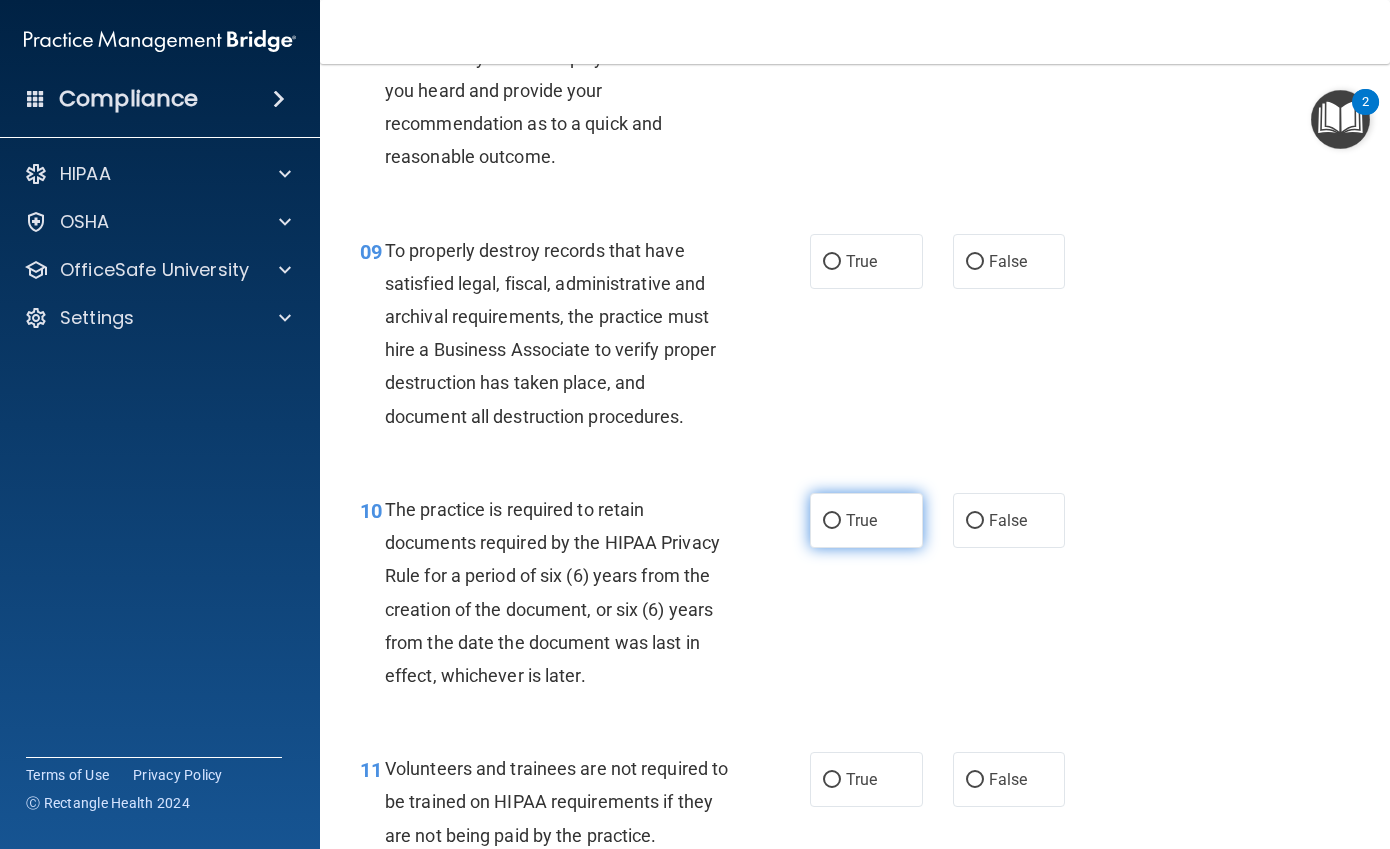 click on "True" at bounding box center [866, 520] 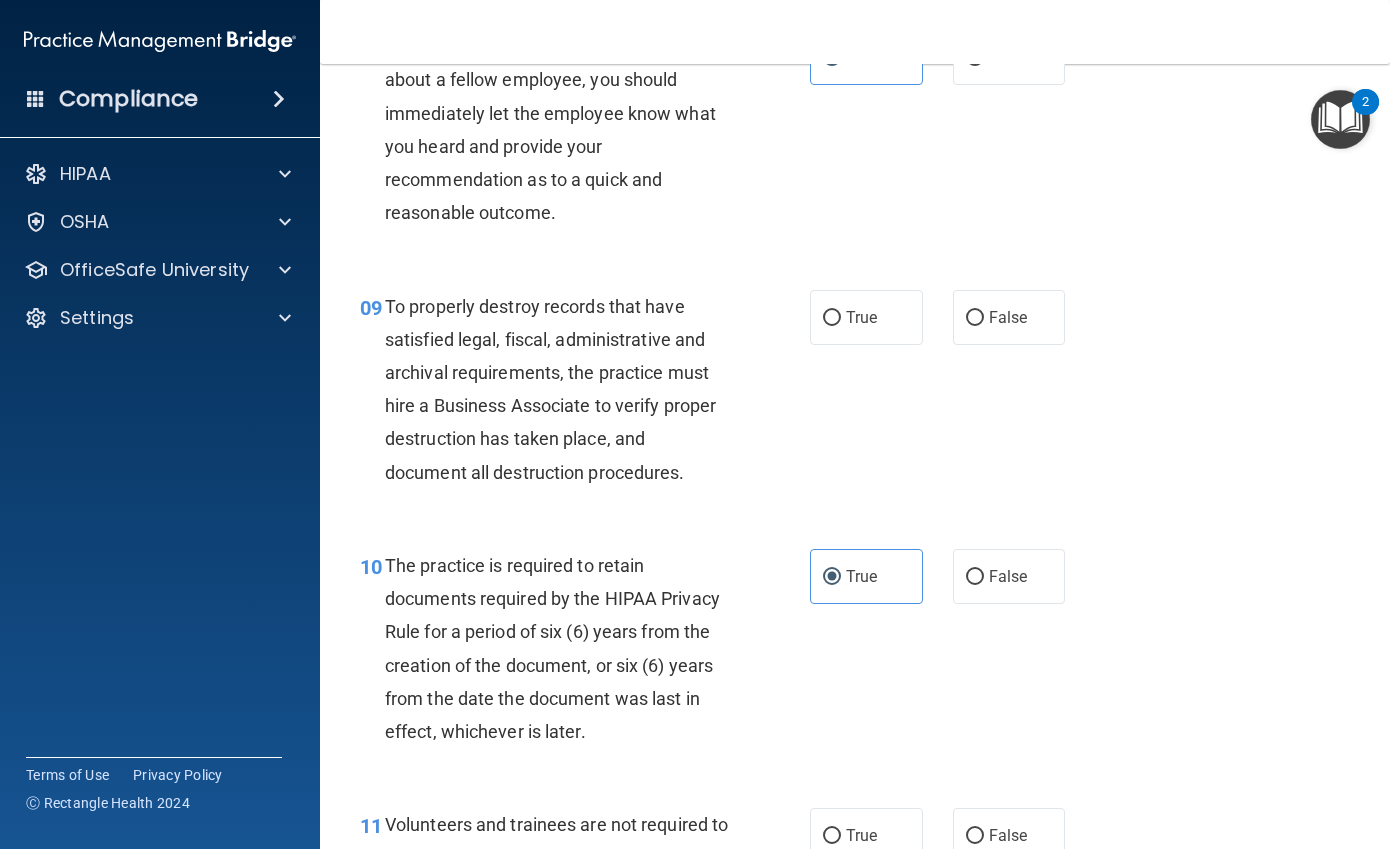 scroll, scrollTop: 1700, scrollLeft: 0, axis: vertical 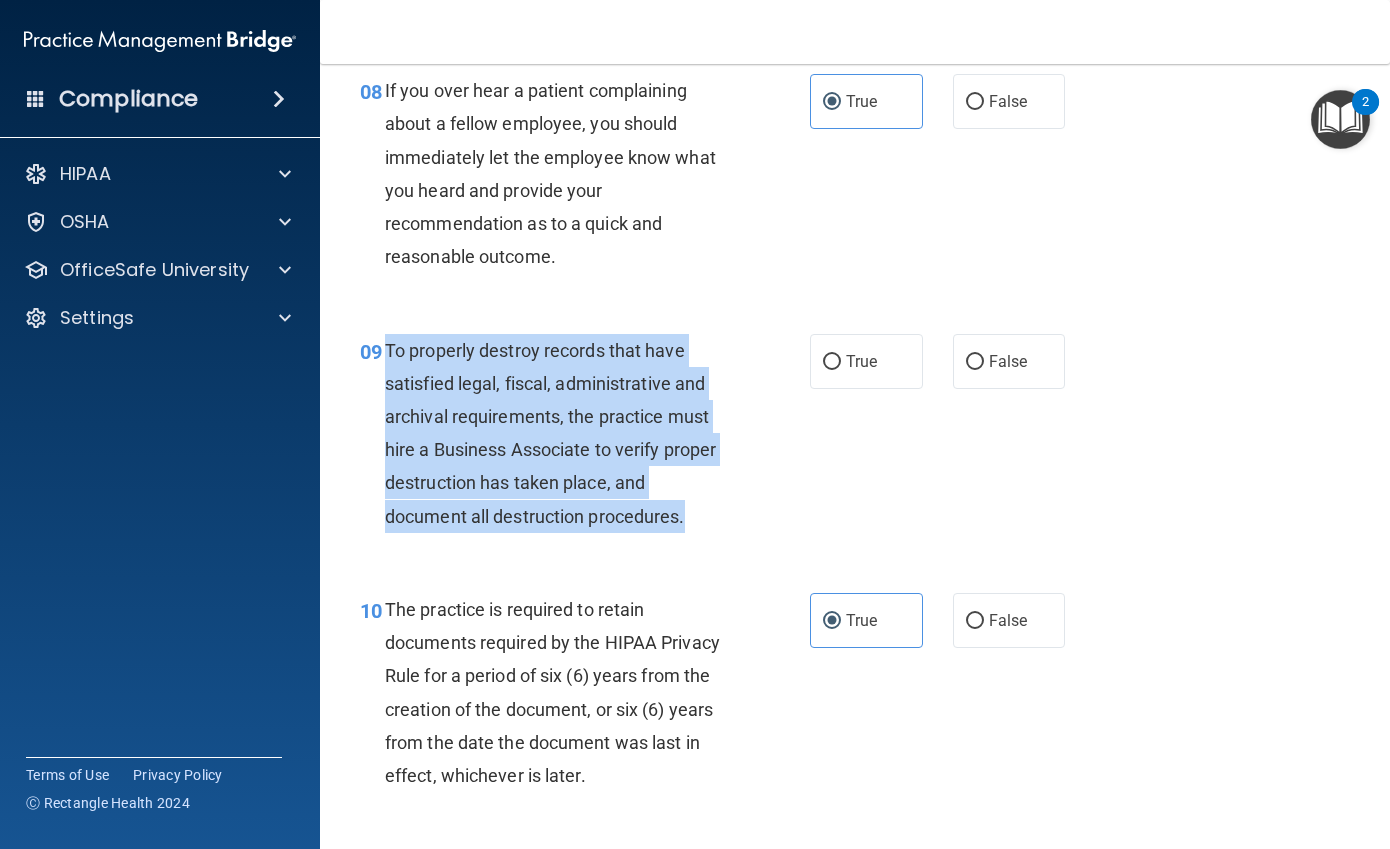 drag, startPoint x: 387, startPoint y: 348, endPoint x: 719, endPoint y: 520, distance: 373.9091 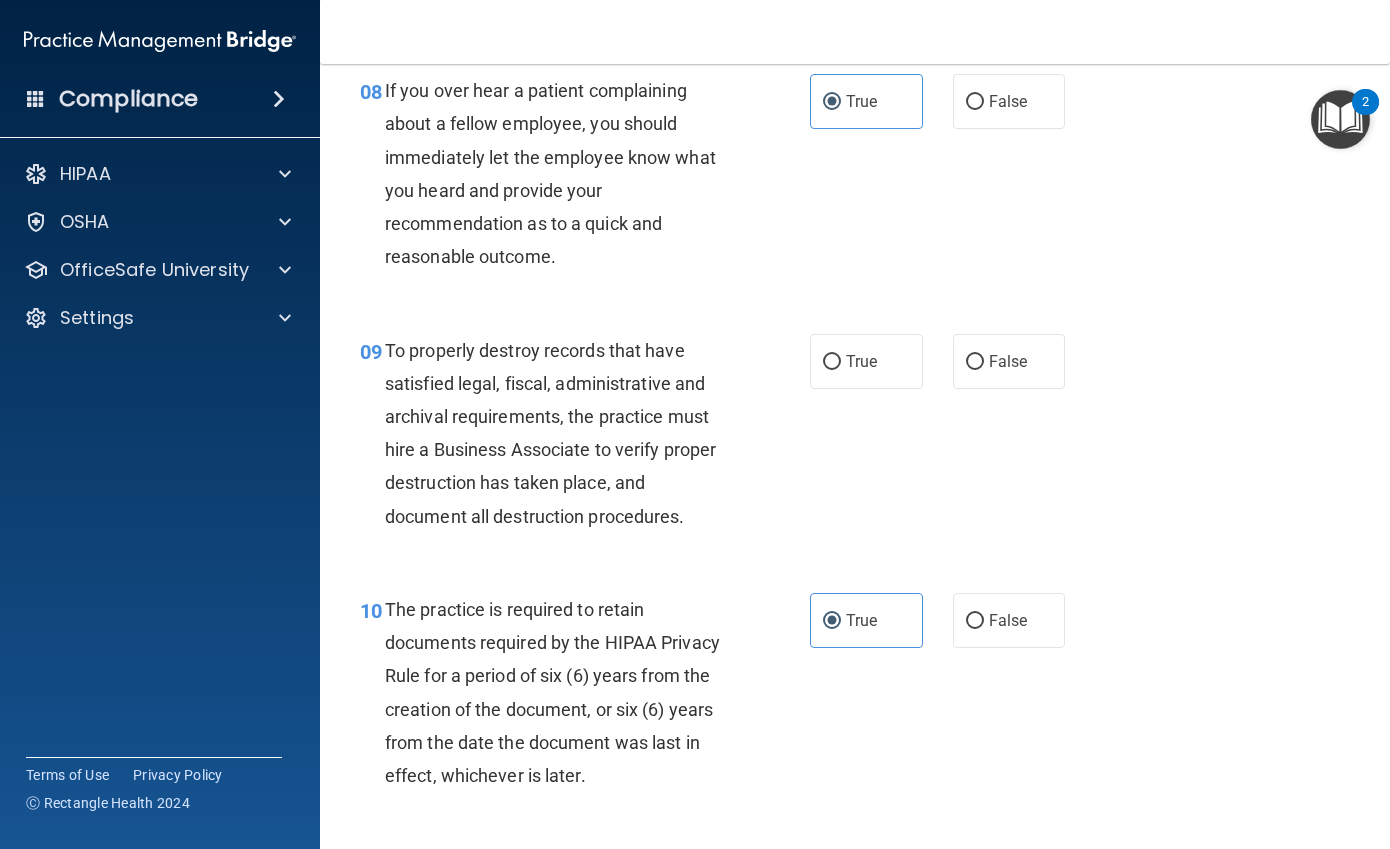 click on "09       To properly destroy records that have satisfied legal, fiscal, administrative and archival requirements, the practice must hire a Business Associate to verify proper destruction has taken place, and document all destruction procedures.                  True           False" at bounding box center [855, 438] 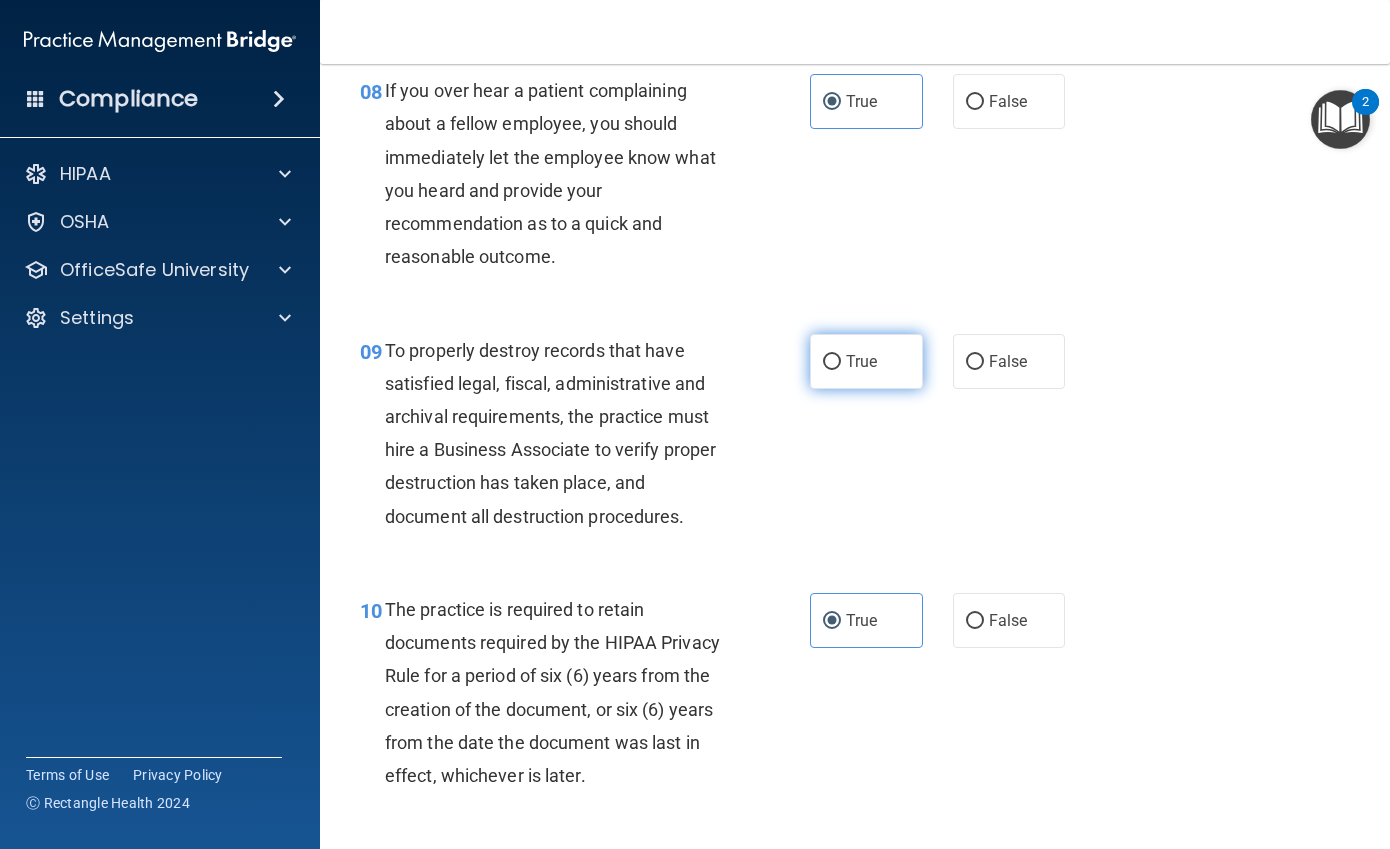 click on "True" at bounding box center [866, 361] 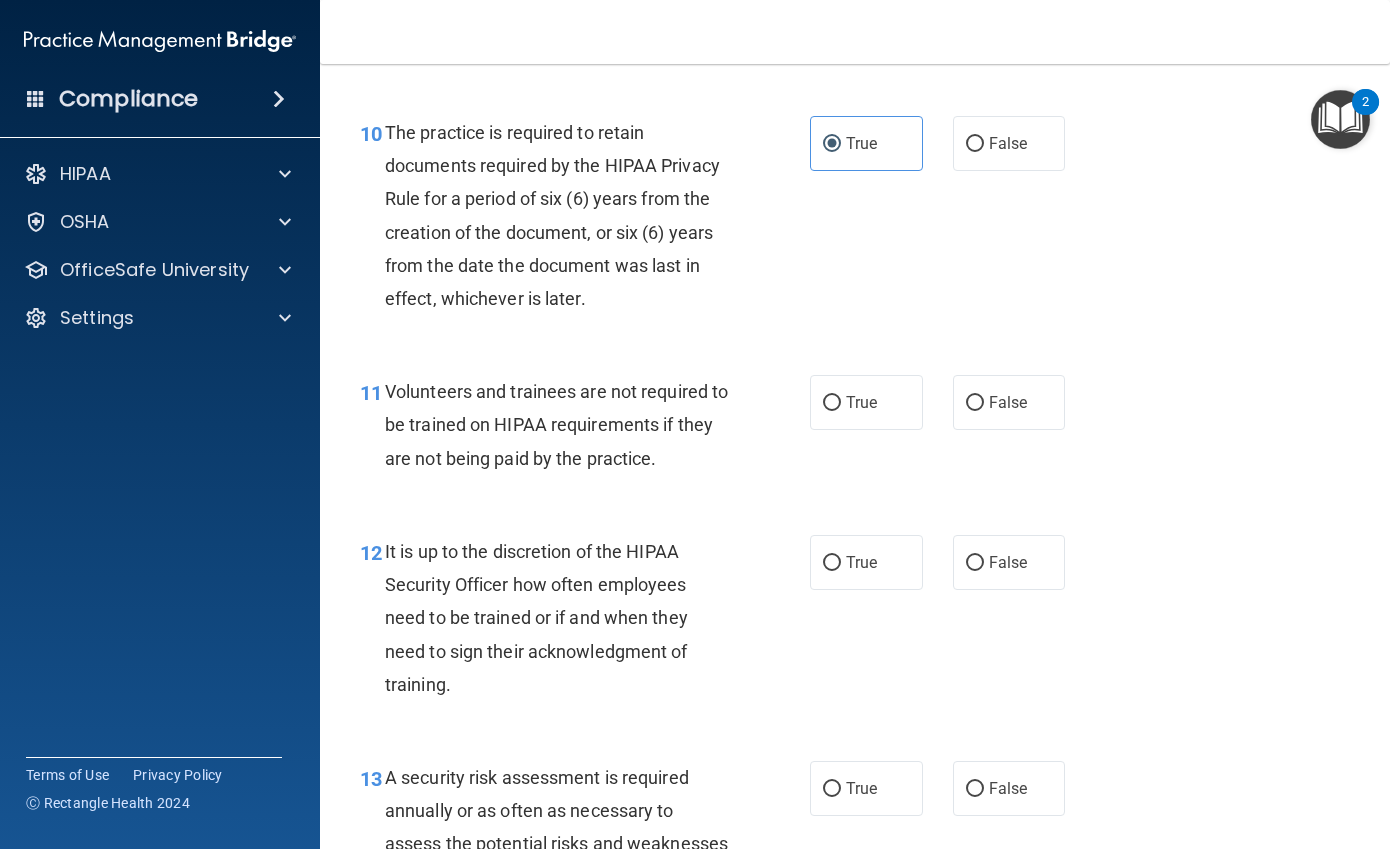 scroll, scrollTop: 2200, scrollLeft: 0, axis: vertical 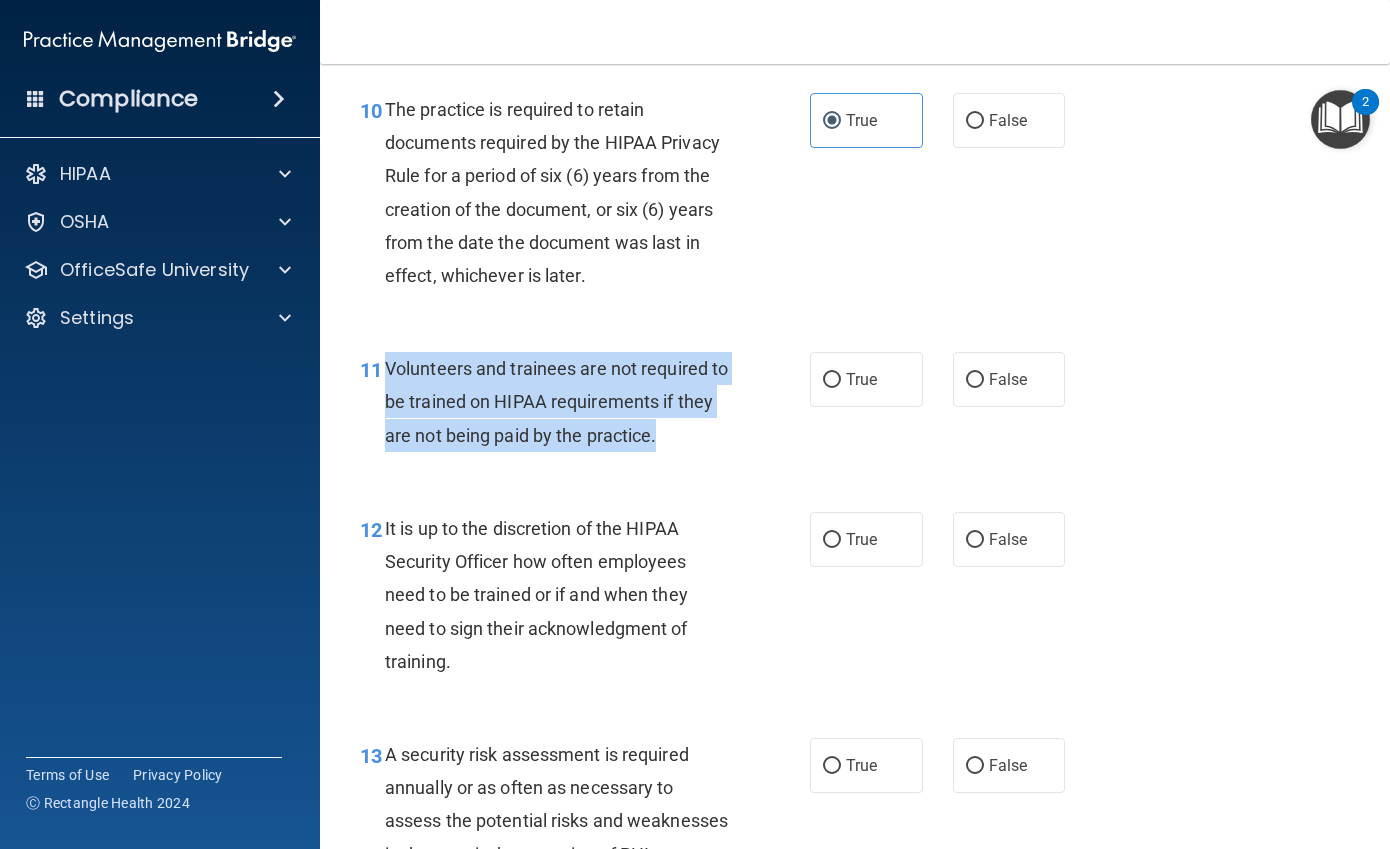 drag, startPoint x: 382, startPoint y: 367, endPoint x: 722, endPoint y: 439, distance: 347.53992 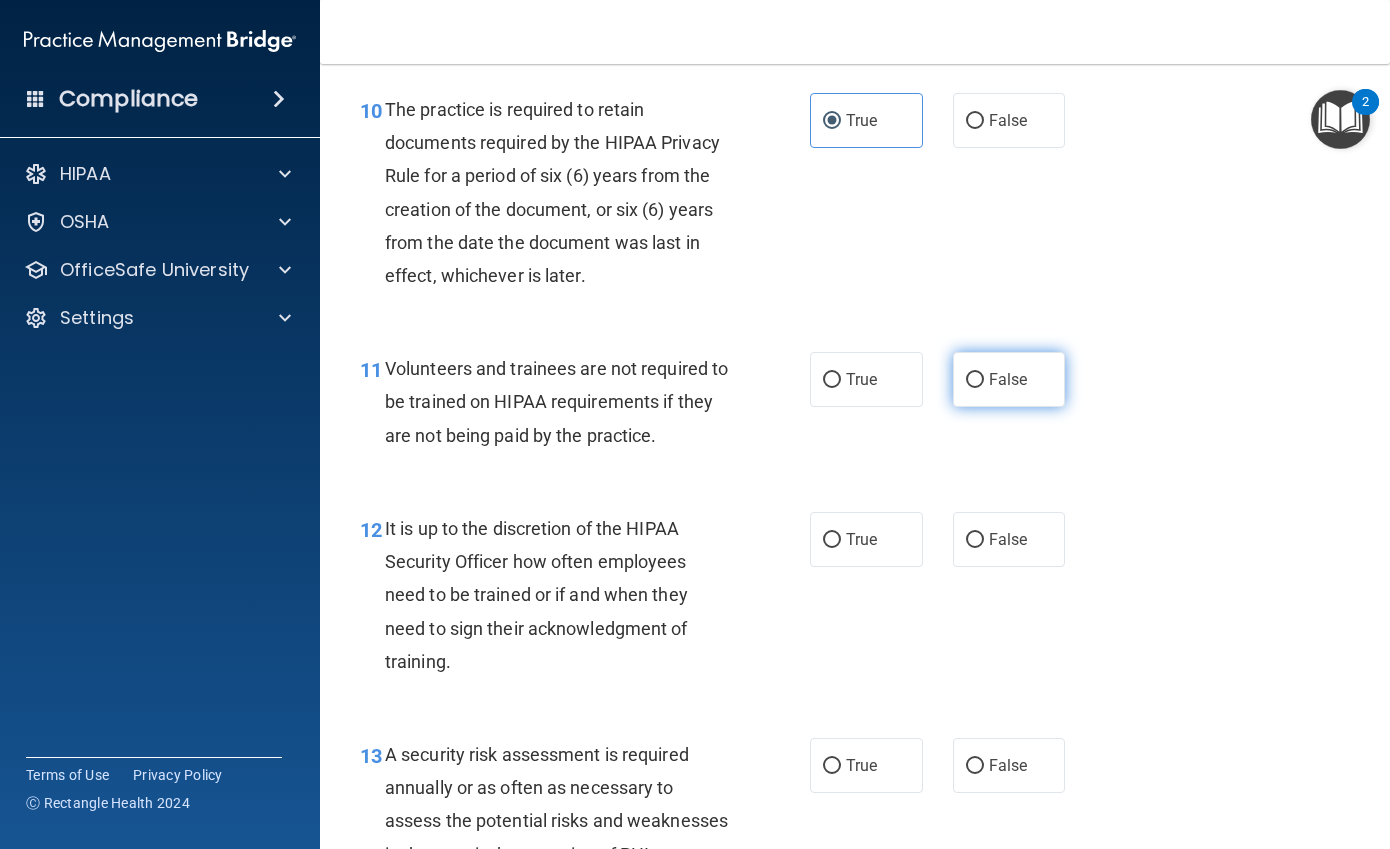 click on "False" at bounding box center [1008, 379] 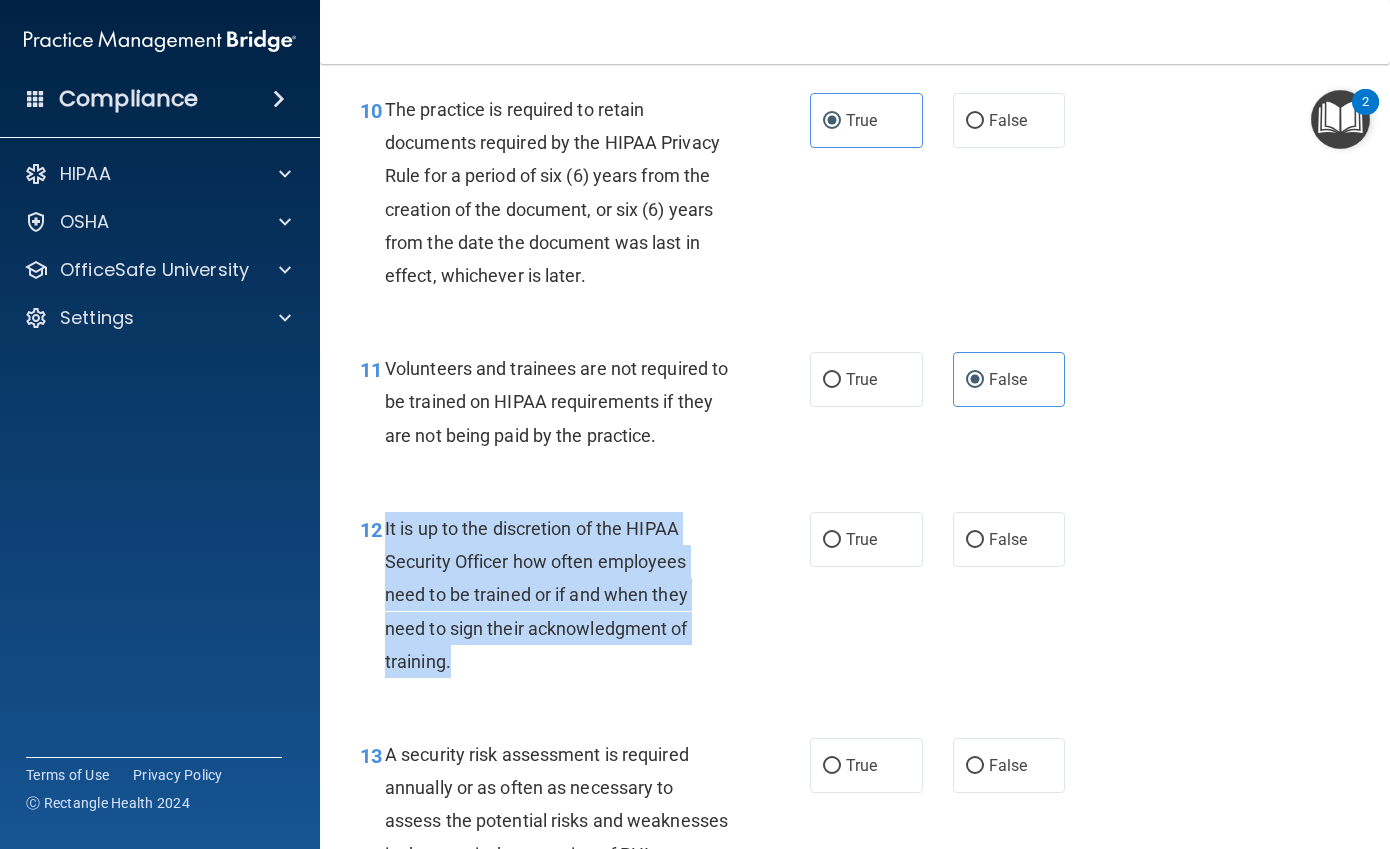 drag, startPoint x: 477, startPoint y: 643, endPoint x: 381, endPoint y: 538, distance: 142.27087 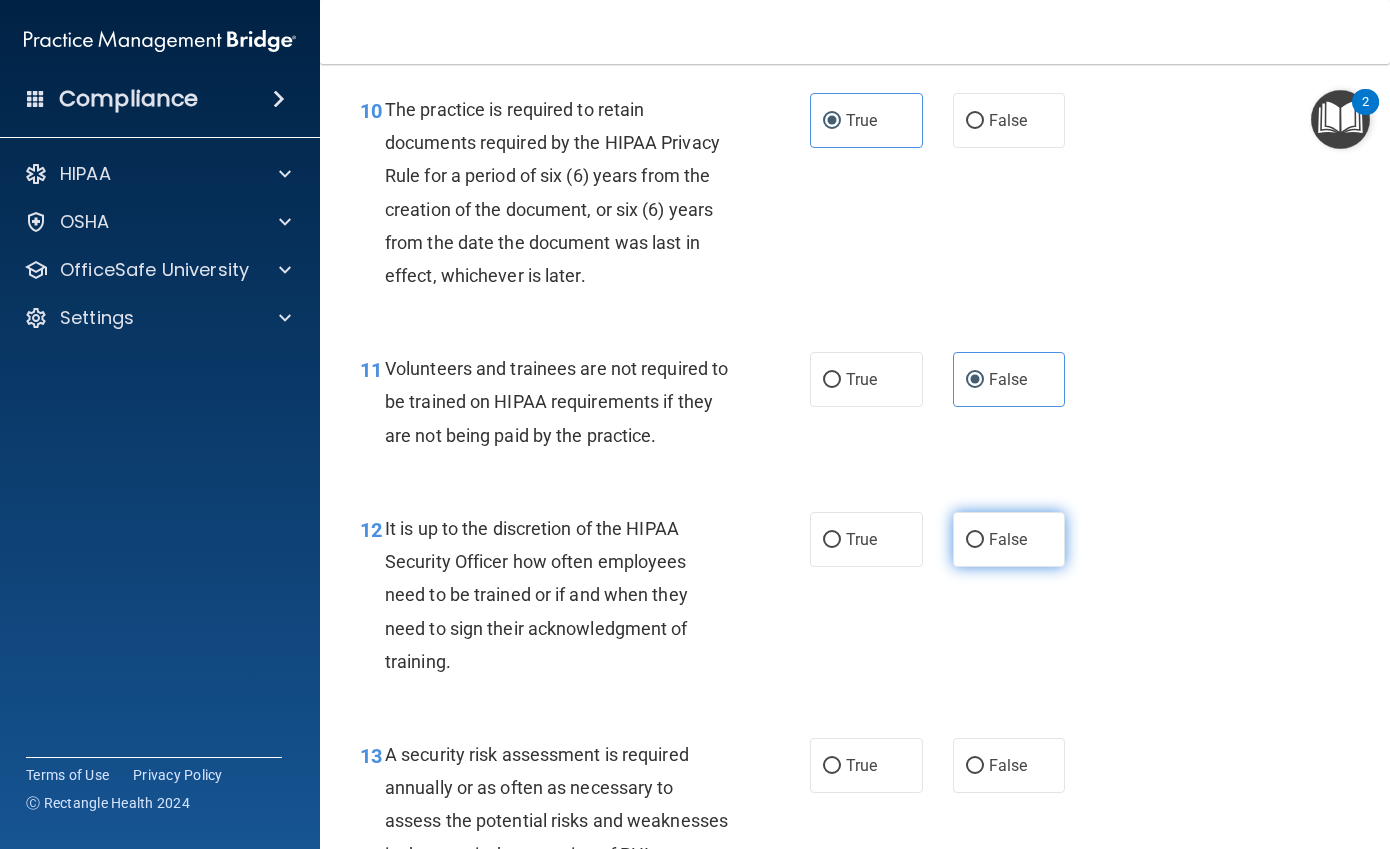 click on "False" at bounding box center [1008, 539] 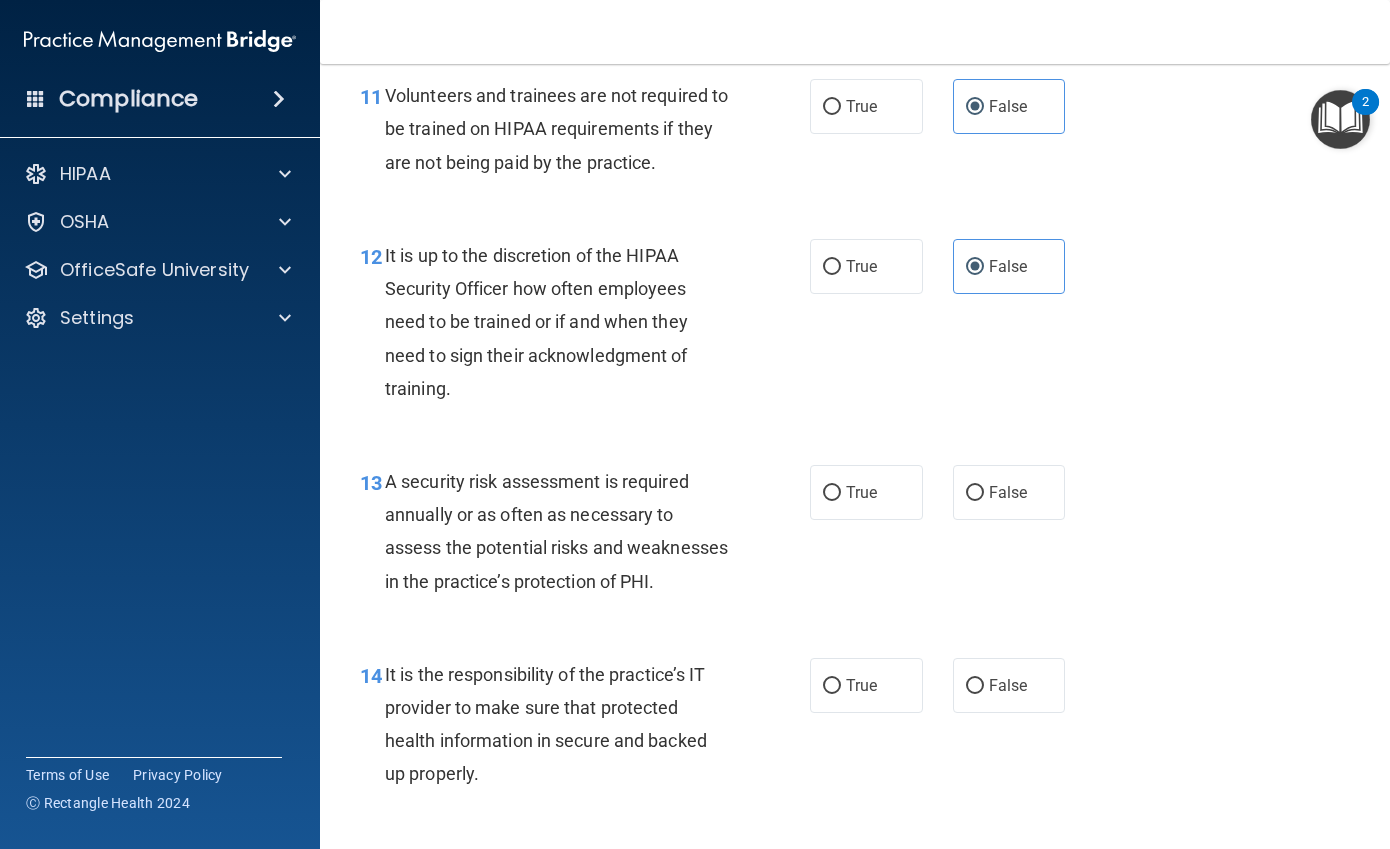 scroll, scrollTop: 2600, scrollLeft: 0, axis: vertical 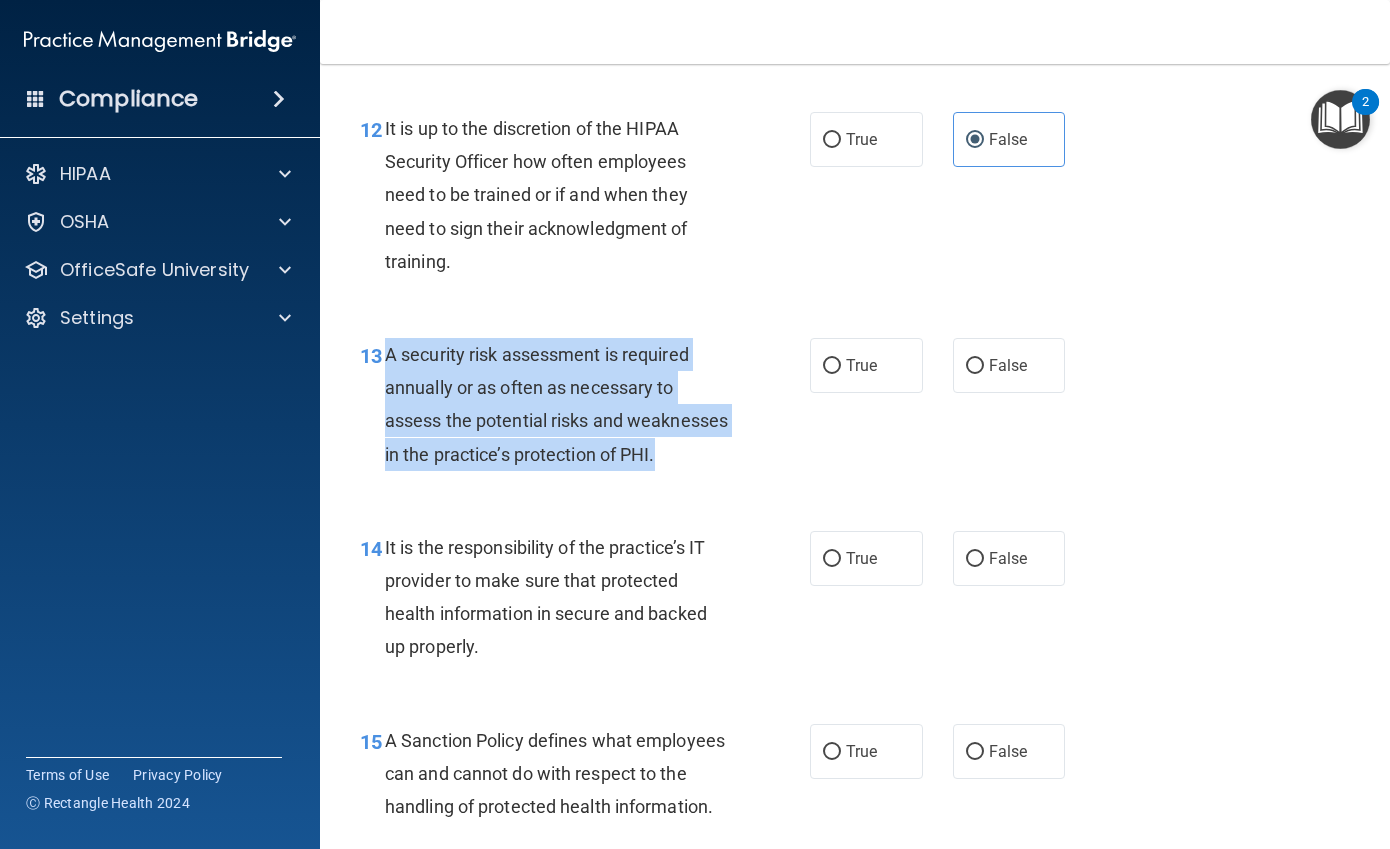 drag, startPoint x: 491, startPoint y: 484, endPoint x: 386, endPoint y: 355, distance: 166.331 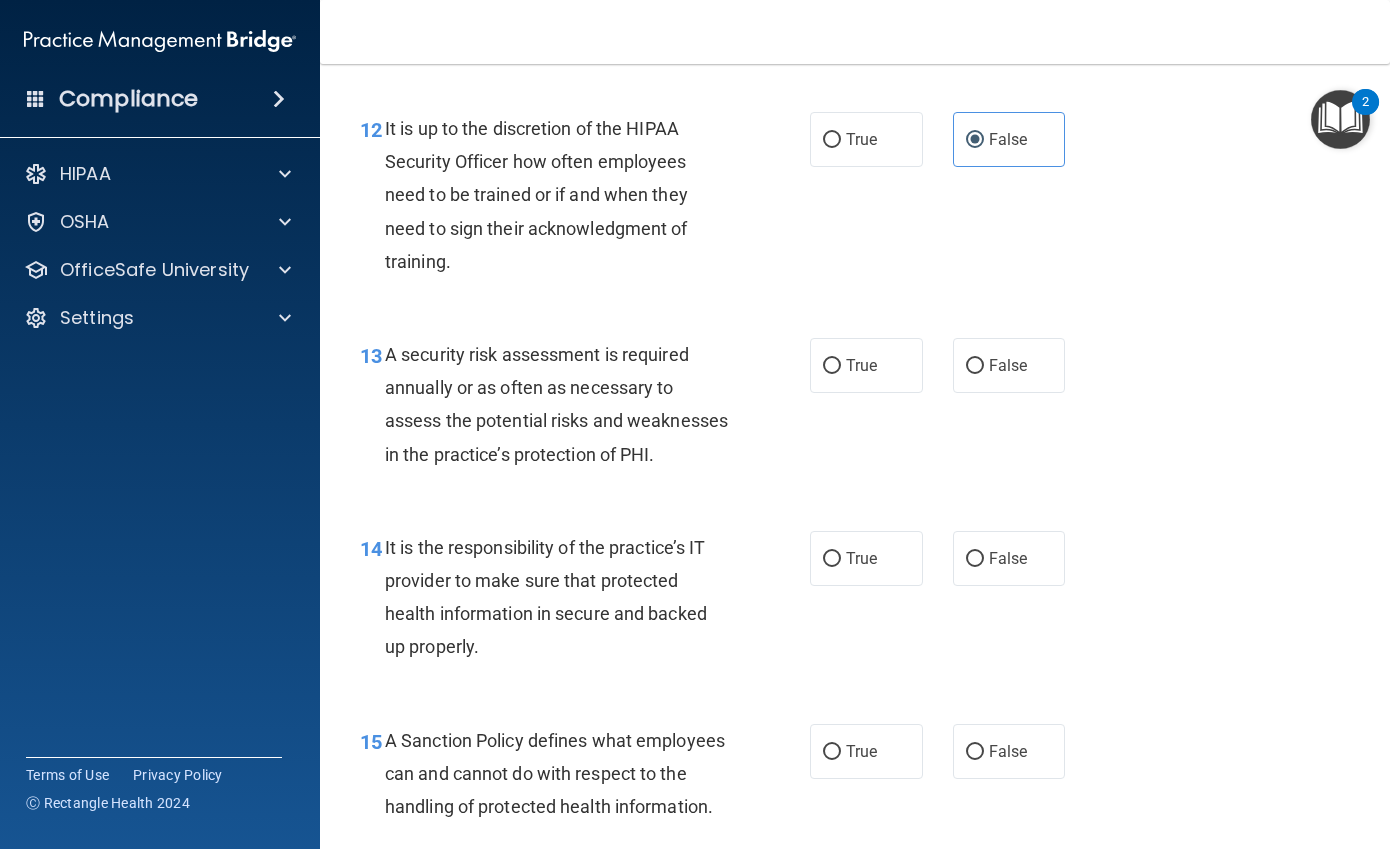 click on "12       It is up to the discretion of the HIPAA Security Officer how often employees need to be trained or if and when they need to sign their acknowledgment of training.                  True           False" at bounding box center (855, 200) 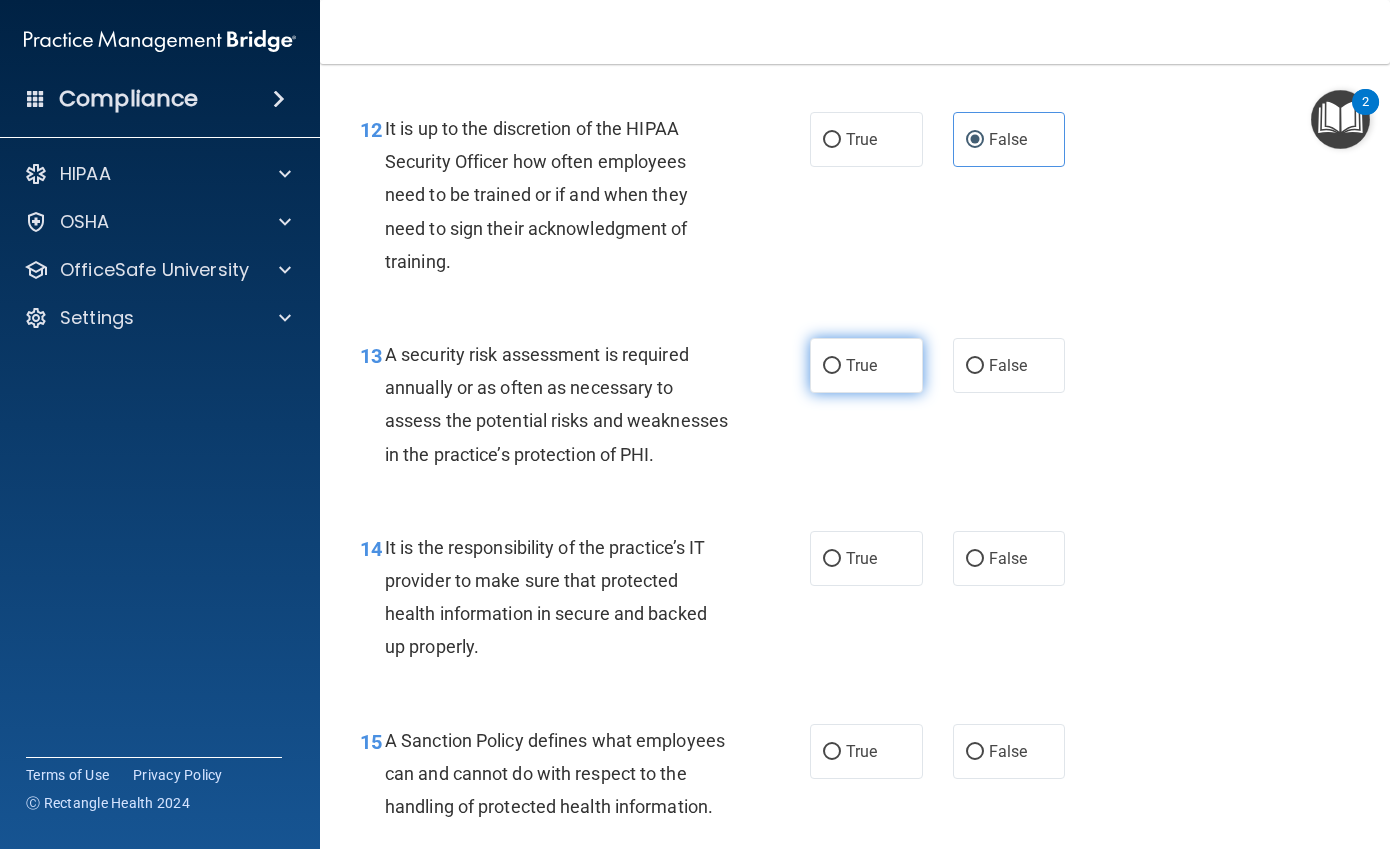 click on "True" at bounding box center (866, 365) 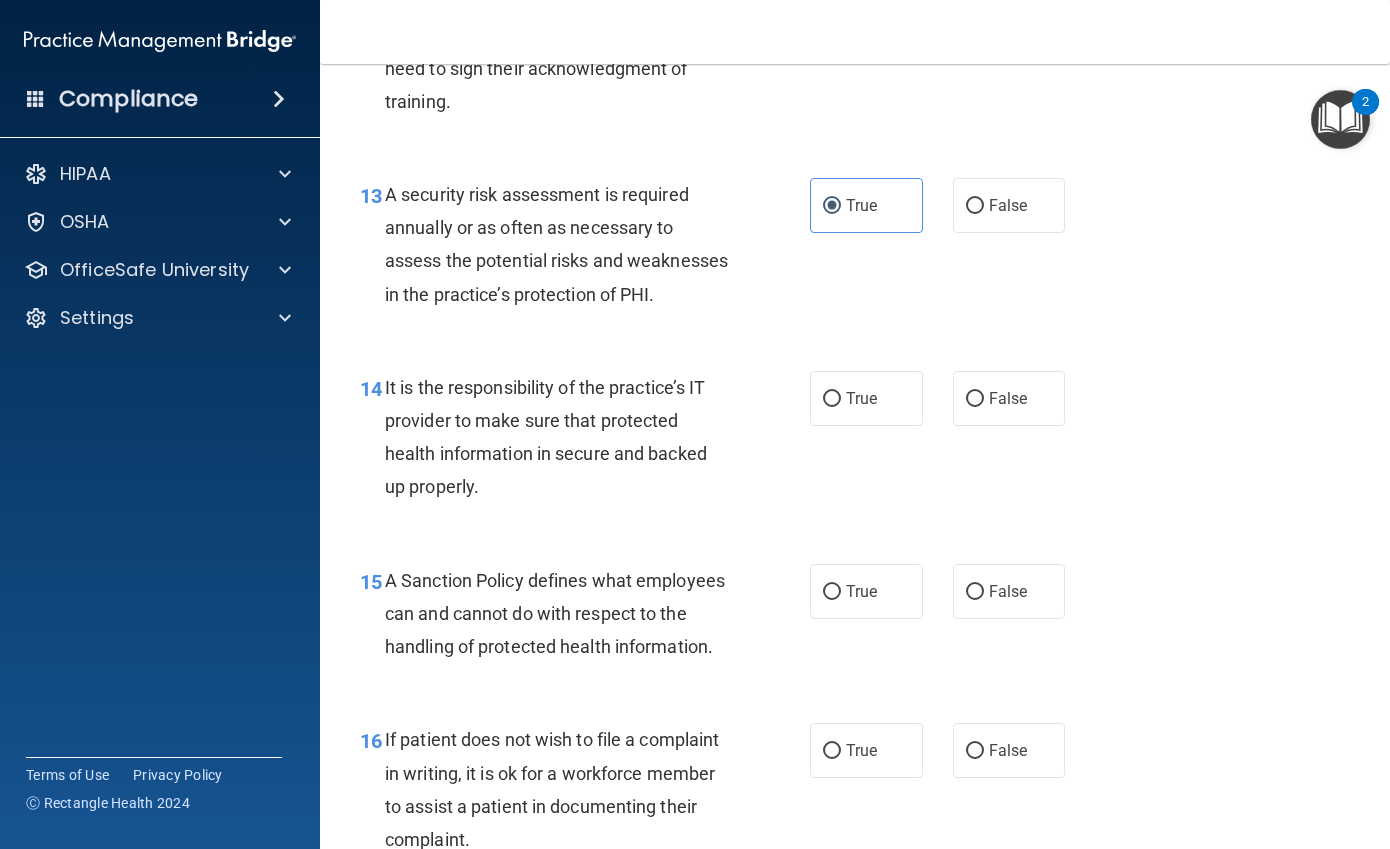 scroll, scrollTop: 2800, scrollLeft: 0, axis: vertical 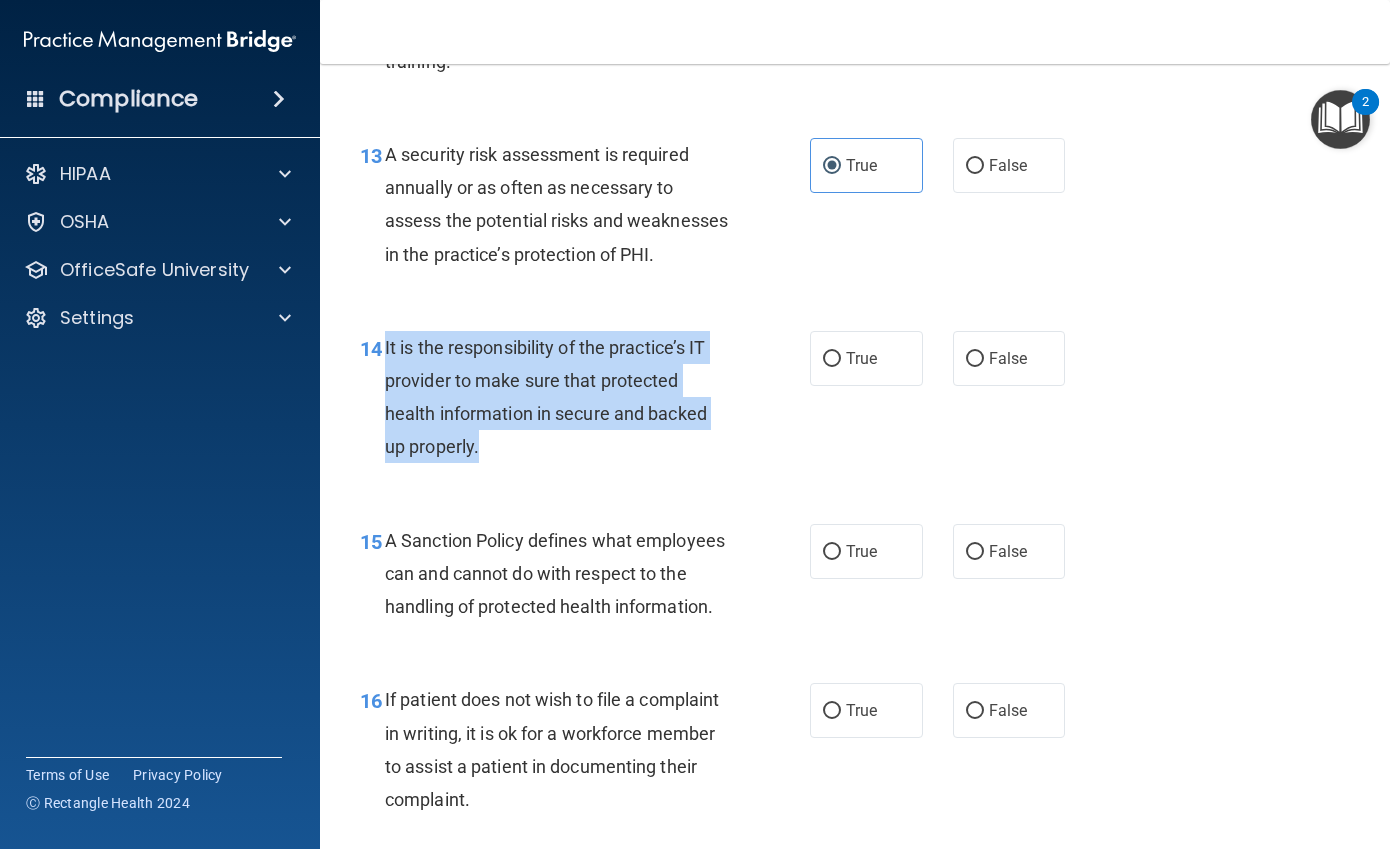 drag, startPoint x: 512, startPoint y: 497, endPoint x: 385, endPoint y: 375, distance: 176.10509 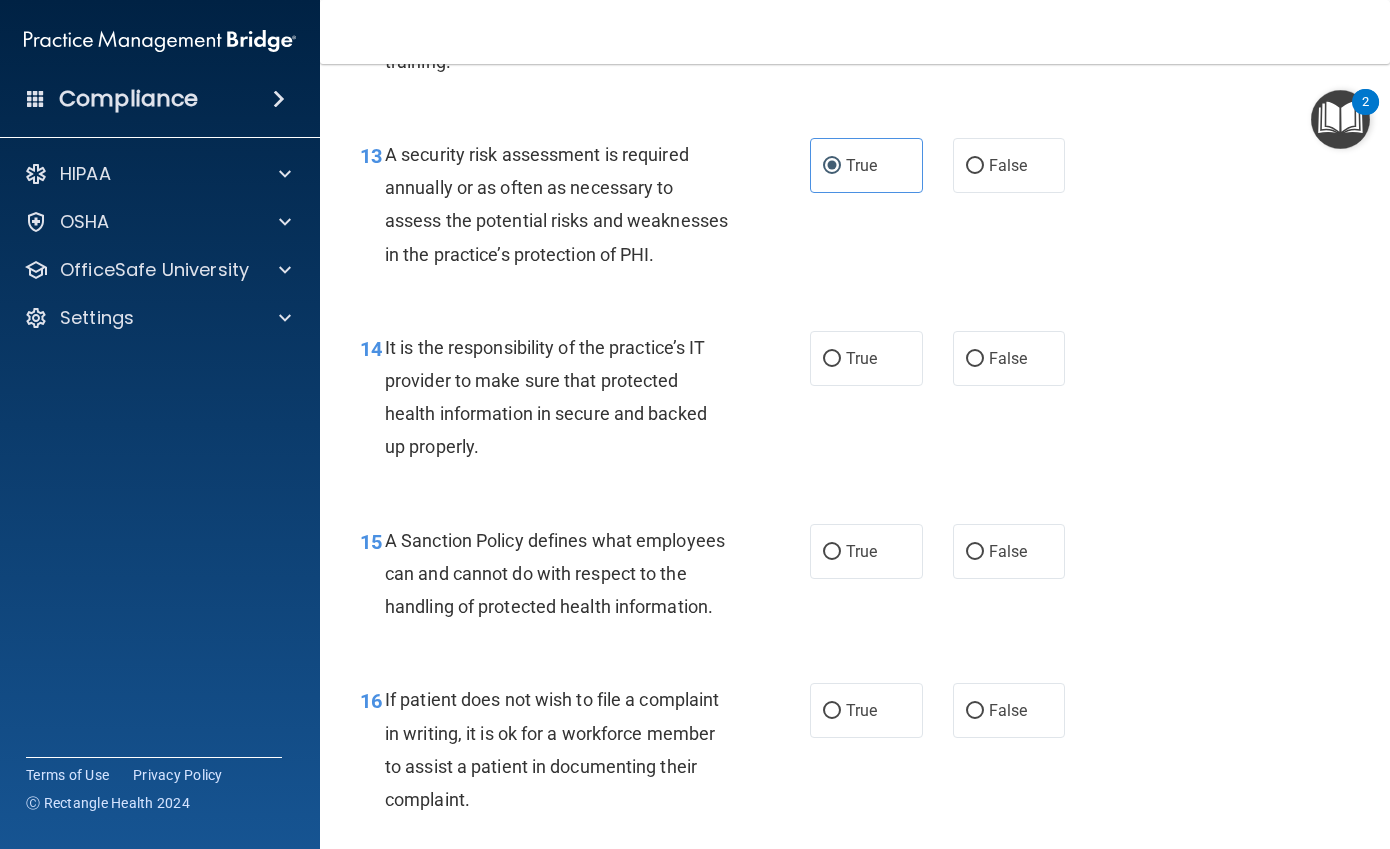 click on "A security risk assessment is required annually or as often as necessary to assess the potential risks and weaknesses in the practice’s protection of PHI." at bounding box center (565, 204) 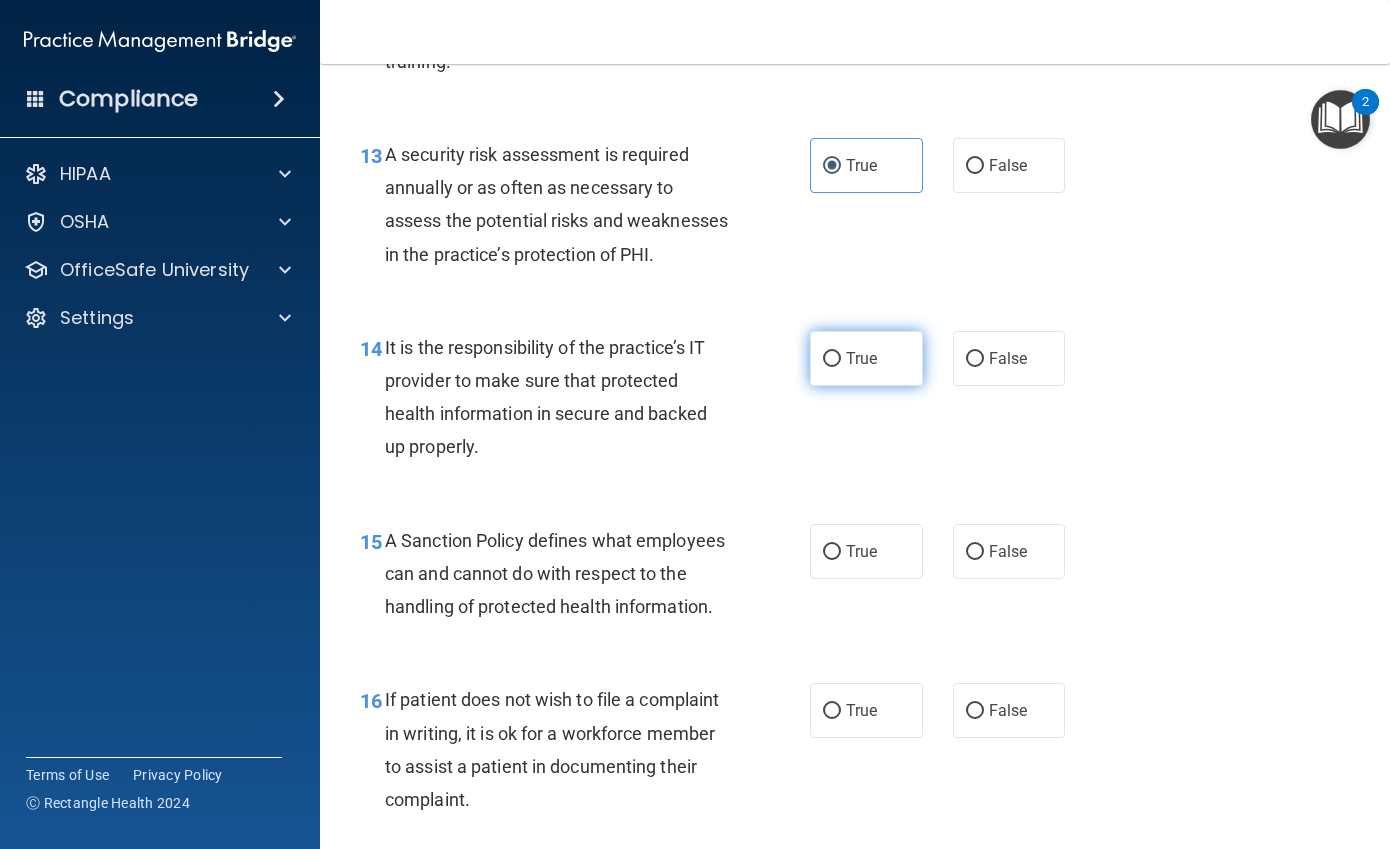 click on "True" at bounding box center (866, 358) 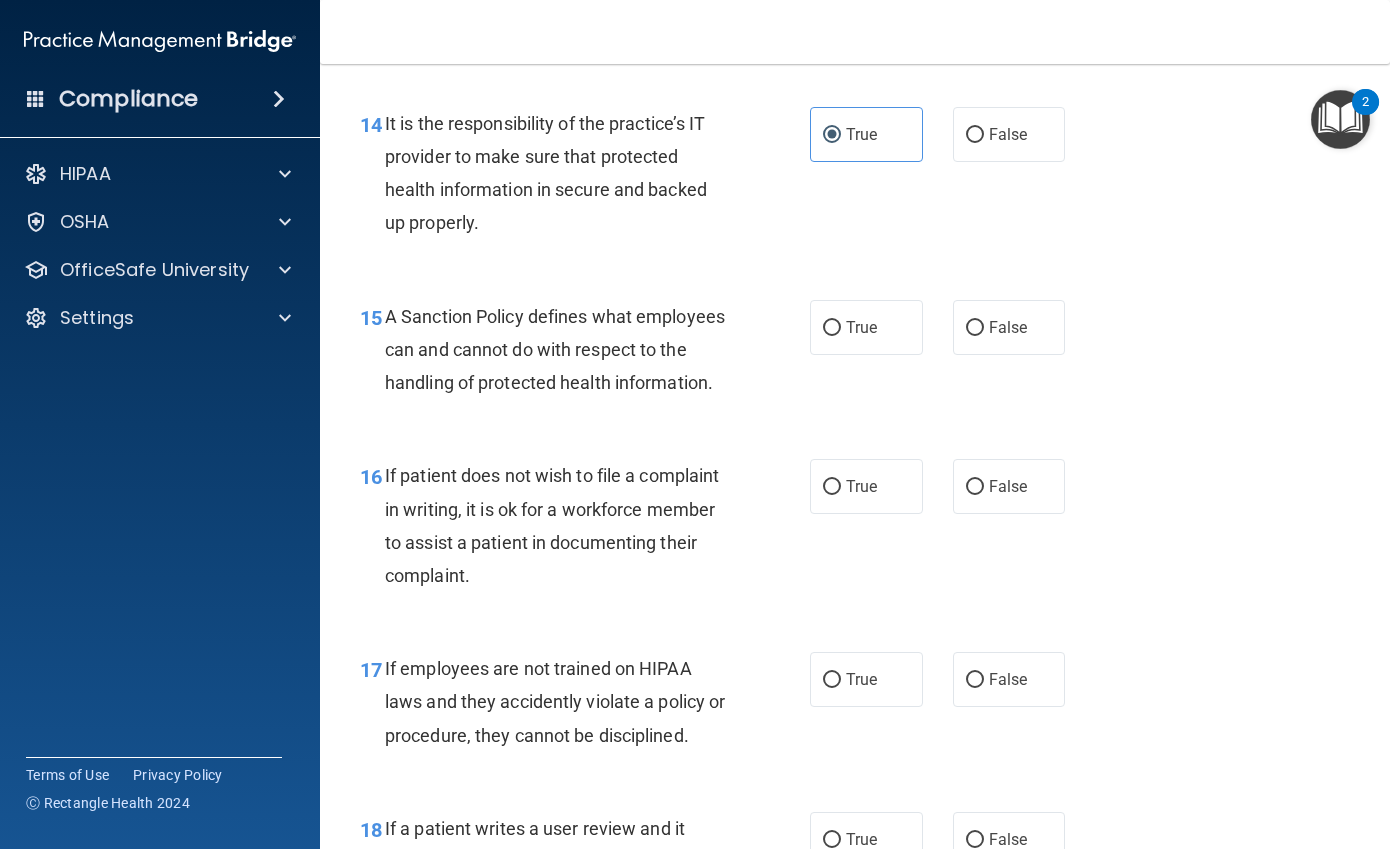 scroll, scrollTop: 3000, scrollLeft: 0, axis: vertical 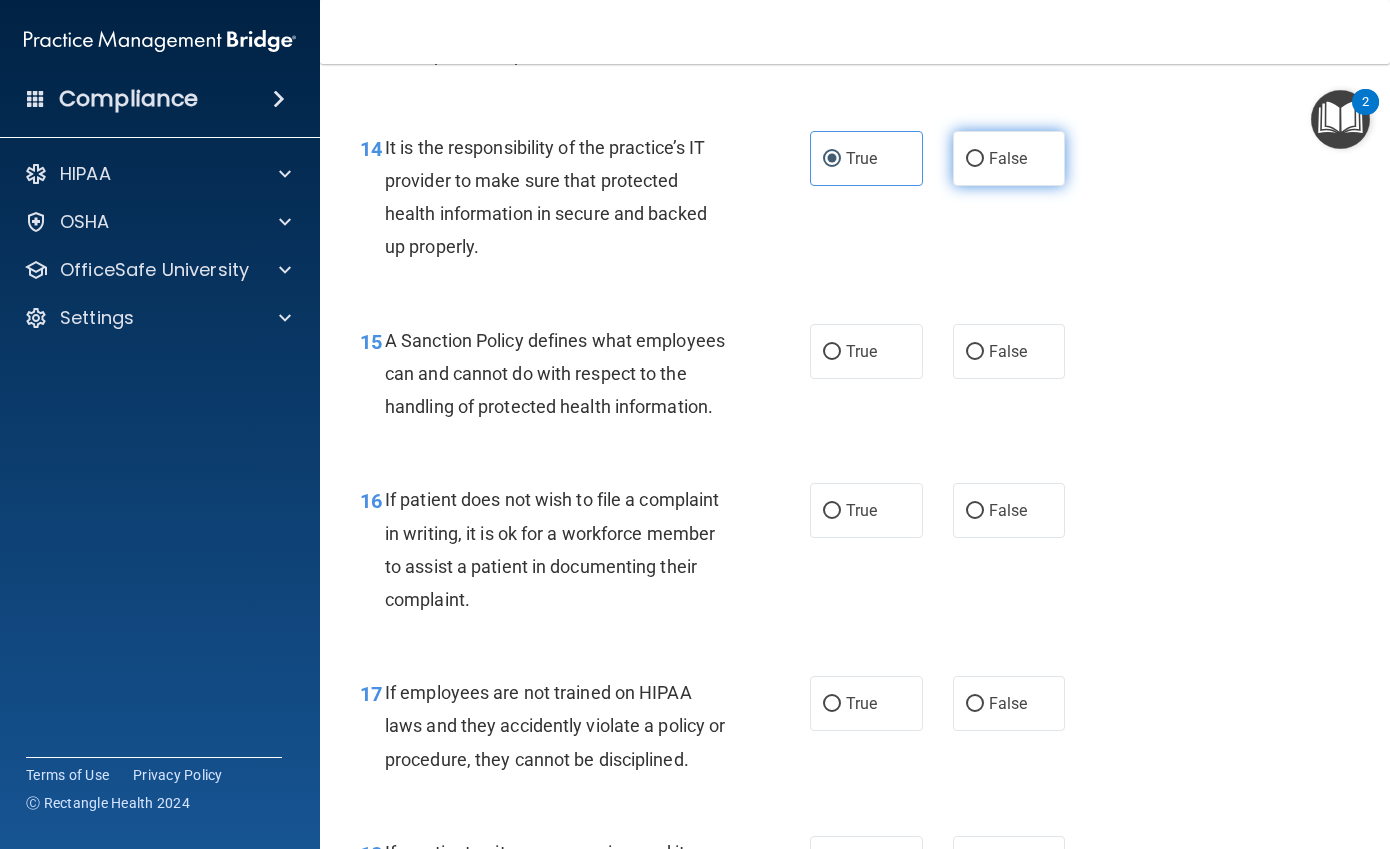 click on "False" at bounding box center [1009, 158] 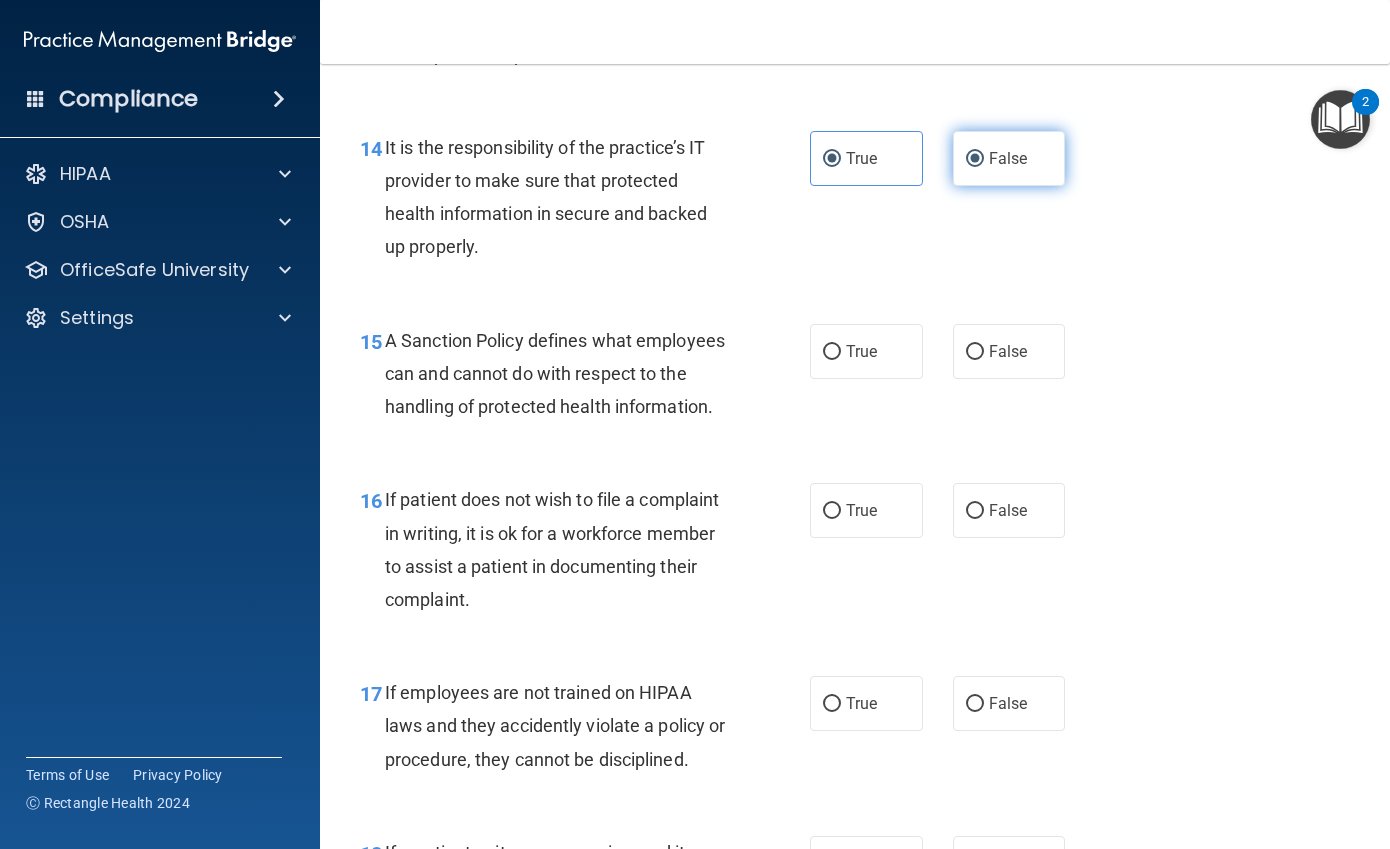 radio on "false" 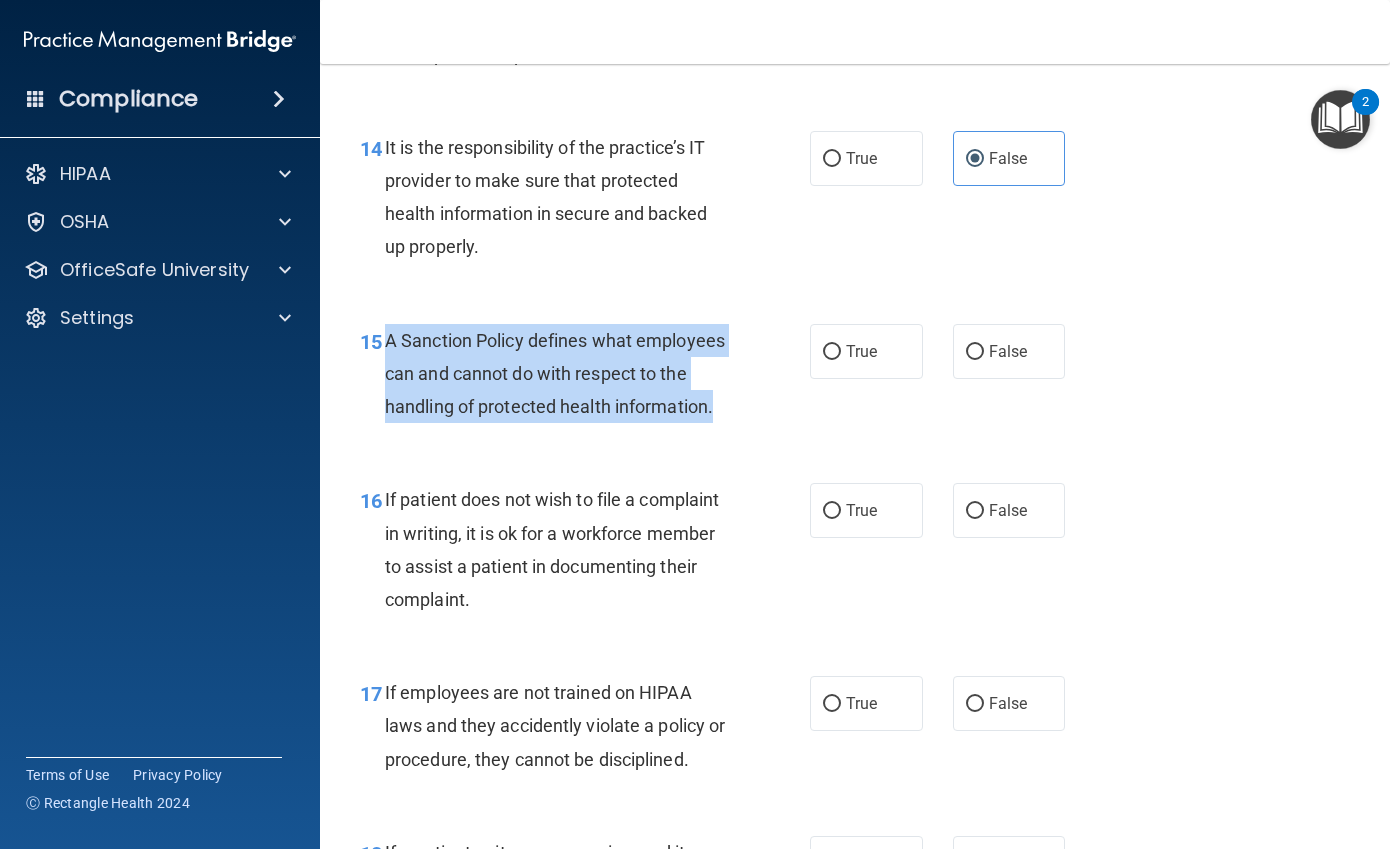 drag, startPoint x: 562, startPoint y: 472, endPoint x: 382, endPoint y: 370, distance: 206.89128 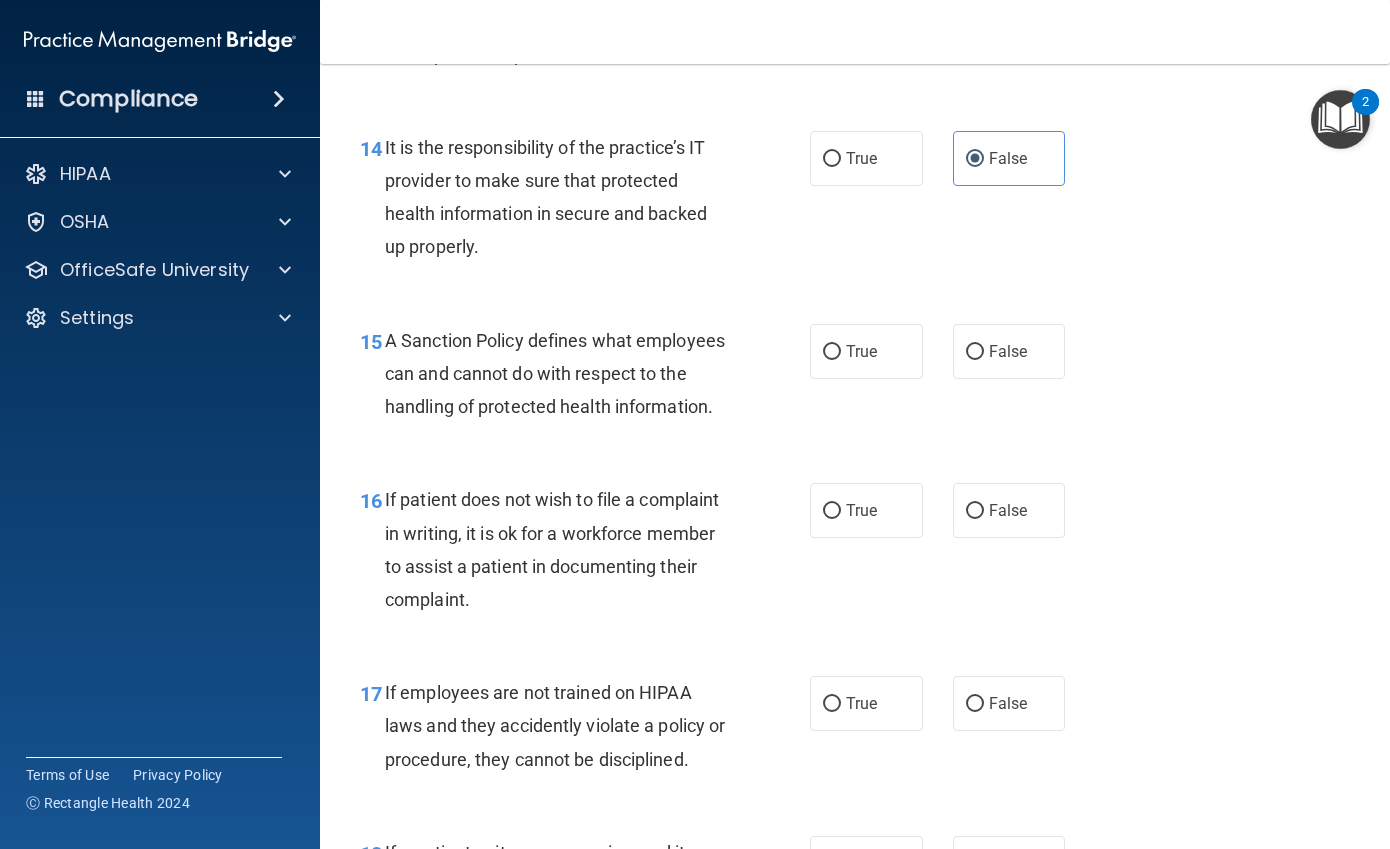 click on "It is the responsibility of the practice’s IT provider to make sure that protected health information in secure and backed up properly." at bounding box center (546, 197) 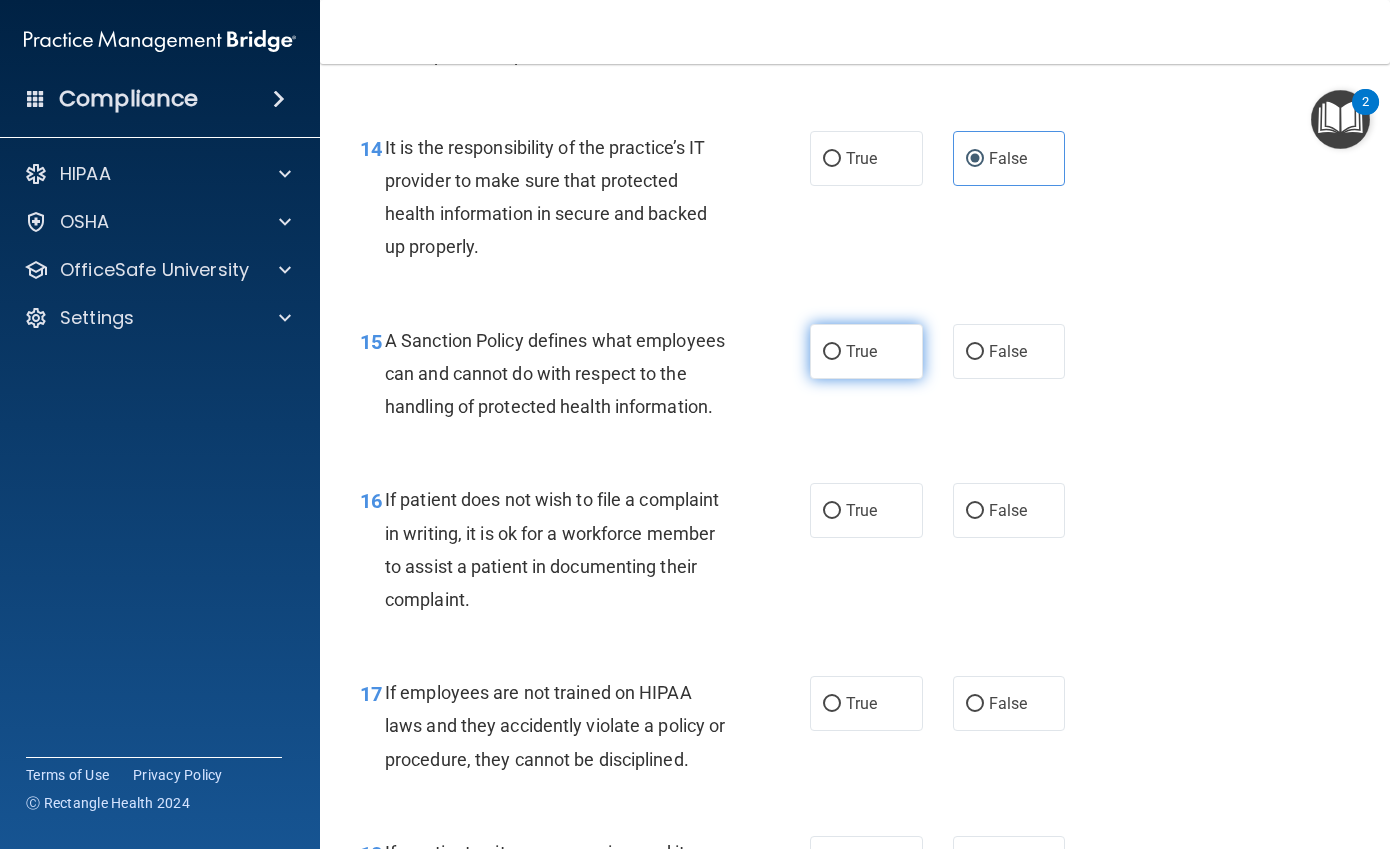click on "True" at bounding box center [866, 351] 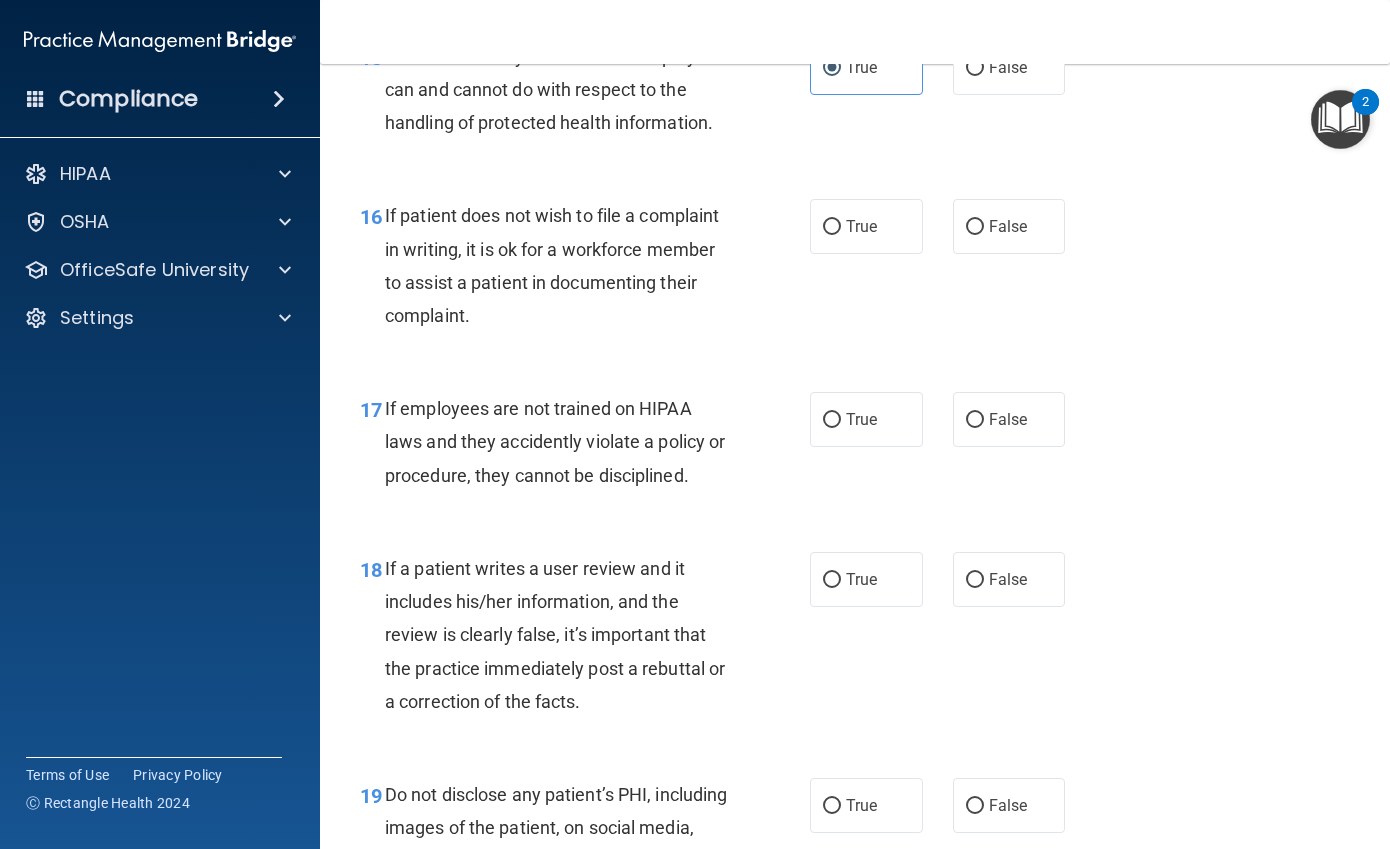 scroll, scrollTop: 3400, scrollLeft: 0, axis: vertical 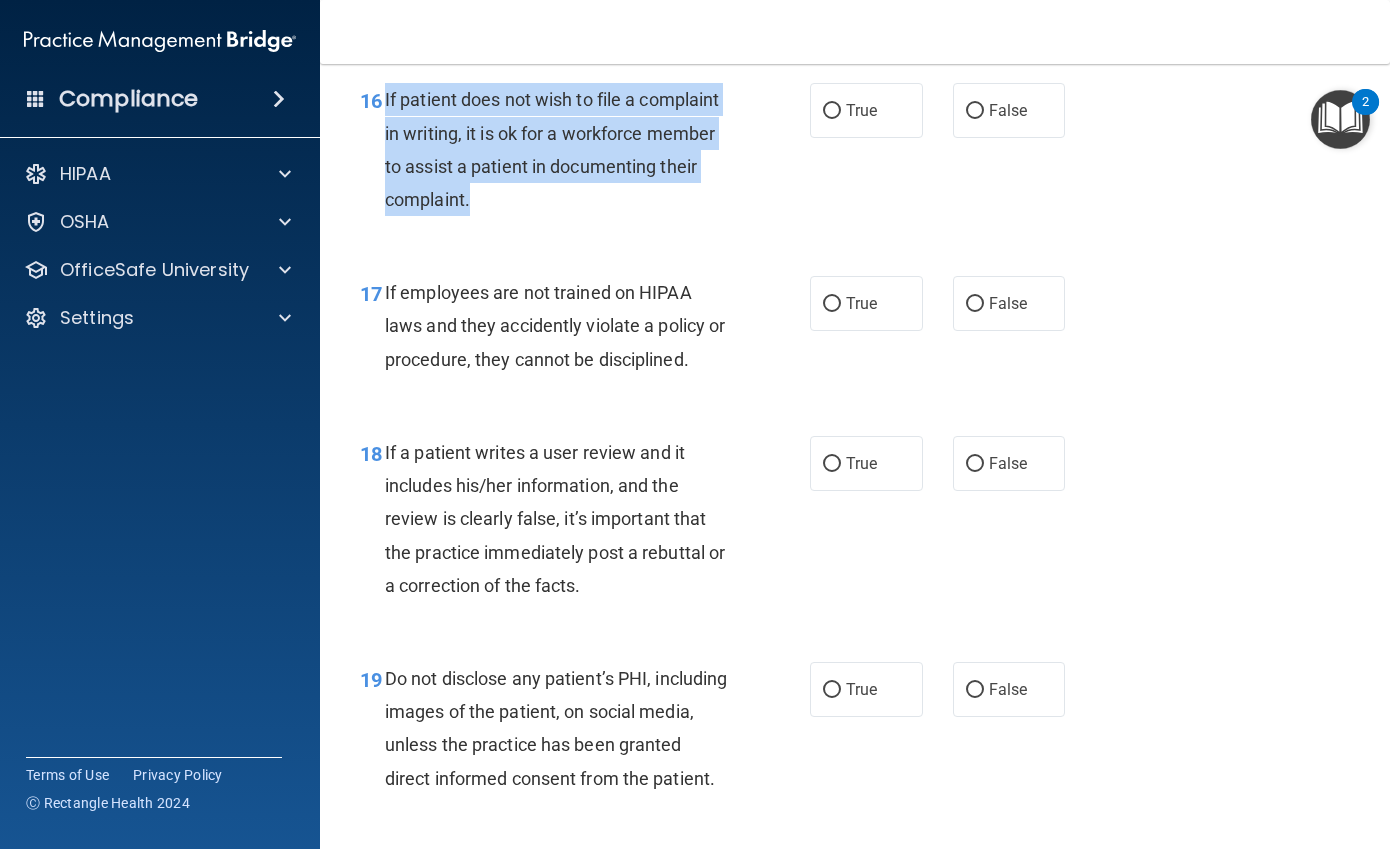 drag, startPoint x: 682, startPoint y: 272, endPoint x: 386, endPoint y: 160, distance: 316.48065 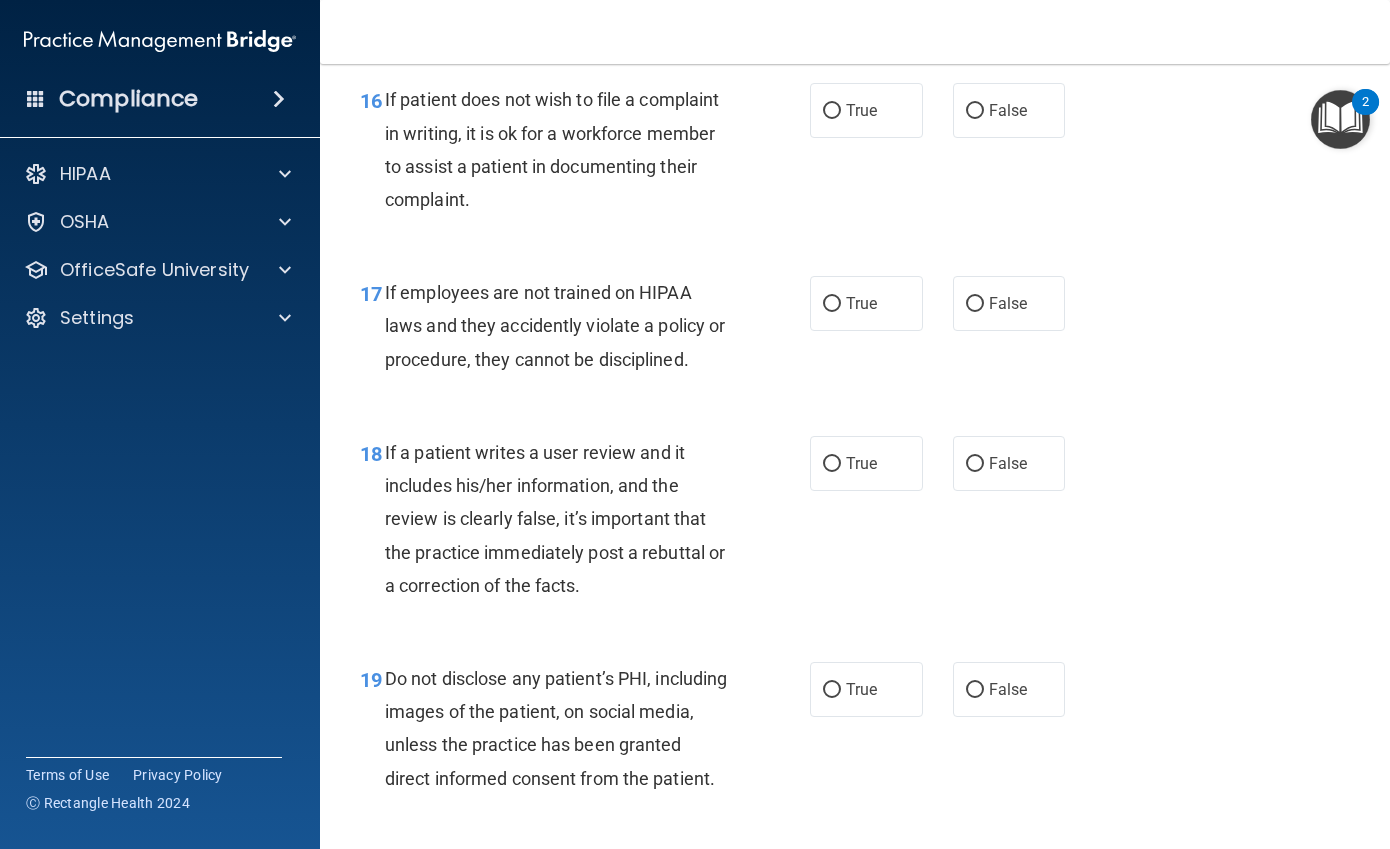 click on "16       If patient does not wish to file a complaint in writing, it is ok for a workforce member to assist a patient in documenting their complaint.                  True           False" at bounding box center [855, 154] 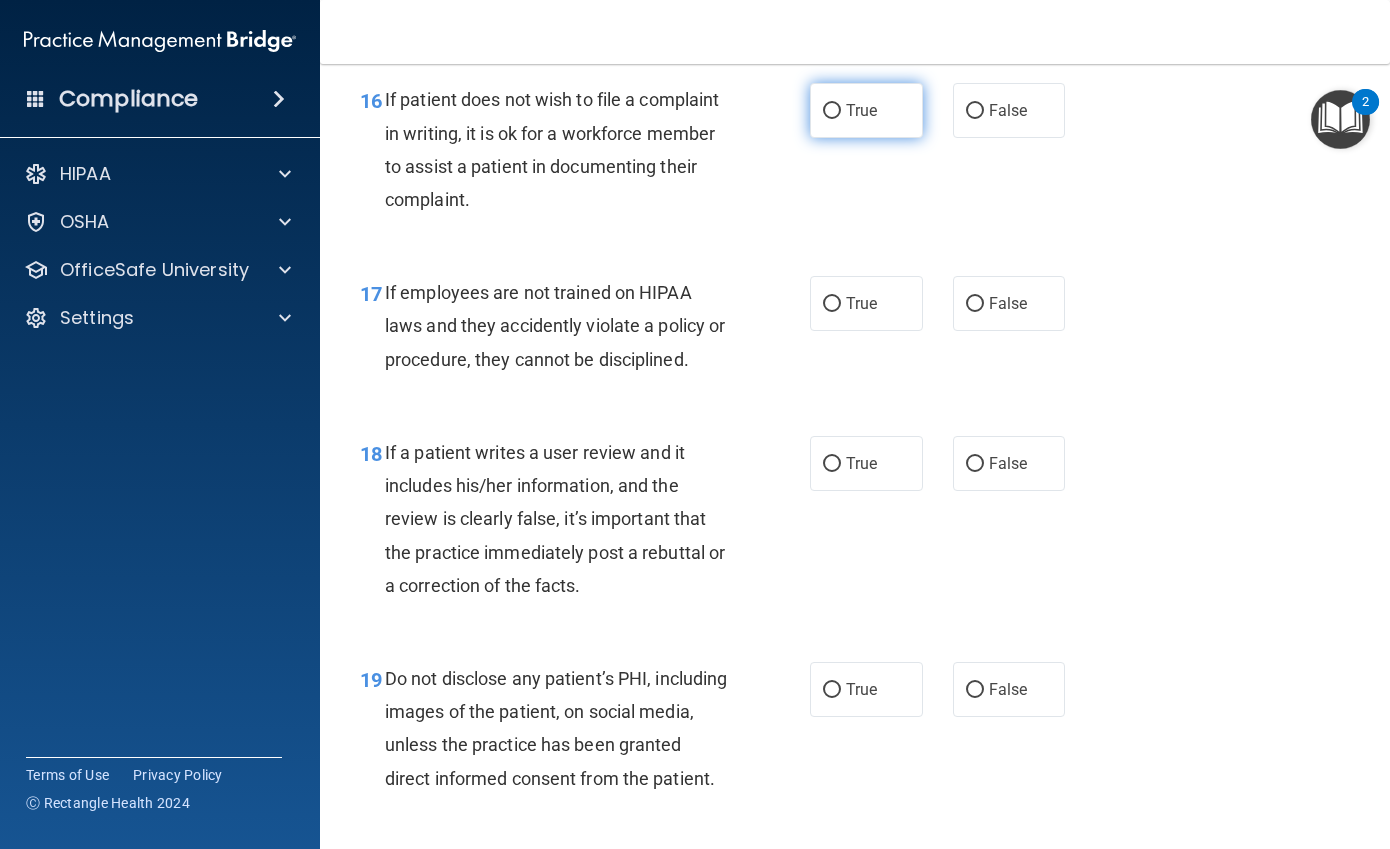 drag, startPoint x: 900, startPoint y: 181, endPoint x: 901, endPoint y: 169, distance: 12.0415945 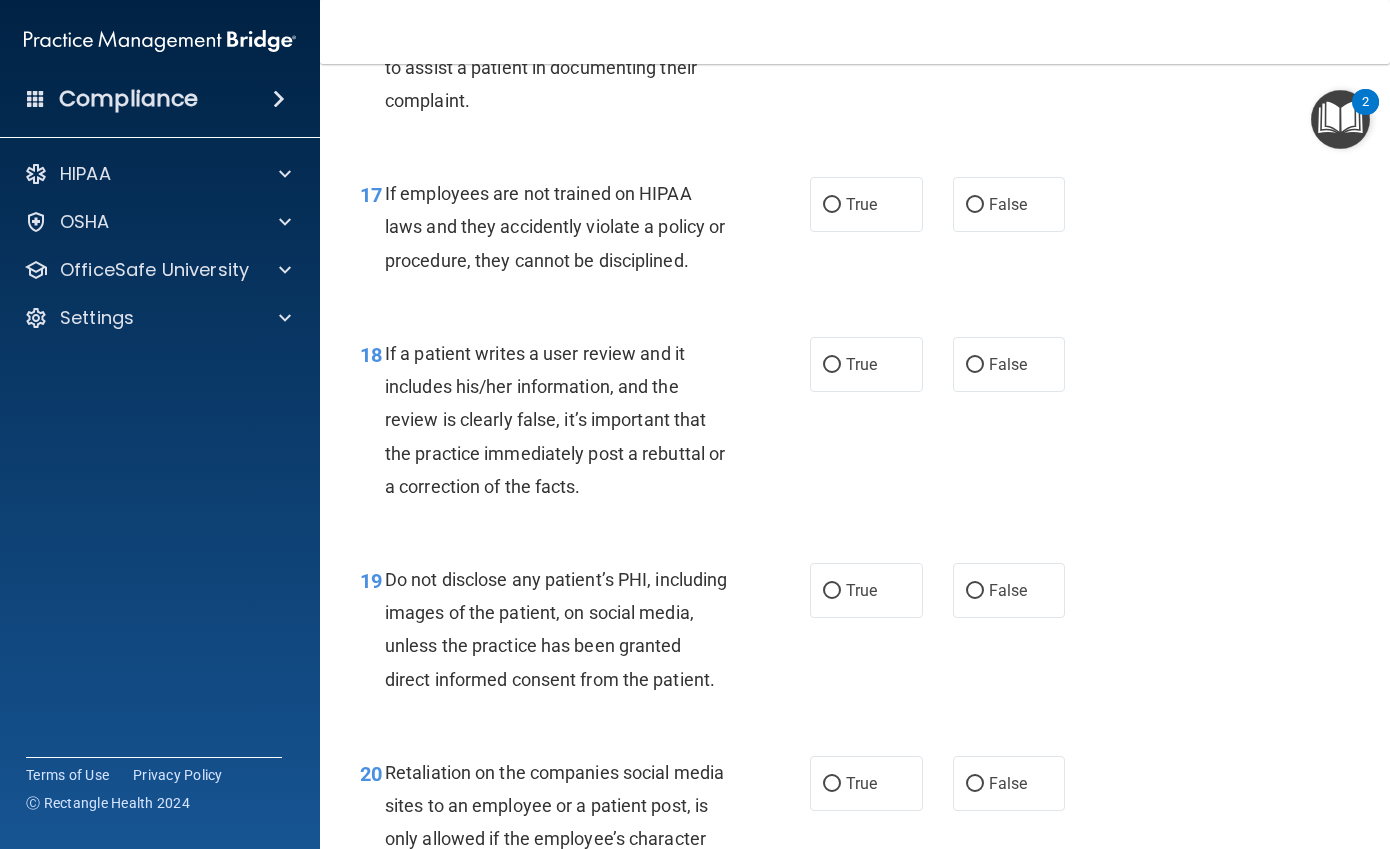 scroll, scrollTop: 3500, scrollLeft: 0, axis: vertical 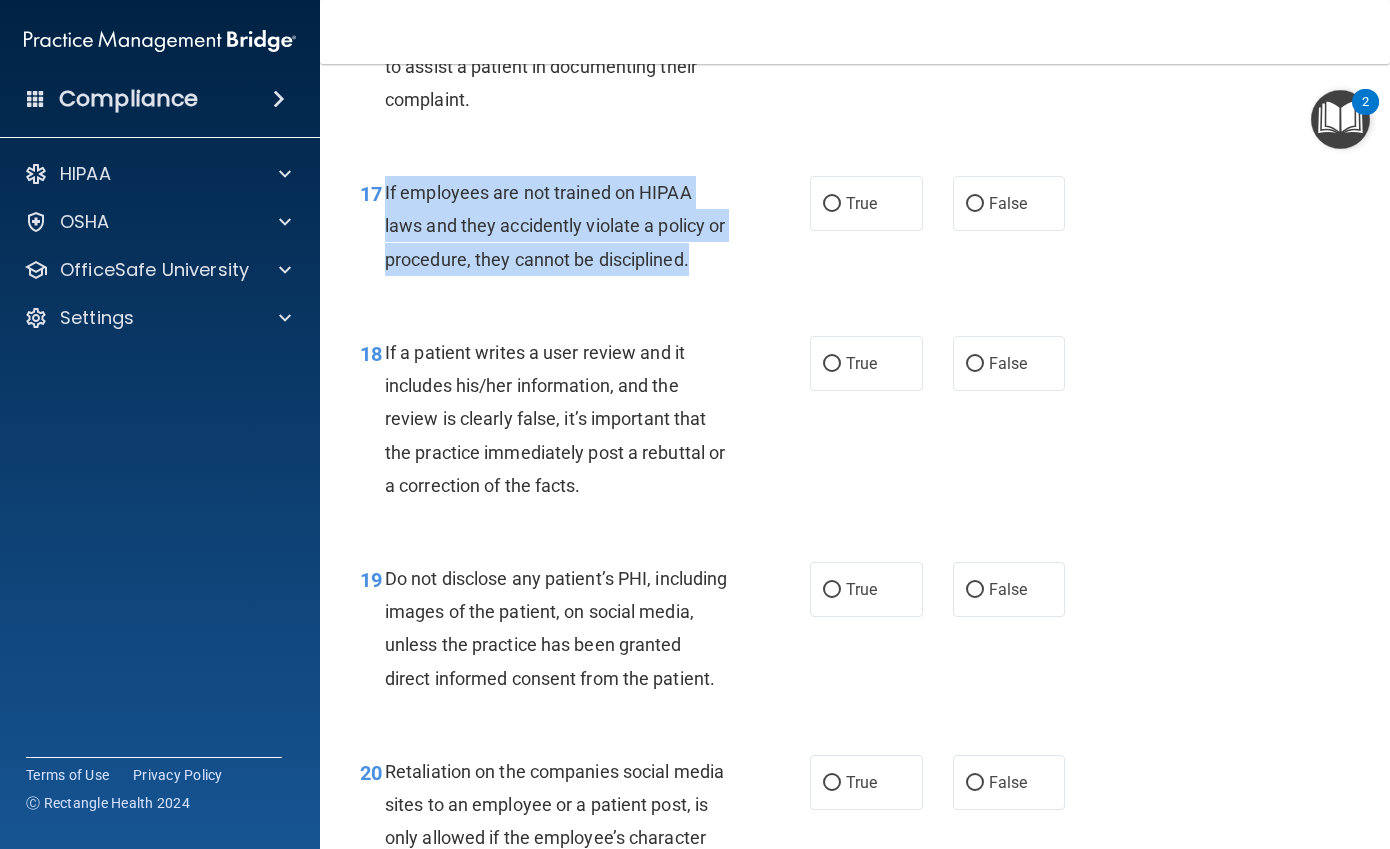 drag, startPoint x: 735, startPoint y: 326, endPoint x: 380, endPoint y: 257, distance: 361.64346 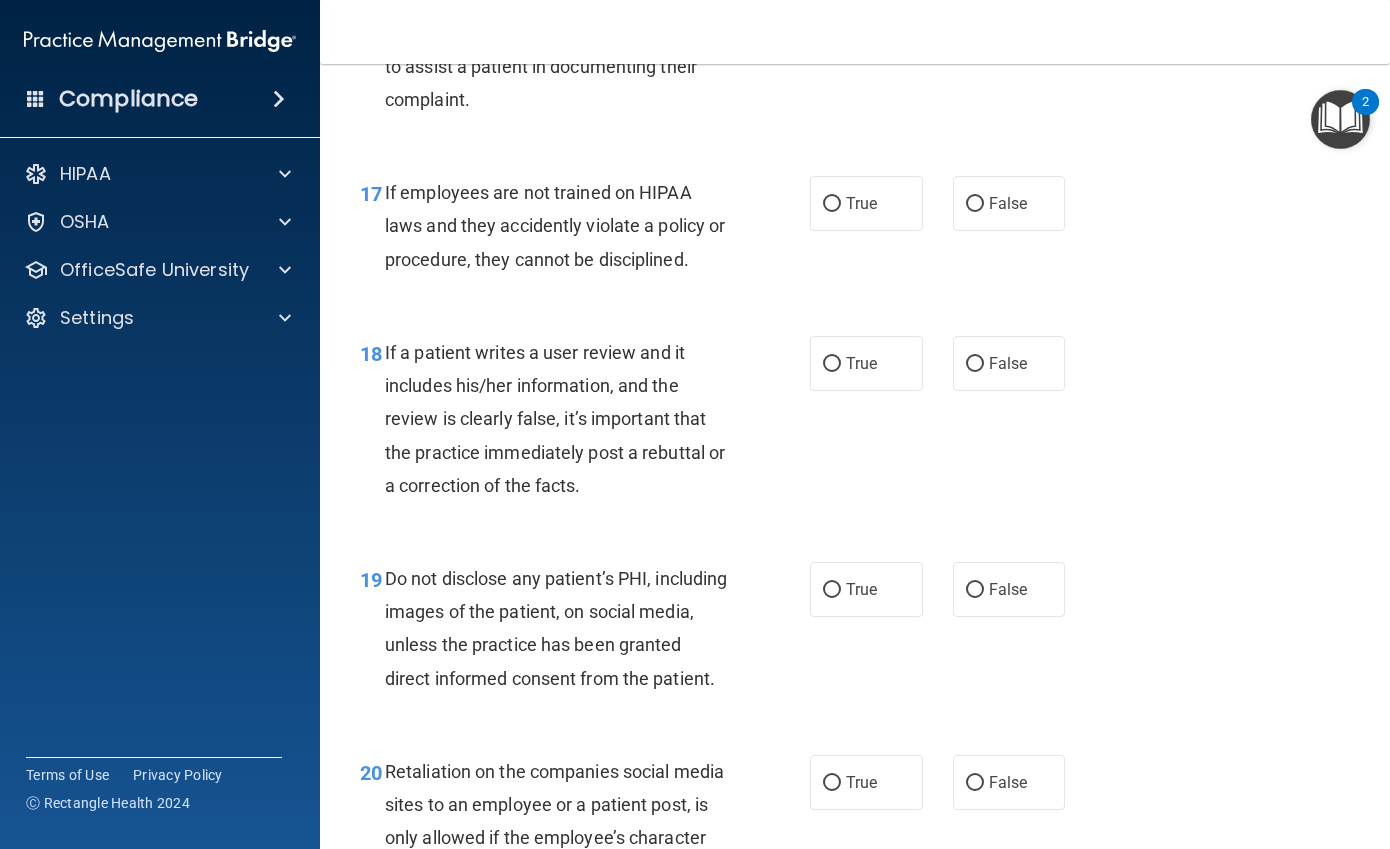 click on "16       If patient does not wish to file a complaint in writing, it is ok for a workforce member to assist a patient in documenting their complaint.                  True           False" at bounding box center [855, 54] 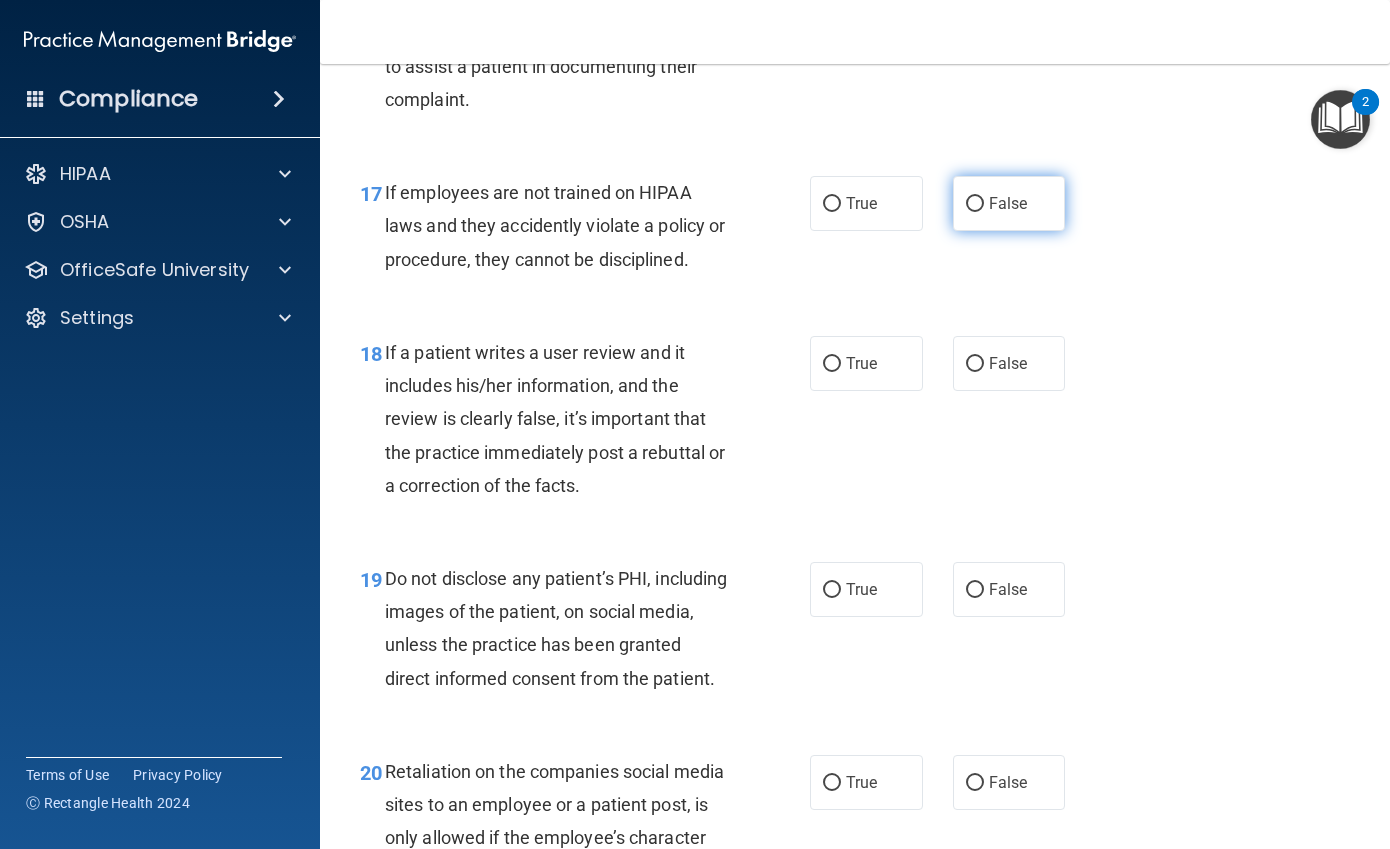 click on "False" at bounding box center [1008, 203] 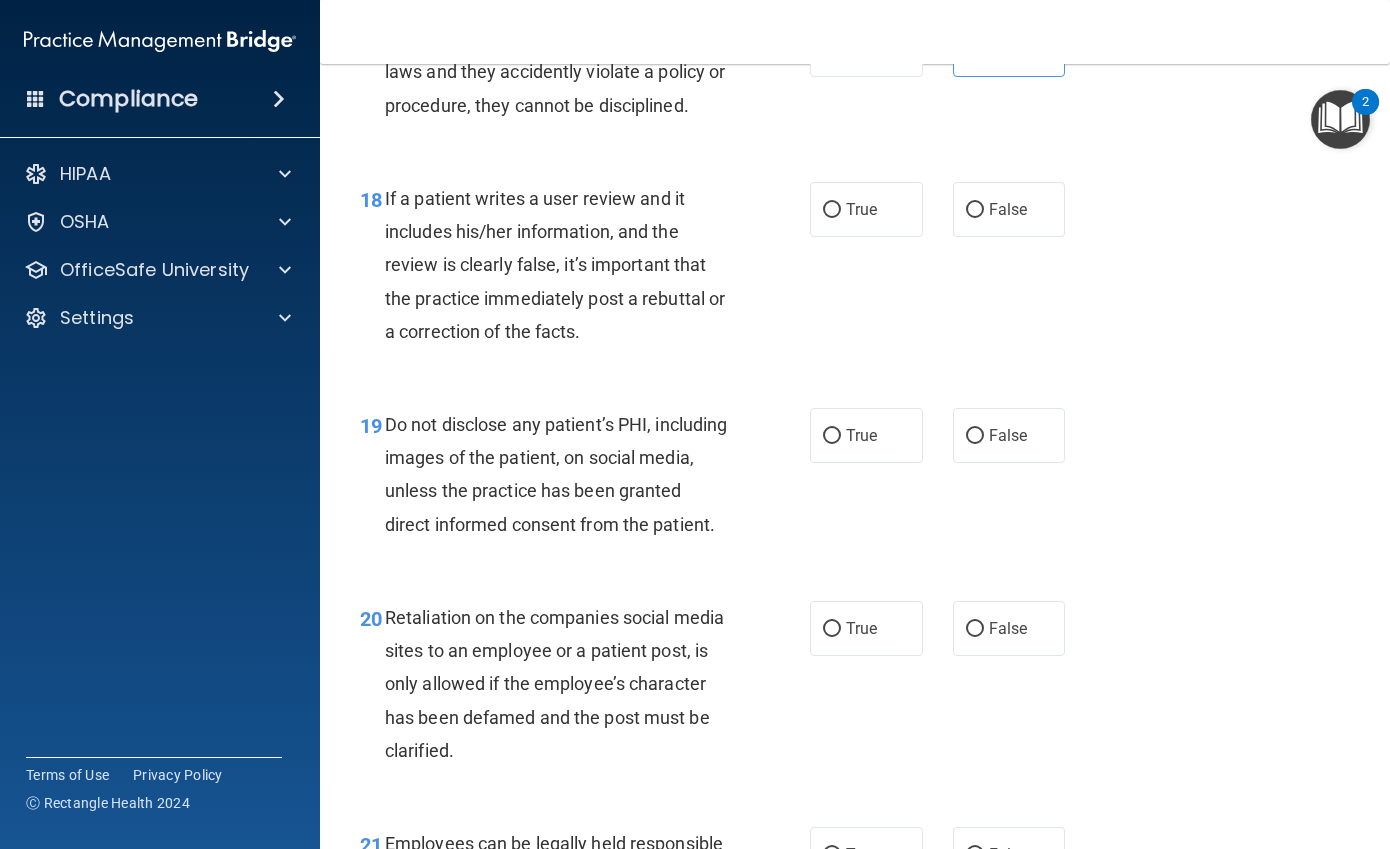 scroll, scrollTop: 3700, scrollLeft: 0, axis: vertical 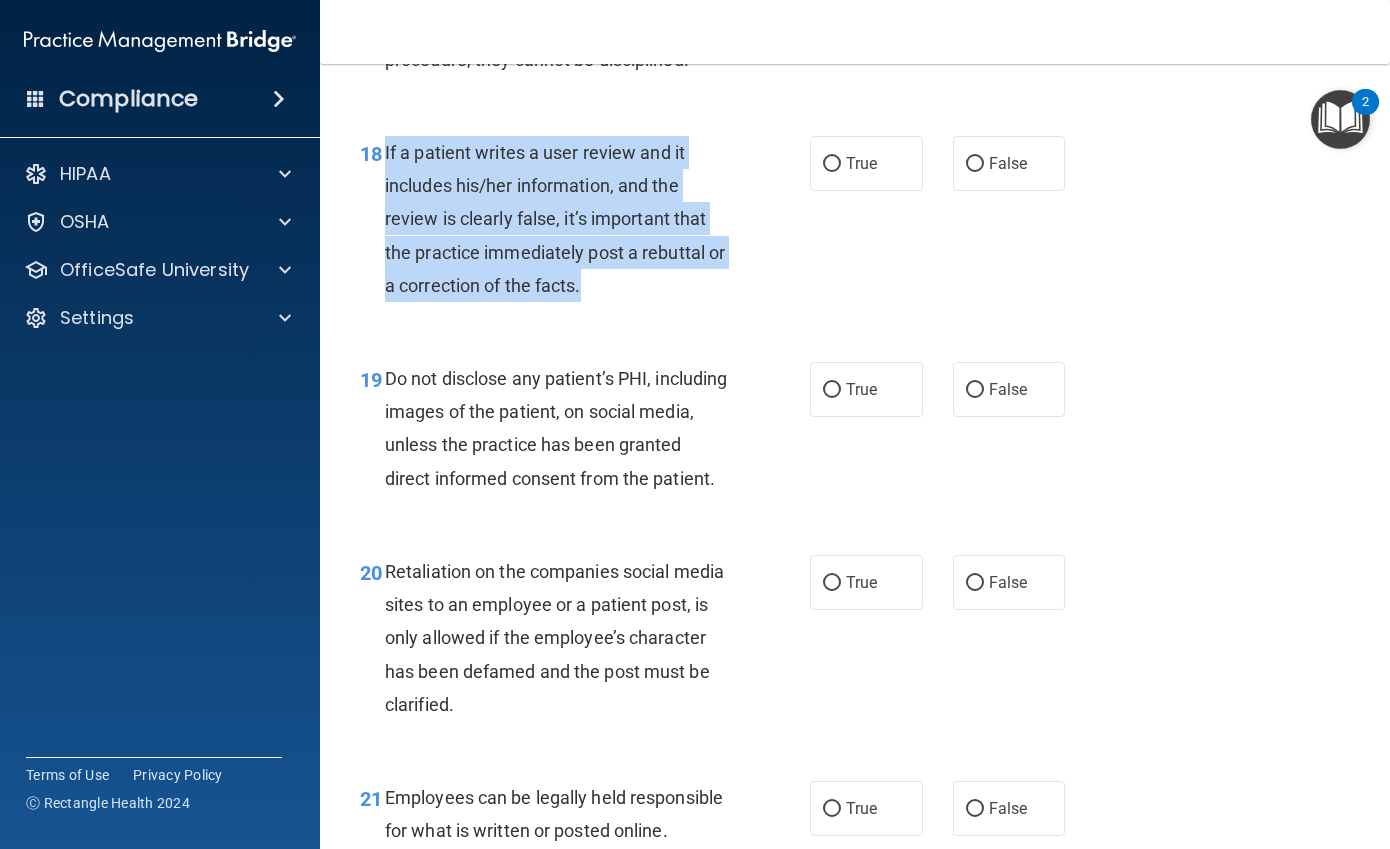 drag, startPoint x: 642, startPoint y: 348, endPoint x: 385, endPoint y: 219, distance: 287.5587 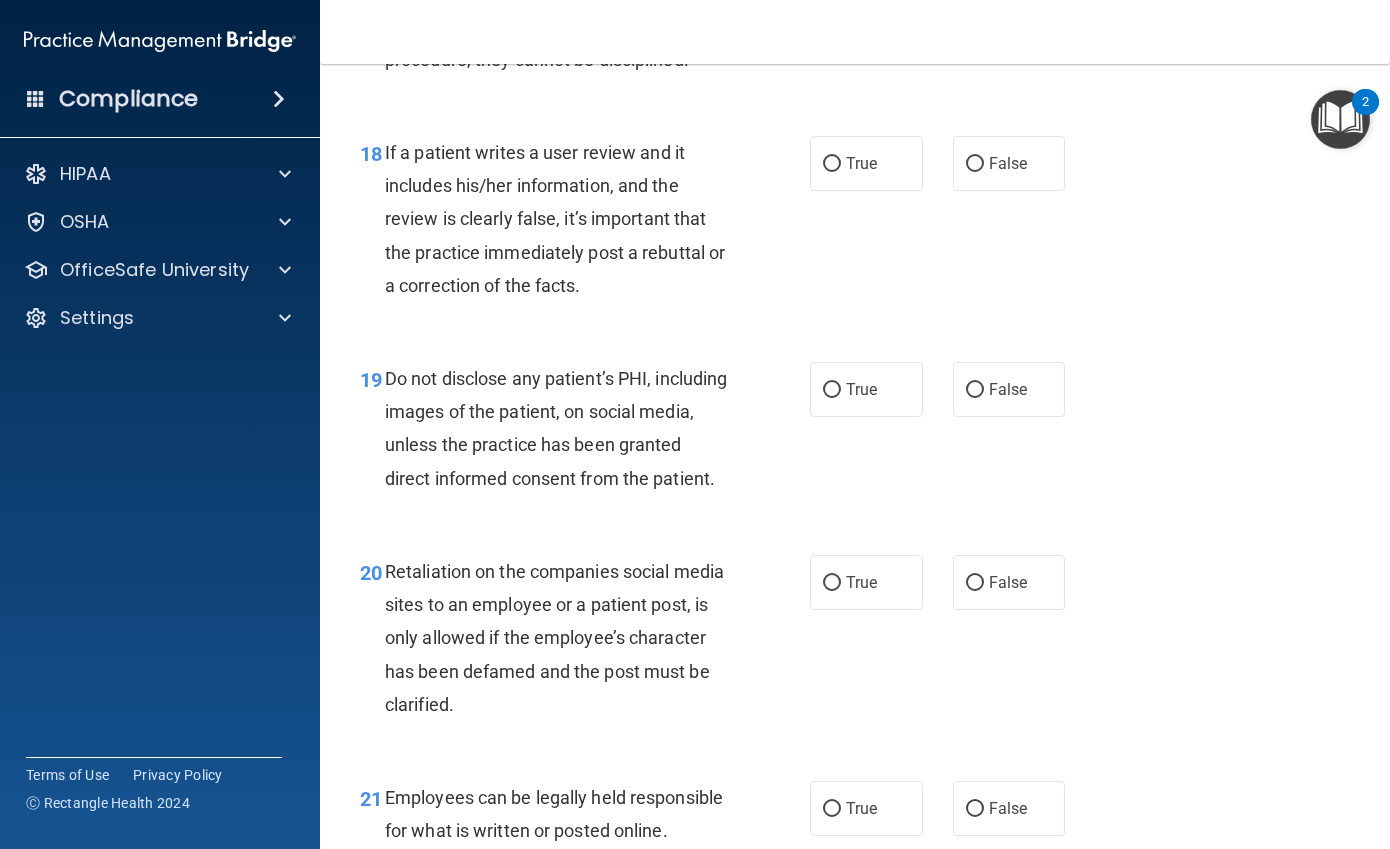 click on "18       If a patient writes a user review and it includes his/her information, and the review is clearly false, it’s important that the practice immediately post a rebuttal or a correction of the facts.                 True           False" at bounding box center (855, 224) 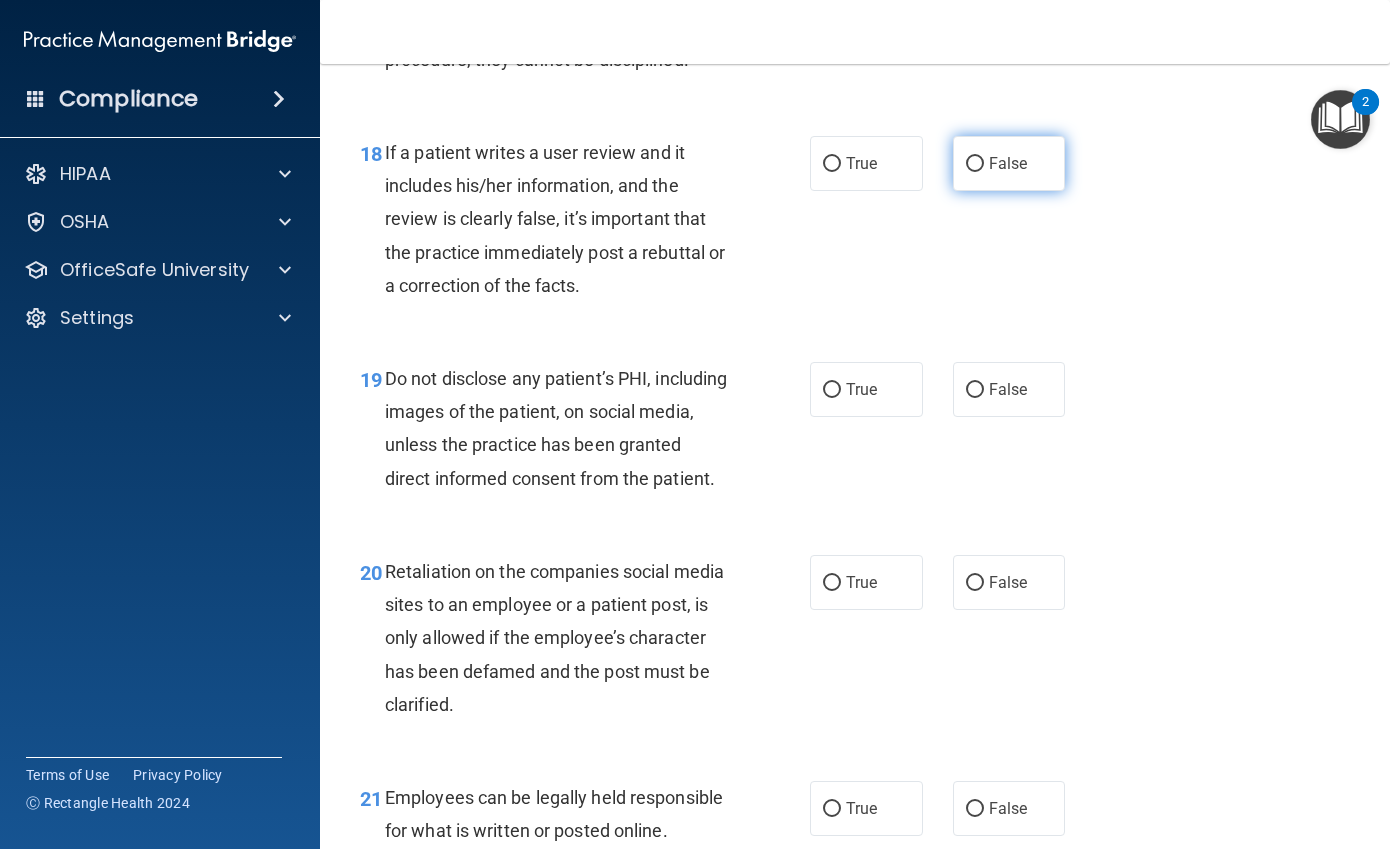click on "False" at bounding box center (1008, 163) 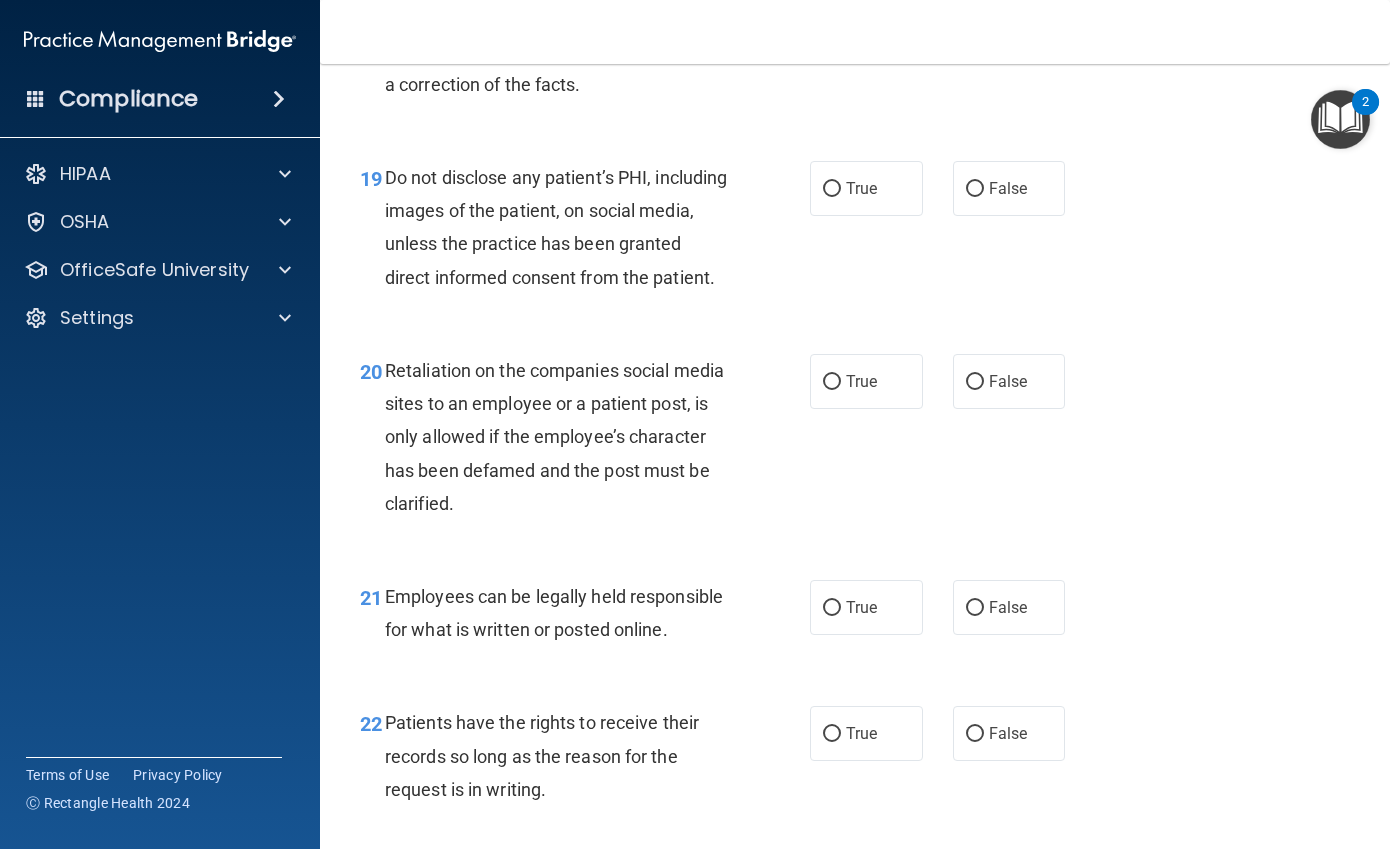 scroll, scrollTop: 4000, scrollLeft: 0, axis: vertical 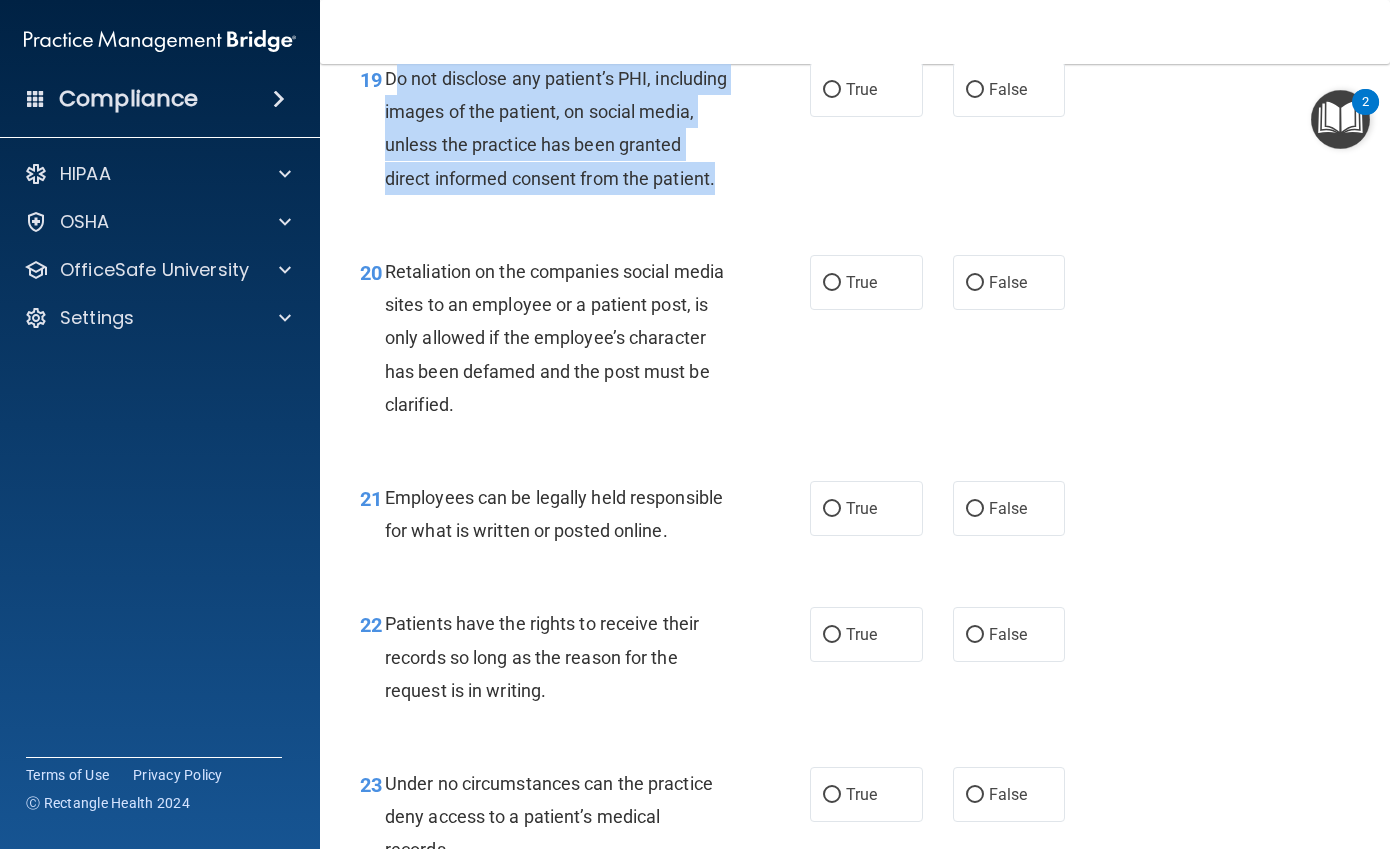 drag, startPoint x: 604, startPoint y: 272, endPoint x: 393, endPoint y: 148, distance: 244.73863 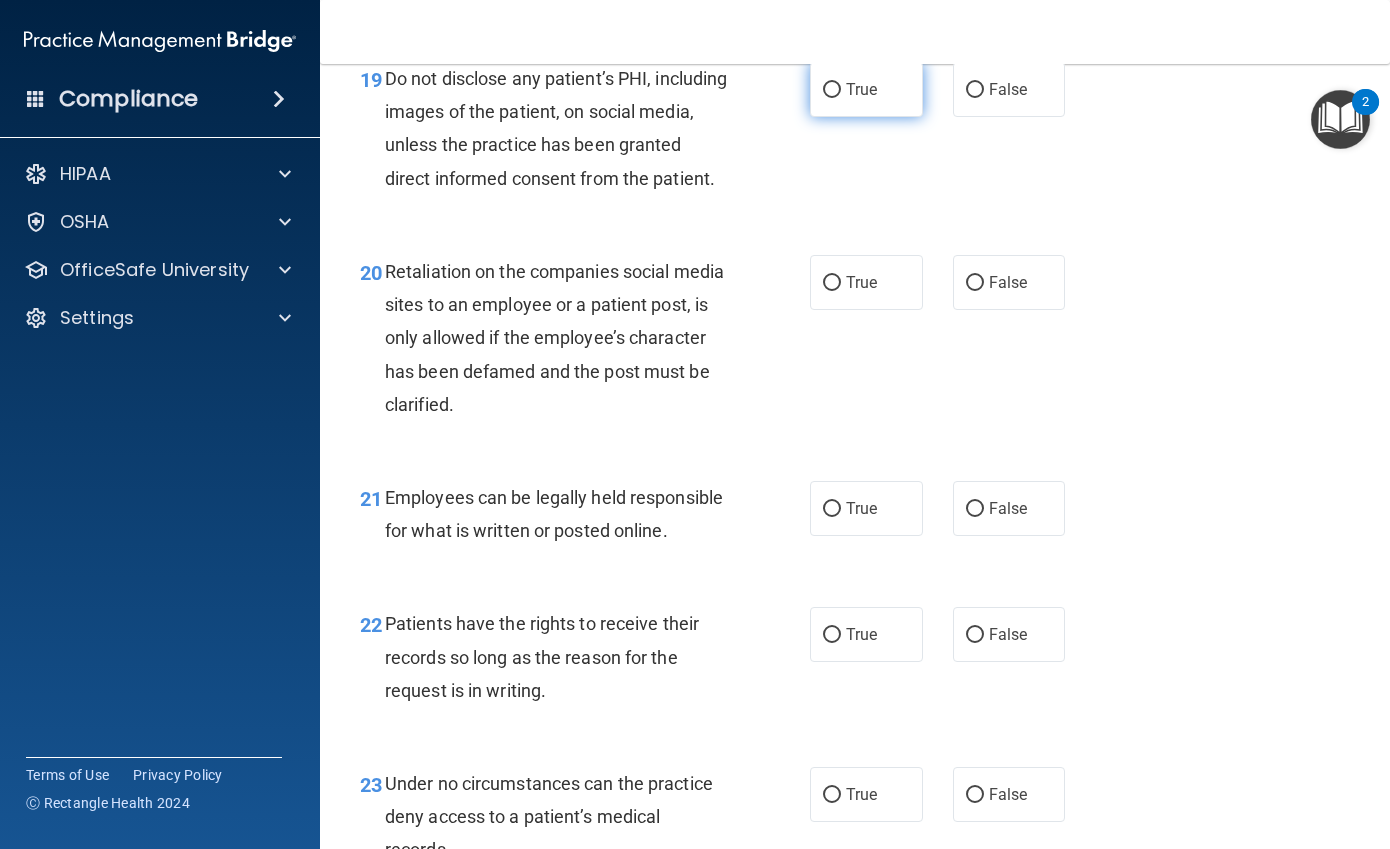 click on "True" at bounding box center [866, 89] 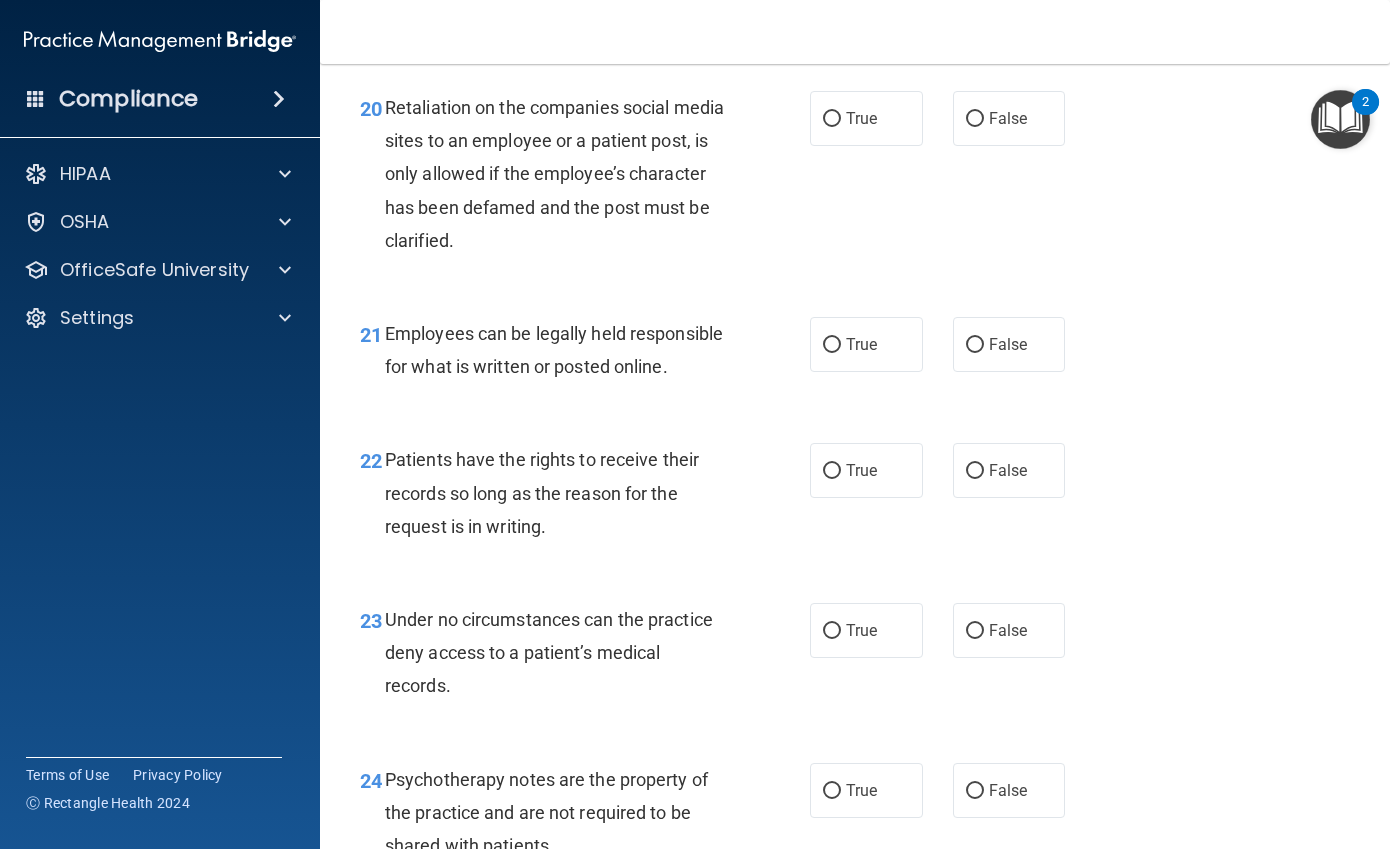 scroll, scrollTop: 4200, scrollLeft: 0, axis: vertical 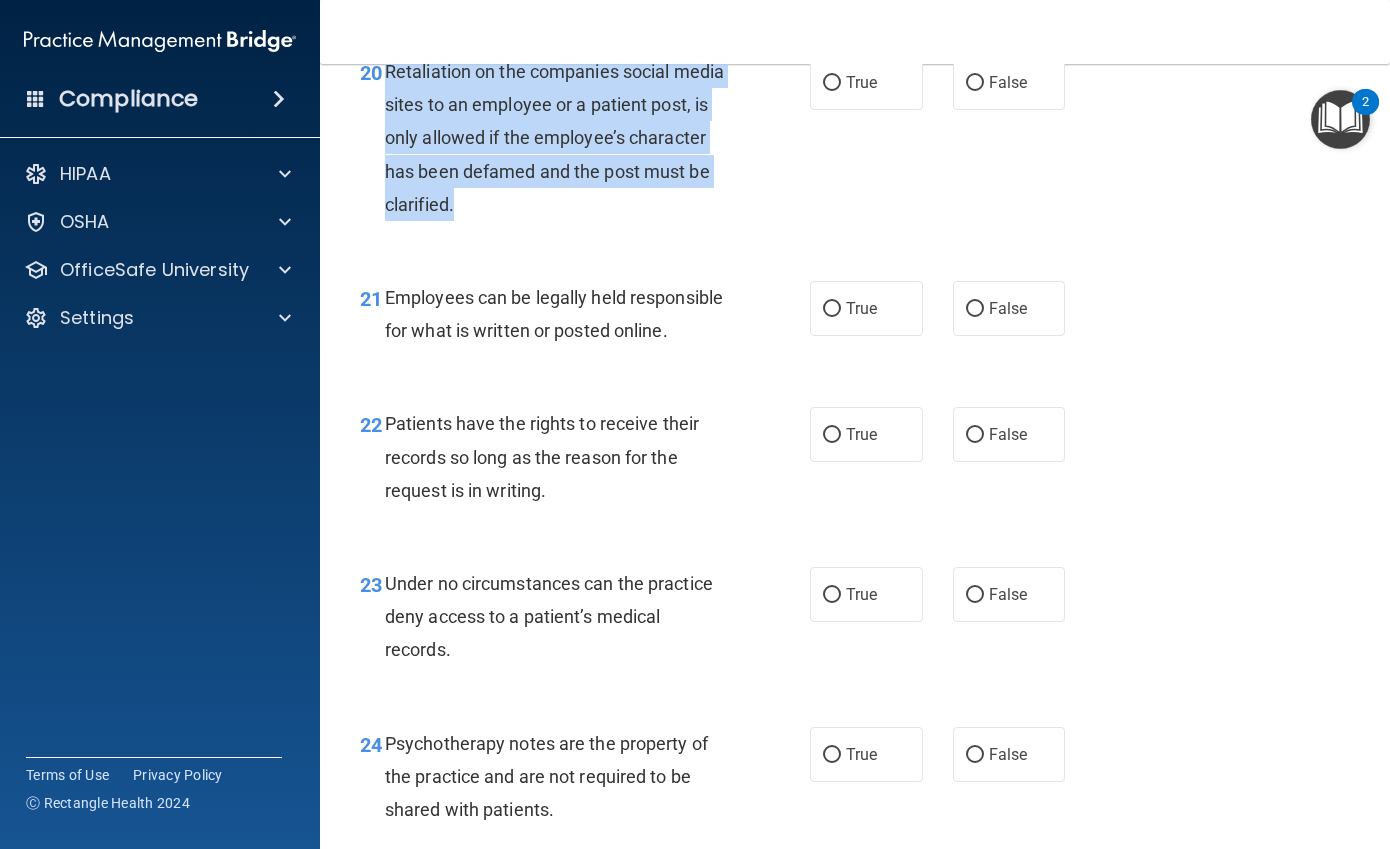 drag, startPoint x: 384, startPoint y: 172, endPoint x: 537, endPoint y: 304, distance: 202.07176 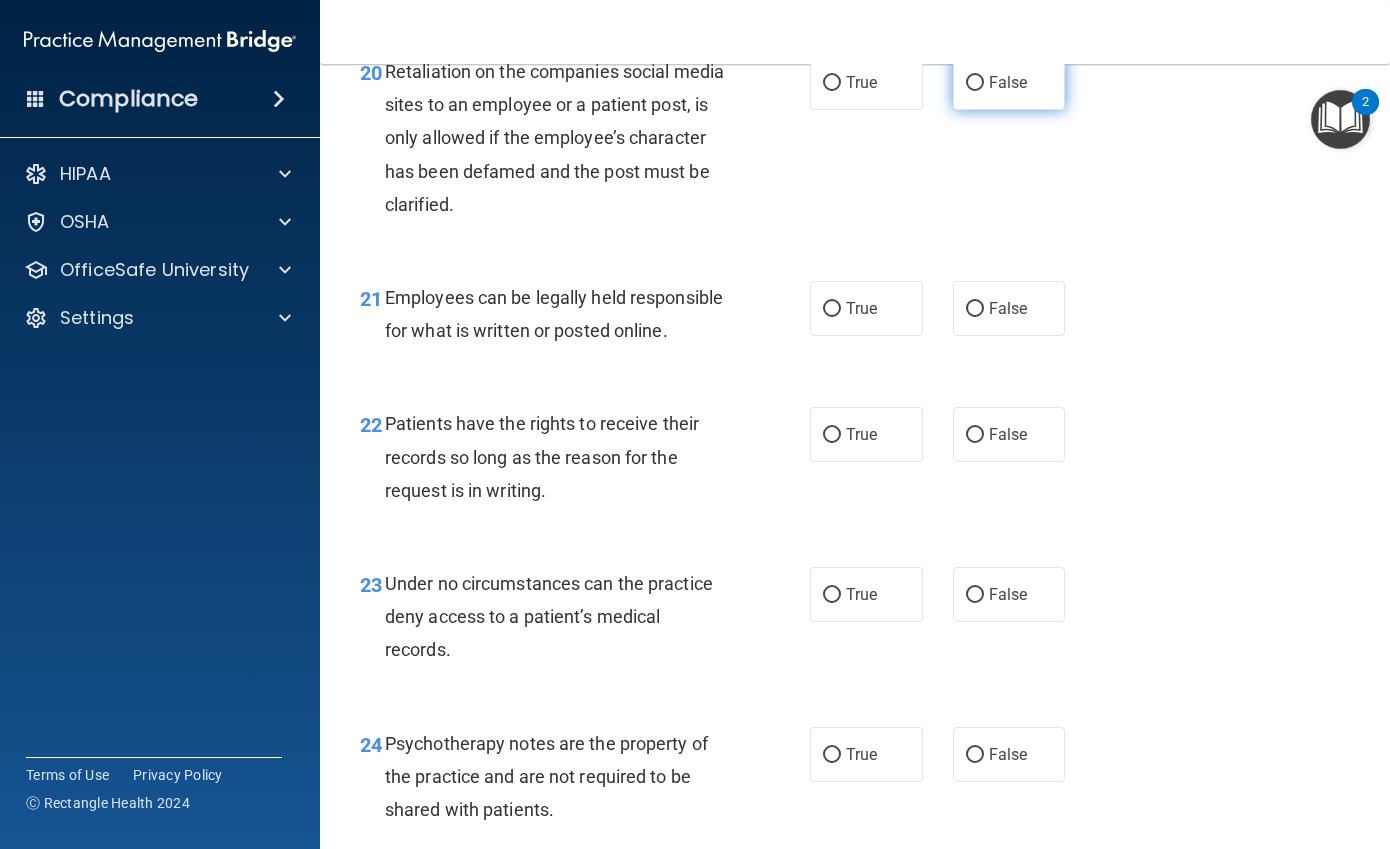 click on "False" at bounding box center (1008, 82) 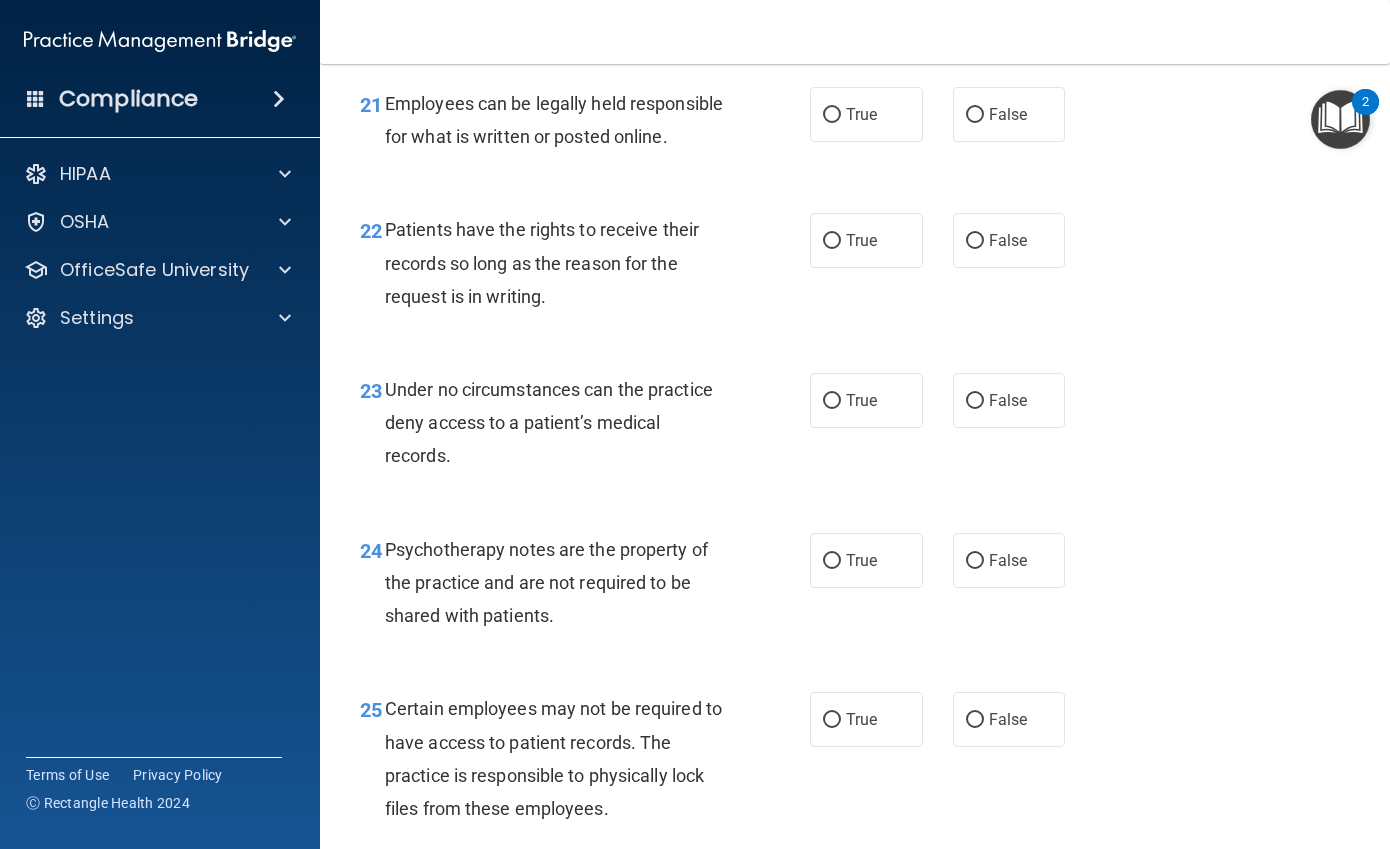 scroll, scrollTop: 4400, scrollLeft: 0, axis: vertical 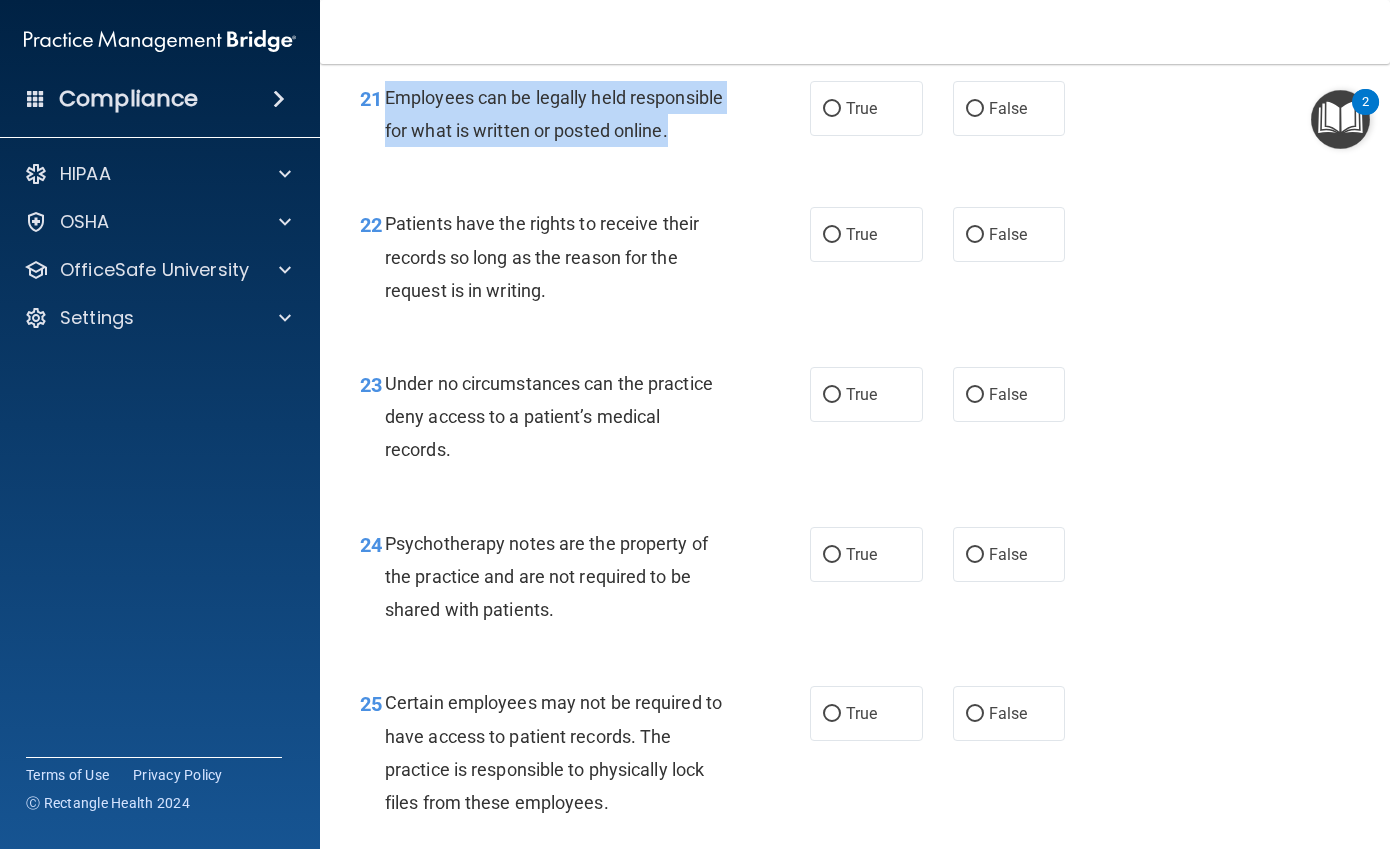 drag, startPoint x: 468, startPoint y: 266, endPoint x: 388, endPoint y: 199, distance: 104.35037 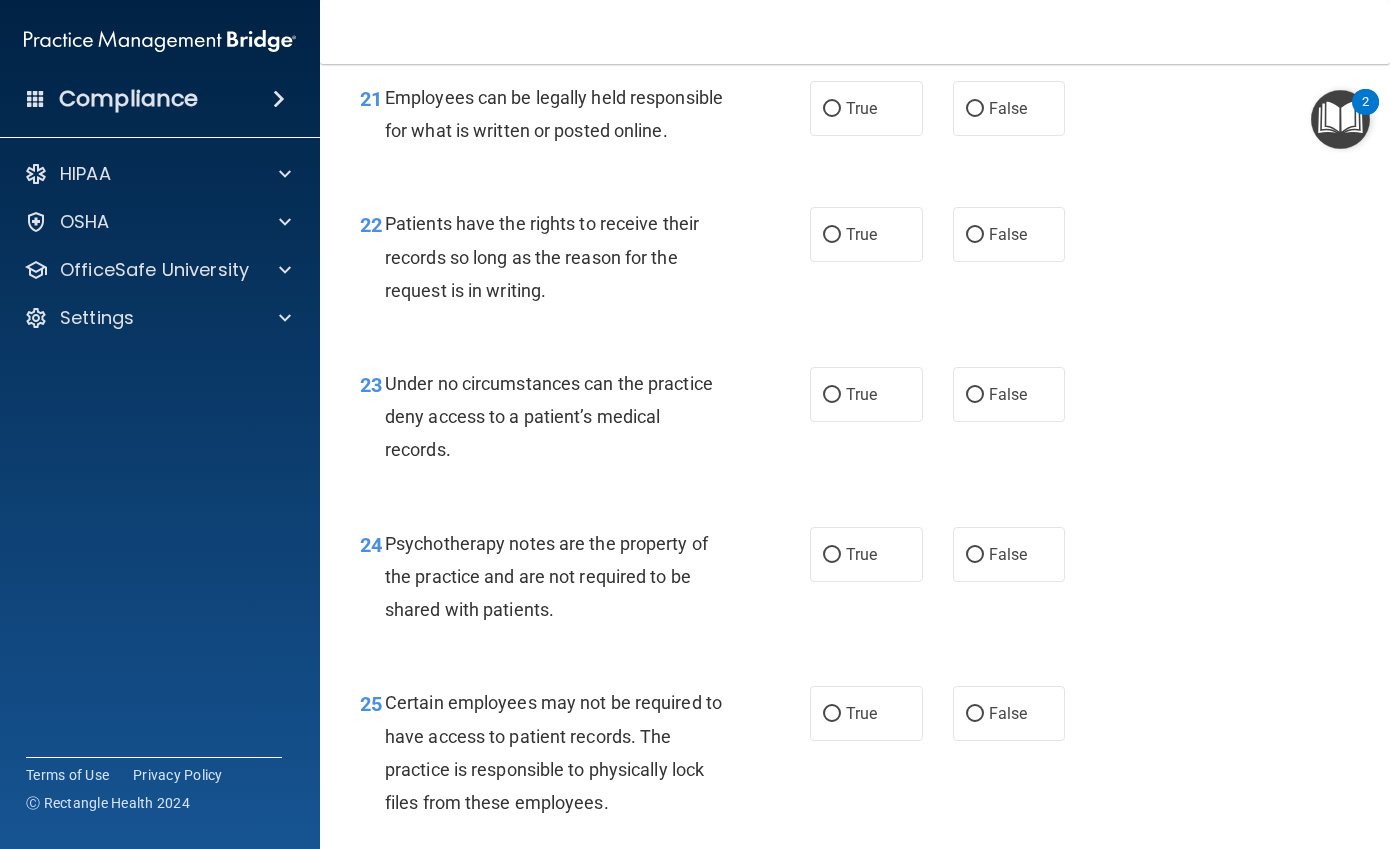 drag, startPoint x: 659, startPoint y: 171, endPoint x: 703, endPoint y: 250, distance: 90.426765 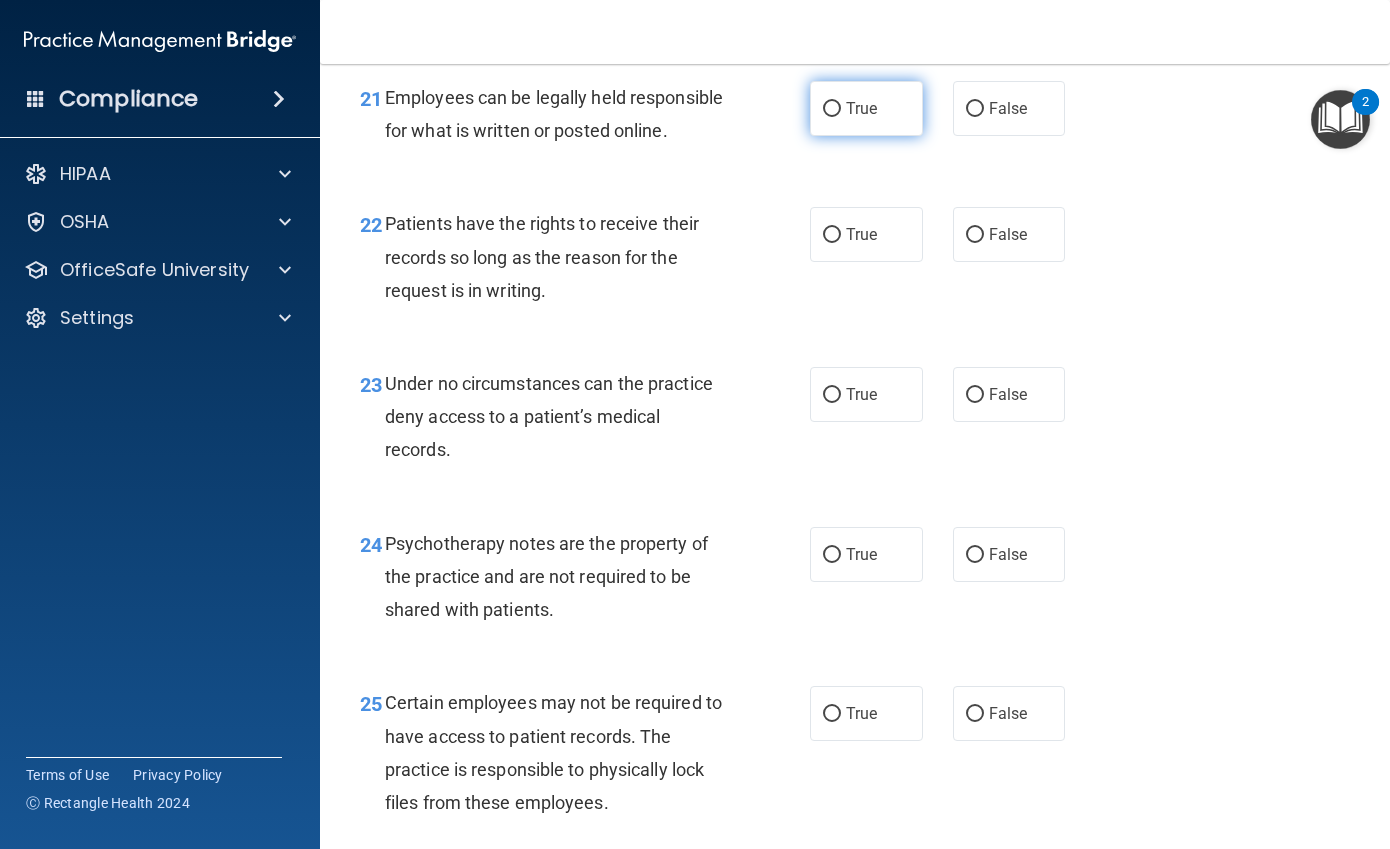click on "True" at bounding box center [866, 108] 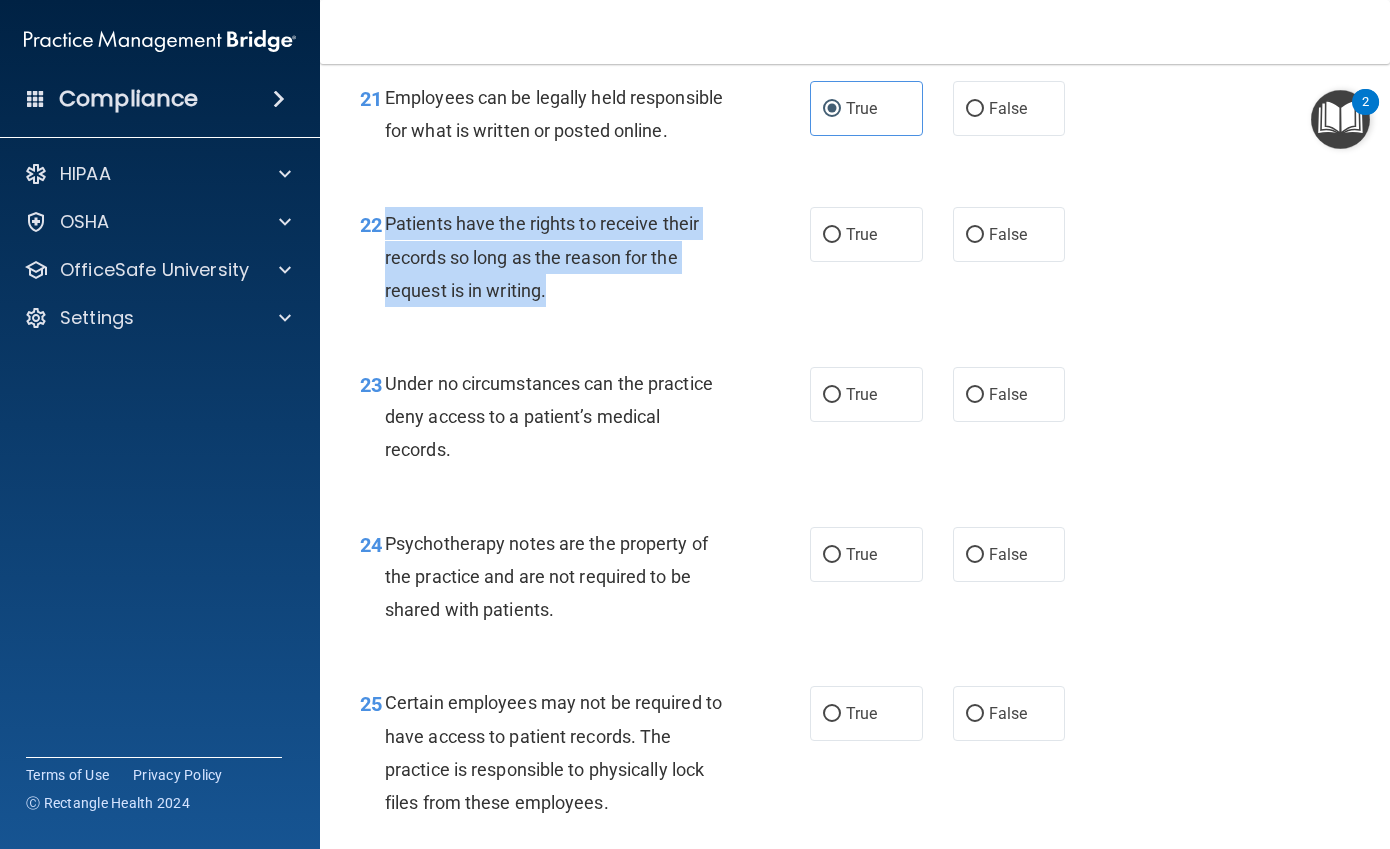 drag, startPoint x: 619, startPoint y: 433, endPoint x: 389, endPoint y: 354, distance: 243.18922 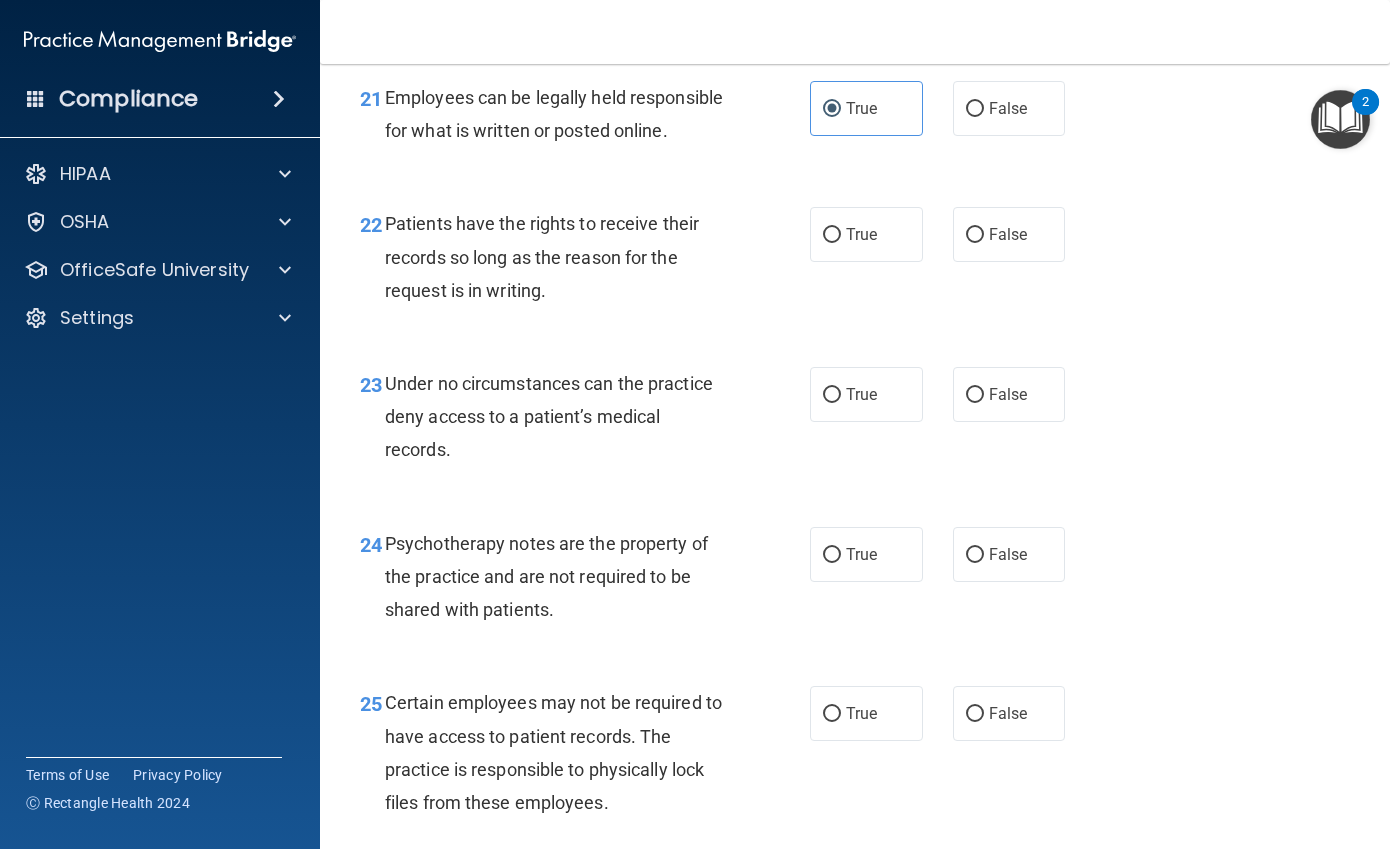 click on "22       Patients have the rights to receive their records so long as the reason for the request is in writing.                 True           False" at bounding box center (855, 262) 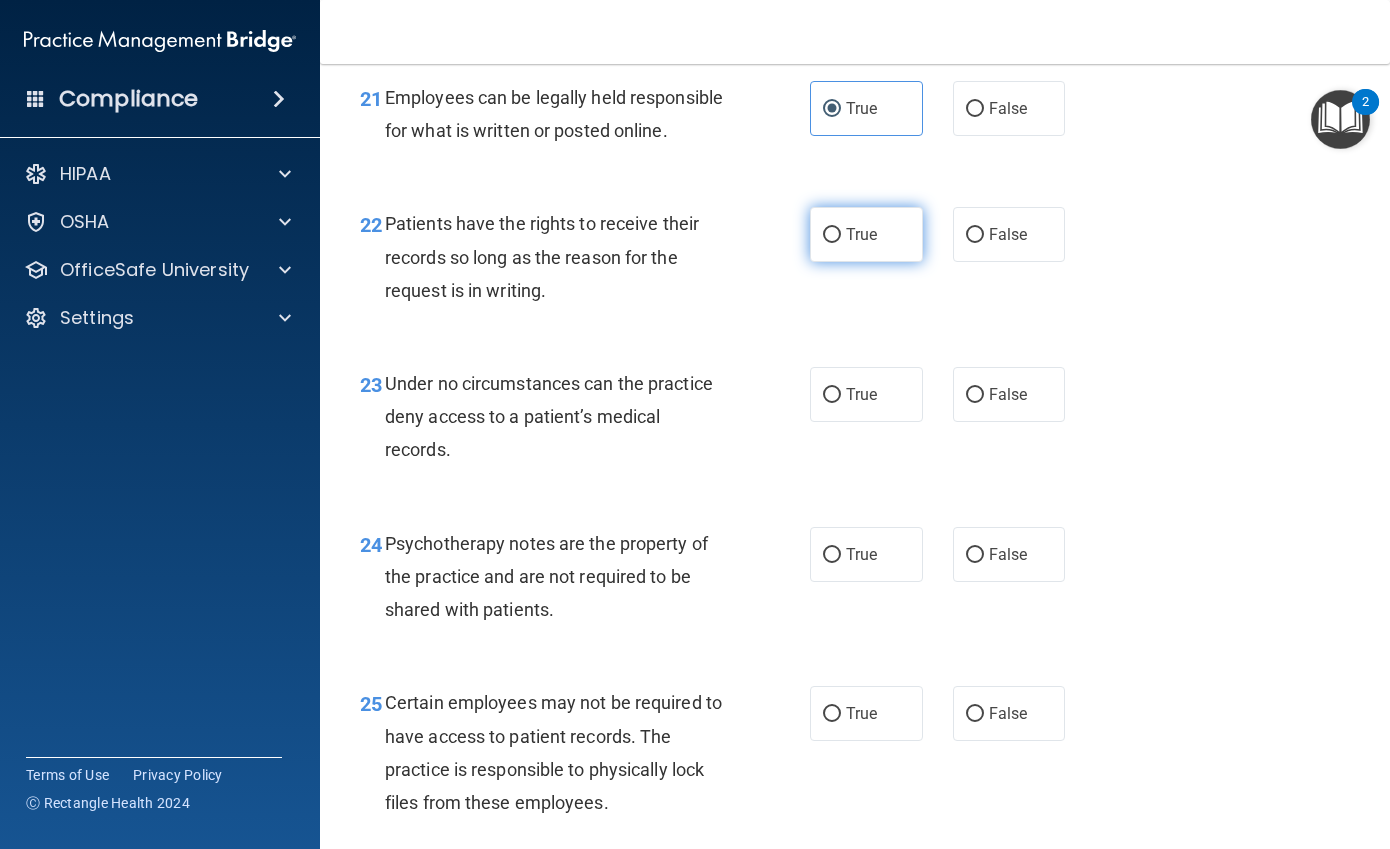 click on "True" at bounding box center [861, 234] 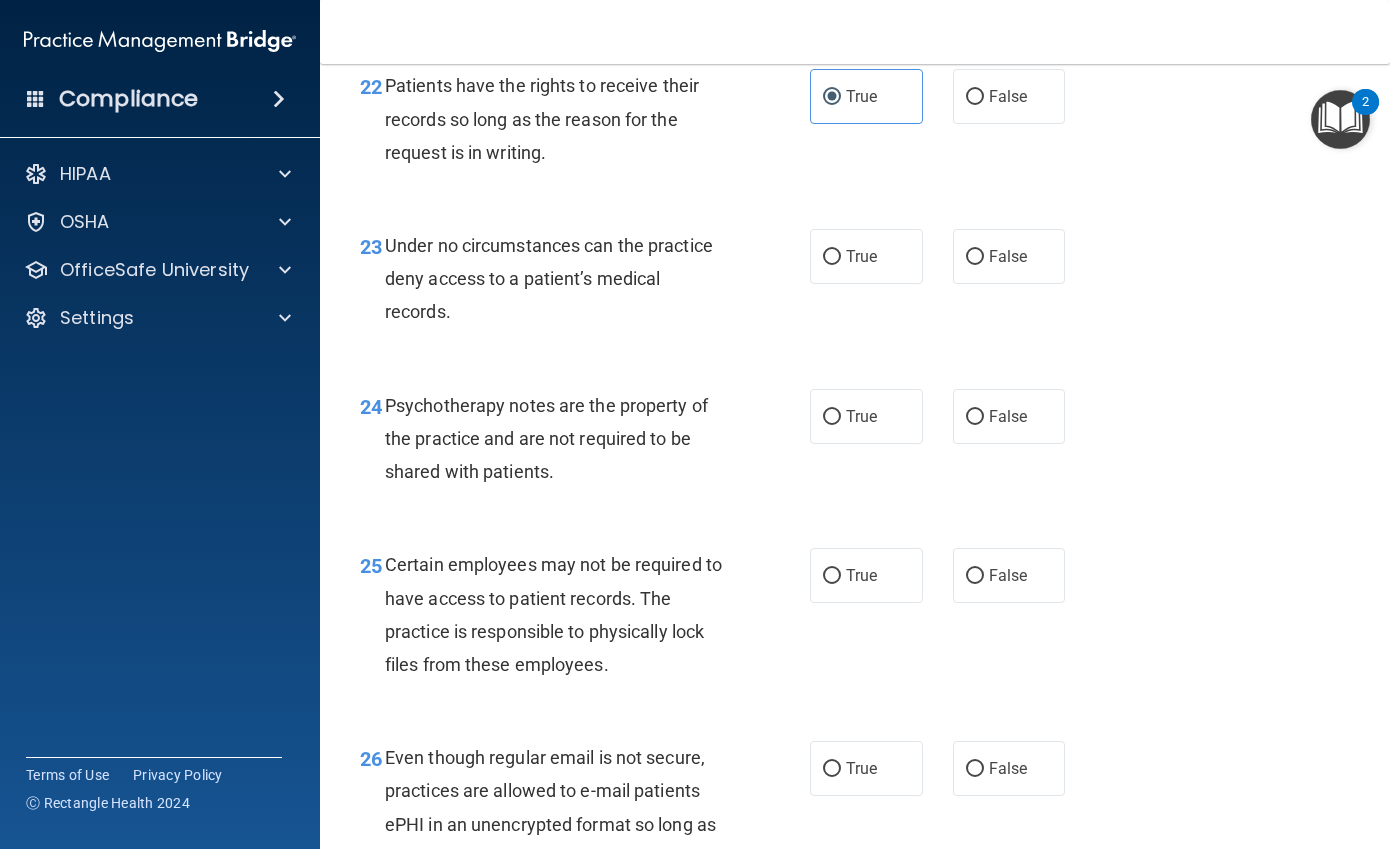 scroll, scrollTop: 4600, scrollLeft: 0, axis: vertical 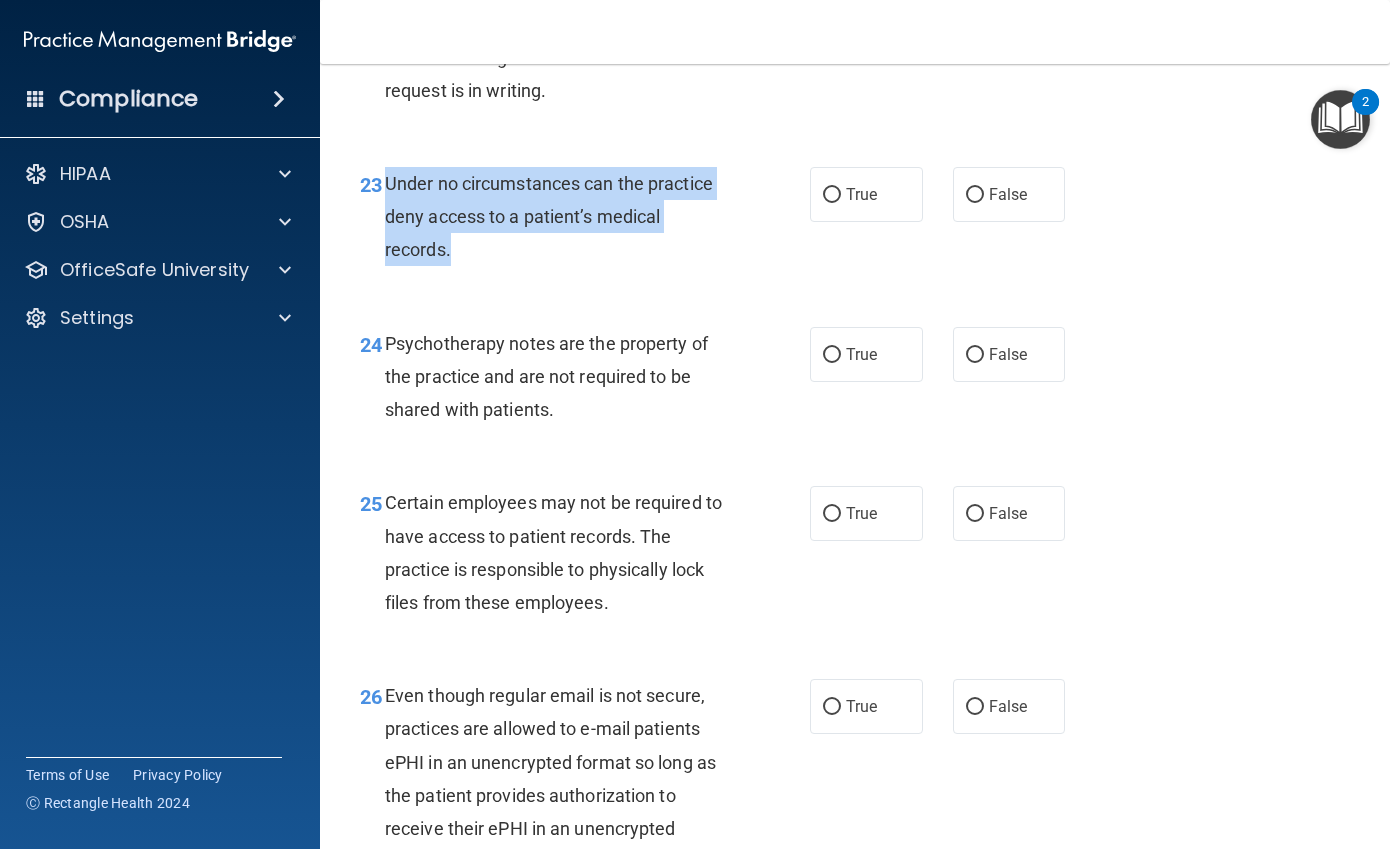 drag, startPoint x: 580, startPoint y: 374, endPoint x: 380, endPoint y: 319, distance: 207.42468 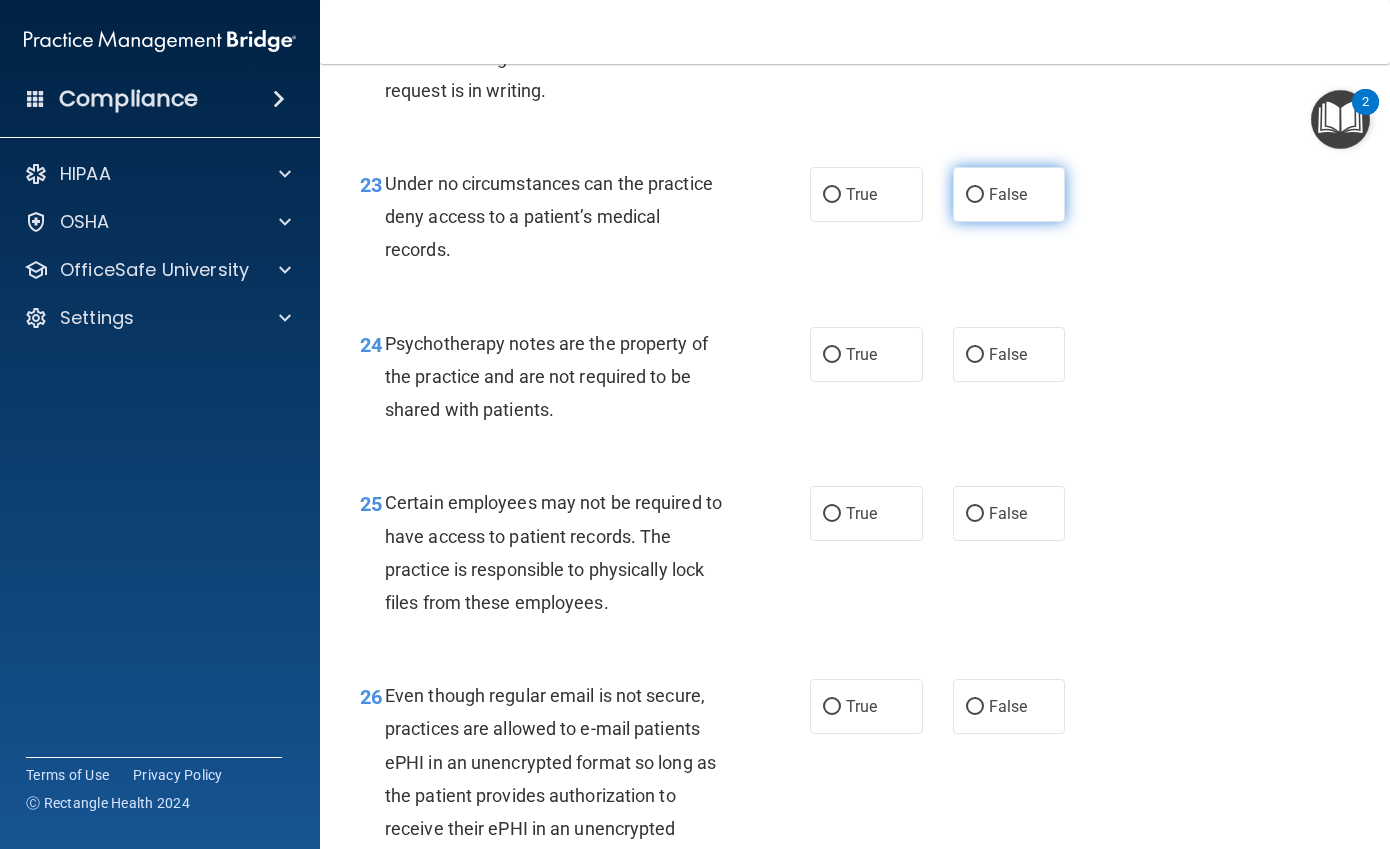 click on "False" at bounding box center [1009, 194] 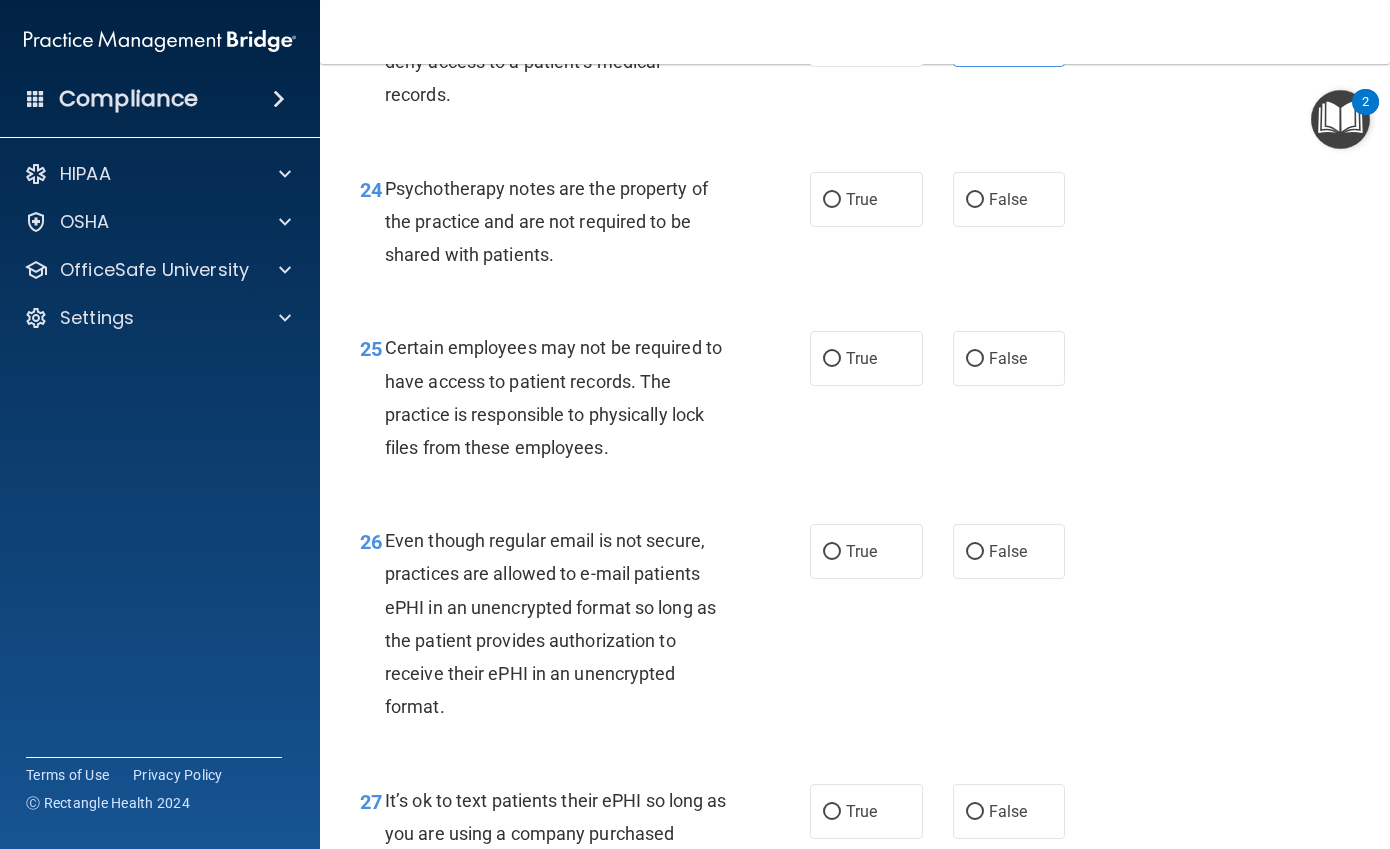 scroll, scrollTop: 4800, scrollLeft: 0, axis: vertical 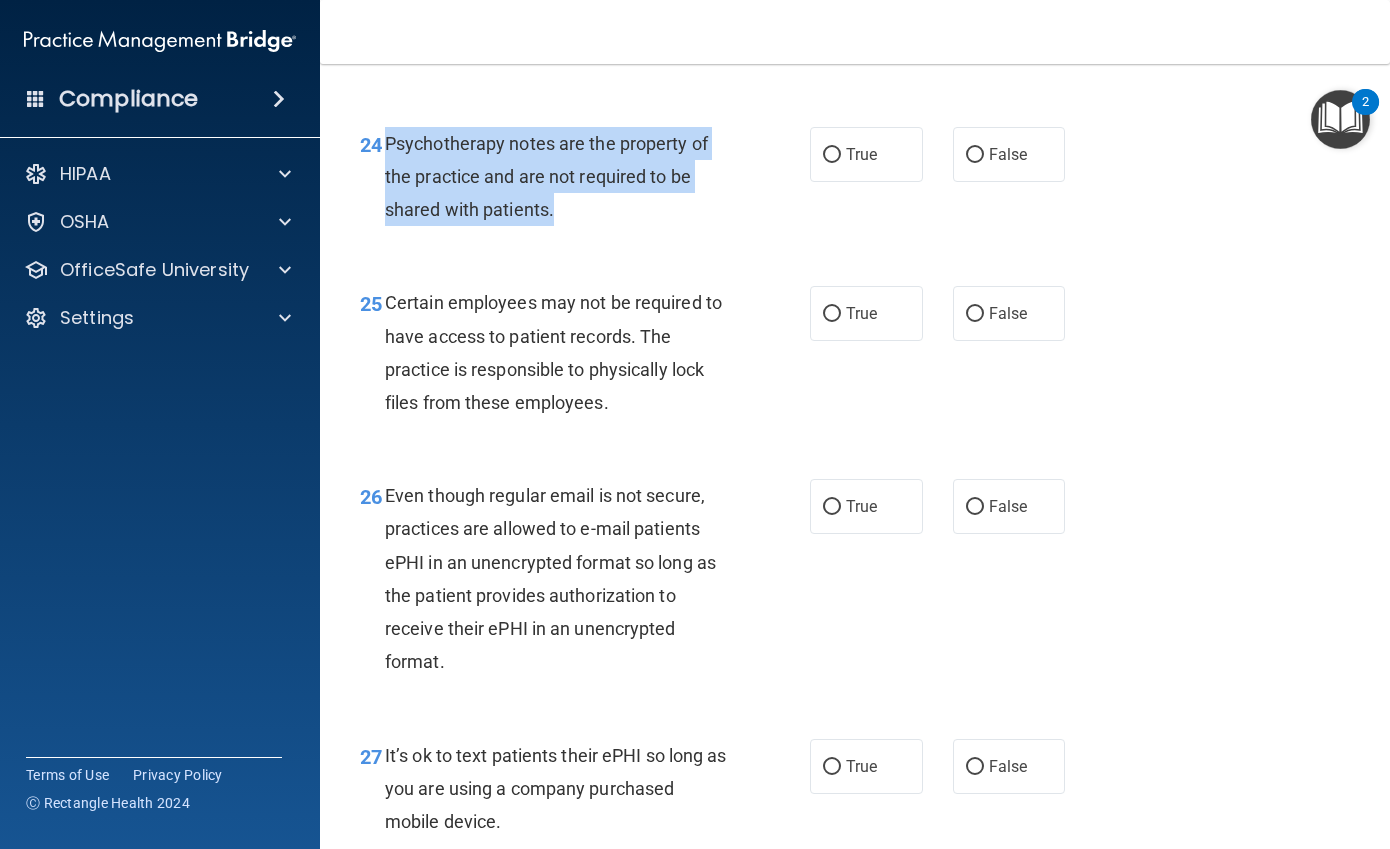 drag, startPoint x: 614, startPoint y: 346, endPoint x: 384, endPoint y: 264, distance: 244.18027 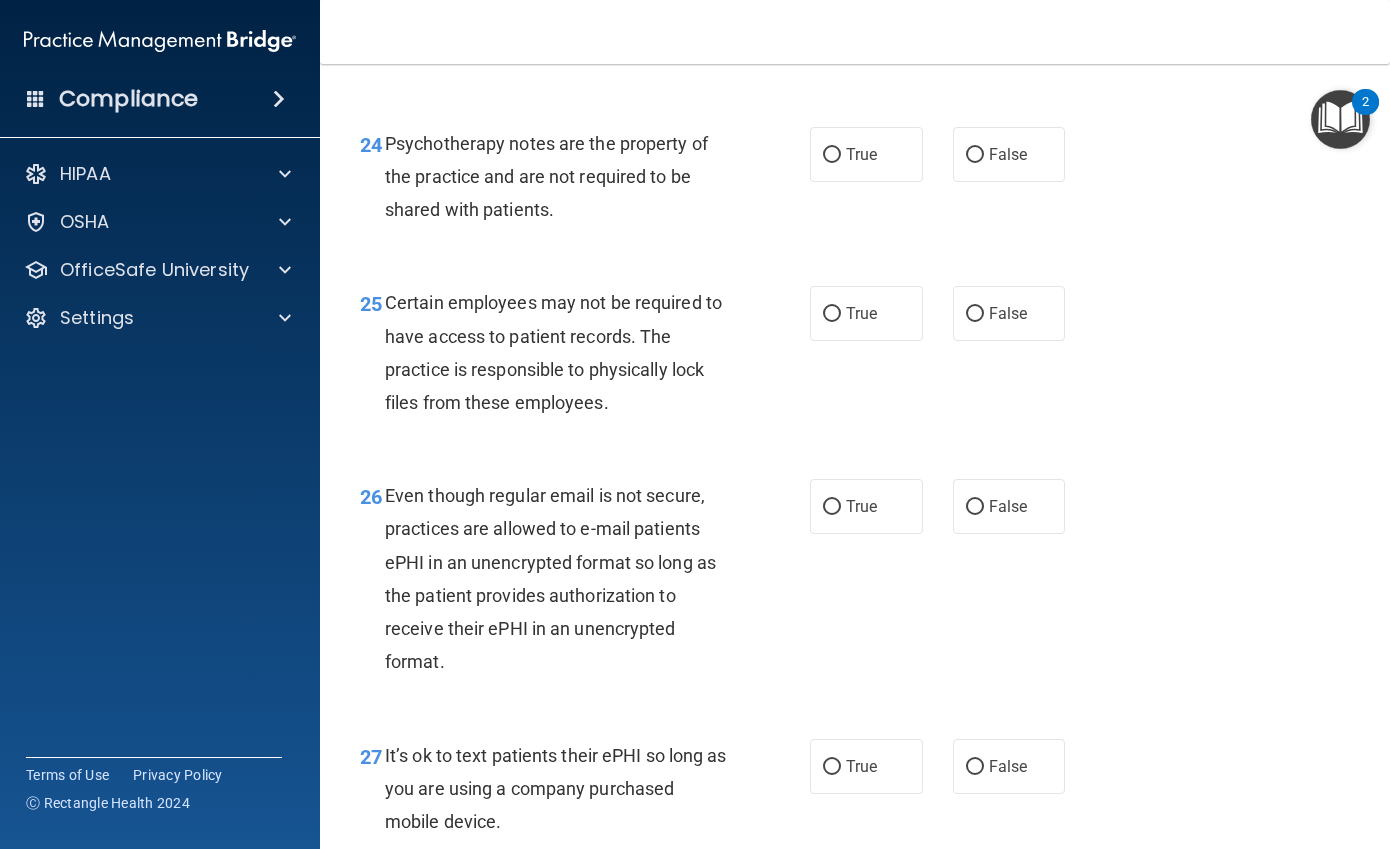 click on "Under no circumstances can the practice deny access to a patient’s medical records." at bounding box center [565, 17] 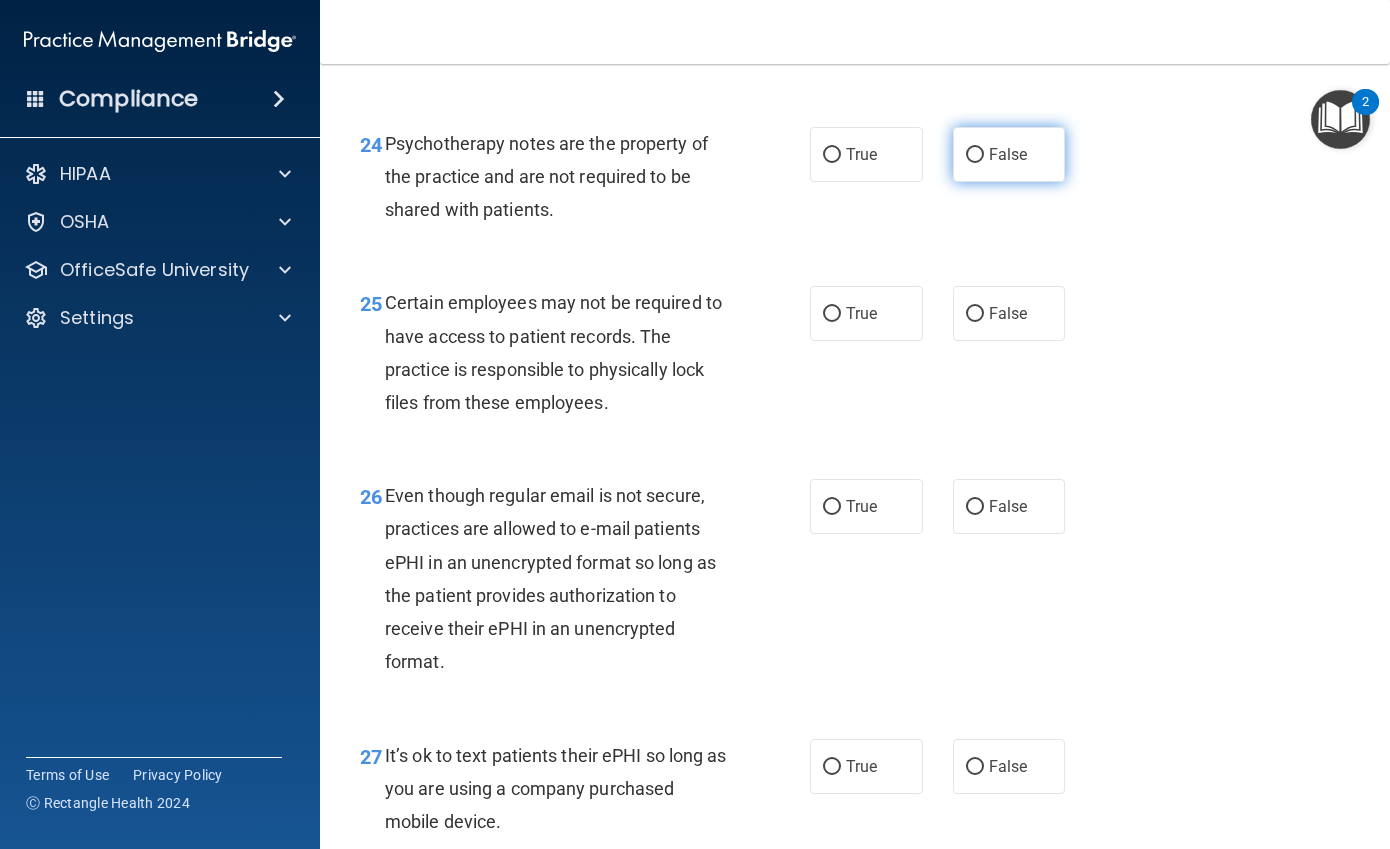 click on "False" at bounding box center (1009, 154) 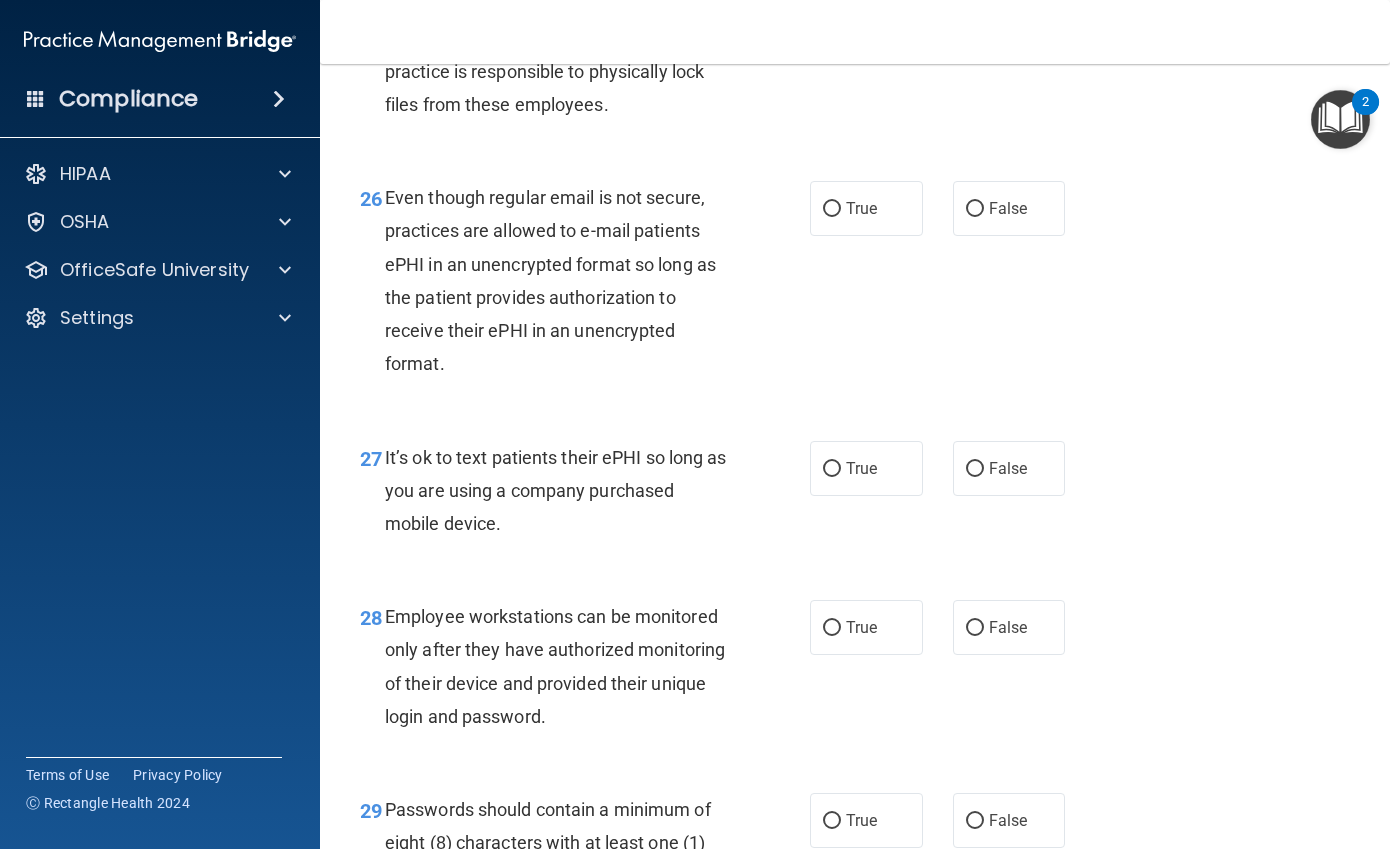 scroll, scrollTop: 5100, scrollLeft: 0, axis: vertical 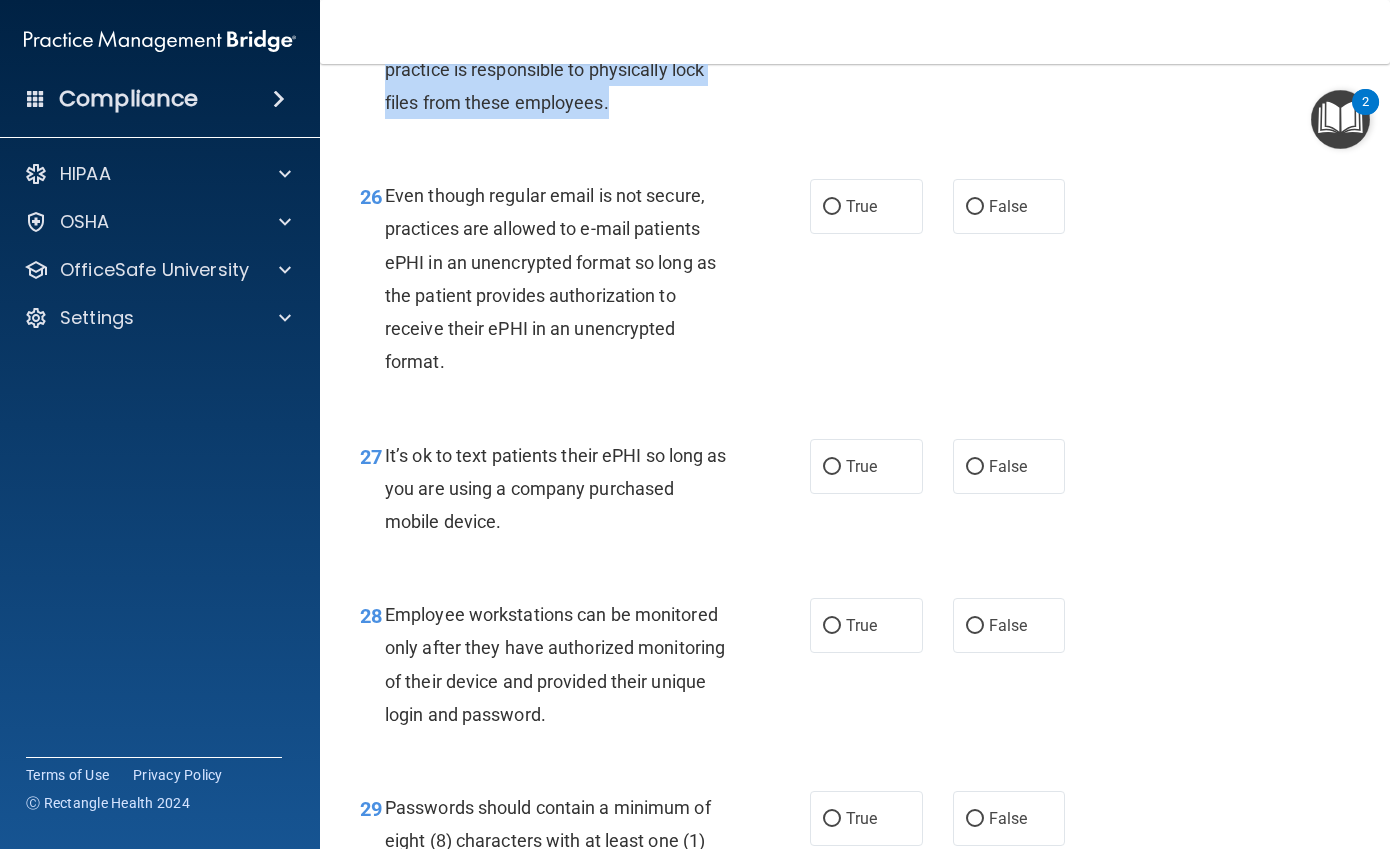 drag, startPoint x: 638, startPoint y: 248, endPoint x: 378, endPoint y: 127, distance: 286.77692 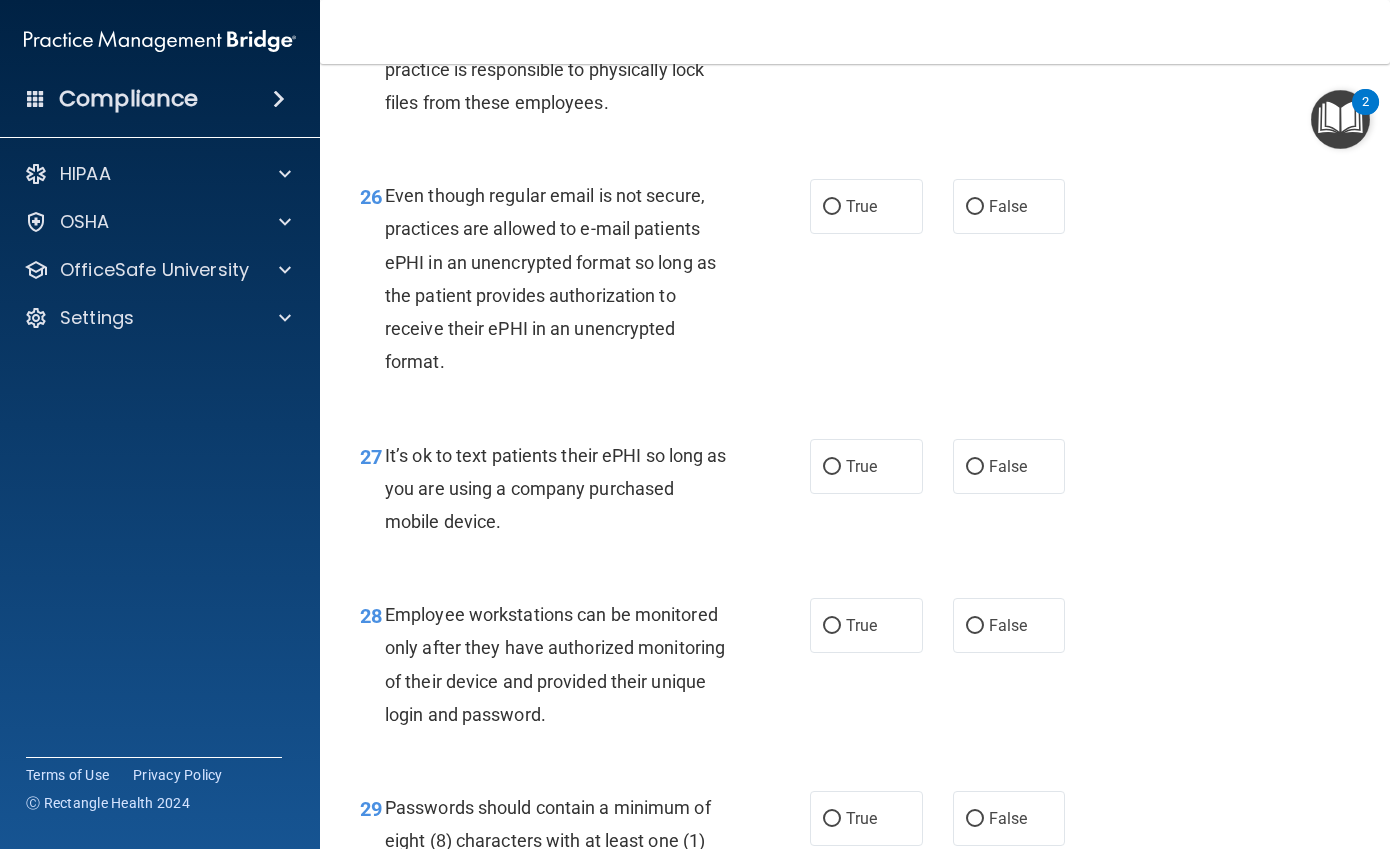 click on "False" at bounding box center (1008, 13) 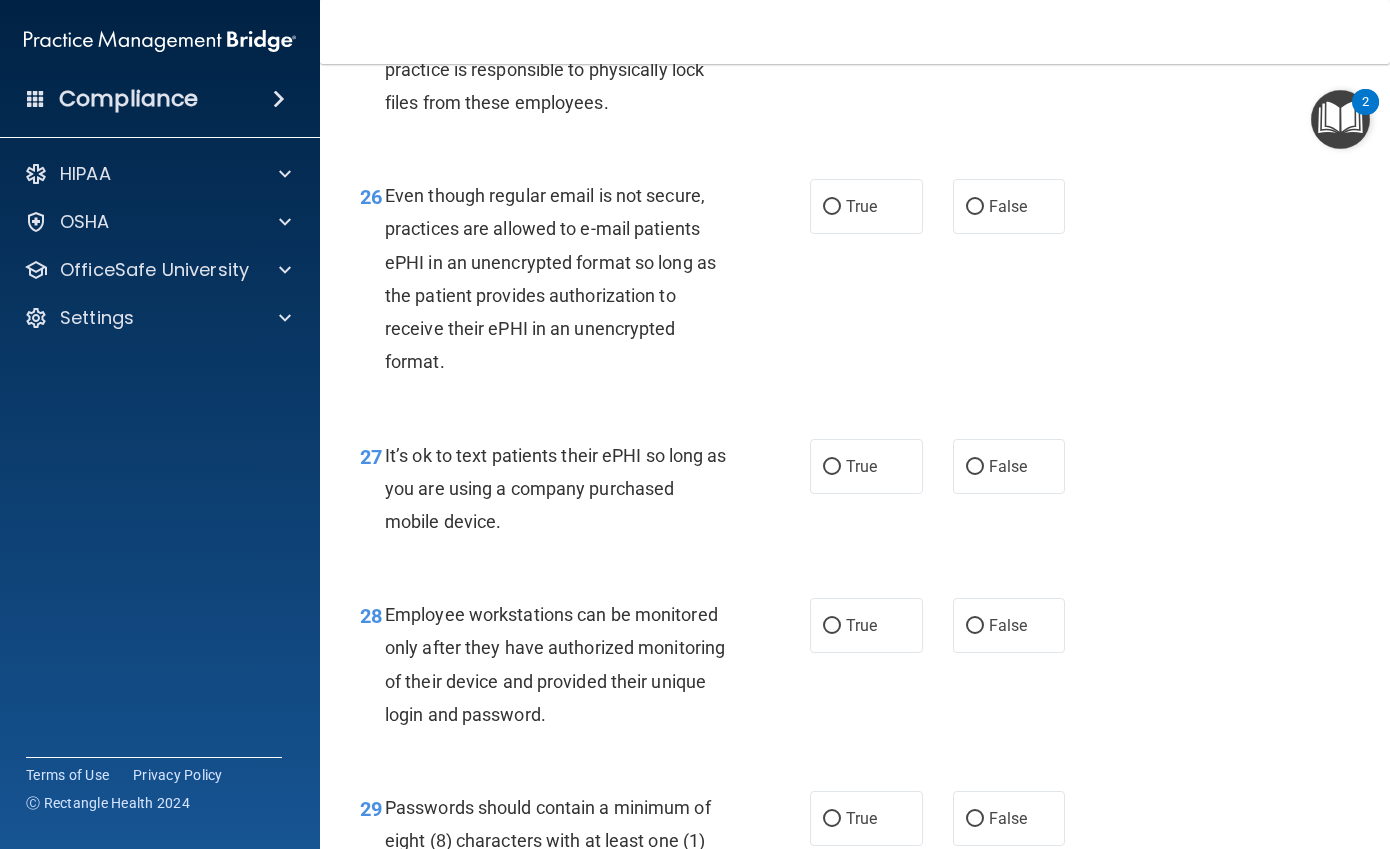 radio on "false" 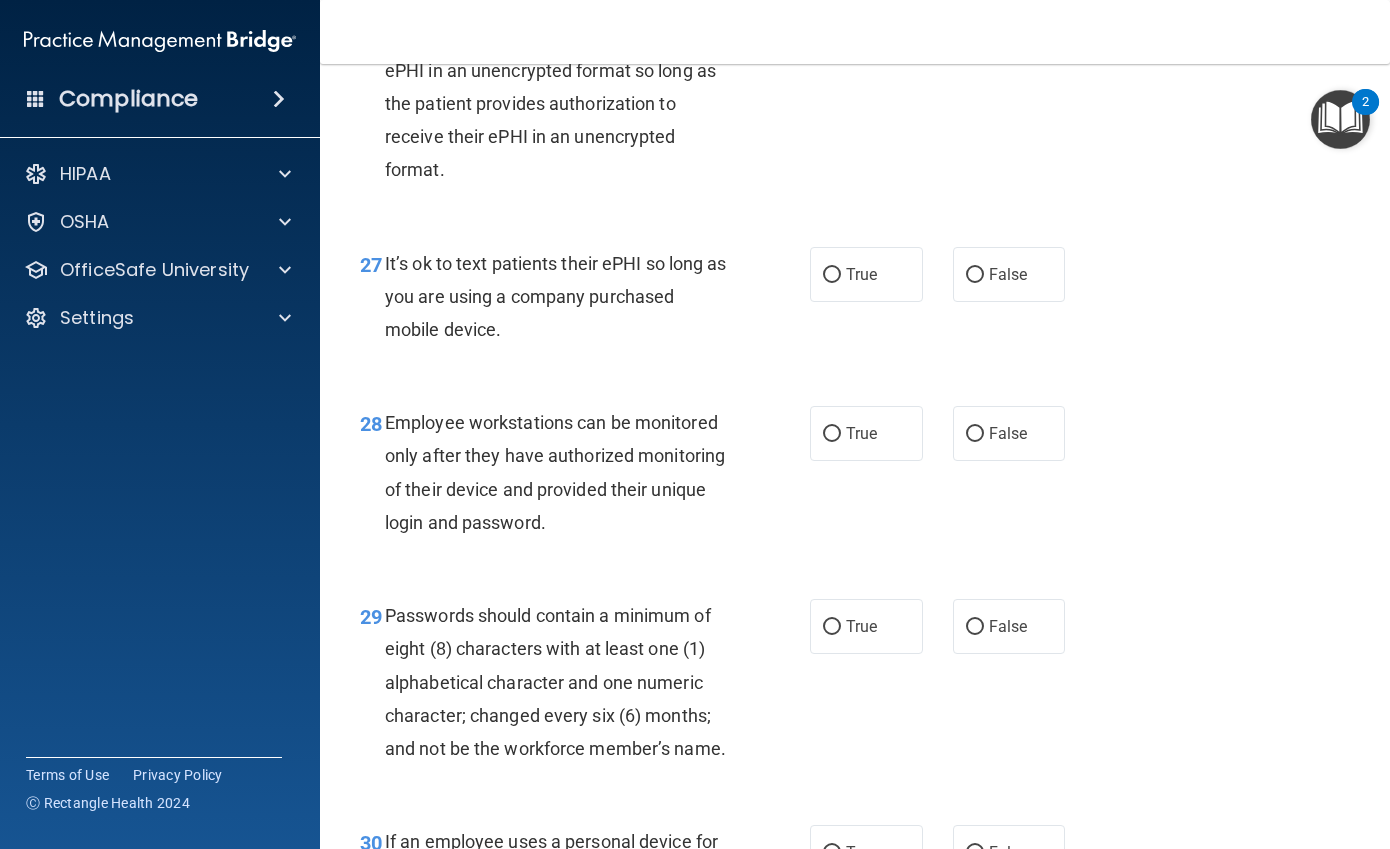 scroll, scrollTop: 5300, scrollLeft: 0, axis: vertical 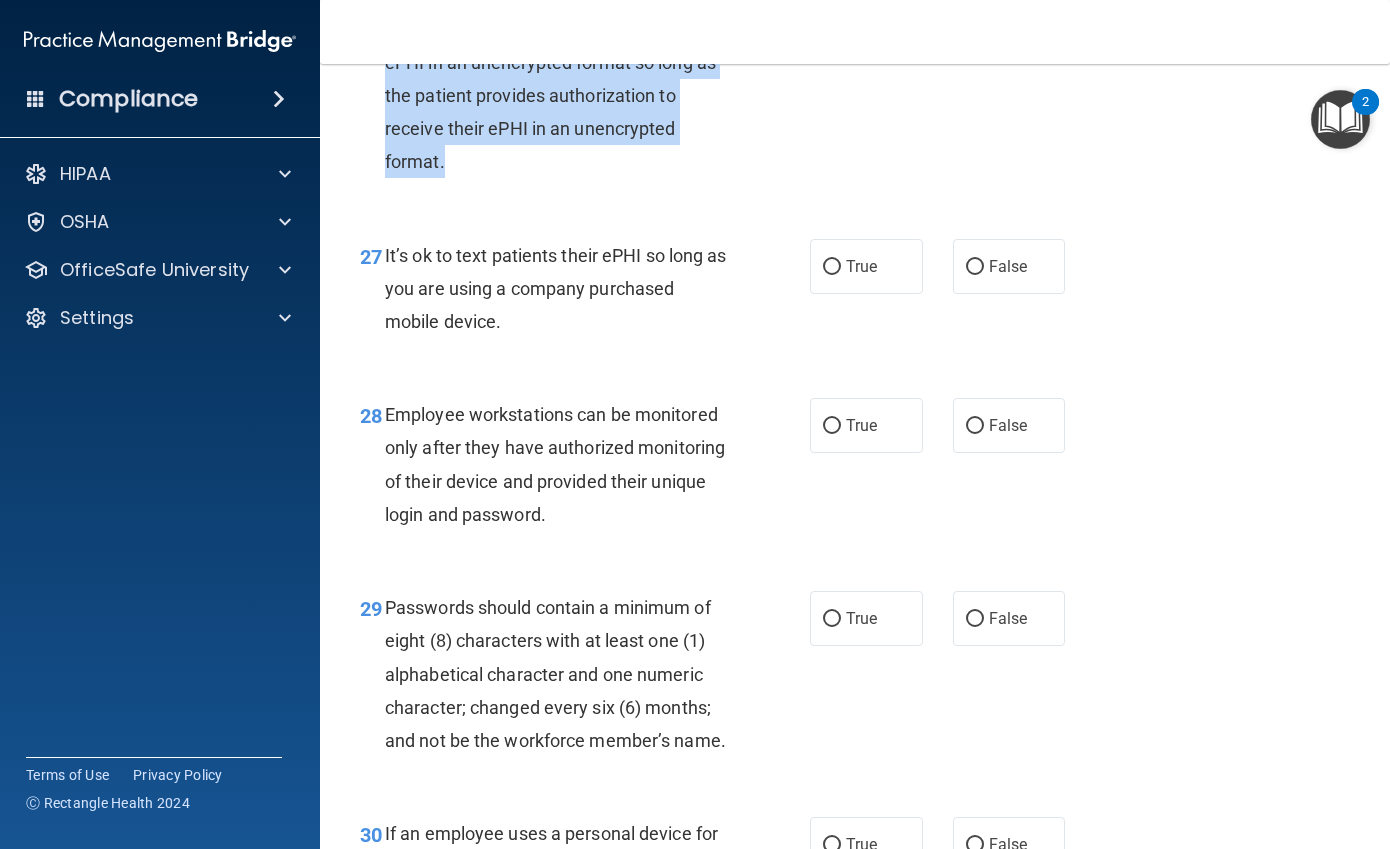 drag, startPoint x: 527, startPoint y: 296, endPoint x: 385, endPoint y: 115, distance: 230.05434 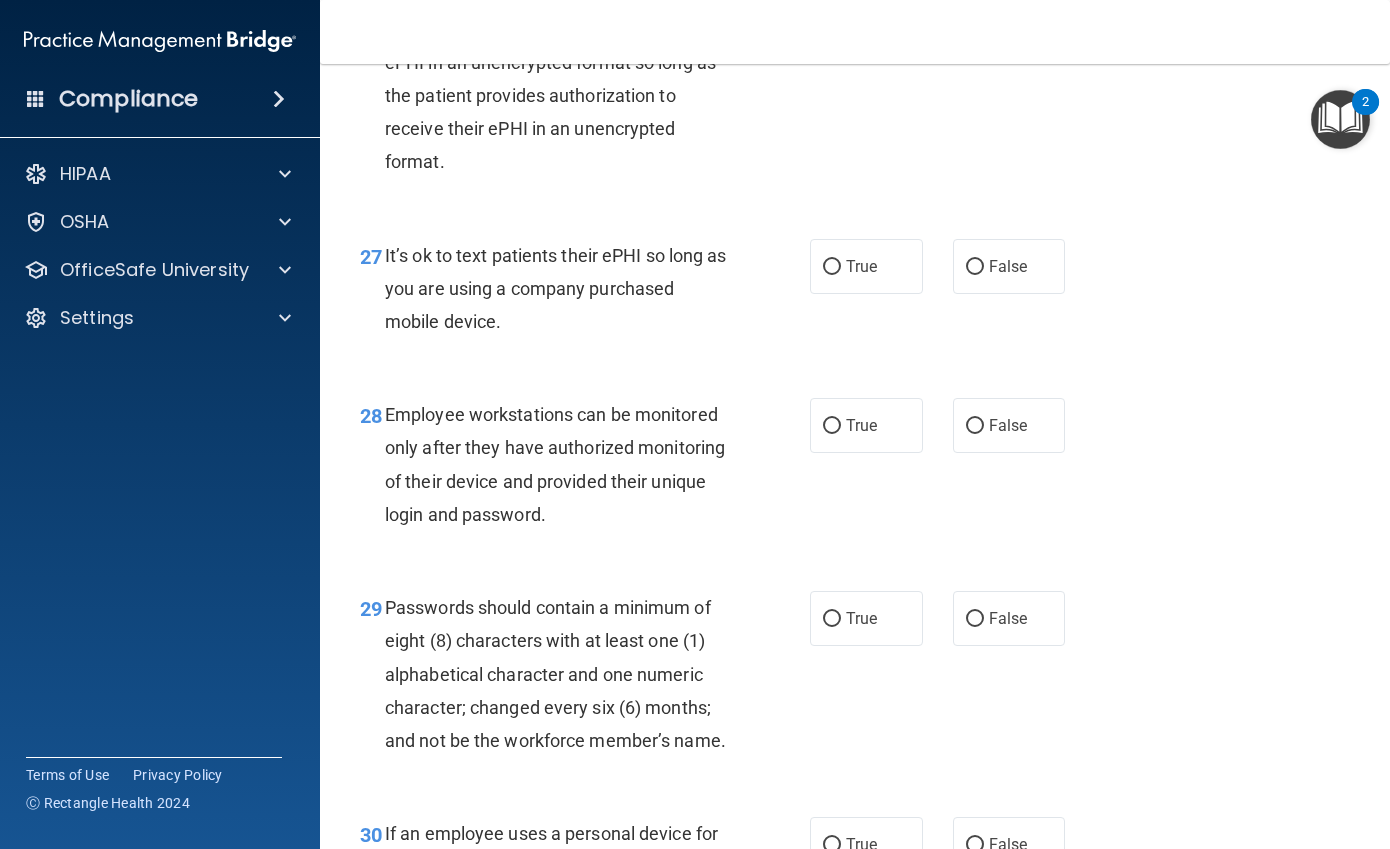 click on "Toggle navigation                                                                                                     Julia Turner   juliaturner013@gmail.com                            Manage My Enterprise              Matsumoto Orthodontics & Periodontics     Manage My Location" at bounding box center [855, 32] 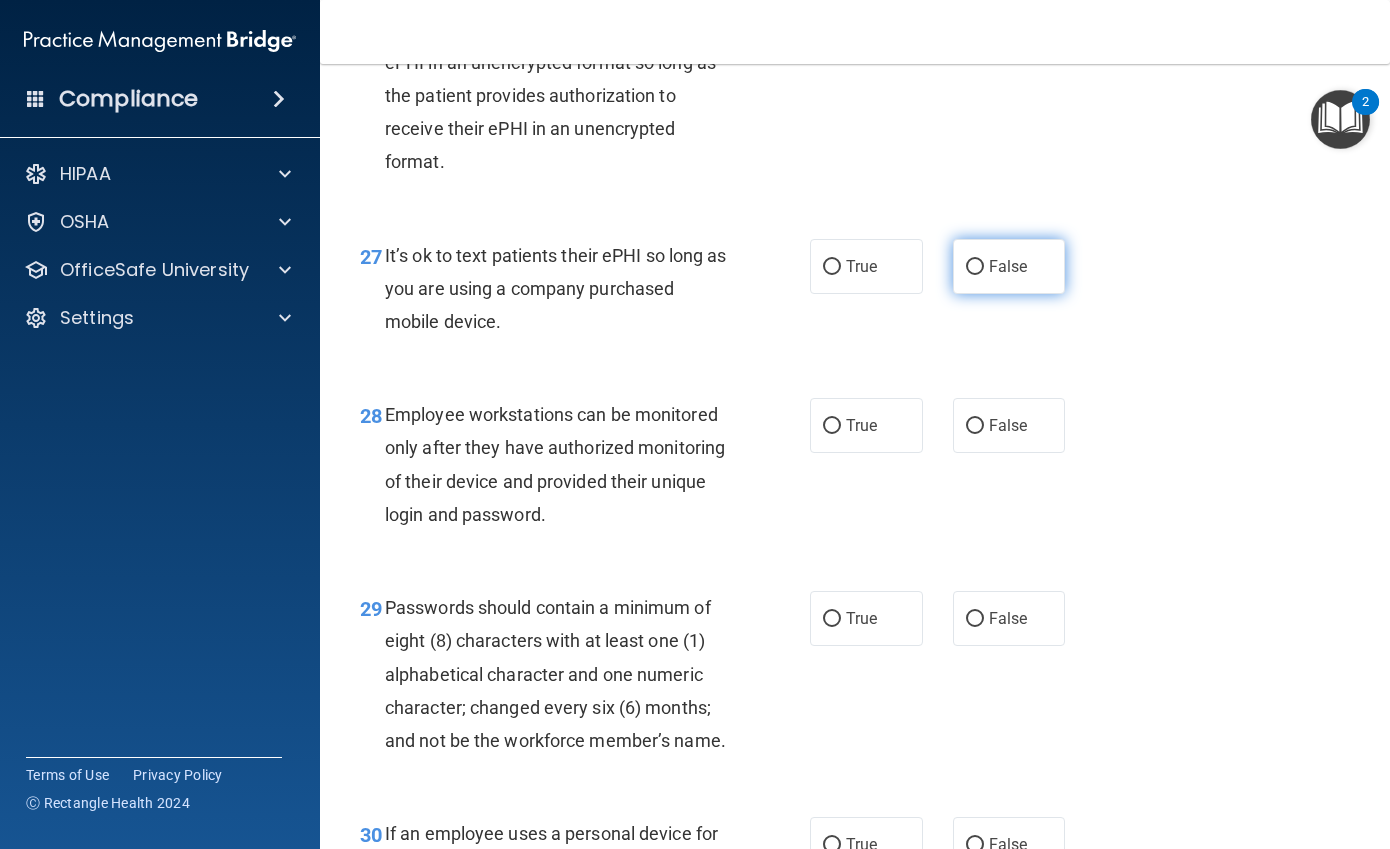 click on "False" at bounding box center [1009, 266] 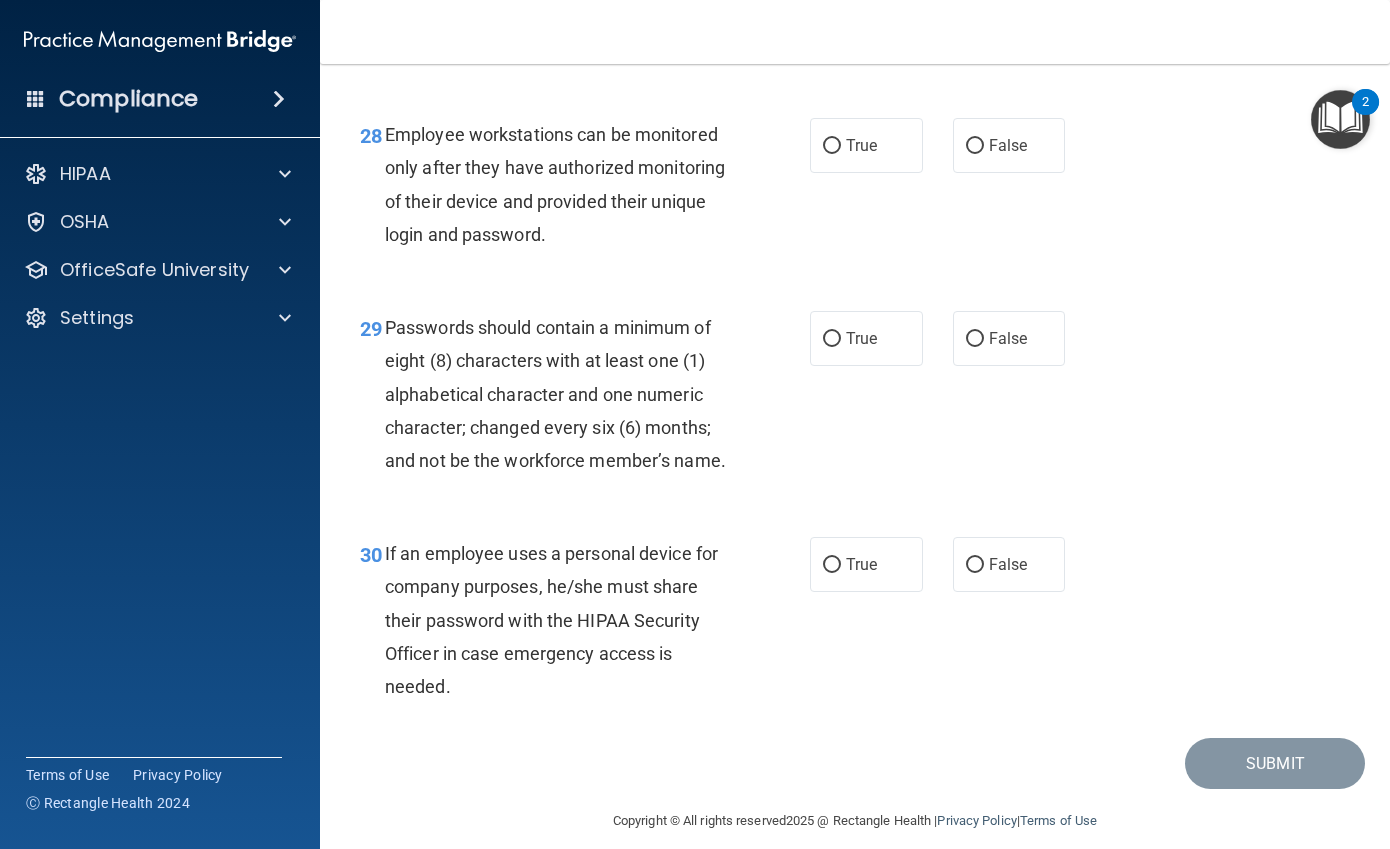 scroll, scrollTop: 5600, scrollLeft: 0, axis: vertical 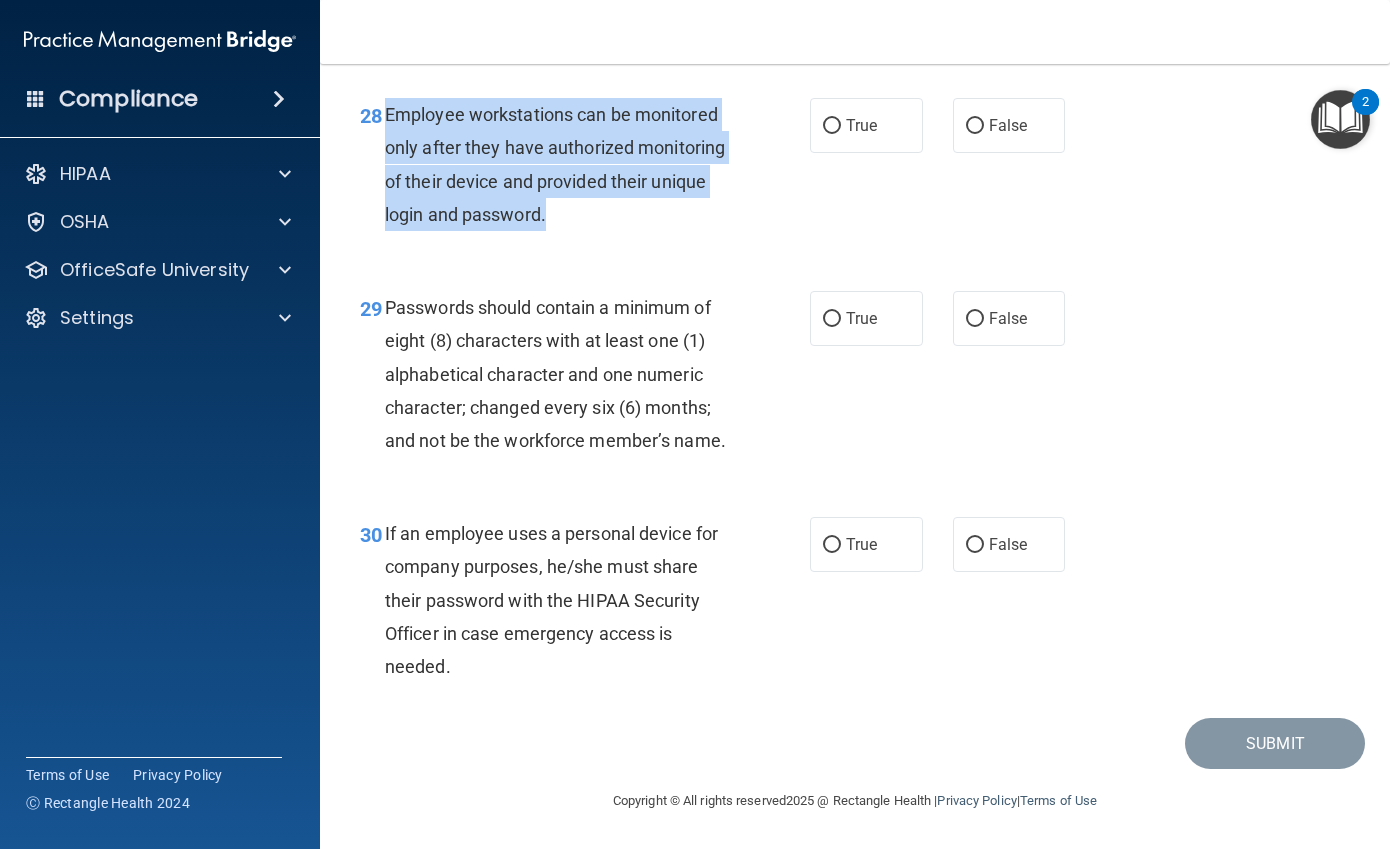 drag, startPoint x: 675, startPoint y: 356, endPoint x: 379, endPoint y: 234, distance: 320.15622 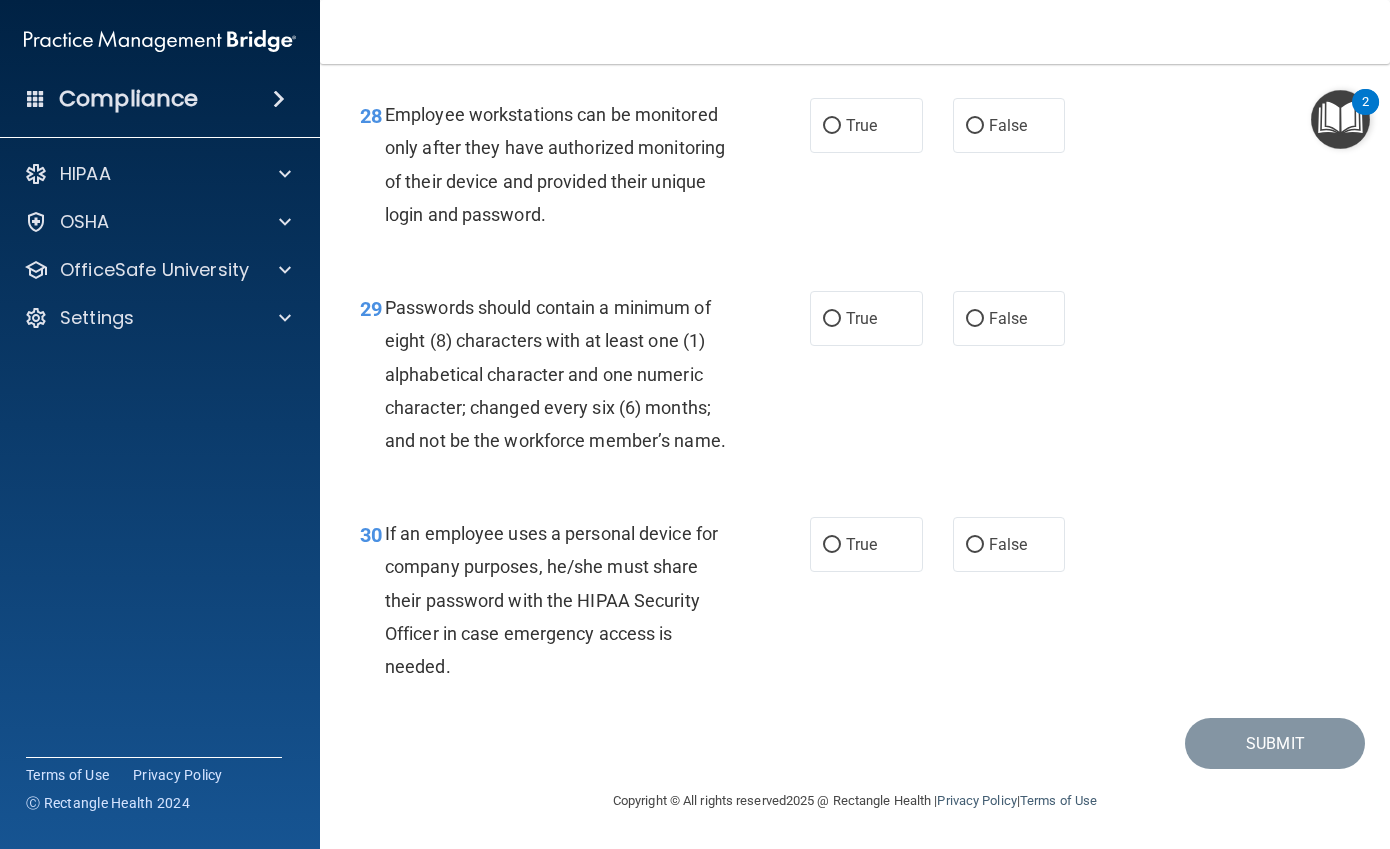 drag, startPoint x: 542, startPoint y: 180, endPoint x: 568, endPoint y: 160, distance: 32.80244 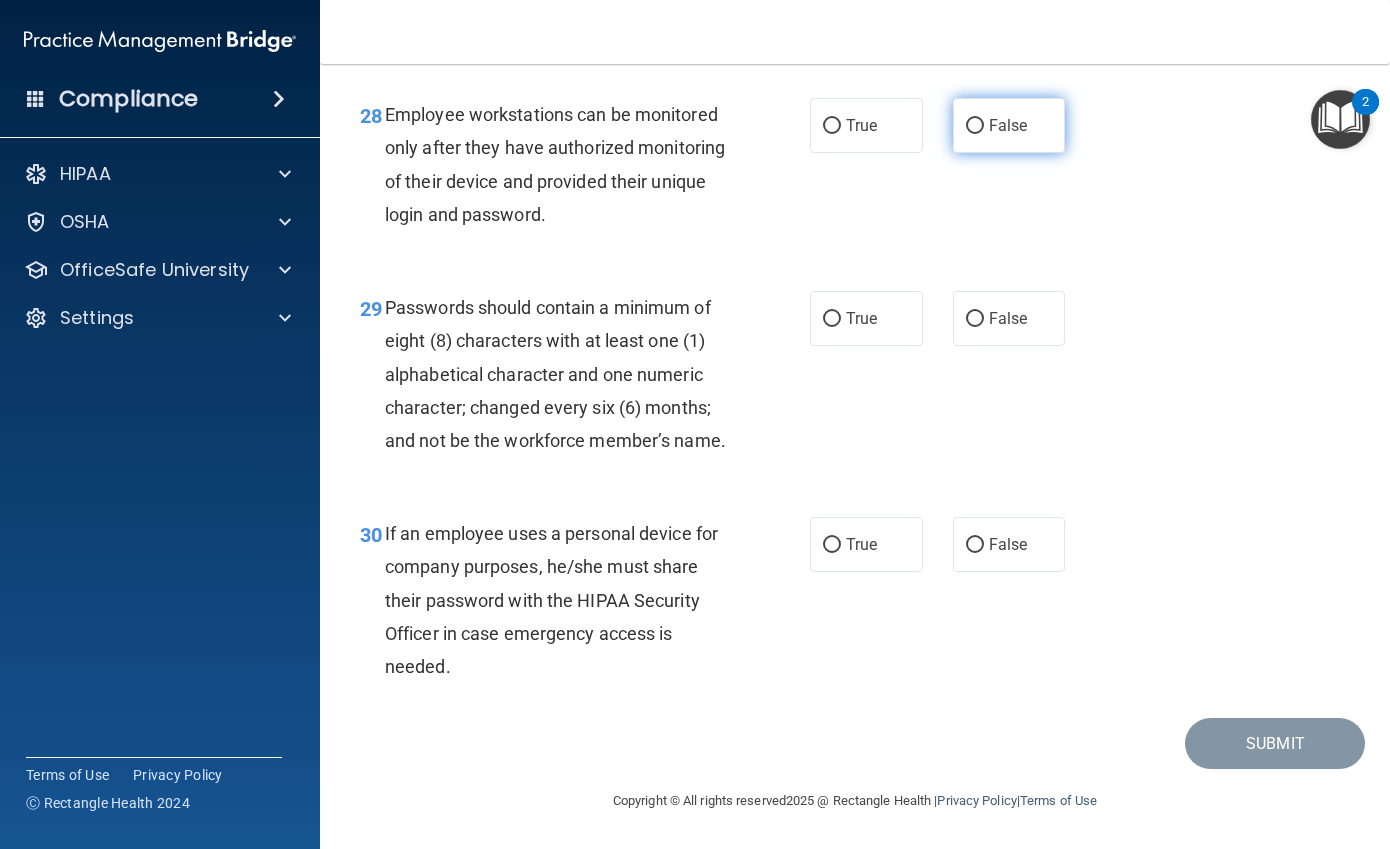 click on "False" at bounding box center (1009, 125) 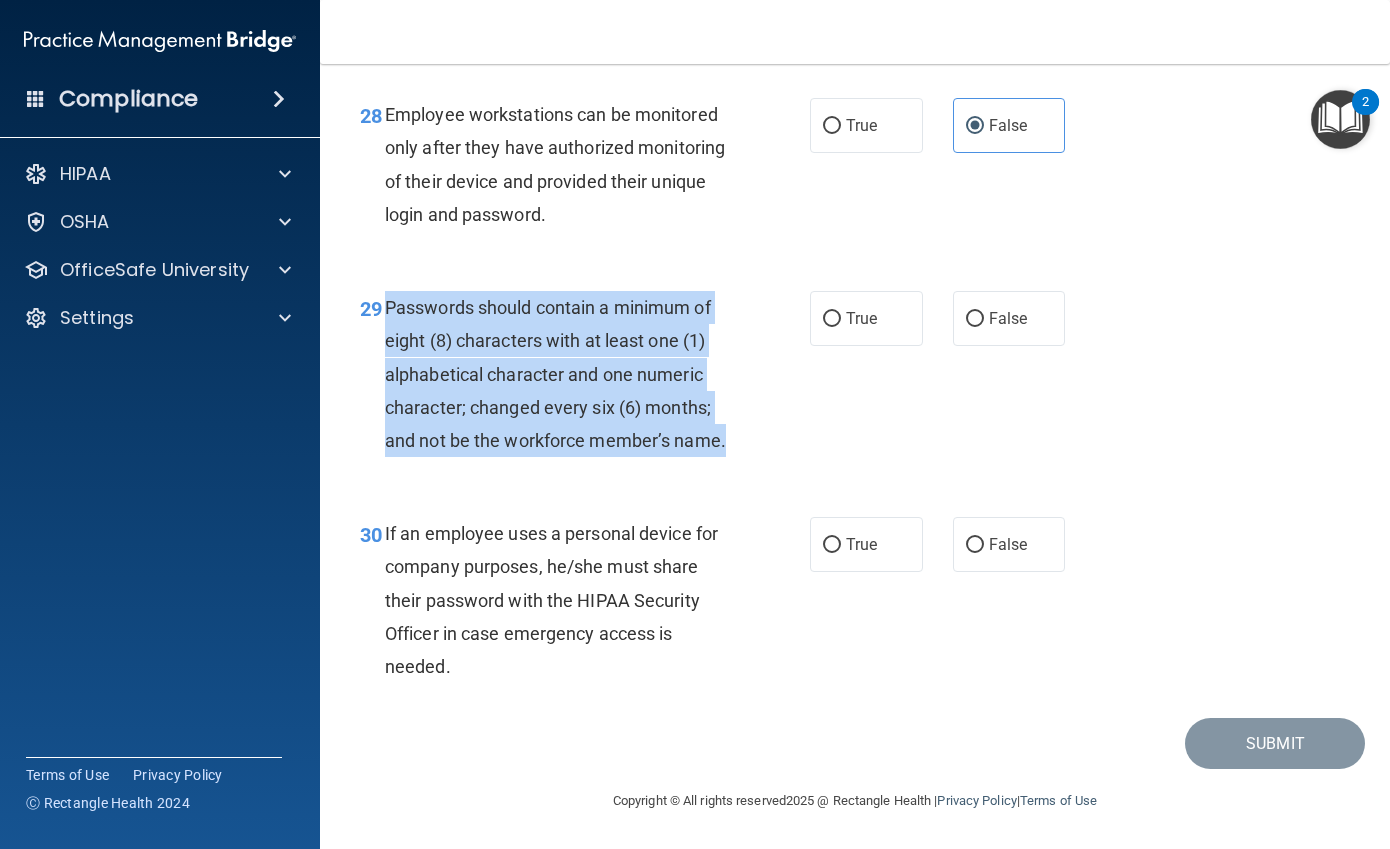 drag, startPoint x: 592, startPoint y: 609, endPoint x: 388, endPoint y: 434, distance: 268.77686 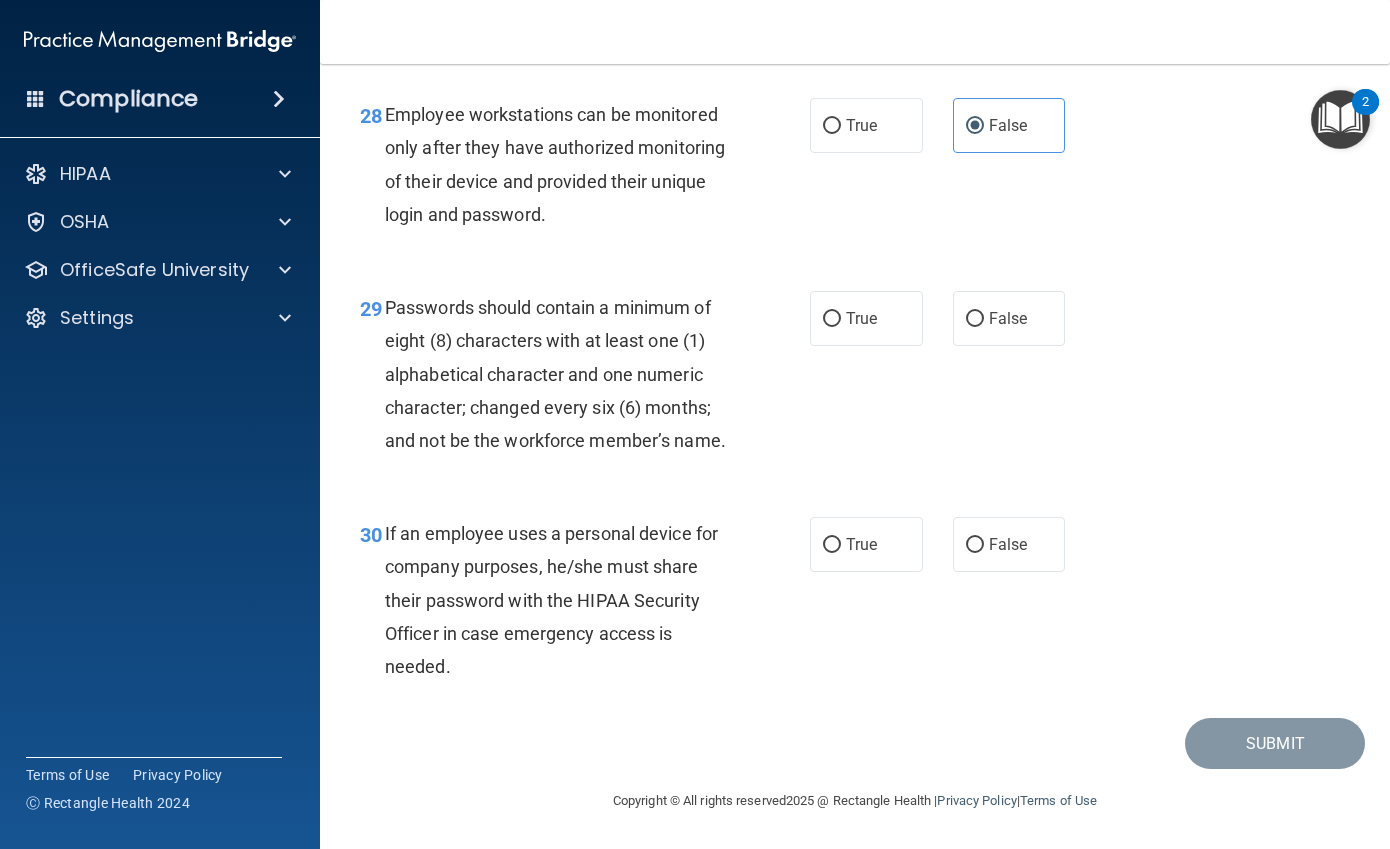 drag, startPoint x: 529, startPoint y: 306, endPoint x: 906, endPoint y: 19, distance: 473.8122 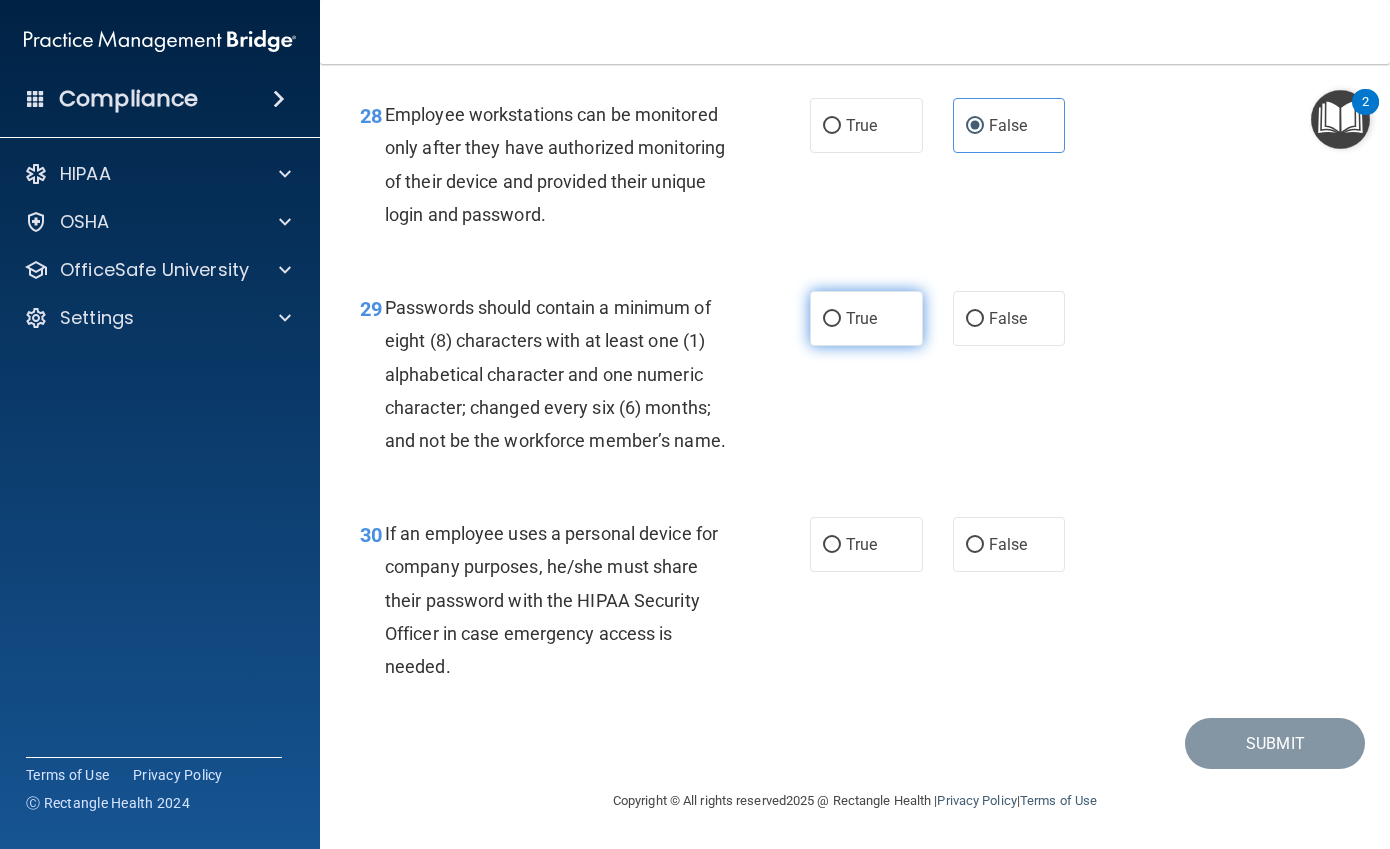 click on "True" at bounding box center [866, 318] 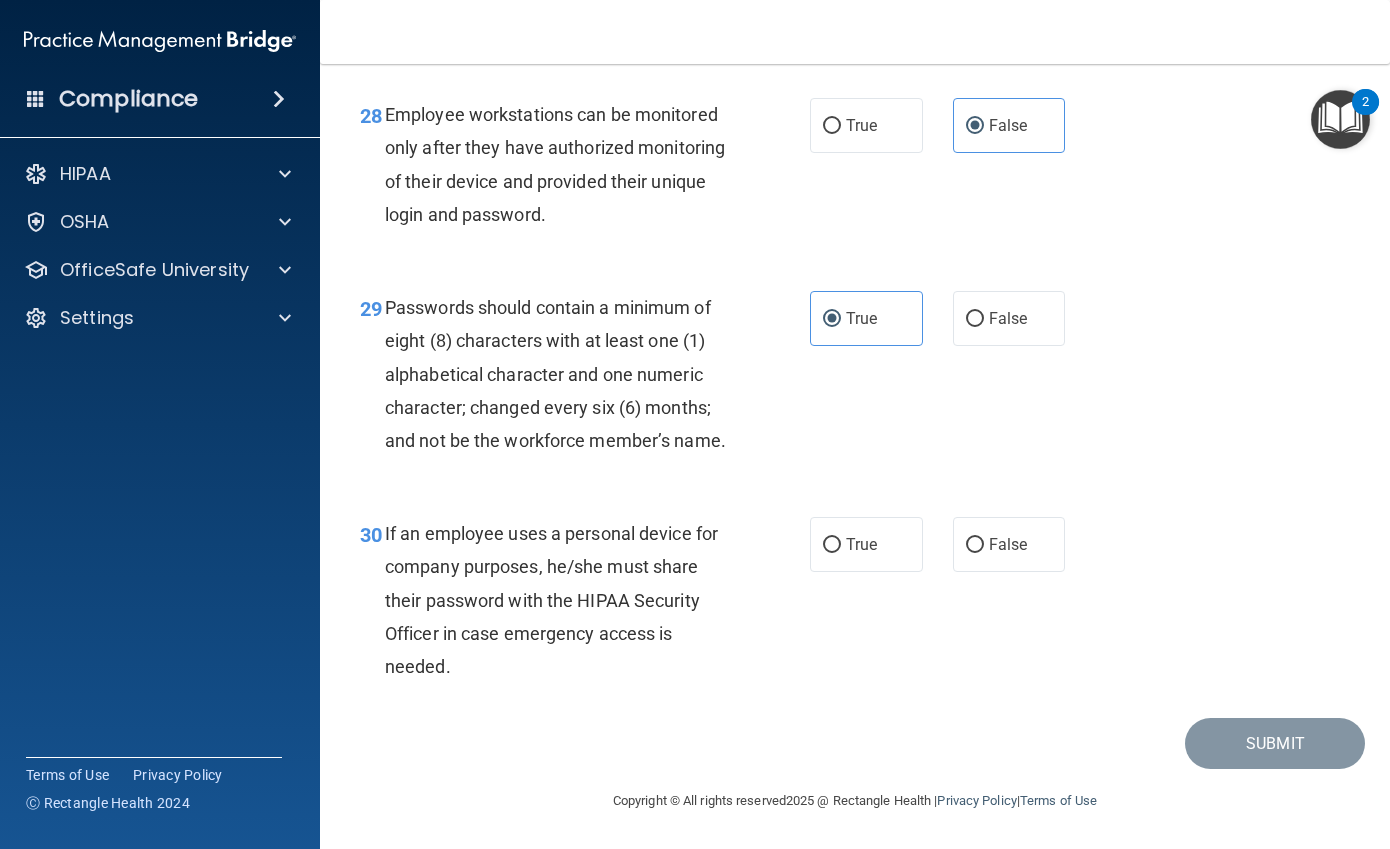 scroll, scrollTop: 5766, scrollLeft: 0, axis: vertical 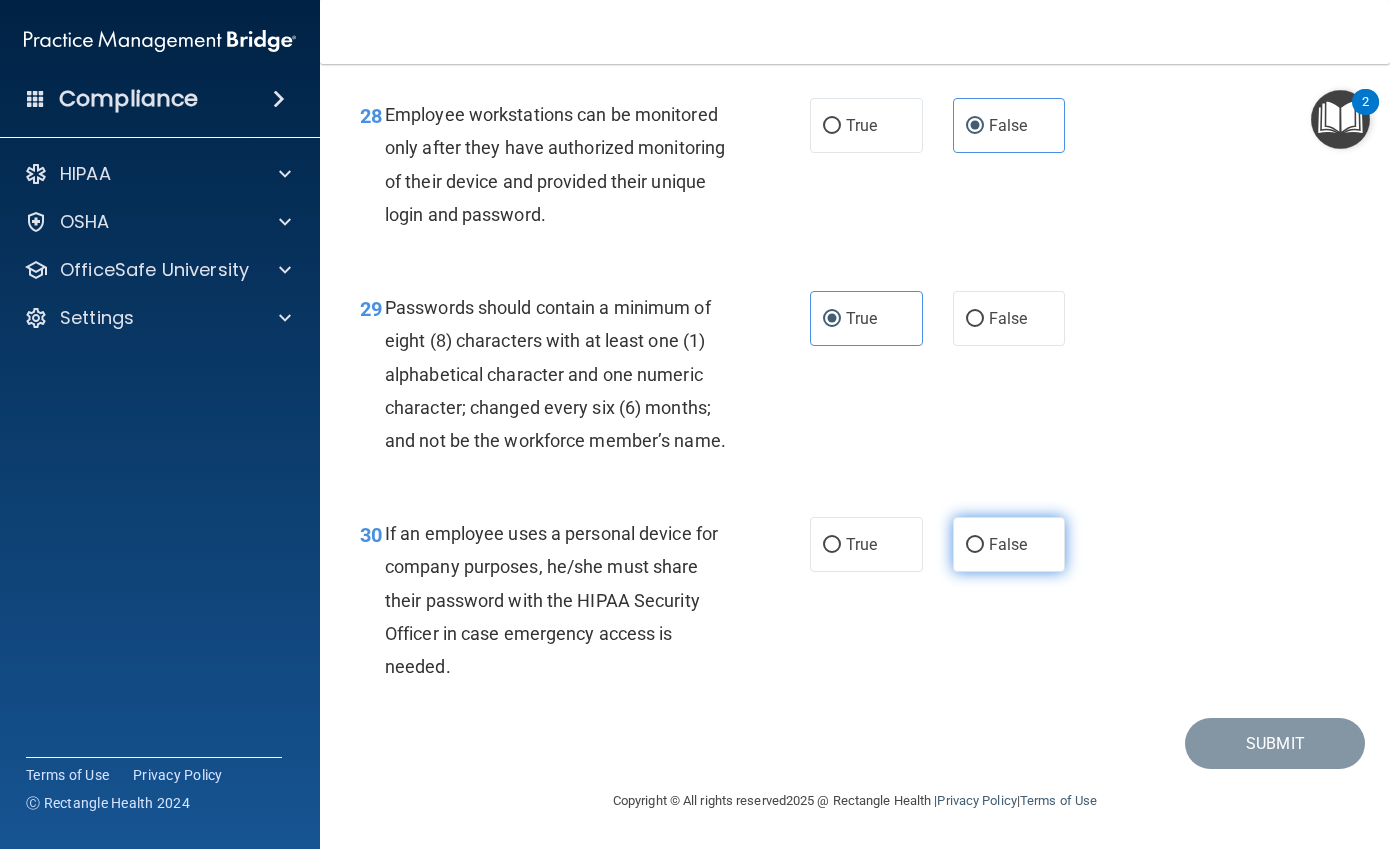click on "False" at bounding box center (1009, 544) 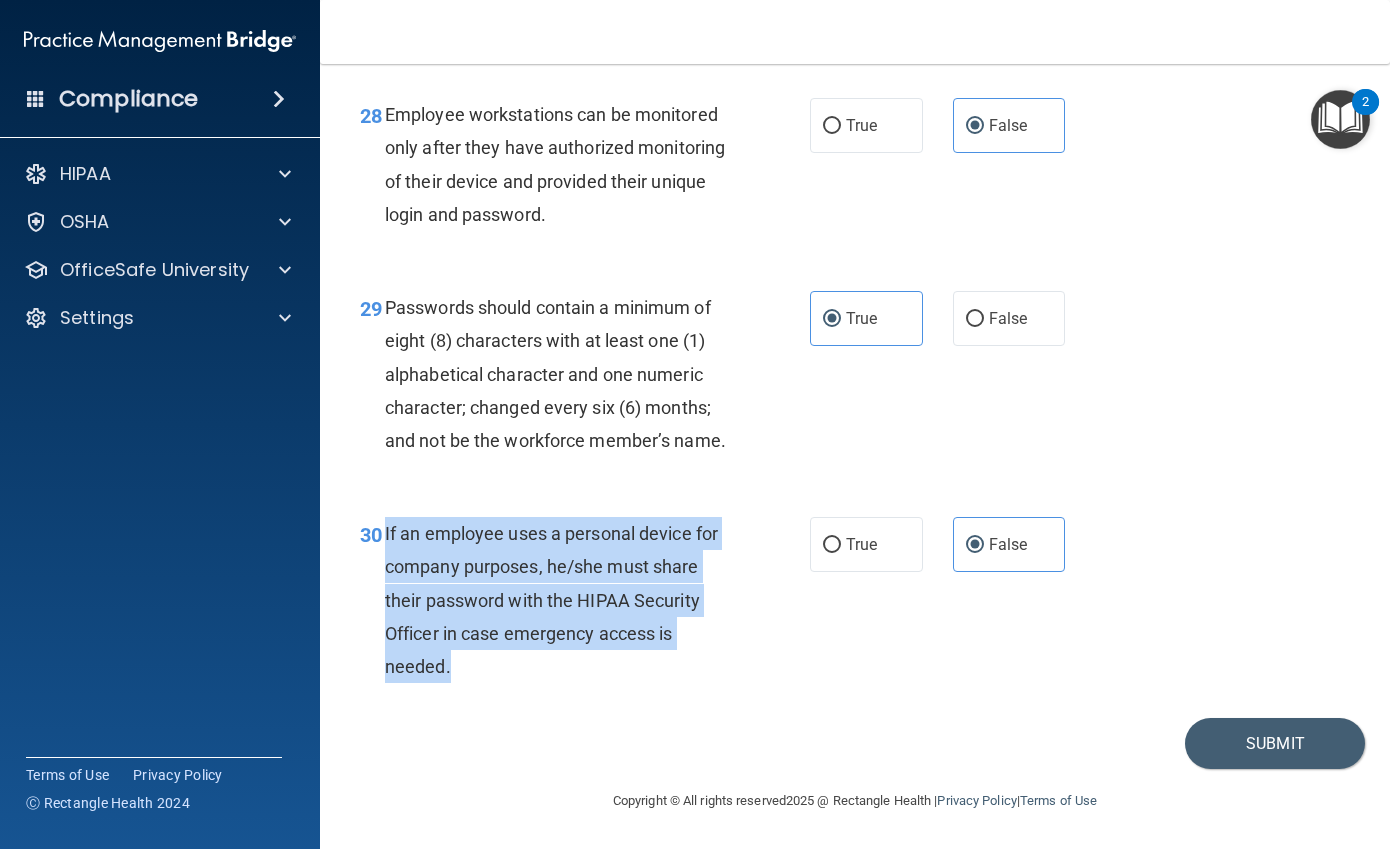 drag, startPoint x: 460, startPoint y: 678, endPoint x: 381, endPoint y: 518, distance: 178.44046 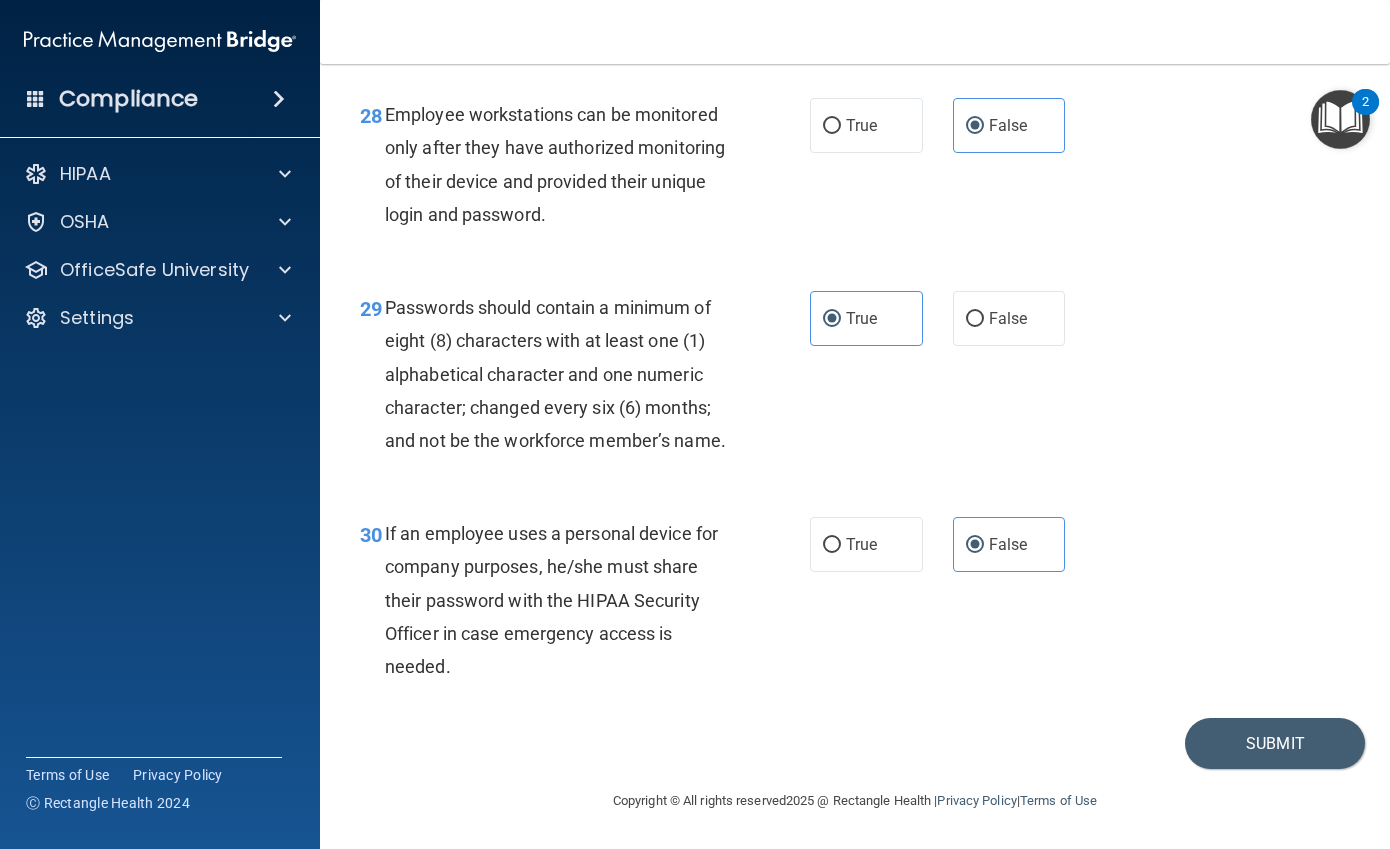 click on "Passwords should contain a minimum of eight (8) characters with at least one (1) alphabetical character and one numeric character; changed every six (6) months; and not be the workforce member’s name." at bounding box center [555, 374] 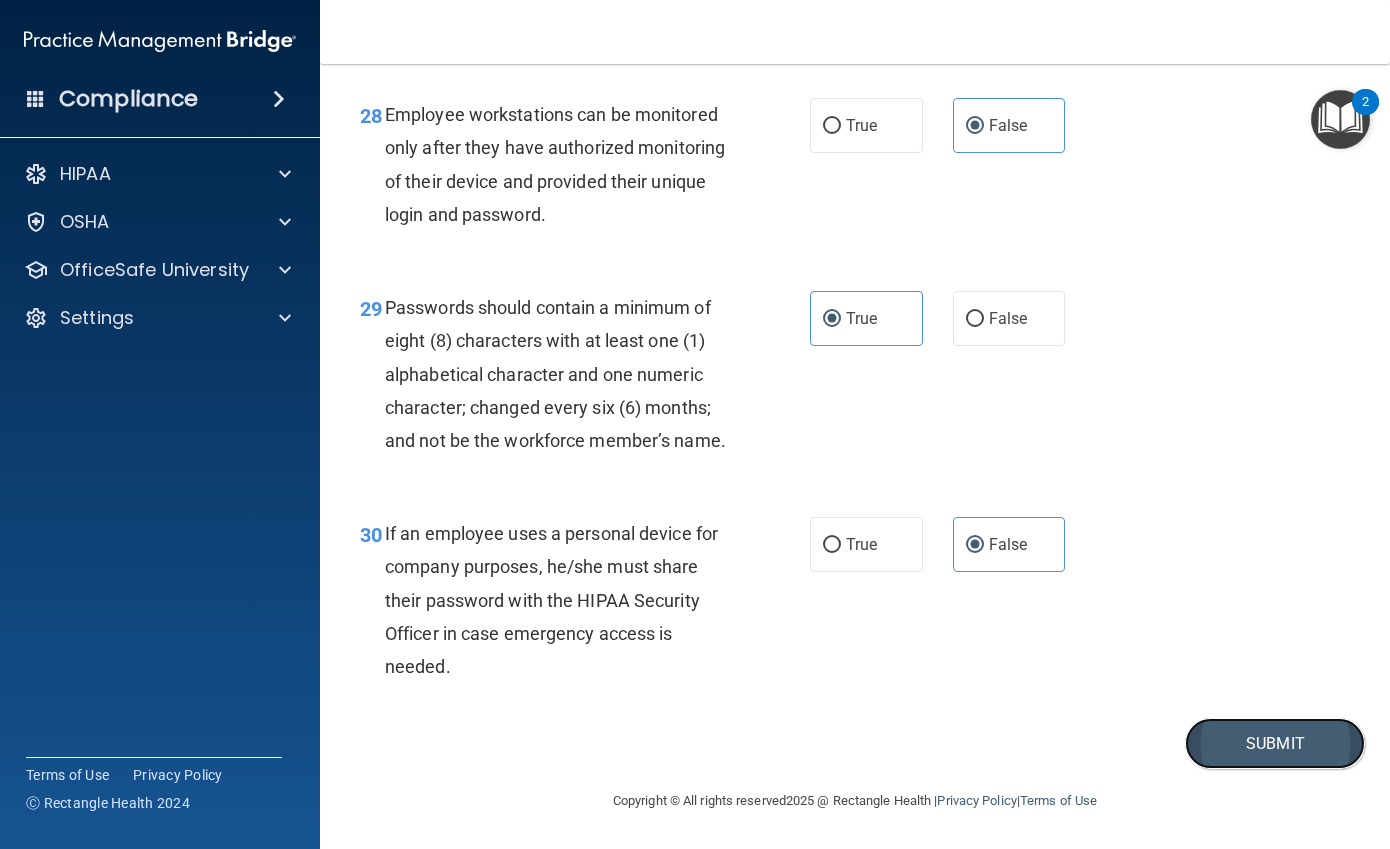 click on "Submit" at bounding box center (1275, 743) 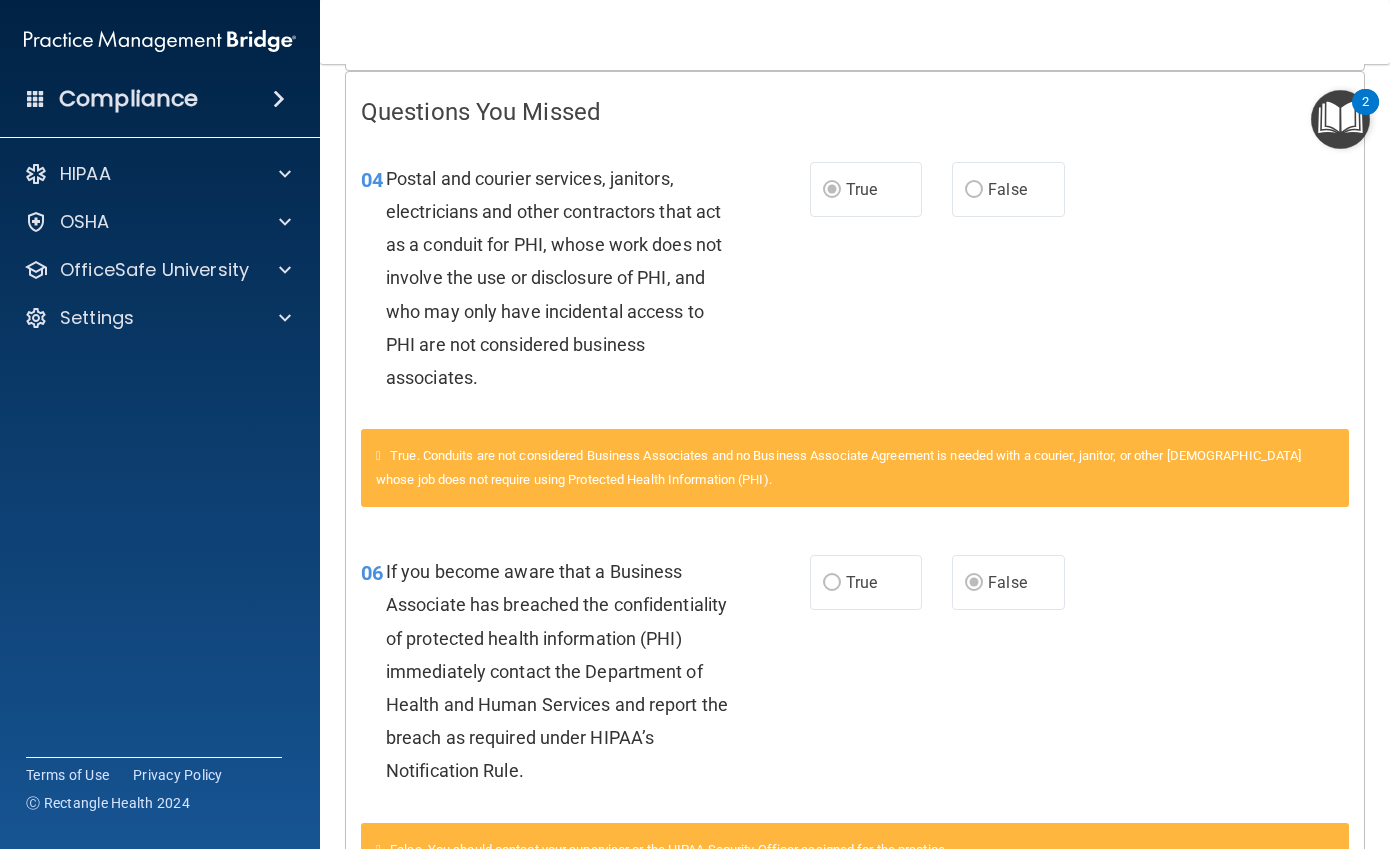 scroll, scrollTop: 134, scrollLeft: 0, axis: vertical 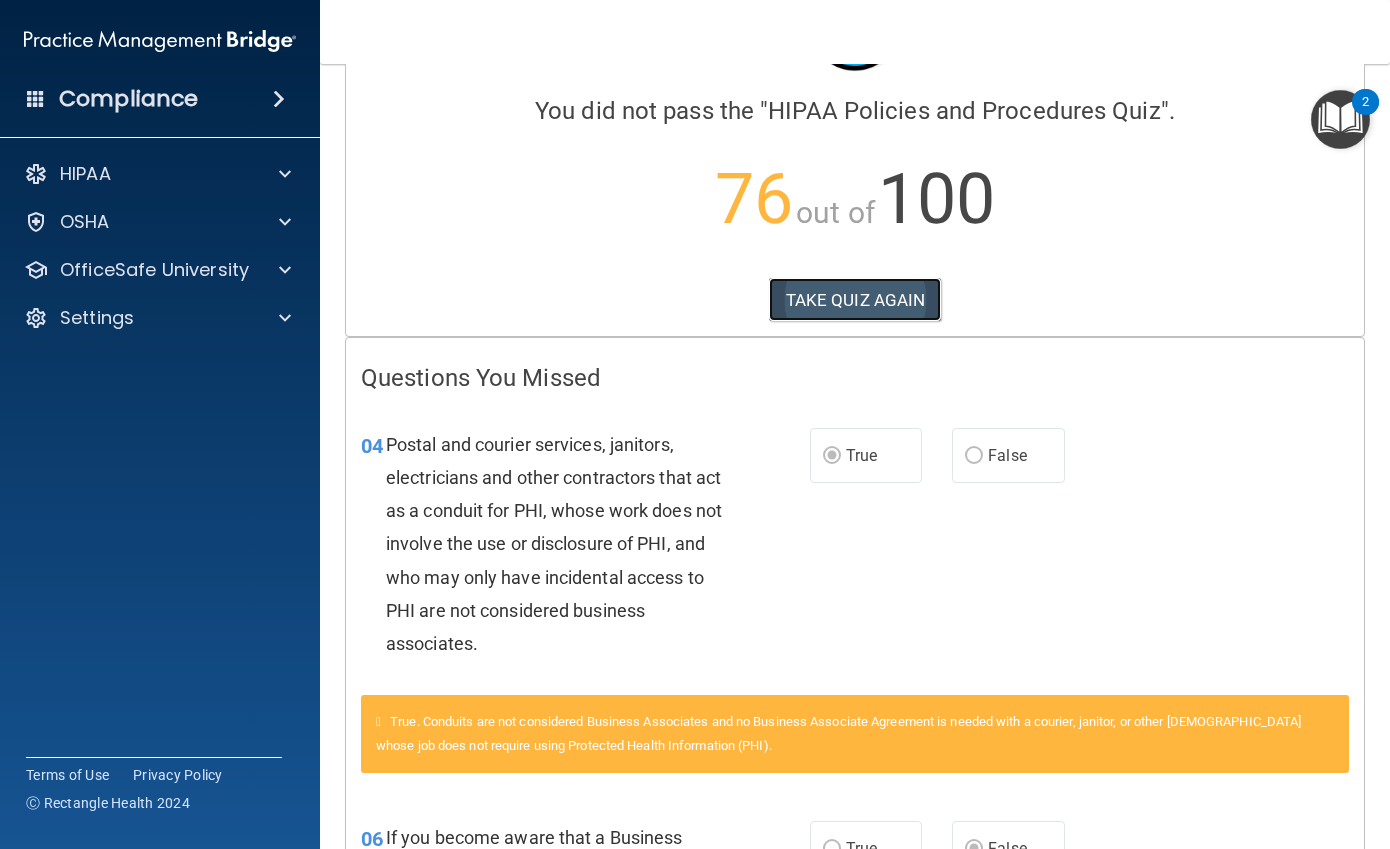 click on "TAKE QUIZ AGAIN" at bounding box center [855, 300] 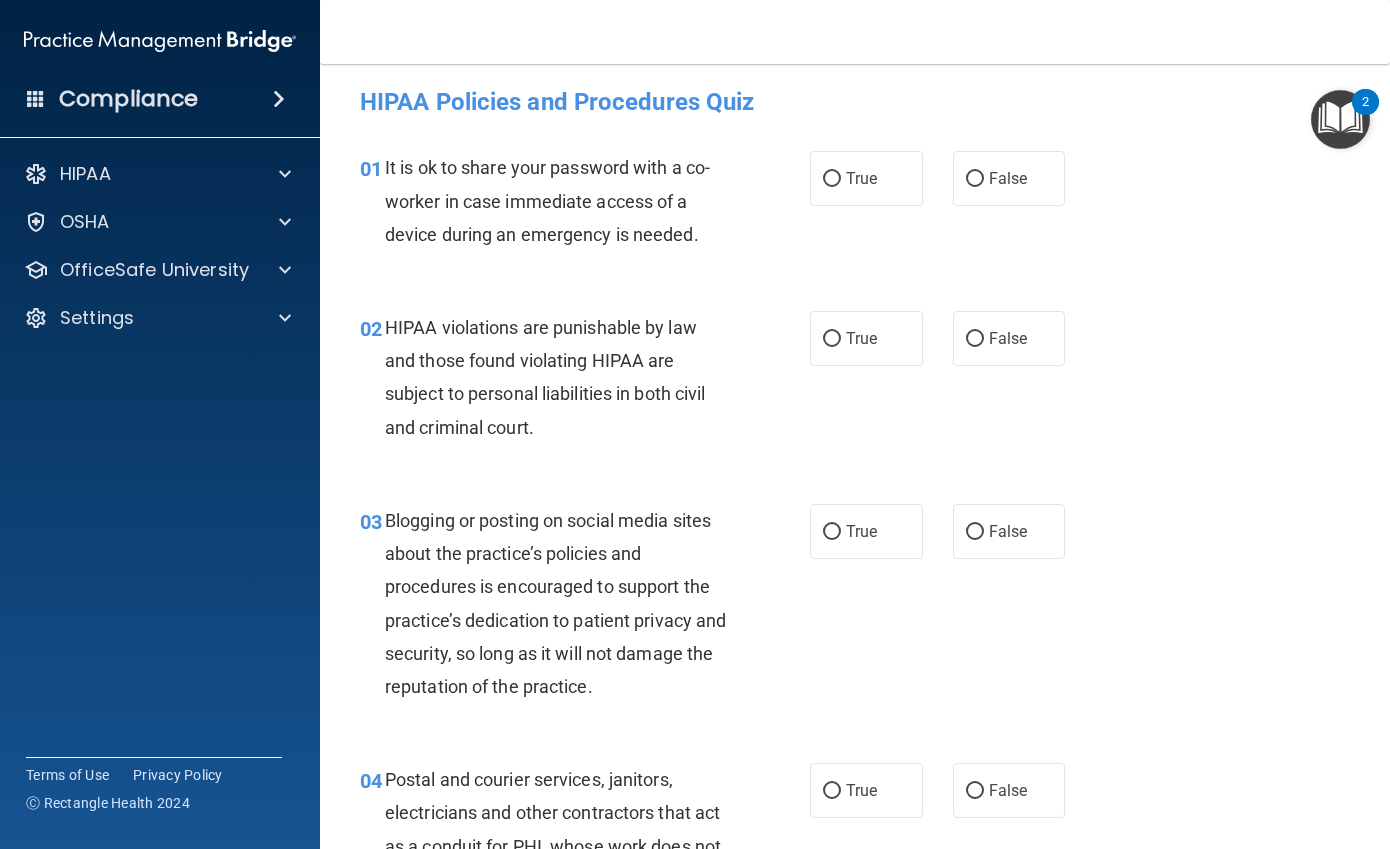 scroll, scrollTop: 0, scrollLeft: 0, axis: both 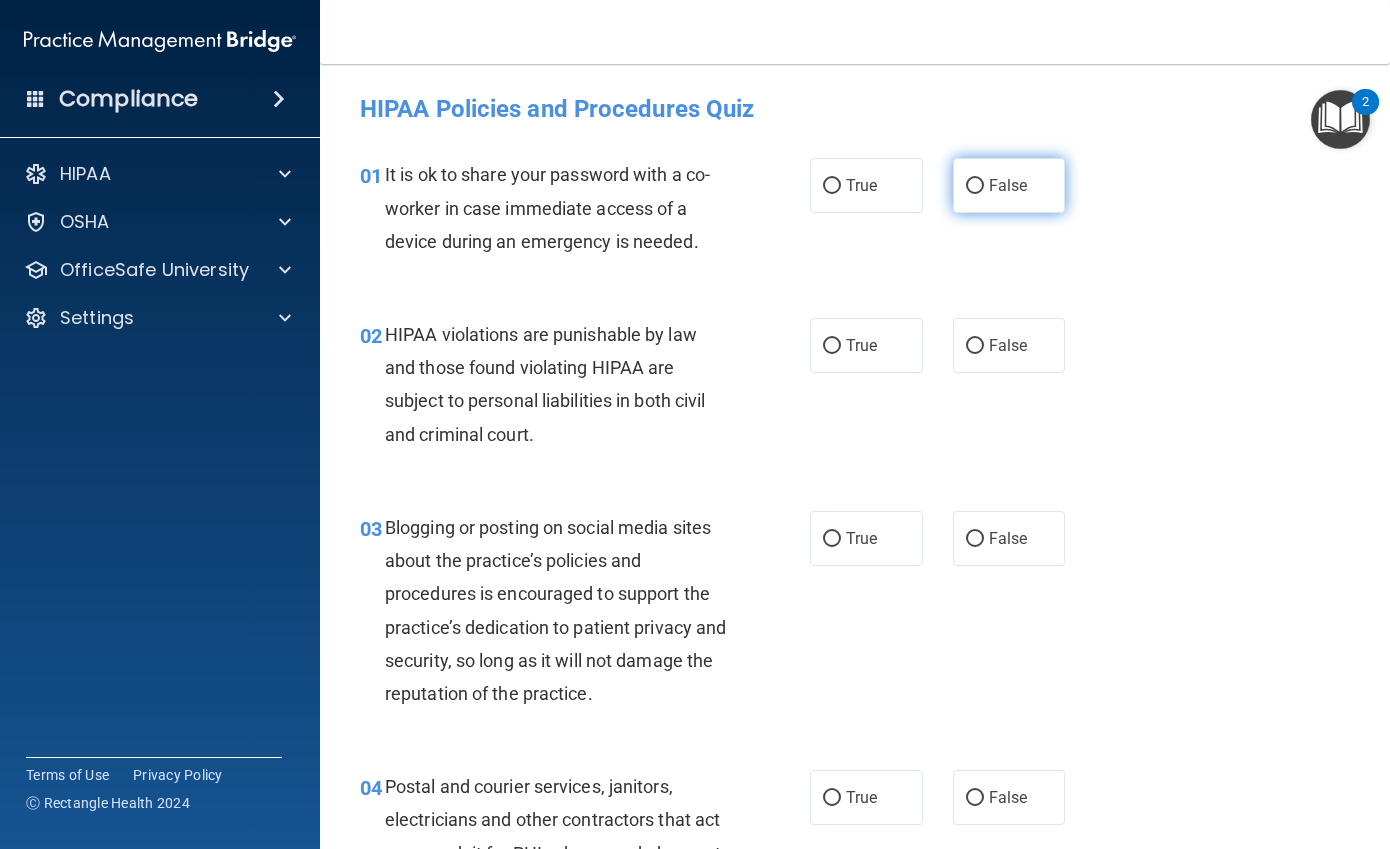 click on "False" at bounding box center [975, 186] 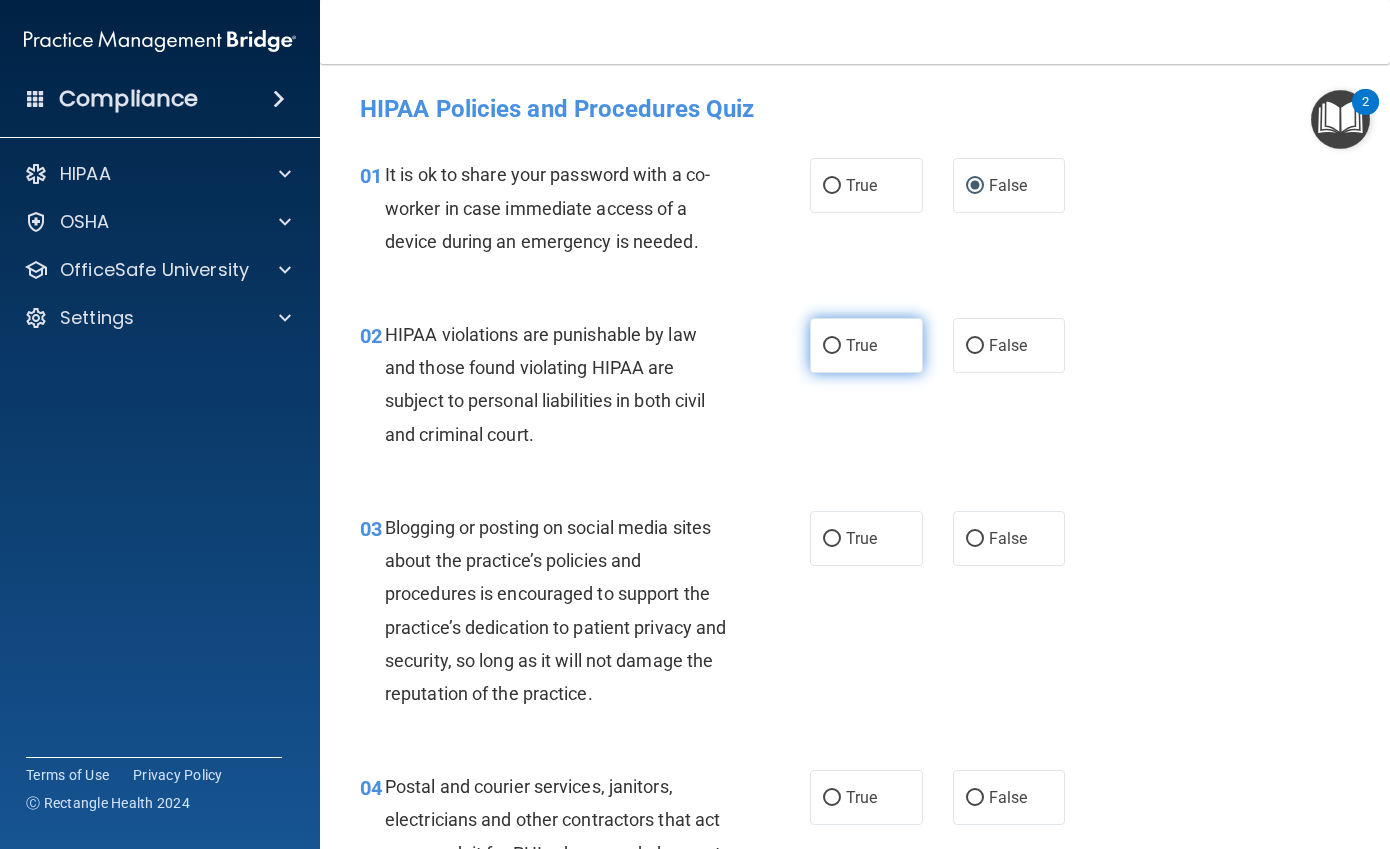 click on "True" at bounding box center (861, 345) 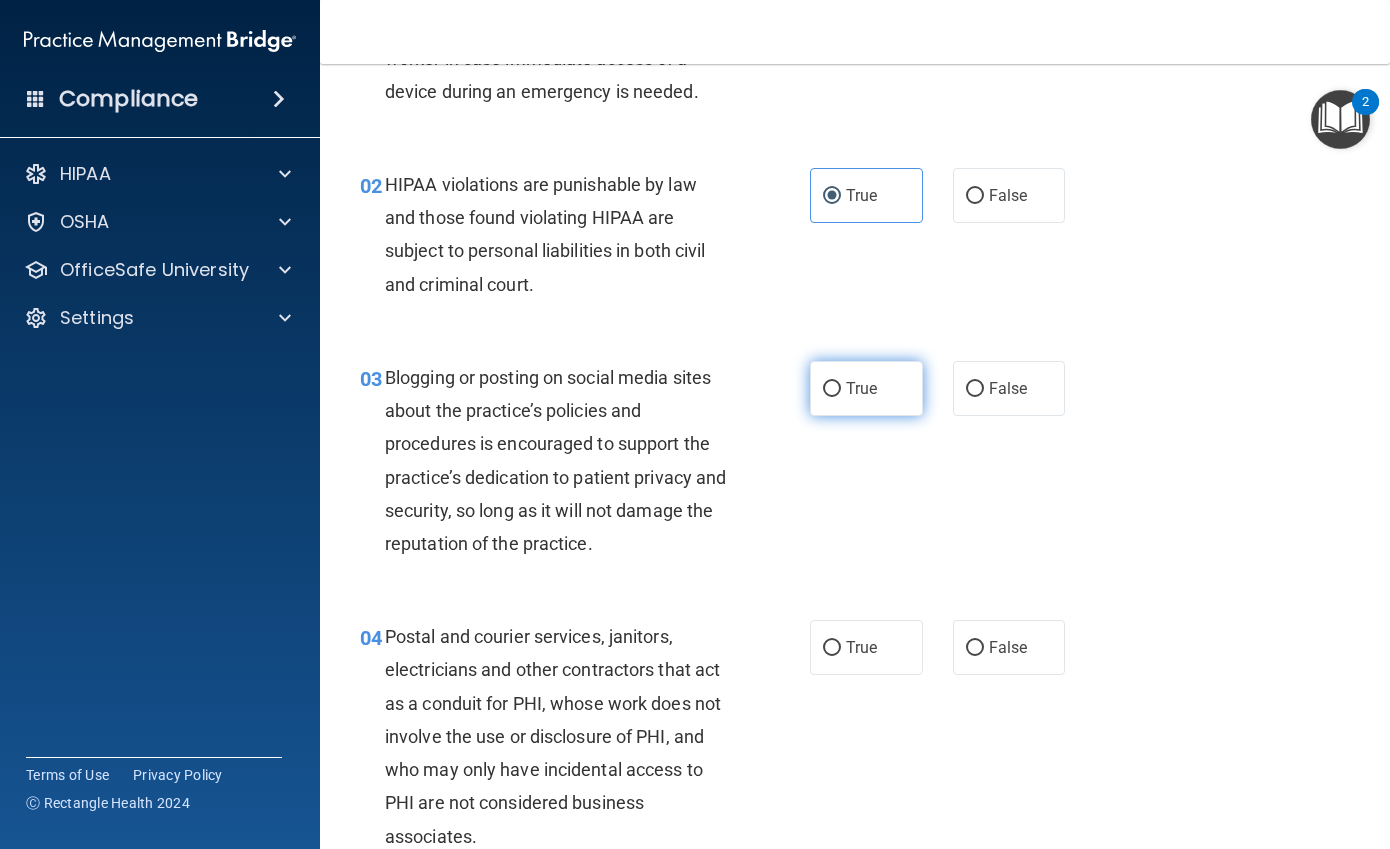 scroll, scrollTop: 200, scrollLeft: 0, axis: vertical 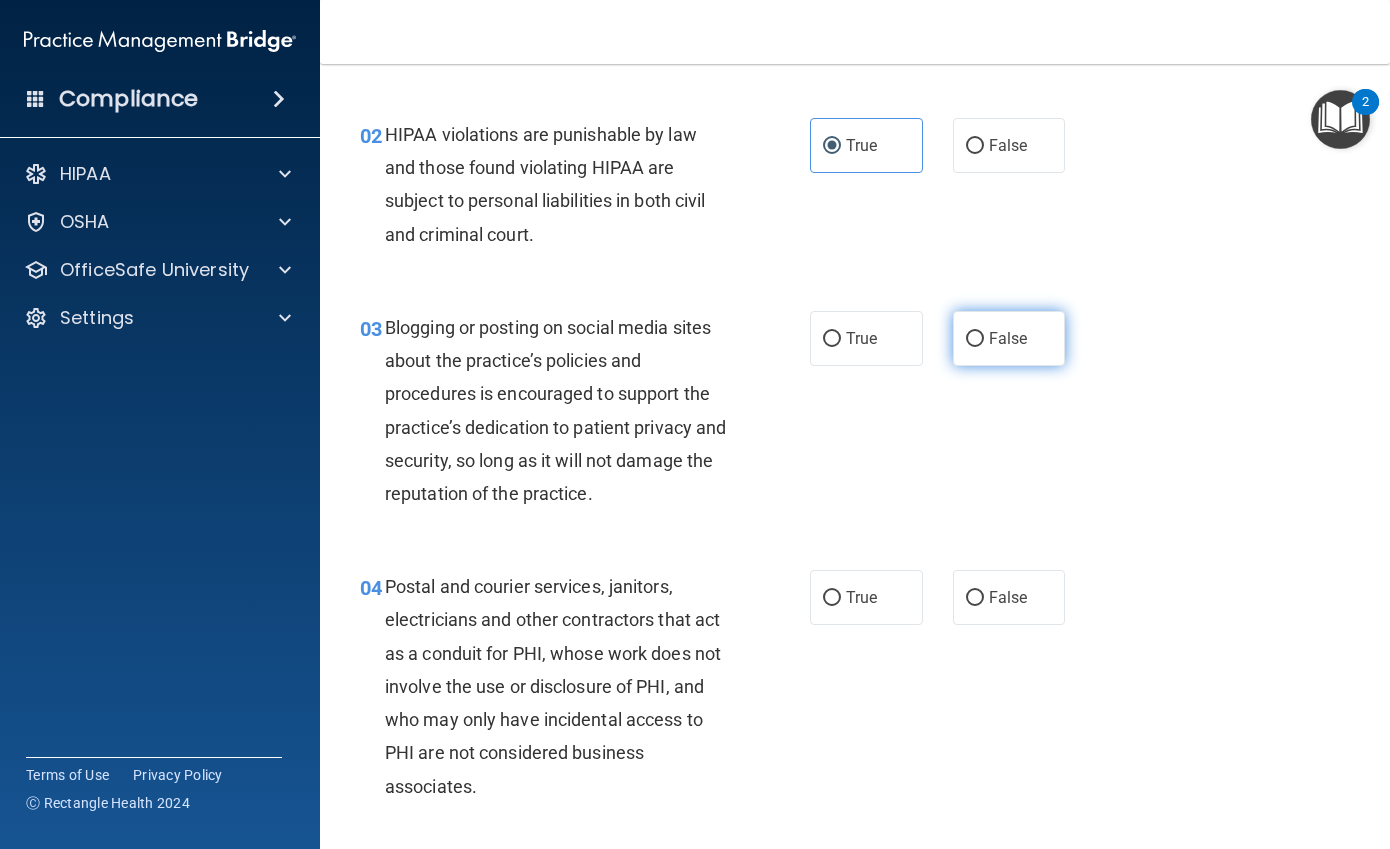 click on "False" at bounding box center [1009, 338] 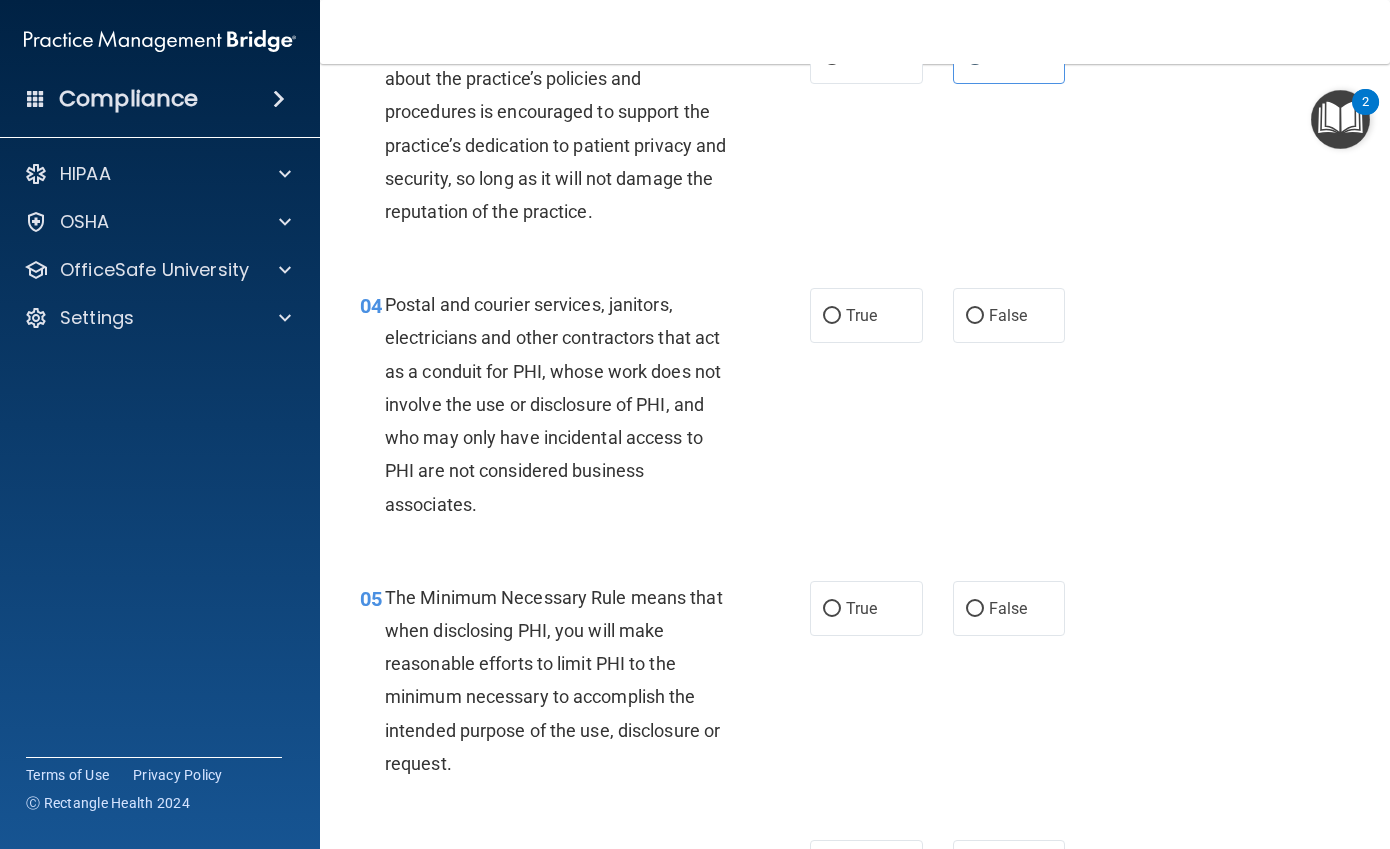scroll, scrollTop: 500, scrollLeft: 0, axis: vertical 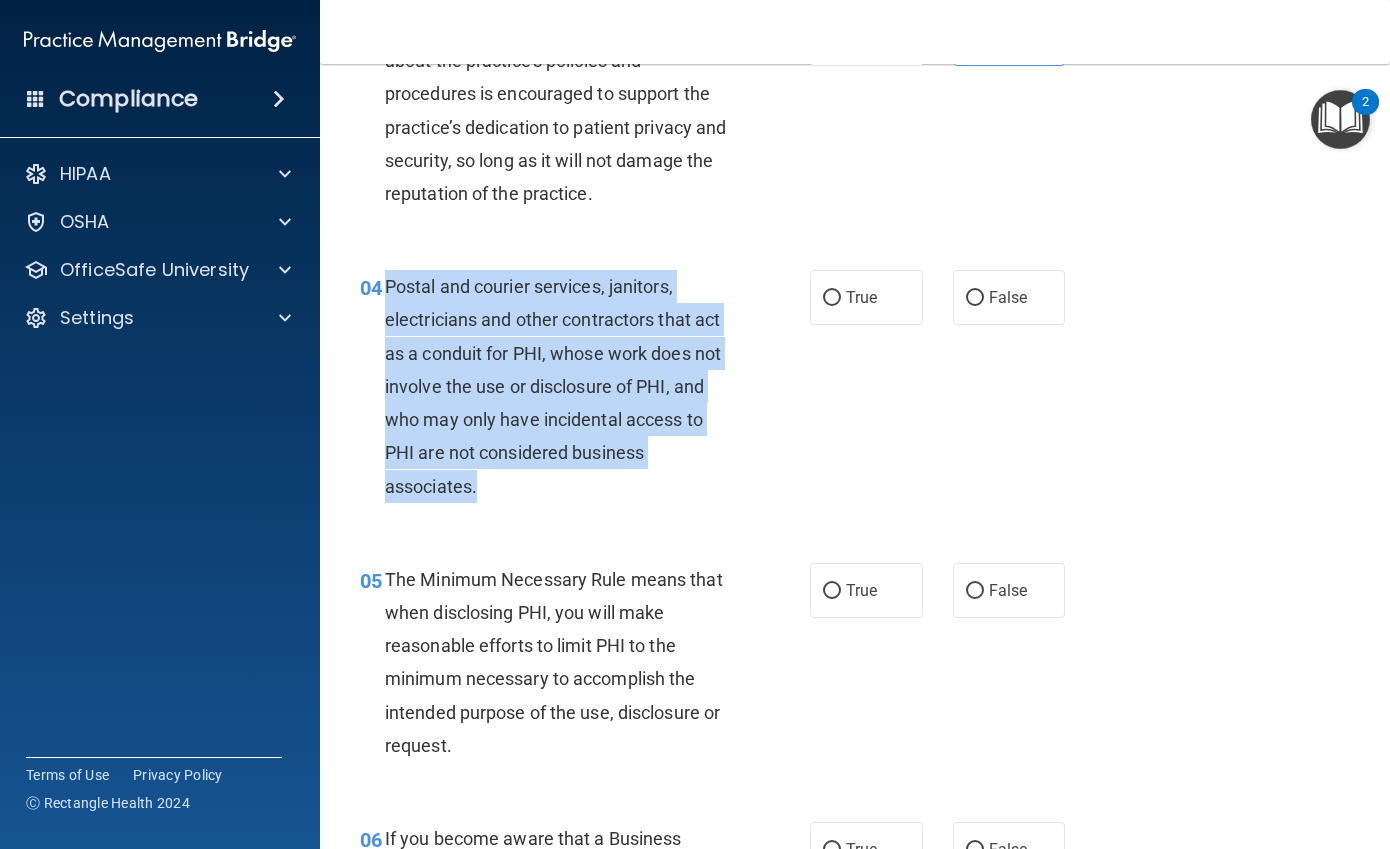 drag, startPoint x: 482, startPoint y: 480, endPoint x: 388, endPoint y: 294, distance: 208.40346 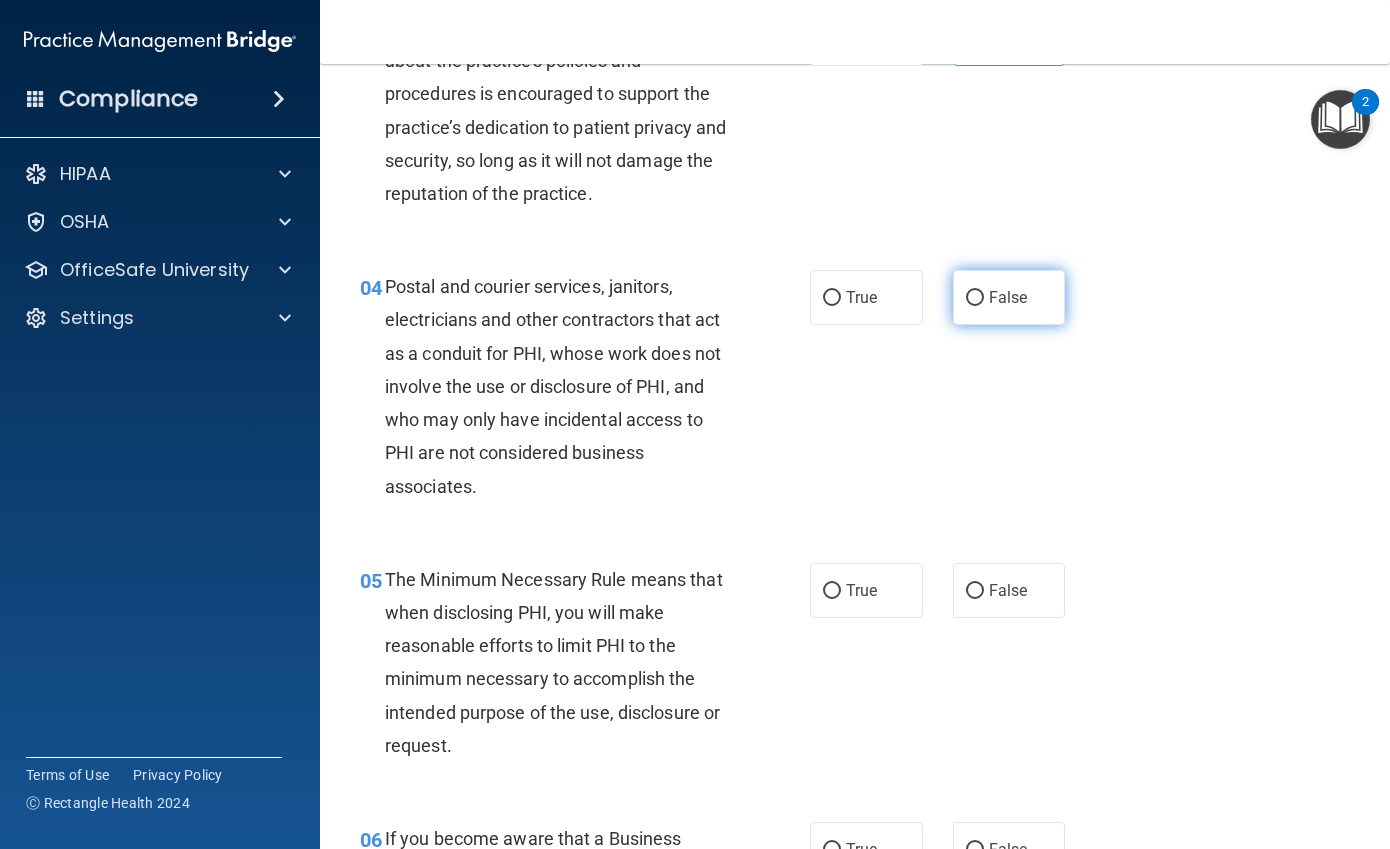 click on "False" at bounding box center [1009, 297] 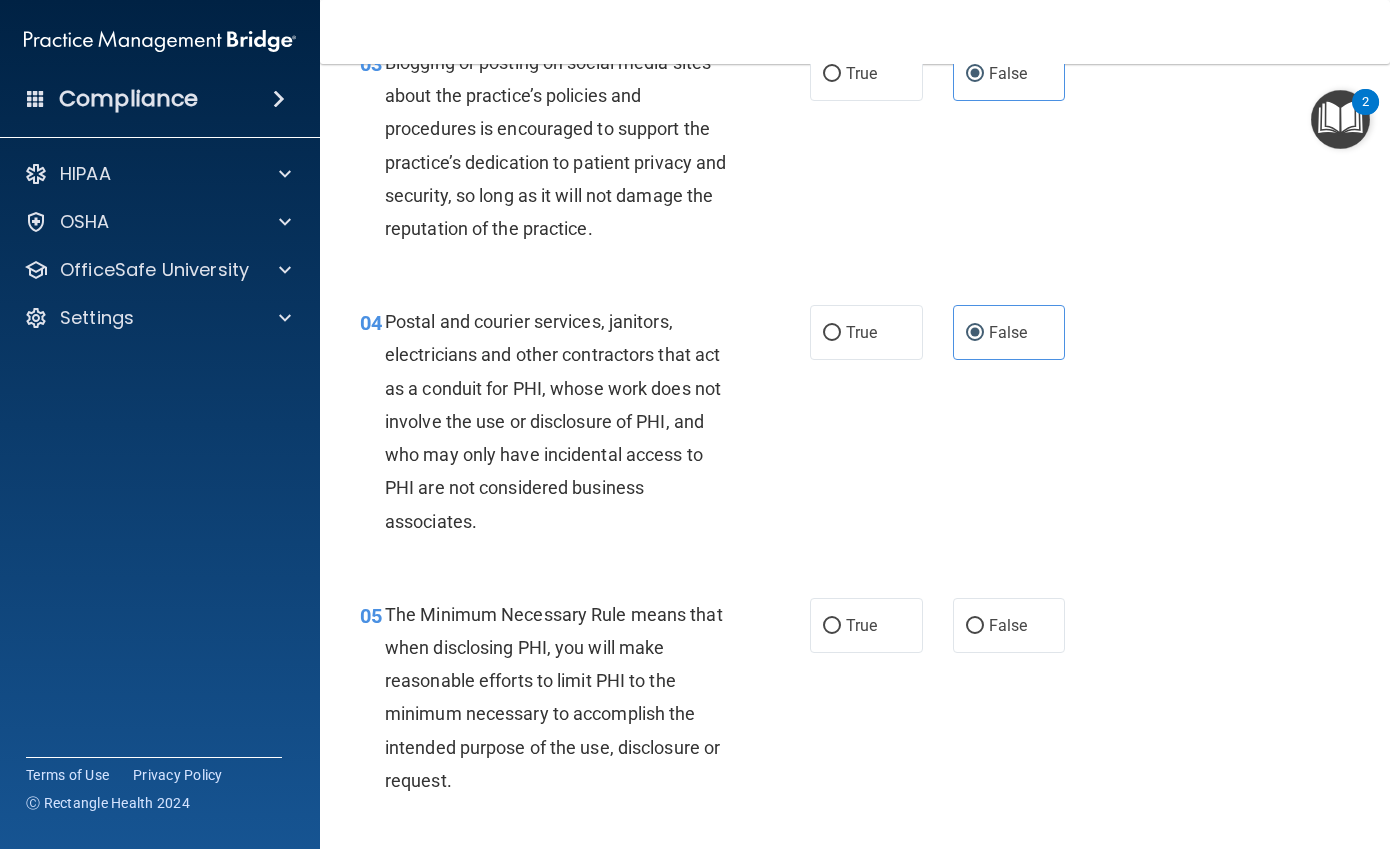 scroll, scrollTop: 500, scrollLeft: 0, axis: vertical 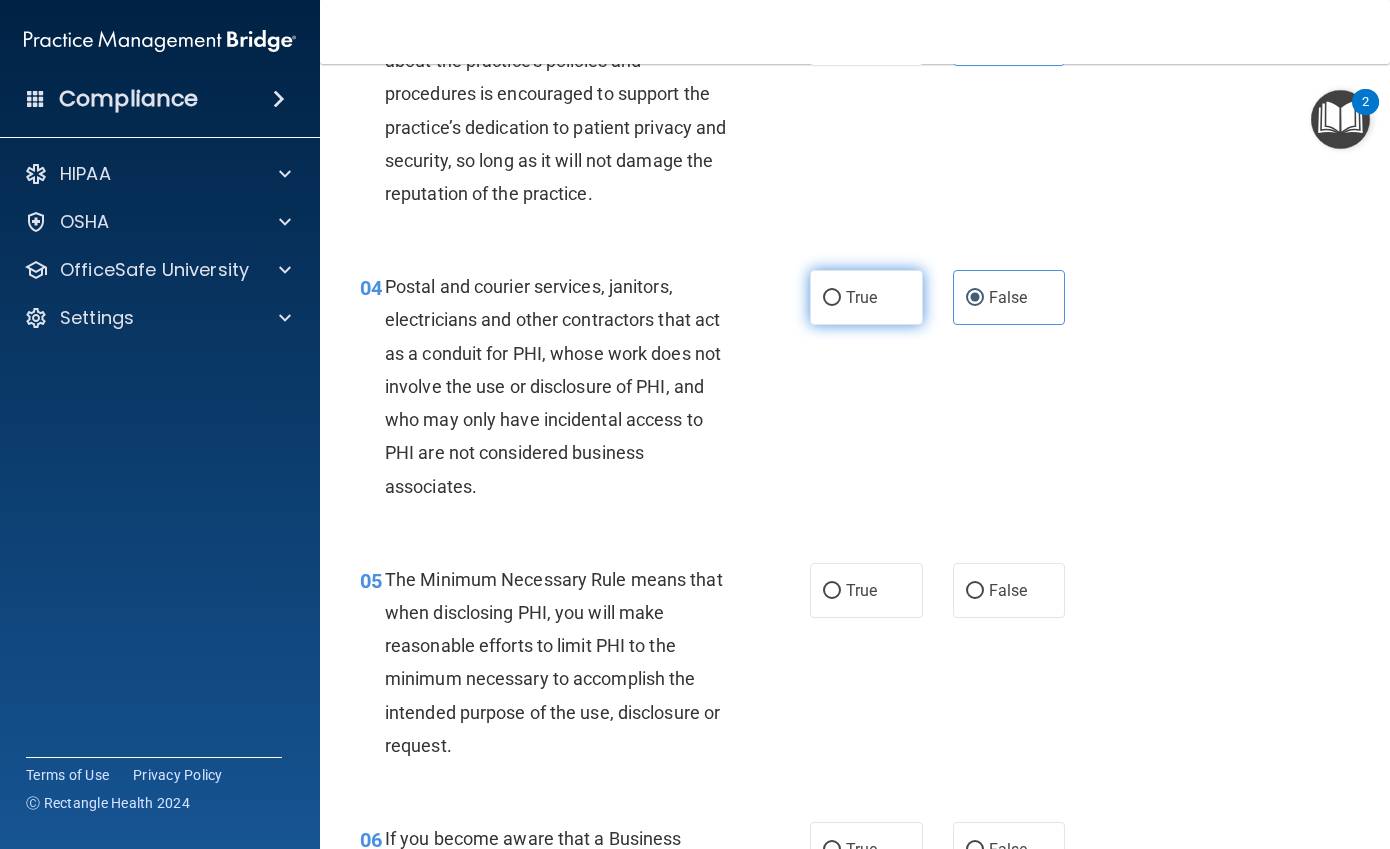 click on "True" at bounding box center [866, 297] 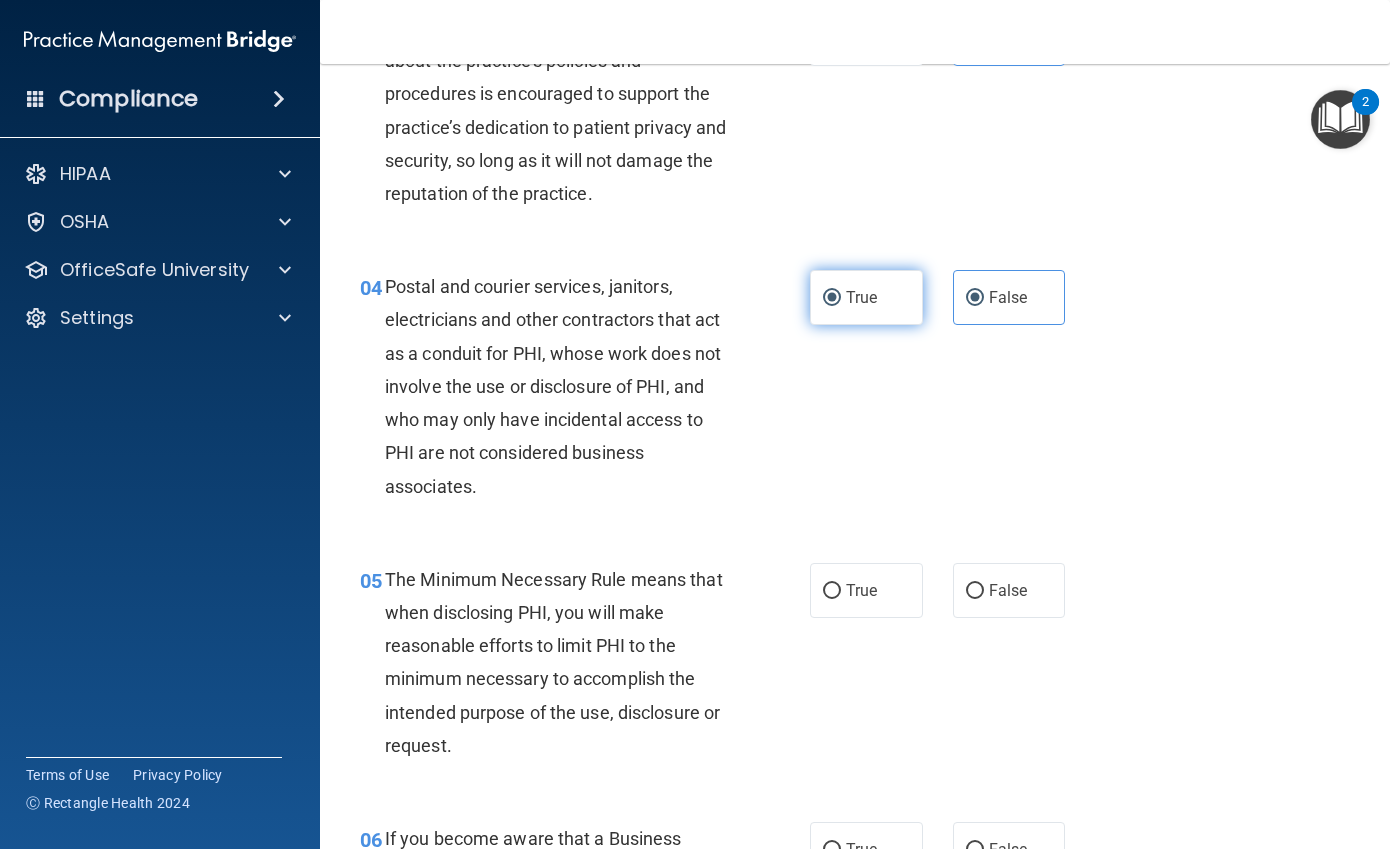 radio on "false" 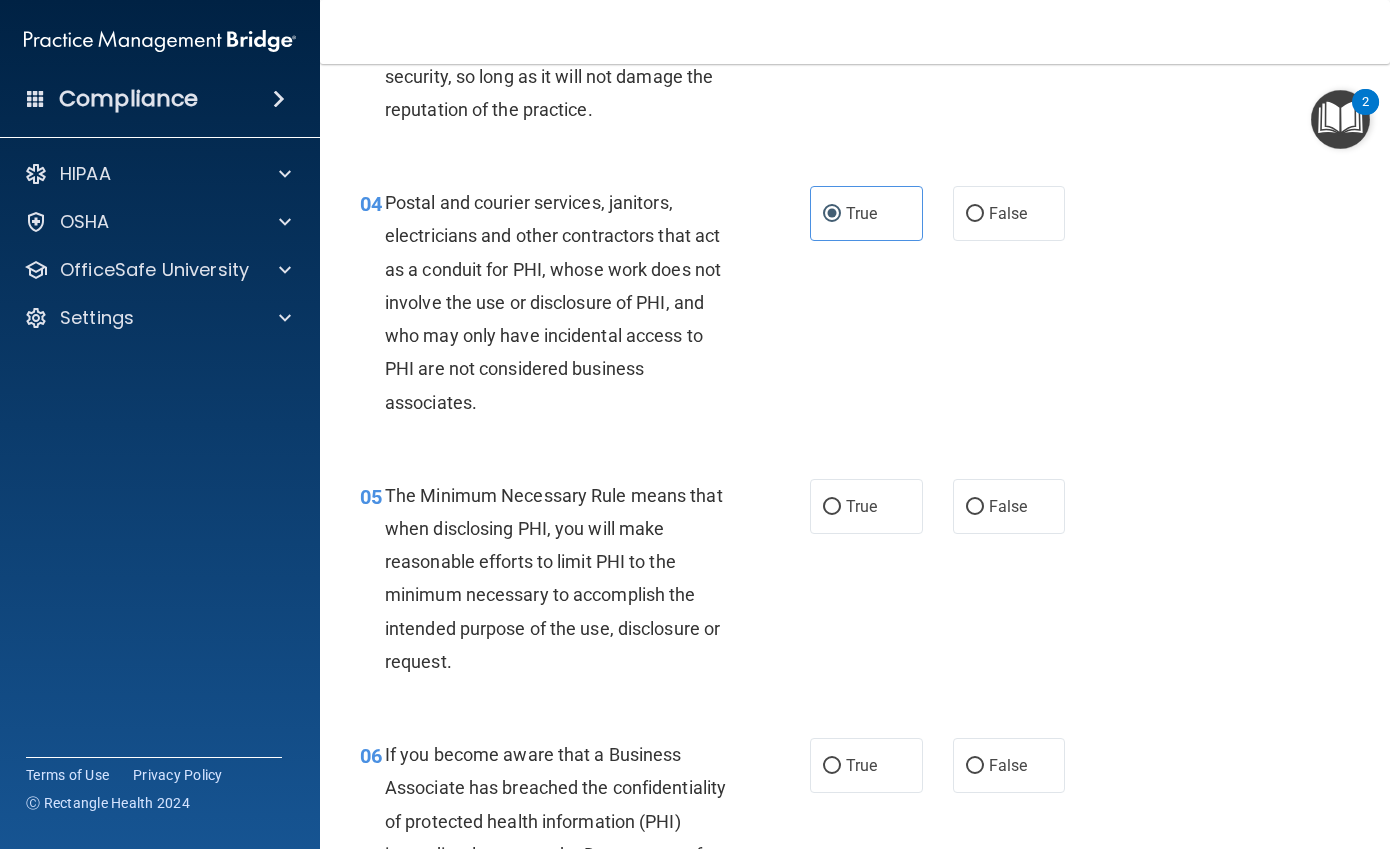 scroll, scrollTop: 700, scrollLeft: 0, axis: vertical 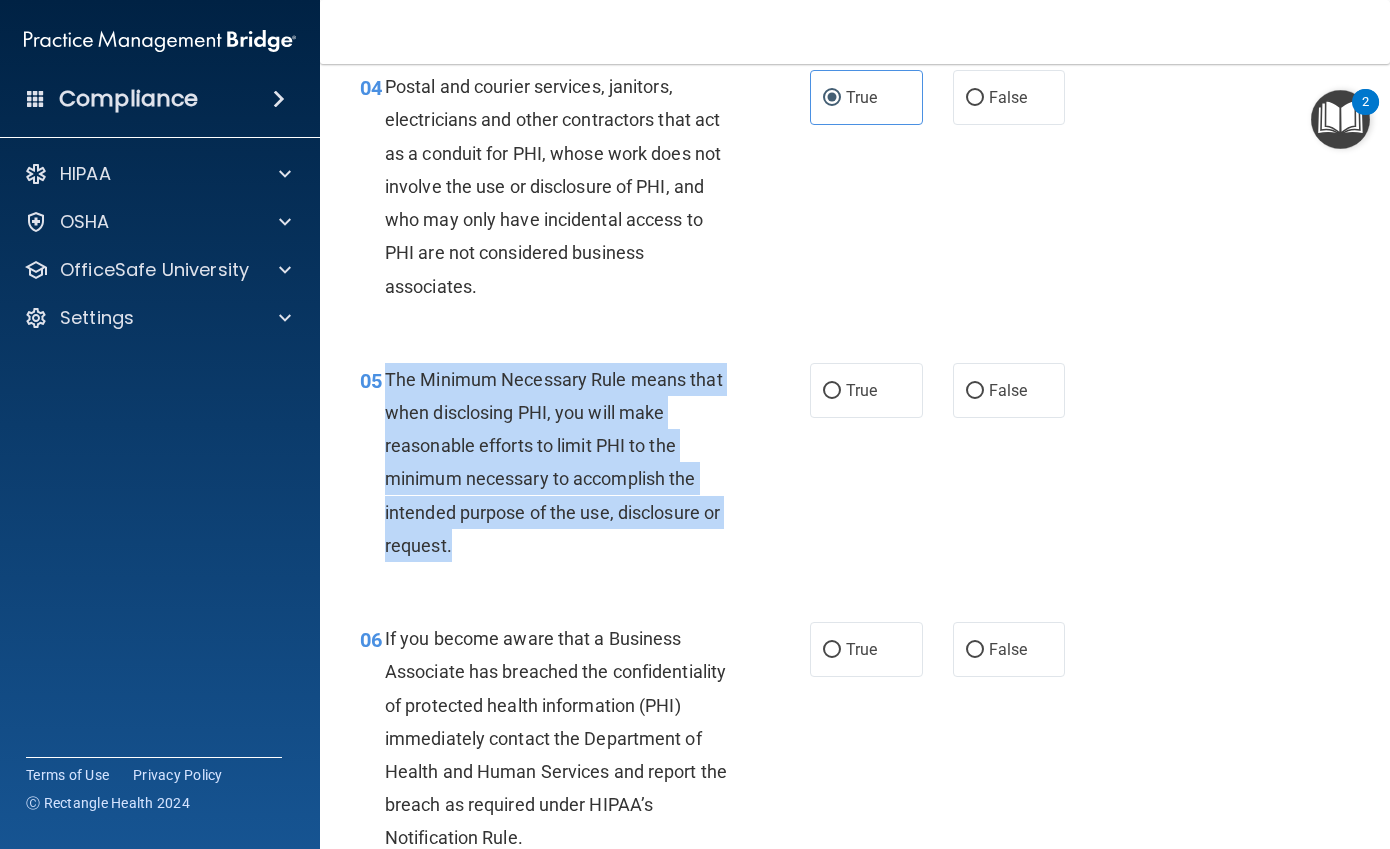 drag, startPoint x: 484, startPoint y: 560, endPoint x: 387, endPoint y: 374, distance: 209.77368 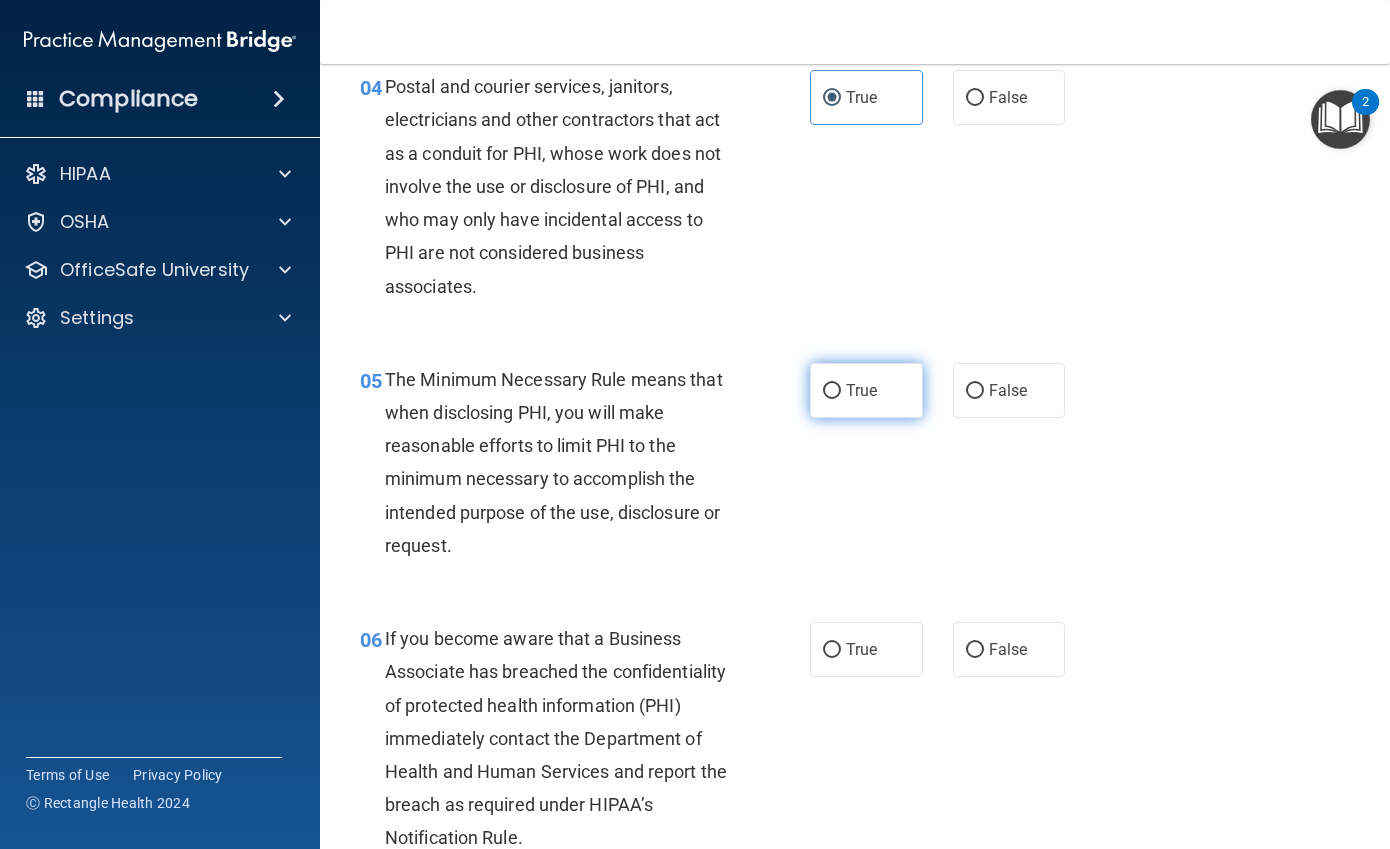 click on "True" at bounding box center (866, 390) 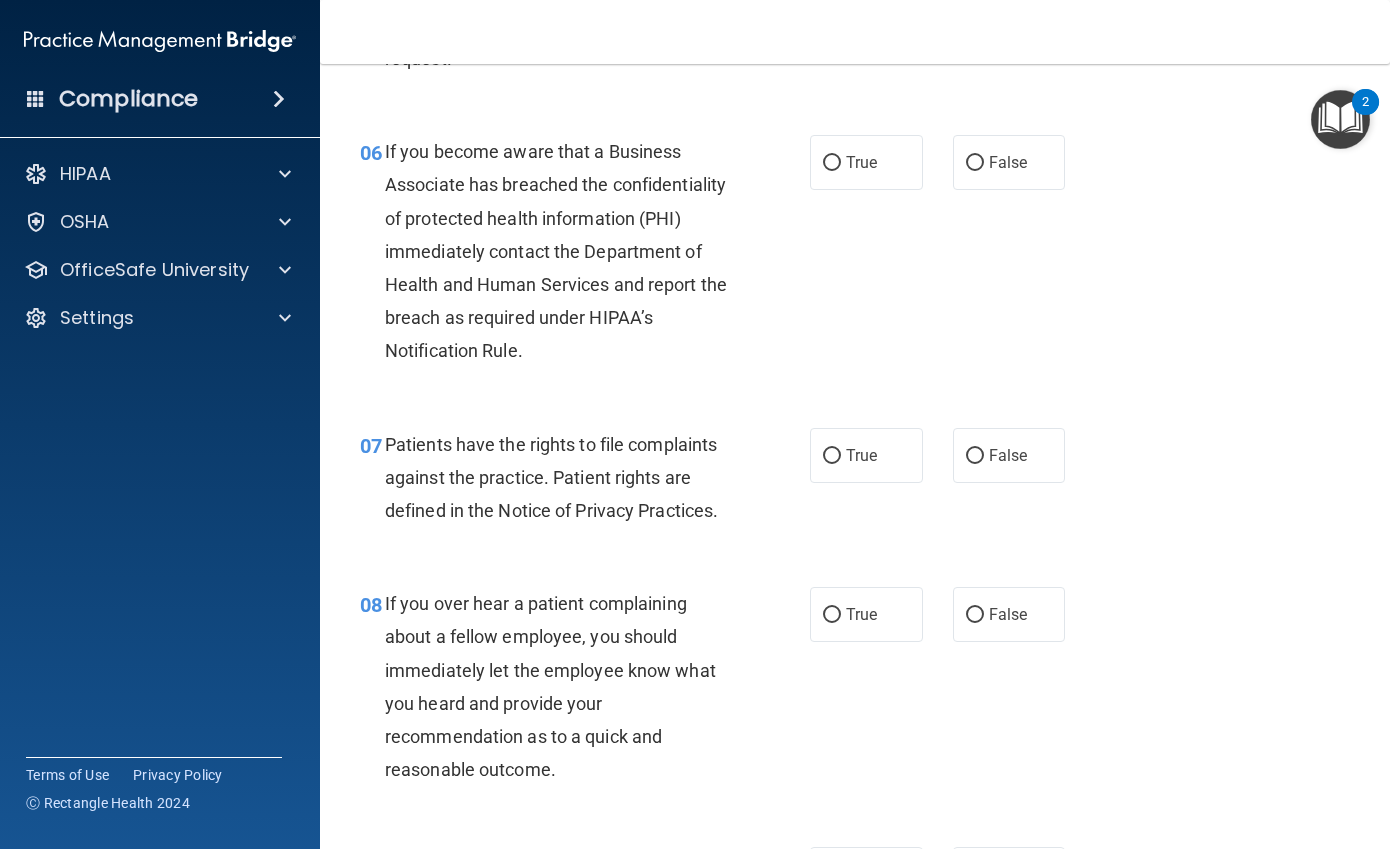 scroll, scrollTop: 1200, scrollLeft: 0, axis: vertical 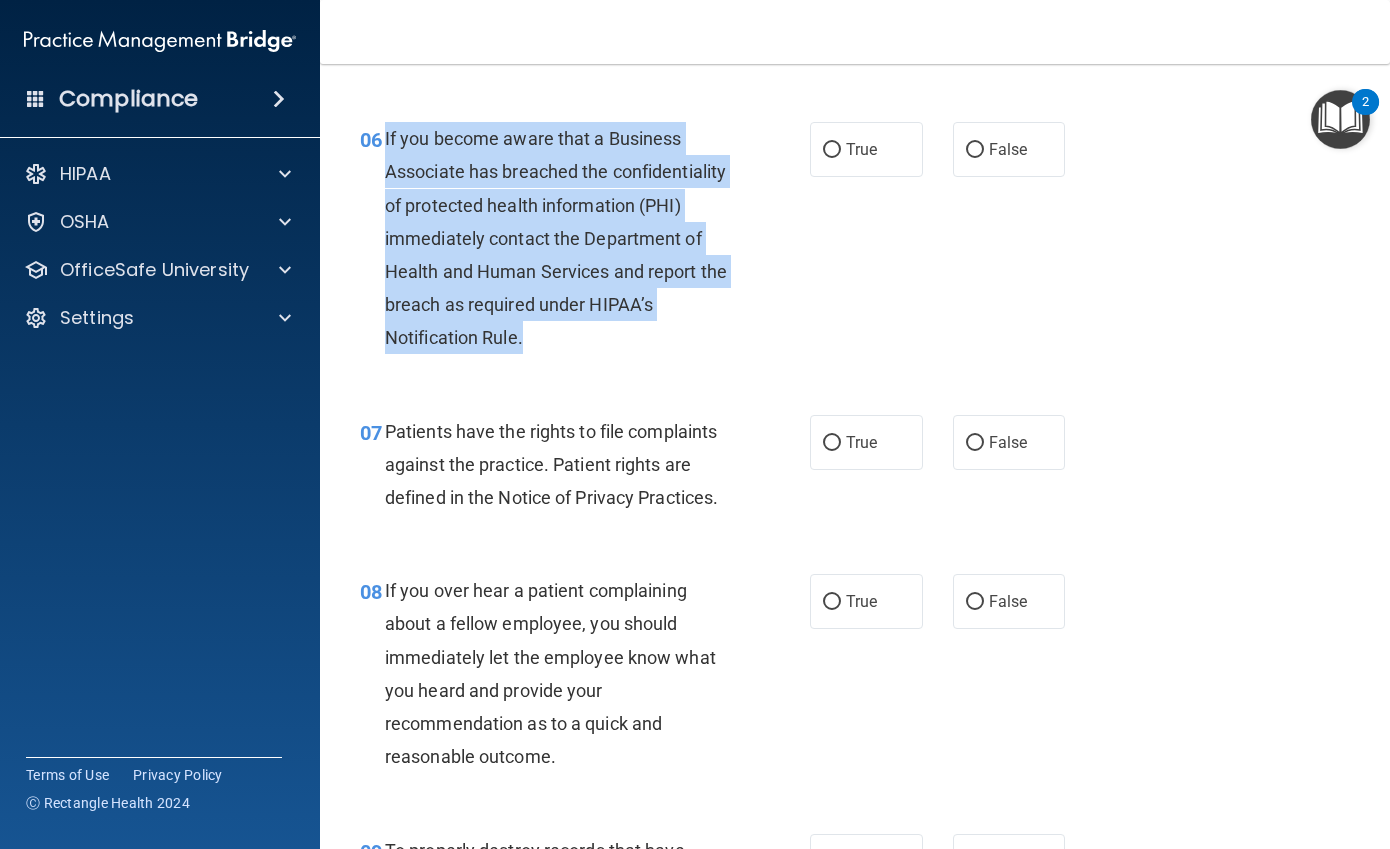 drag, startPoint x: 720, startPoint y: 335, endPoint x: 379, endPoint y: 145, distance: 390.36008 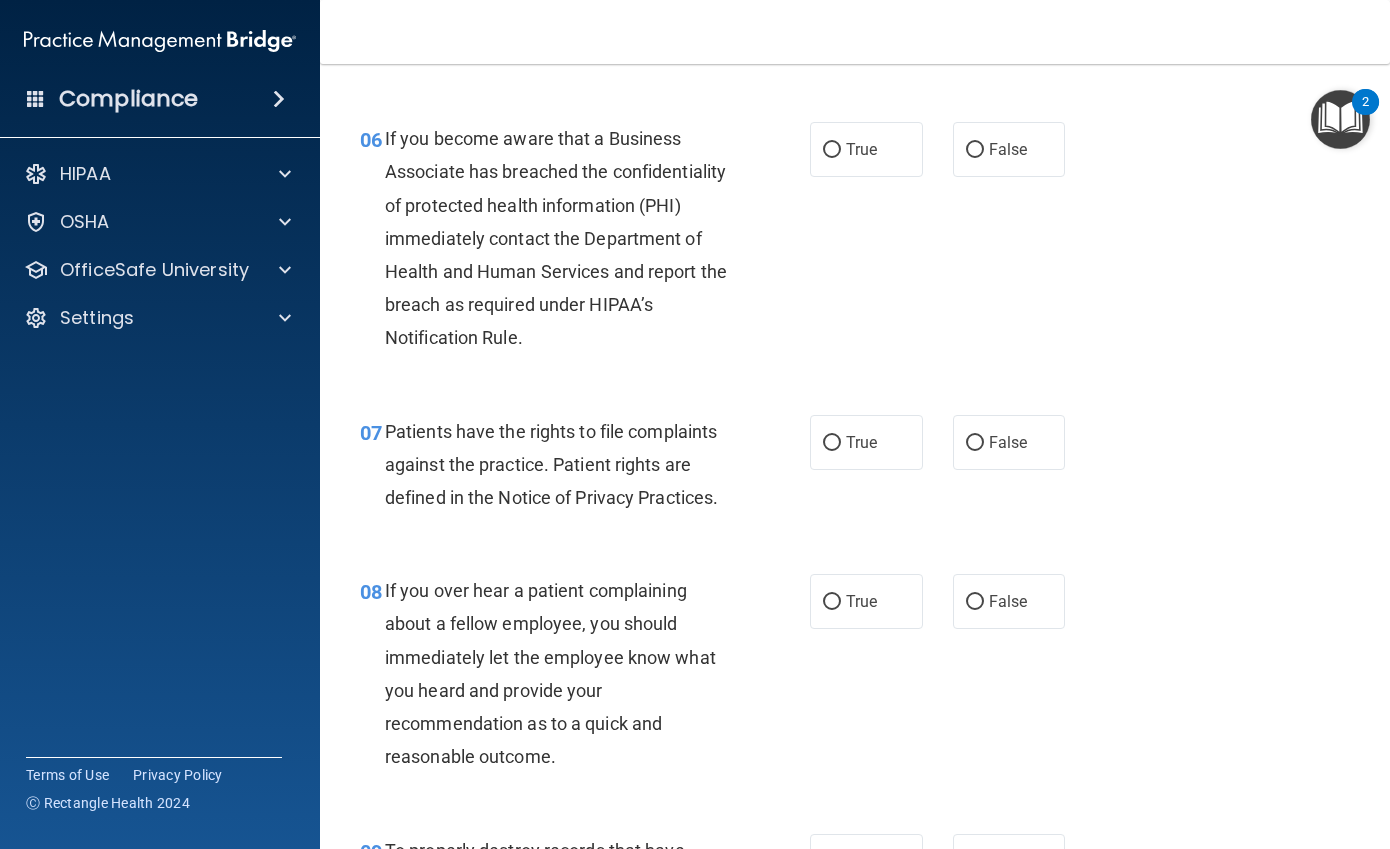 click on "05       The Minimum Necessary Rule means that when disclosing PHI, you will make reasonable efforts to limit PHI to the minimum necessary to accomplish the intended purpose of the use, disclosure or request." at bounding box center (585, -33) 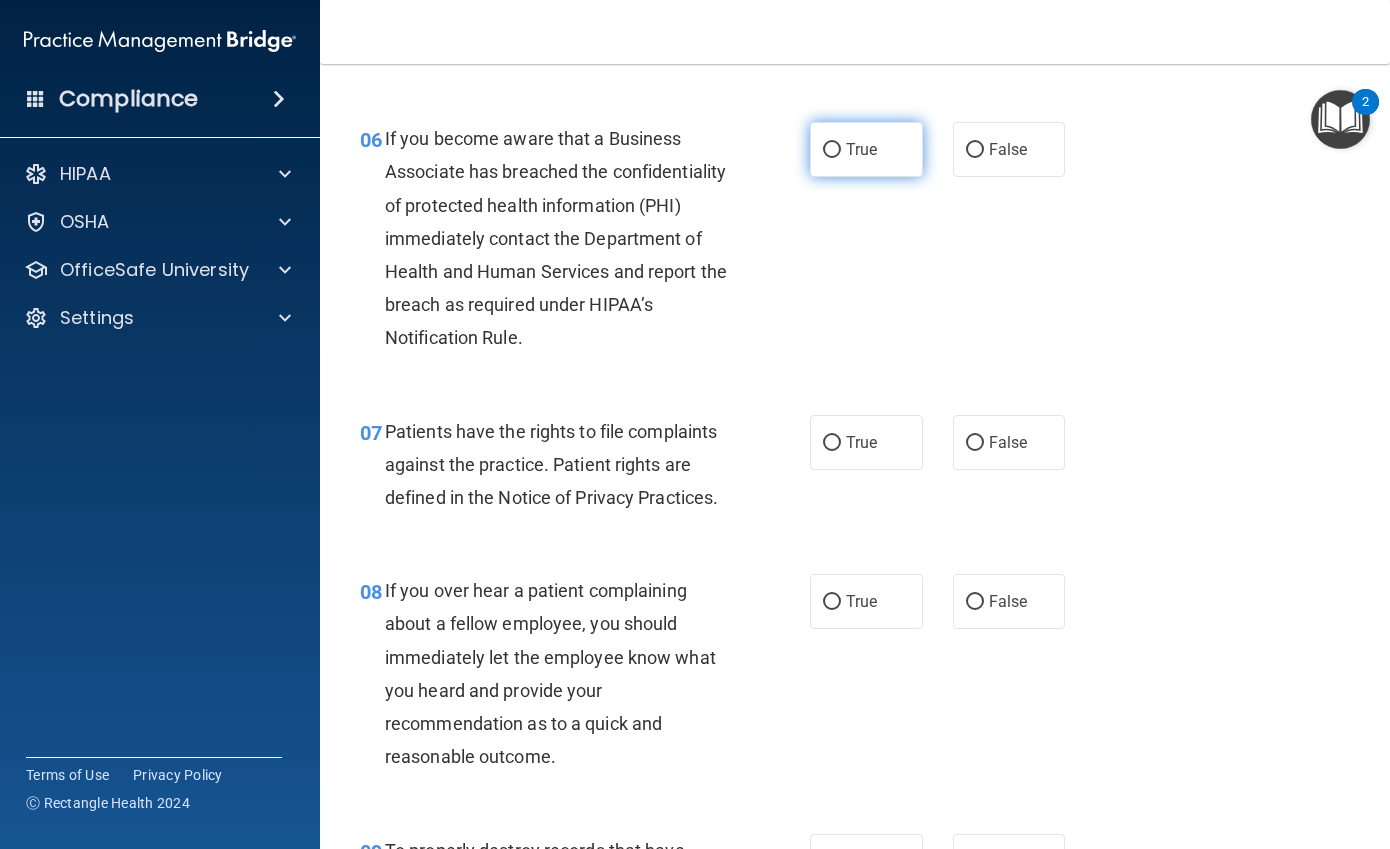click on "True" at bounding box center [866, 149] 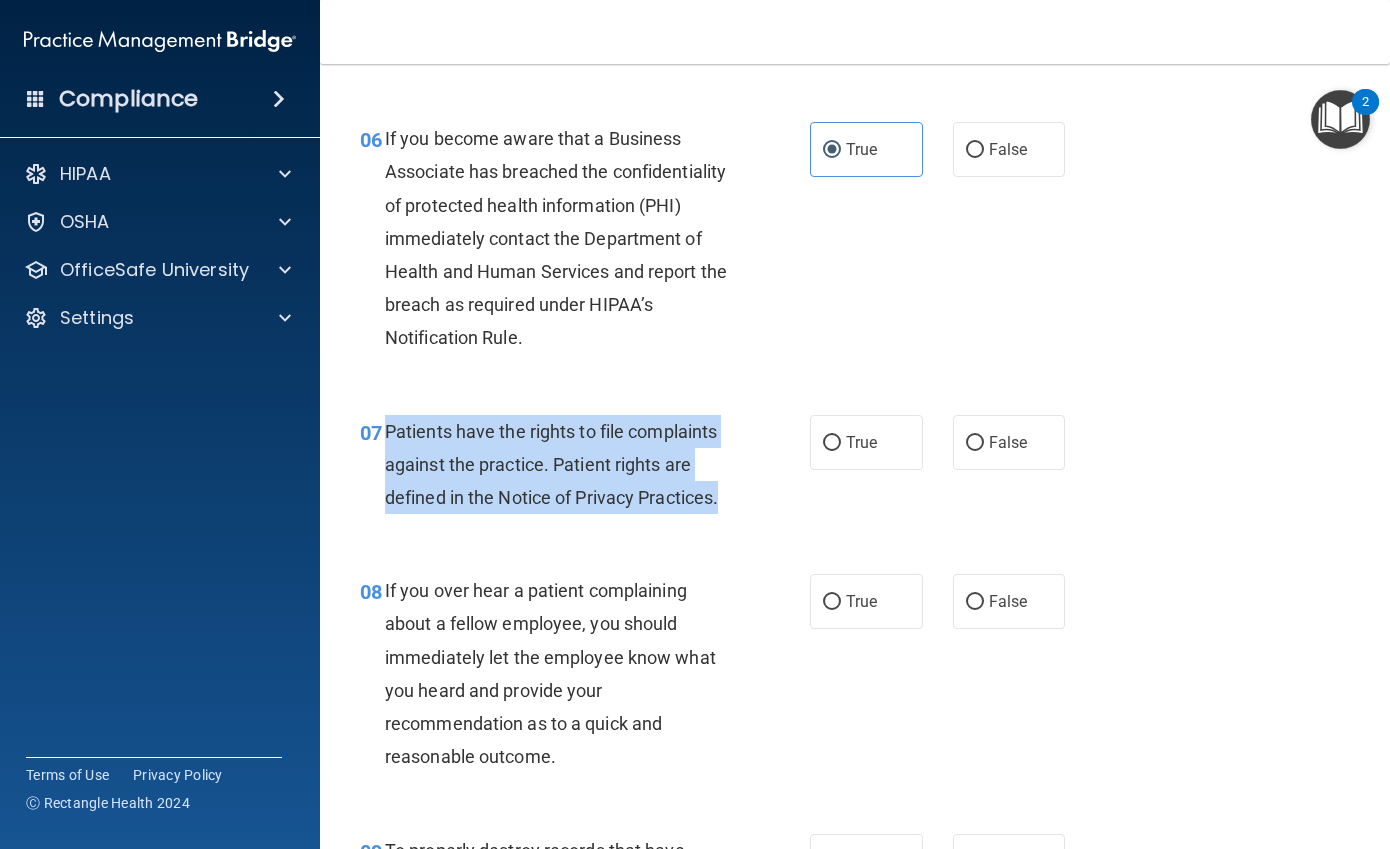 drag, startPoint x: 726, startPoint y: 507, endPoint x: 383, endPoint y: 435, distance: 350.4754 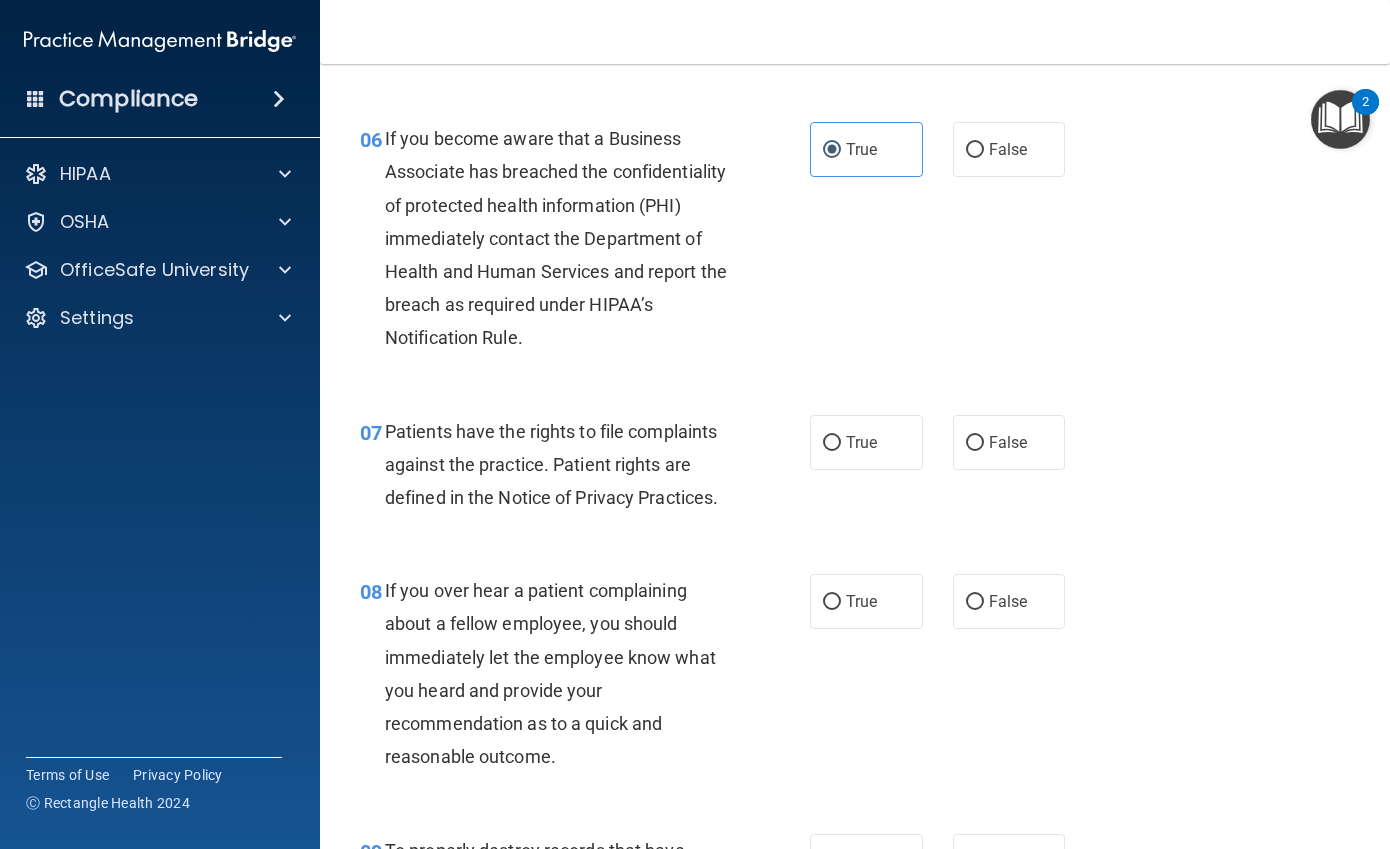 drag, startPoint x: 531, startPoint y: 290, endPoint x: 577, endPoint y: 460, distance: 176.1136 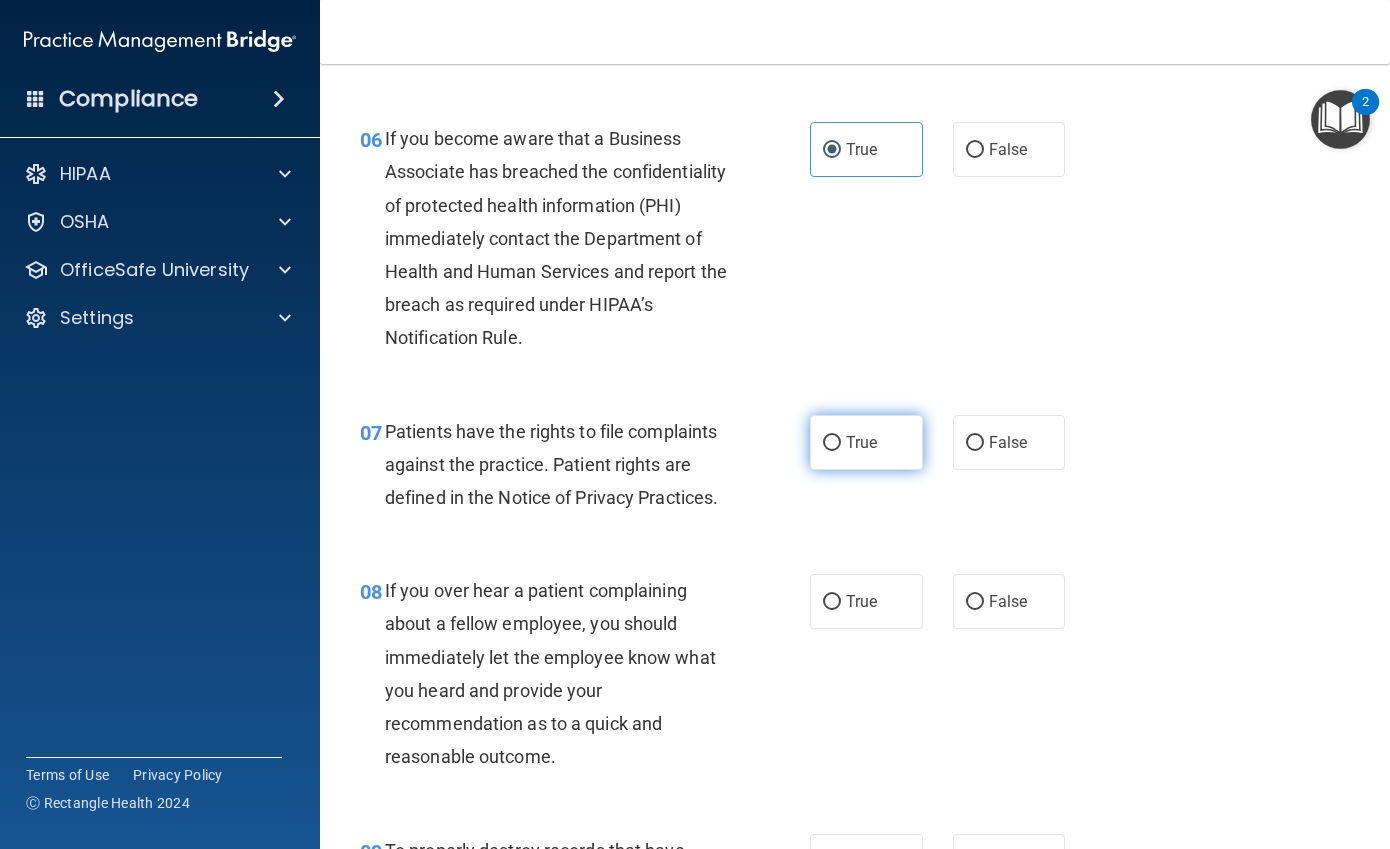 click on "True" at bounding box center (866, 442) 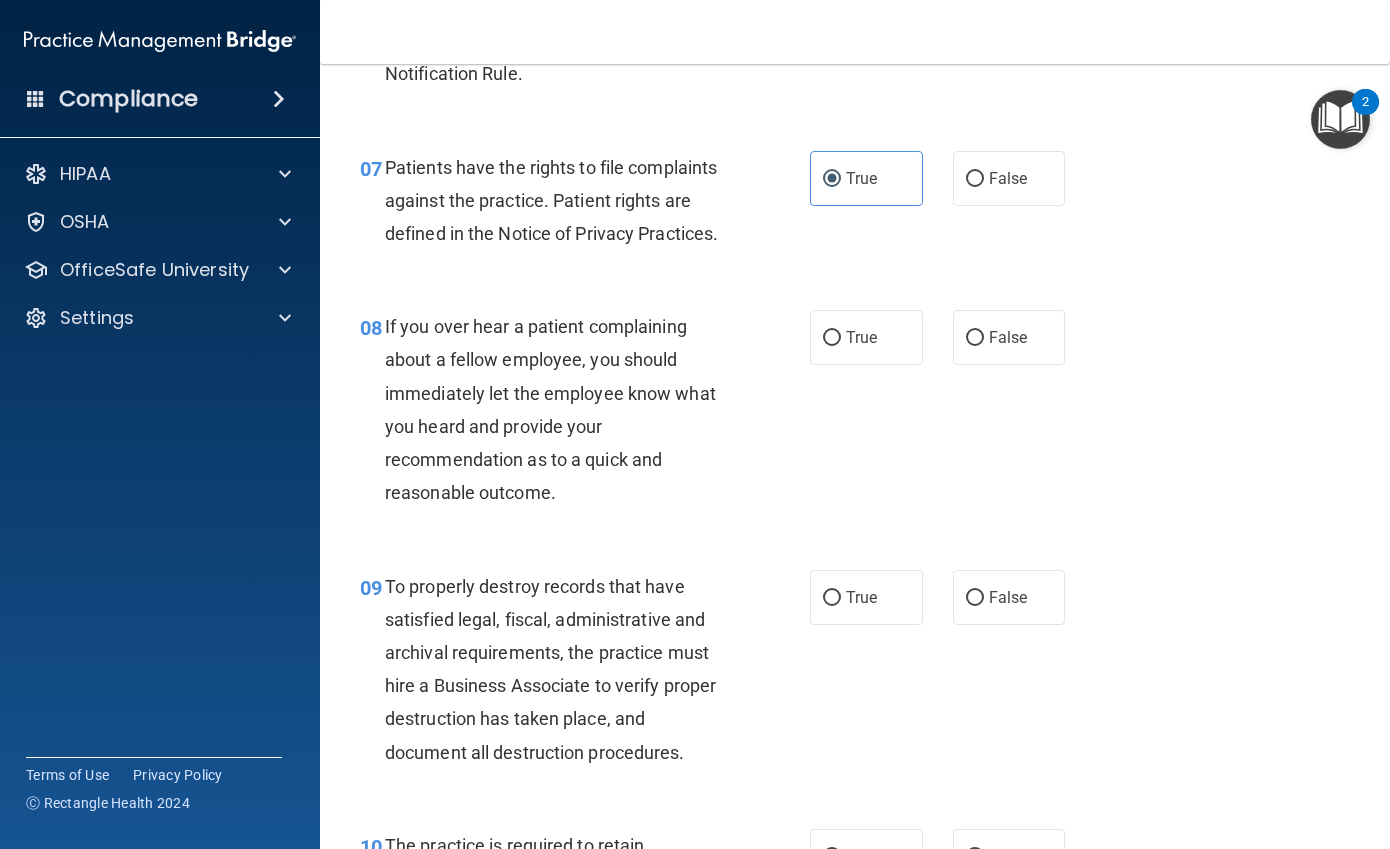 scroll, scrollTop: 1500, scrollLeft: 0, axis: vertical 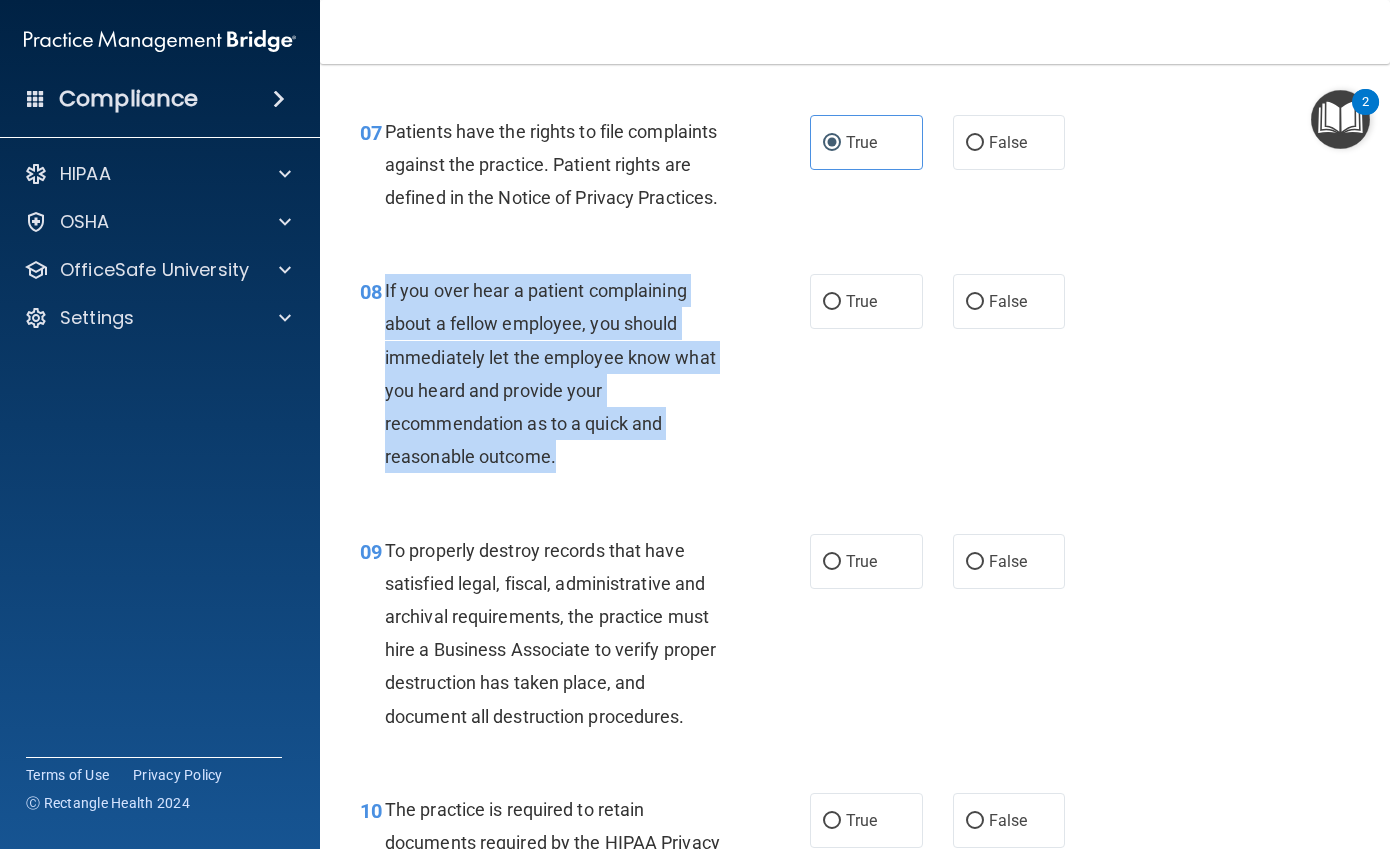 drag, startPoint x: 604, startPoint y: 444, endPoint x: 382, endPoint y: 281, distance: 275.41425 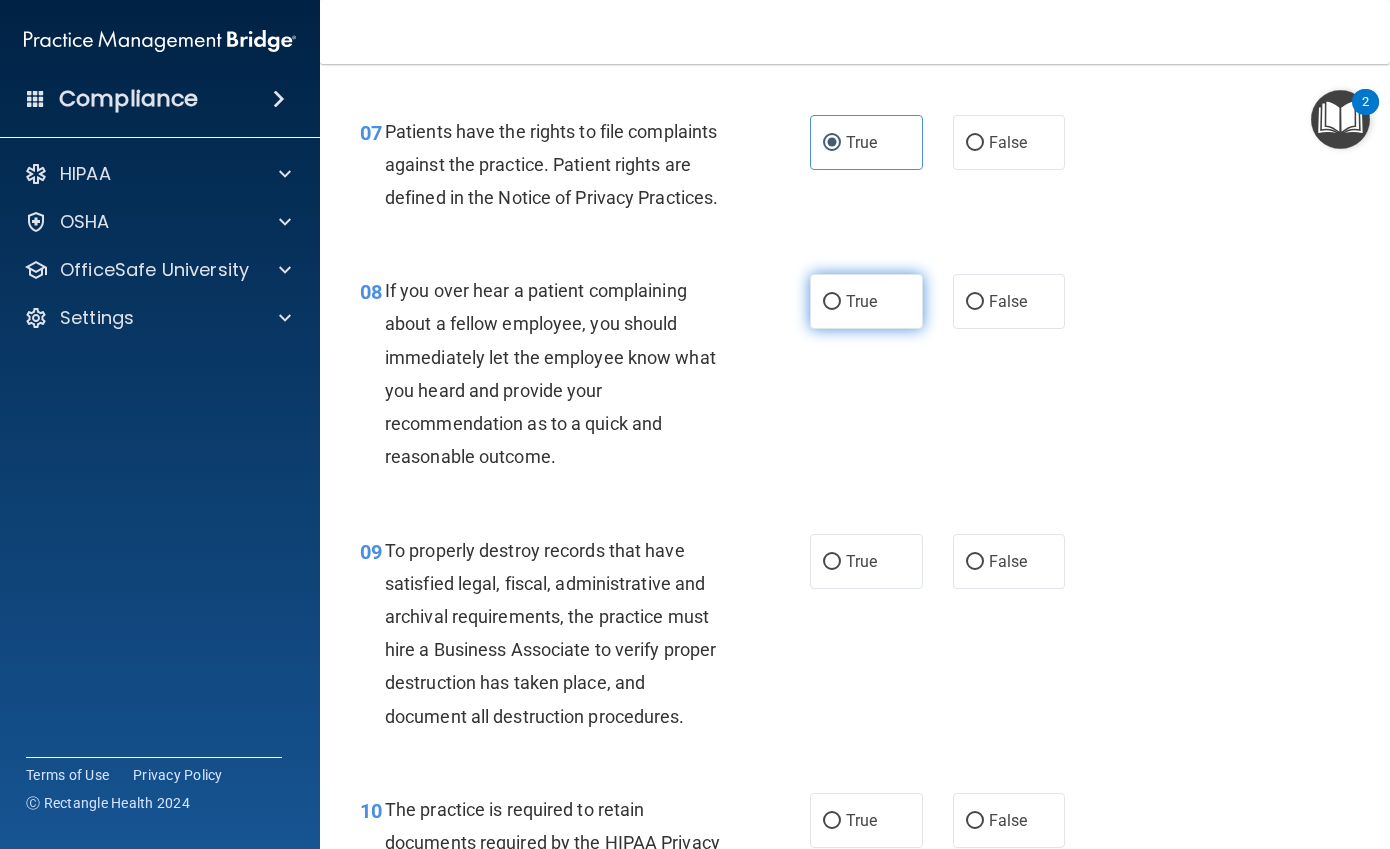 click on "True" at bounding box center [866, 301] 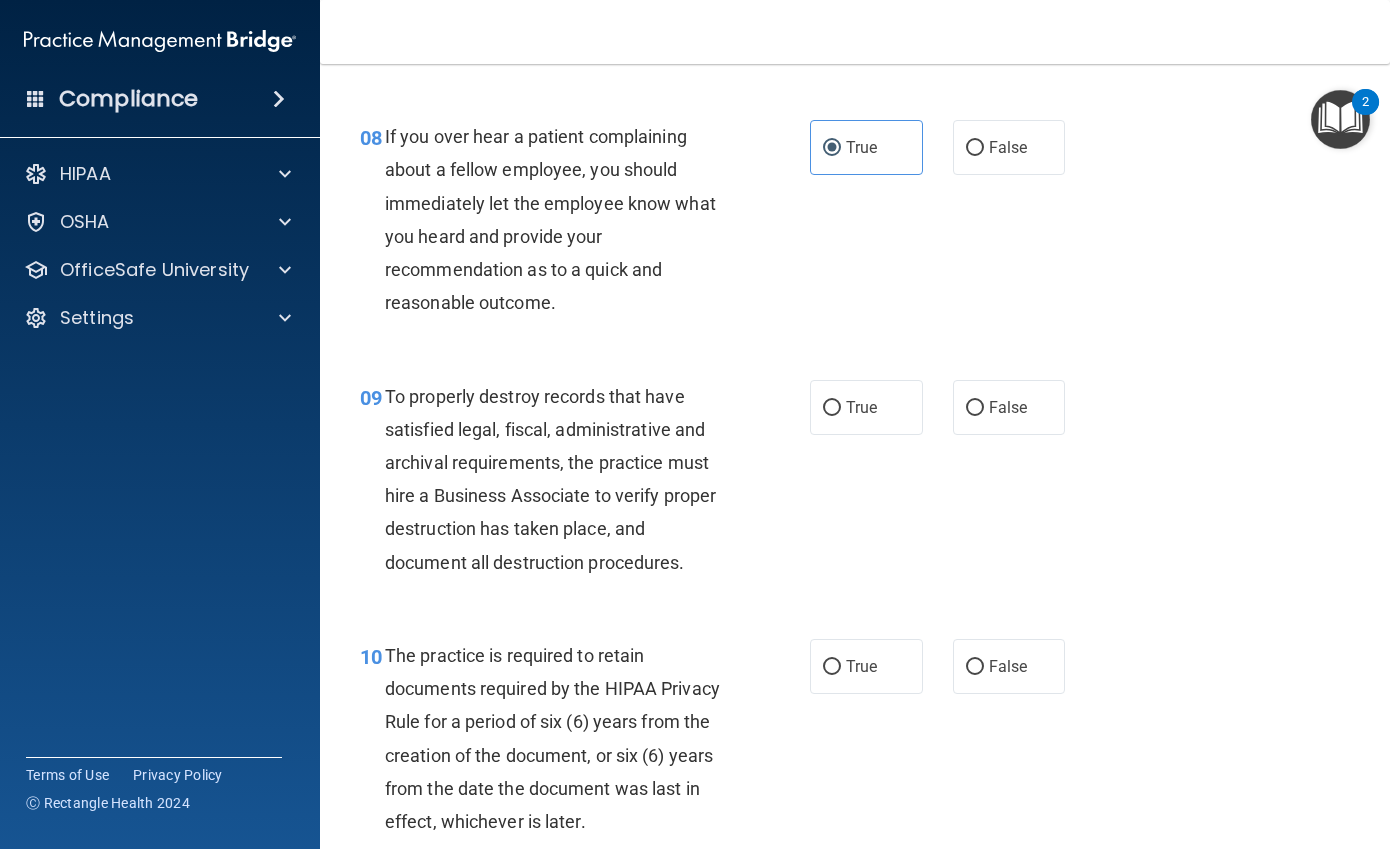 scroll, scrollTop: 1700, scrollLeft: 0, axis: vertical 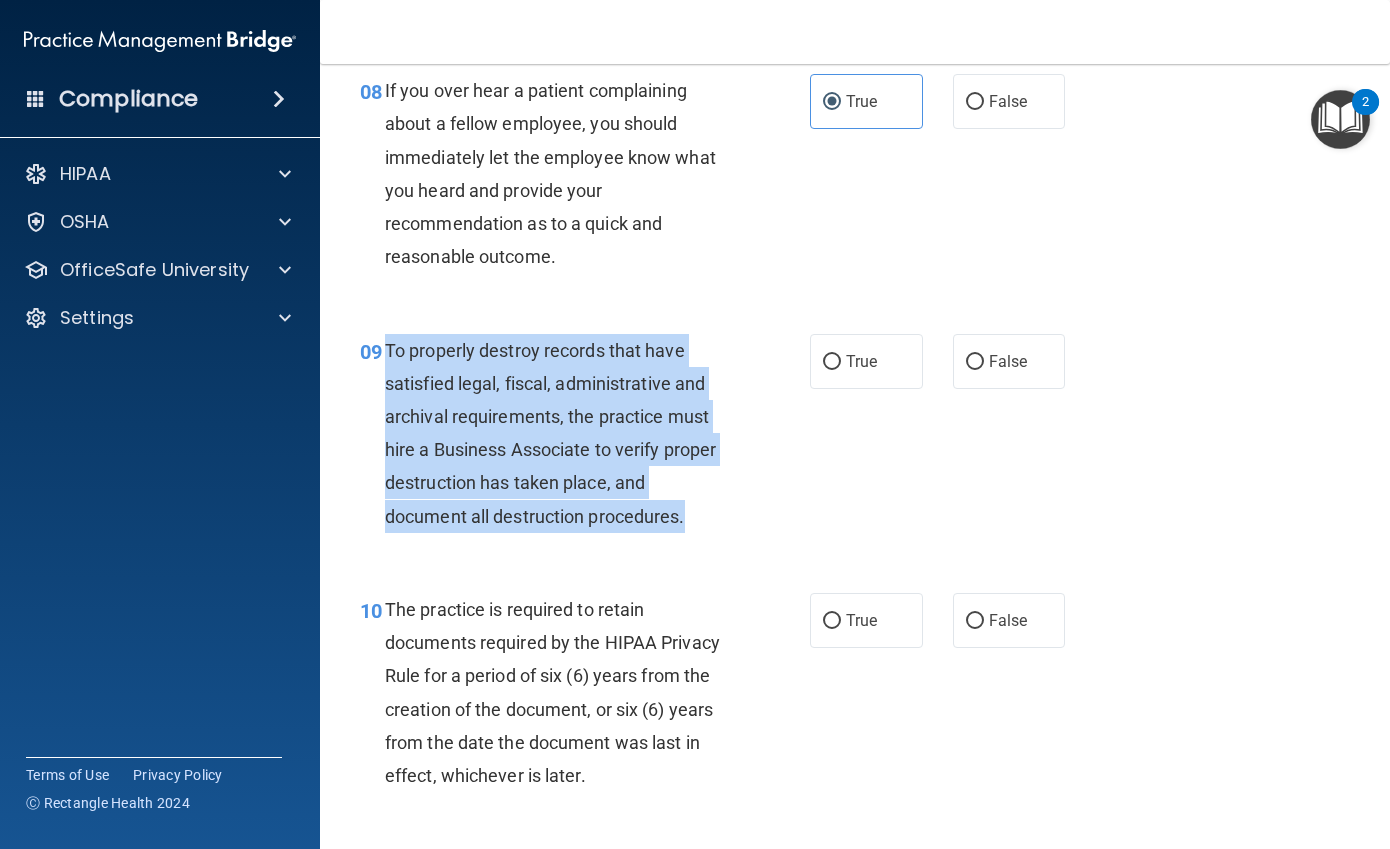 drag, startPoint x: 714, startPoint y: 525, endPoint x: 384, endPoint y: 347, distance: 374.94534 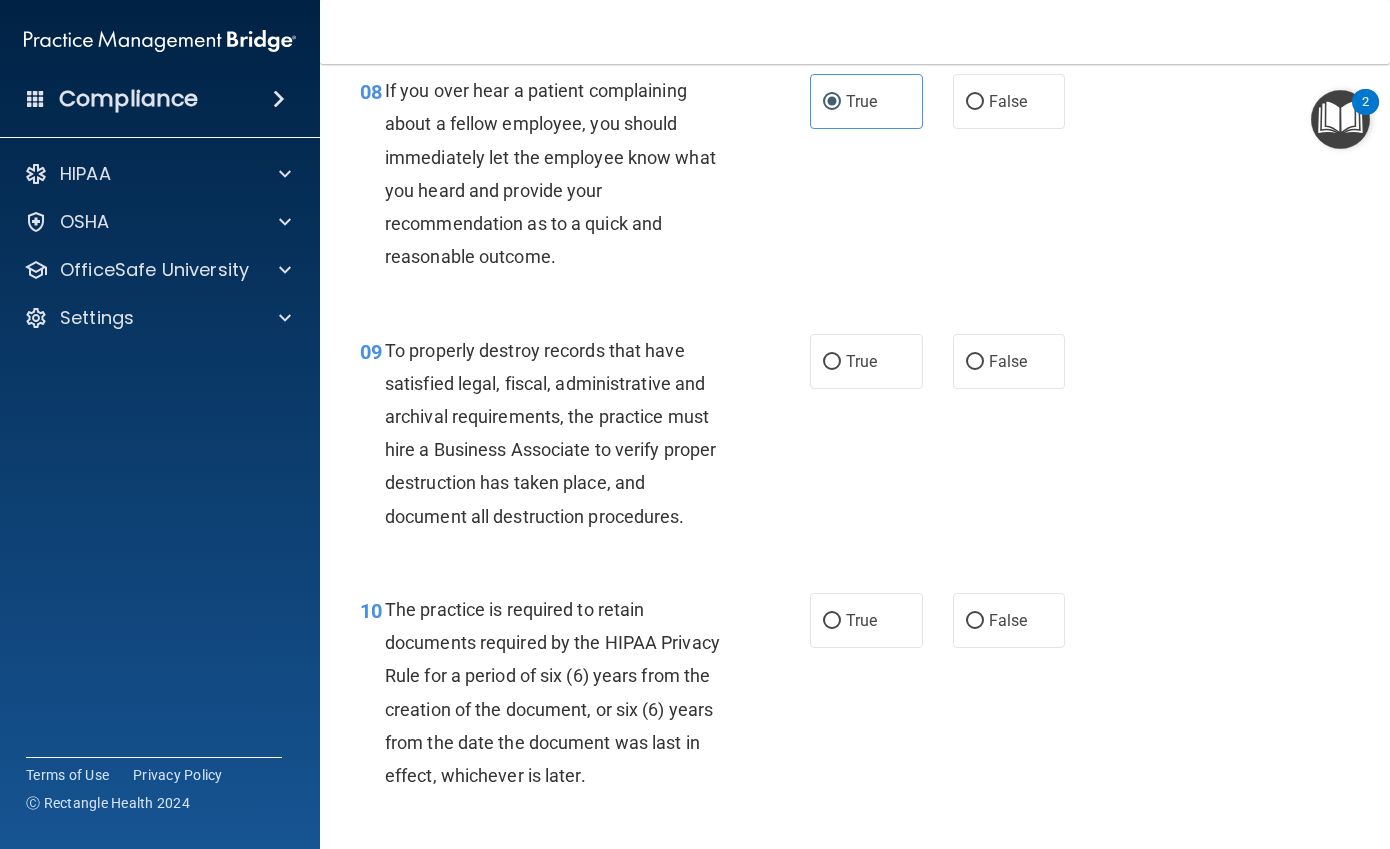 click on "08       If you over hear a patient complaining about a fellow employee, you should immediately let the employee know what you heard and provide your recommendation as to a quick and reasonable outcome." at bounding box center (585, 178) 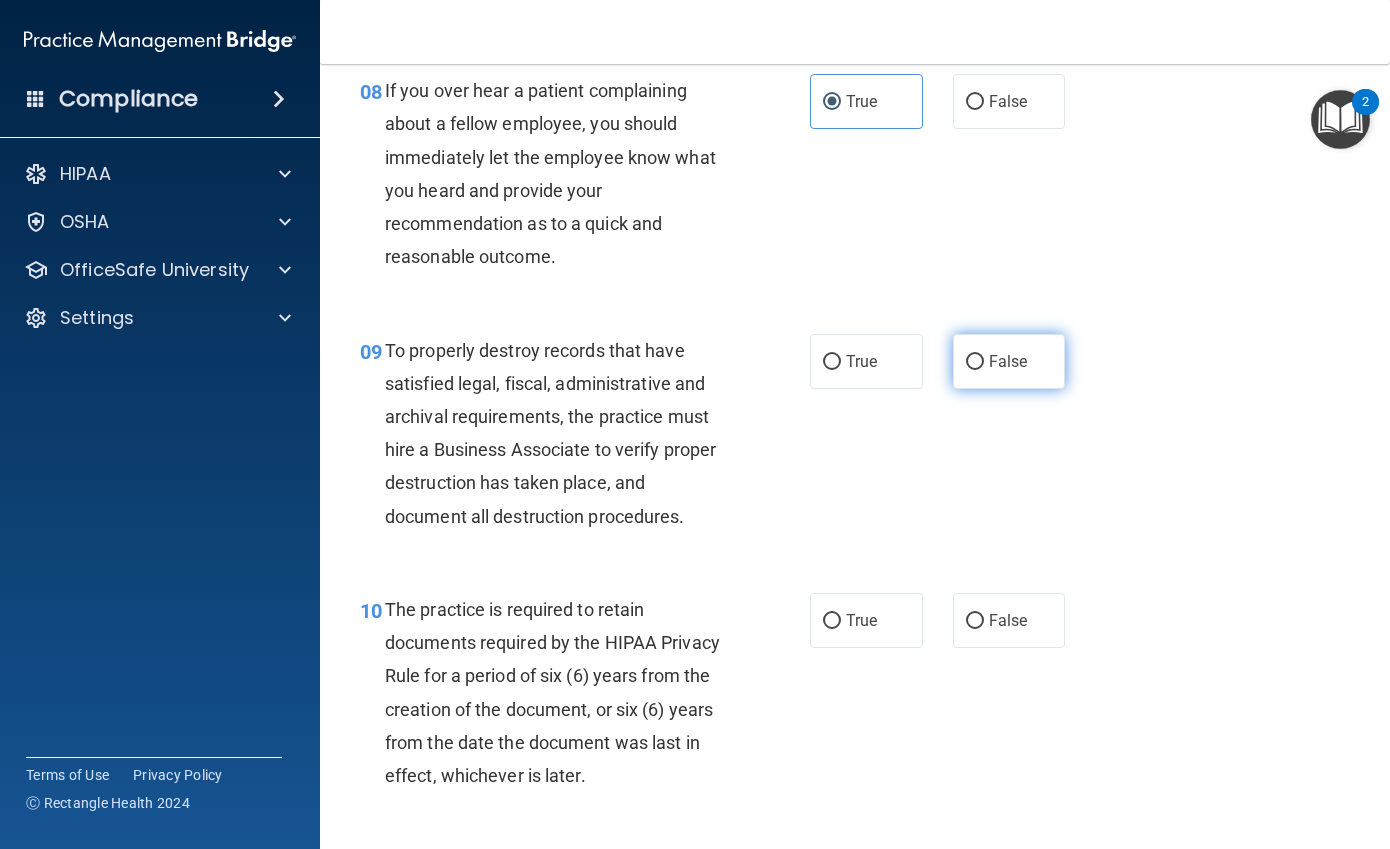 click on "False" at bounding box center [1009, 361] 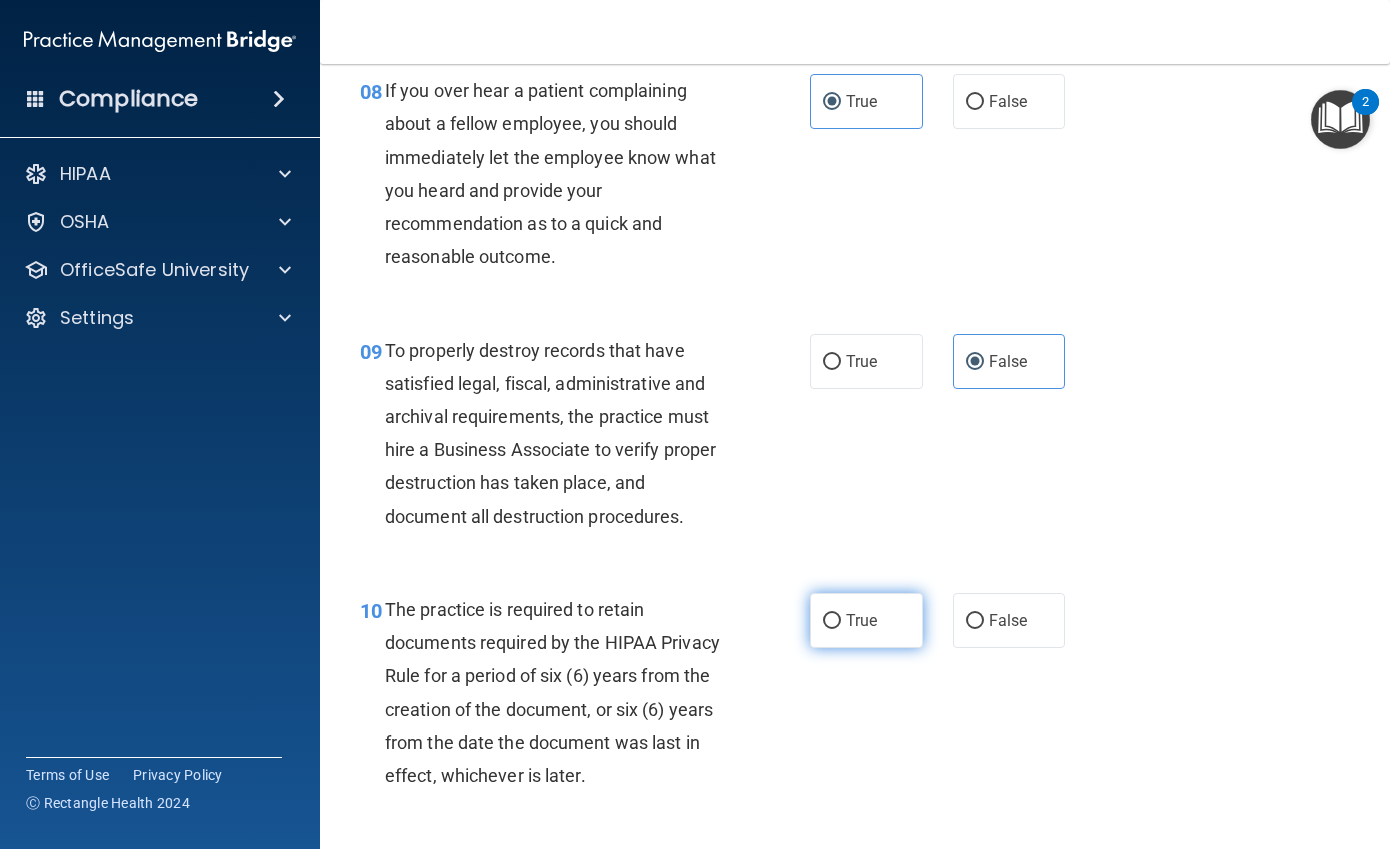 click on "True" at bounding box center (861, 620) 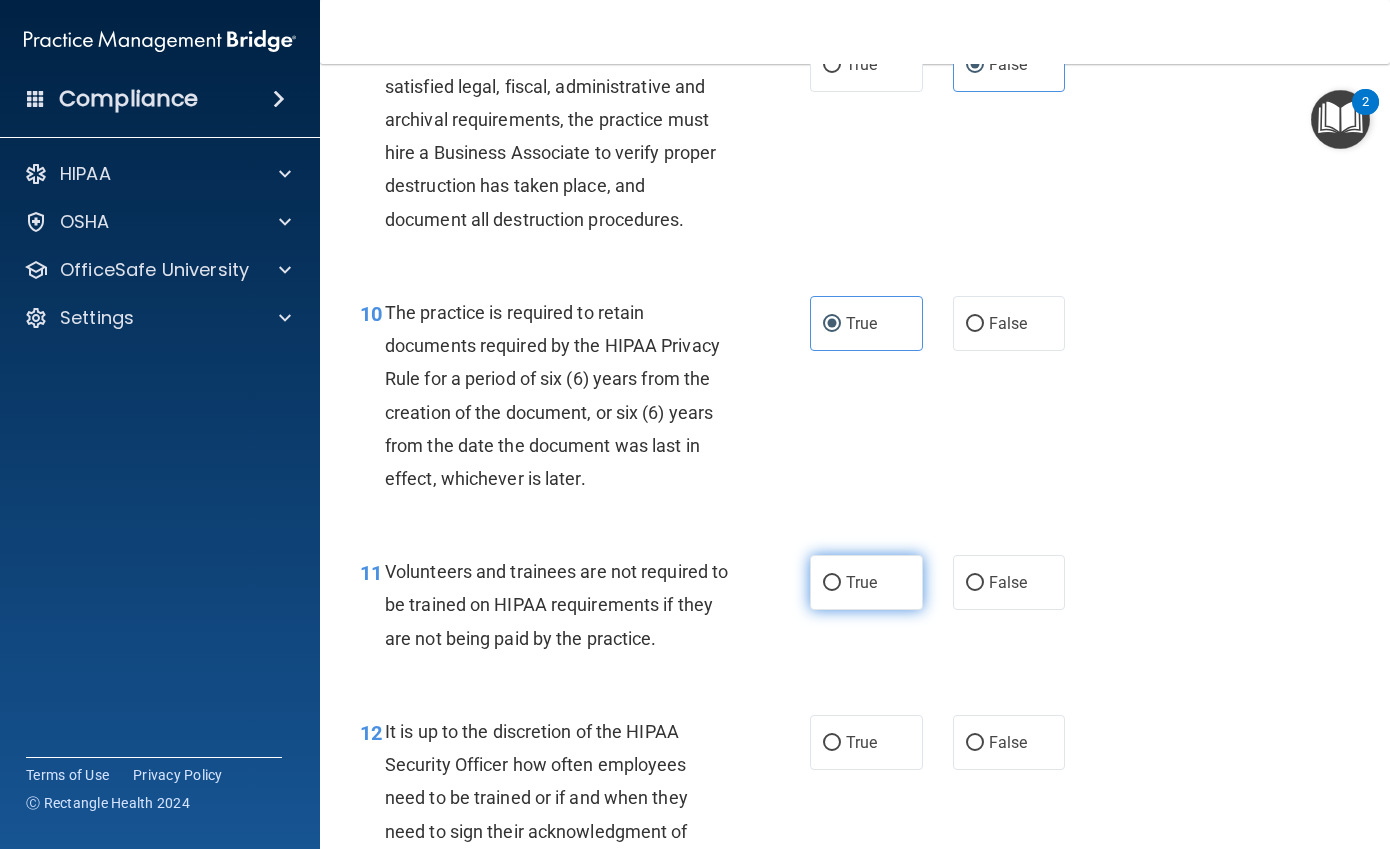 scroll, scrollTop: 2000, scrollLeft: 0, axis: vertical 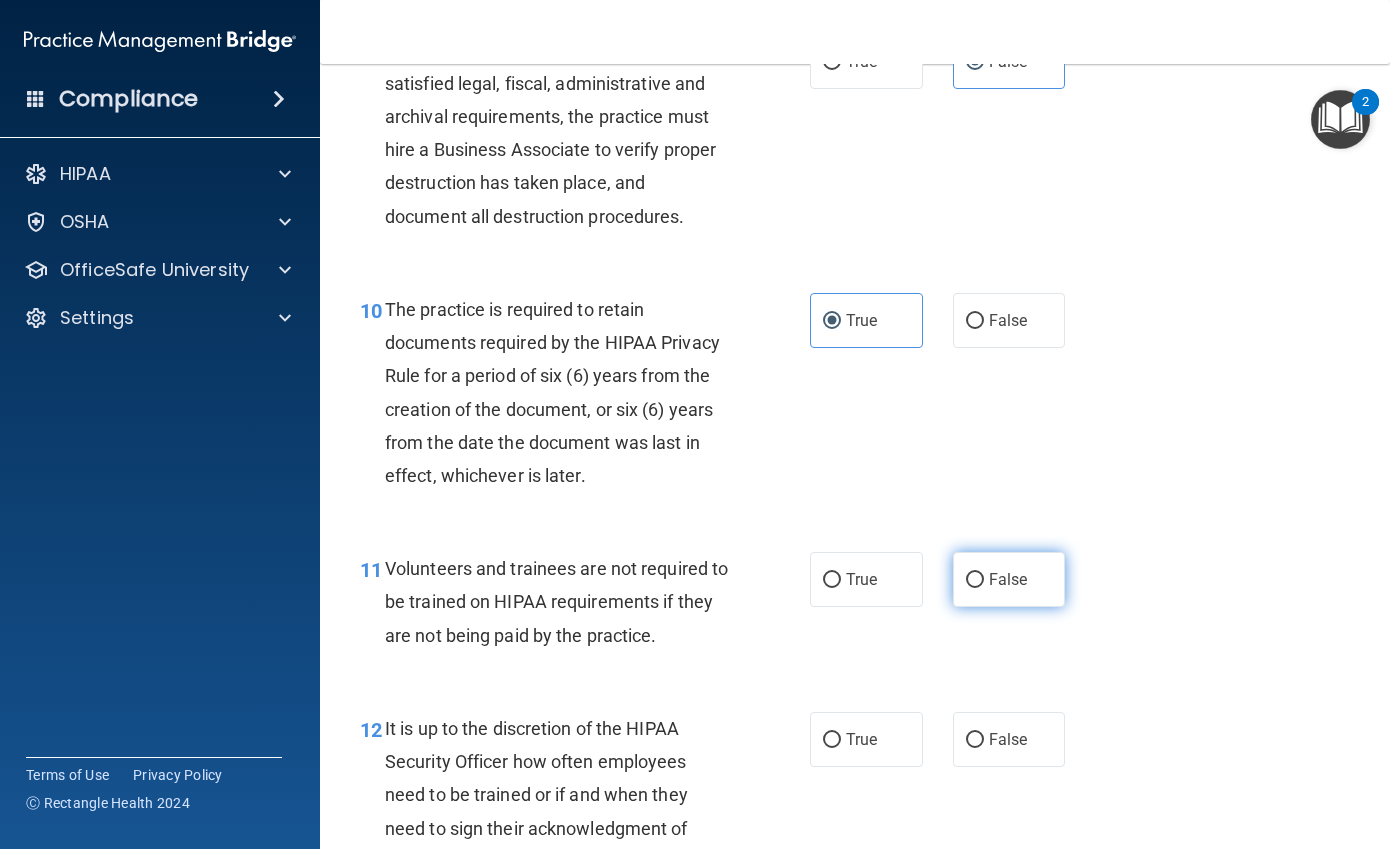 click on "False" at bounding box center (1008, 579) 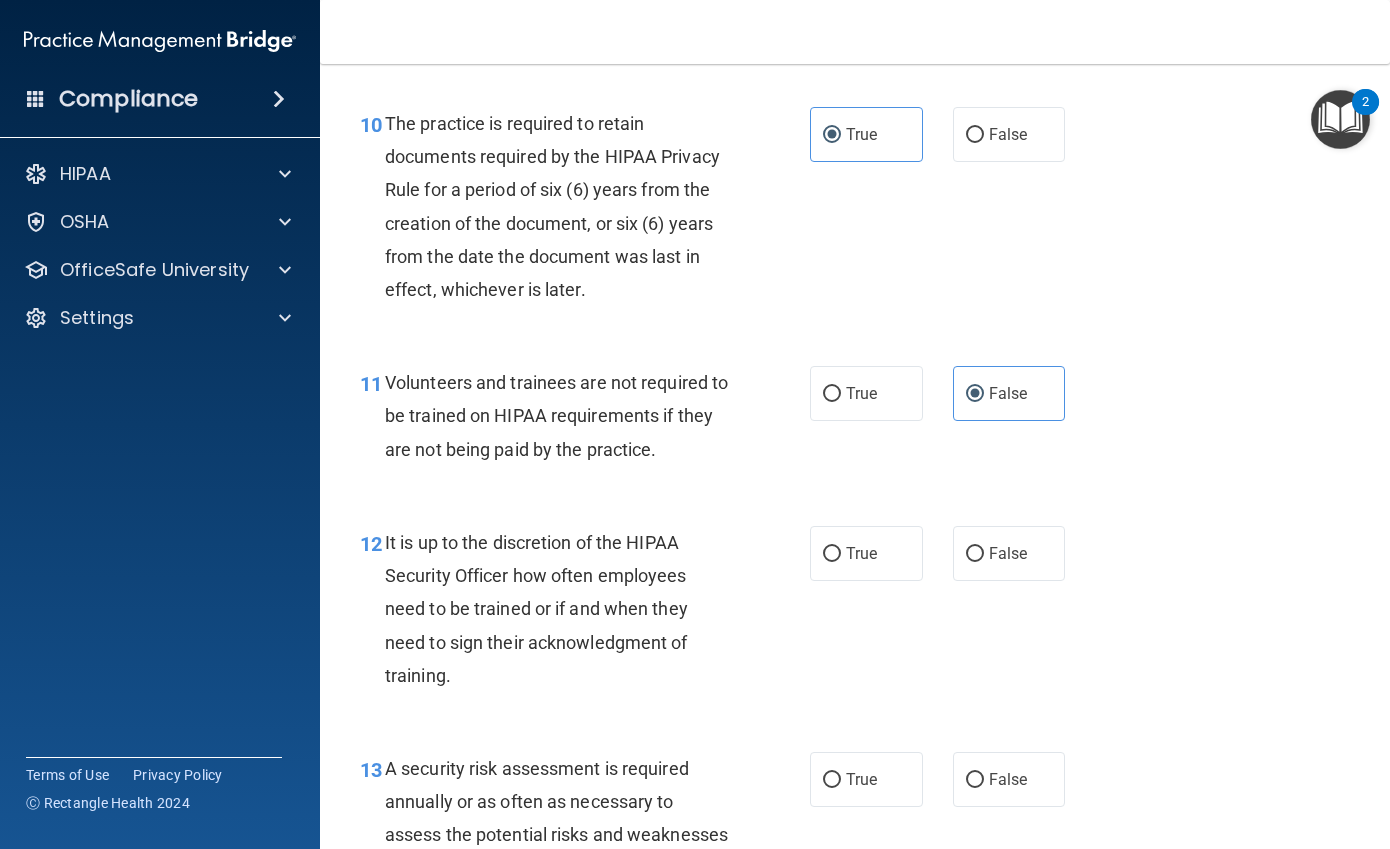 scroll, scrollTop: 2300, scrollLeft: 0, axis: vertical 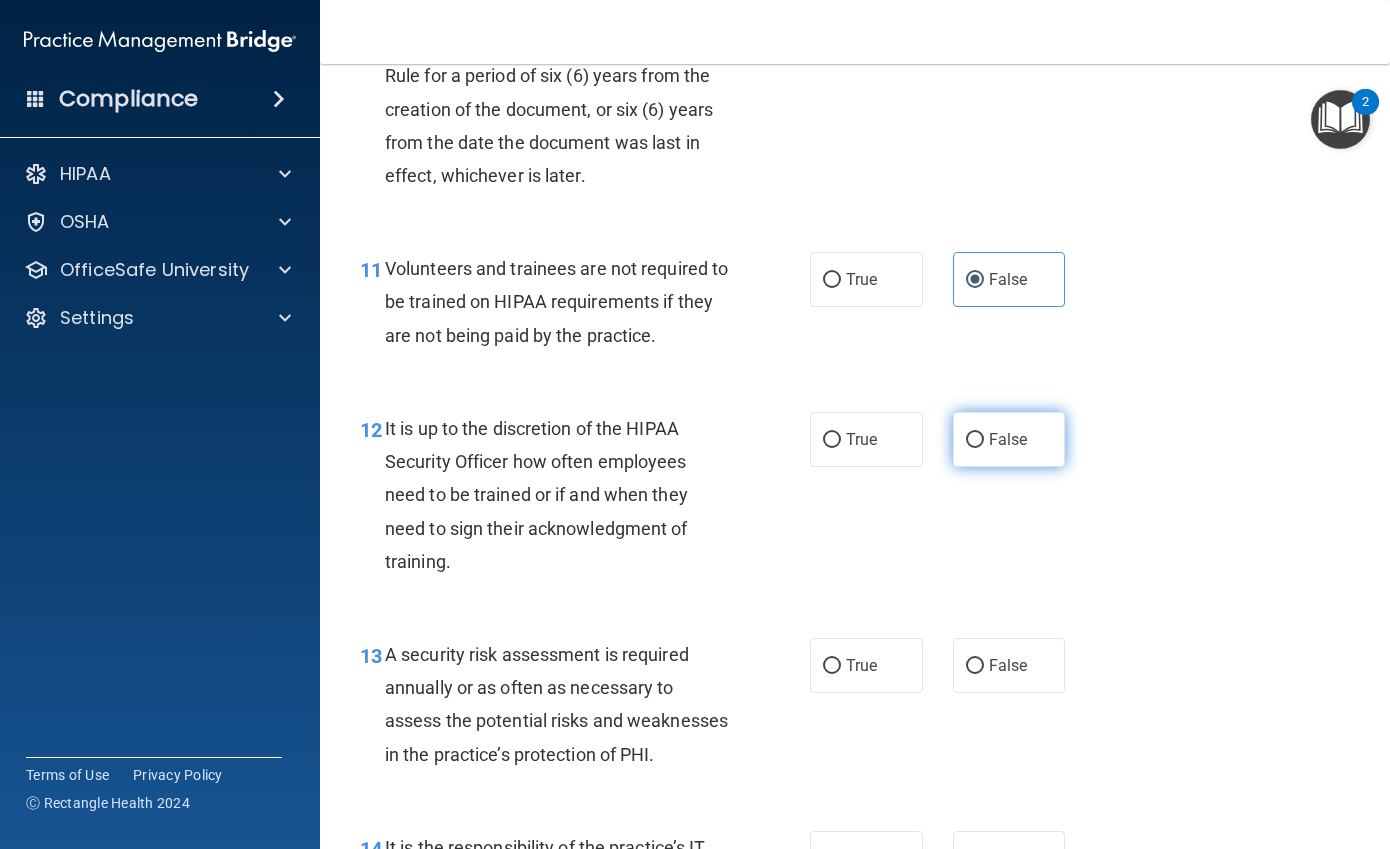 click on "False" at bounding box center (1008, 439) 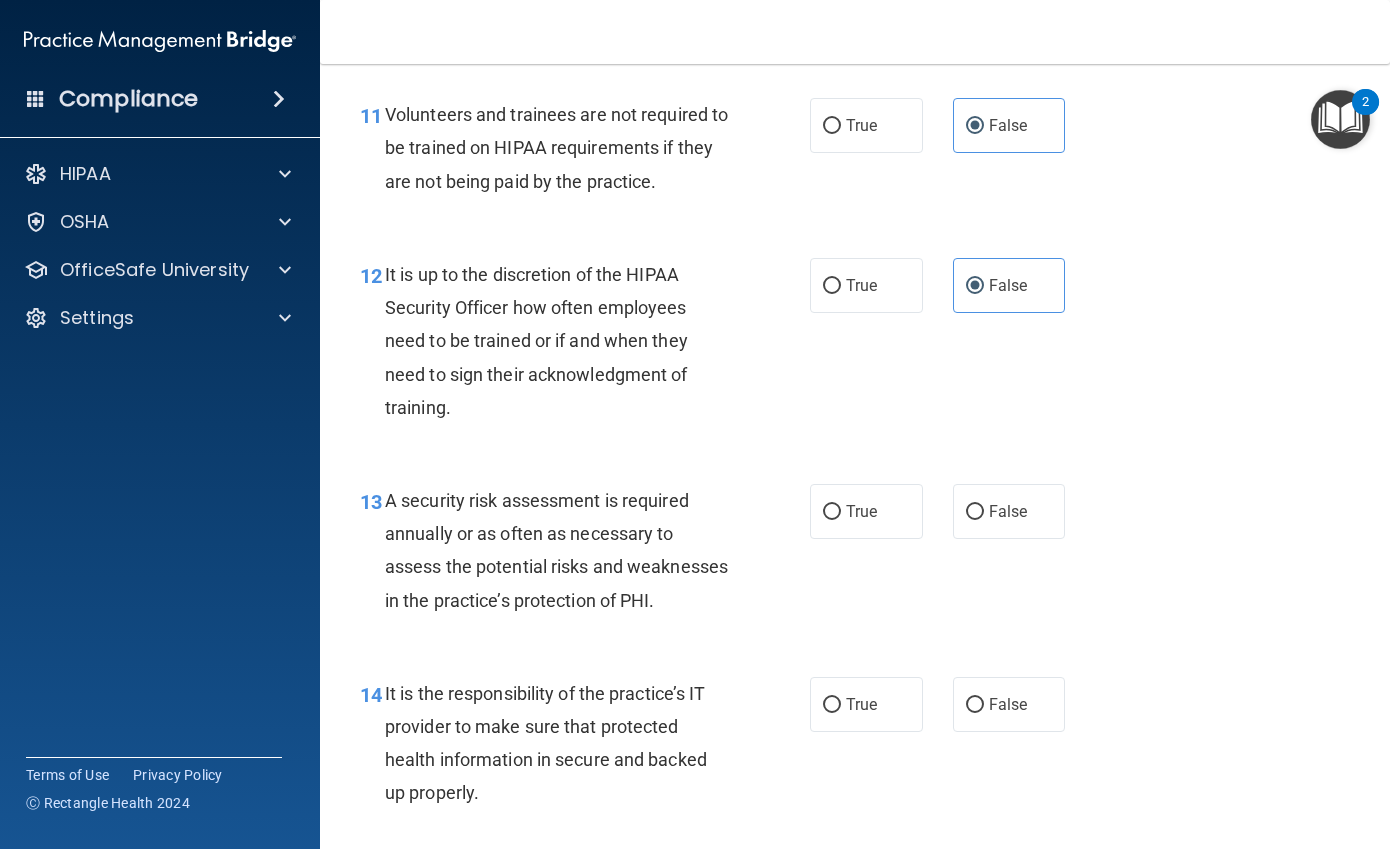 scroll, scrollTop: 2500, scrollLeft: 0, axis: vertical 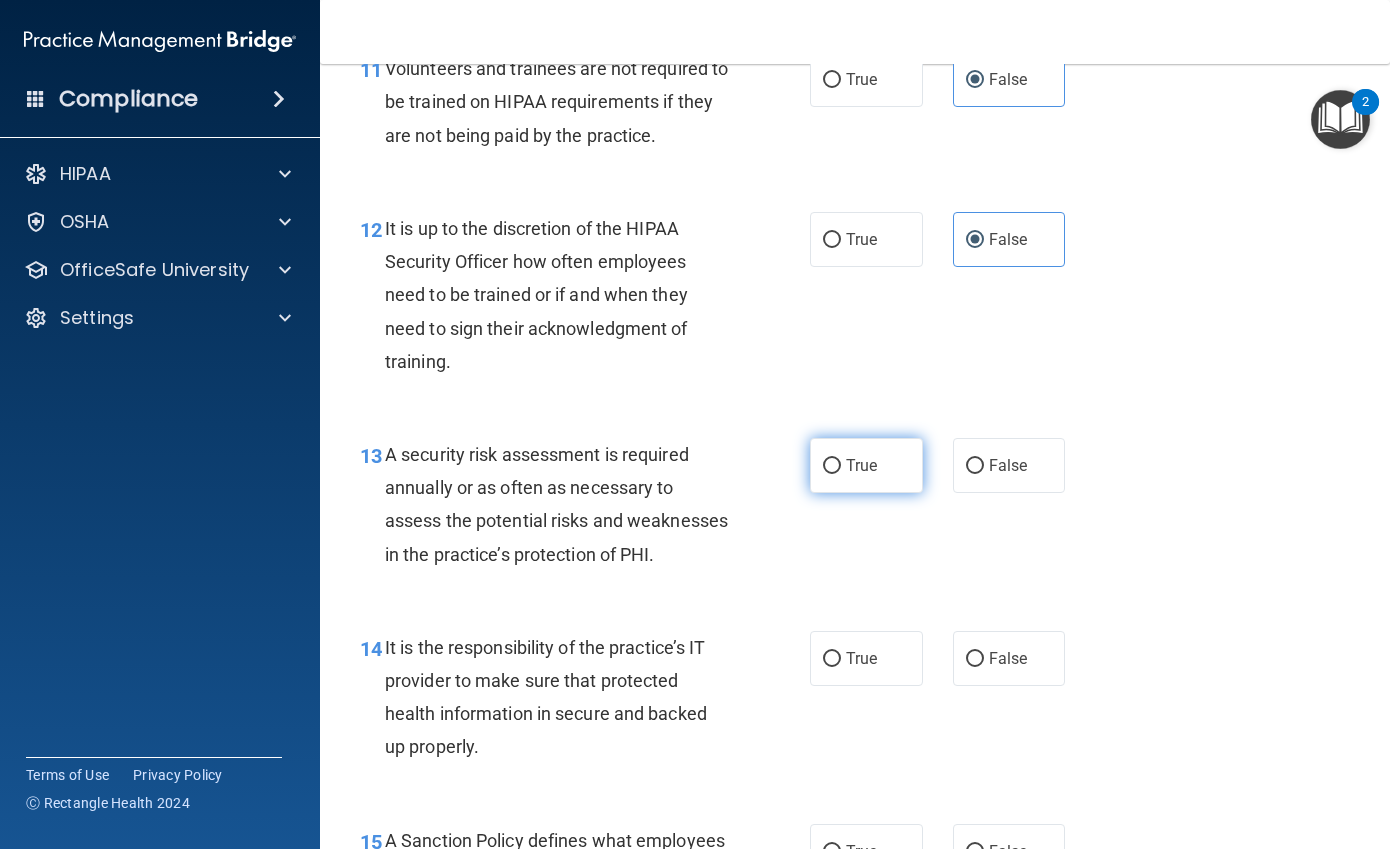 click on "True" at bounding box center (861, 465) 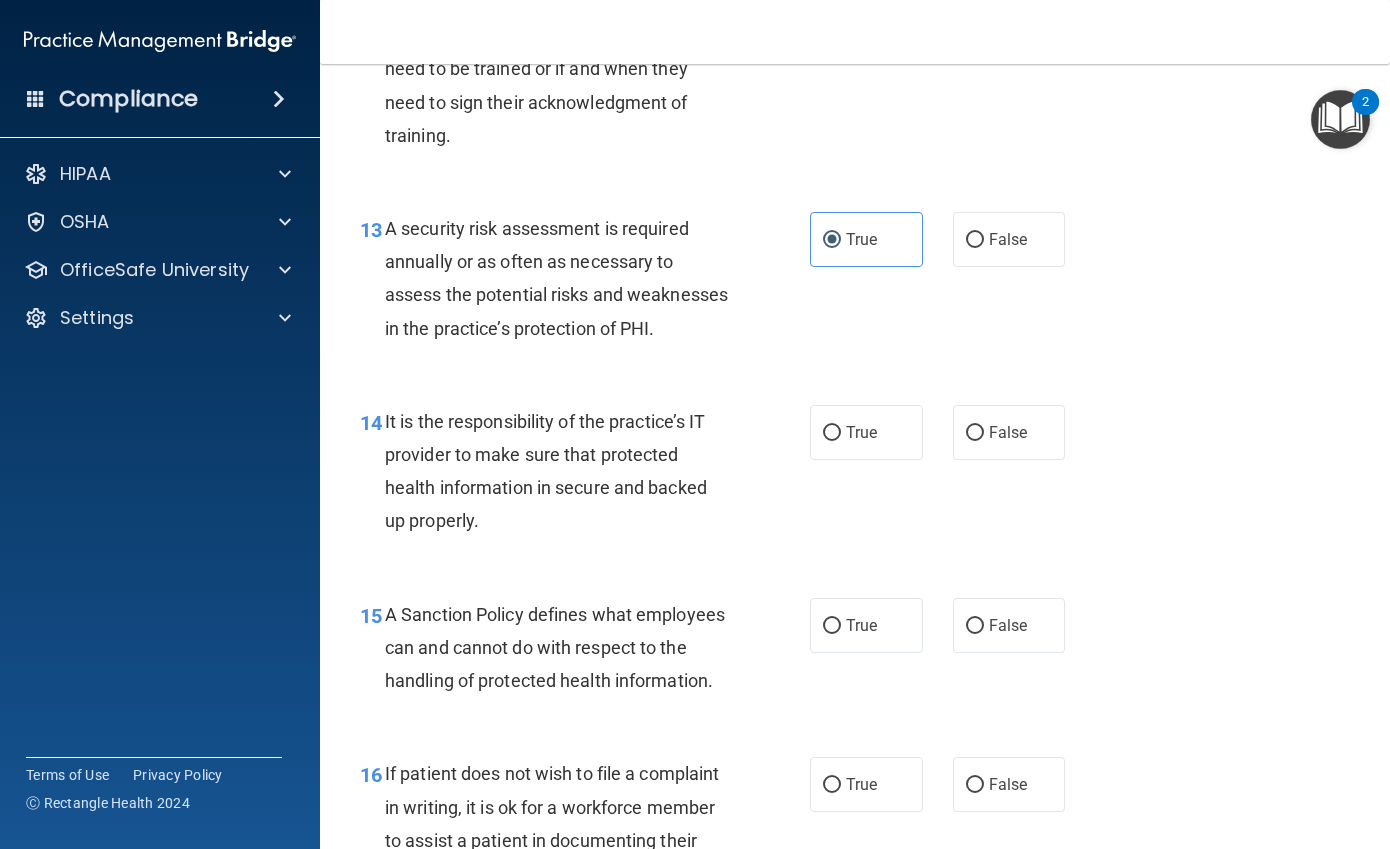 scroll, scrollTop: 2800, scrollLeft: 0, axis: vertical 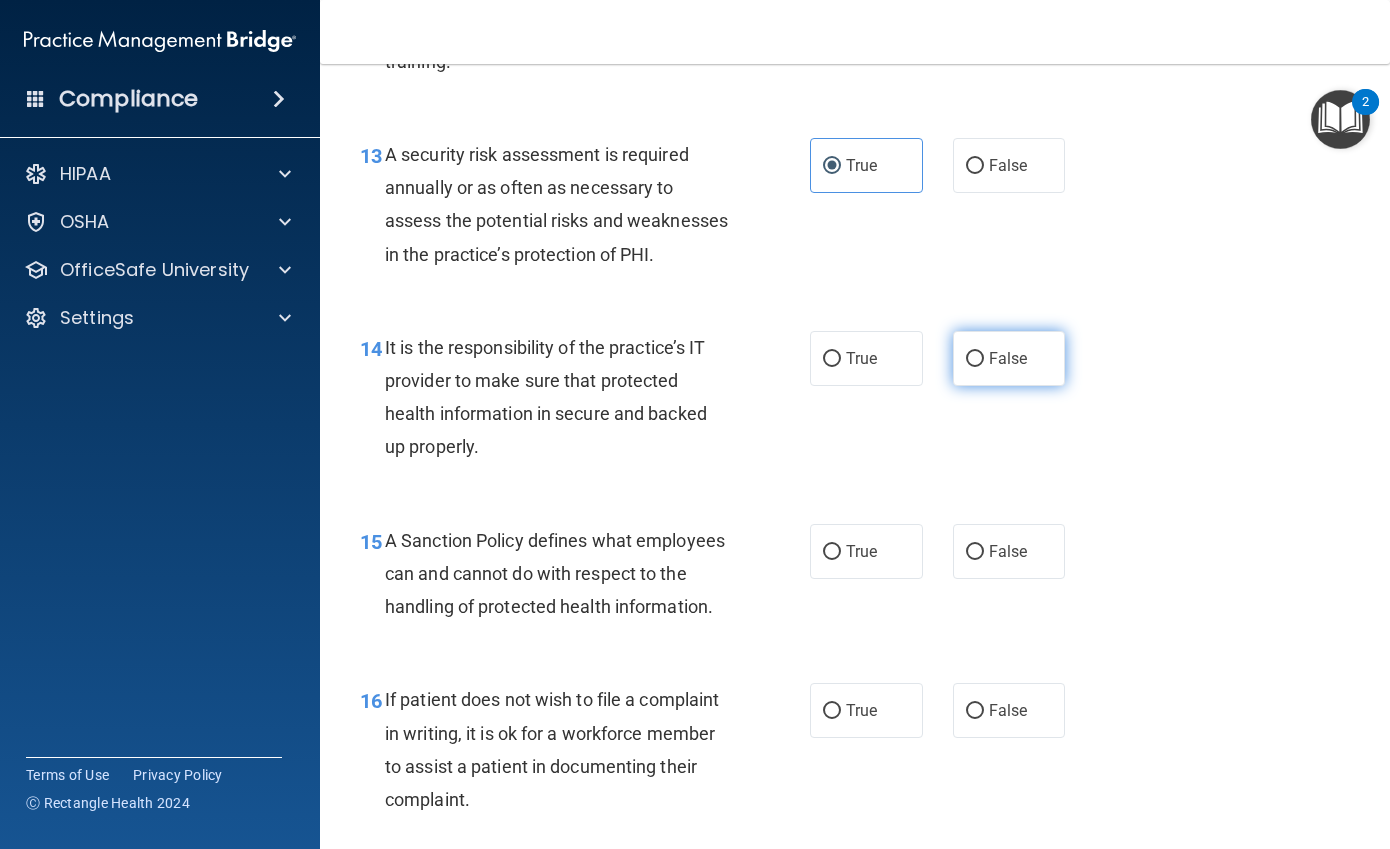drag, startPoint x: 1008, startPoint y: 394, endPoint x: 988, endPoint y: 400, distance: 20.880613 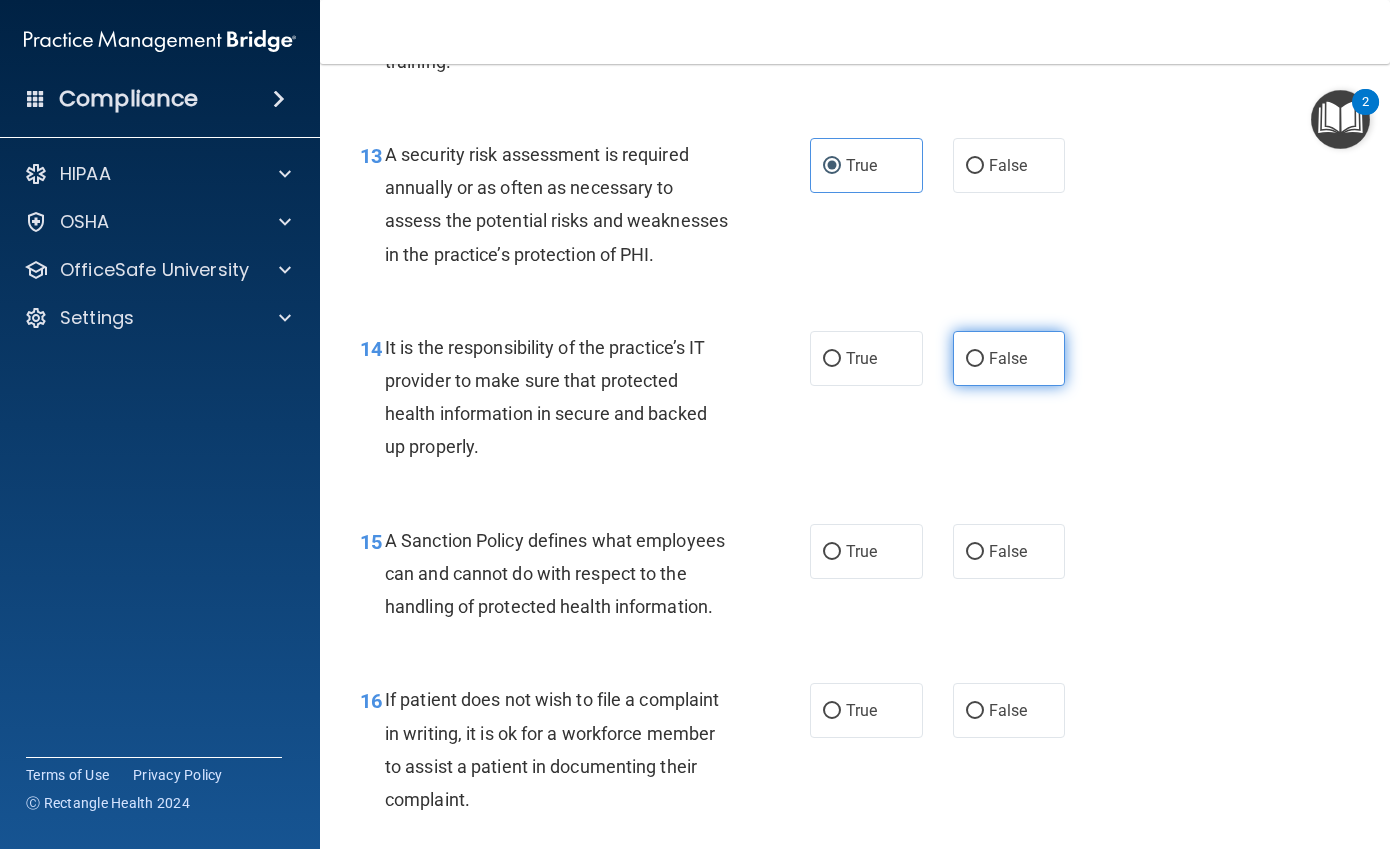 click on "False" at bounding box center [1009, 358] 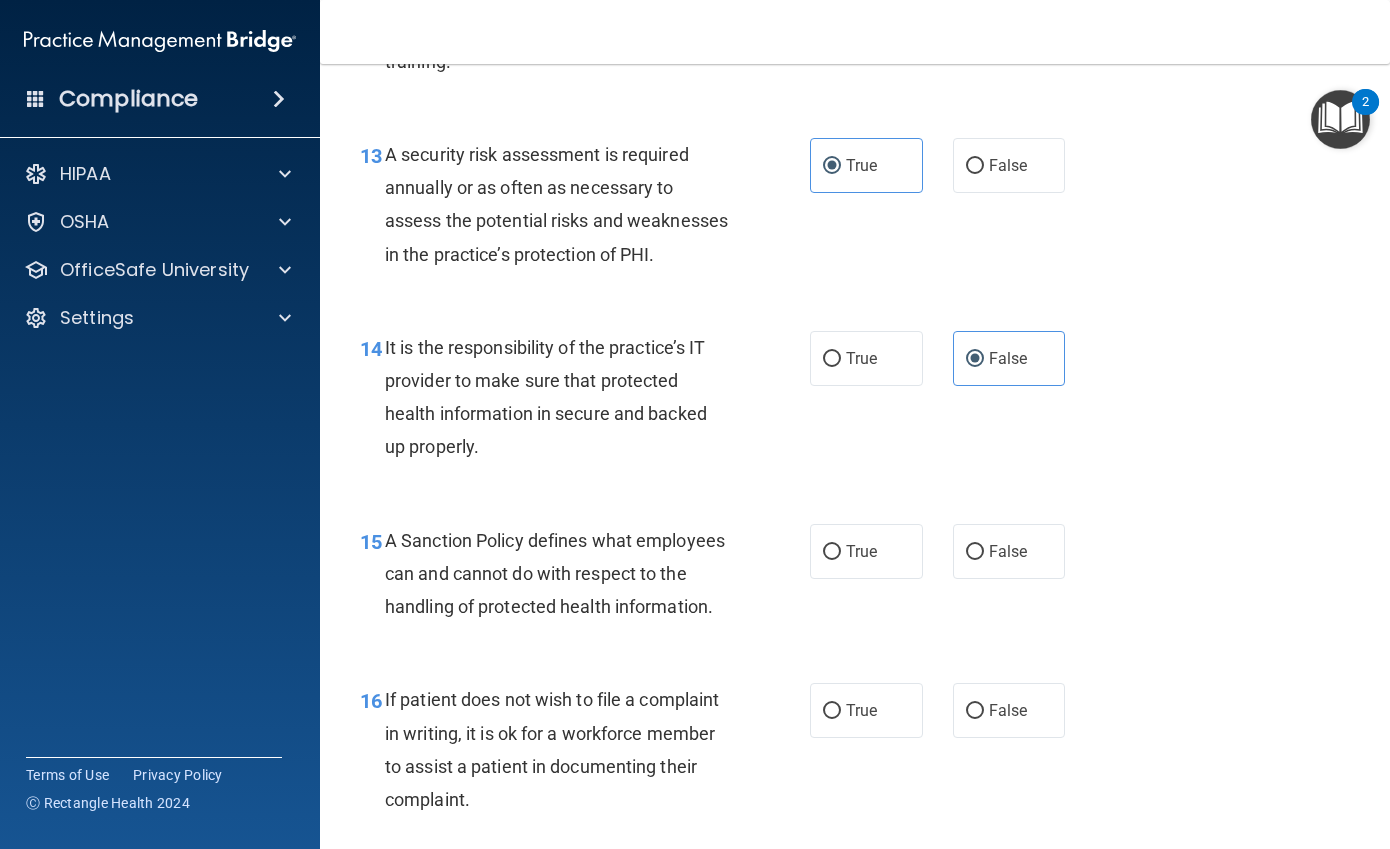 click on "14       It is the responsibility of the practice’s IT provider to make sure that protected health information in secure and backed up properly.                  True           False" at bounding box center [855, 402] 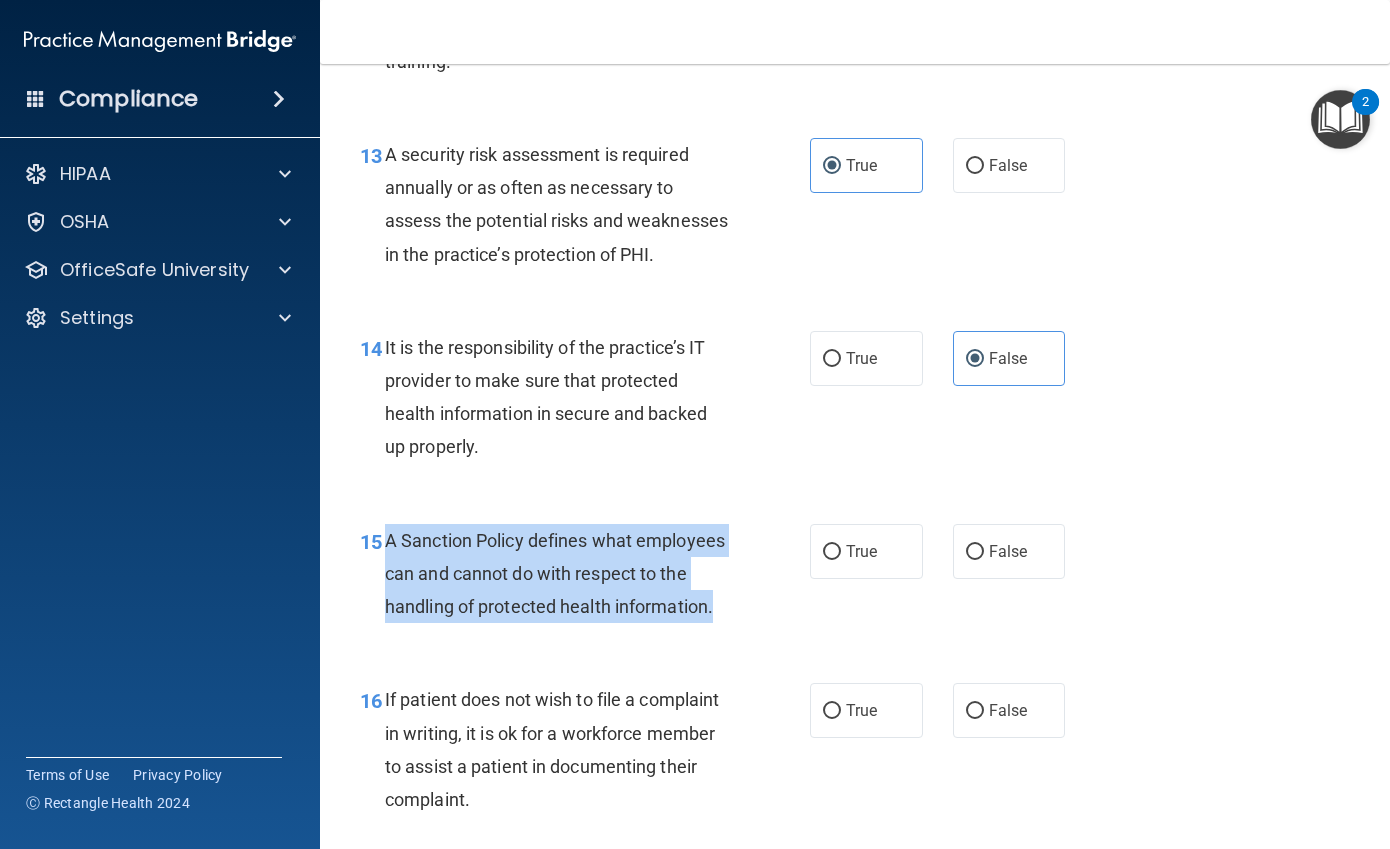 drag, startPoint x: 550, startPoint y: 674, endPoint x: 381, endPoint y: 568, distance: 199.49185 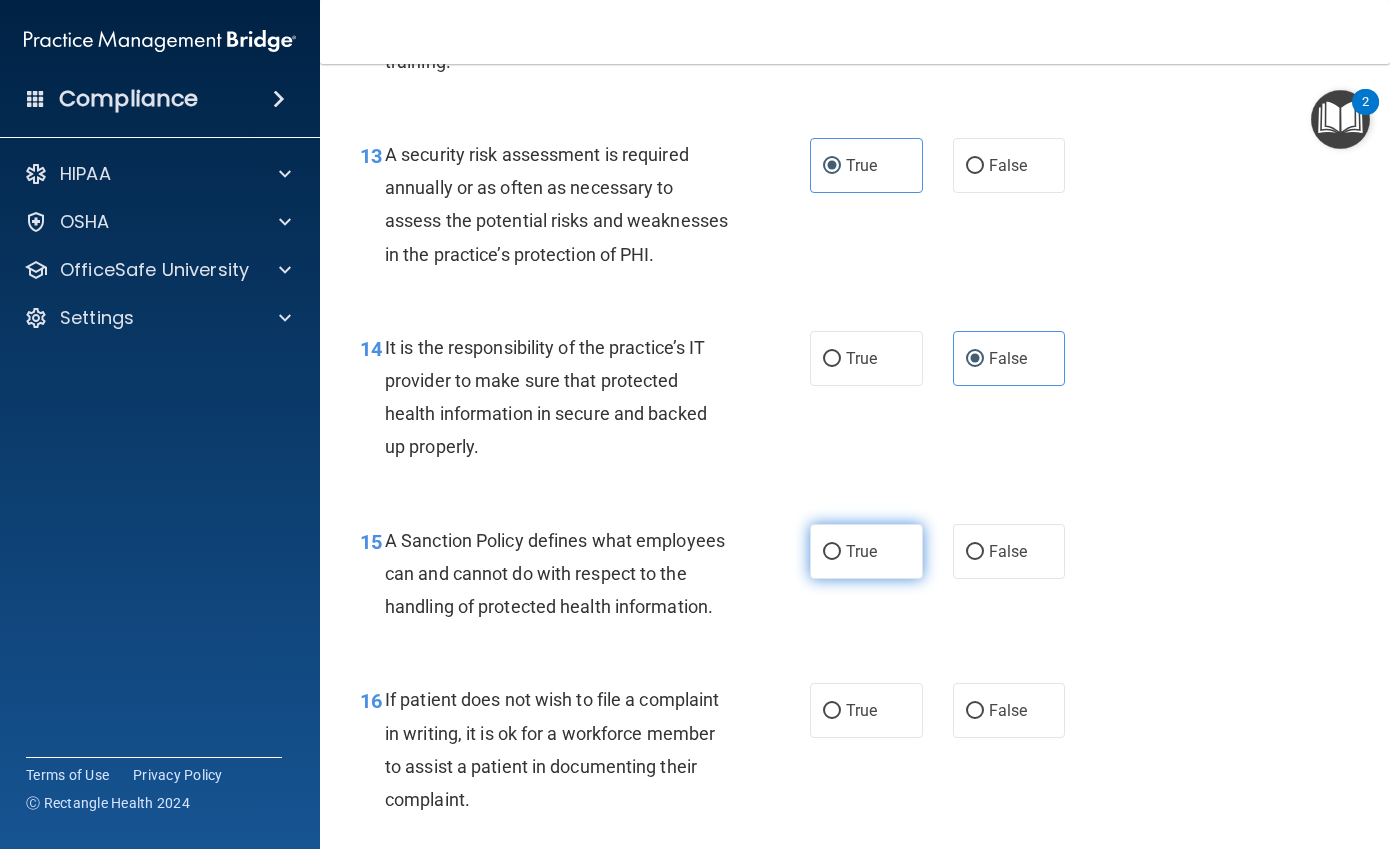 click on "True" at bounding box center (866, 551) 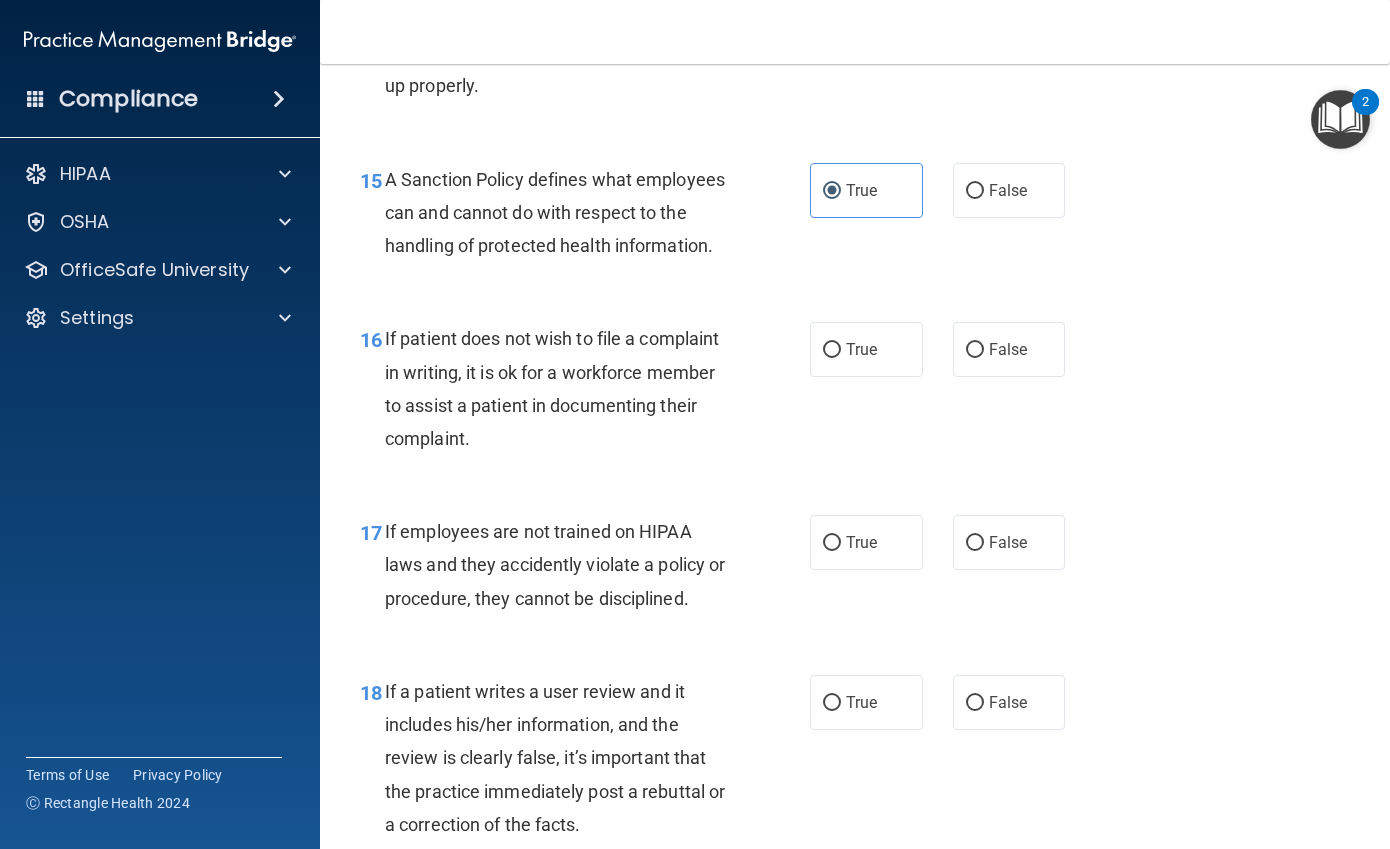 scroll, scrollTop: 3200, scrollLeft: 0, axis: vertical 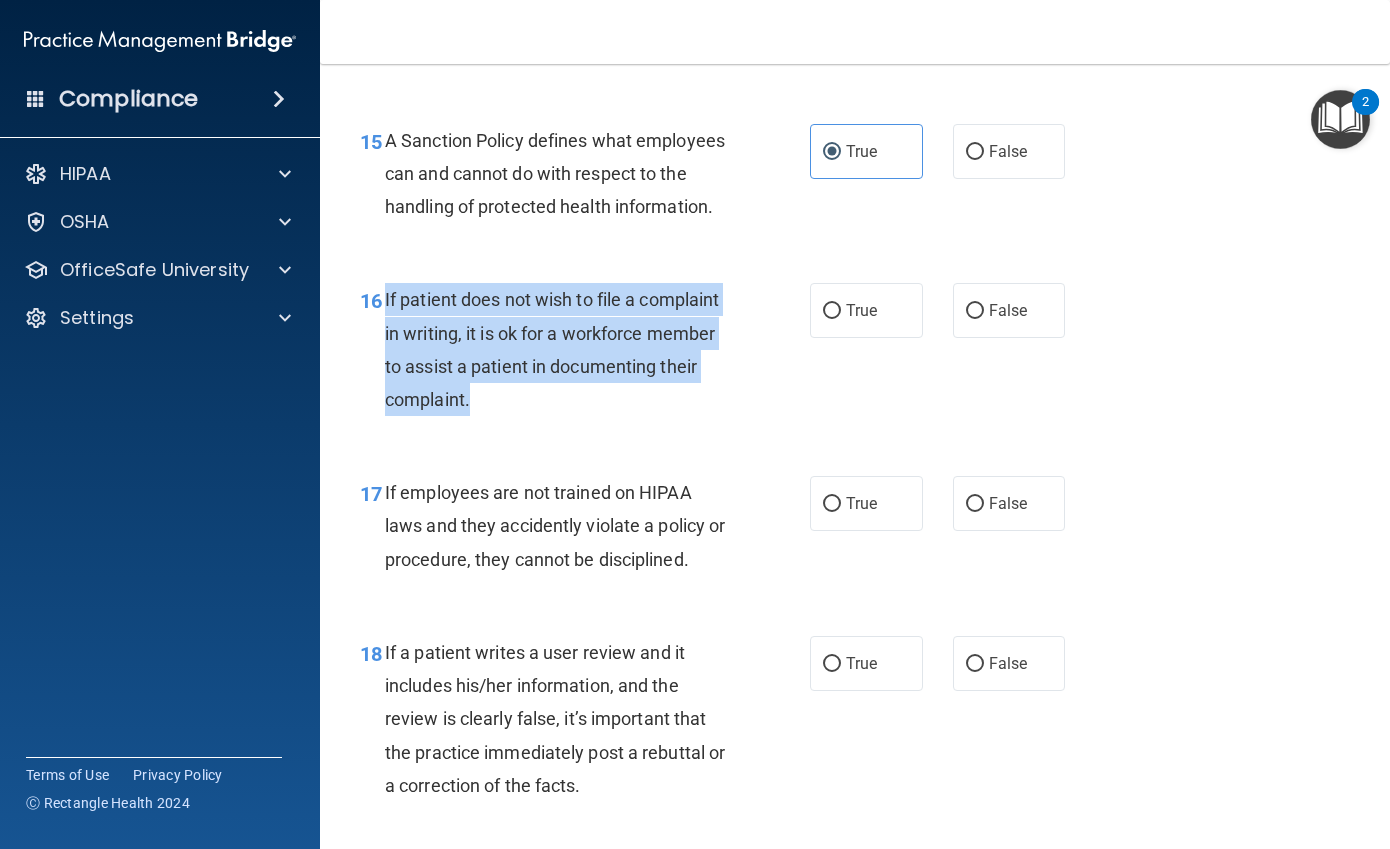 drag, startPoint x: 641, startPoint y: 465, endPoint x: 383, endPoint y: 363, distance: 277.43106 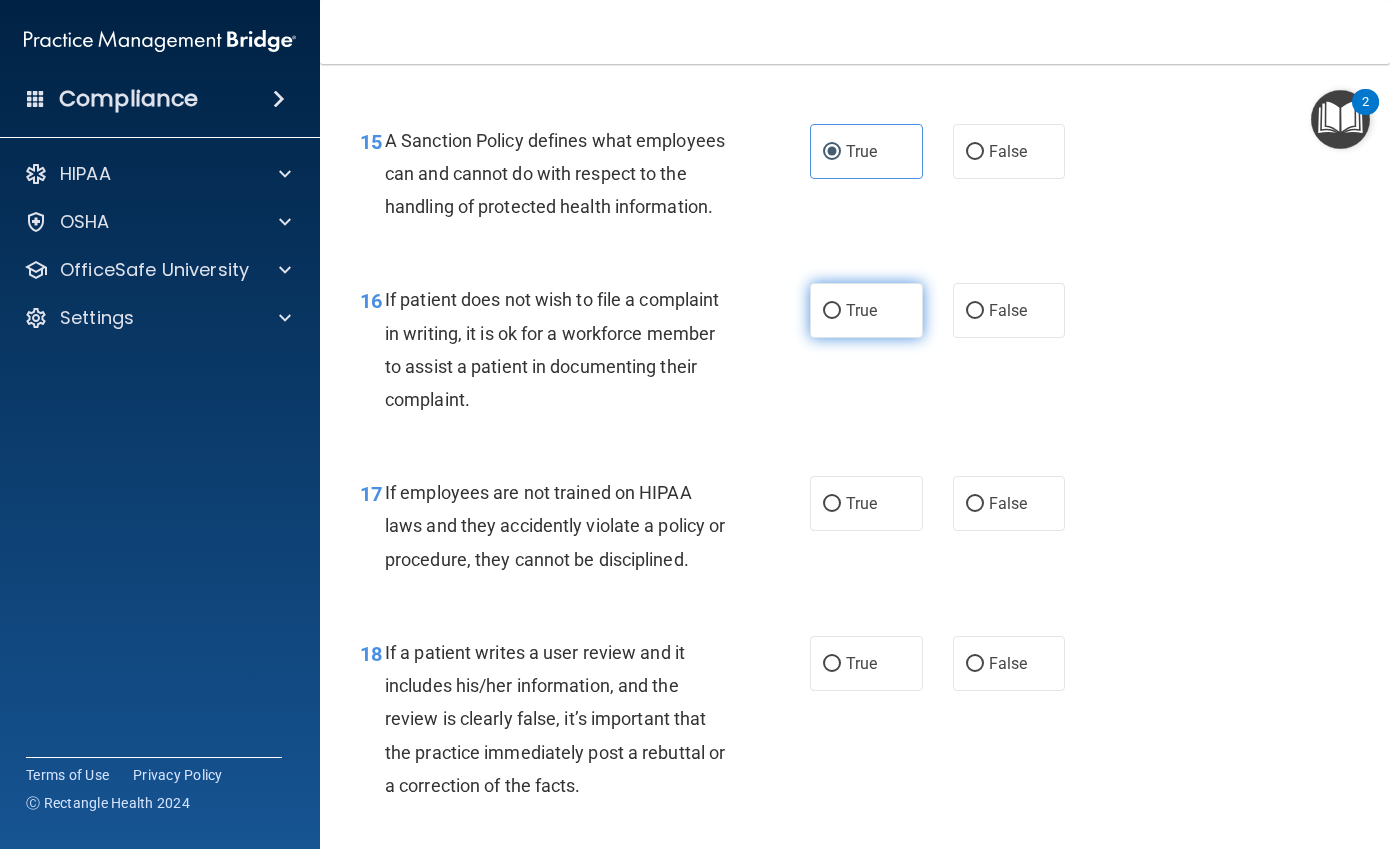 click on "True" at bounding box center [866, 310] 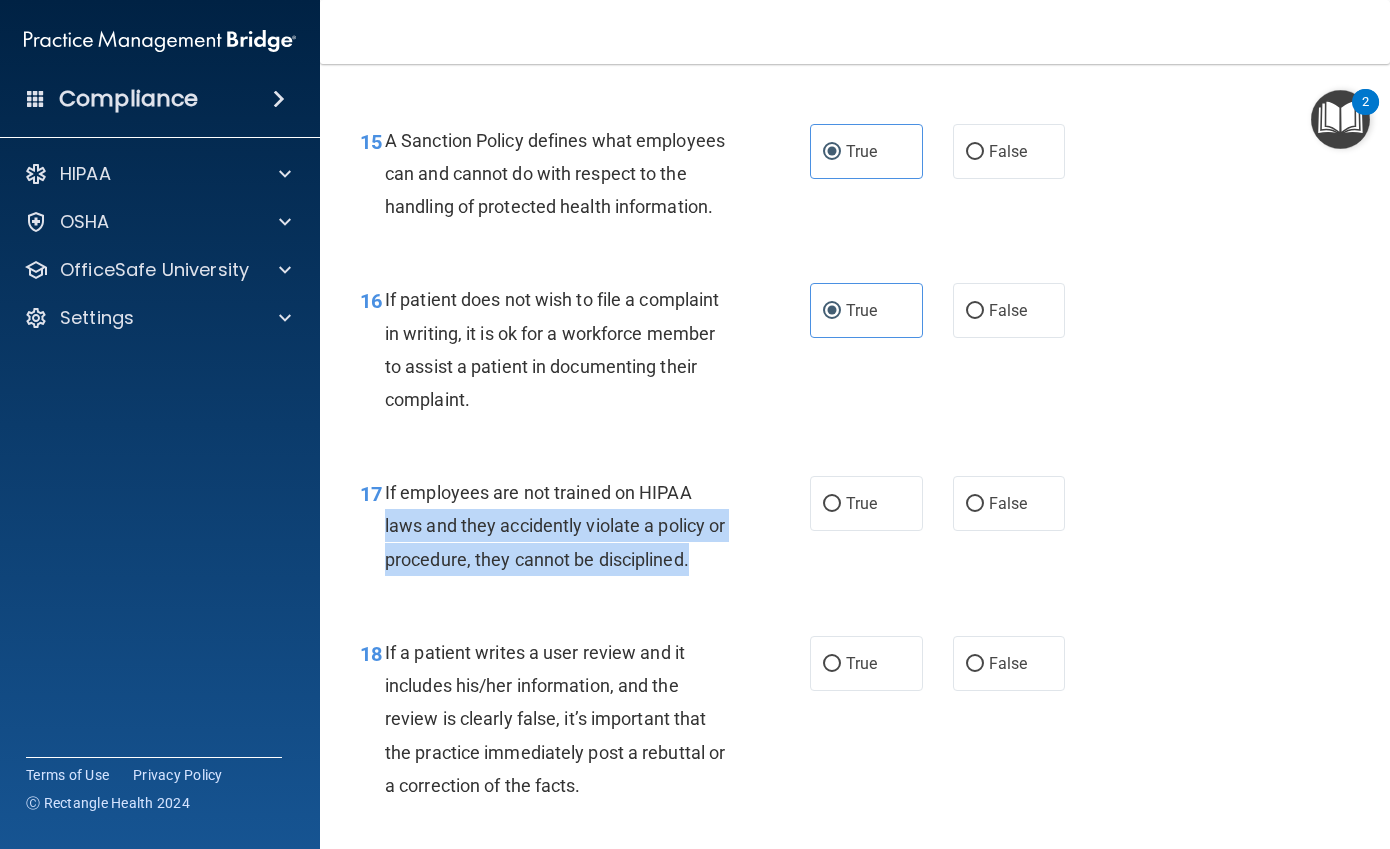 drag, startPoint x: 714, startPoint y: 644, endPoint x: 385, endPoint y: 576, distance: 335.95386 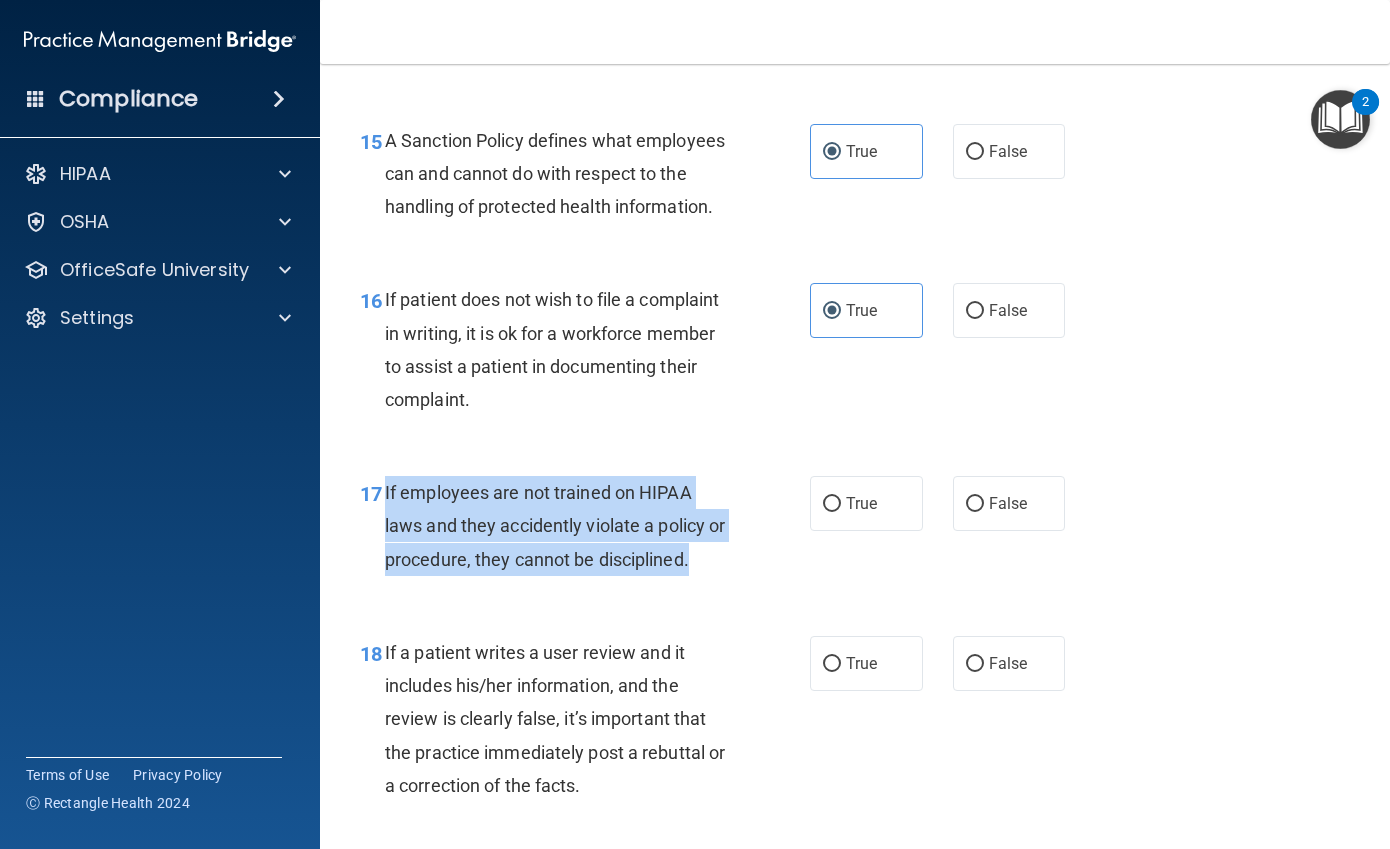 drag, startPoint x: 385, startPoint y: 567, endPoint x: 731, endPoint y: 644, distance: 354.4644 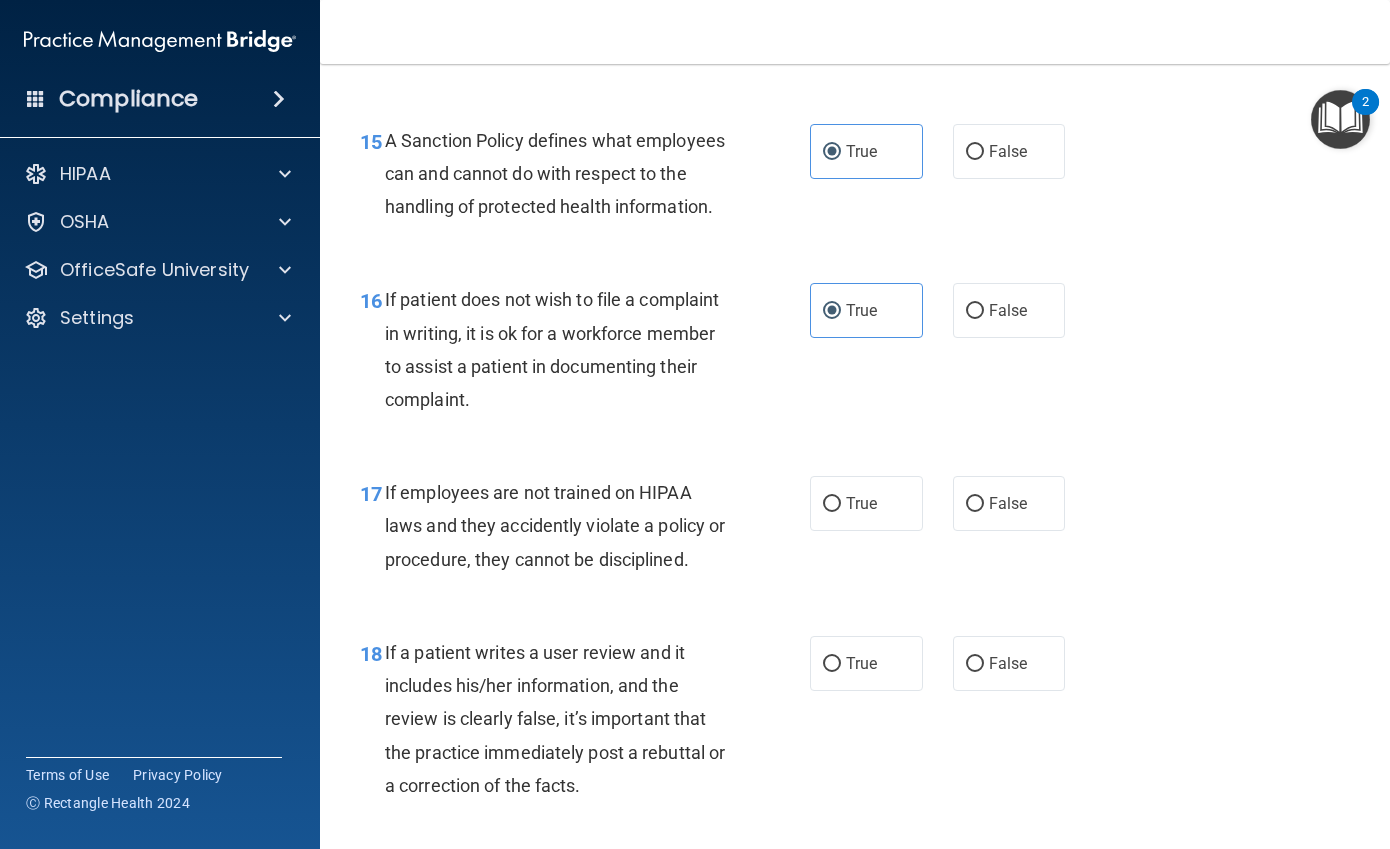 click on "If patient does not wish to file a complaint in writing, it is ok for a workforce member to assist a patient in documenting their complaint." at bounding box center [565, 349] 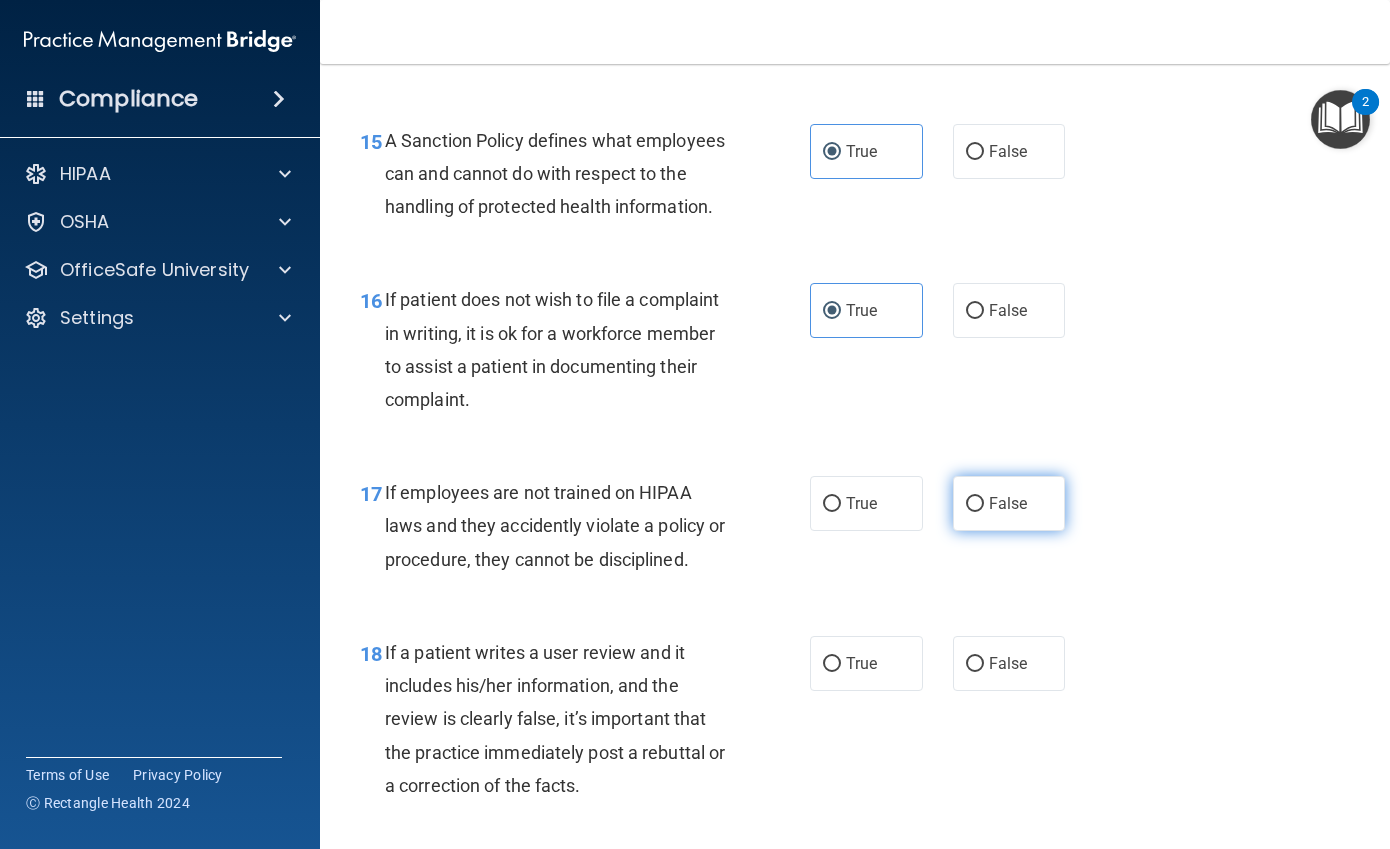 click on "False" at bounding box center [975, 504] 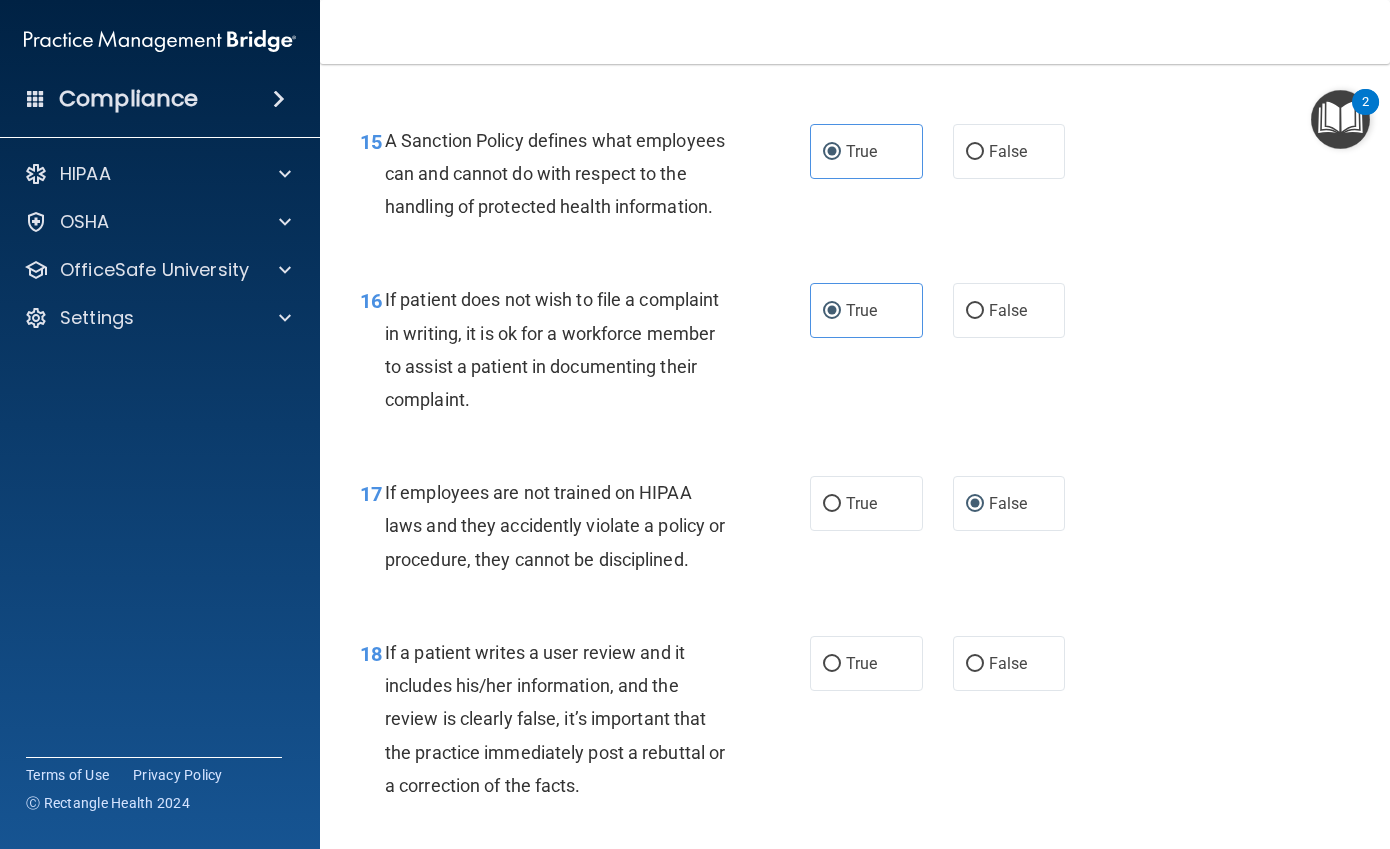 click on "16       If patient does not wish to file a complaint in writing, it is ok for a workforce member to assist a patient in documenting their complaint.                  True           False" at bounding box center [855, 354] 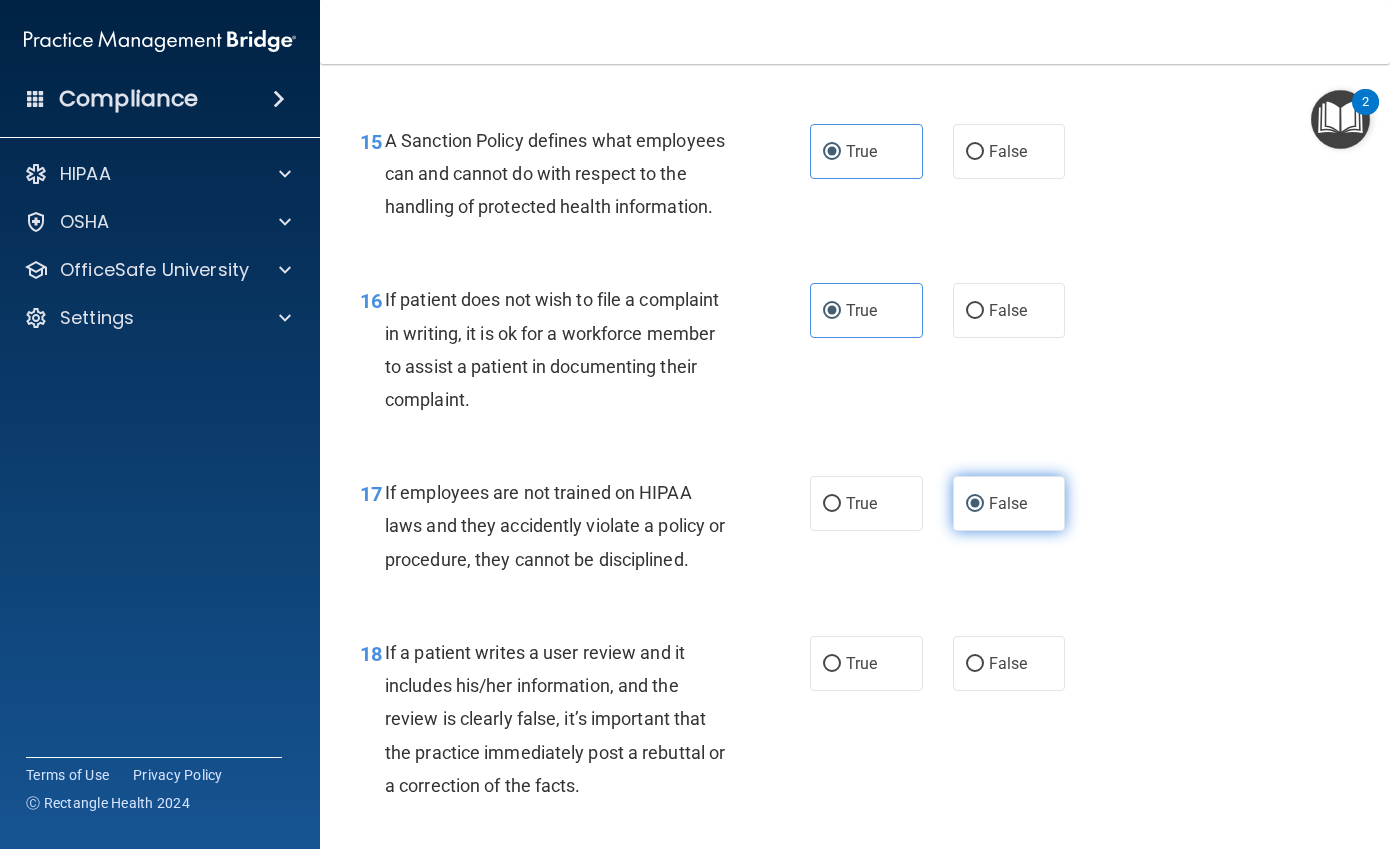 click on "False" at bounding box center (1009, 503) 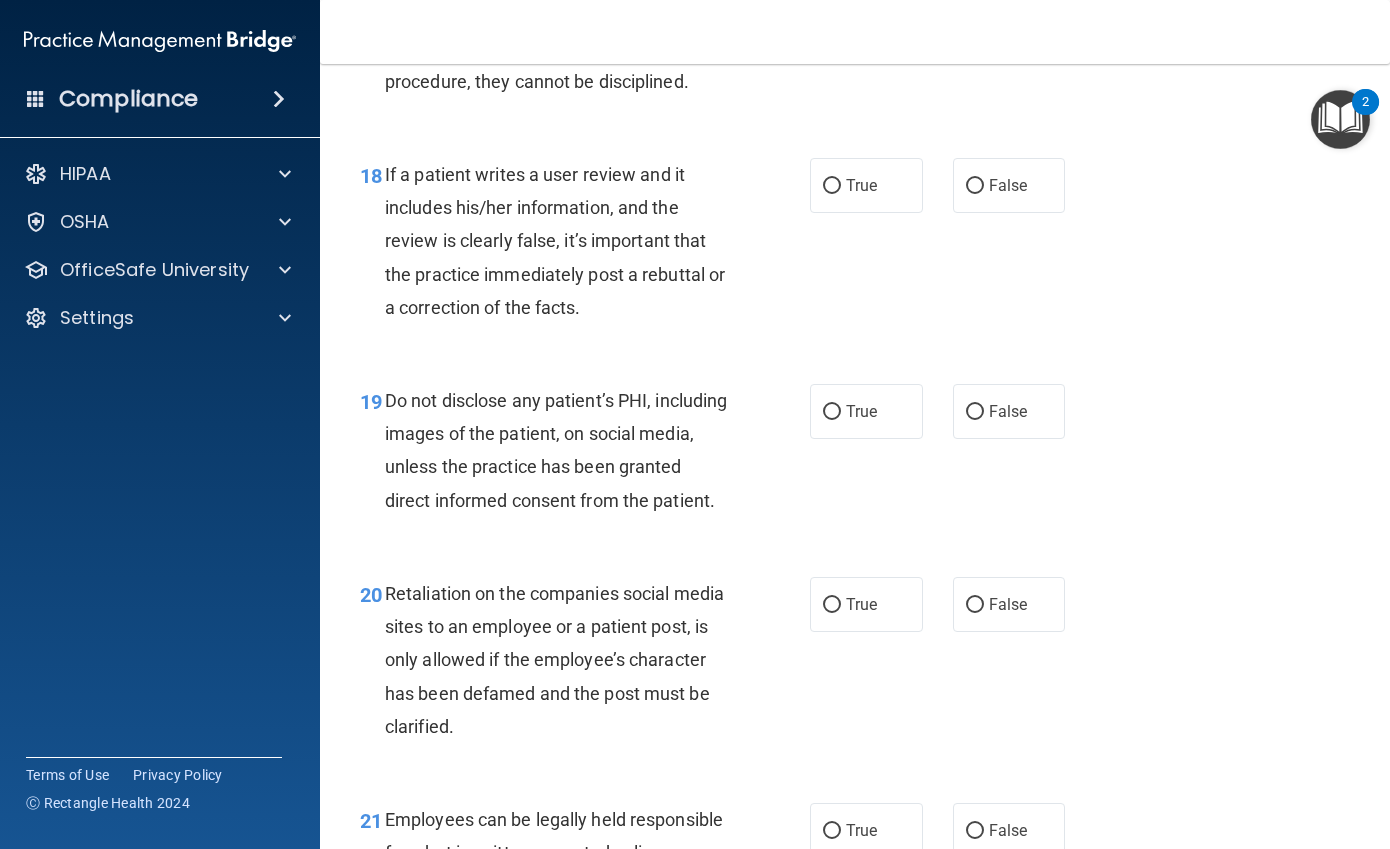 scroll, scrollTop: 3700, scrollLeft: 0, axis: vertical 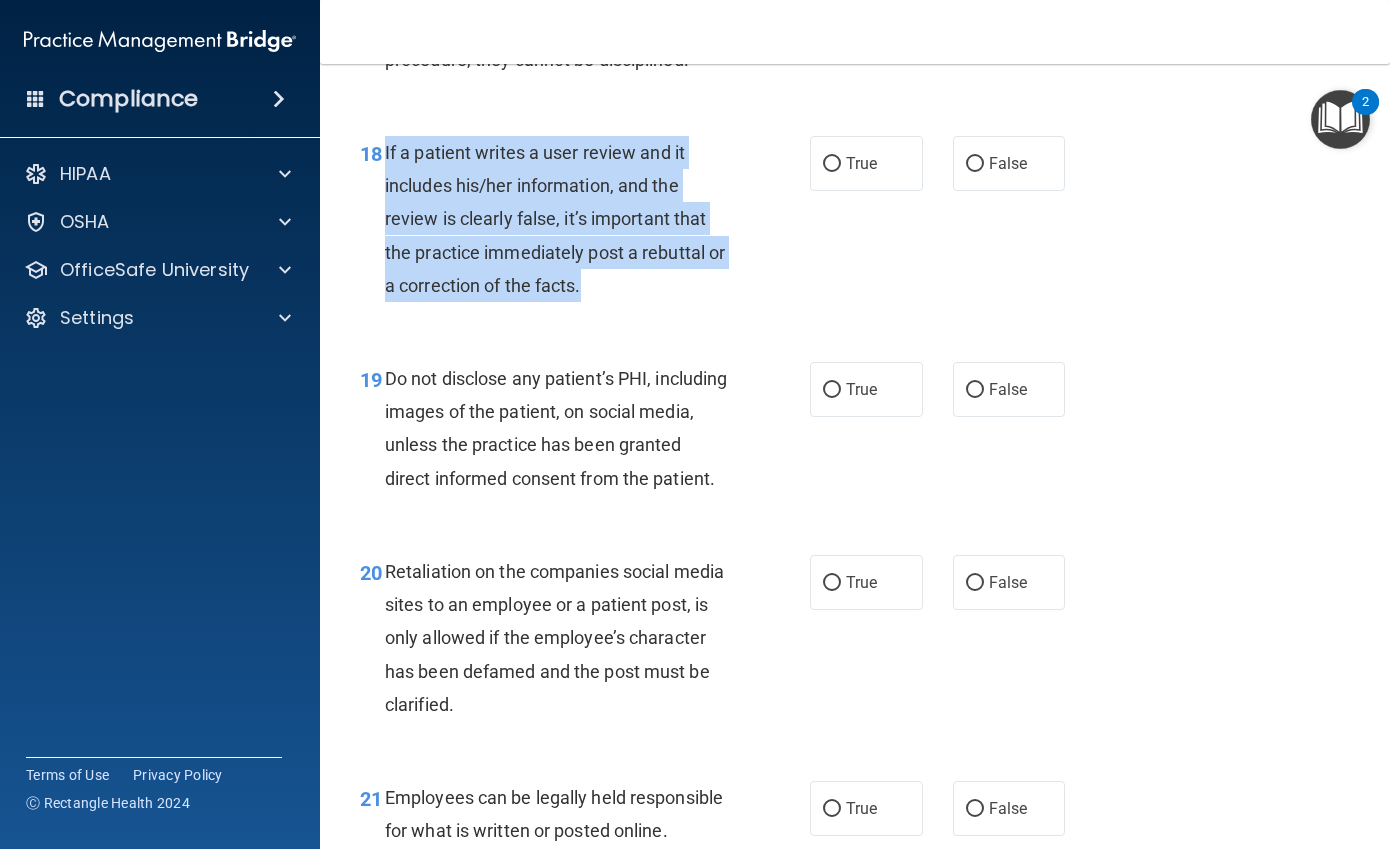 drag, startPoint x: 604, startPoint y: 344, endPoint x: 384, endPoint y: 208, distance: 258.6426 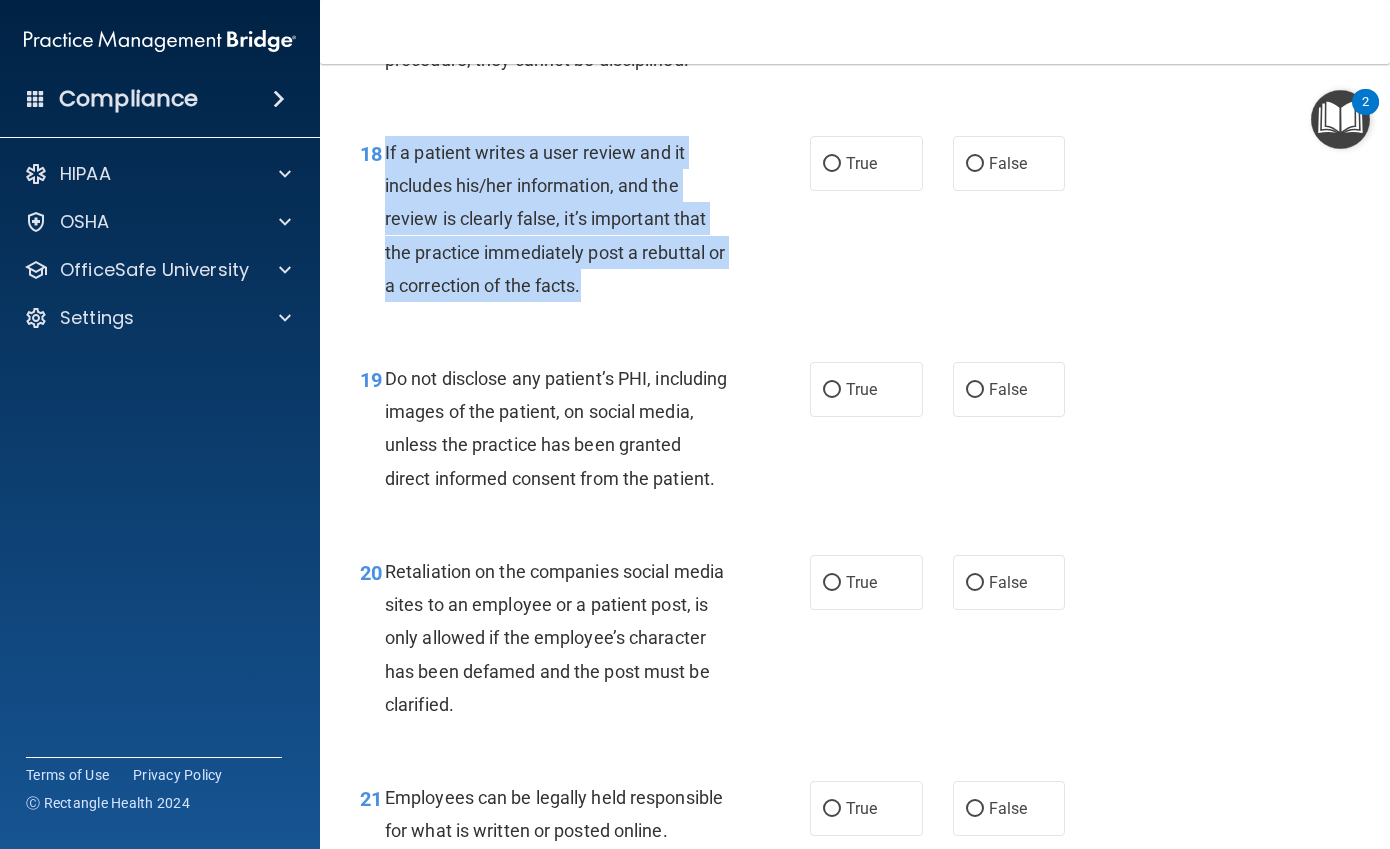 click on "If a patient writes a user review and it includes his/her information, and the review is clearly false, it’s important that the practice immediately post a rebuttal or a correction of the facts." at bounding box center [565, 219] 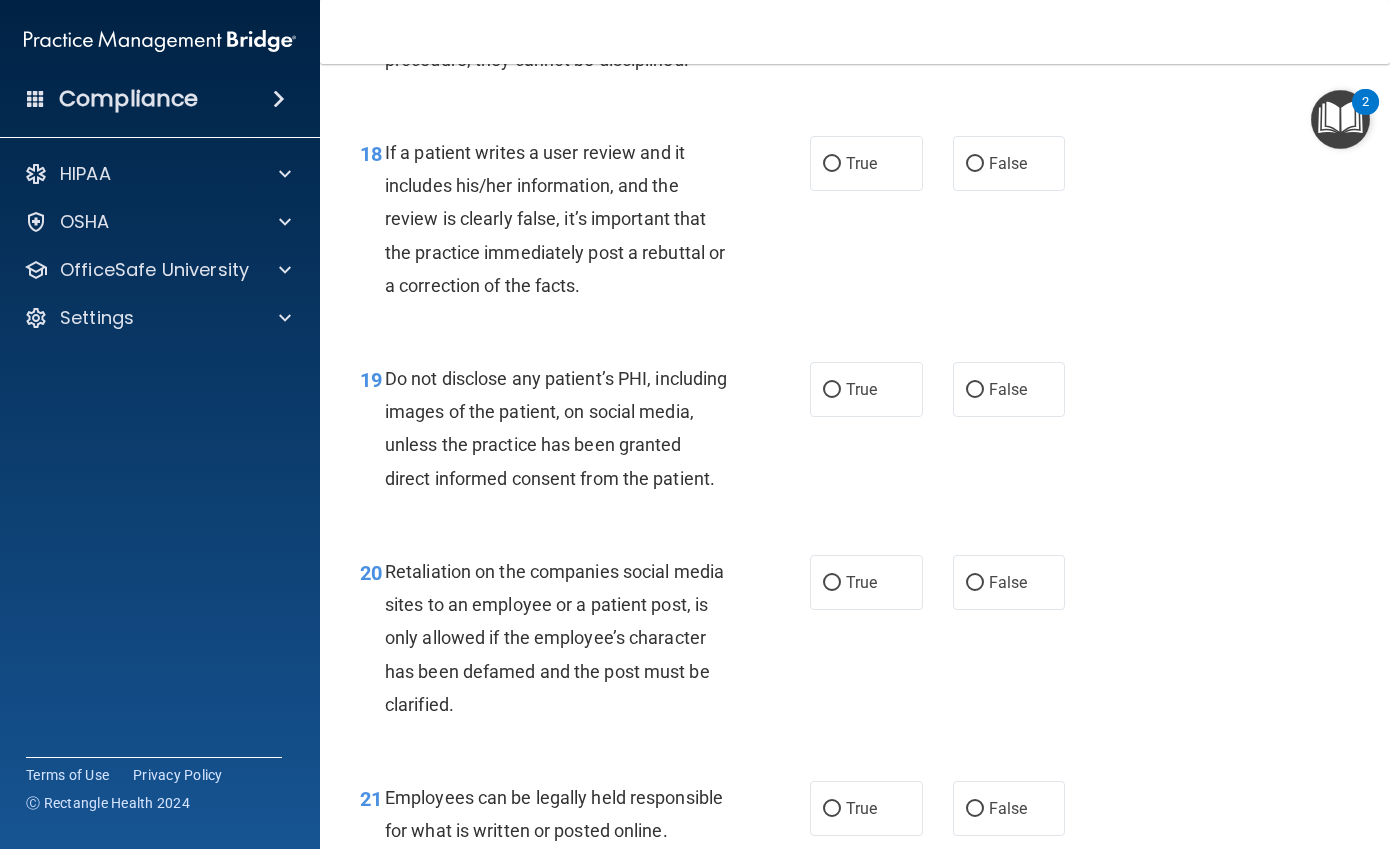 drag, startPoint x: 1102, startPoint y: 293, endPoint x: 1075, endPoint y: 264, distance: 39.623226 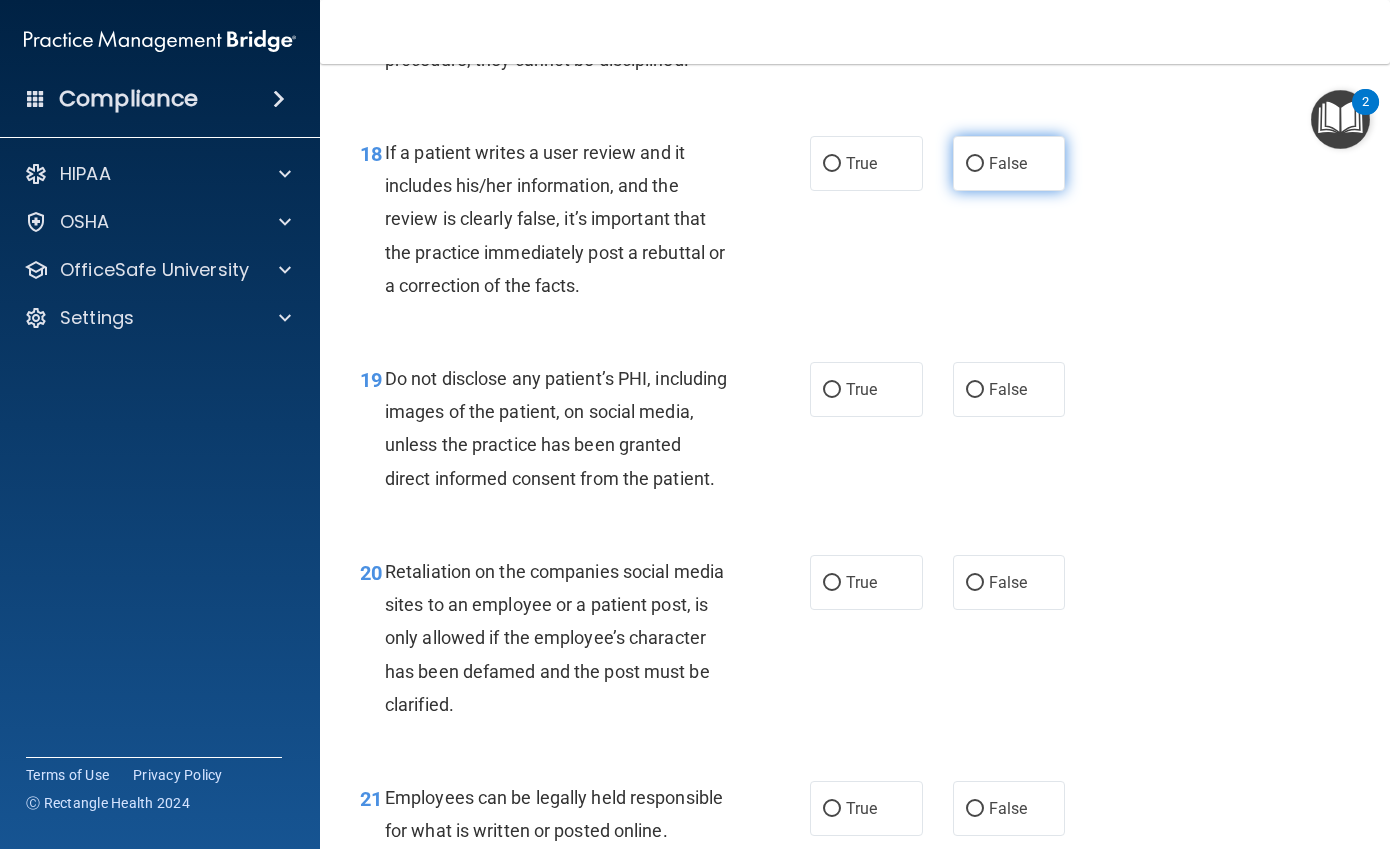 click on "False" at bounding box center (1008, 163) 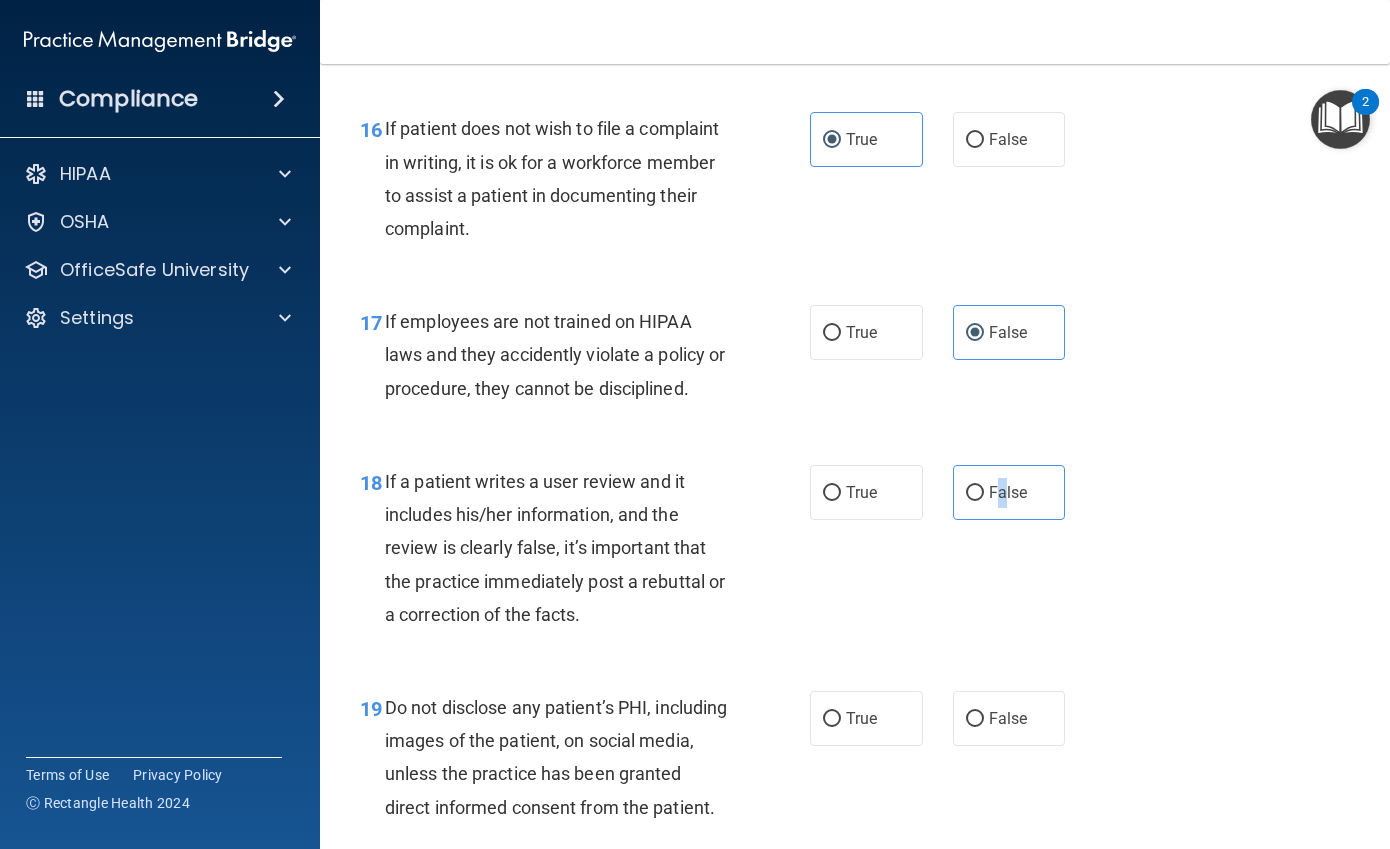 scroll, scrollTop: 3300, scrollLeft: 0, axis: vertical 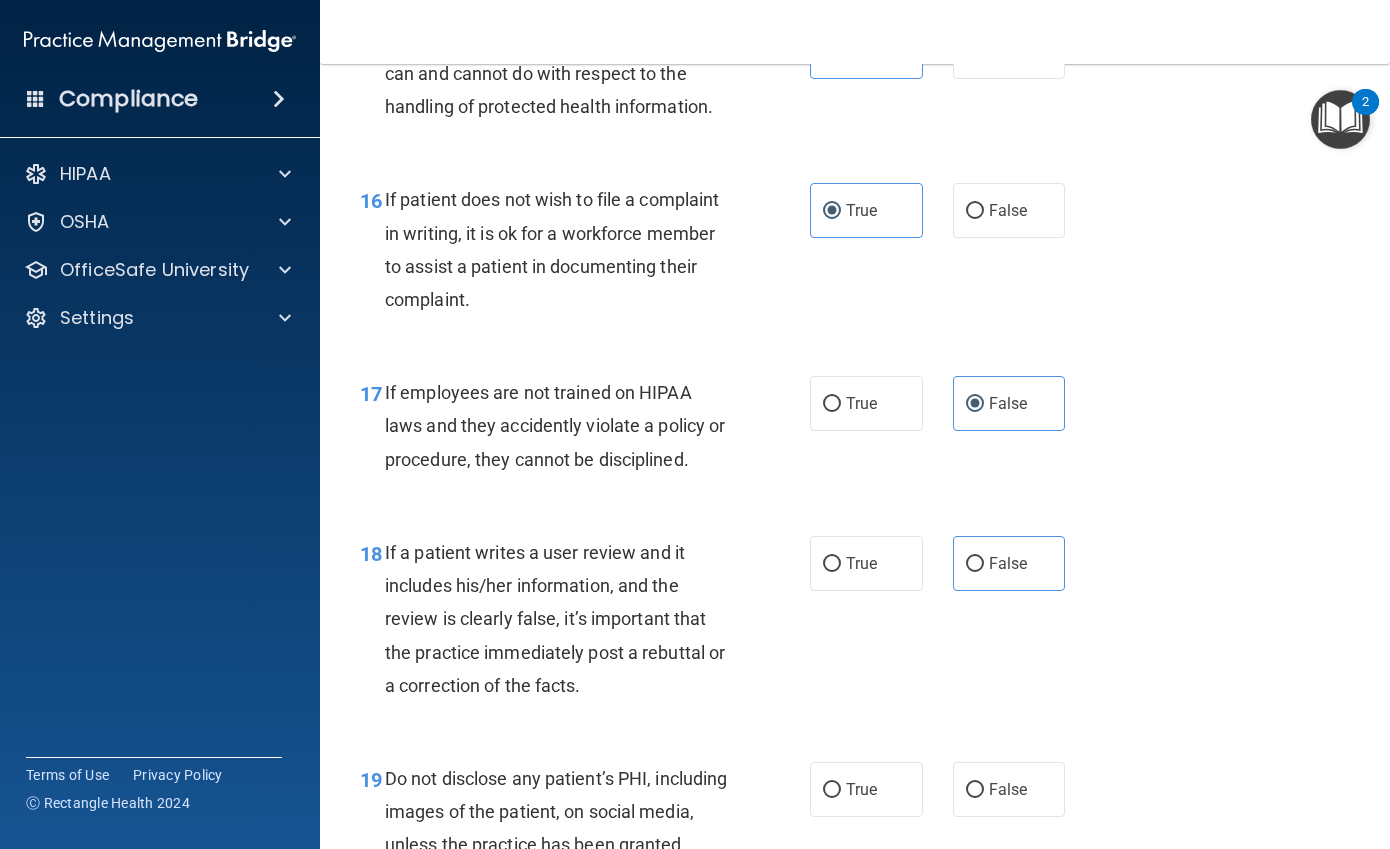 drag, startPoint x: 1045, startPoint y: 605, endPoint x: 1100, endPoint y: 623, distance: 57.870544 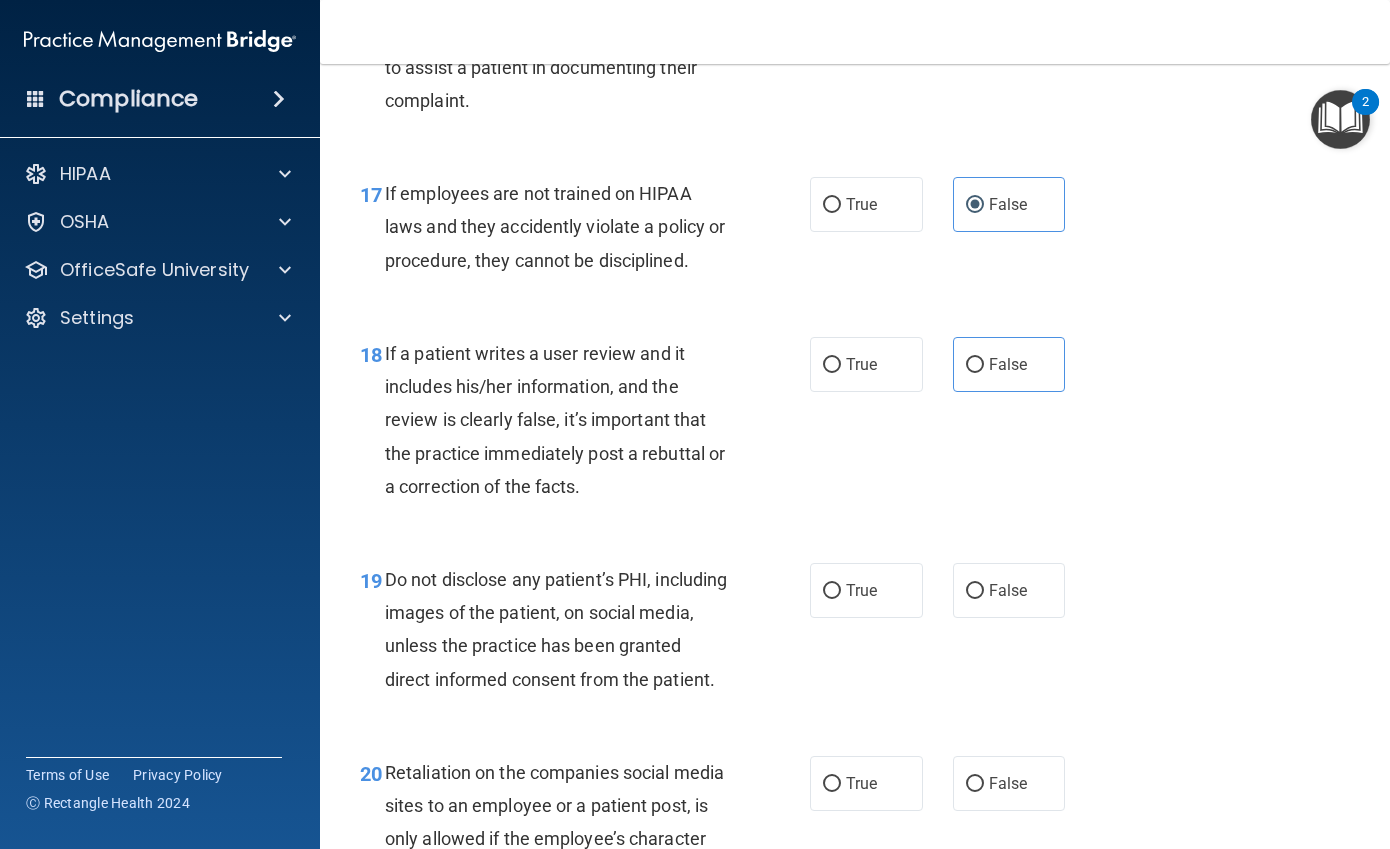 scroll, scrollTop: 3500, scrollLeft: 0, axis: vertical 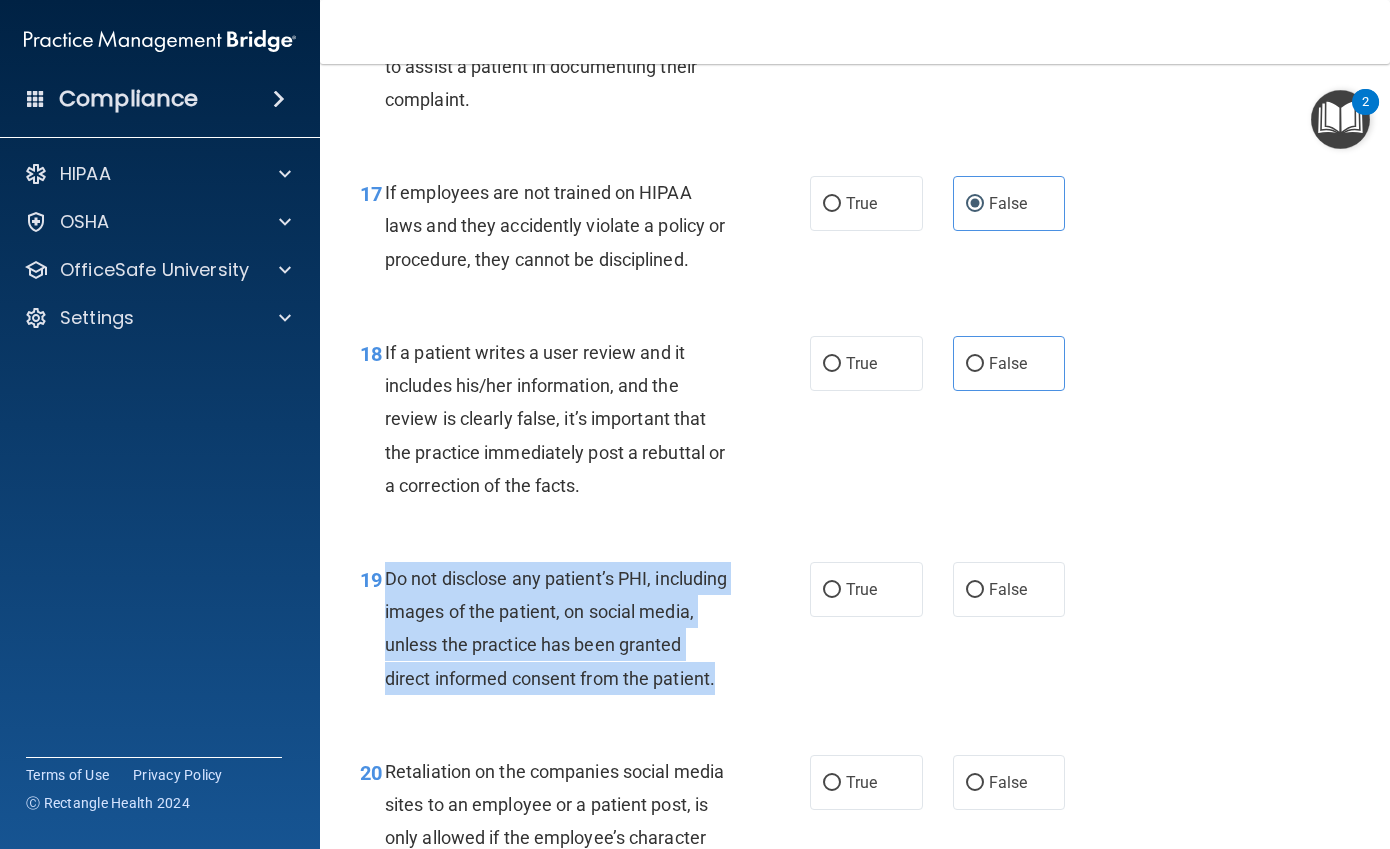 drag, startPoint x: 386, startPoint y: 638, endPoint x: 458, endPoint y: 767, distance: 147.73286 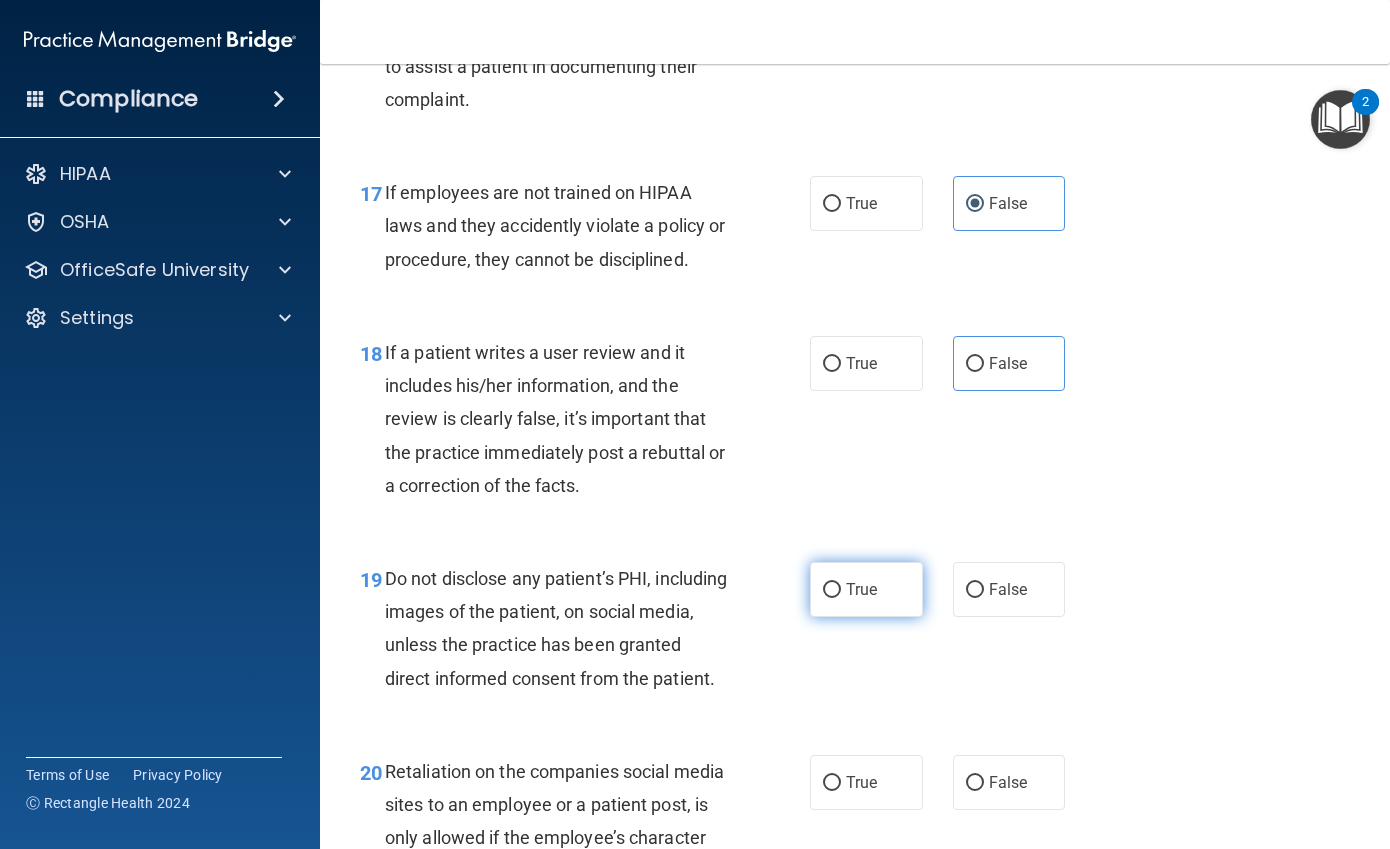 click on "True" at bounding box center (866, 589) 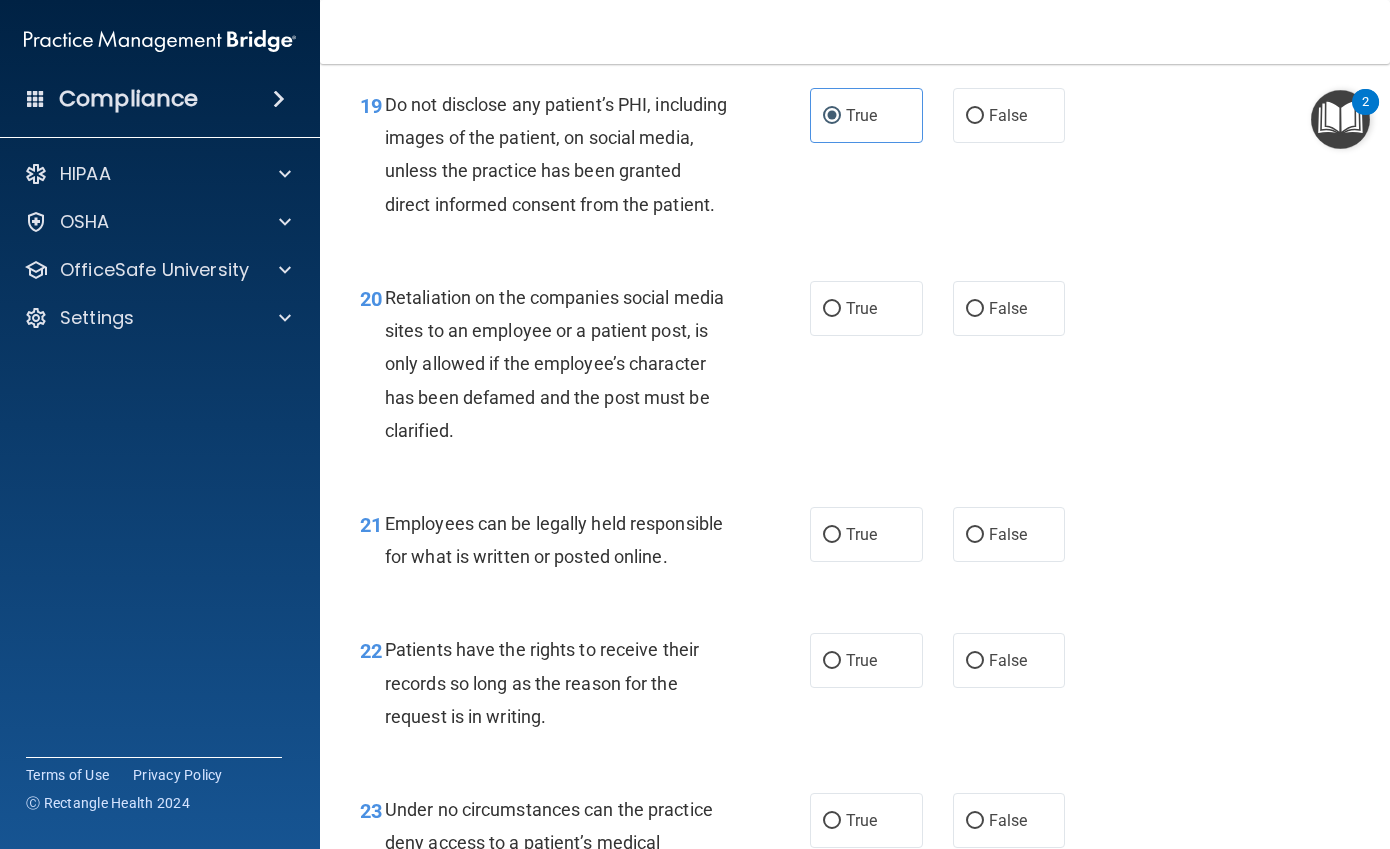 scroll, scrollTop: 4000, scrollLeft: 0, axis: vertical 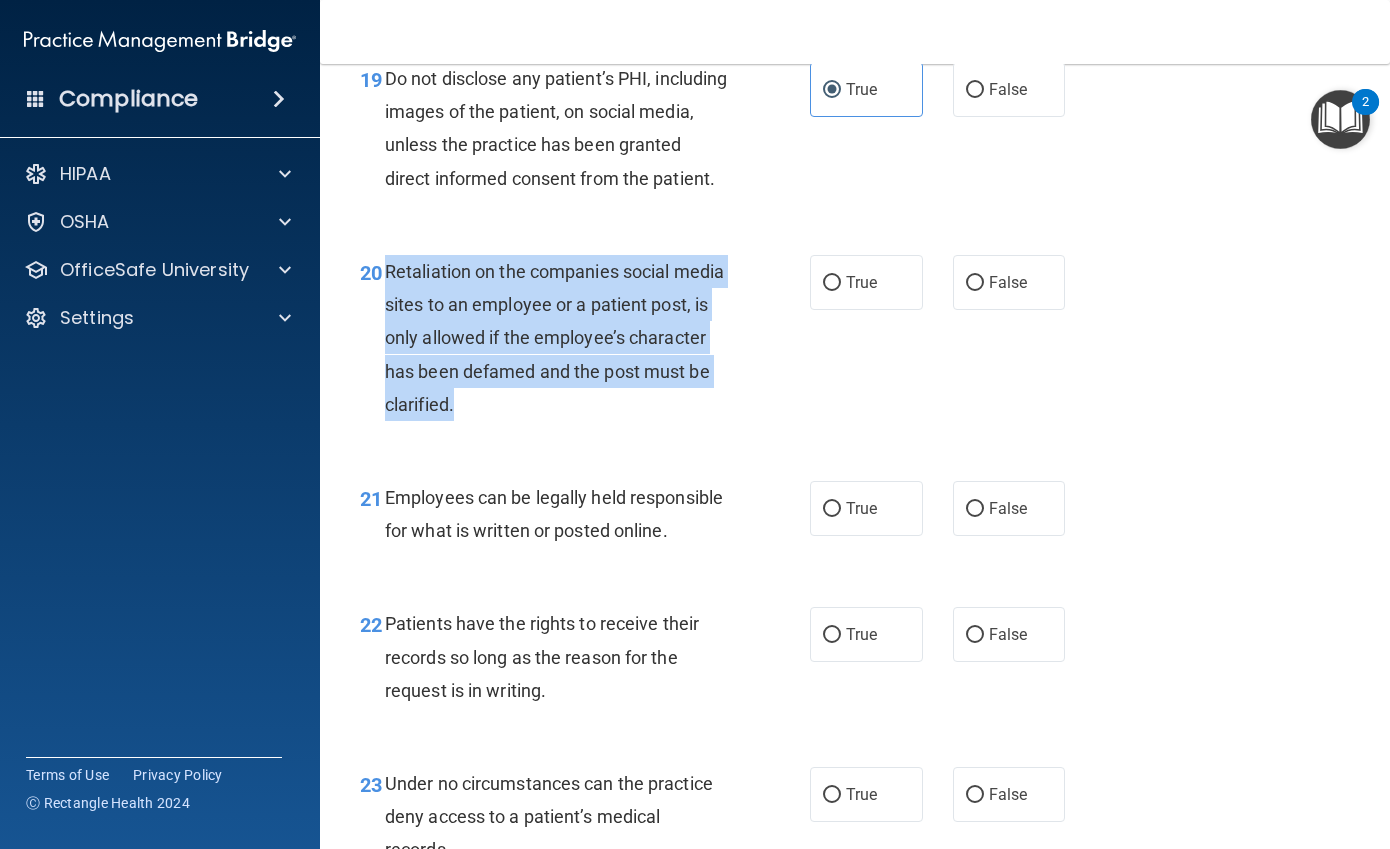 drag, startPoint x: 618, startPoint y: 508, endPoint x: 388, endPoint y: 363, distance: 271.8915 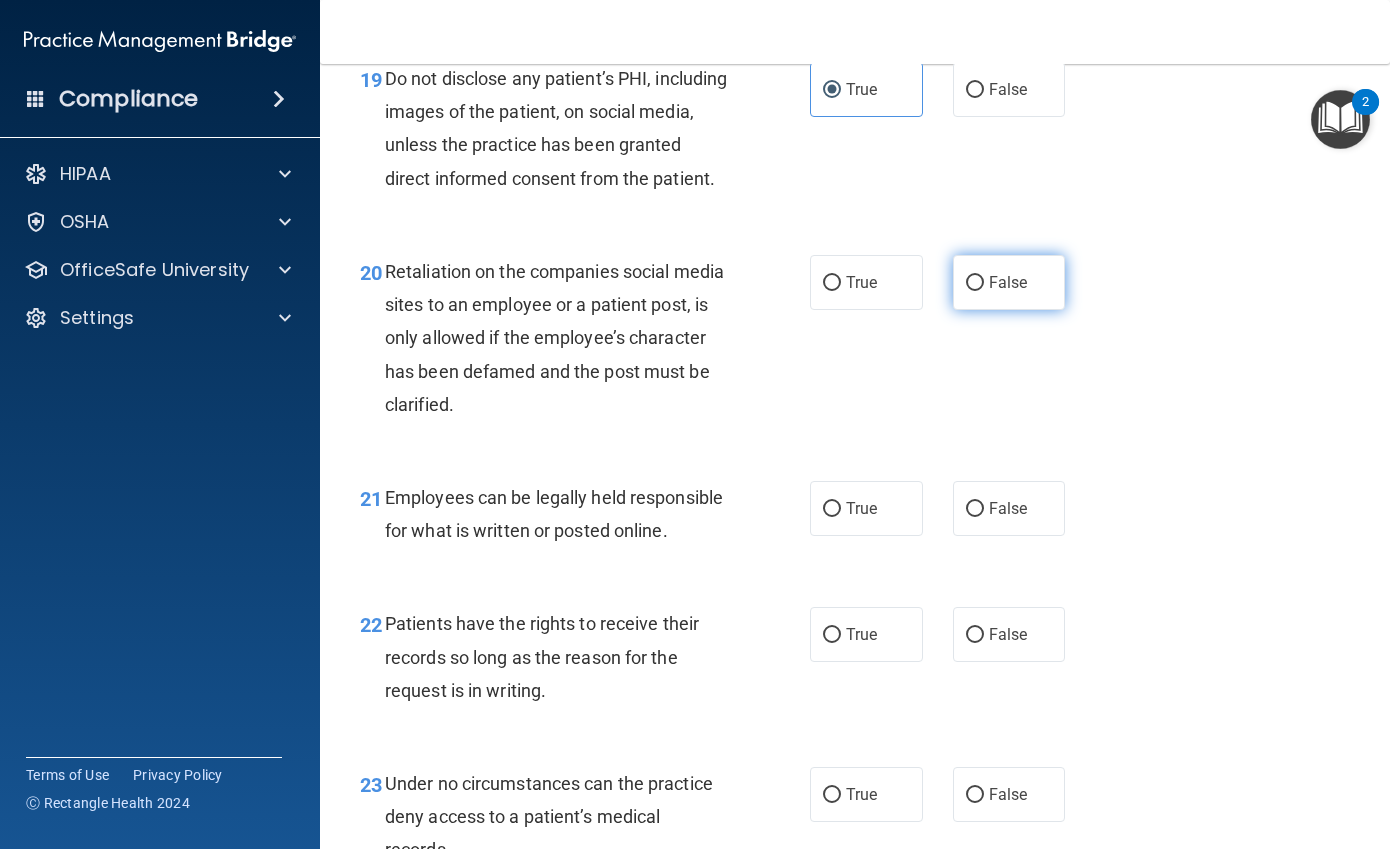 click on "False" at bounding box center [1008, 282] 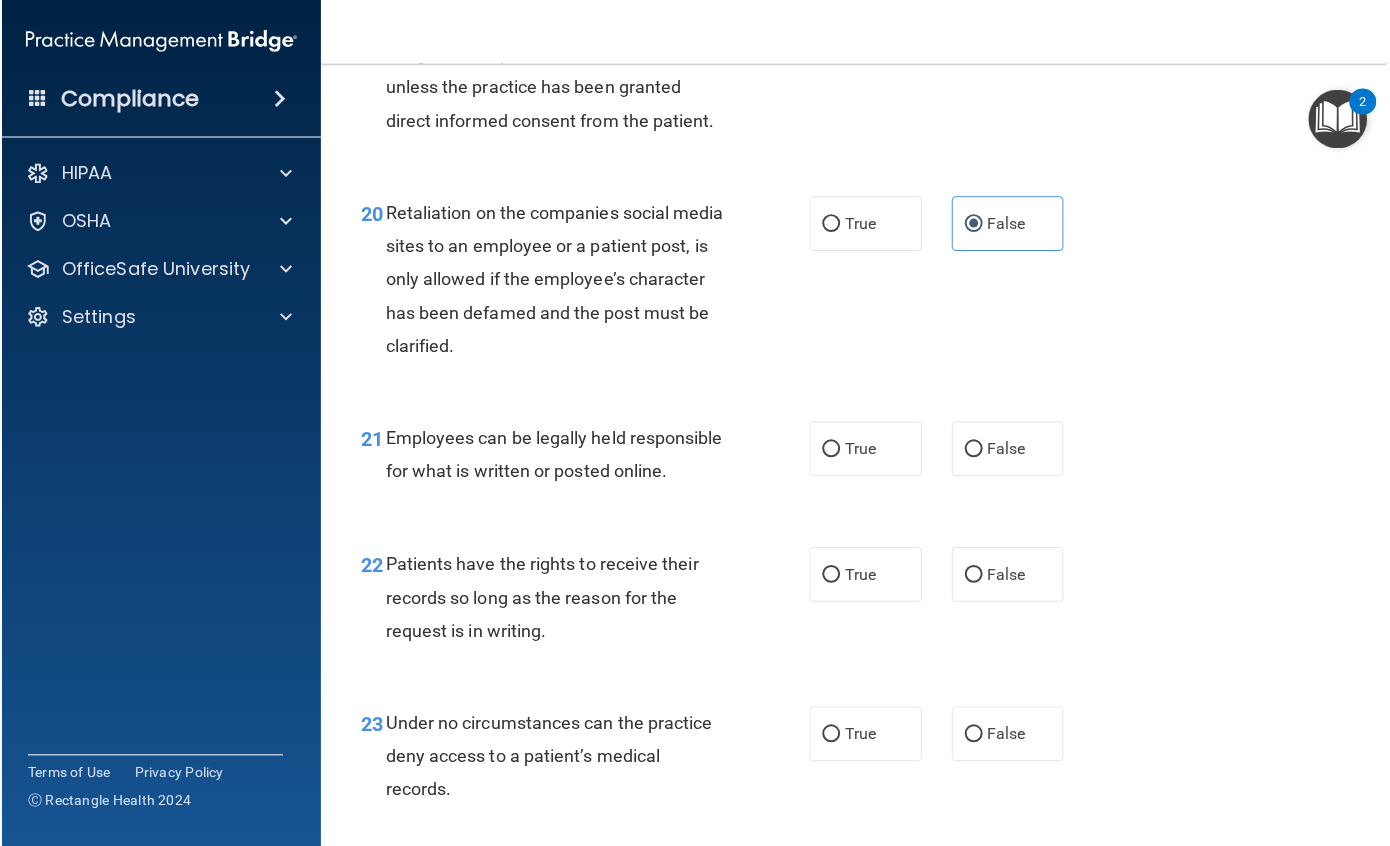 scroll, scrollTop: 4300, scrollLeft: 0, axis: vertical 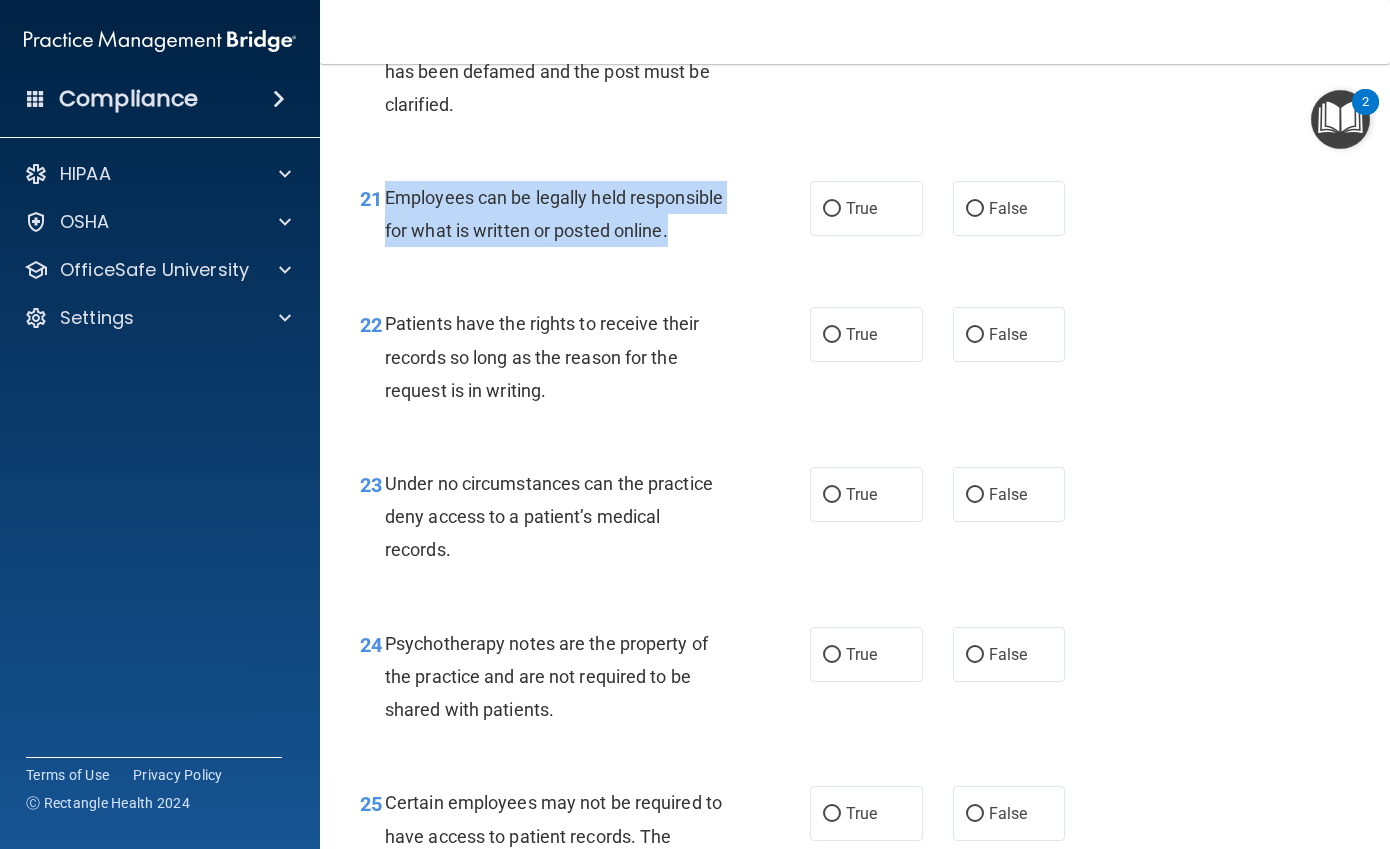 drag, startPoint x: 485, startPoint y: 351, endPoint x: 381, endPoint y: 297, distance: 117.18362 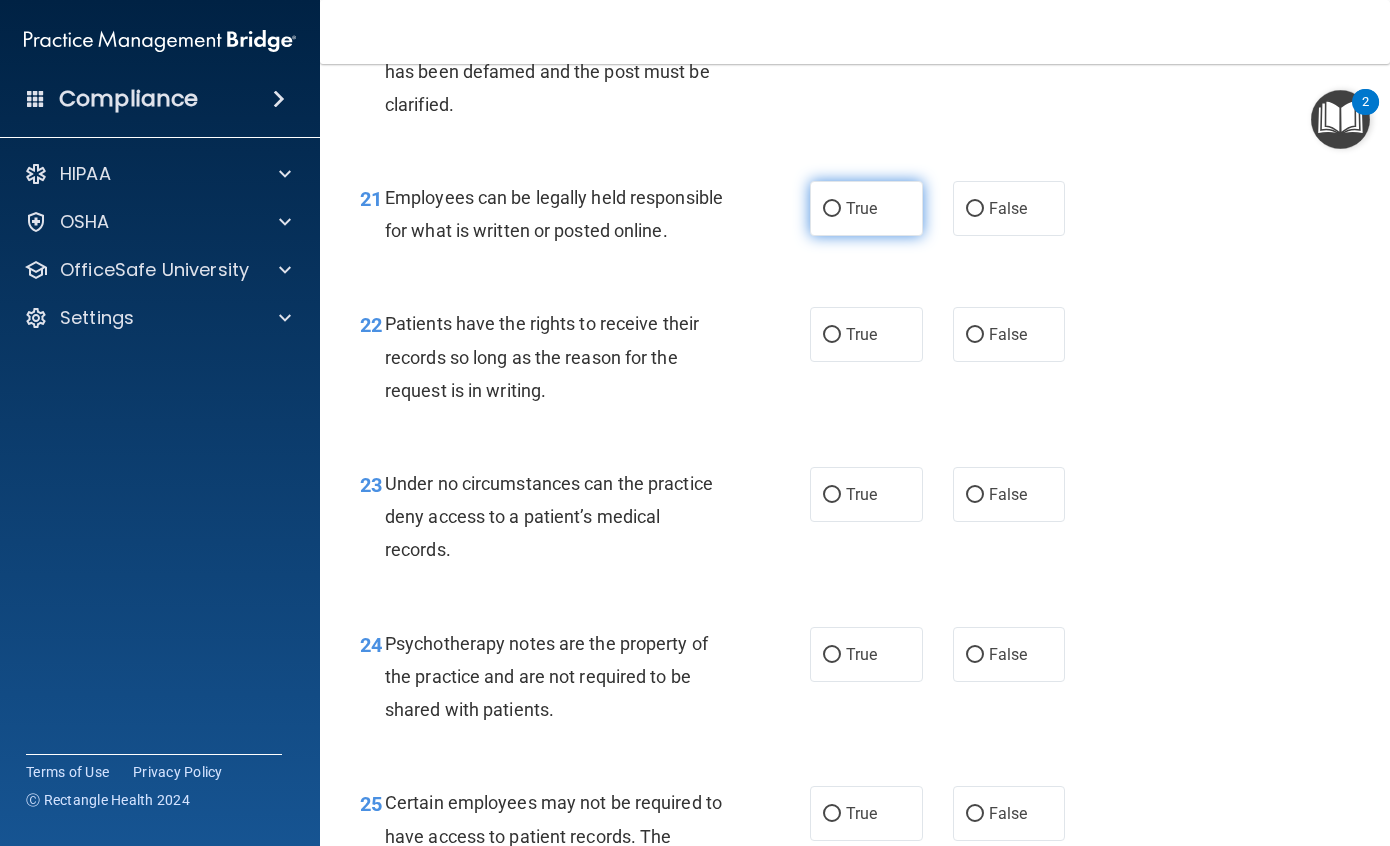 click on "True" at bounding box center [866, 208] 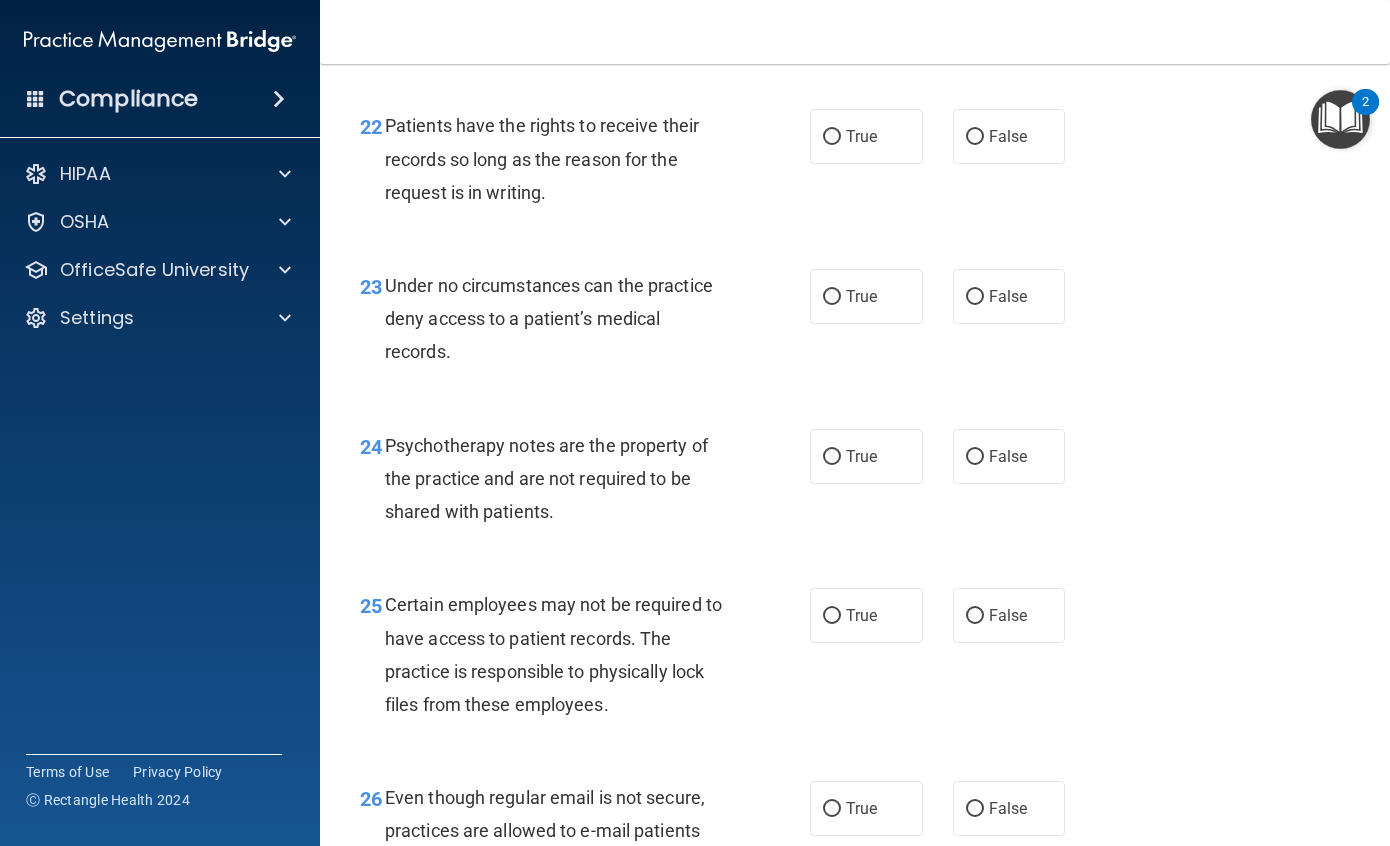 scroll, scrollTop: 4500, scrollLeft: 0, axis: vertical 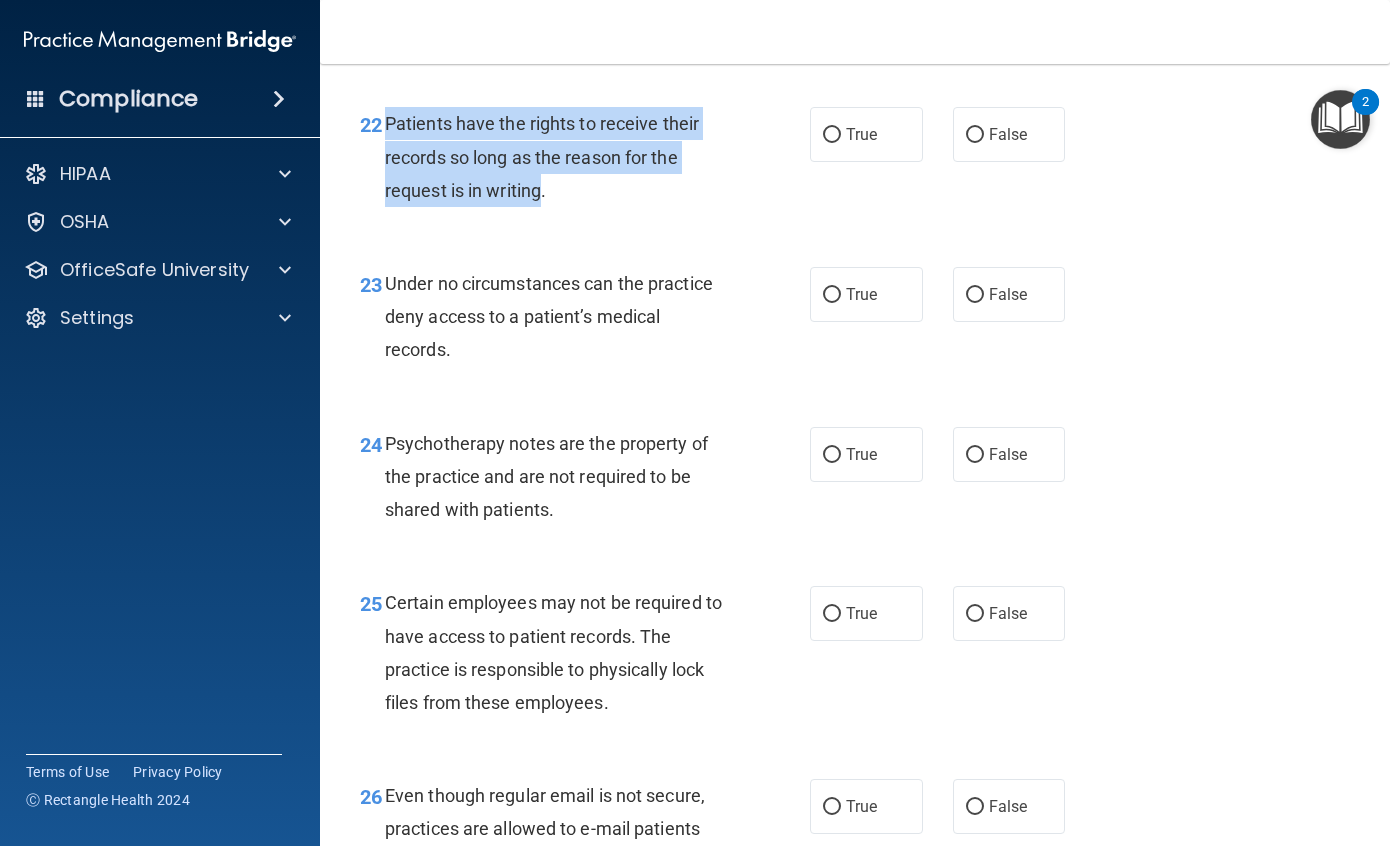 drag, startPoint x: 542, startPoint y: 330, endPoint x: 380, endPoint y: 270, distance: 172.75417 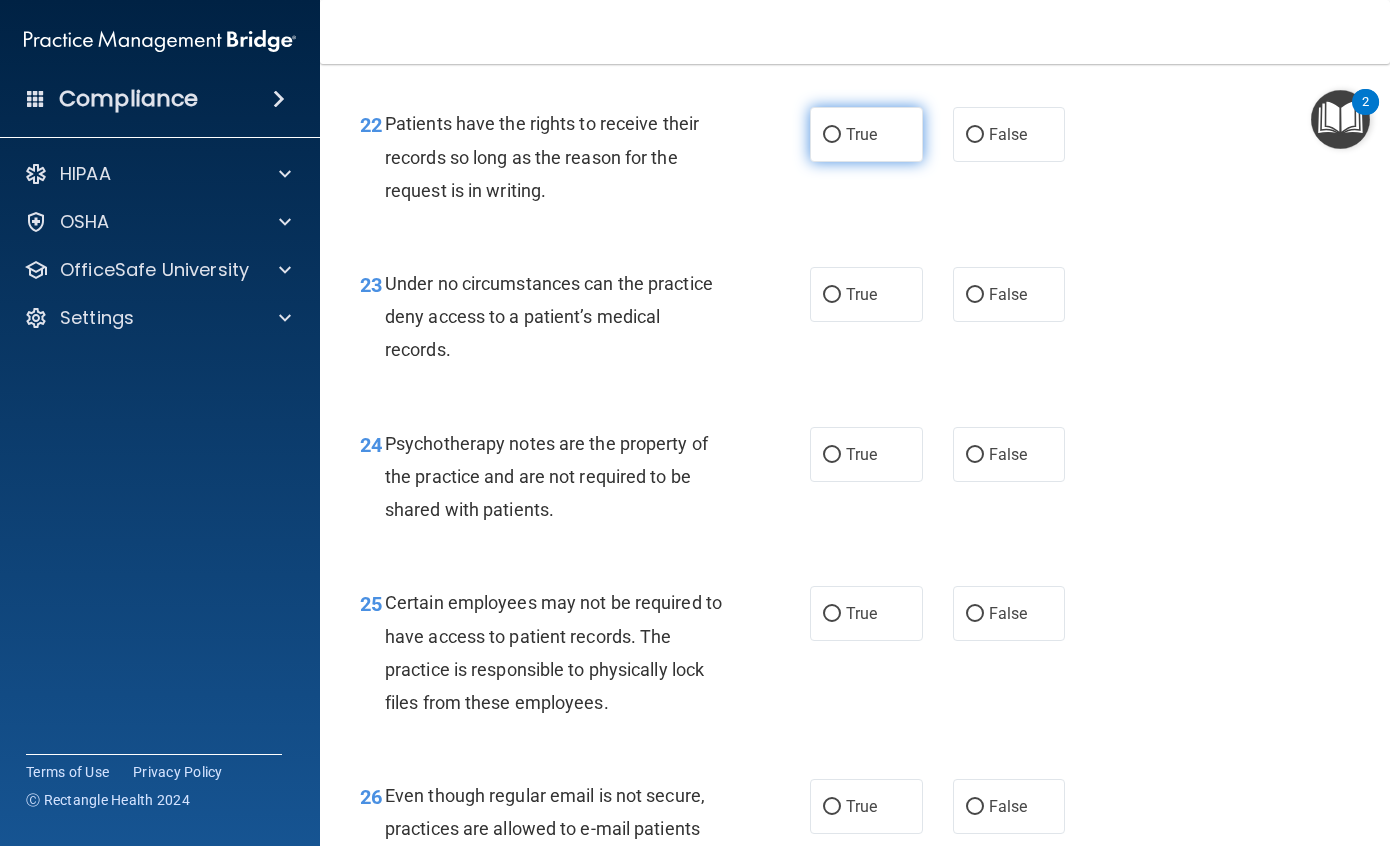 click on "True" at bounding box center (866, 134) 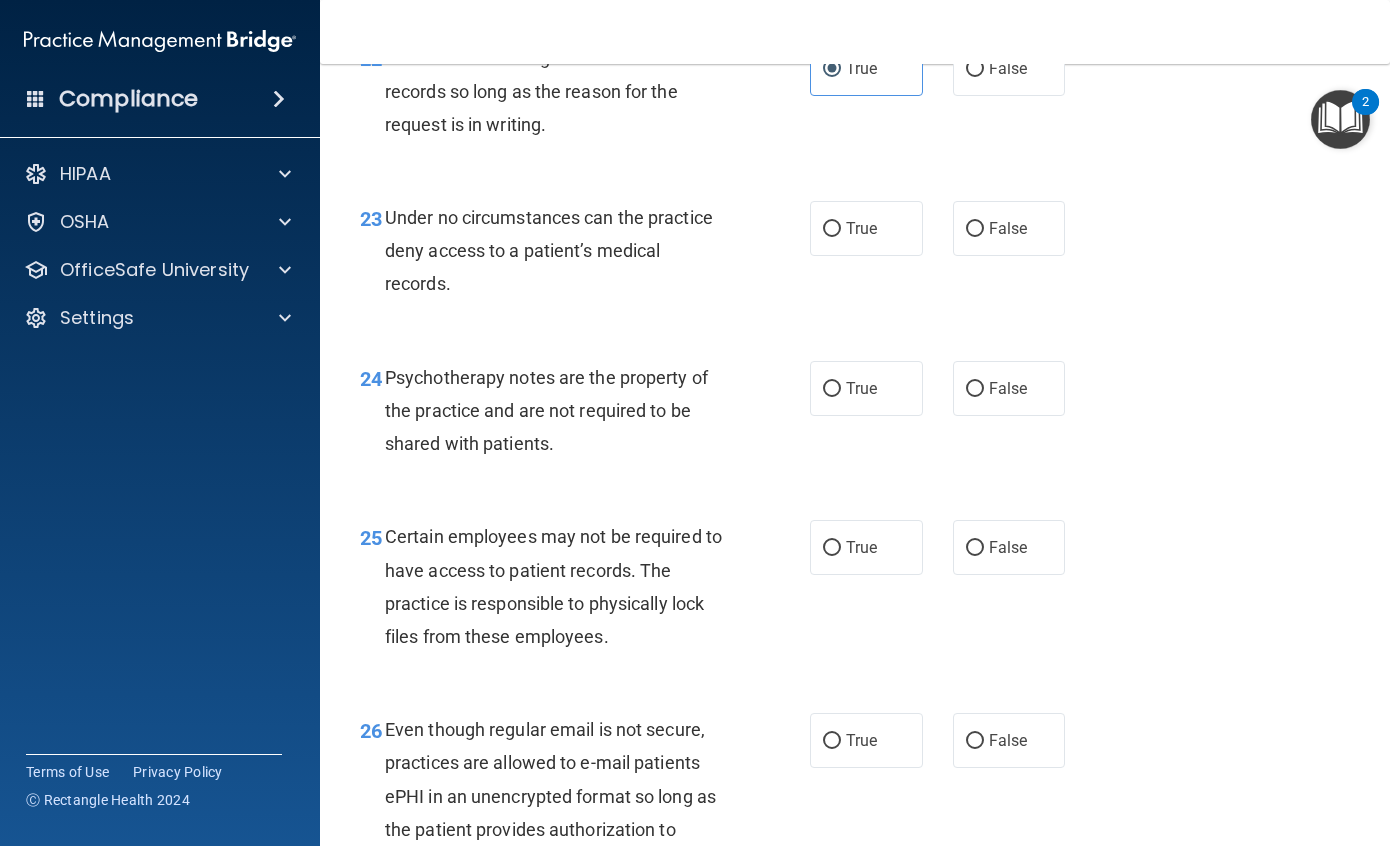 scroll, scrollTop: 4500, scrollLeft: 0, axis: vertical 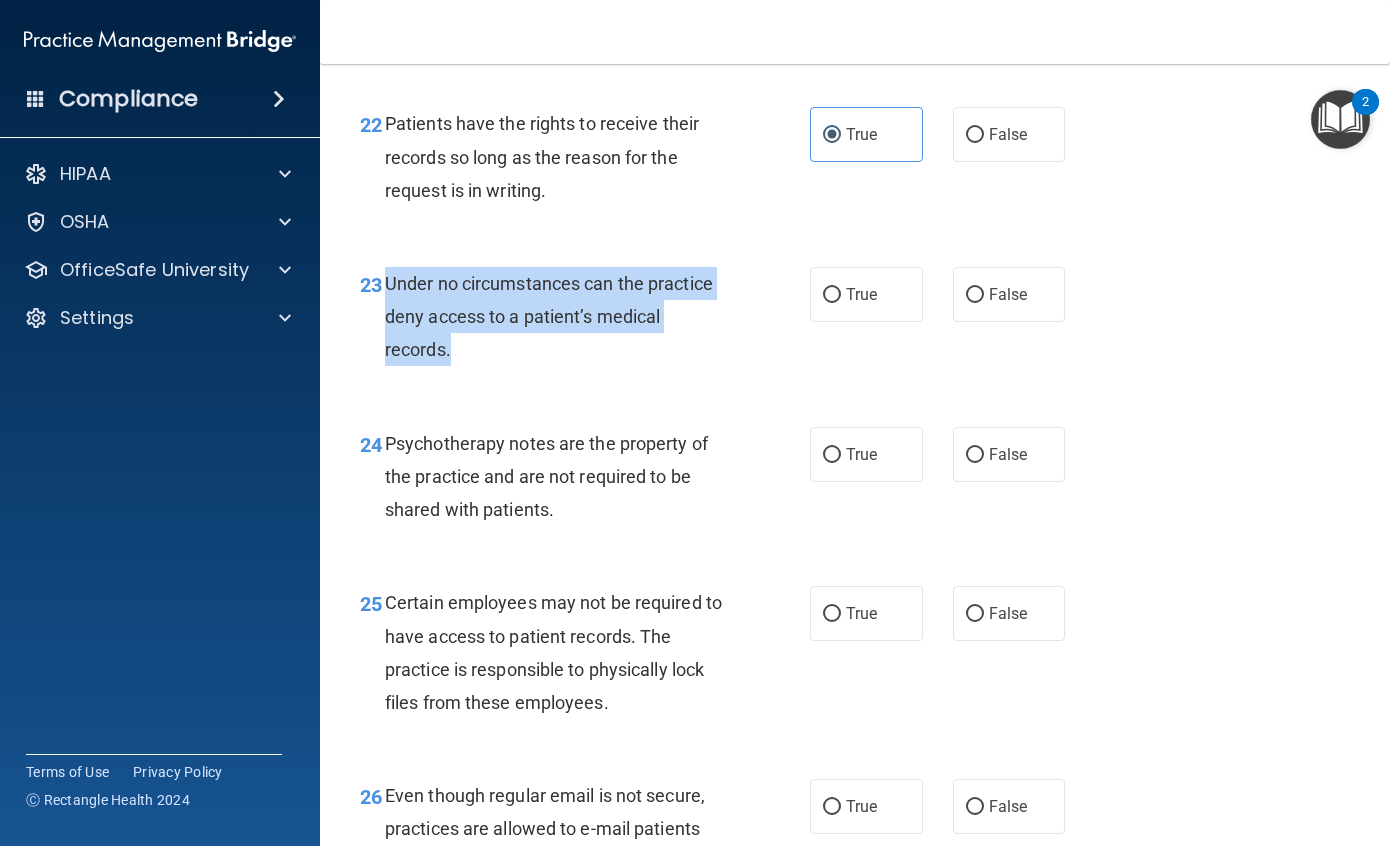 drag, startPoint x: 633, startPoint y: 497, endPoint x: 383, endPoint y: 416, distance: 262.7946 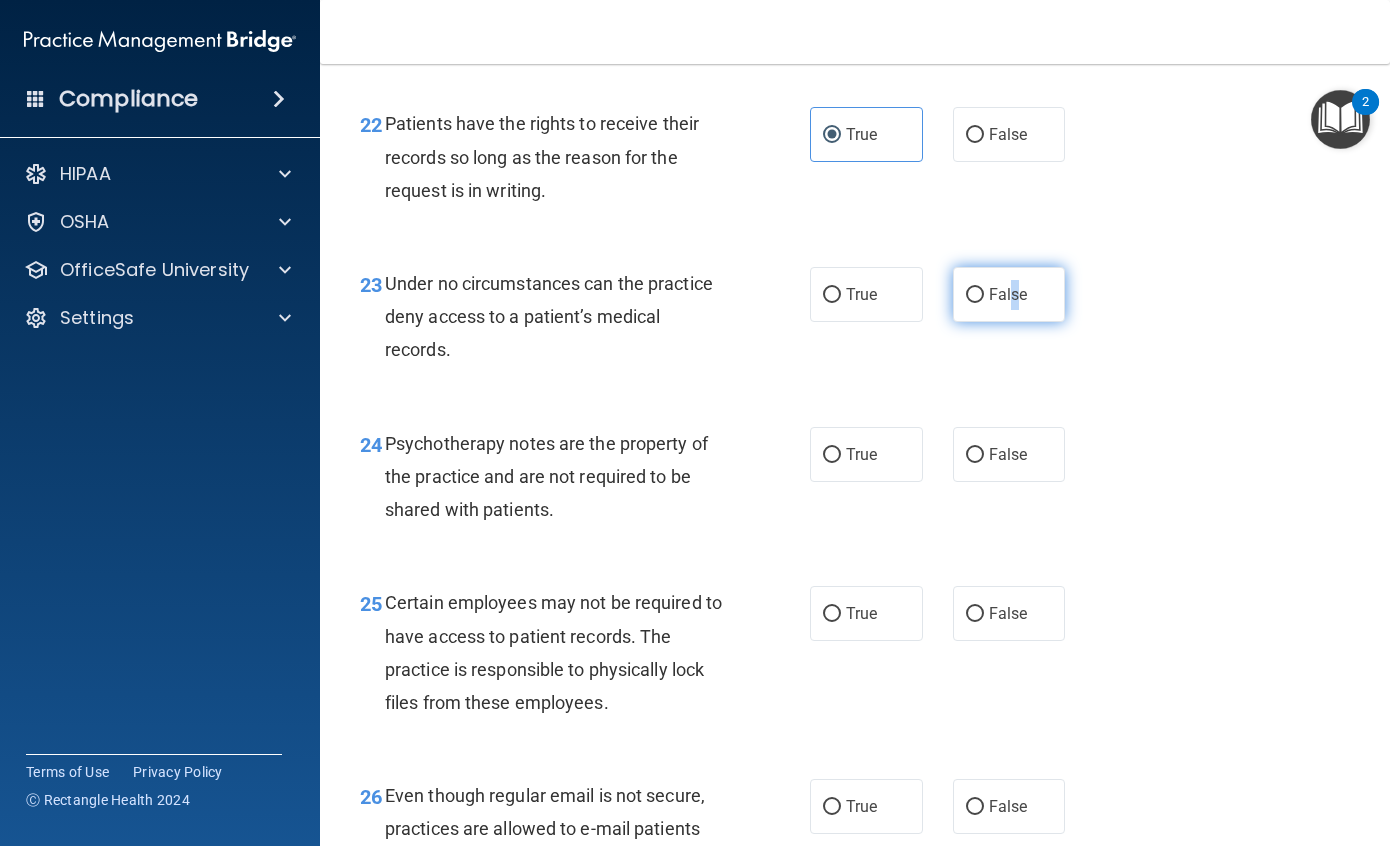 click on "False" at bounding box center [1008, 294] 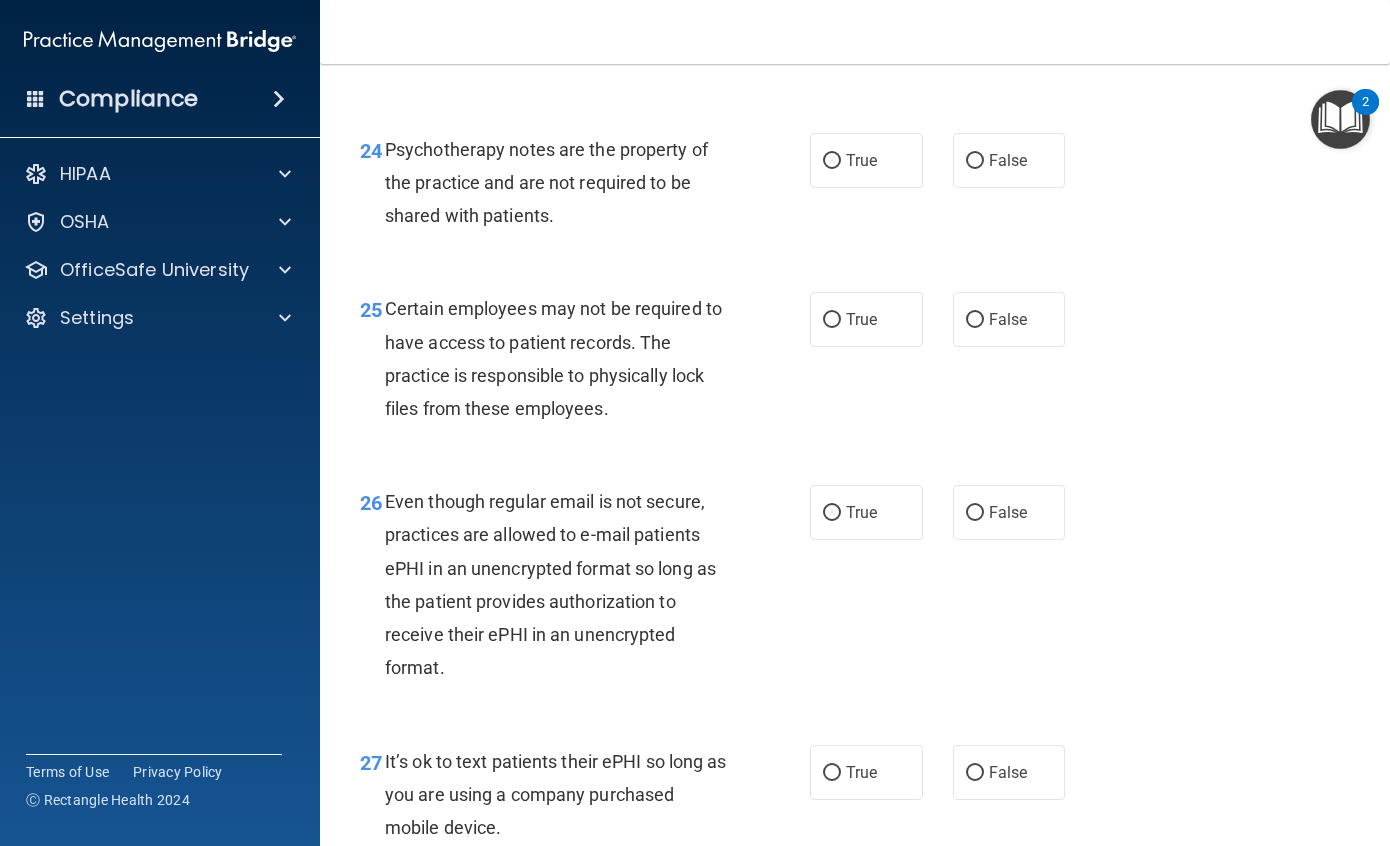 scroll, scrollTop: 4800, scrollLeft: 0, axis: vertical 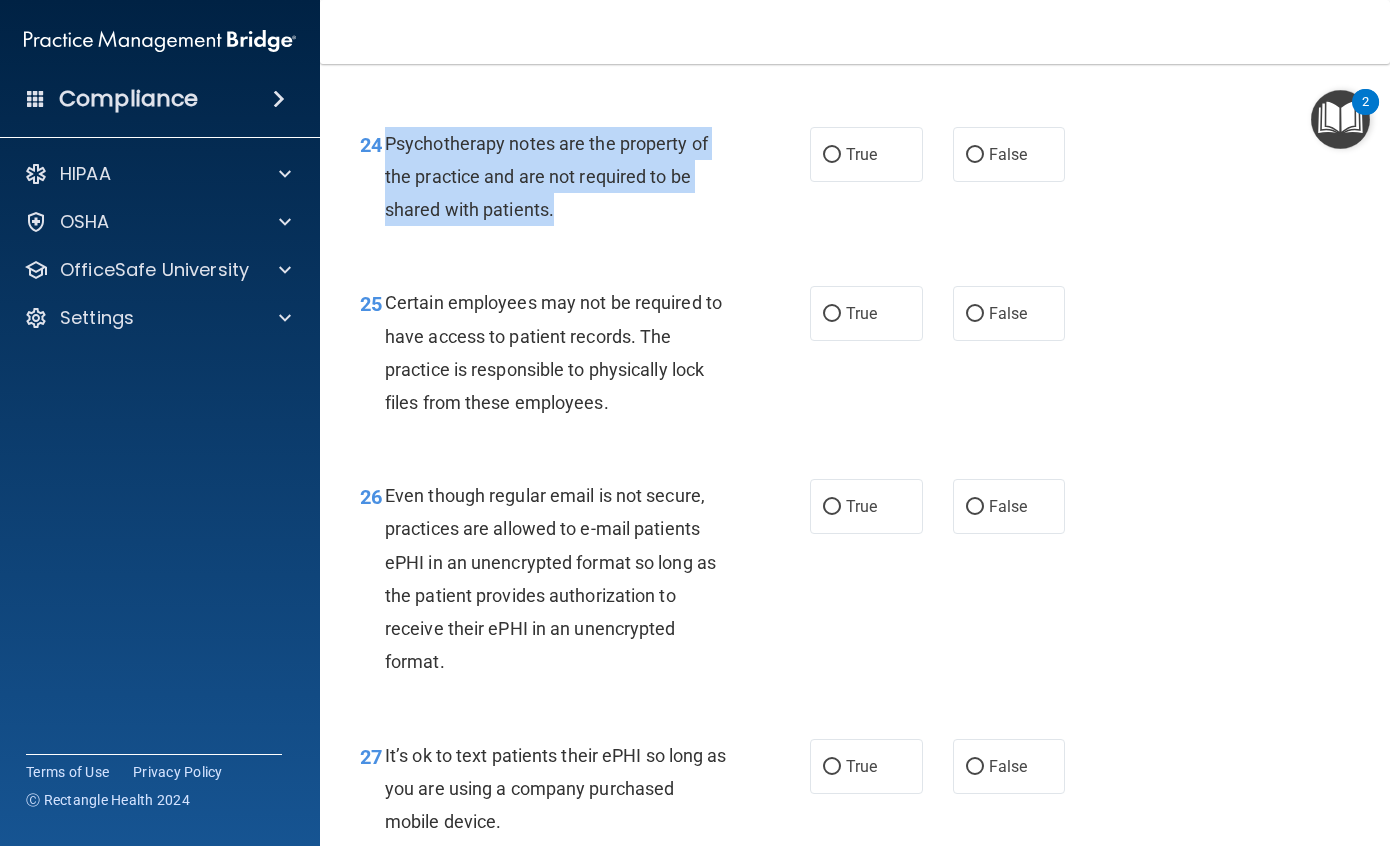 drag, startPoint x: 624, startPoint y: 341, endPoint x: 384, endPoint y: 275, distance: 248.90962 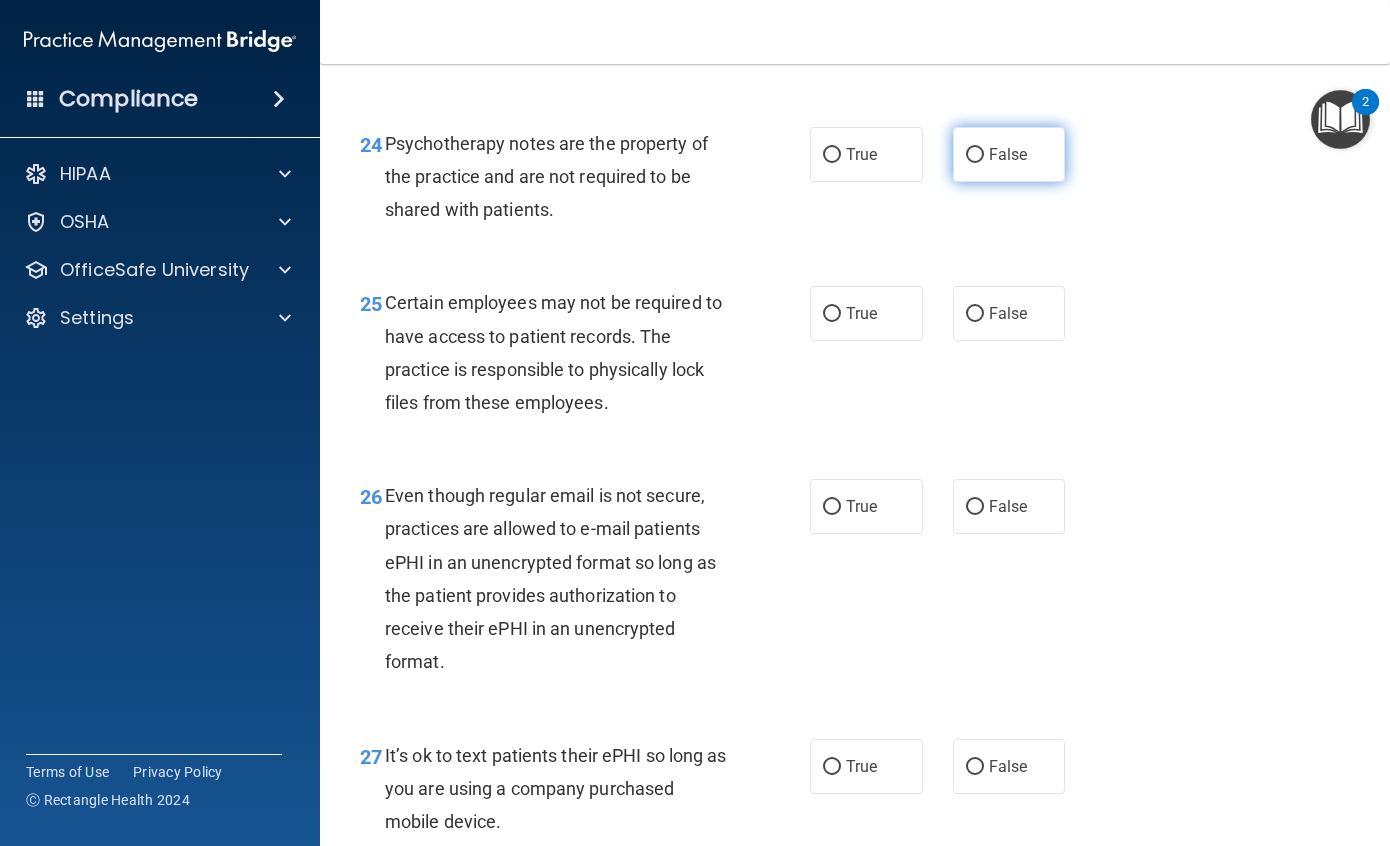 click on "False" at bounding box center (1008, 154) 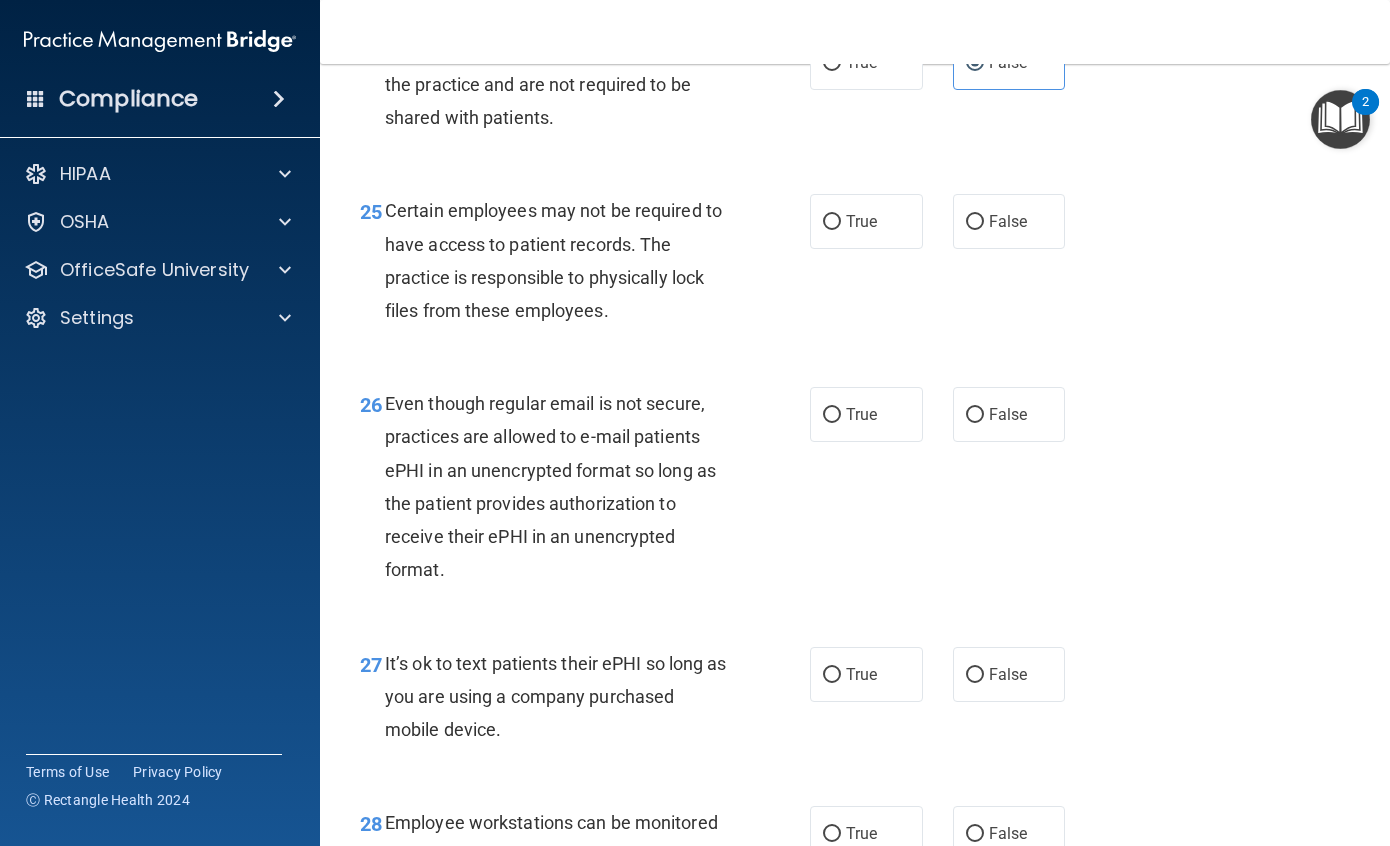 scroll, scrollTop: 4900, scrollLeft: 0, axis: vertical 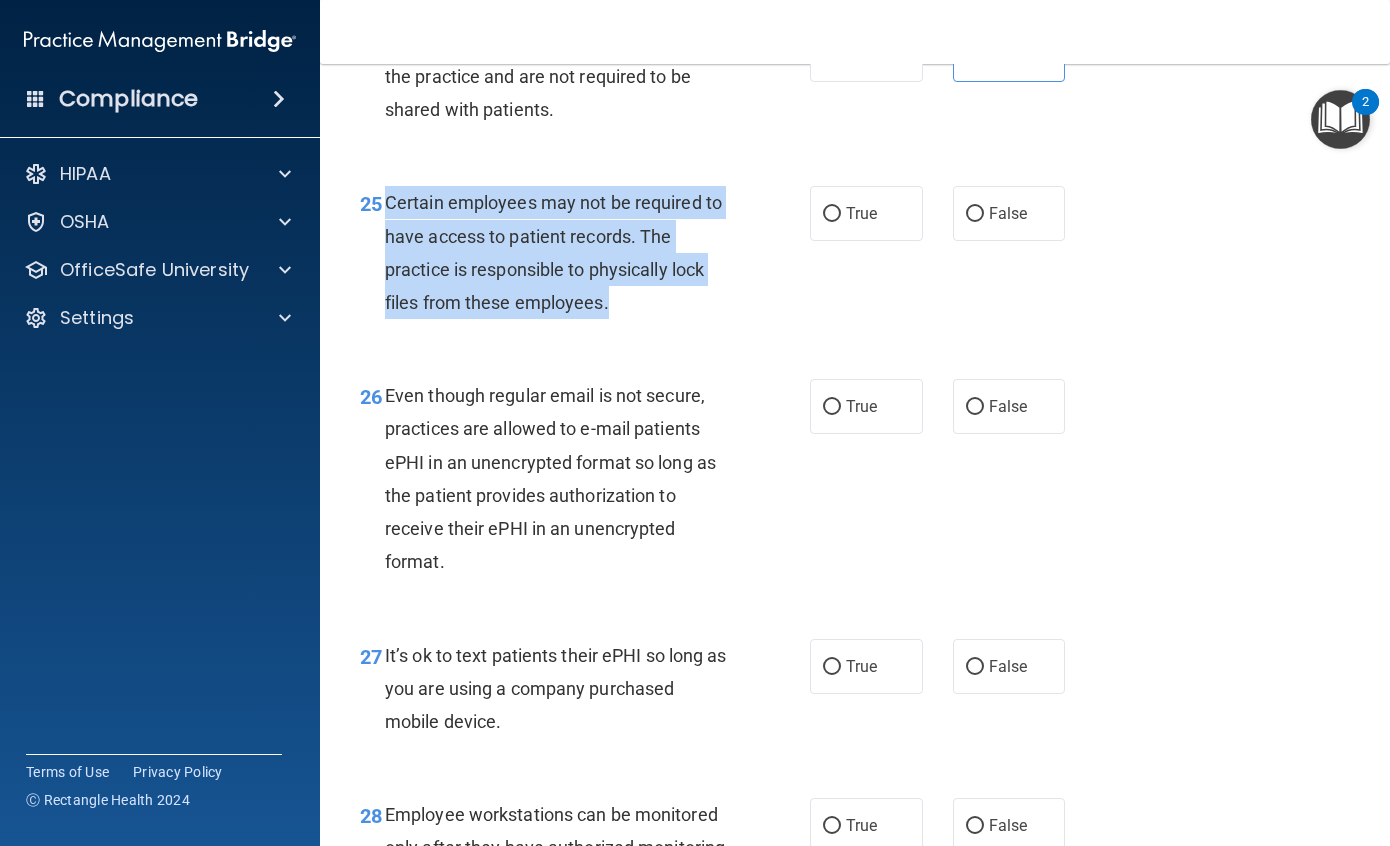drag, startPoint x: 640, startPoint y: 451, endPoint x: 380, endPoint y: 326, distance: 288.48743 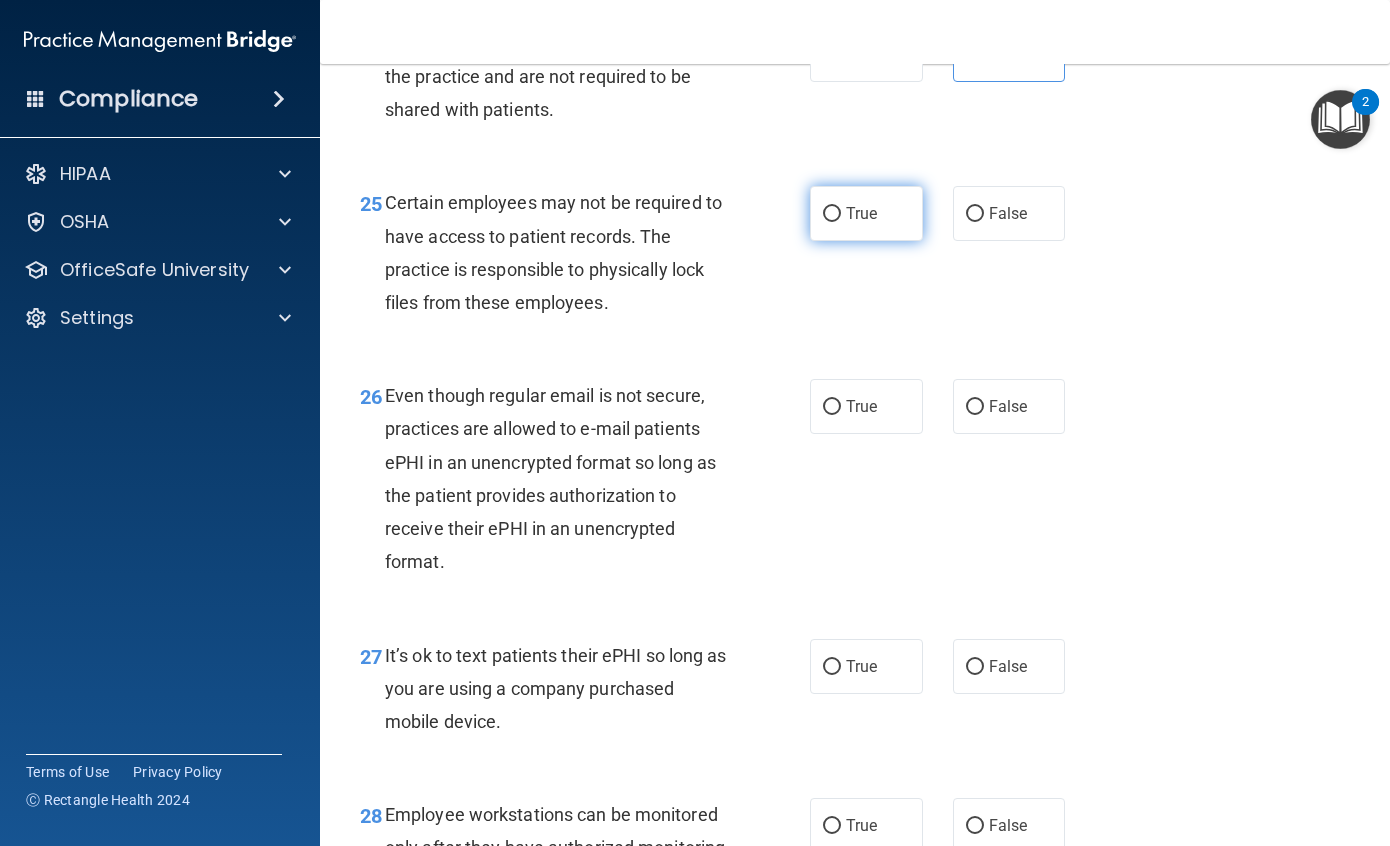 click on "True" at bounding box center (866, 213) 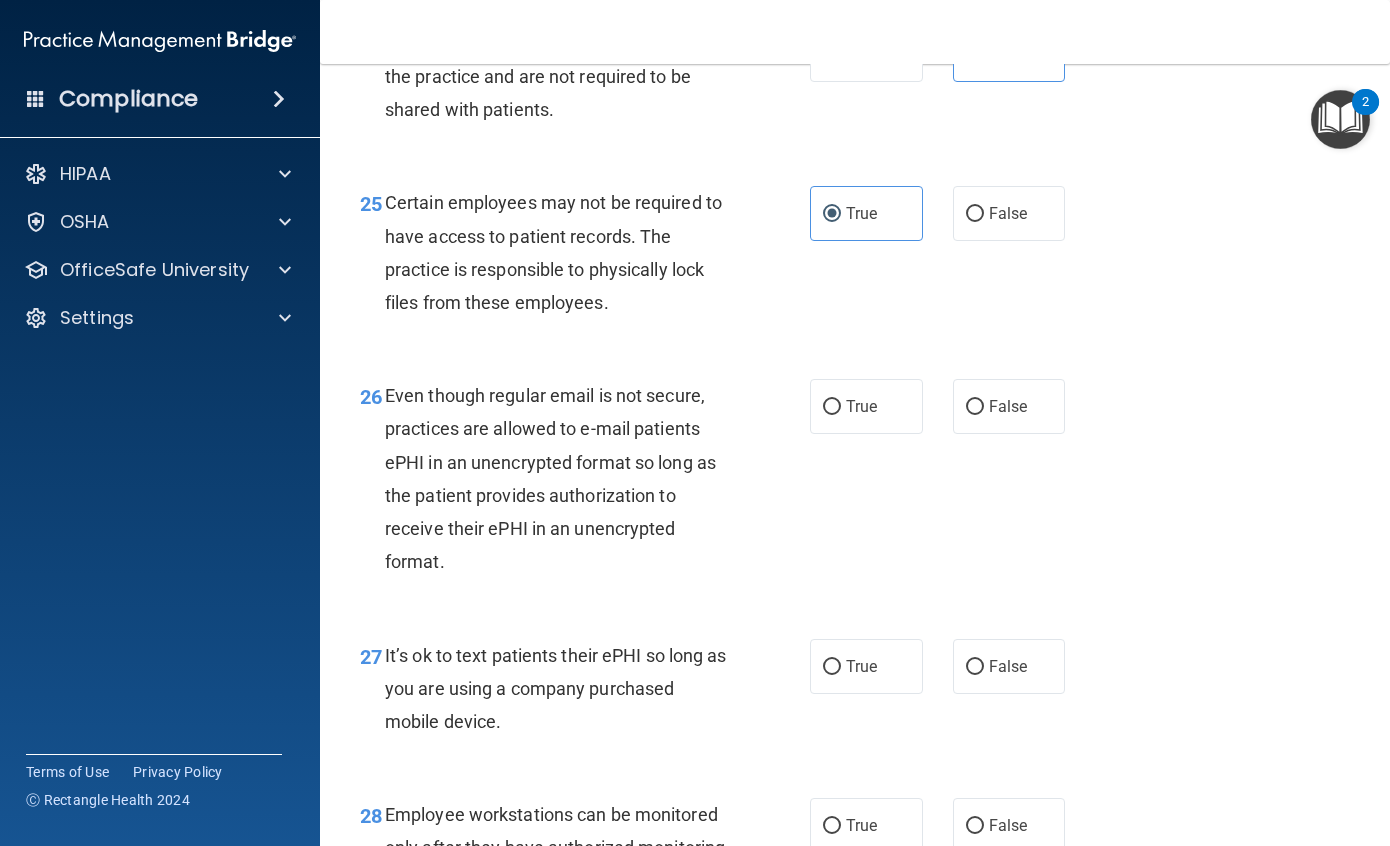 scroll, scrollTop: 5000, scrollLeft: 0, axis: vertical 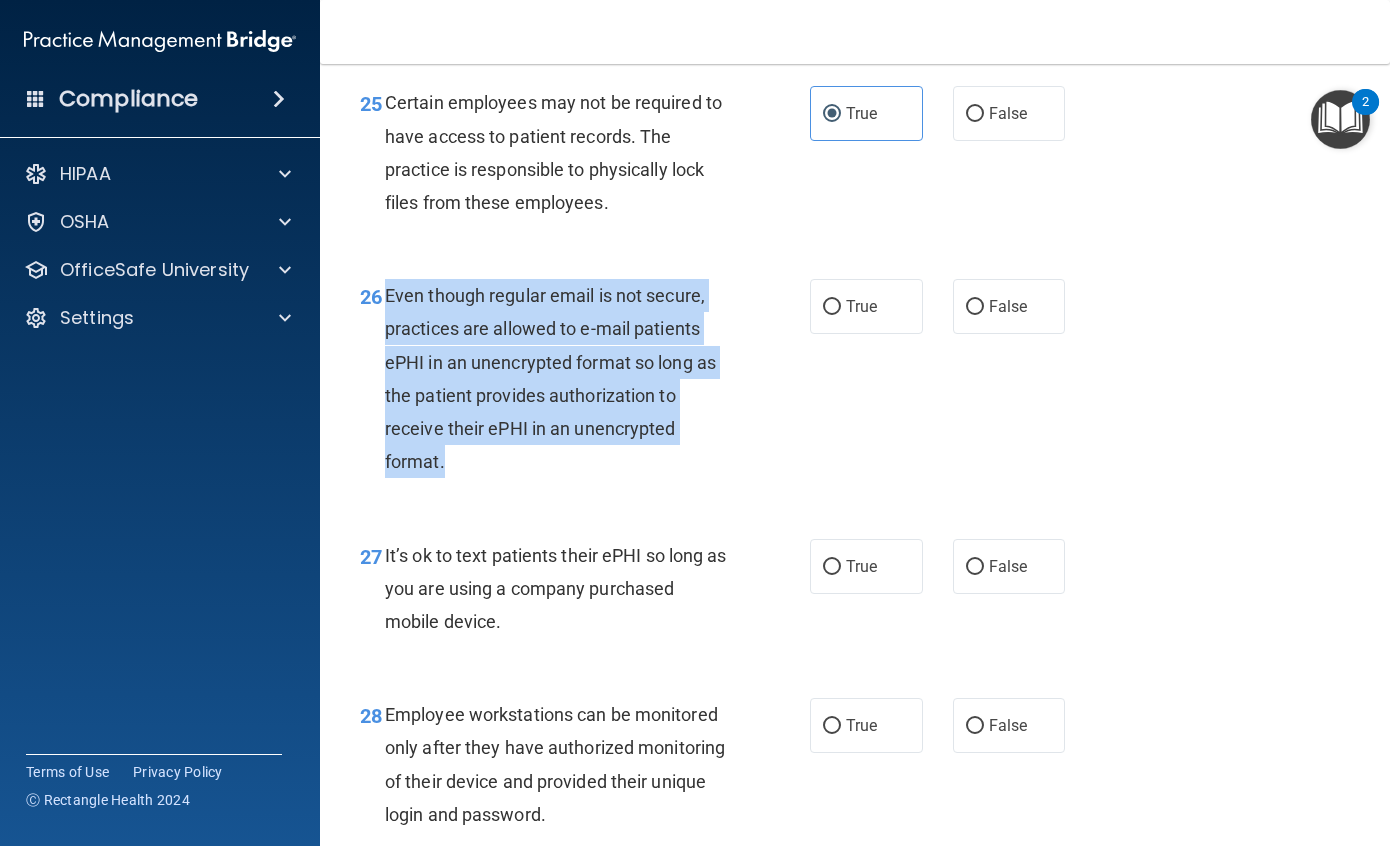 drag, startPoint x: 530, startPoint y: 589, endPoint x: 382, endPoint y: 428, distance: 218.68927 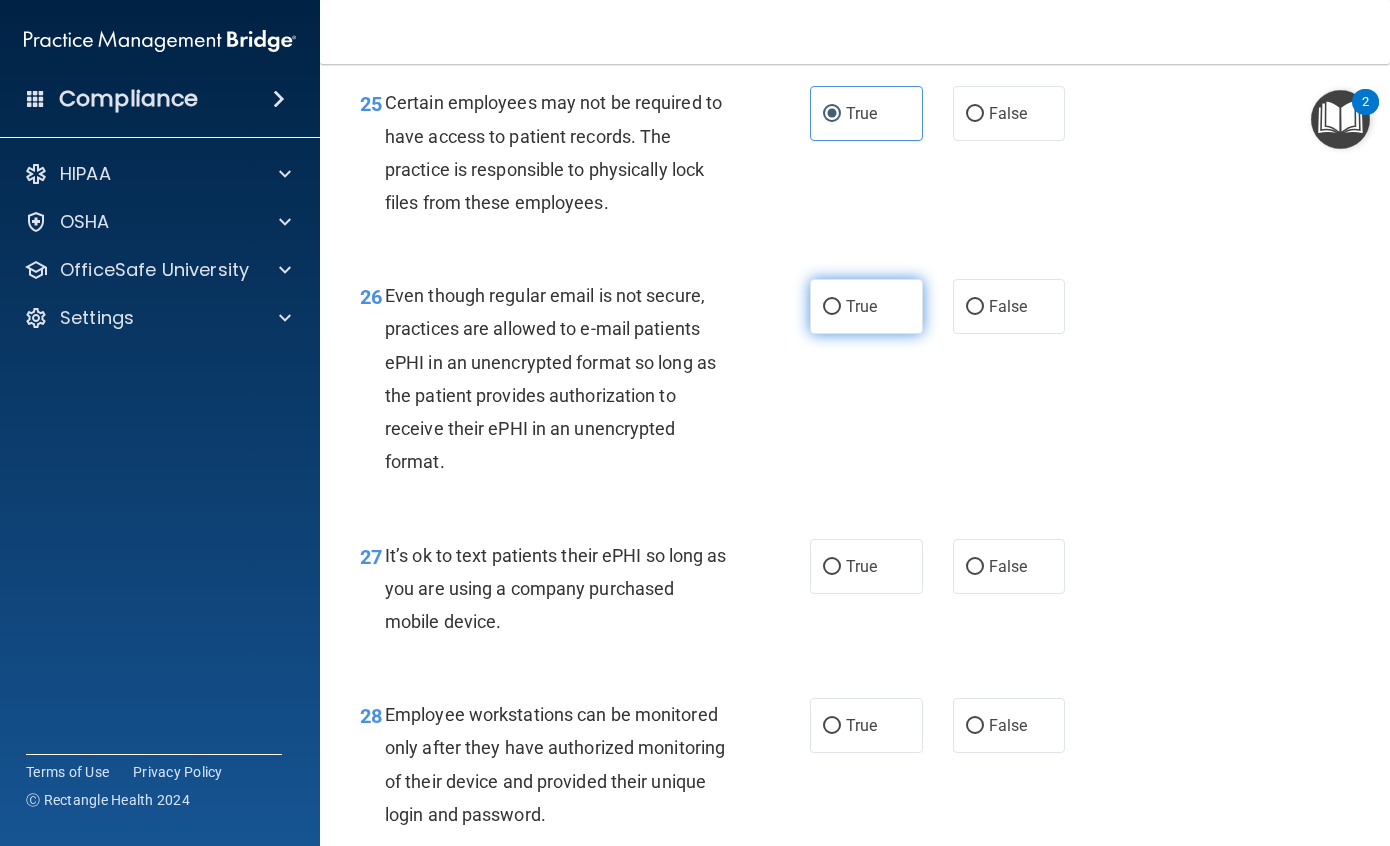 click on "True" at bounding box center (866, 306) 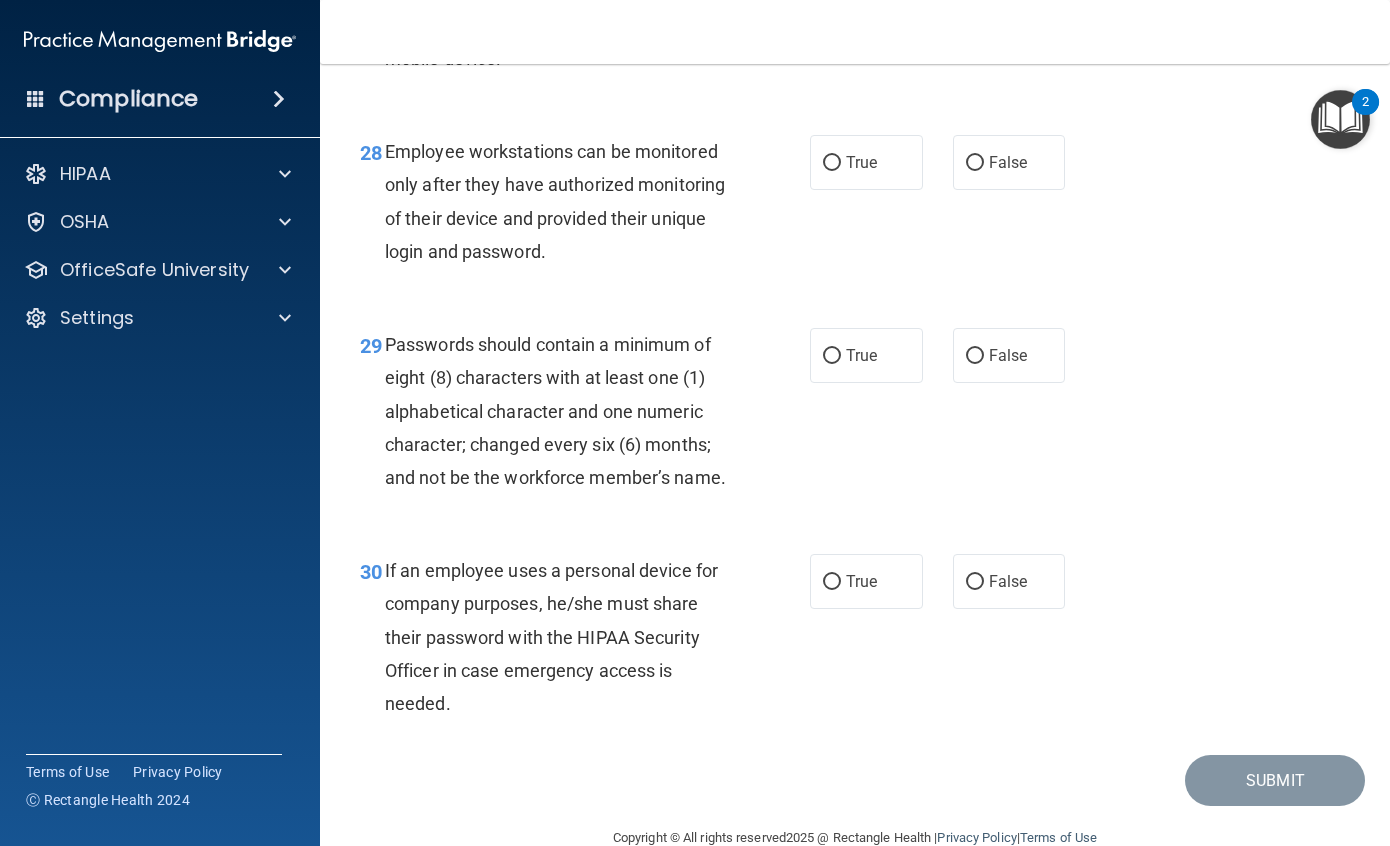 scroll, scrollTop: 5600, scrollLeft: 0, axis: vertical 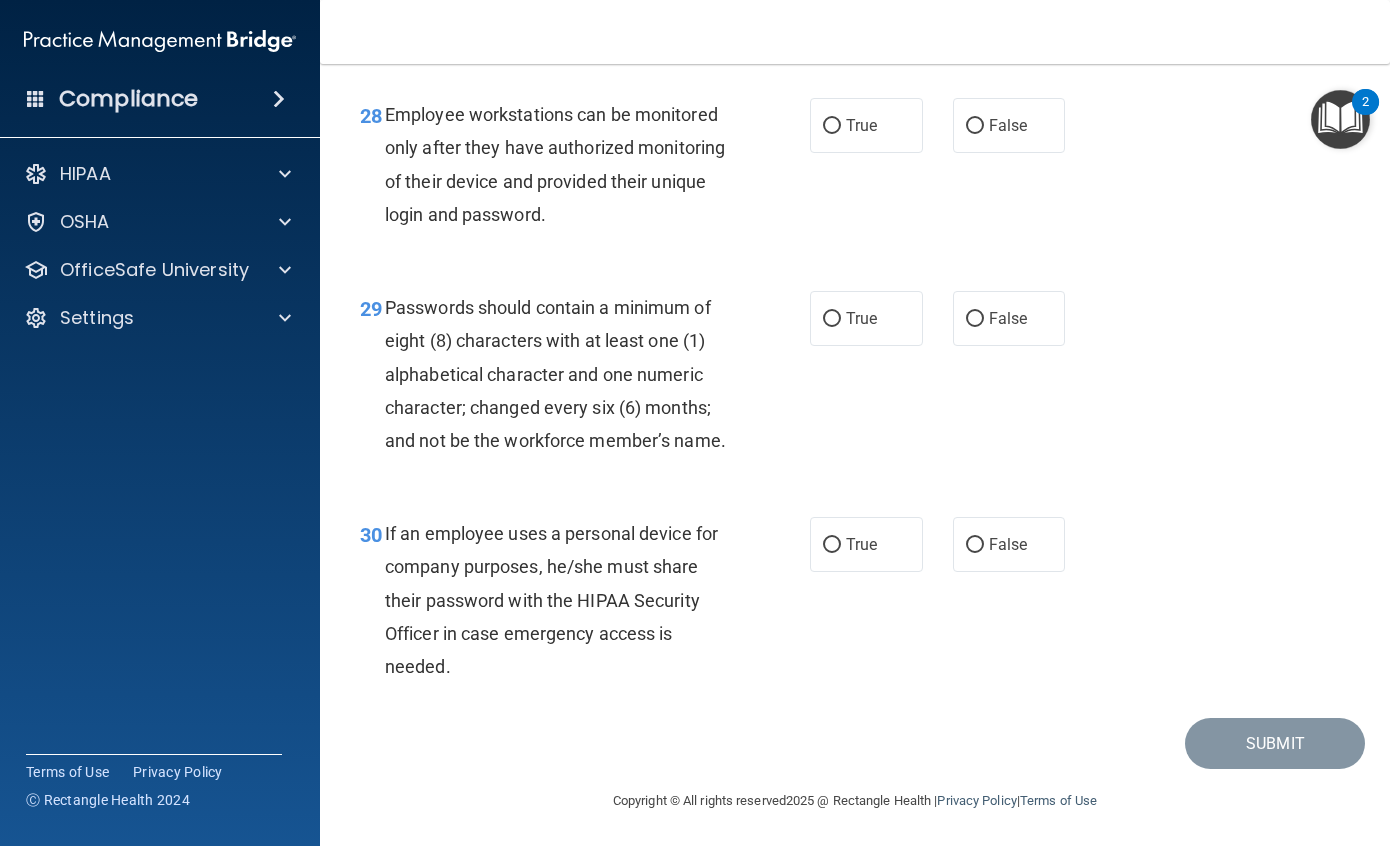drag, startPoint x: 383, startPoint y: 93, endPoint x: 613, endPoint y: 181, distance: 246.26003 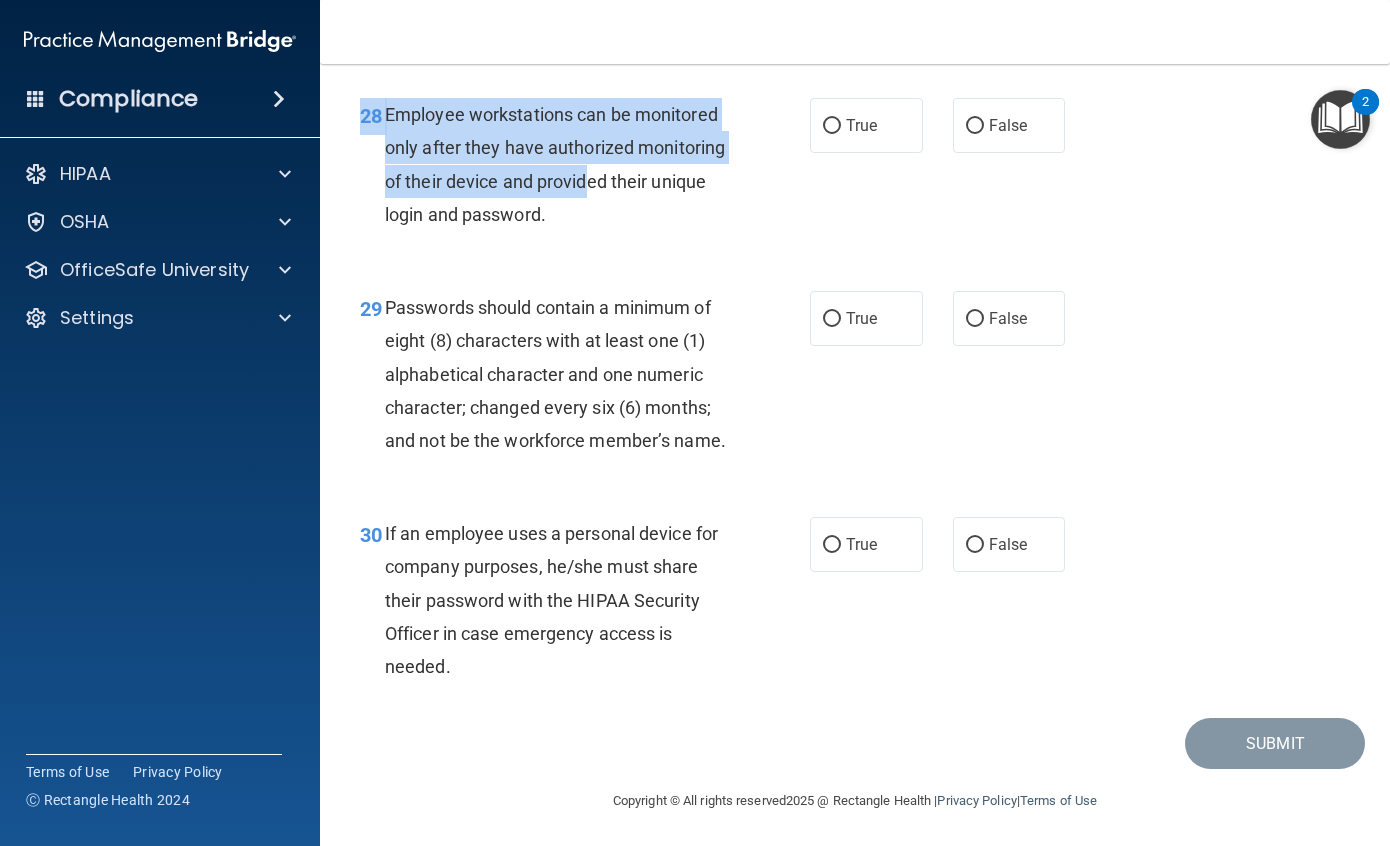 drag, startPoint x: 646, startPoint y: 317, endPoint x: 390, endPoint y: 220, distance: 273.76083 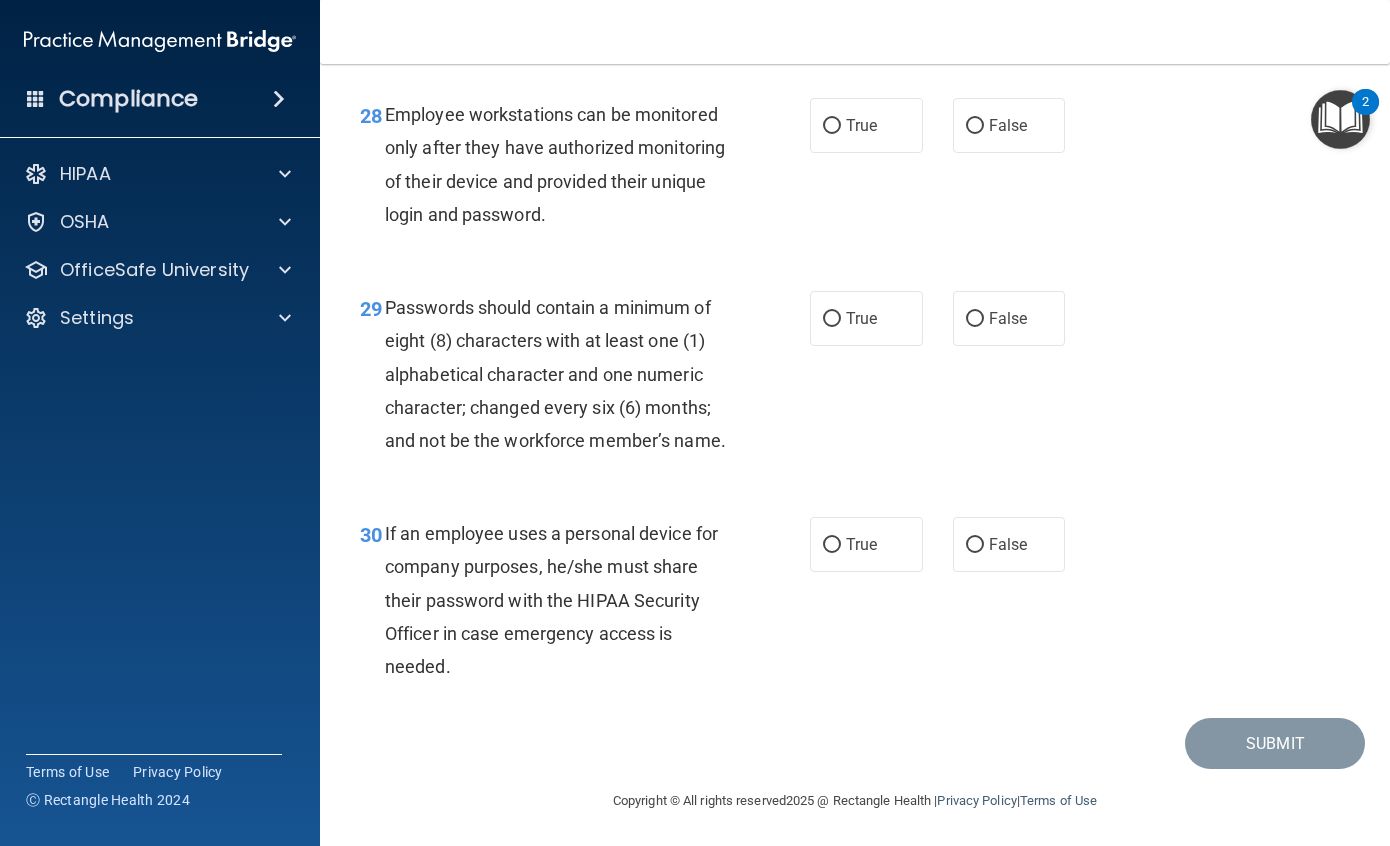 click on "28       Employee workstations can be monitored only after they have authorized monitoring of their device and provided their unique login and password.                  True           False" at bounding box center [855, 169] 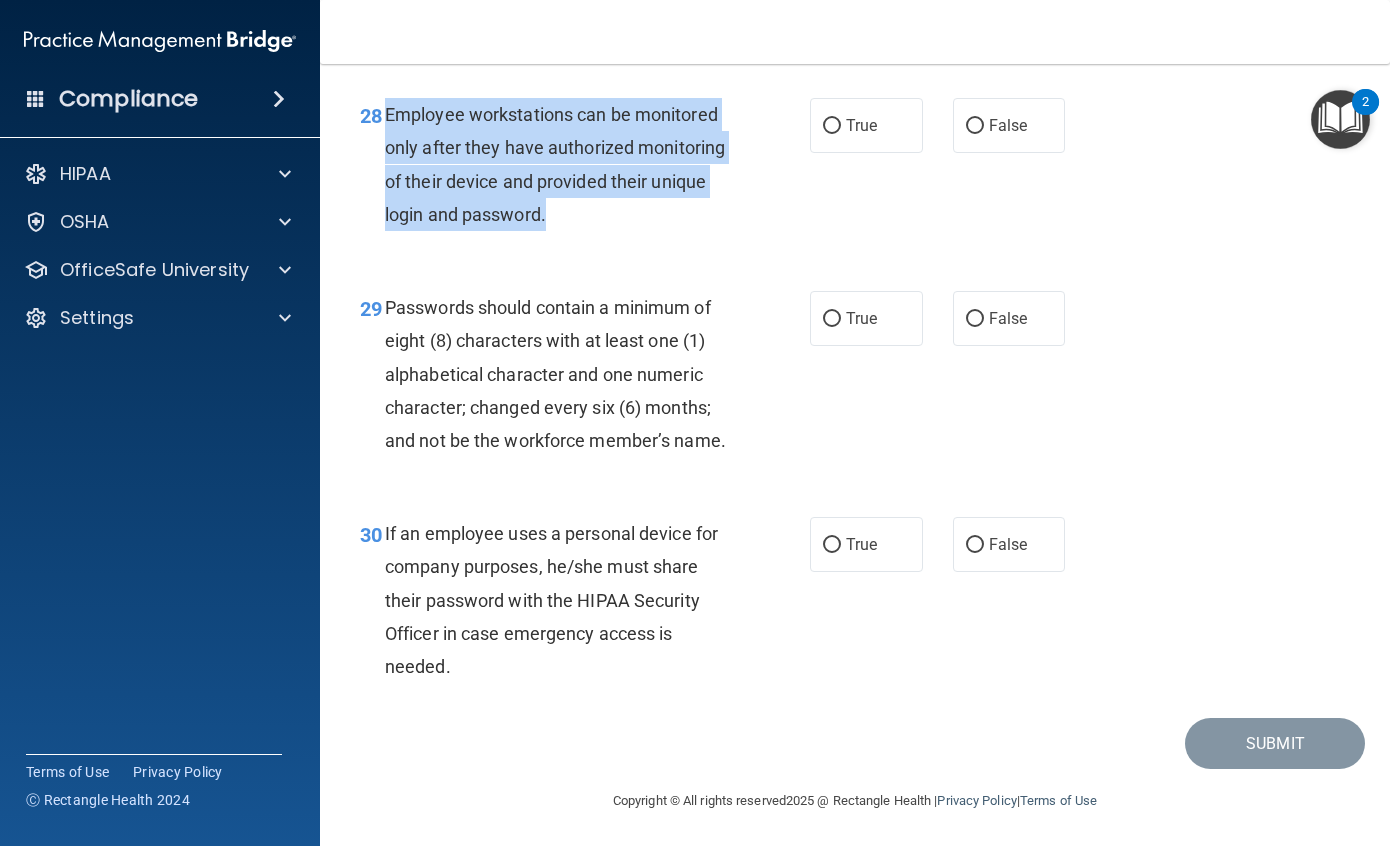 drag, startPoint x: 382, startPoint y: 245, endPoint x: 655, endPoint y: 362, distance: 297.01514 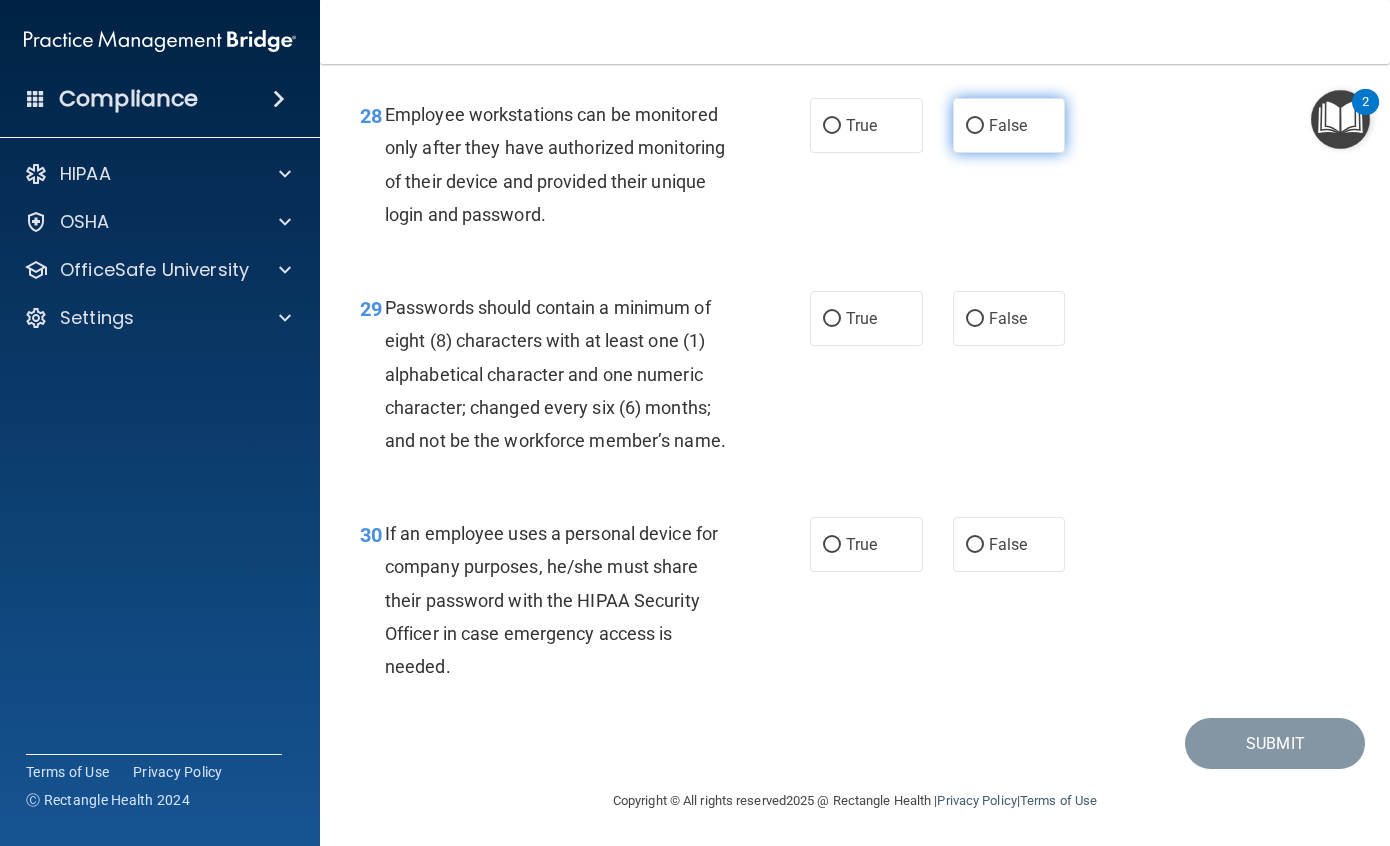 click on "False" at bounding box center (1009, 125) 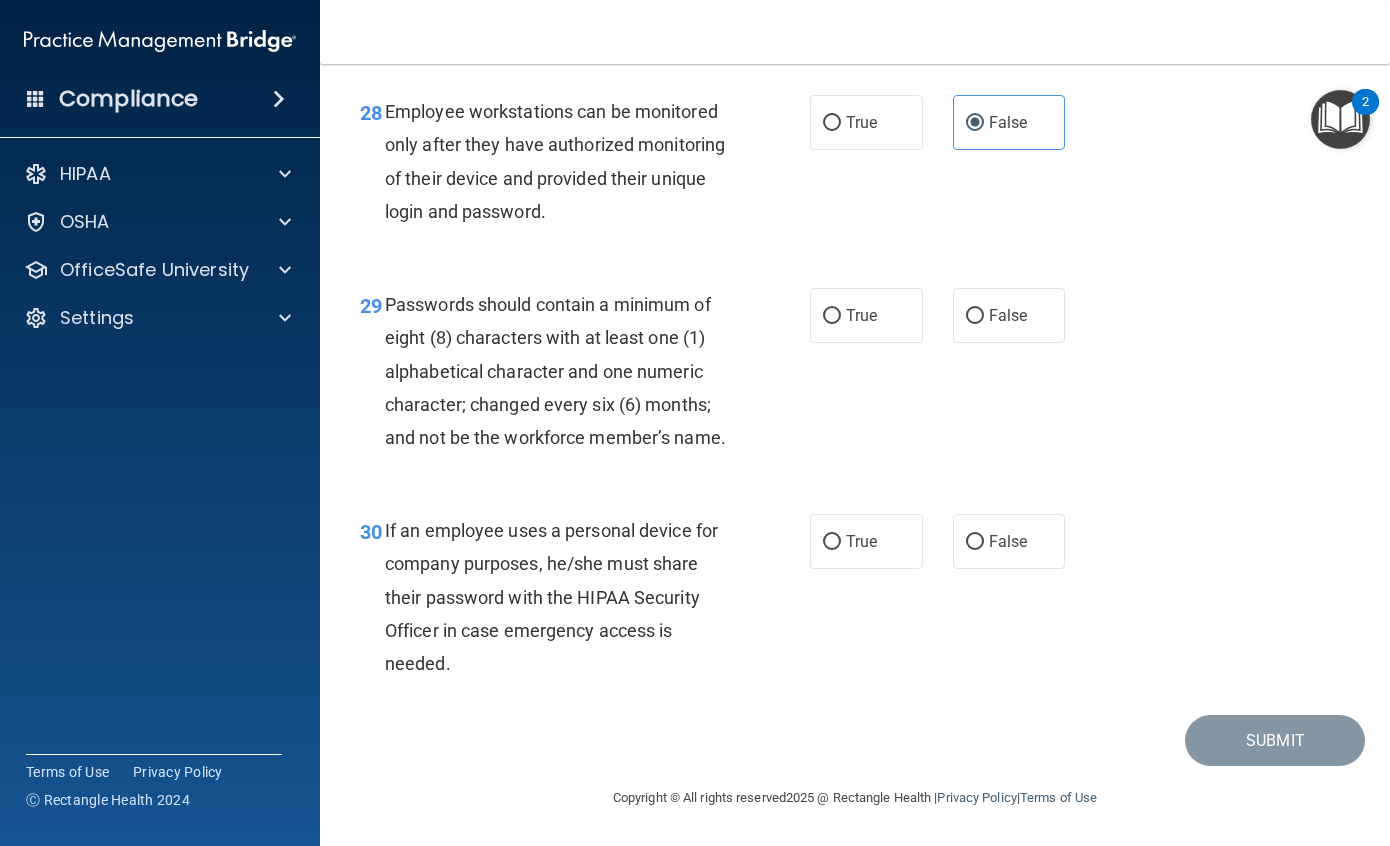 scroll, scrollTop: 5769, scrollLeft: 0, axis: vertical 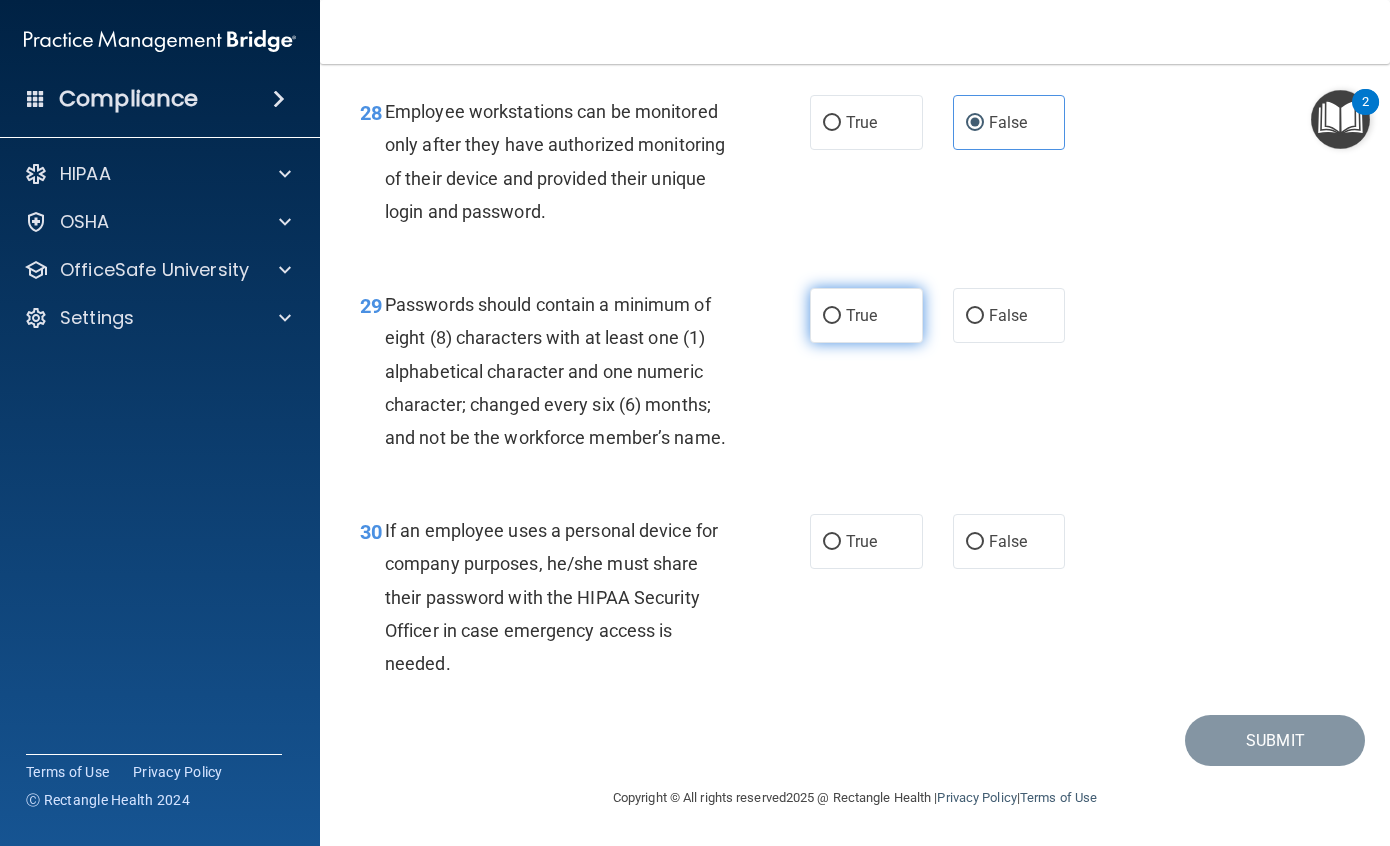 click on "True" at bounding box center [861, 315] 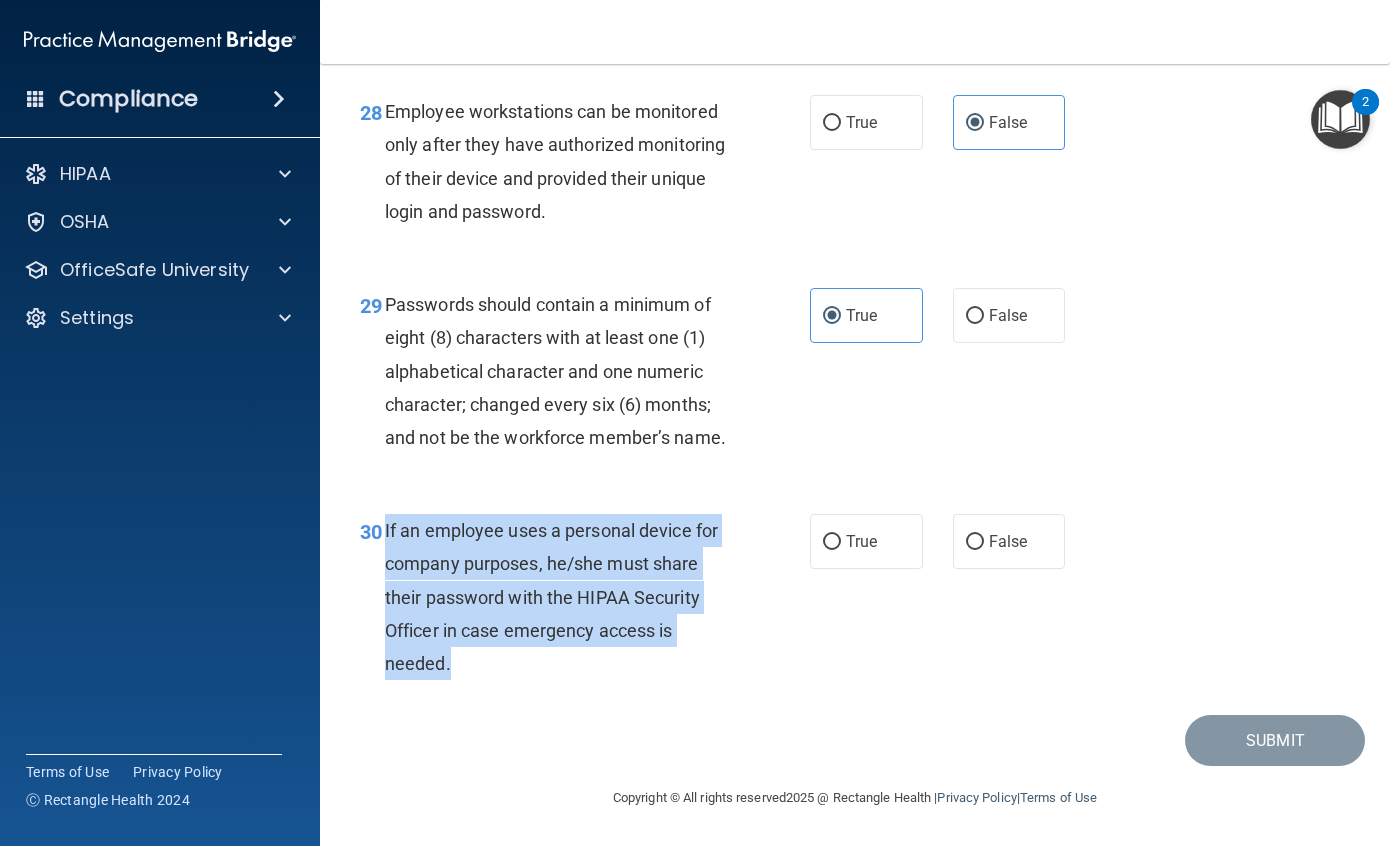 drag, startPoint x: 383, startPoint y: 528, endPoint x: 530, endPoint y: 677, distance: 209.30838 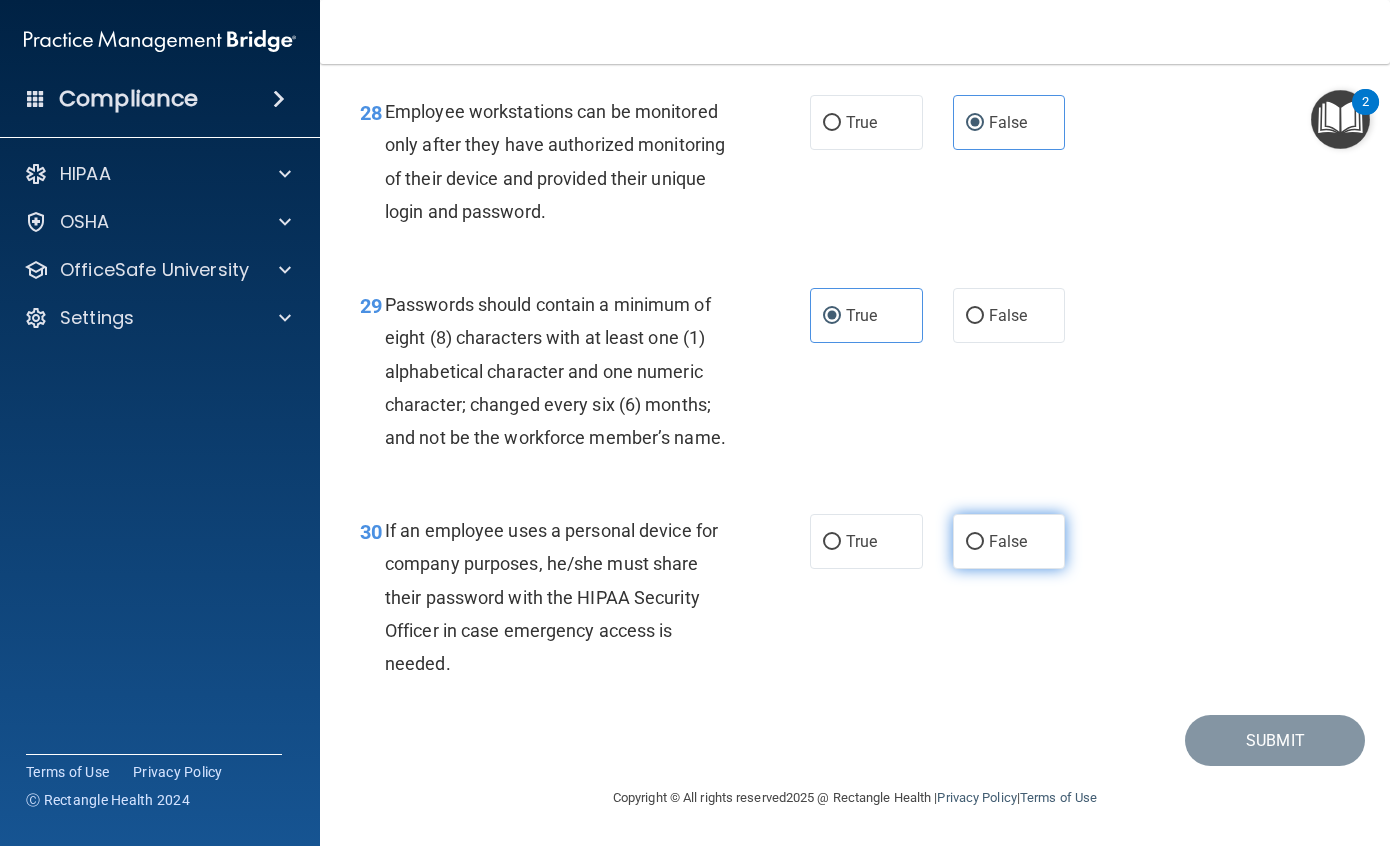 click on "False" at bounding box center (1009, 541) 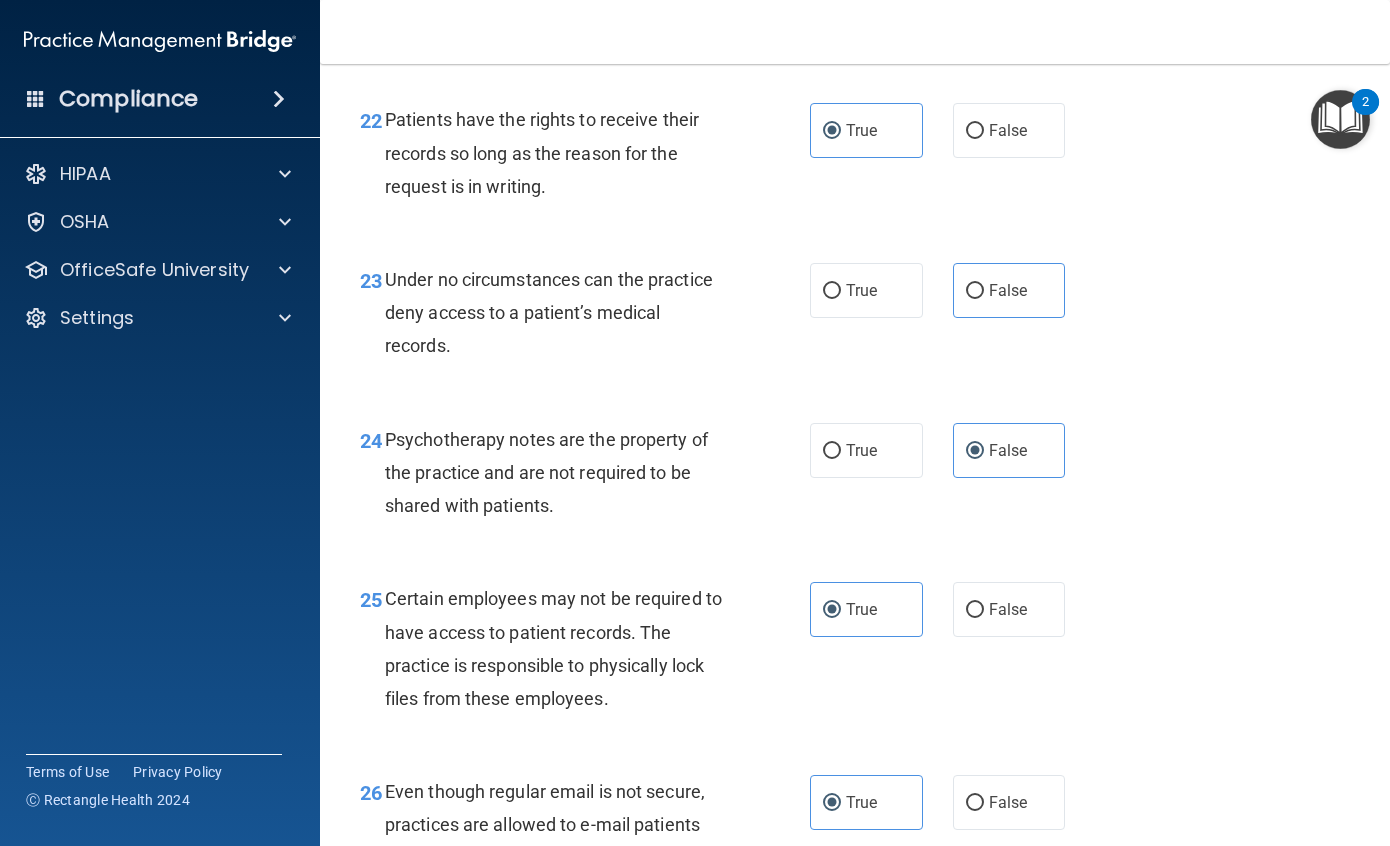 scroll, scrollTop: 4469, scrollLeft: 0, axis: vertical 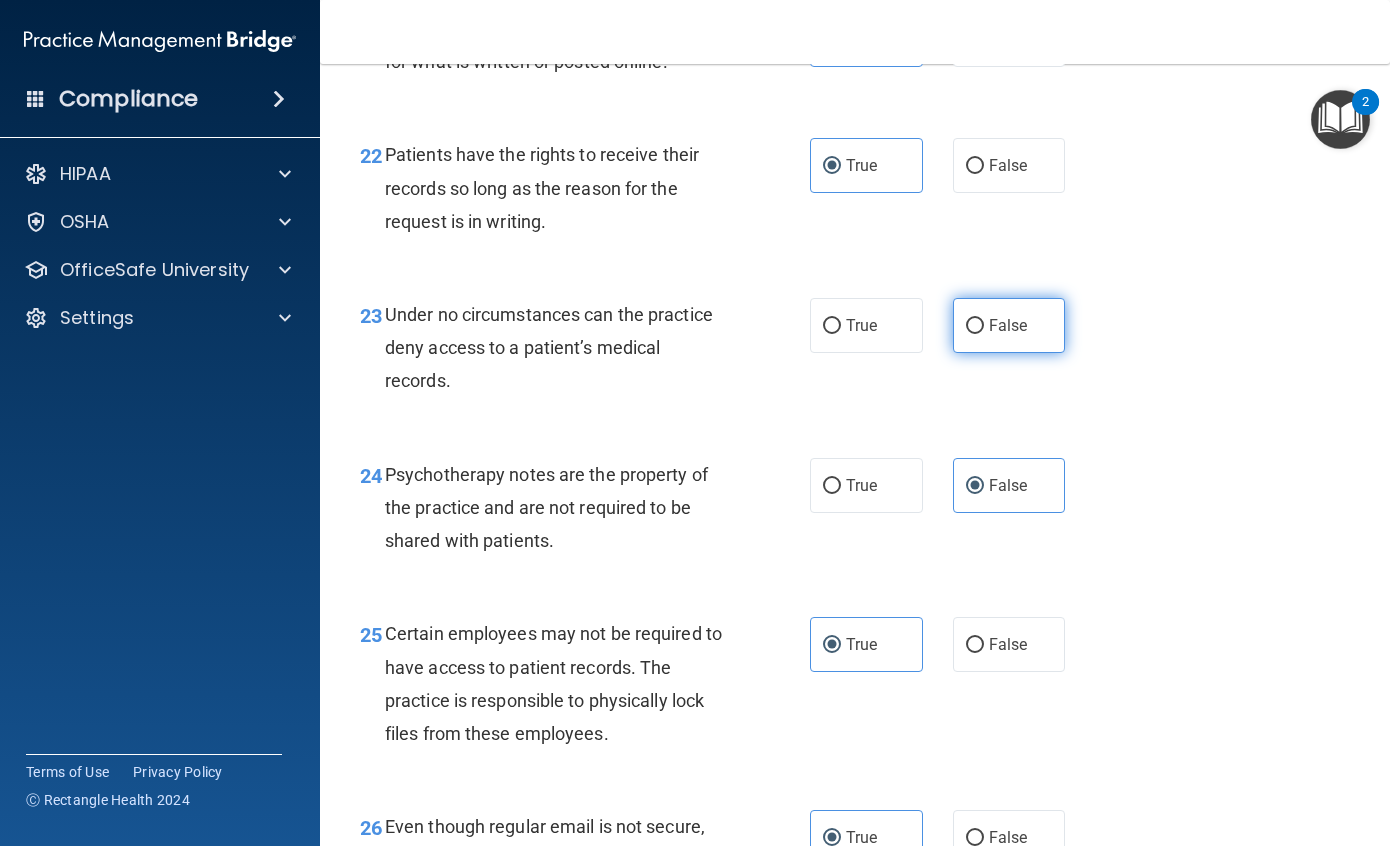 click on "False" at bounding box center (1009, 325) 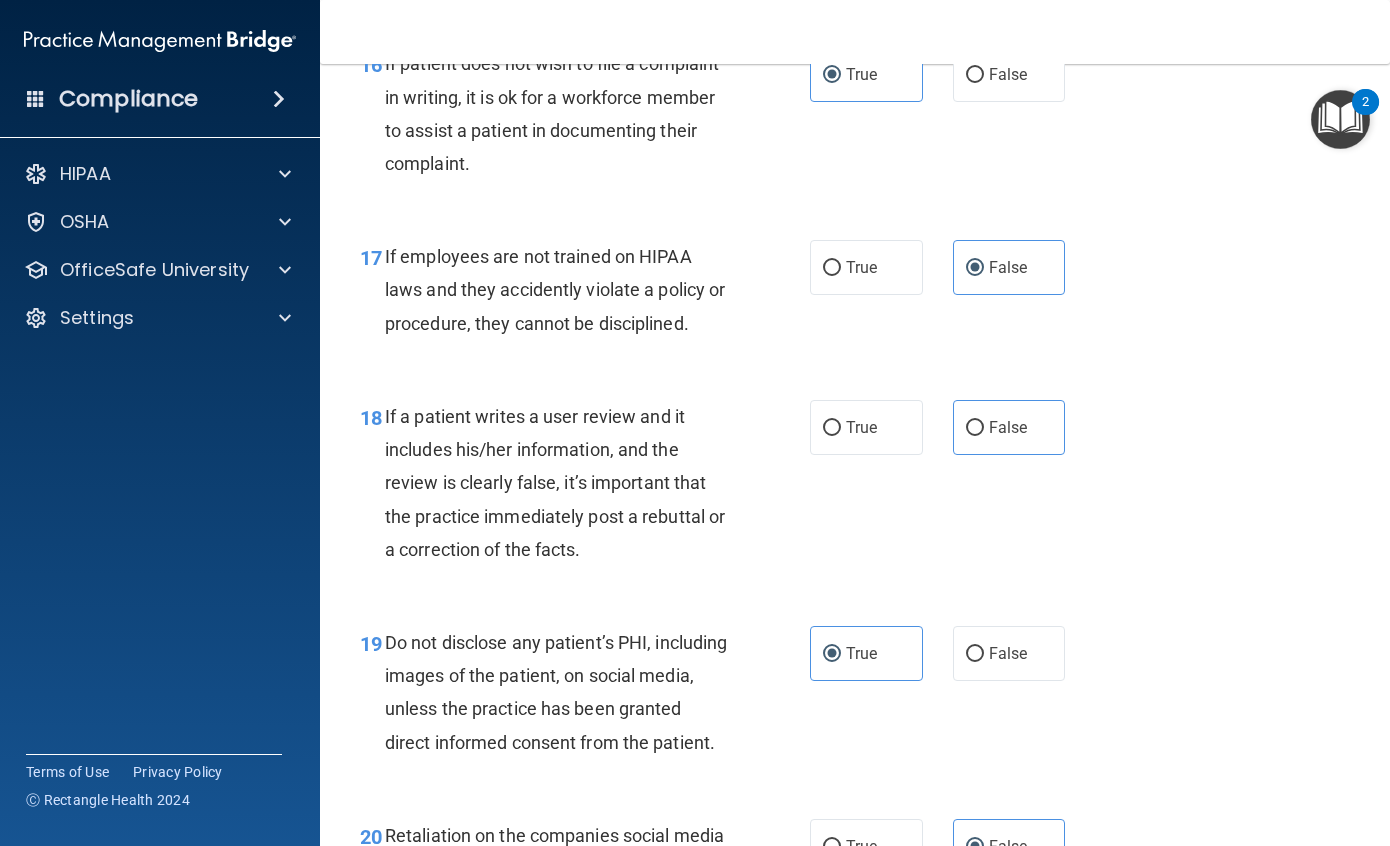 scroll, scrollTop: 3369, scrollLeft: 0, axis: vertical 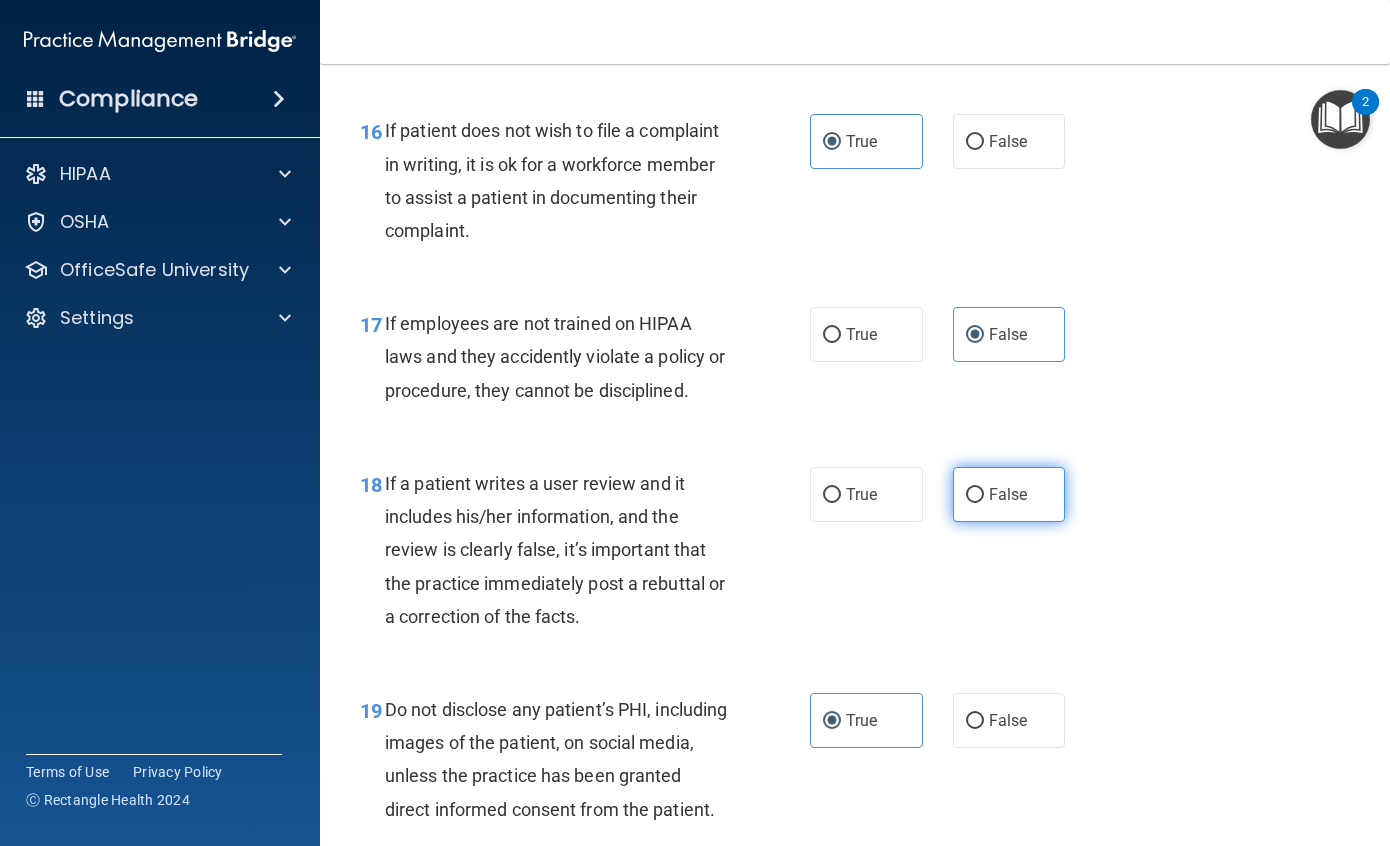 click on "False" at bounding box center (1009, 494) 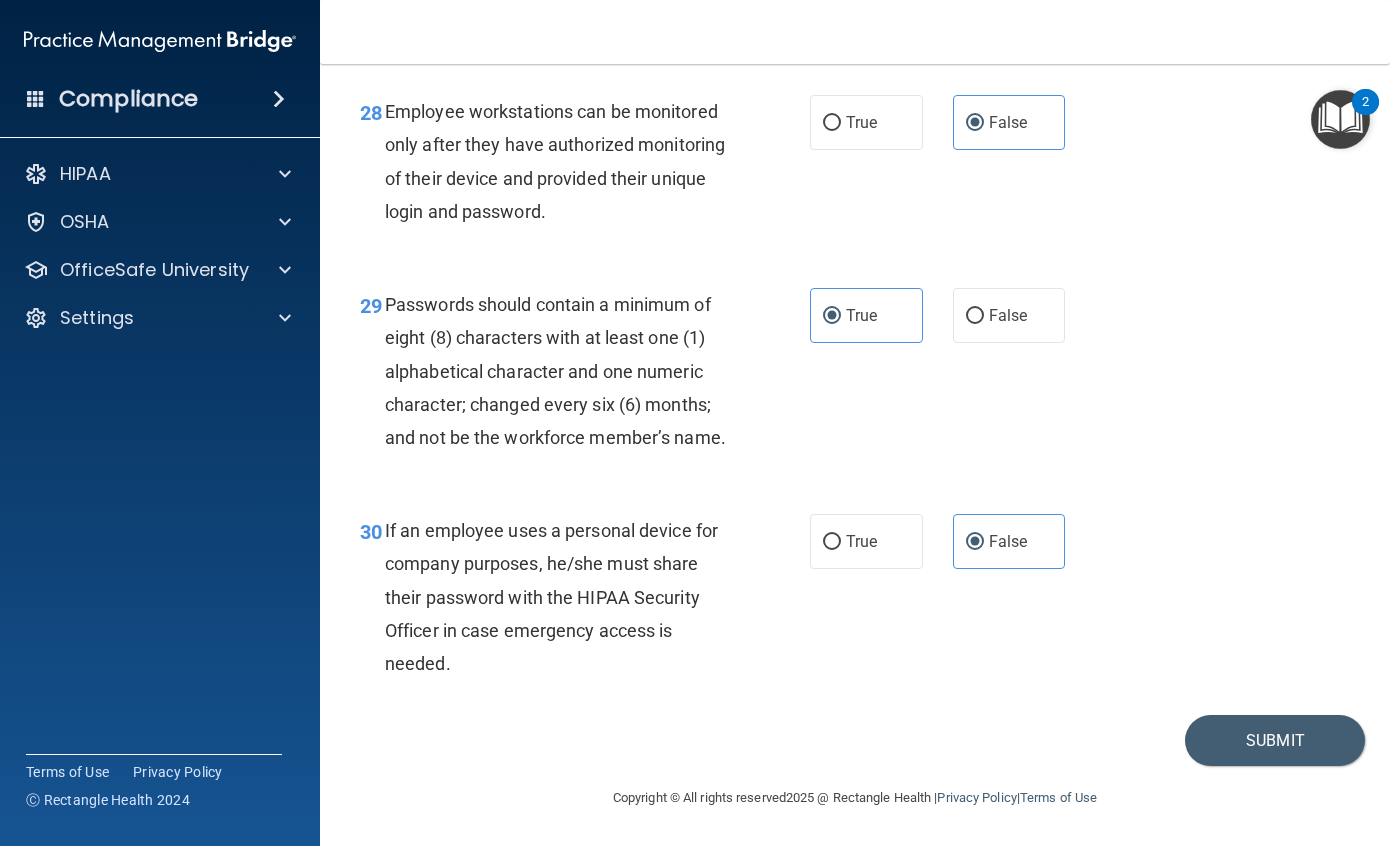 scroll, scrollTop: 5769, scrollLeft: 0, axis: vertical 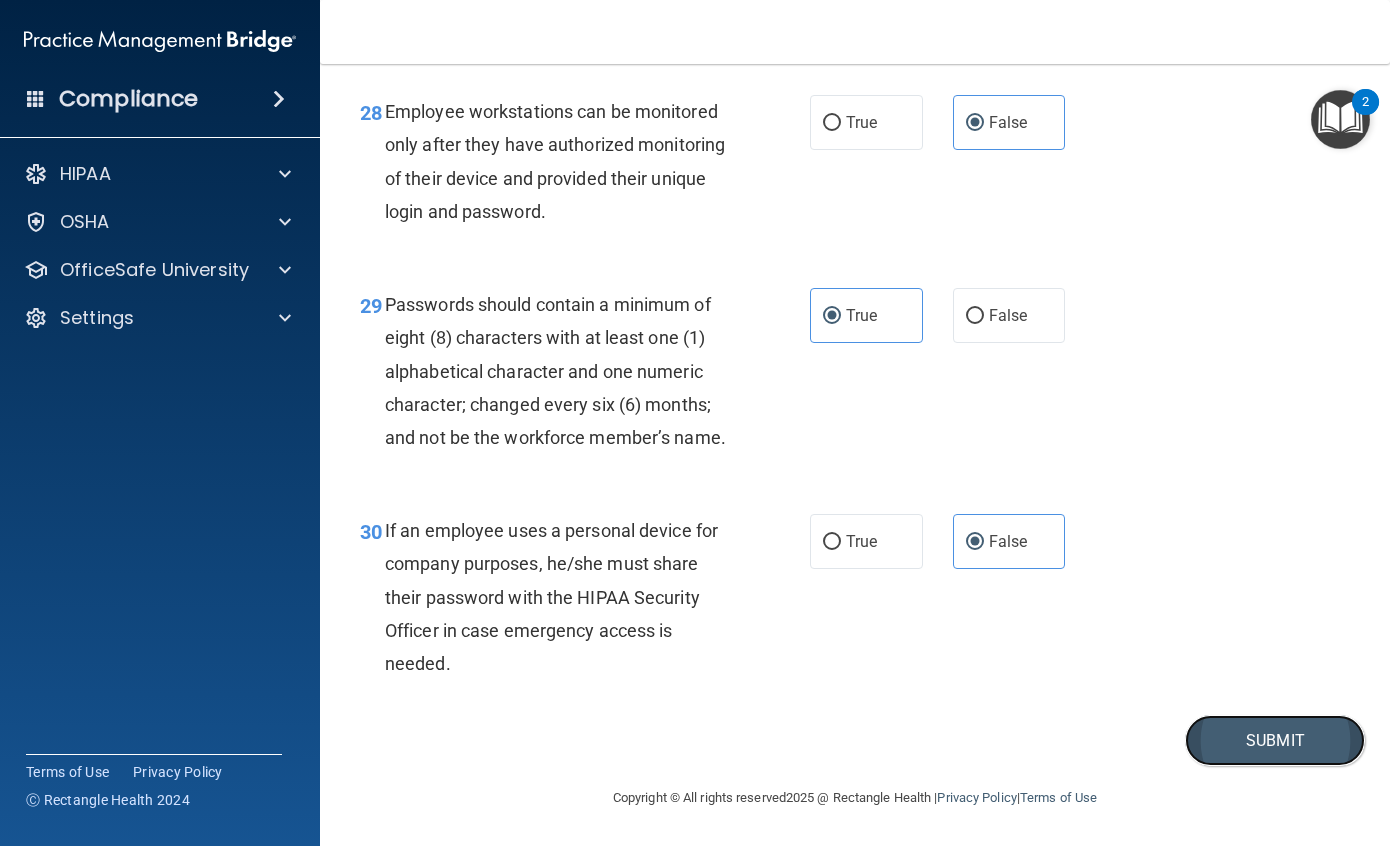 click on "Submit" at bounding box center (1275, 740) 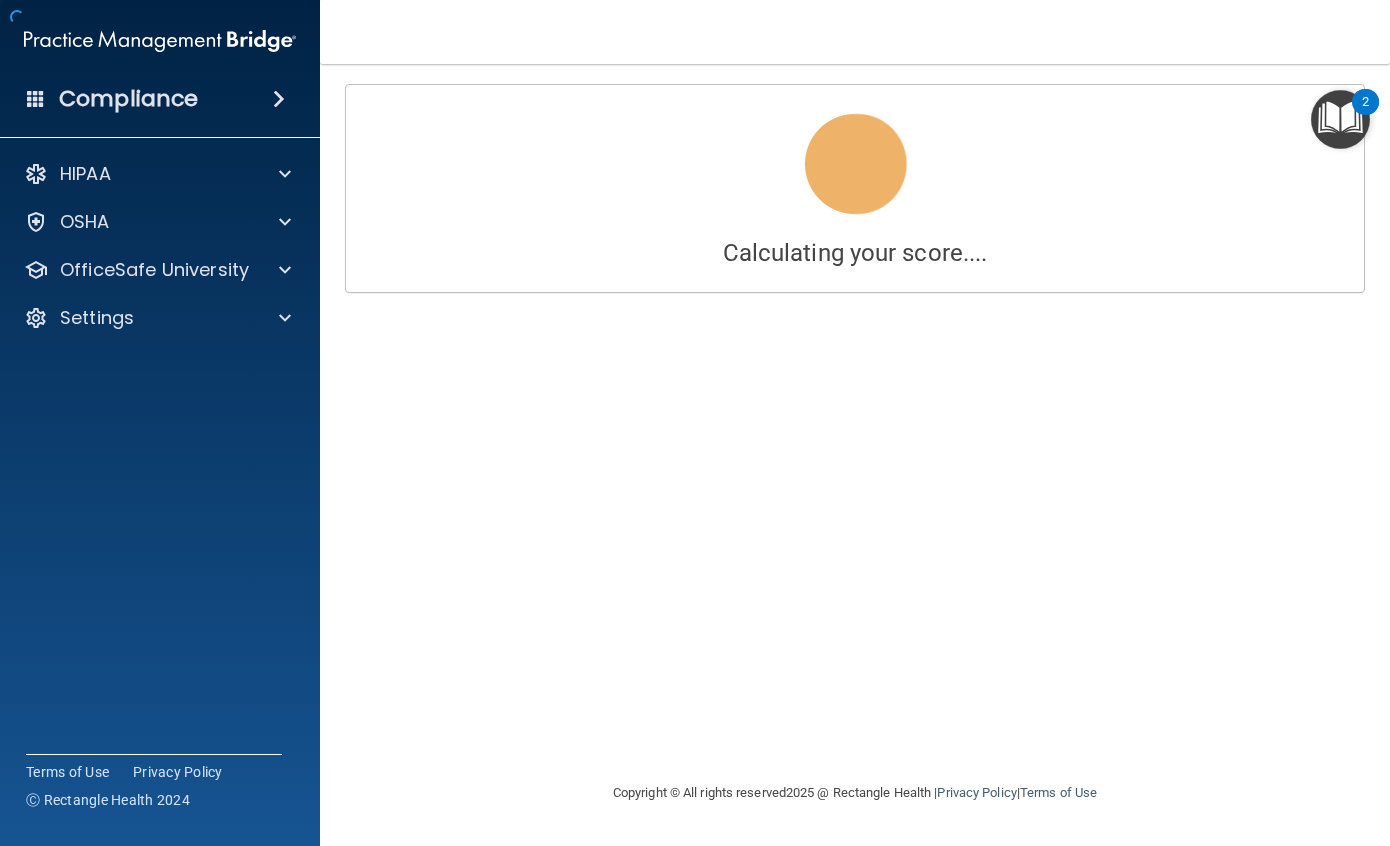 scroll, scrollTop: 0, scrollLeft: 0, axis: both 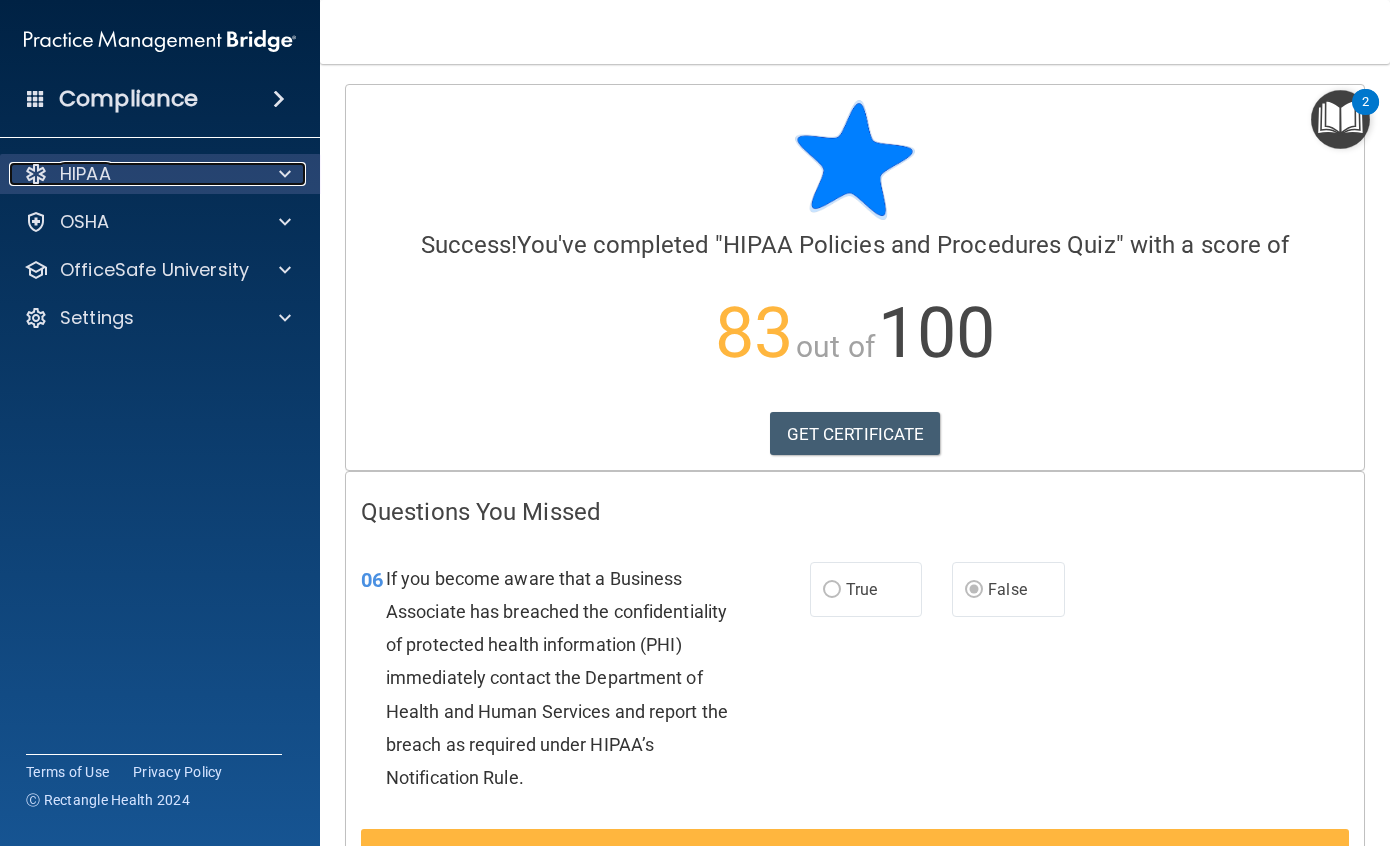 click on "HIPAA" at bounding box center [133, 174] 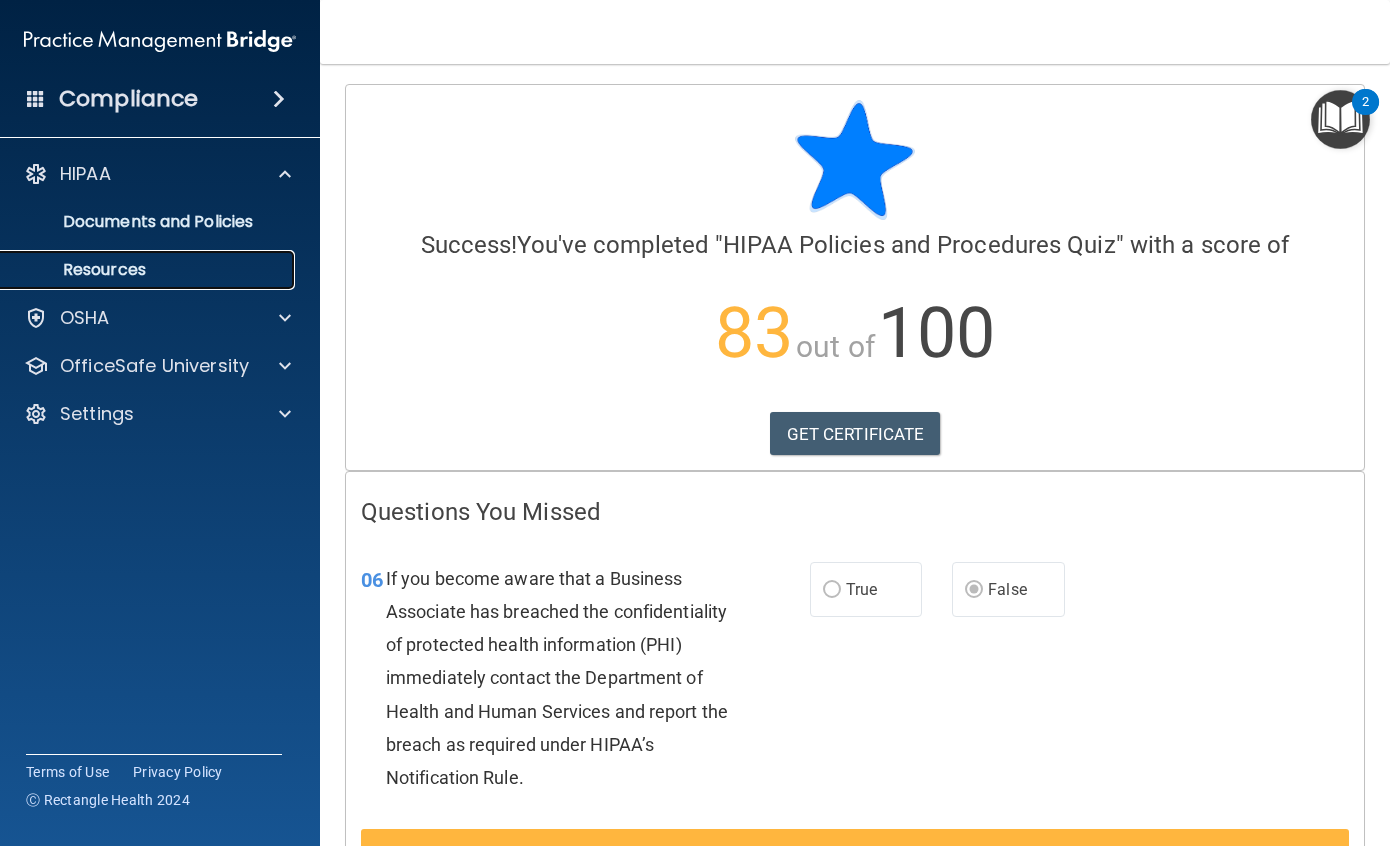 click on "Resources" at bounding box center (149, 270) 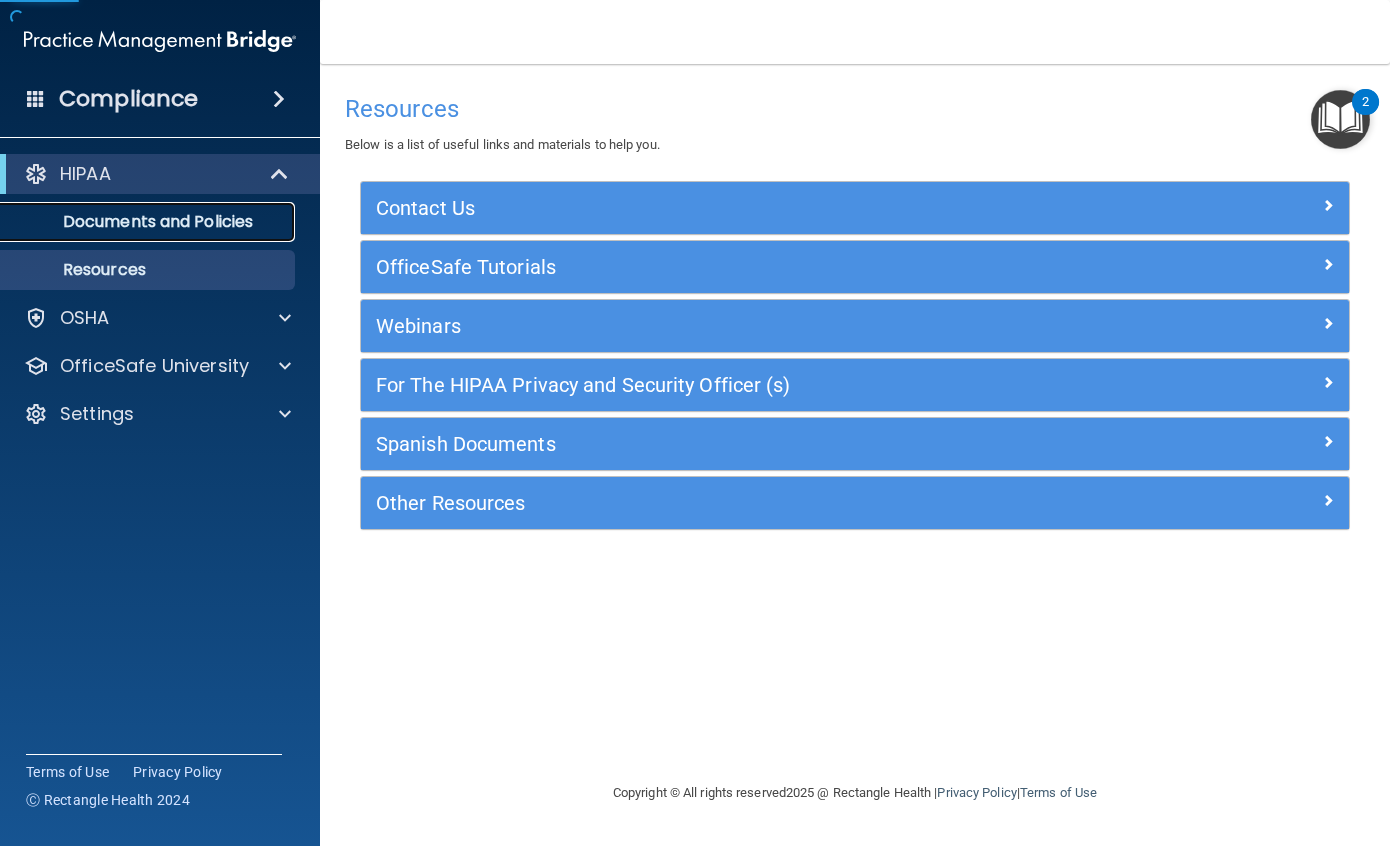 click on "Documents and Policies" at bounding box center (149, 222) 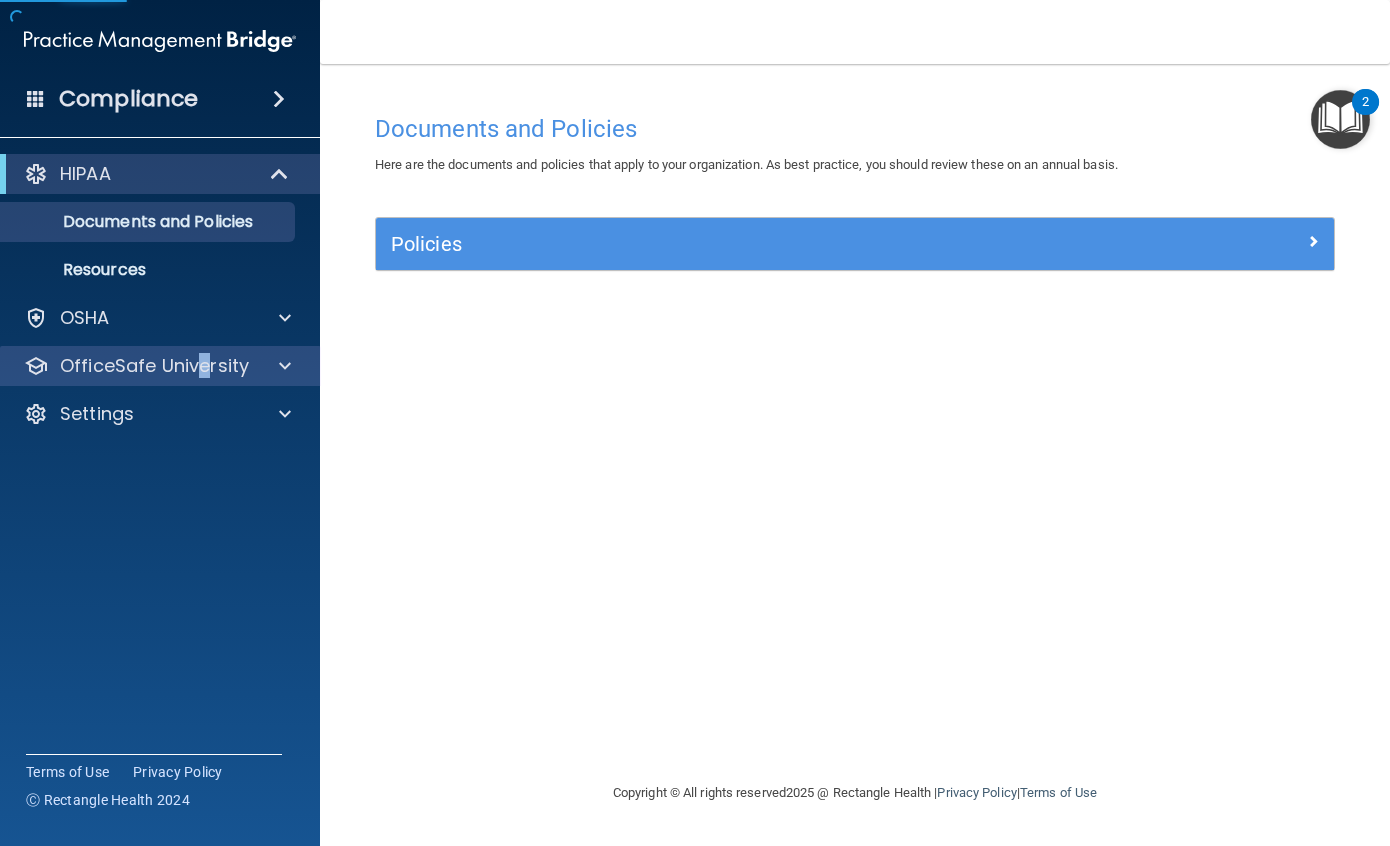 click on "HIPAA
Documents and Policies                 Report an Incident               Business Associates               Emergency Planning               Resources                 HIPAA Risk Assessment
OSHA
Documents               Safety Data Sheets               Self-Assessment                Injury and Illness Report                Resources
PCI
PCI Compliance                Merchant Savings Calculator
OfficeSafe University
HIPAA Training                   OSHA Training                   Continuing Education
Settings
My Account               My Users               Services                 Sign Out" at bounding box center [160, 298] 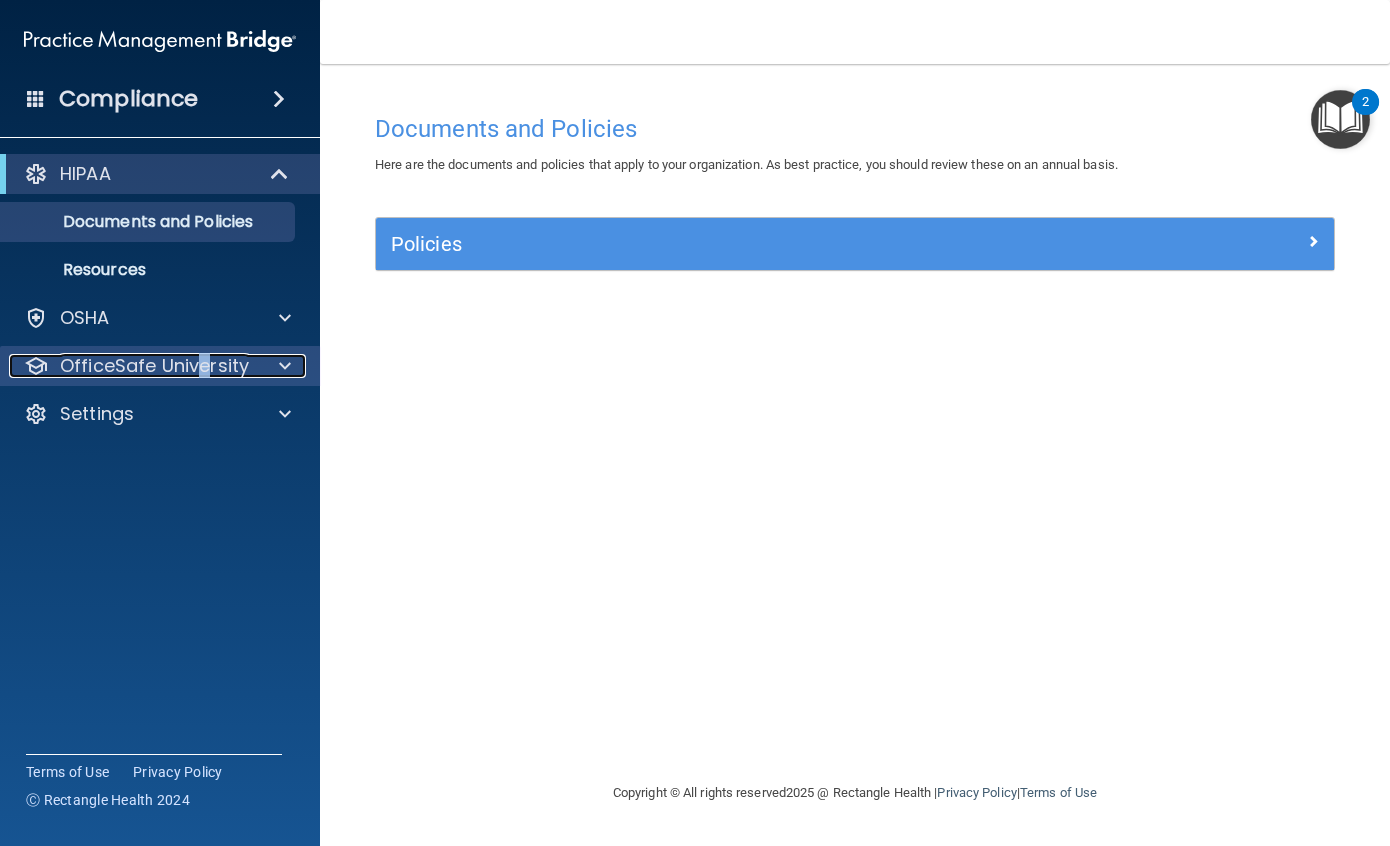 click on "OfficeSafe University" at bounding box center (154, 366) 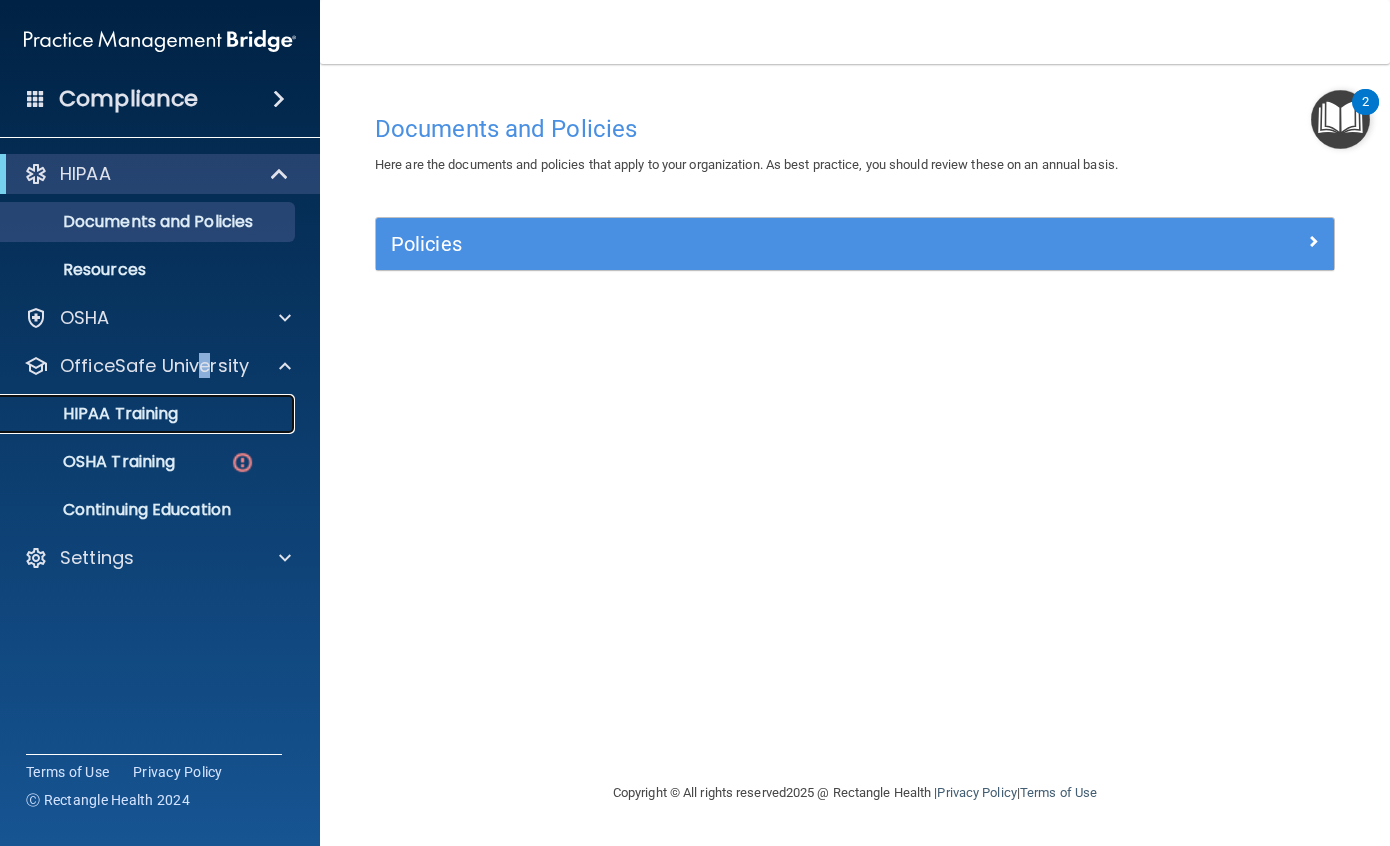 click on "HIPAA Training" at bounding box center [137, 414] 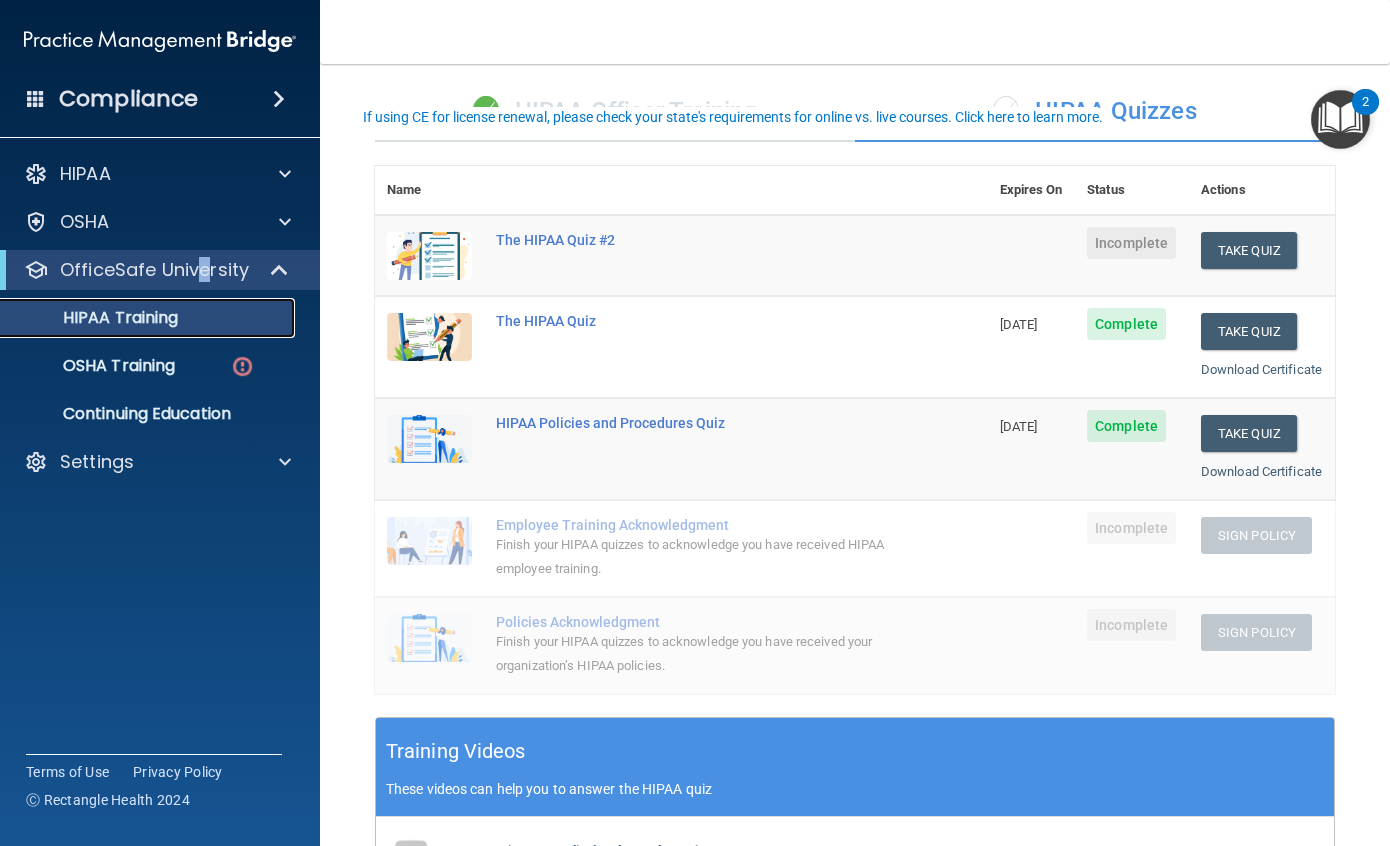 scroll, scrollTop: 0, scrollLeft: 0, axis: both 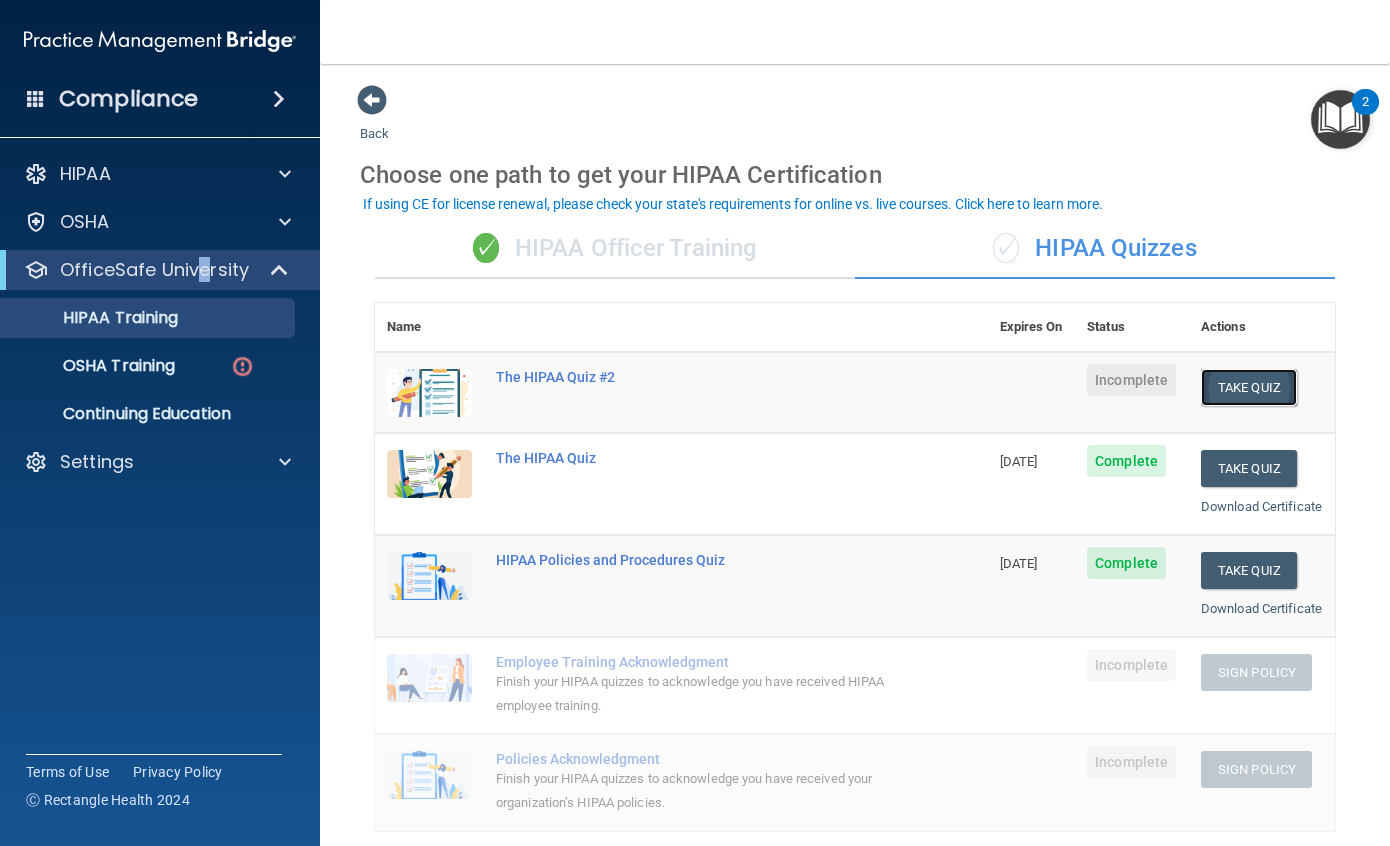 click on "Take Quiz" at bounding box center [1249, 387] 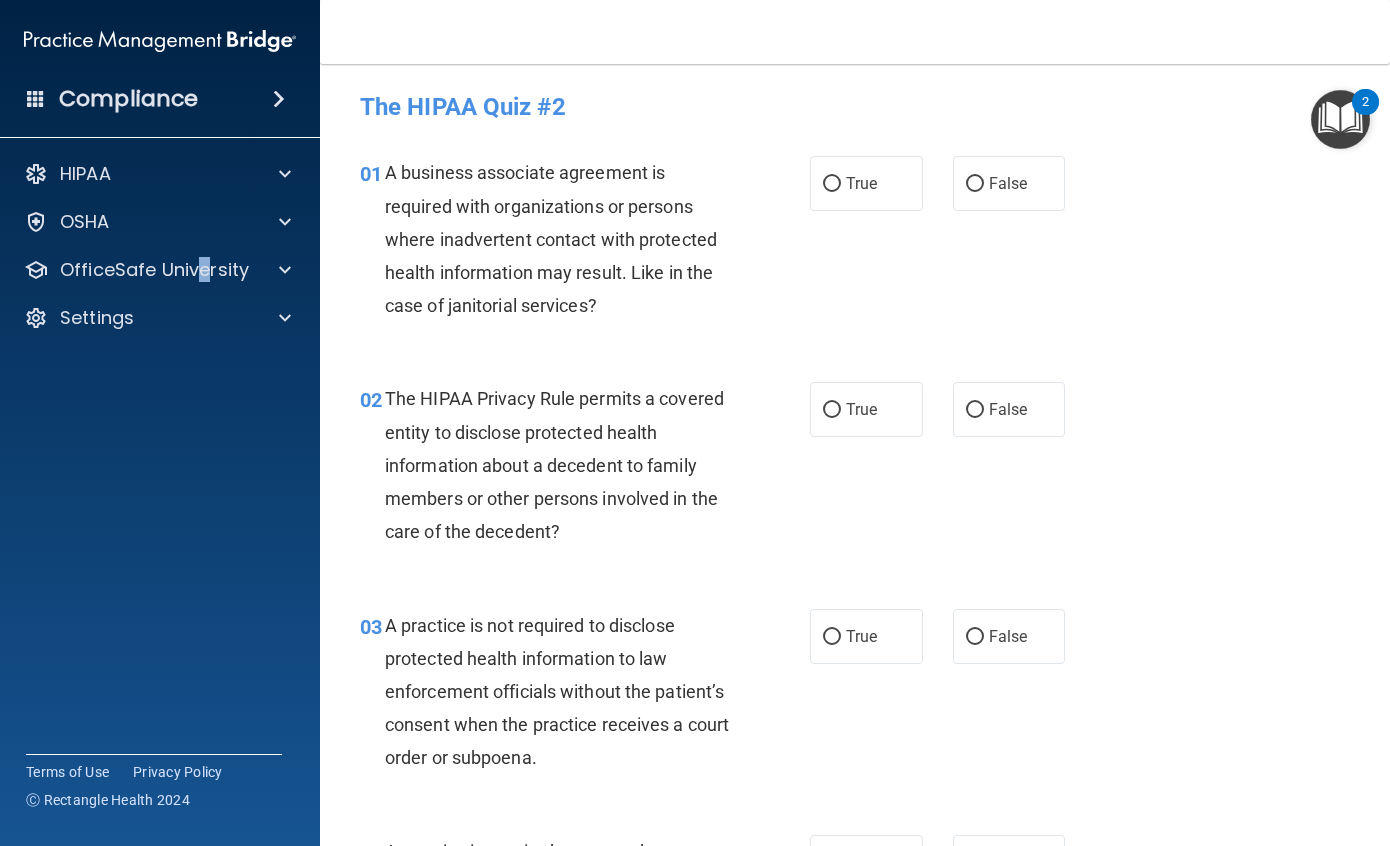 scroll, scrollTop: 0, scrollLeft: 0, axis: both 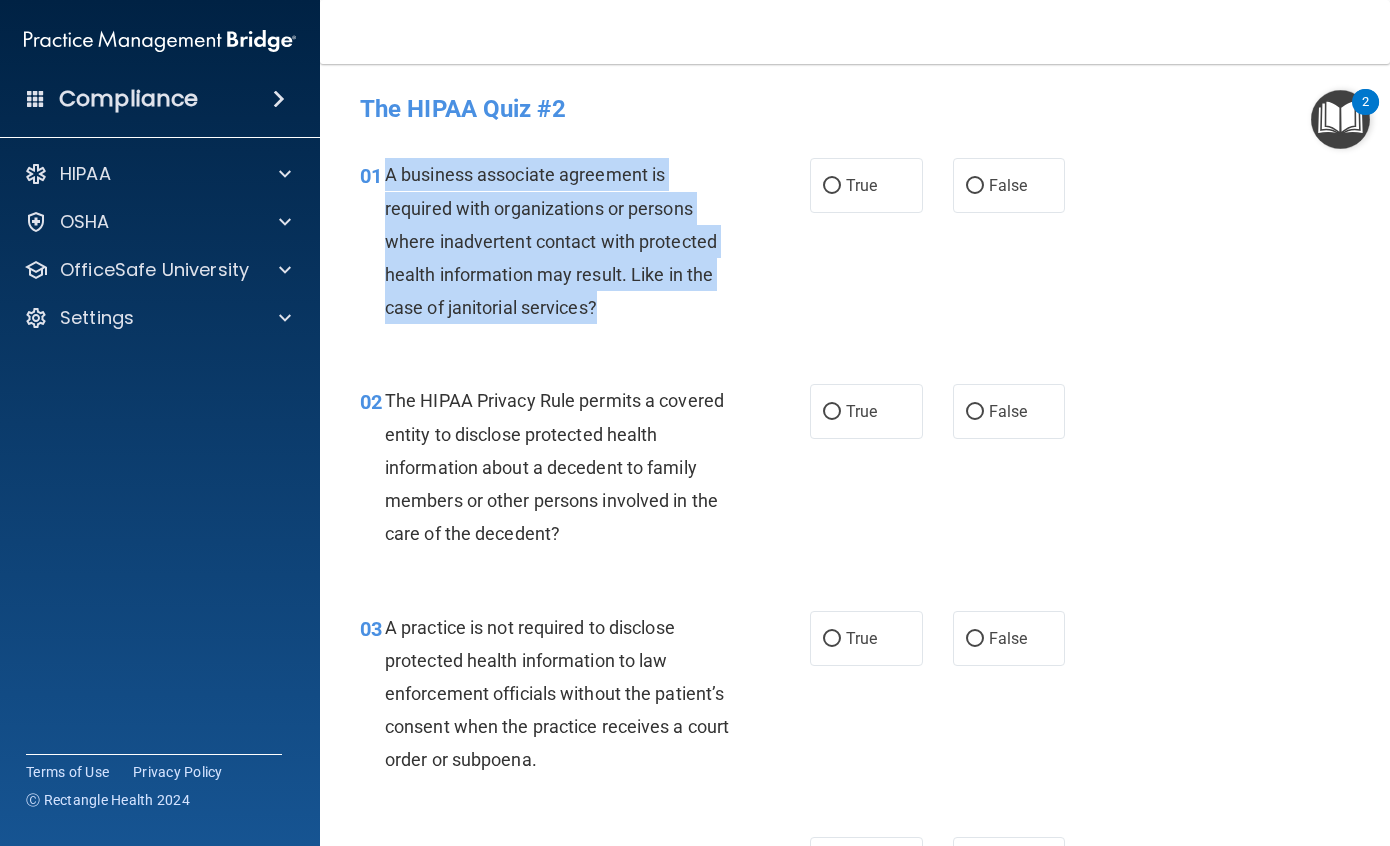 drag, startPoint x: 386, startPoint y: 169, endPoint x: 611, endPoint y: 329, distance: 276.08875 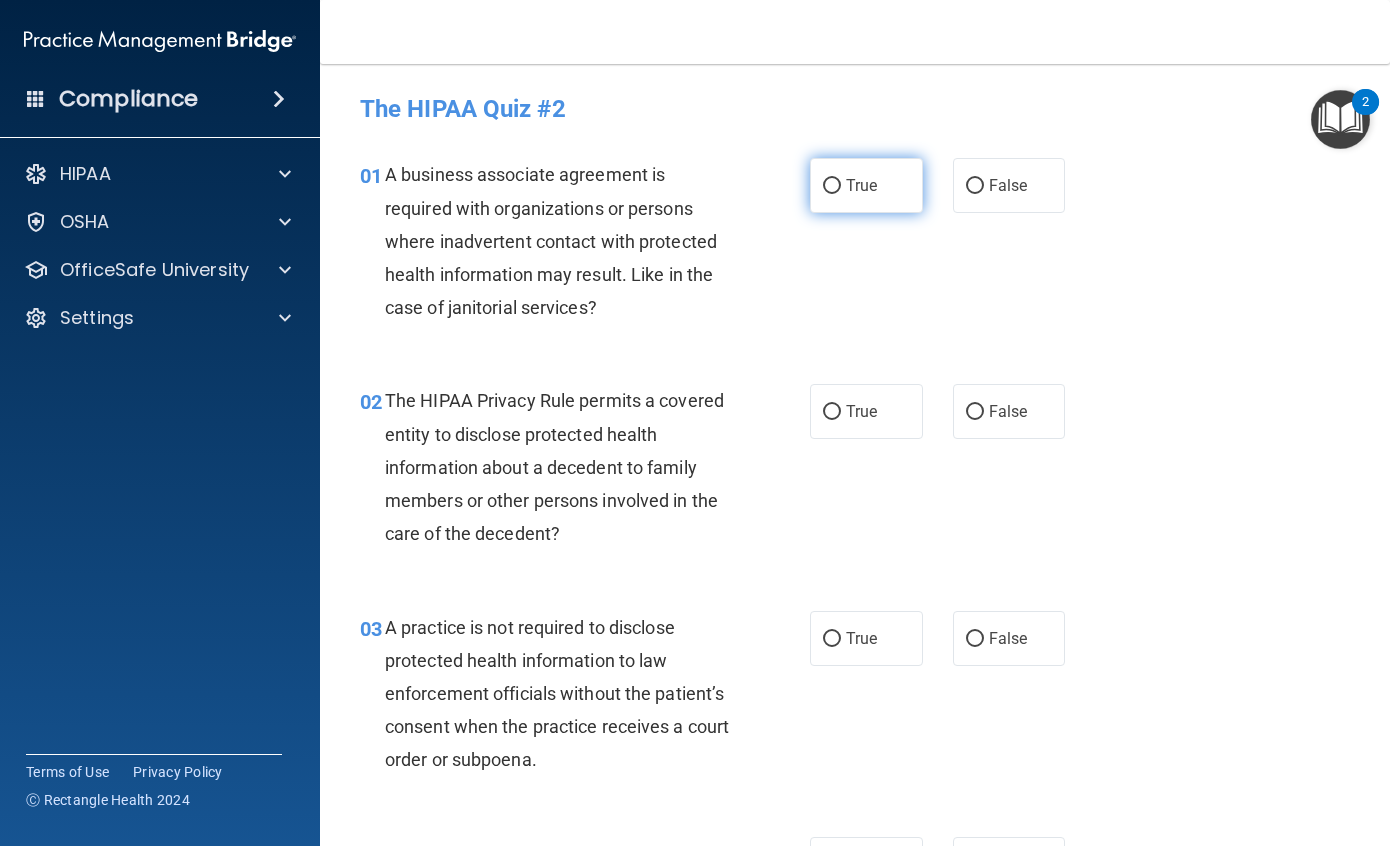 click on "True" at bounding box center (866, 185) 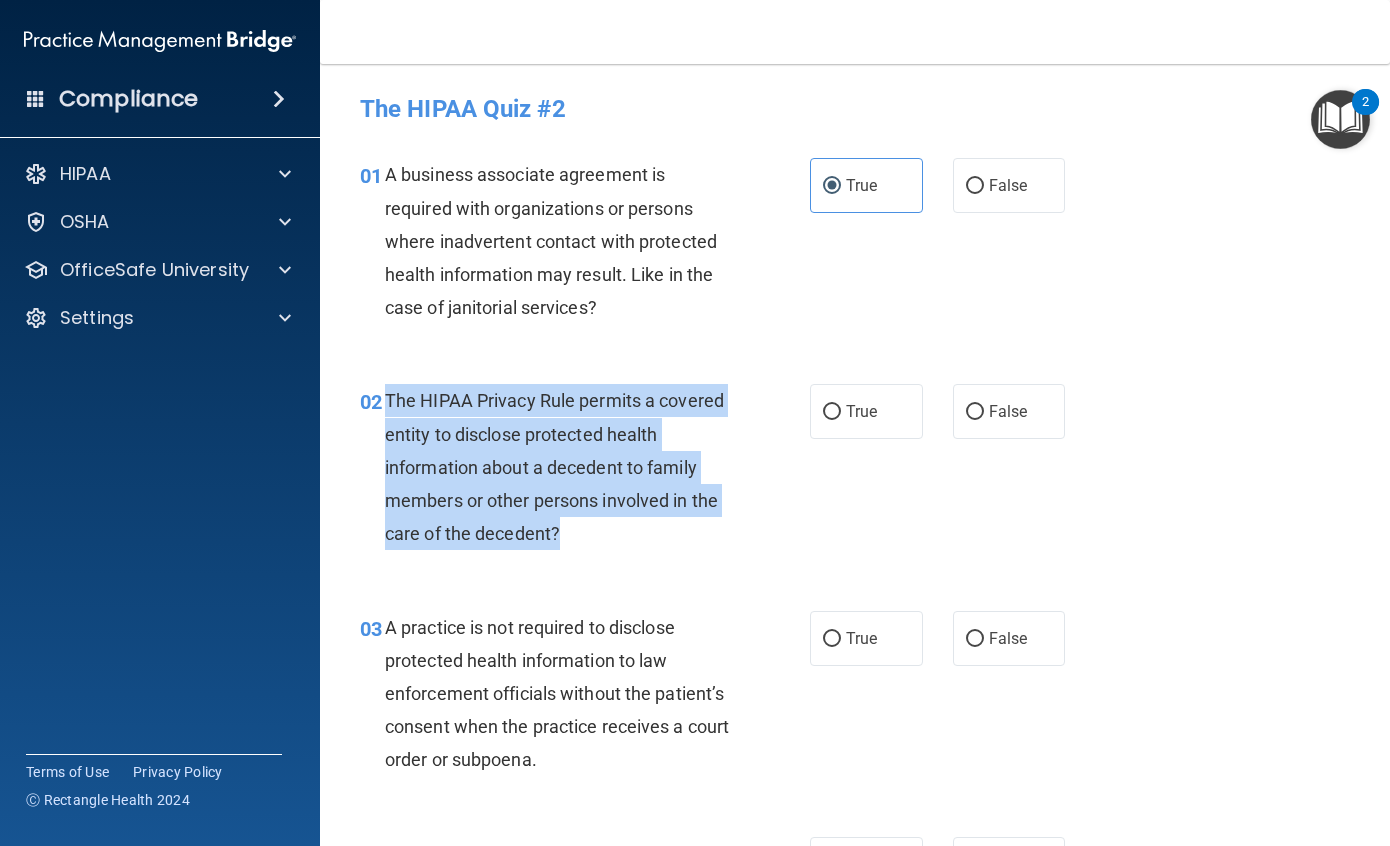 drag, startPoint x: 383, startPoint y: 401, endPoint x: 701, endPoint y: 559, distance: 355.0887 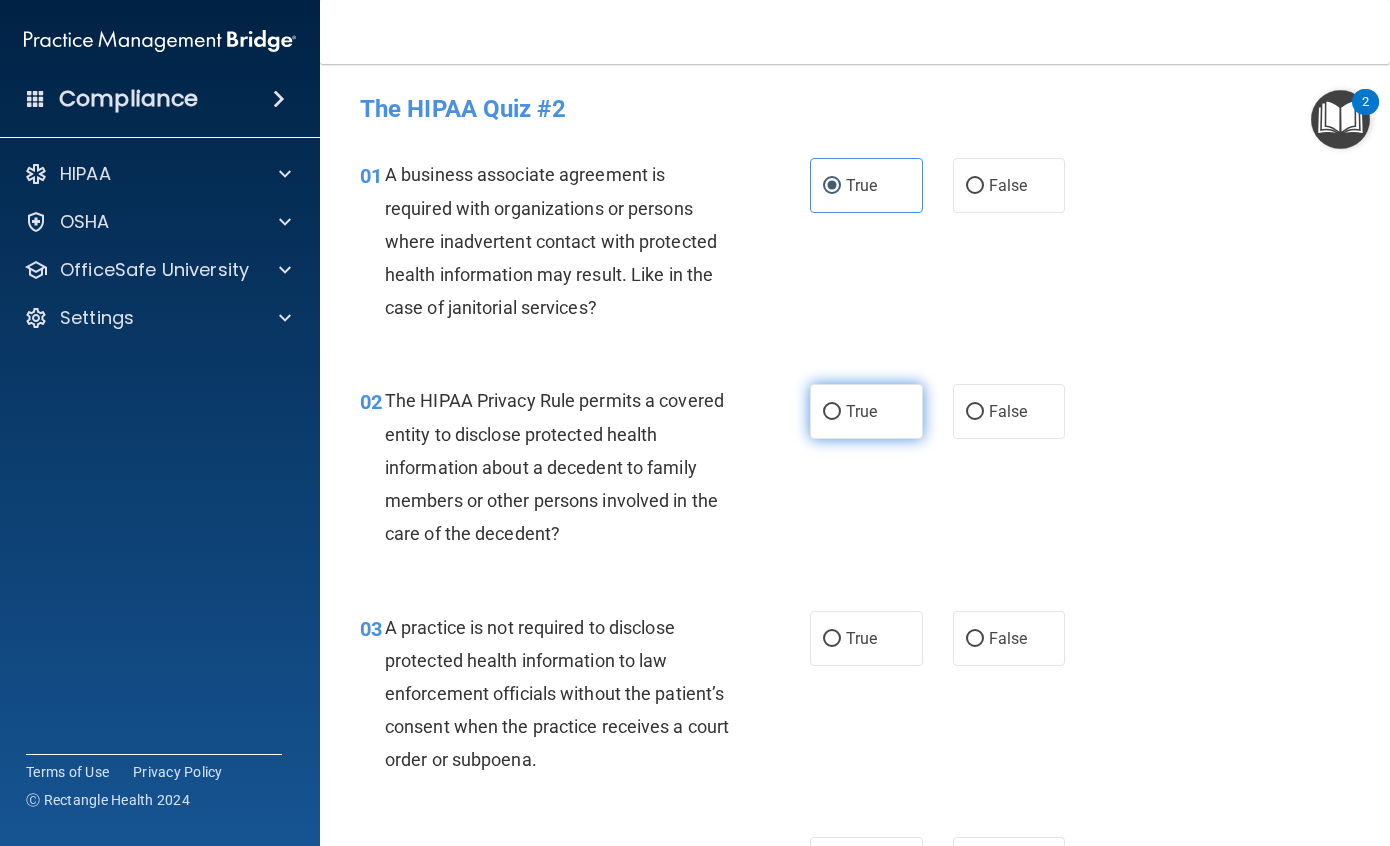click on "True" at bounding box center [866, 411] 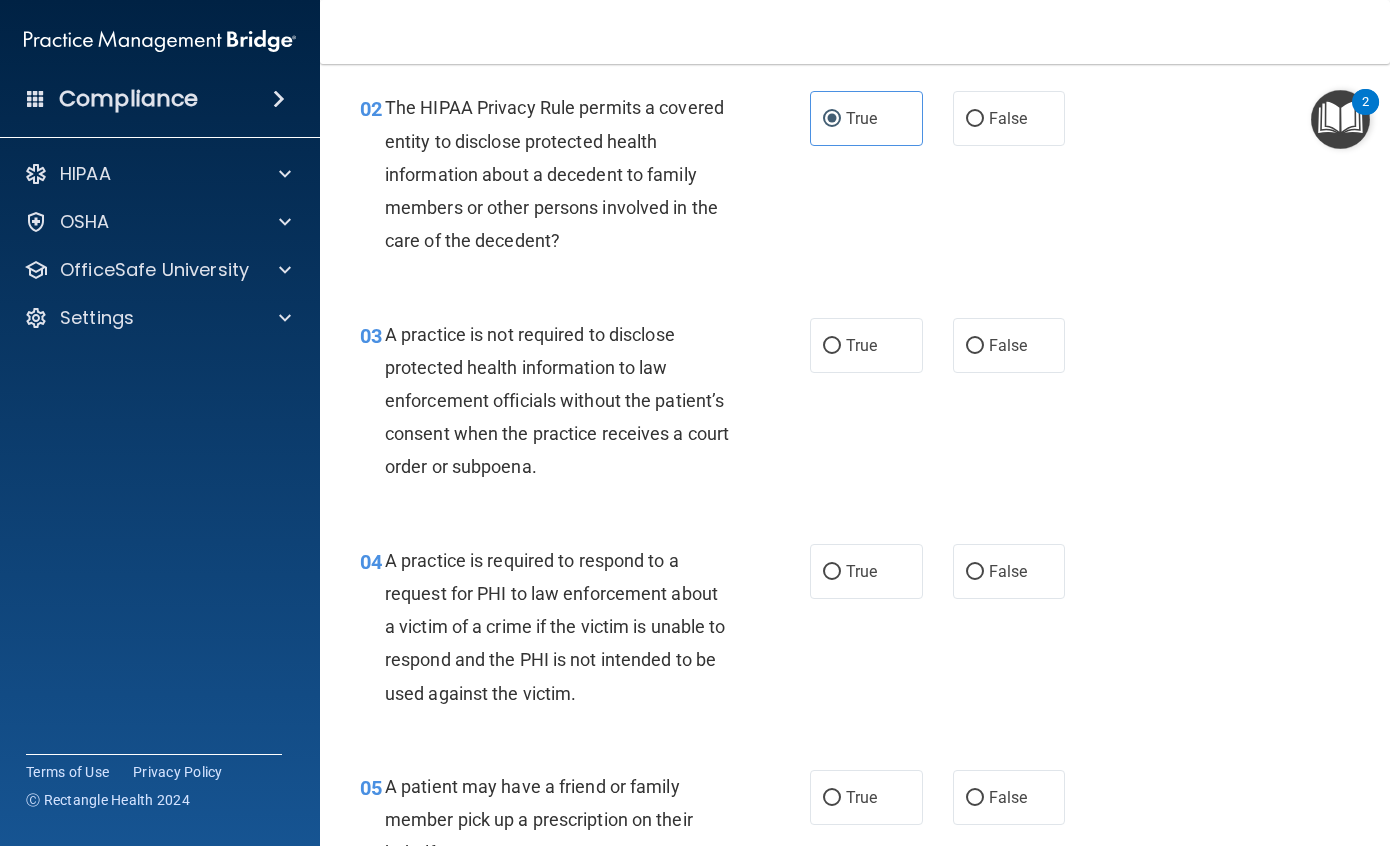 scroll, scrollTop: 300, scrollLeft: 0, axis: vertical 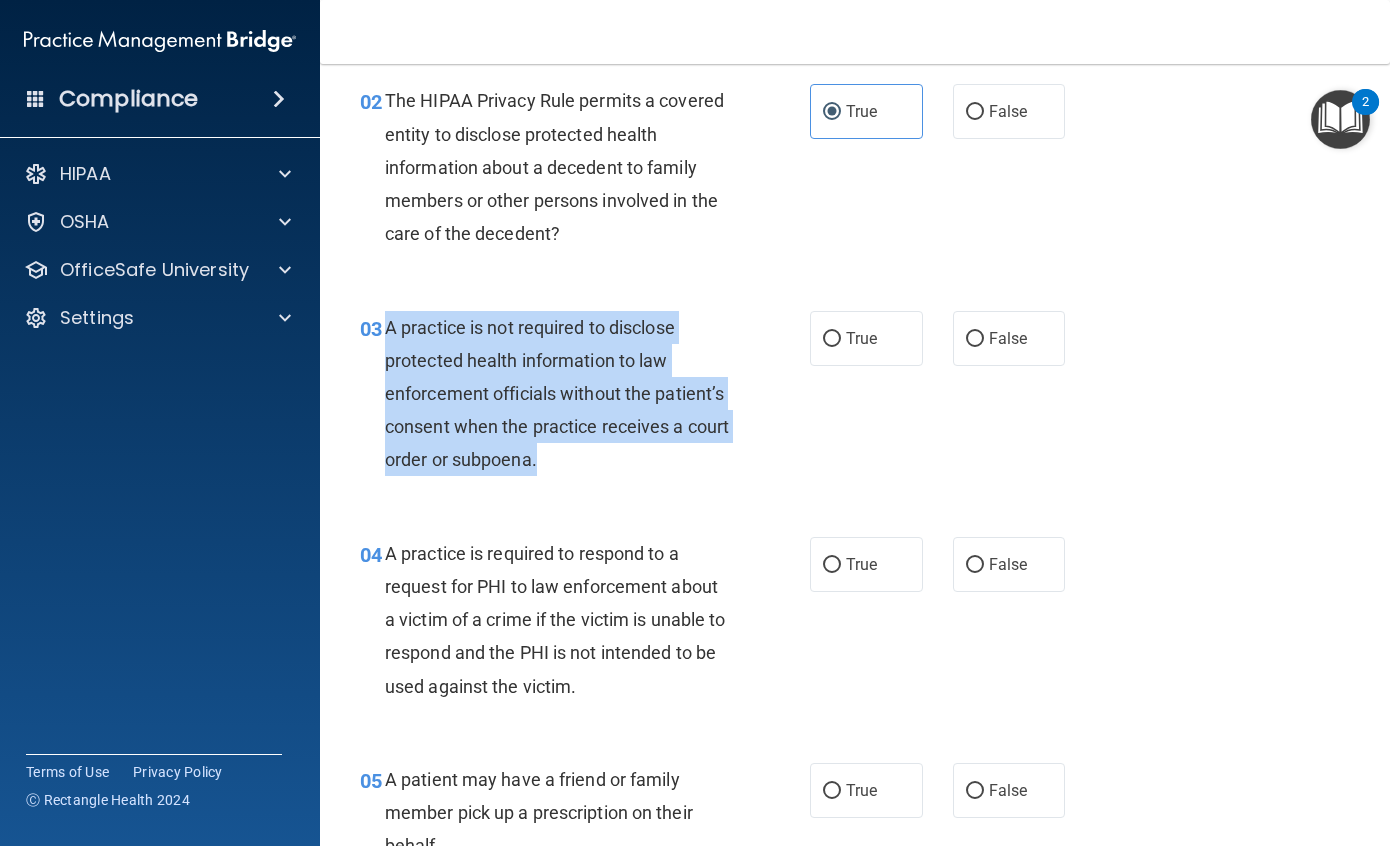 drag, startPoint x: 388, startPoint y: 320, endPoint x: 679, endPoint y: 466, distance: 325.5718 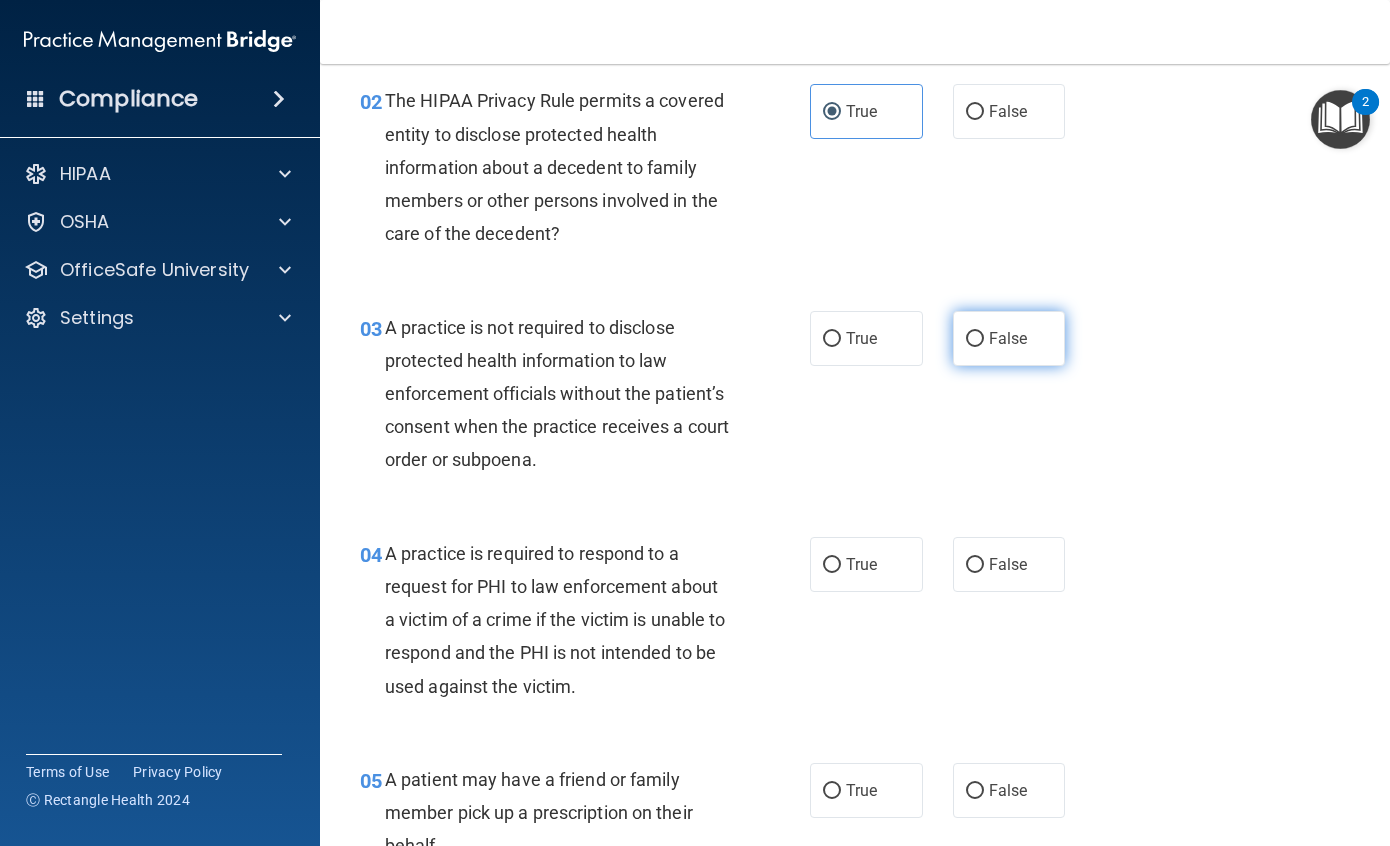 click on "False" at bounding box center (1009, 338) 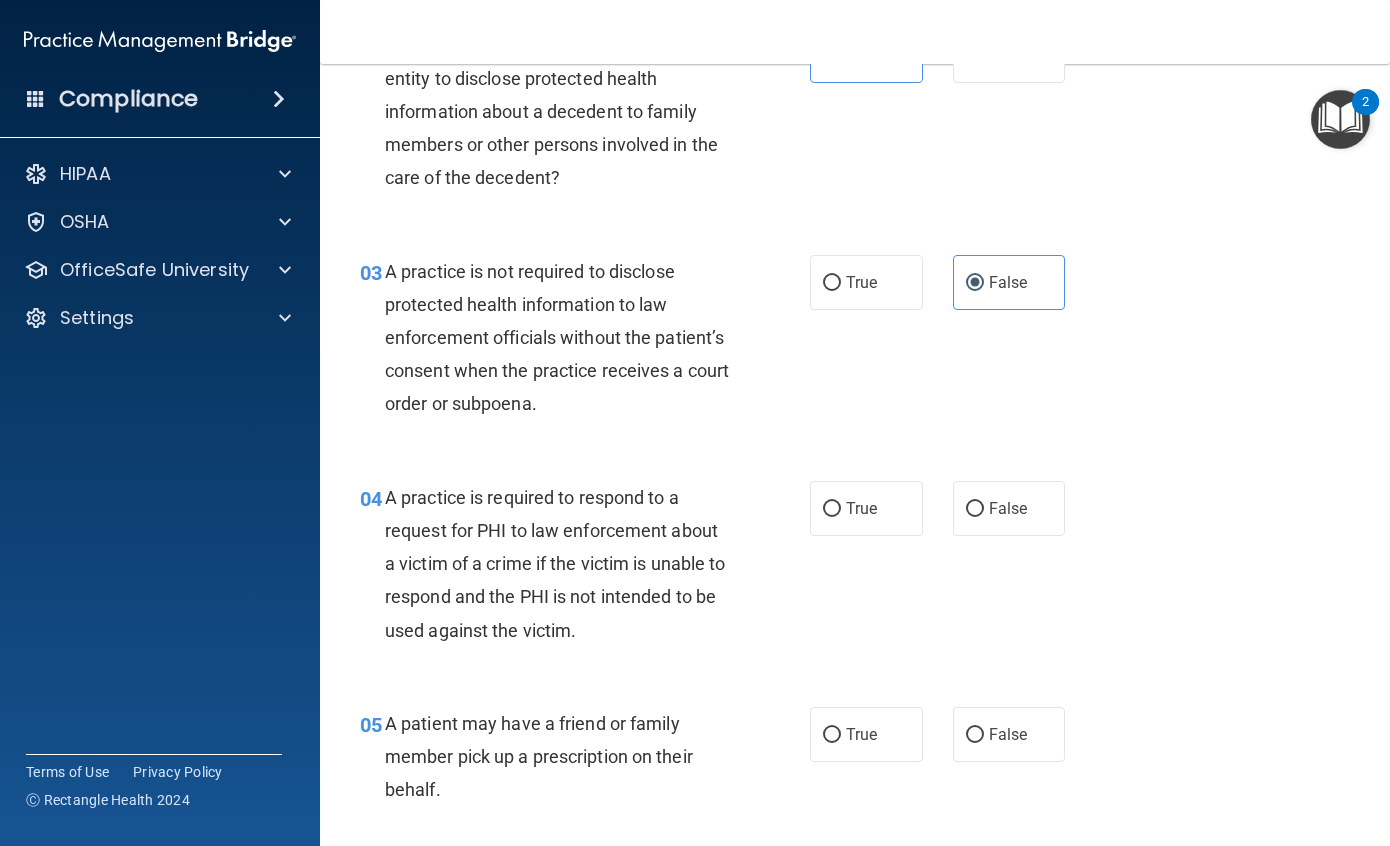 scroll, scrollTop: 400, scrollLeft: 0, axis: vertical 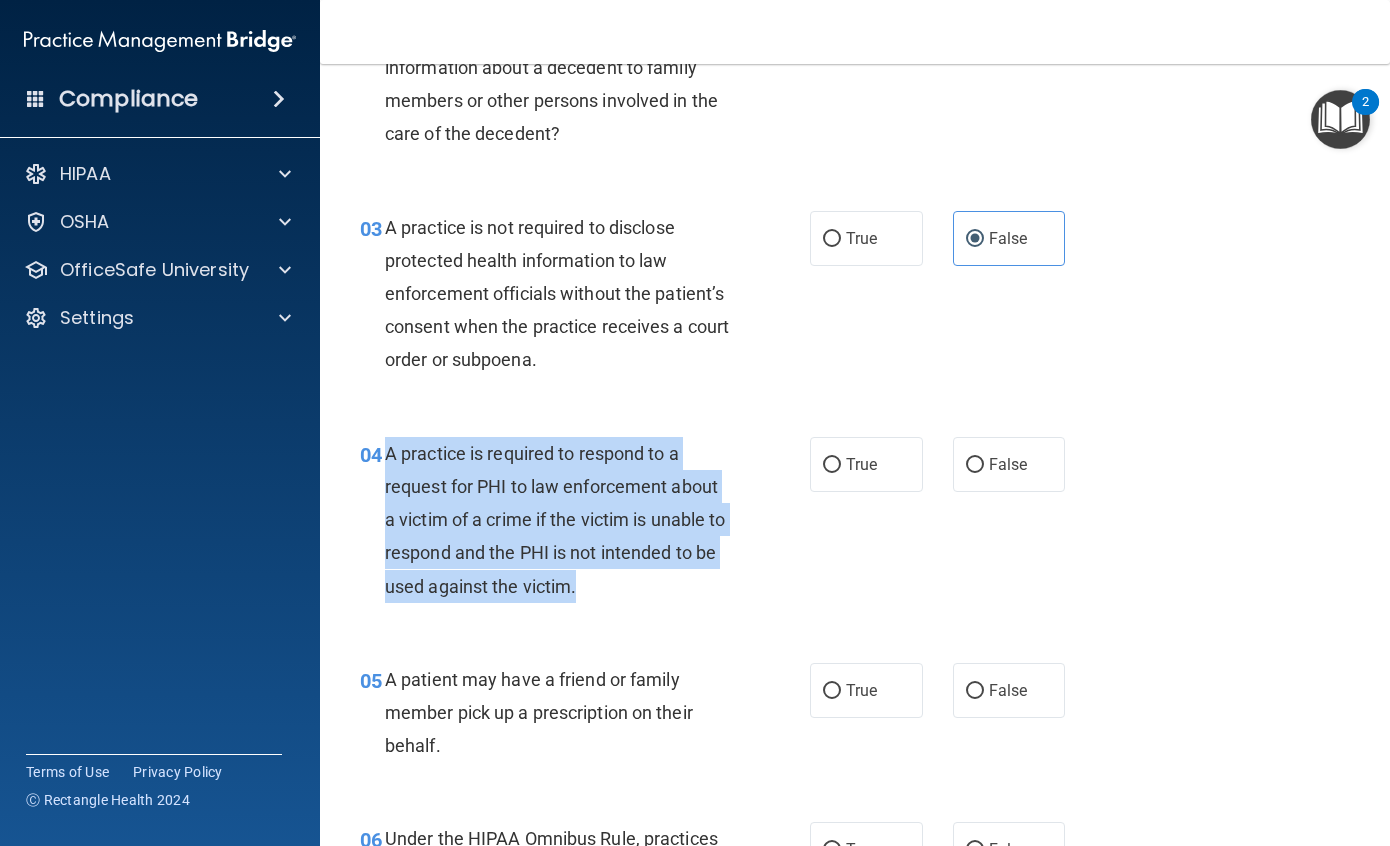 drag, startPoint x: 386, startPoint y: 451, endPoint x: 623, endPoint y: 605, distance: 282.63934 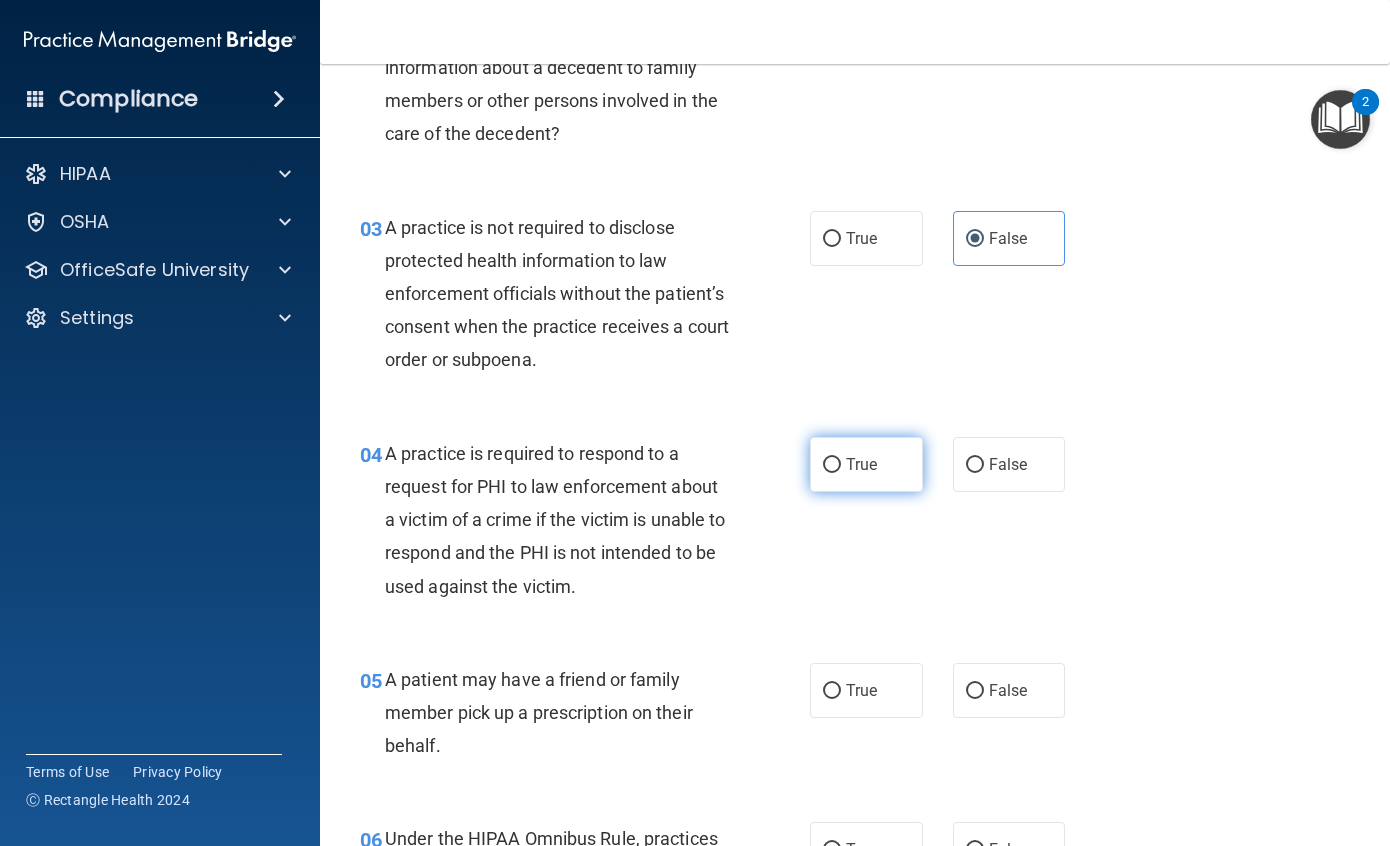 click on "True" at bounding box center (861, 464) 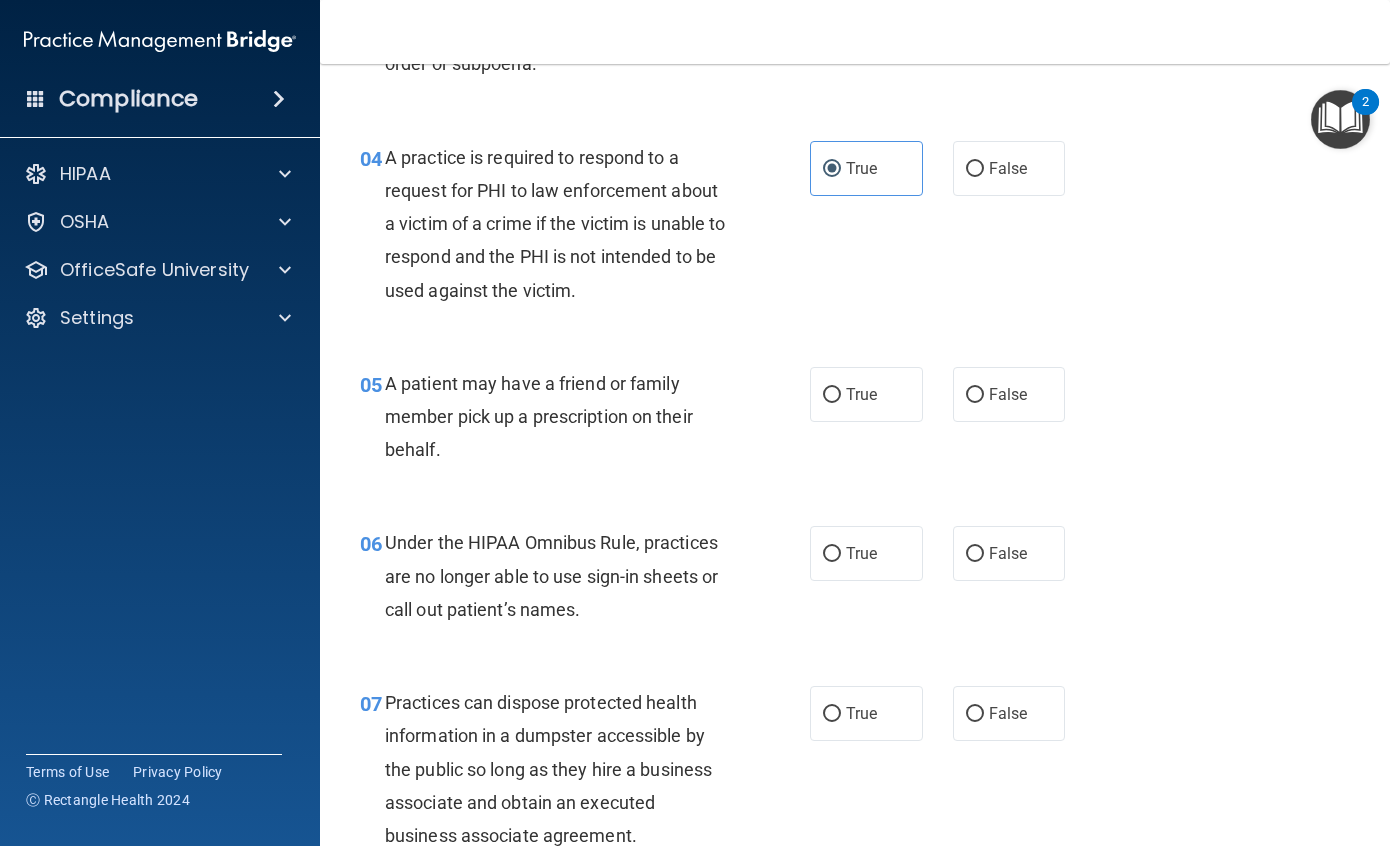 scroll, scrollTop: 700, scrollLeft: 0, axis: vertical 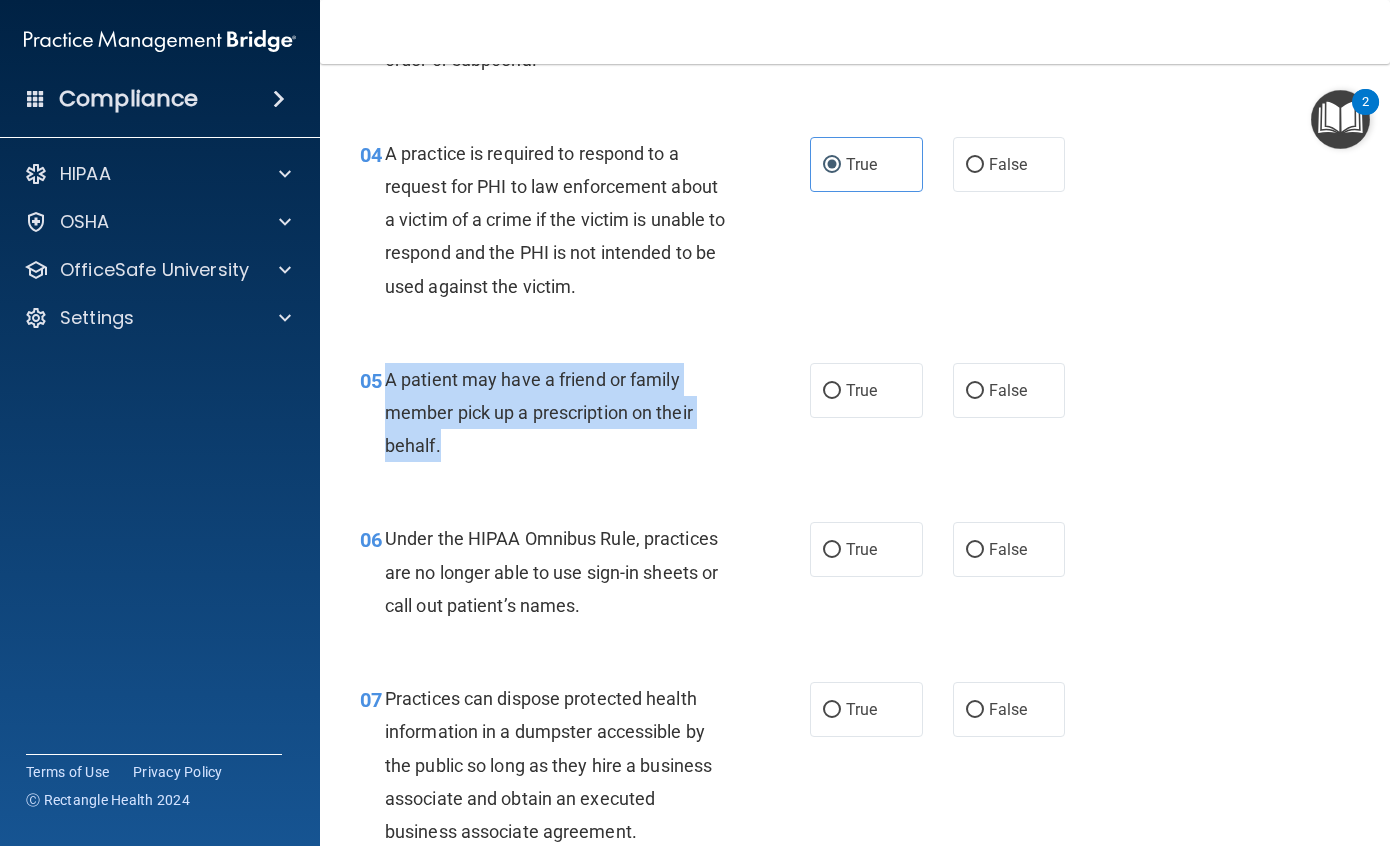 drag, startPoint x: 388, startPoint y: 374, endPoint x: 473, endPoint y: 450, distance: 114.02193 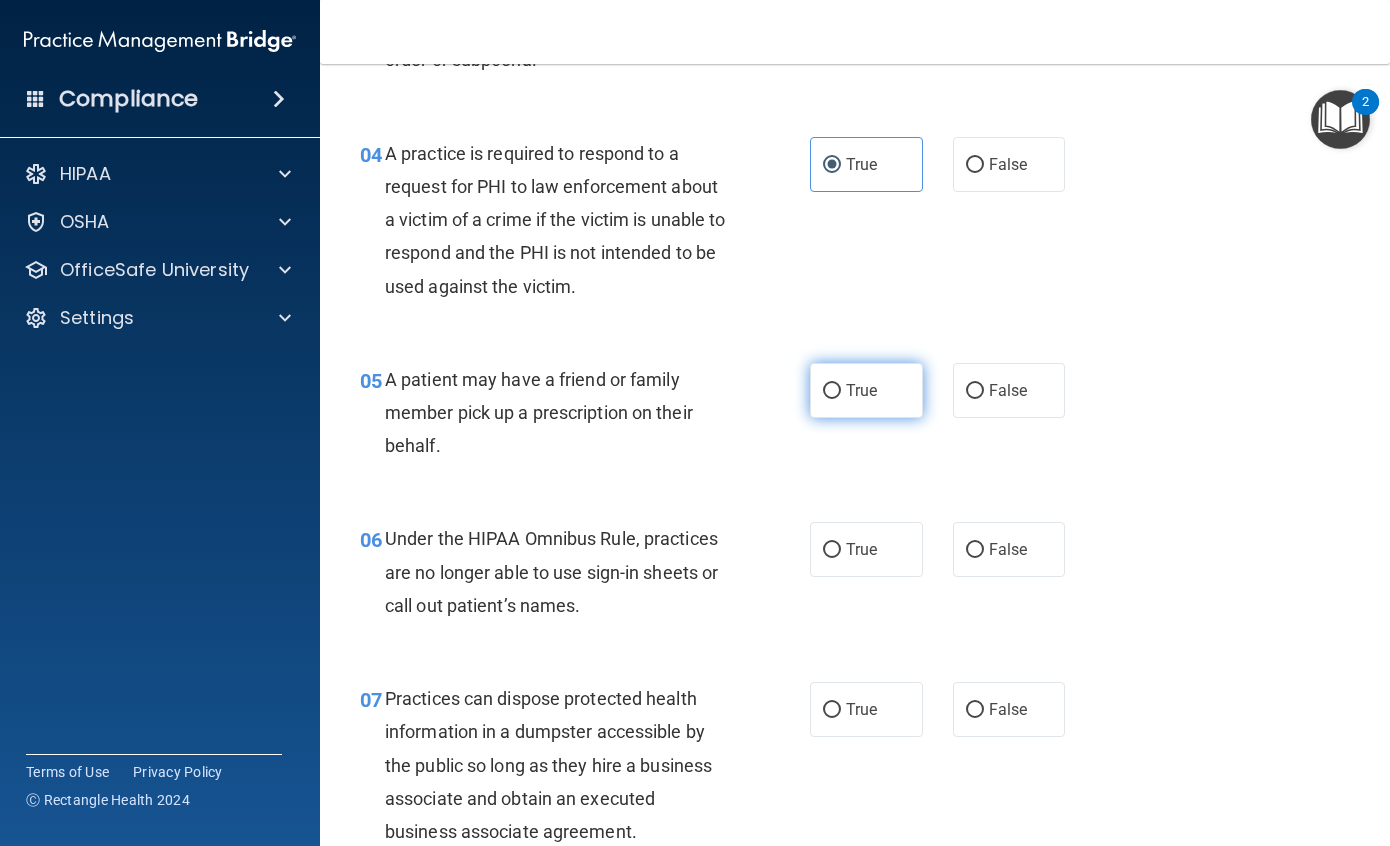 click on "True" at bounding box center [866, 390] 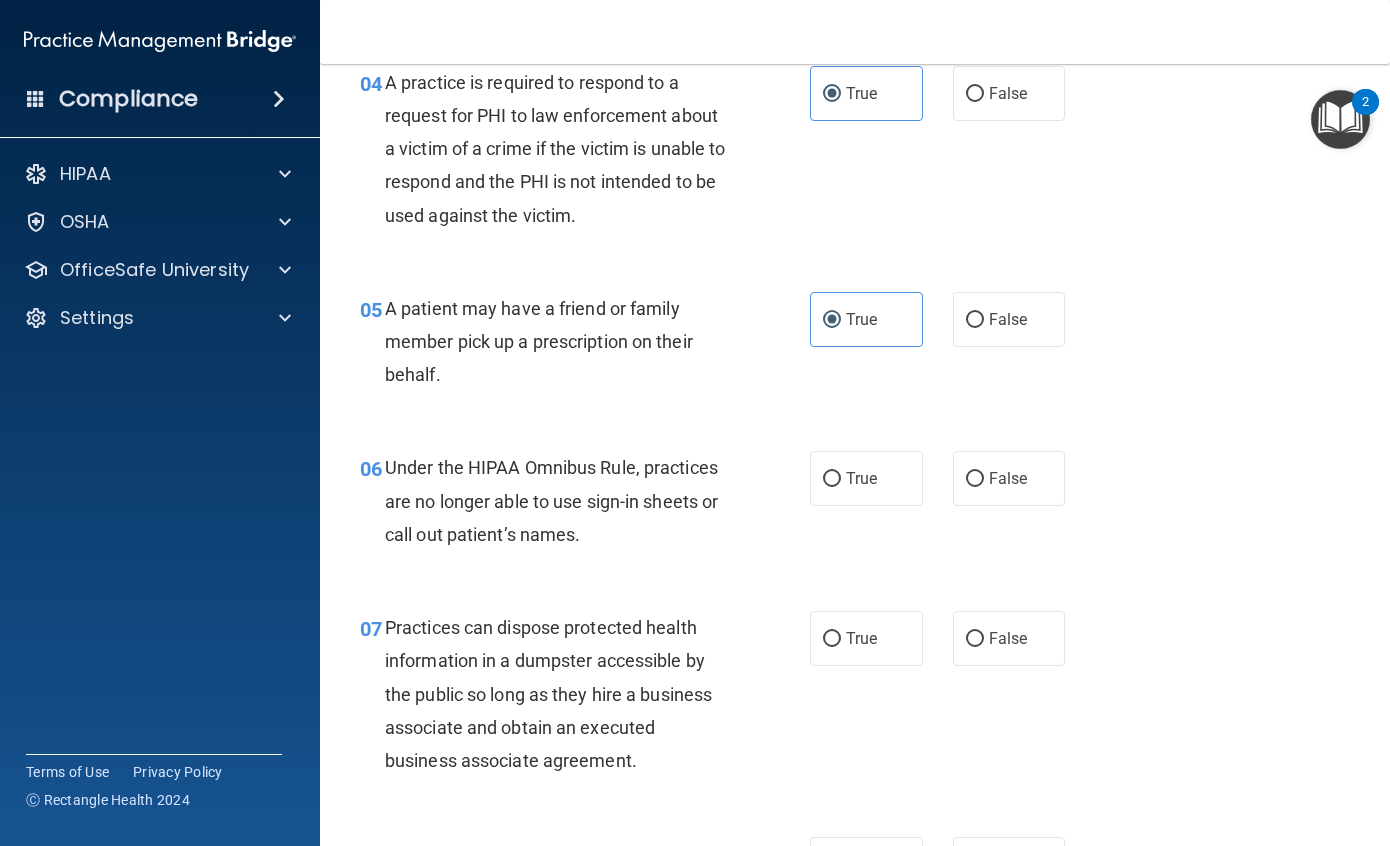 scroll, scrollTop: 900, scrollLeft: 0, axis: vertical 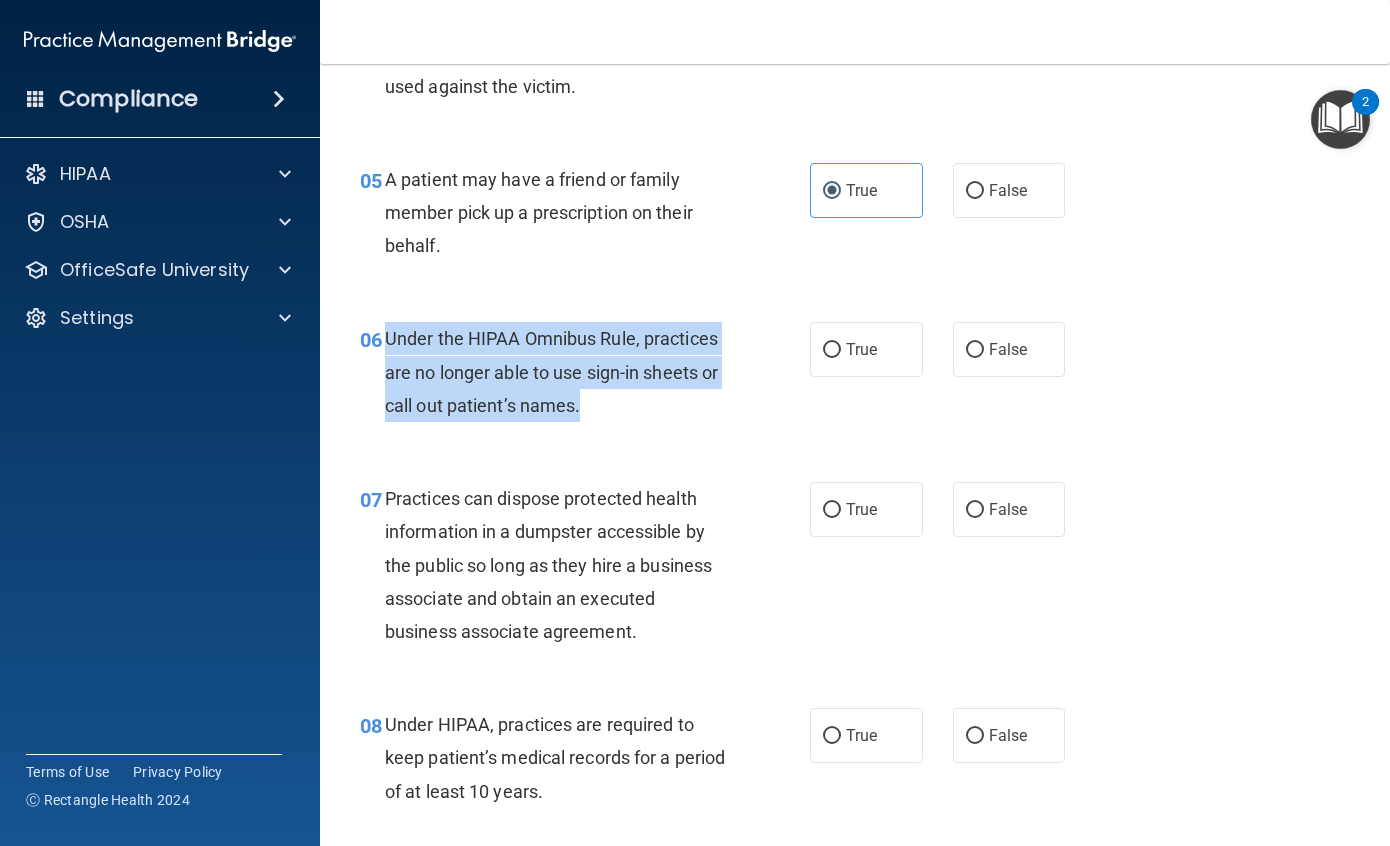 drag, startPoint x: 387, startPoint y: 333, endPoint x: 584, endPoint y: 415, distance: 213.38463 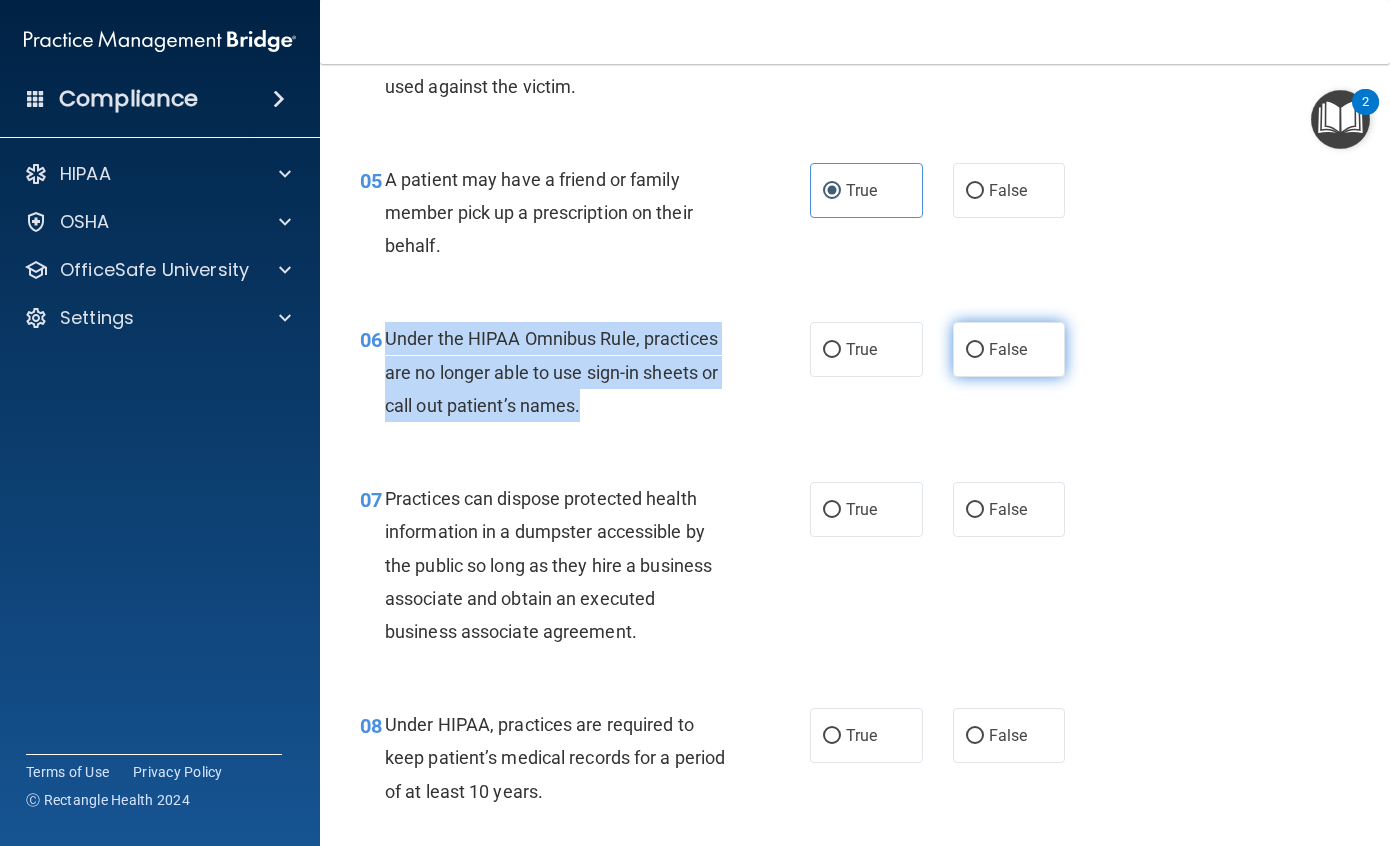 drag, startPoint x: 962, startPoint y: 346, endPoint x: 943, endPoint y: 339, distance: 20.248457 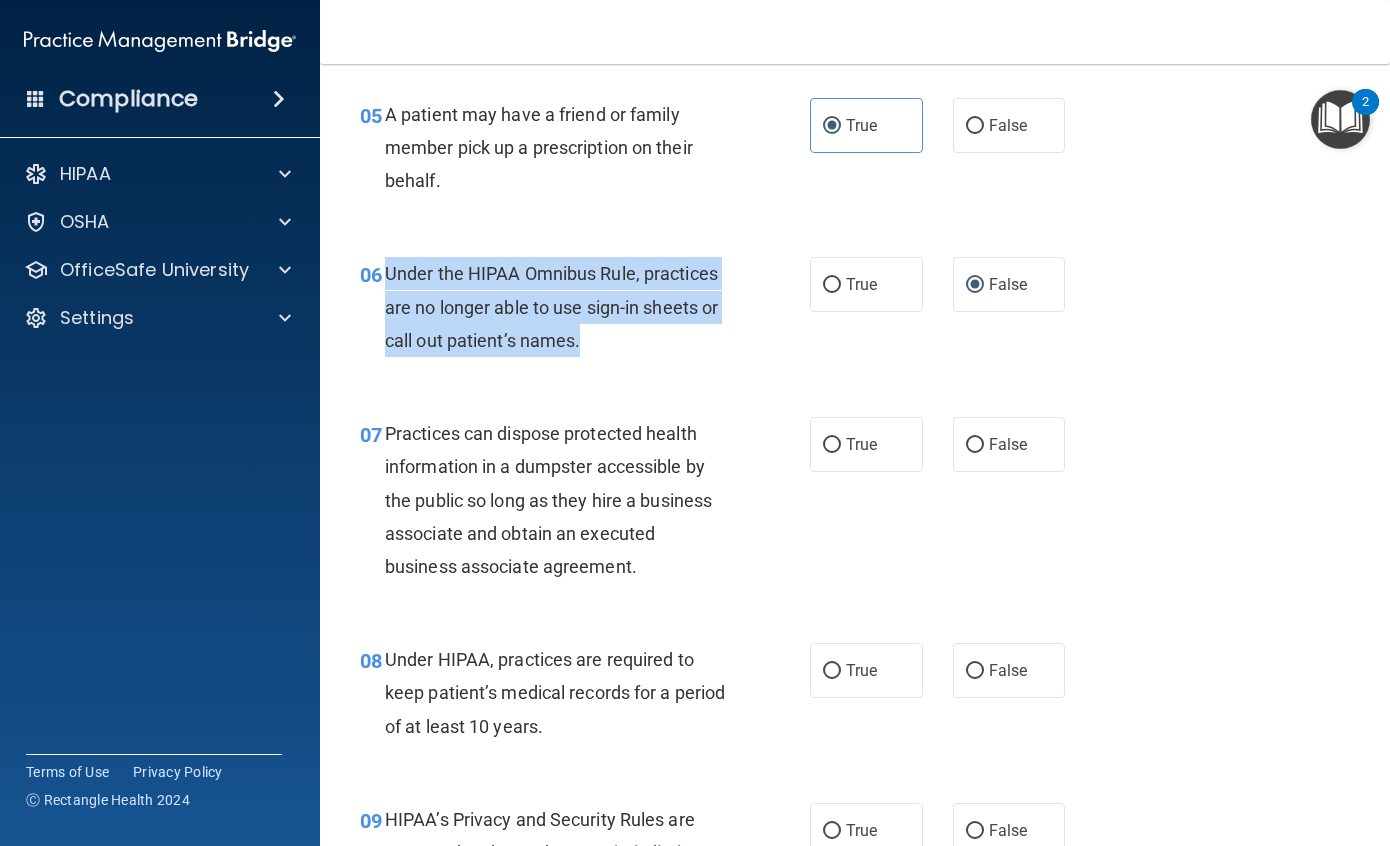 scroll, scrollTop: 1000, scrollLeft: 0, axis: vertical 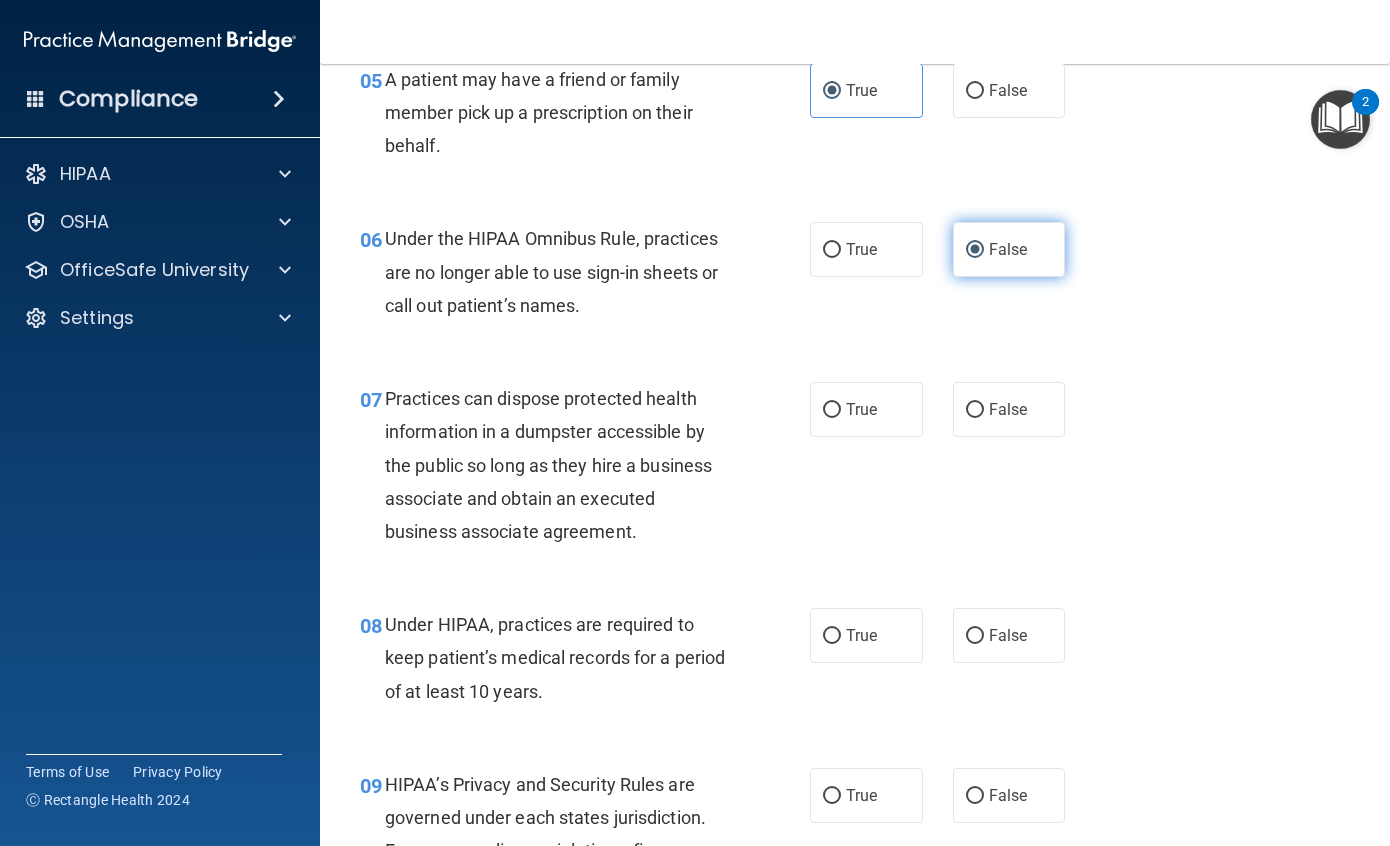 click on "False" at bounding box center (1009, 249) 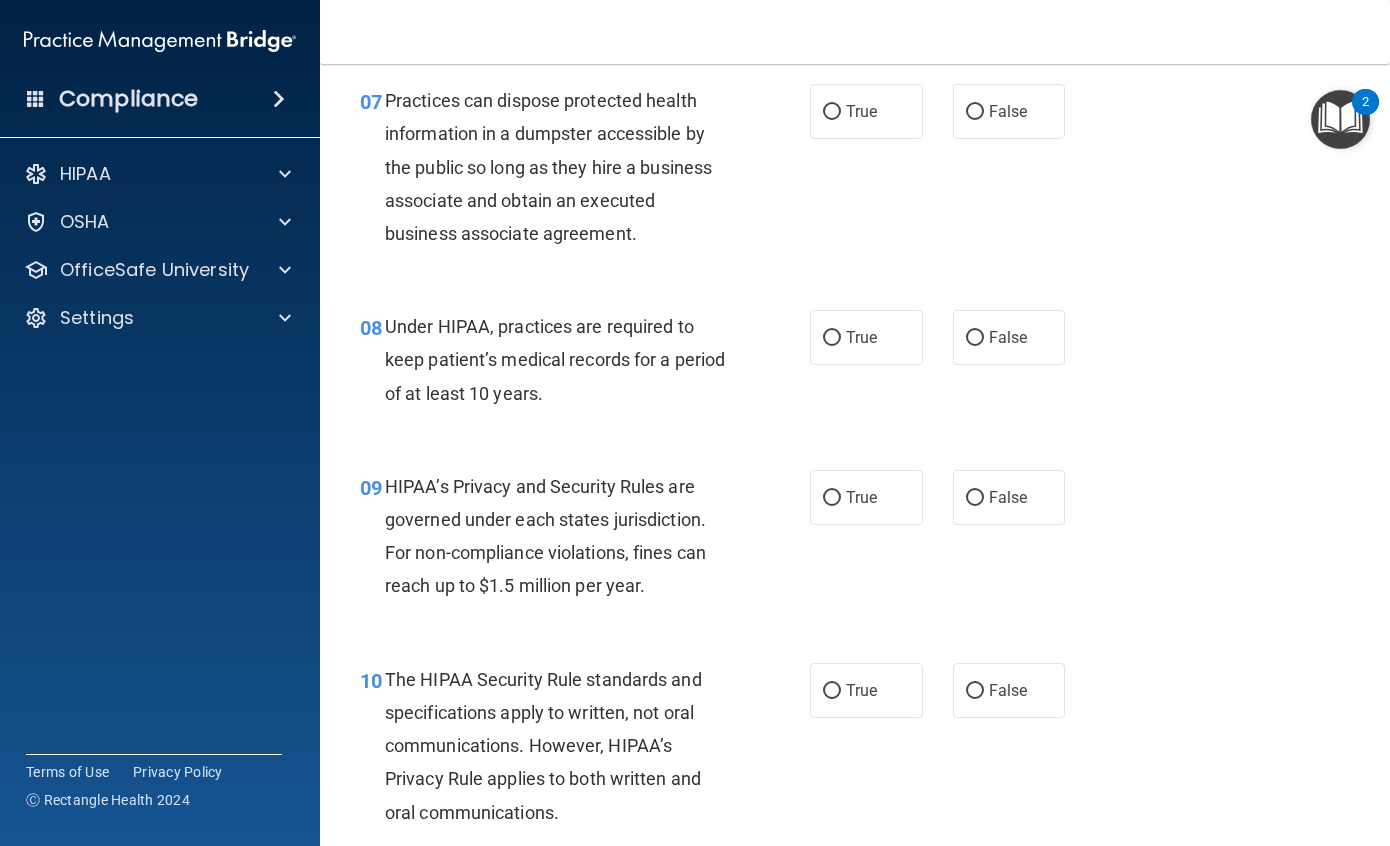 scroll, scrollTop: 1300, scrollLeft: 0, axis: vertical 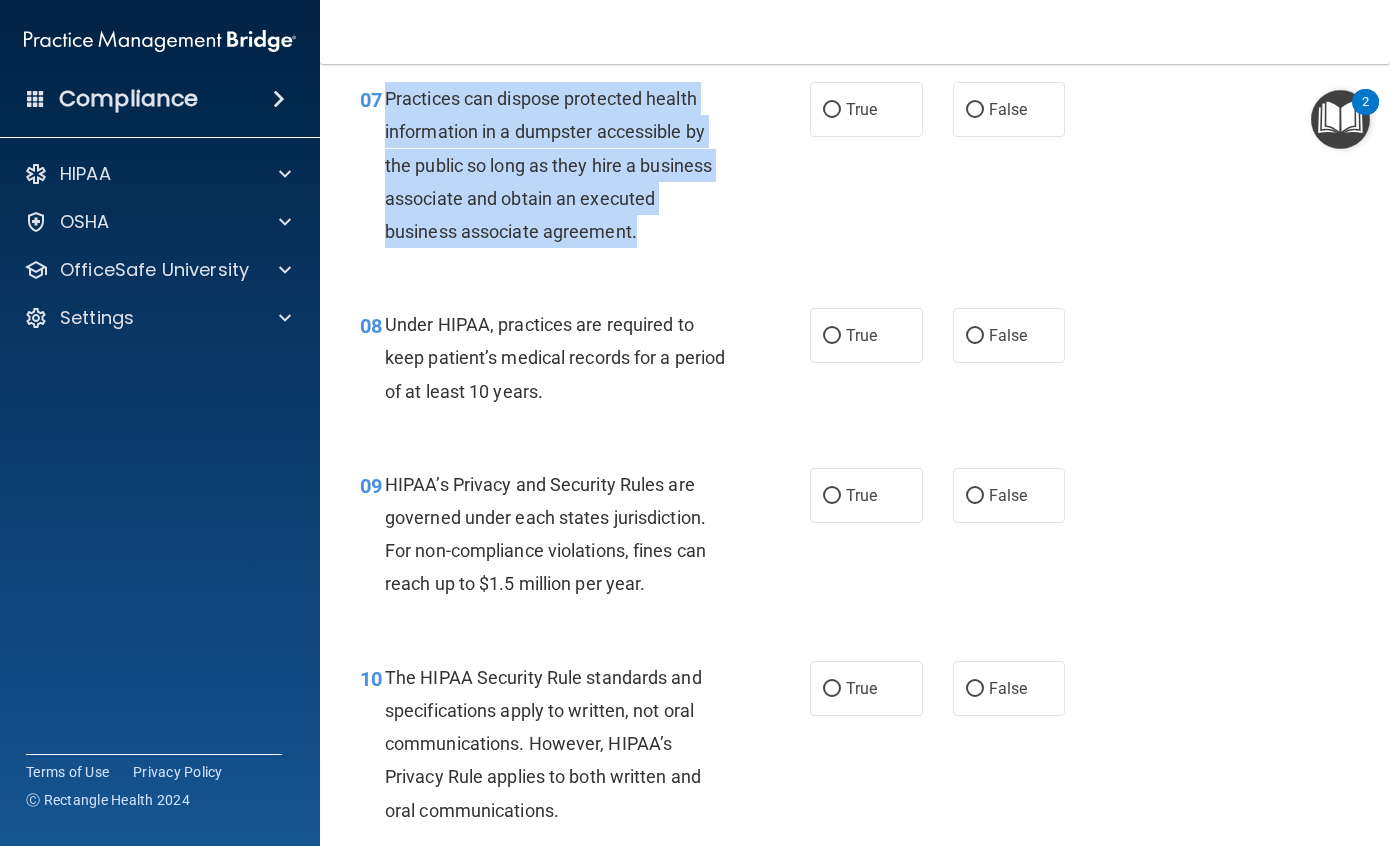 drag, startPoint x: 384, startPoint y: 101, endPoint x: 643, endPoint y: 220, distance: 285.02982 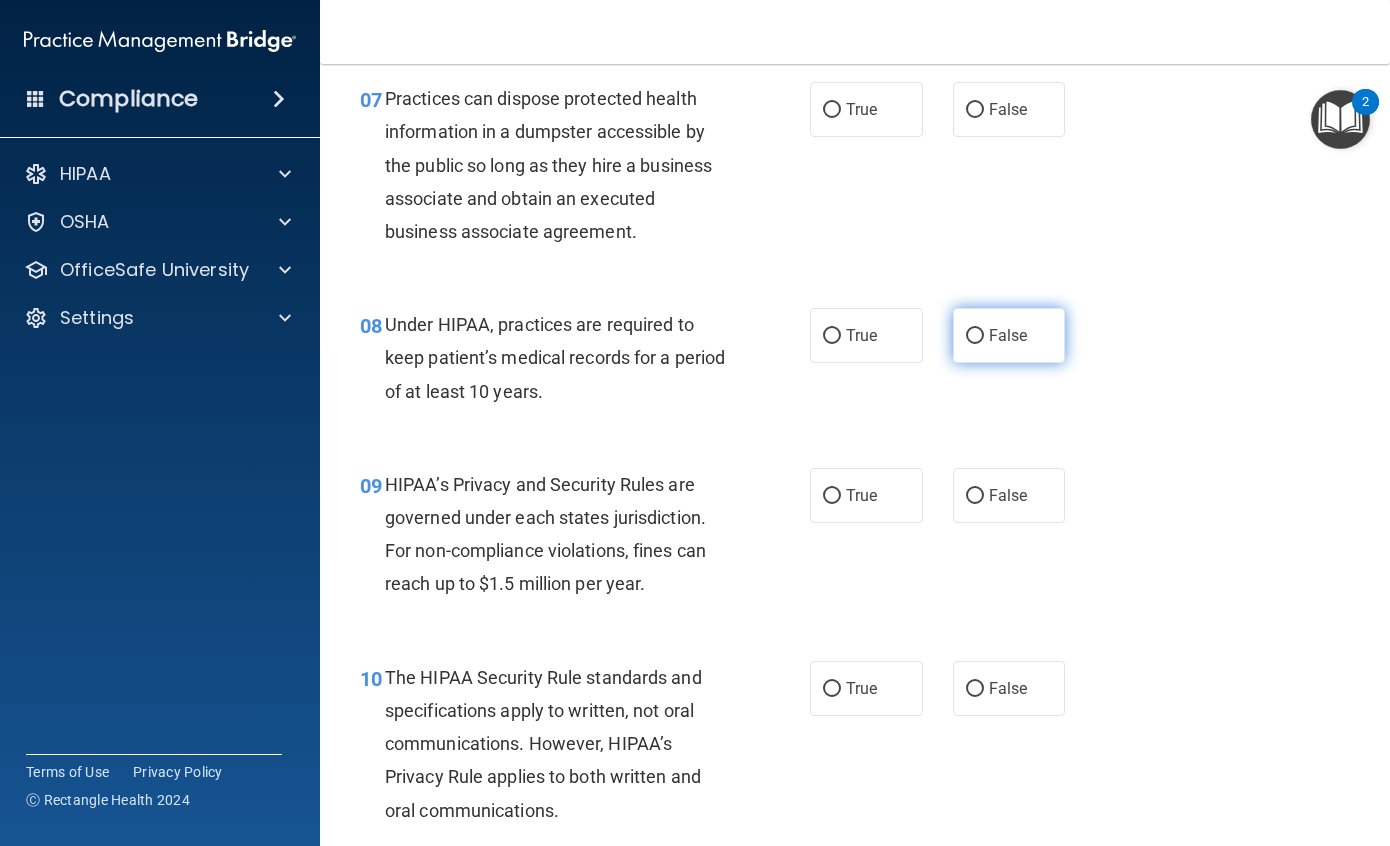 click on "False" at bounding box center (1009, 335) 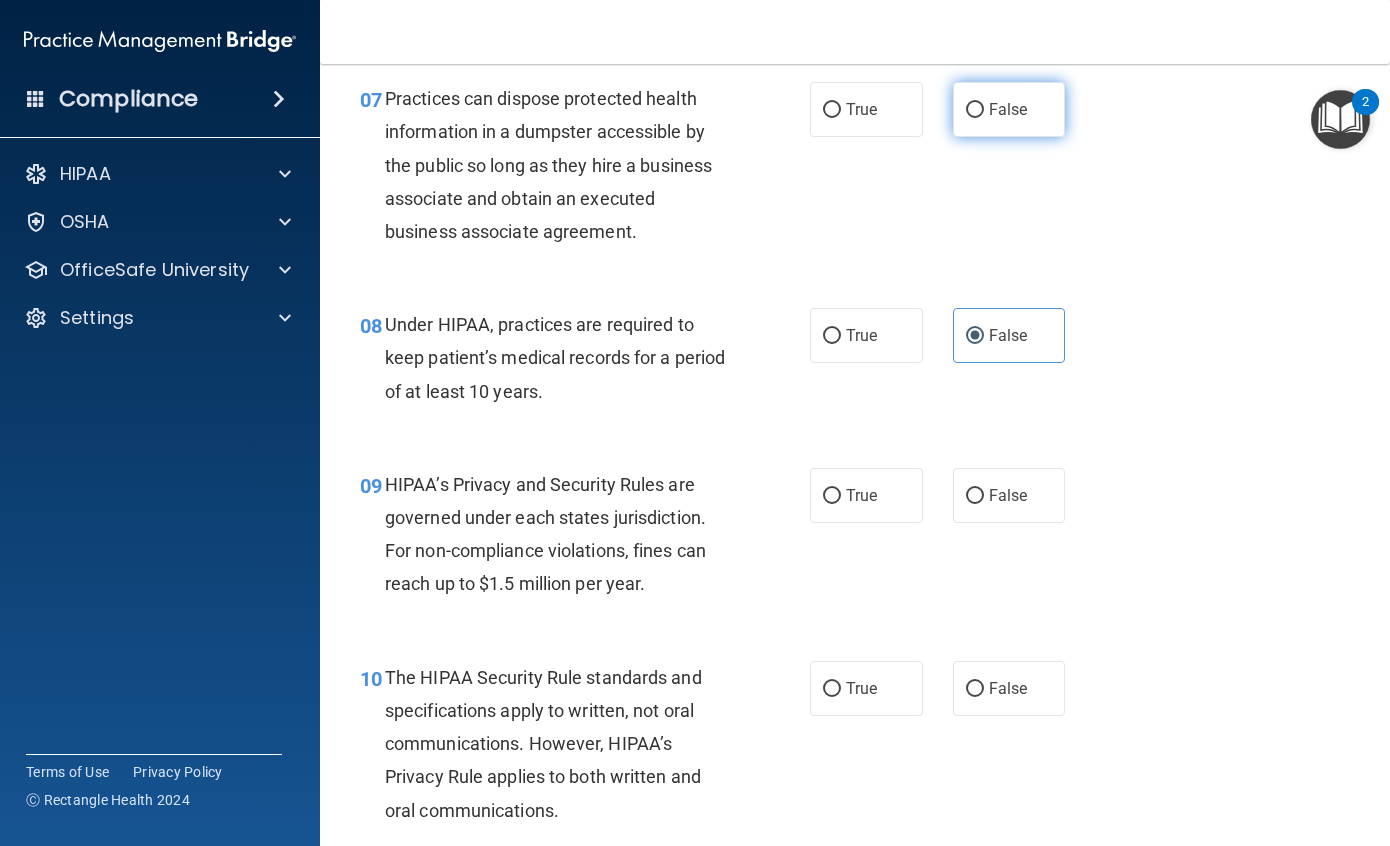 click on "False" at bounding box center (975, 110) 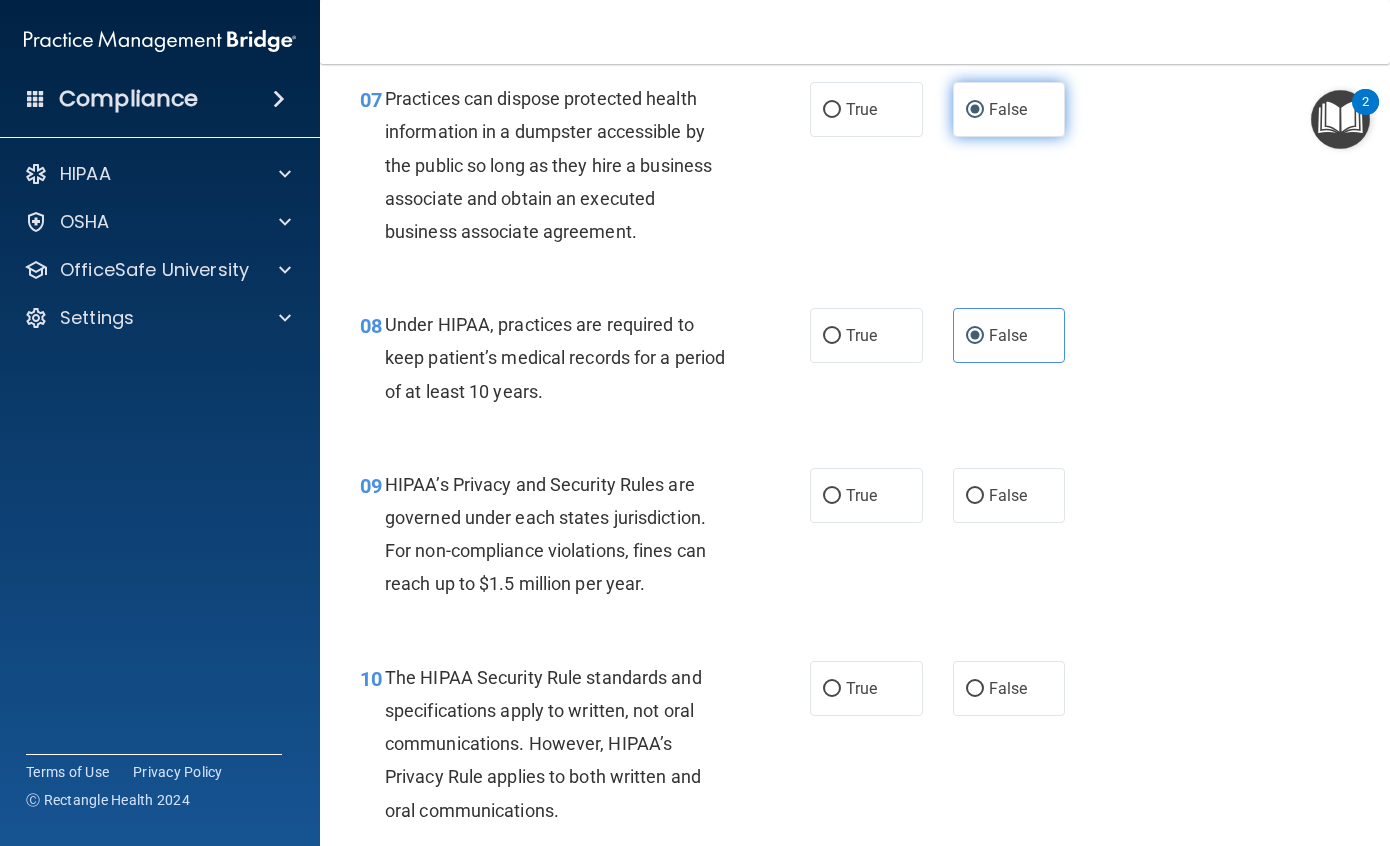 click on "False" at bounding box center [1009, 109] 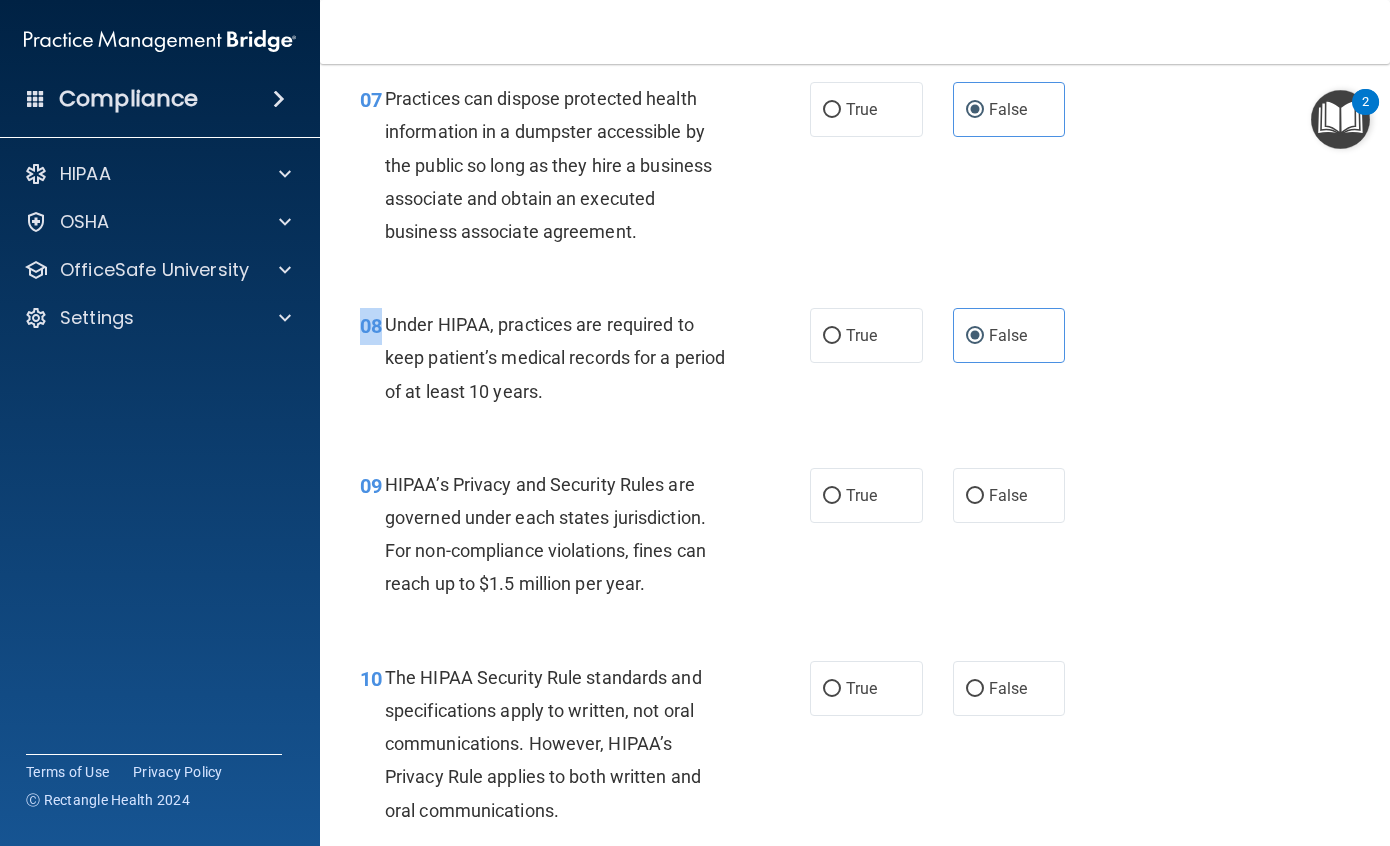 drag, startPoint x: 383, startPoint y: 318, endPoint x: 675, endPoint y: 424, distance: 310.6445 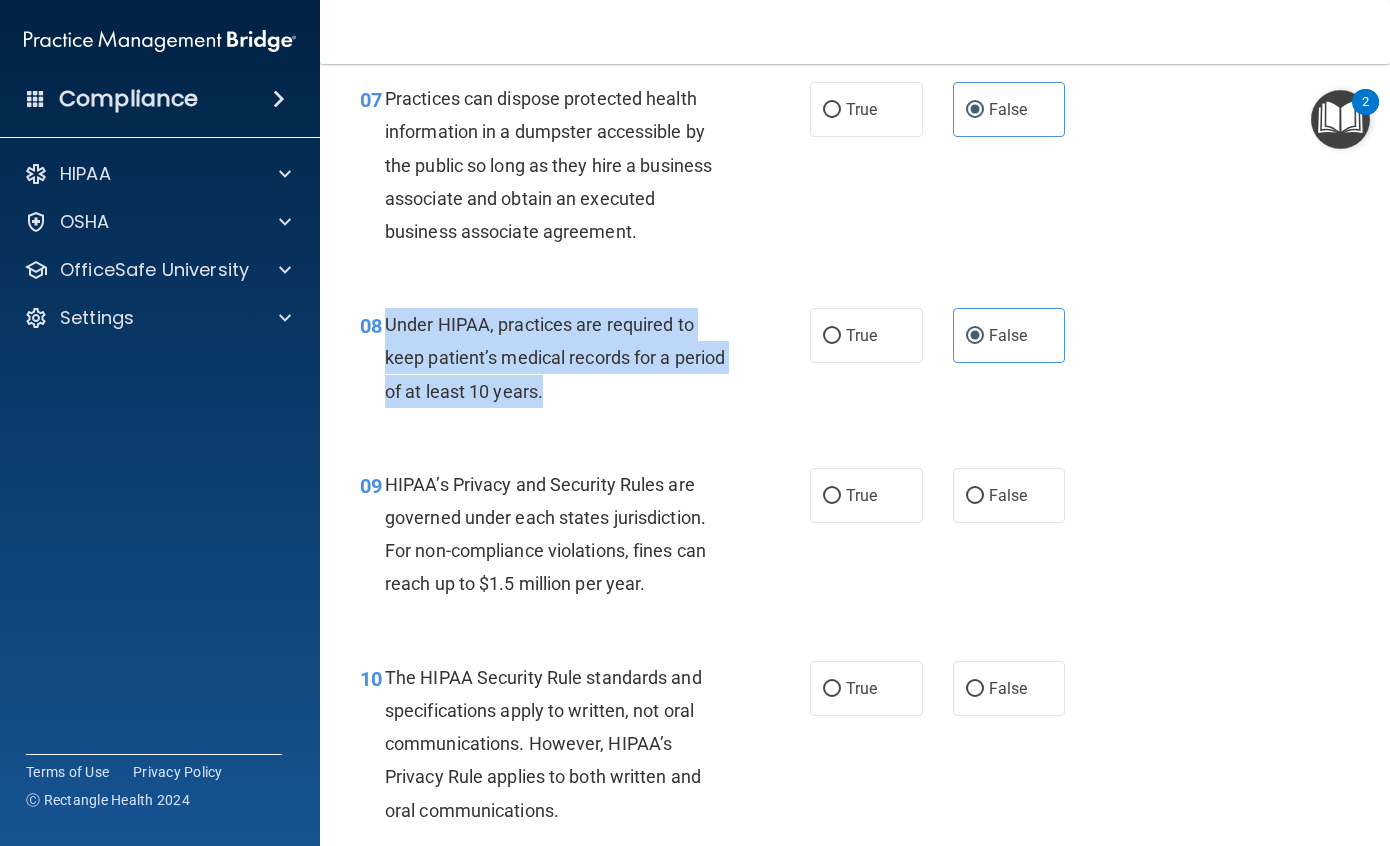 drag, startPoint x: 672, startPoint y: 404, endPoint x: 388, endPoint y: 334, distance: 292.49957 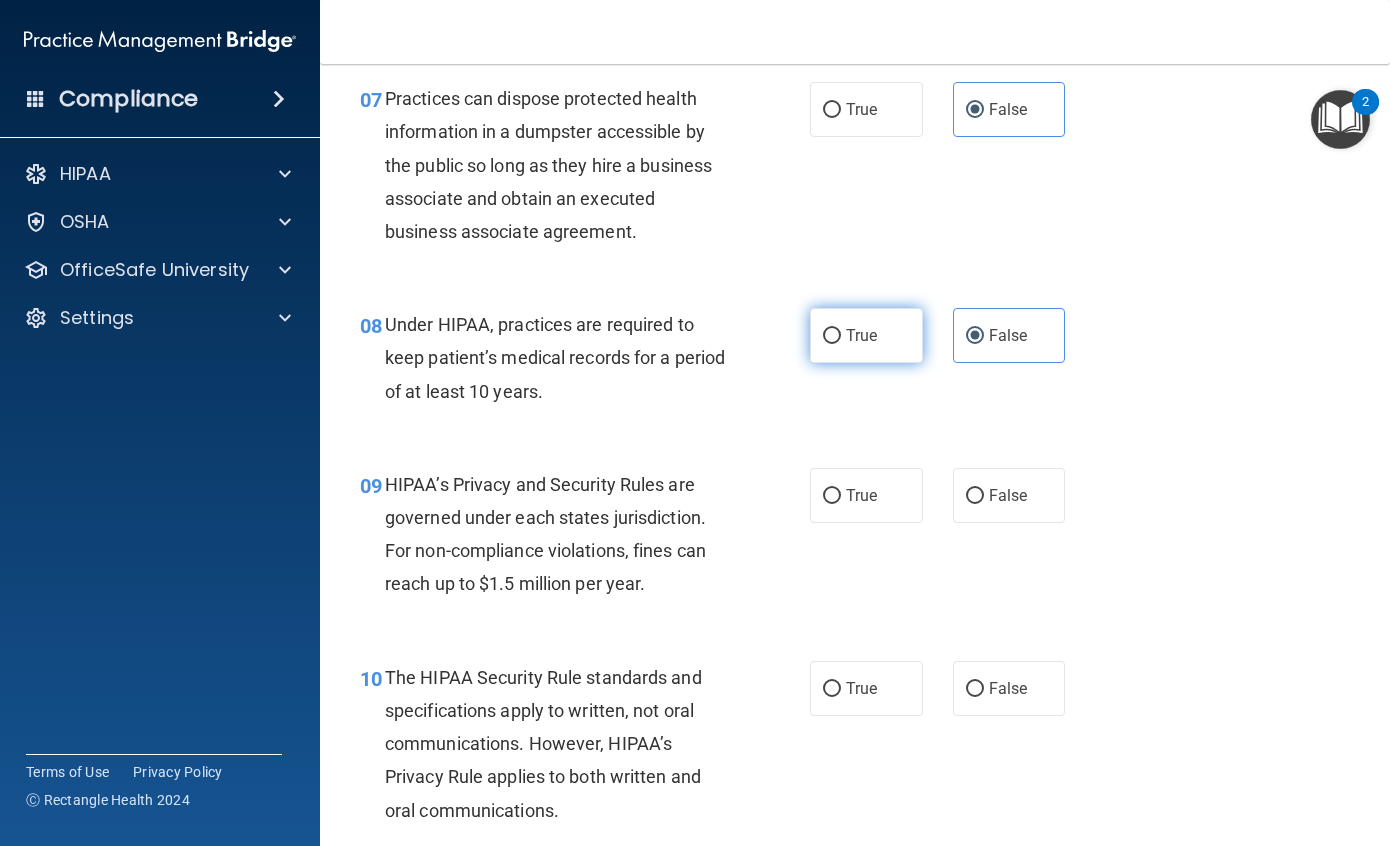 click on "True" at bounding box center [861, 335] 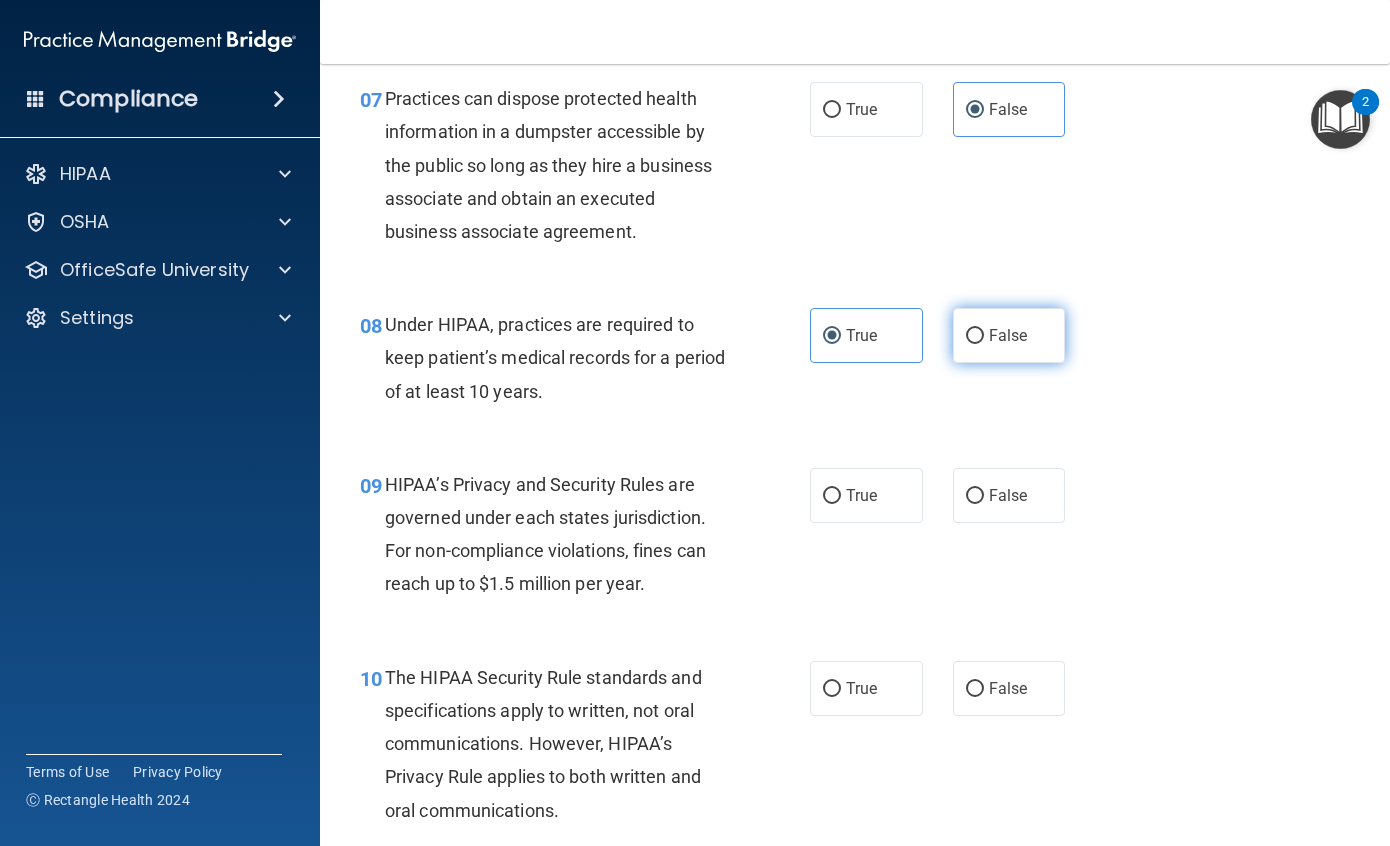 click on "False" at bounding box center (1008, 335) 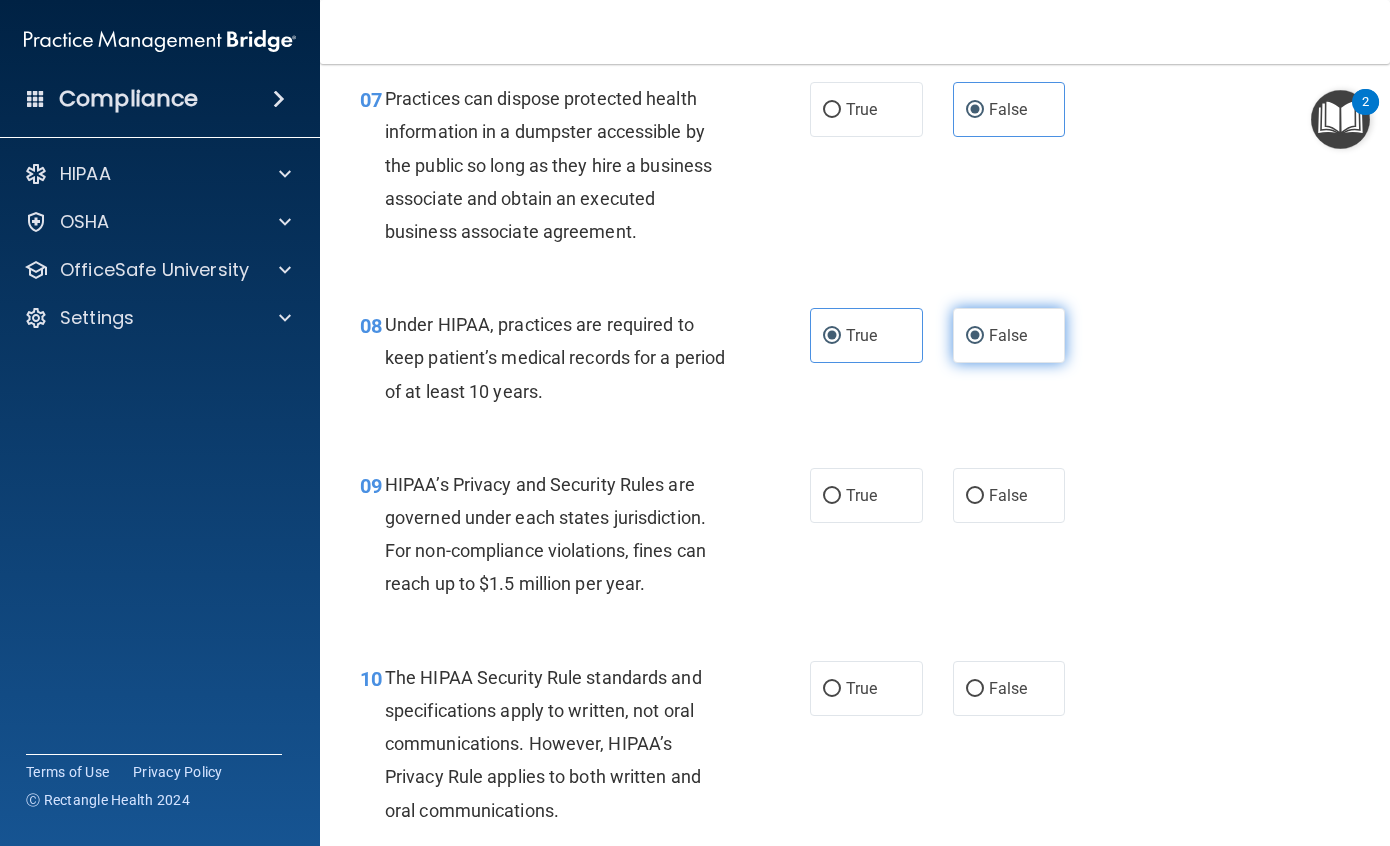radio on "false" 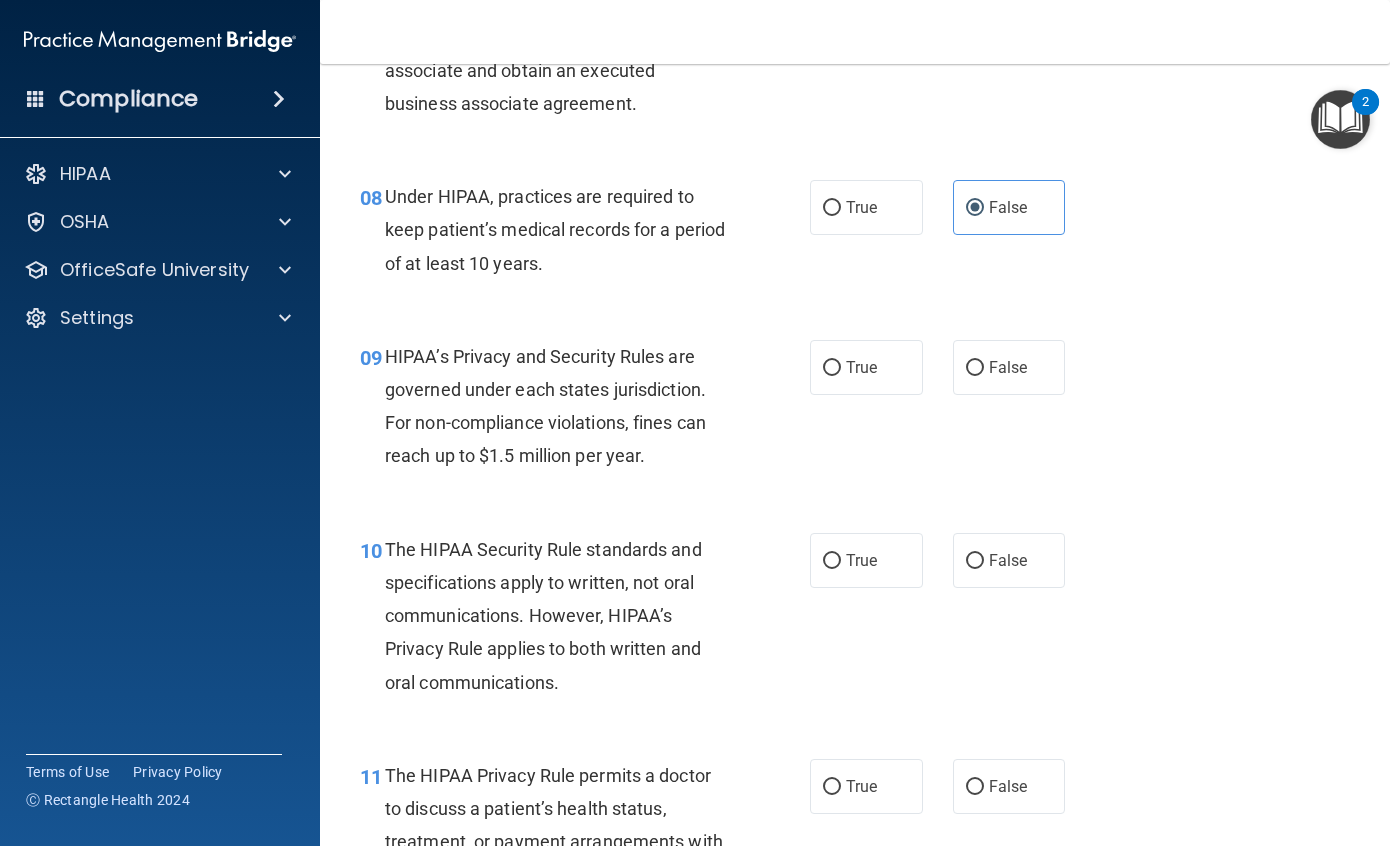 scroll, scrollTop: 1500, scrollLeft: 0, axis: vertical 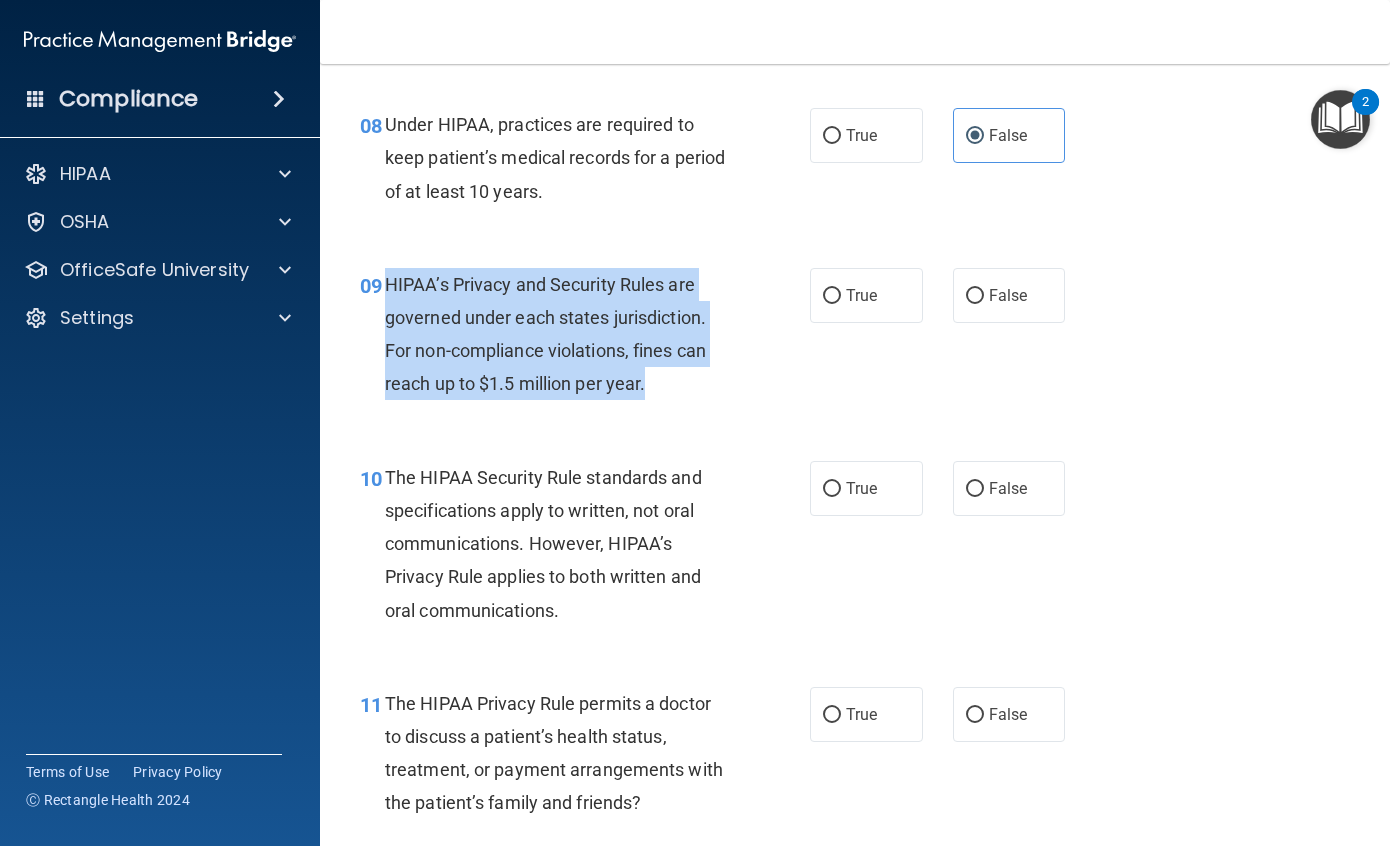 drag, startPoint x: 387, startPoint y: 283, endPoint x: 819, endPoint y: 386, distance: 444.10922 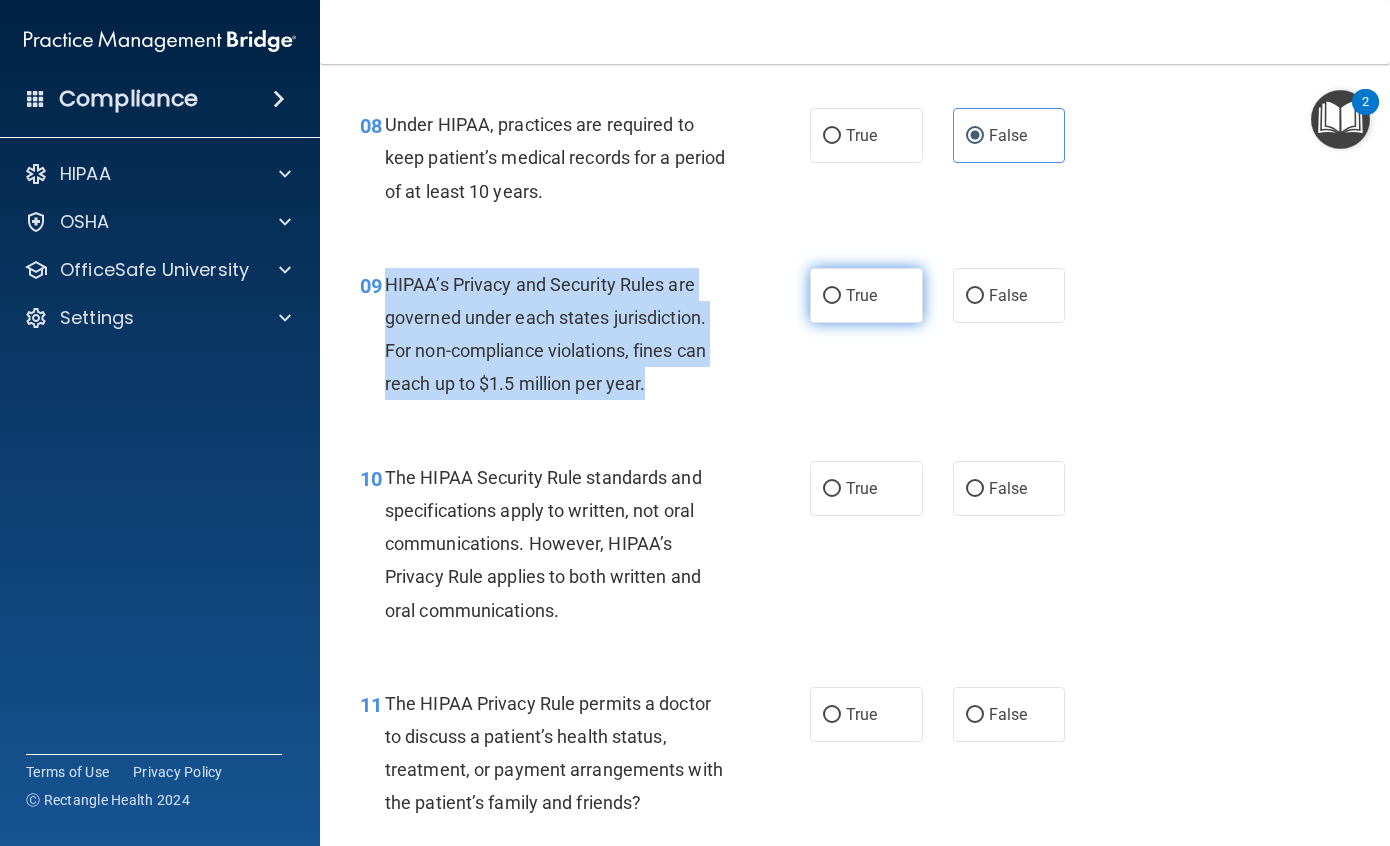 click on "True" at bounding box center (832, 296) 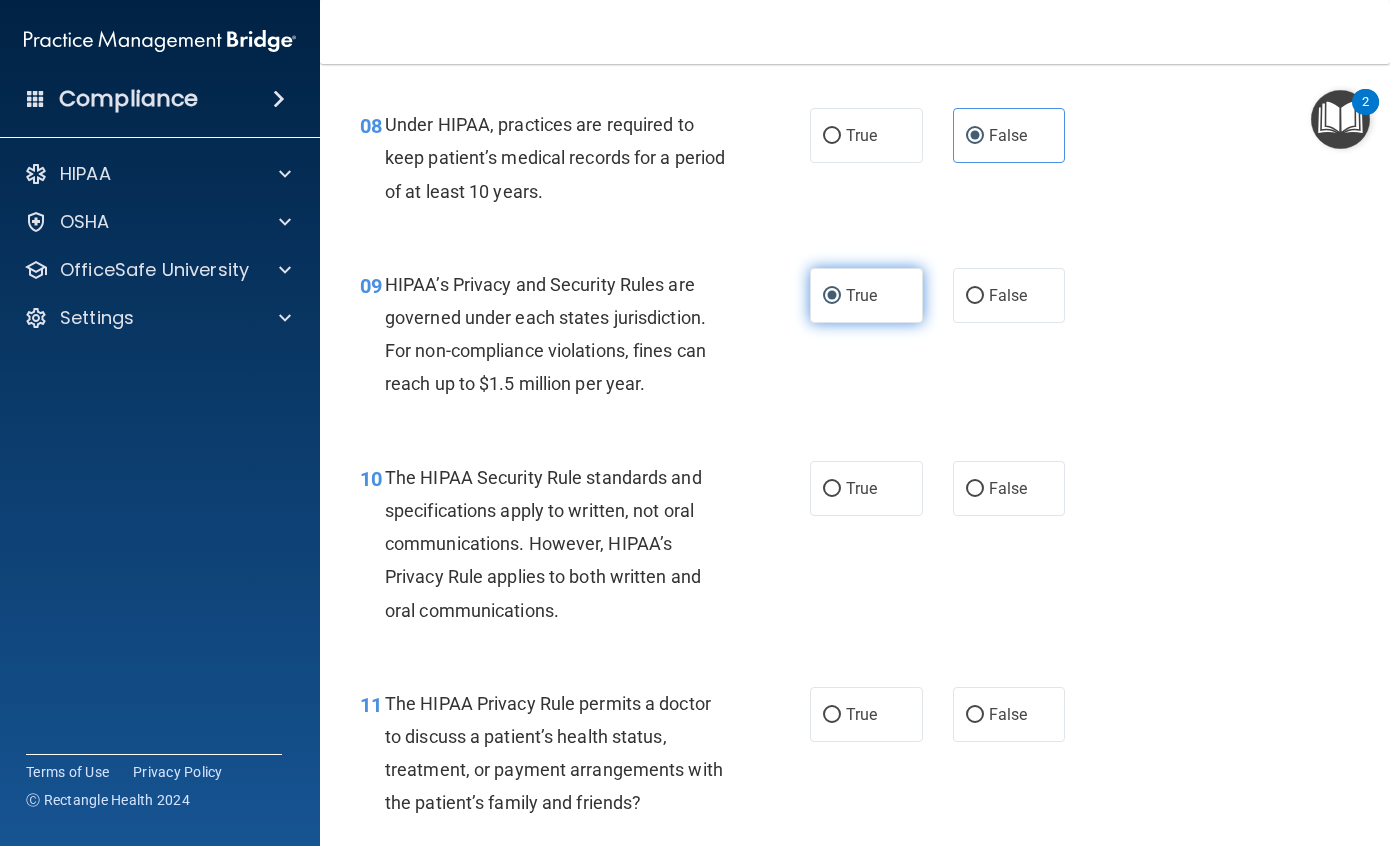 click on "True" at bounding box center (861, 295) 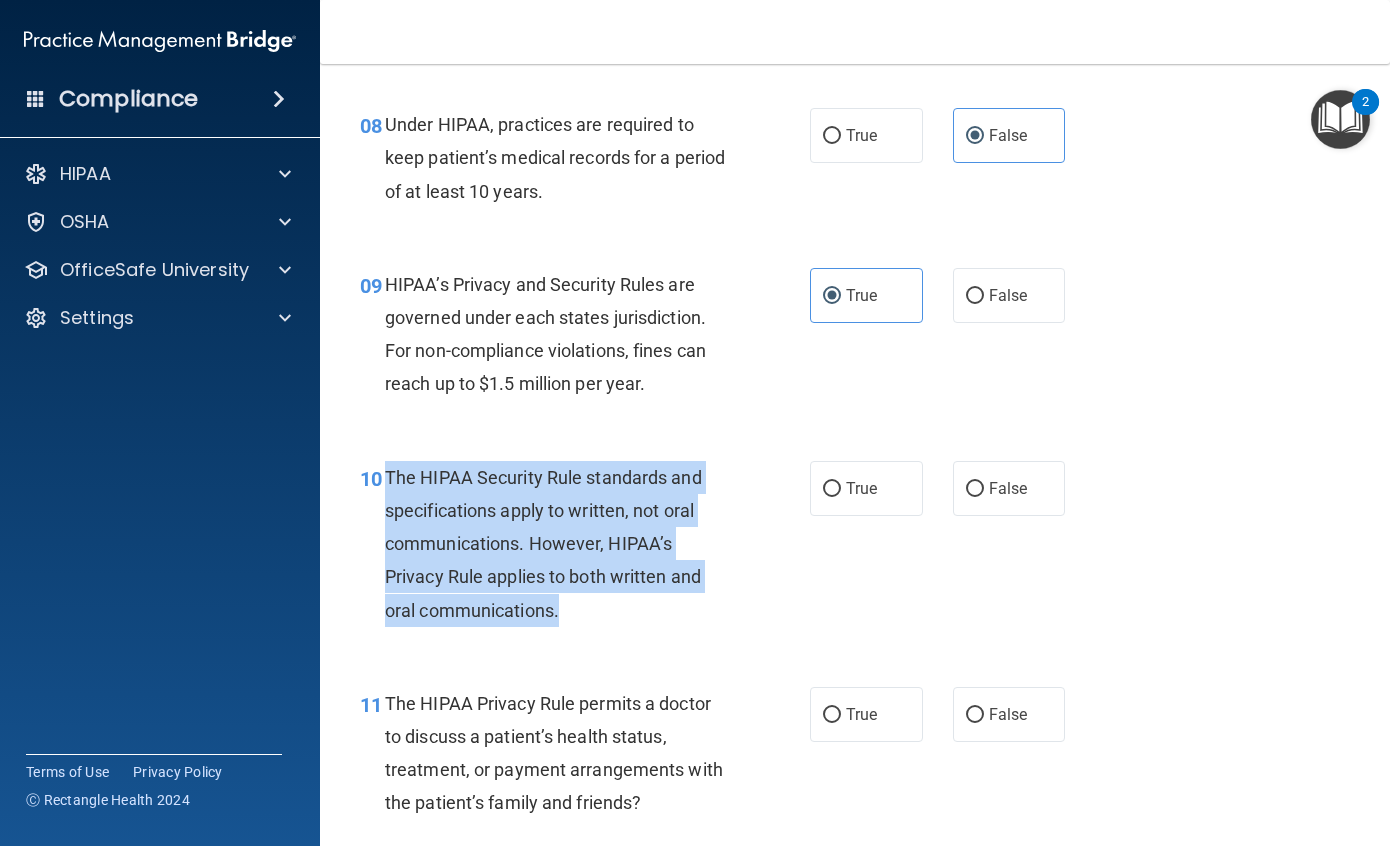 drag, startPoint x: 642, startPoint y: 598, endPoint x: 386, endPoint y: 483, distance: 280.6439 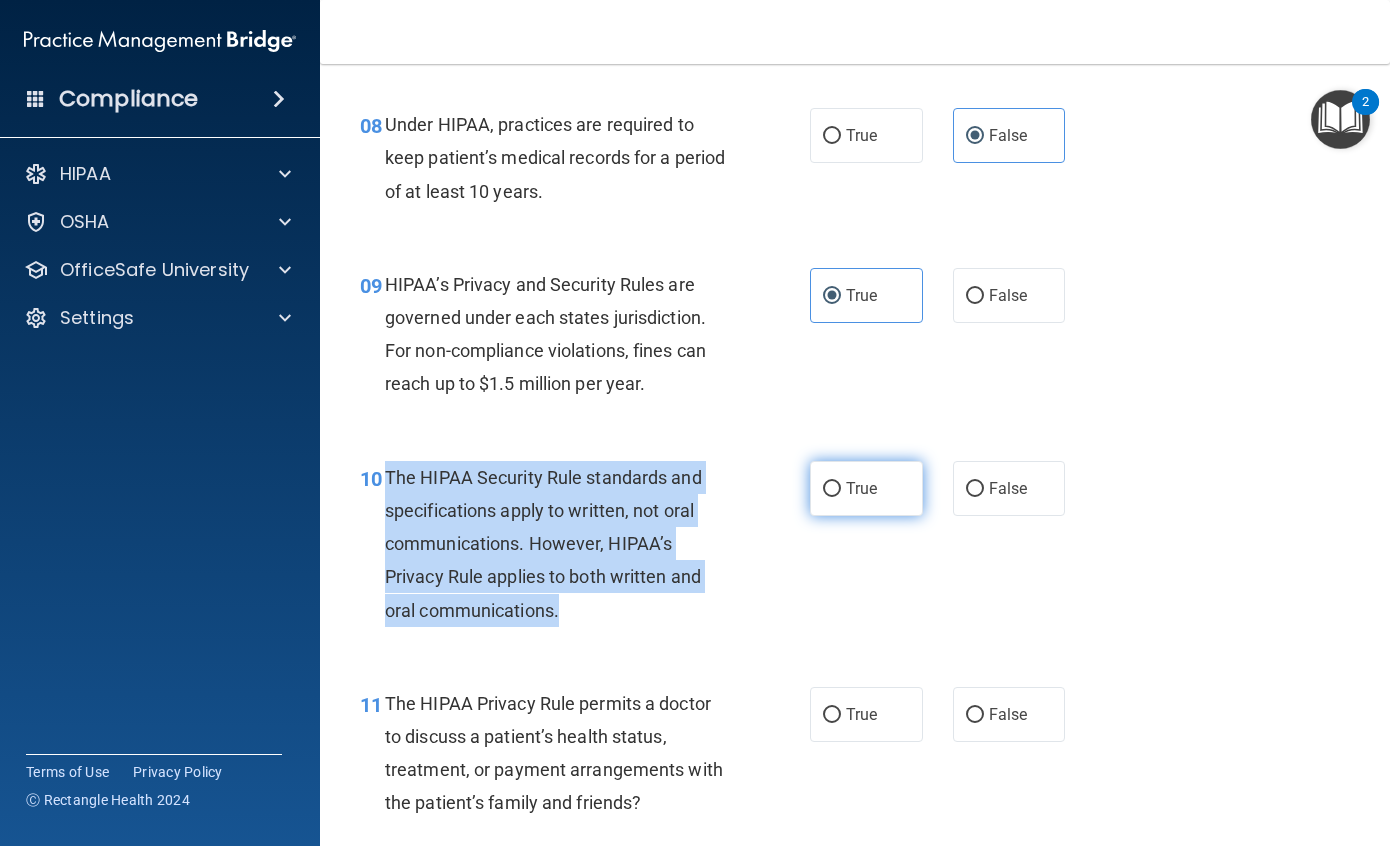 click on "True" at bounding box center [832, 489] 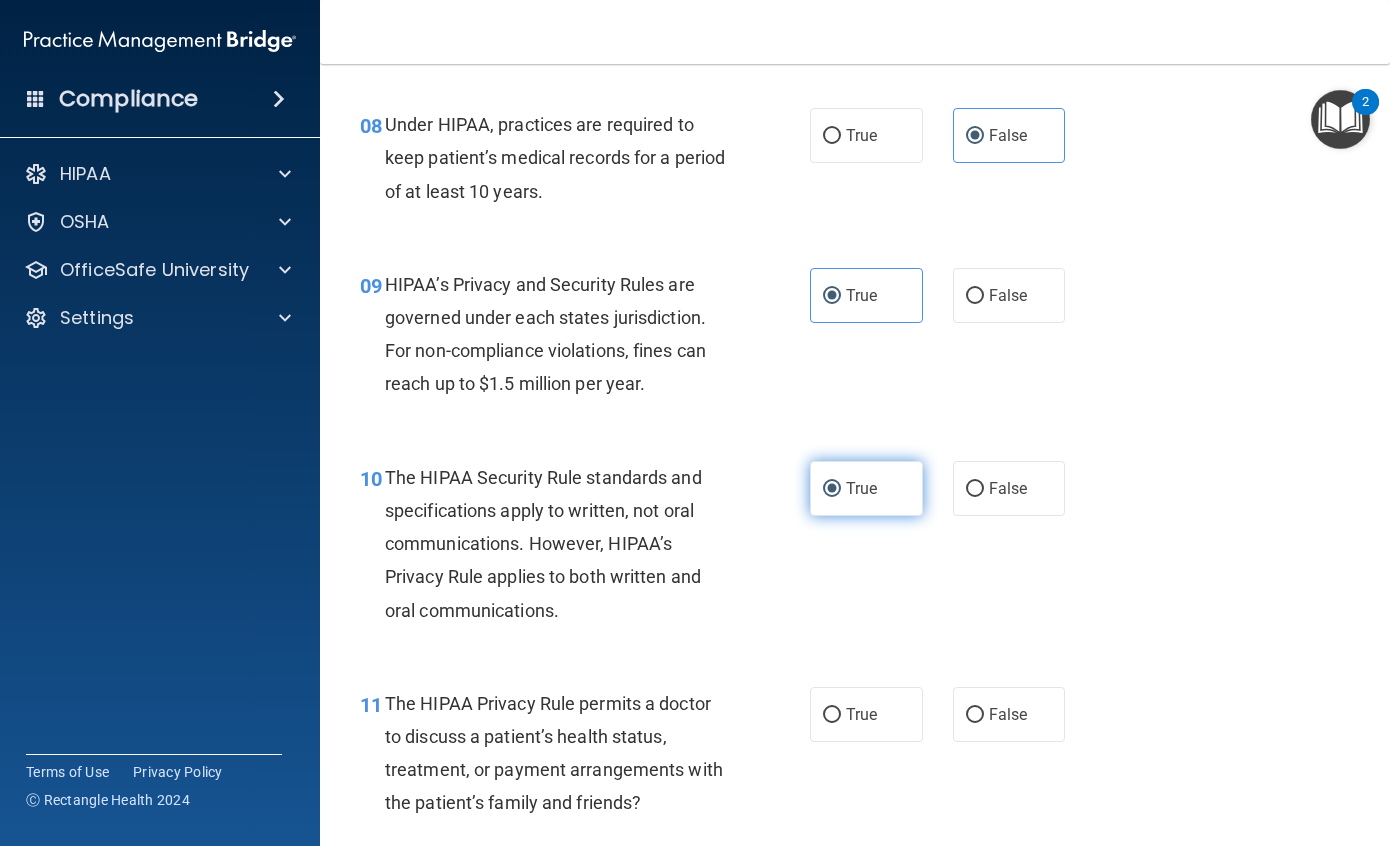 click on "True" at bounding box center (866, 488) 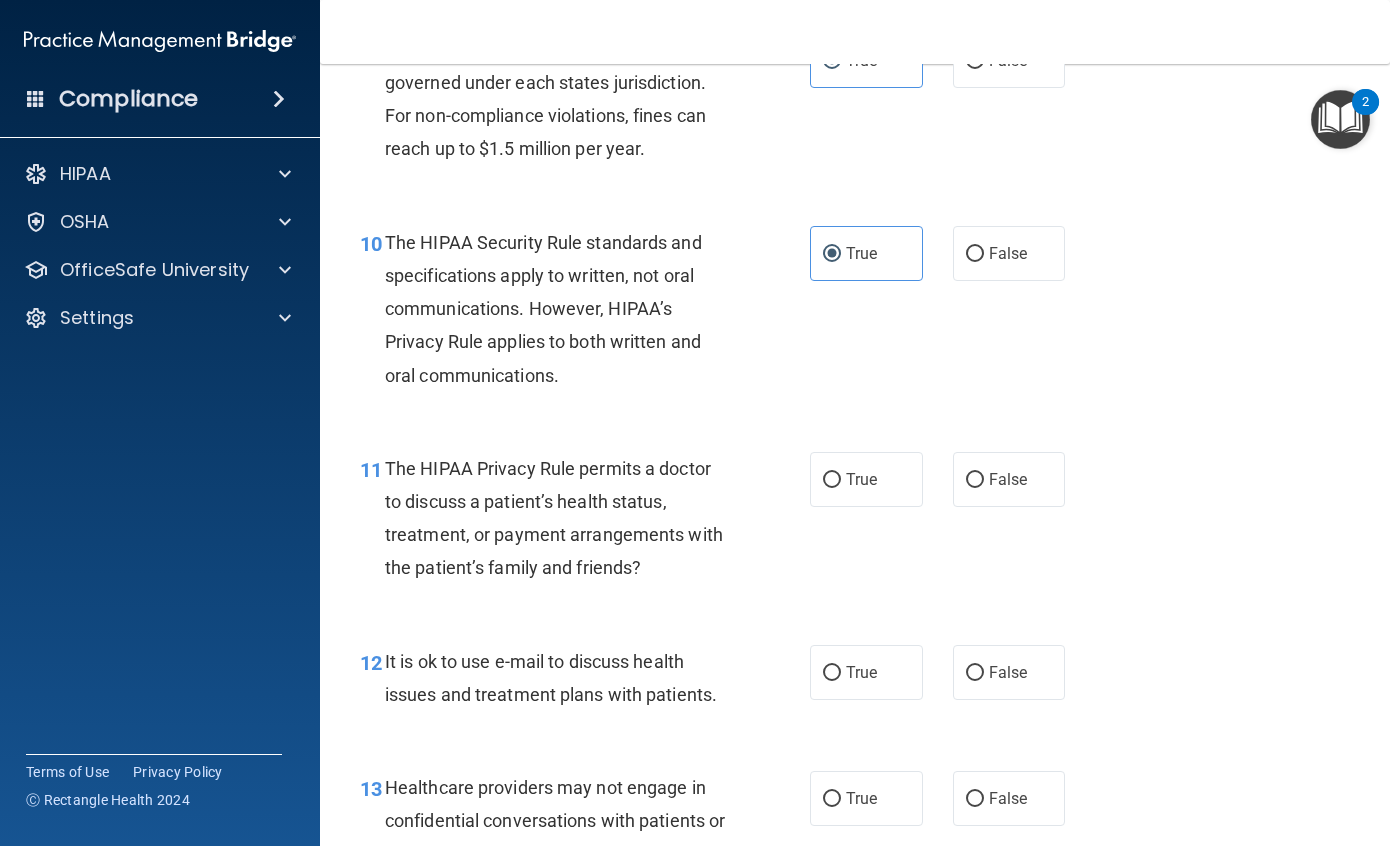 scroll, scrollTop: 1700, scrollLeft: 0, axis: vertical 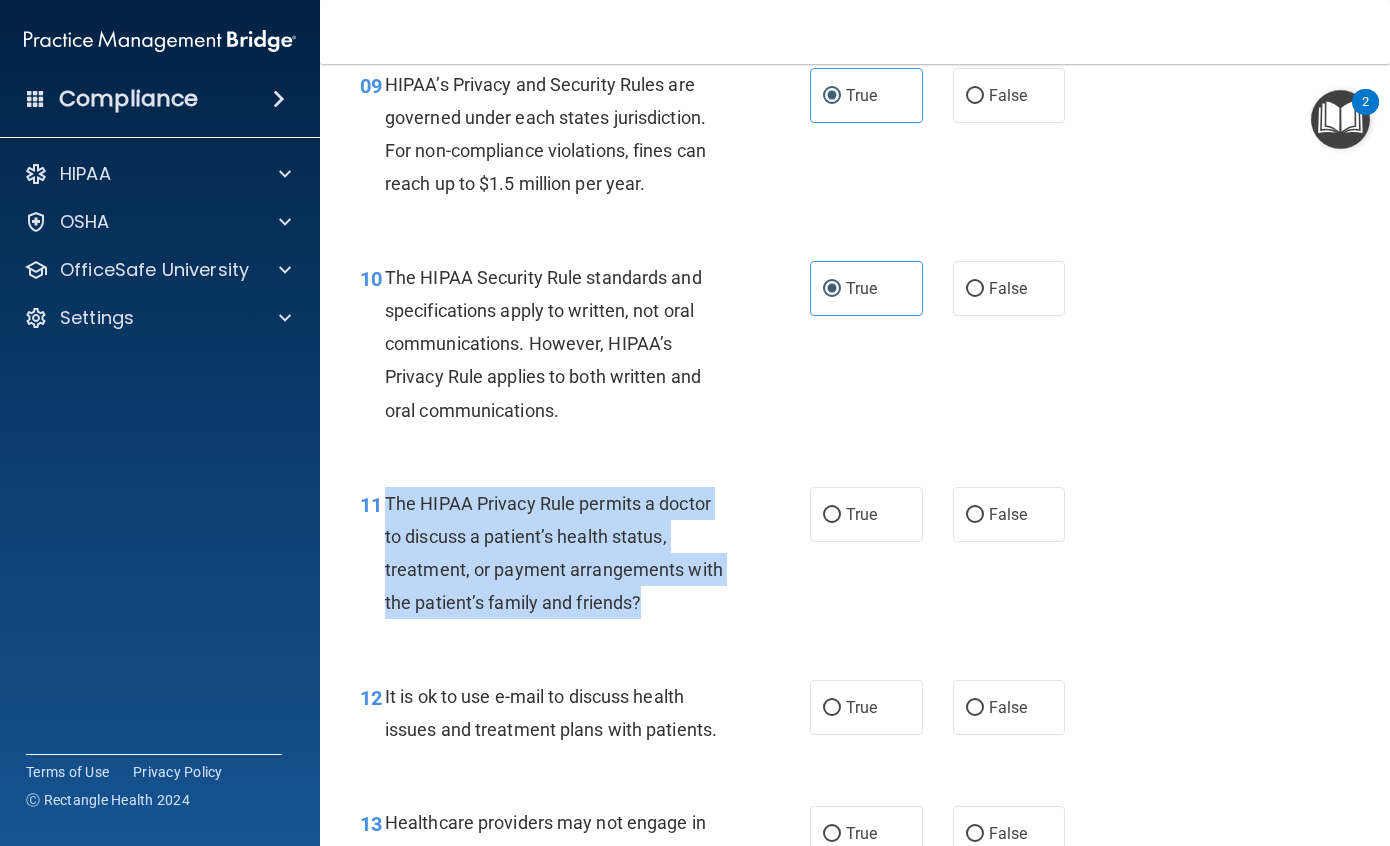 drag, startPoint x: 384, startPoint y: 500, endPoint x: 666, endPoint y: 628, distance: 309.69016 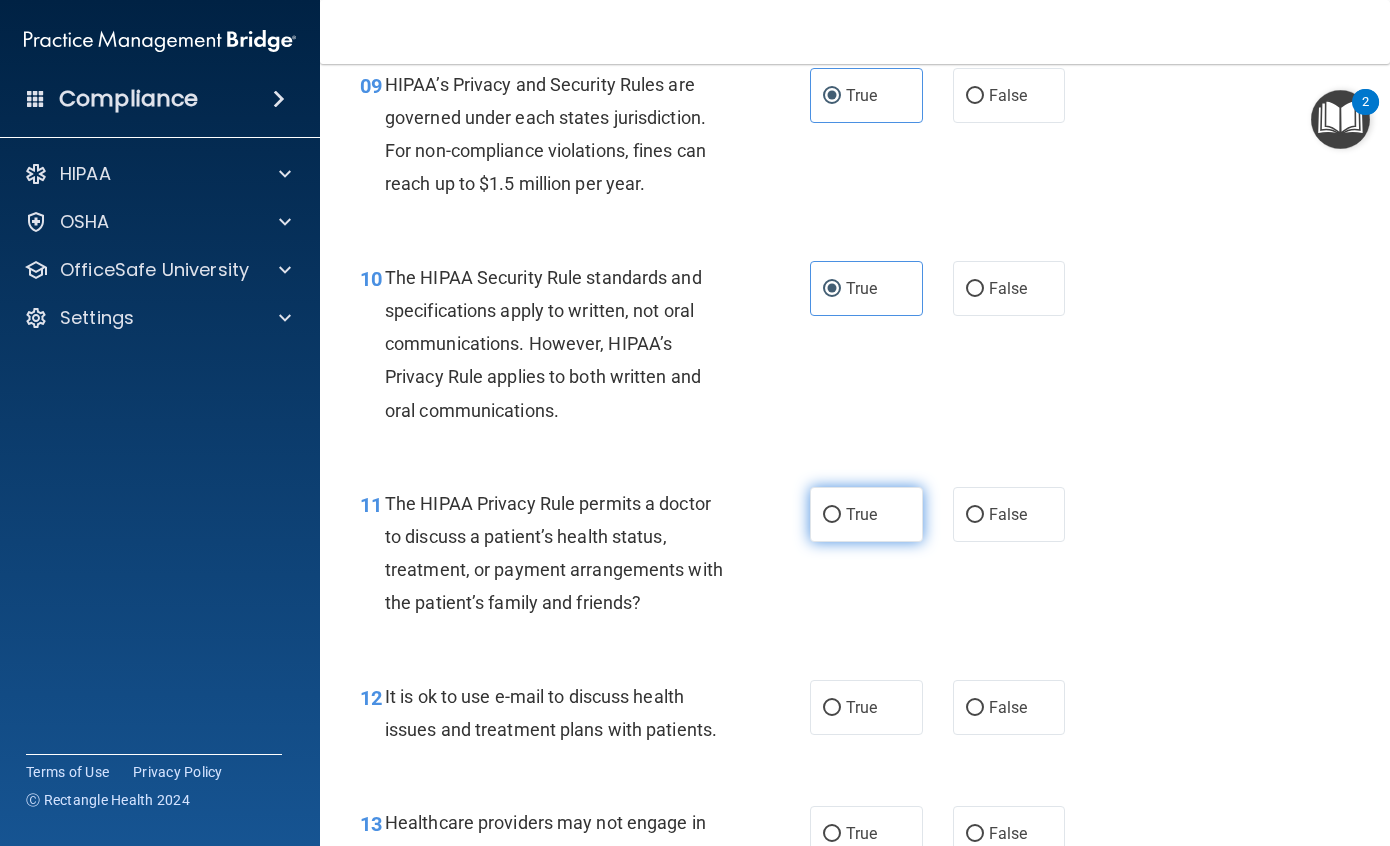 click on "True" at bounding box center (861, 514) 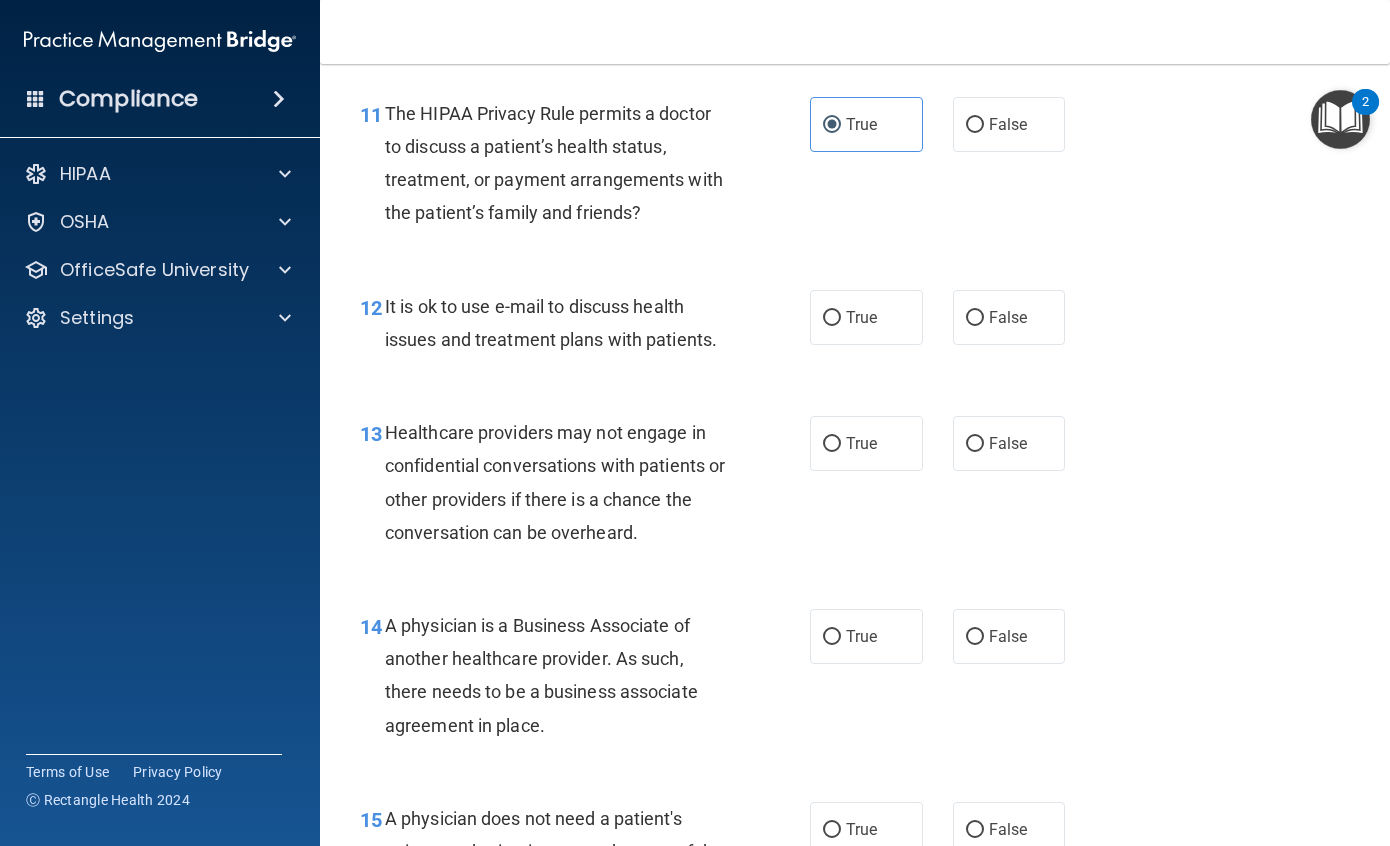 scroll, scrollTop: 2100, scrollLeft: 0, axis: vertical 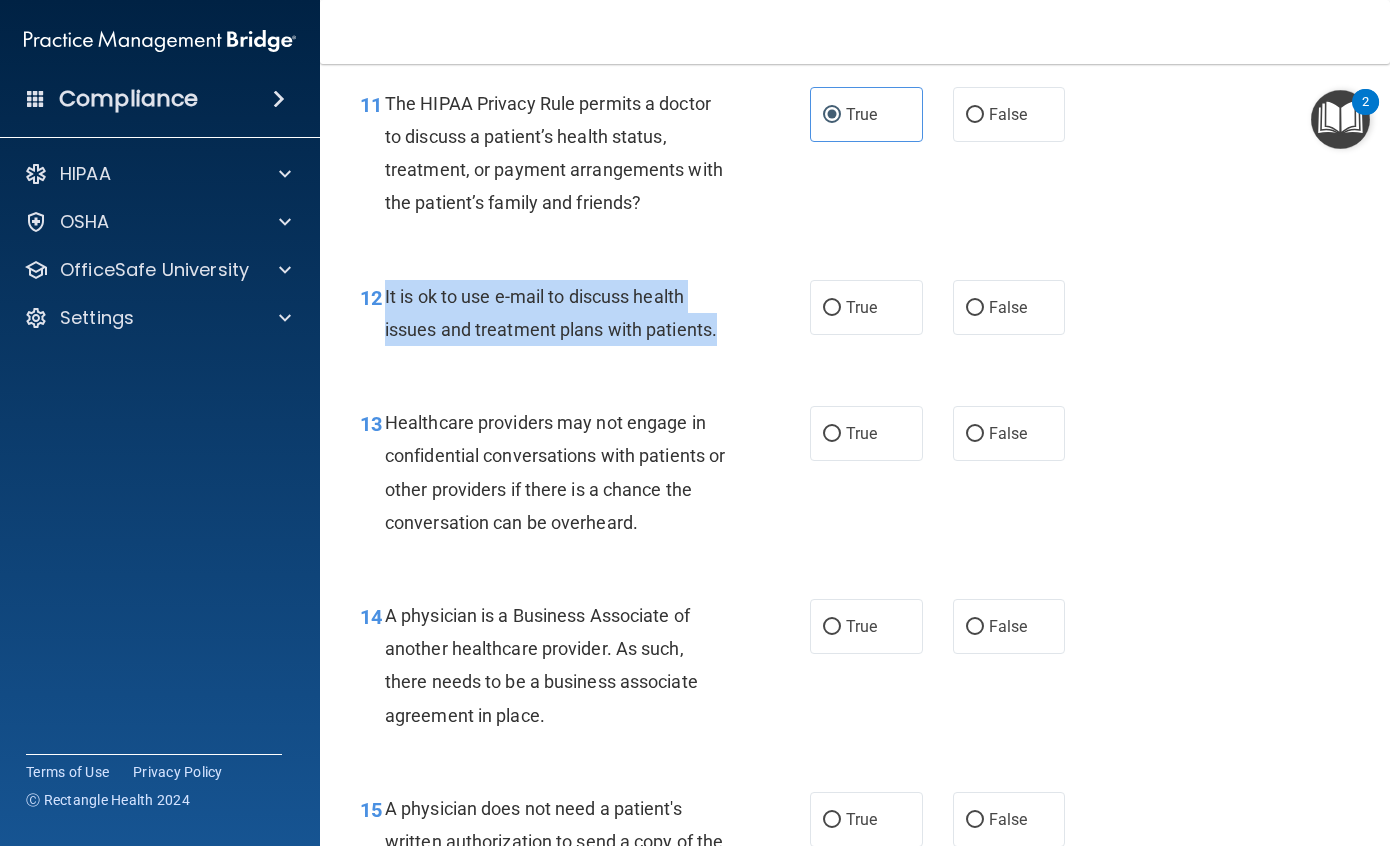 drag, startPoint x: 384, startPoint y: 298, endPoint x: 746, endPoint y: 344, distance: 364.91095 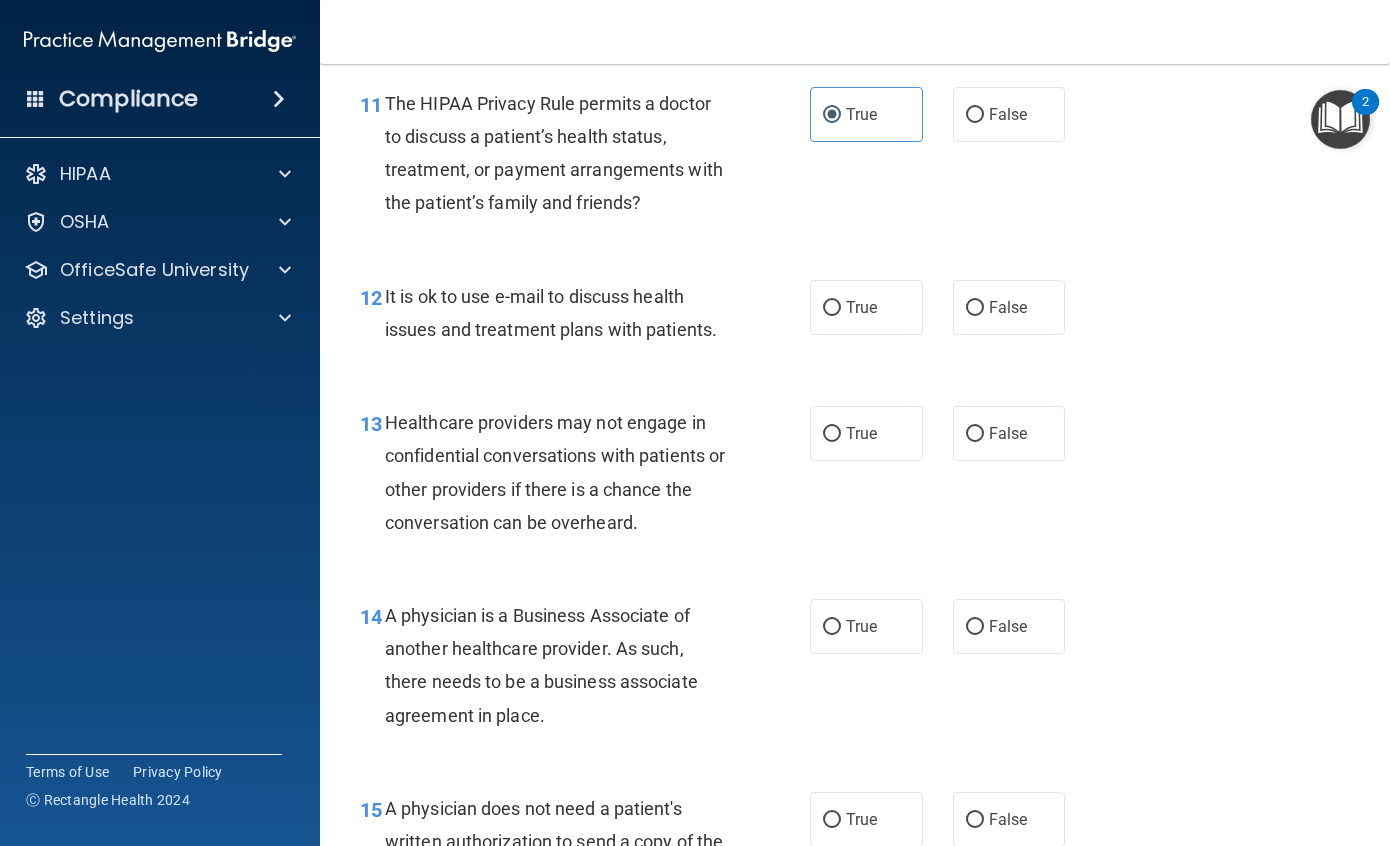 click on "The HIPAA Privacy Rule permits a doctor to discuss a patient’s health status, treatment, or payment arrangements with the patient’s family and friends?" at bounding box center [565, 153] 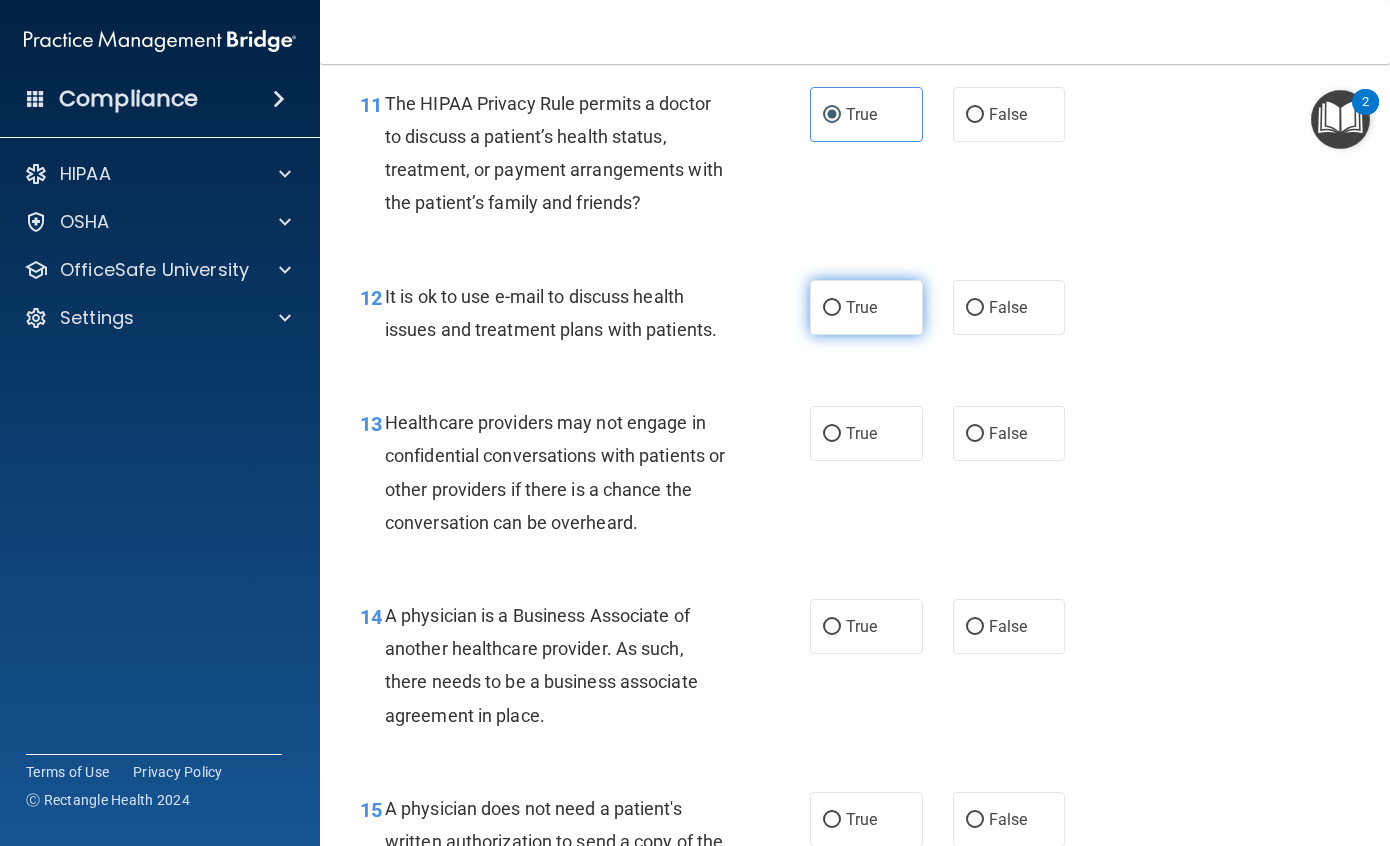 click on "True" at bounding box center [866, 307] 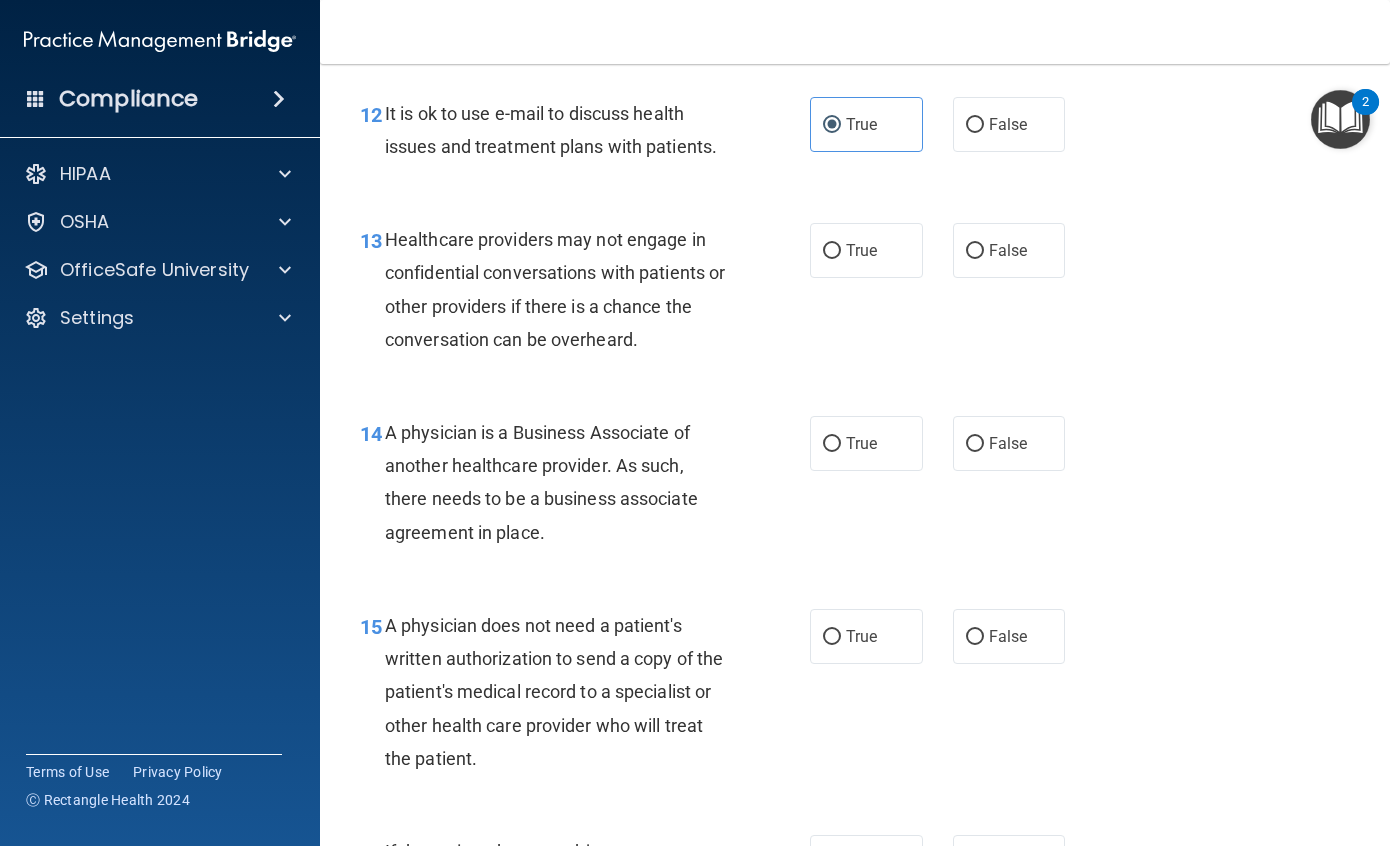scroll, scrollTop: 2300, scrollLeft: 0, axis: vertical 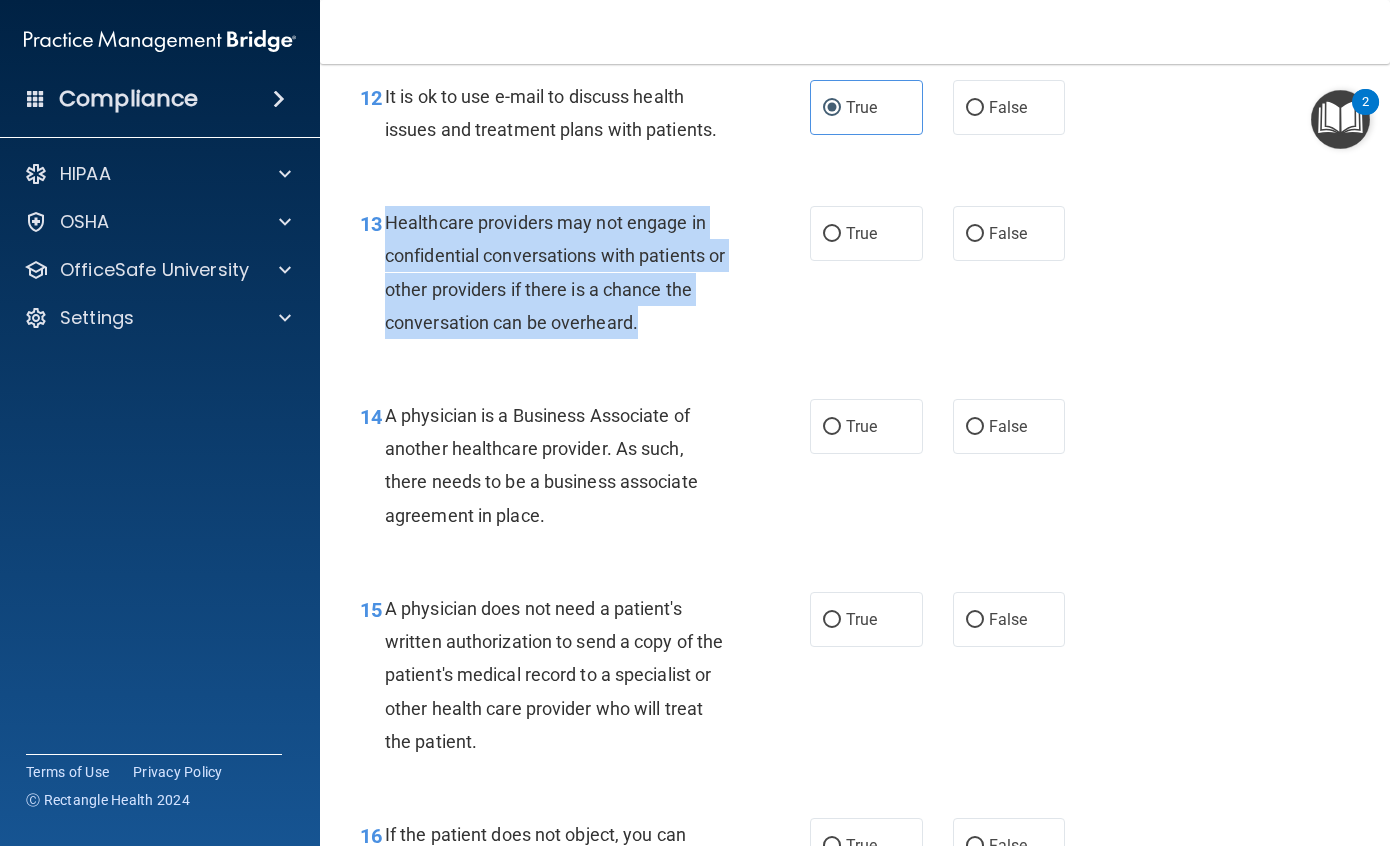 drag, startPoint x: 383, startPoint y: 222, endPoint x: 775, endPoint y: 340, distance: 409.37512 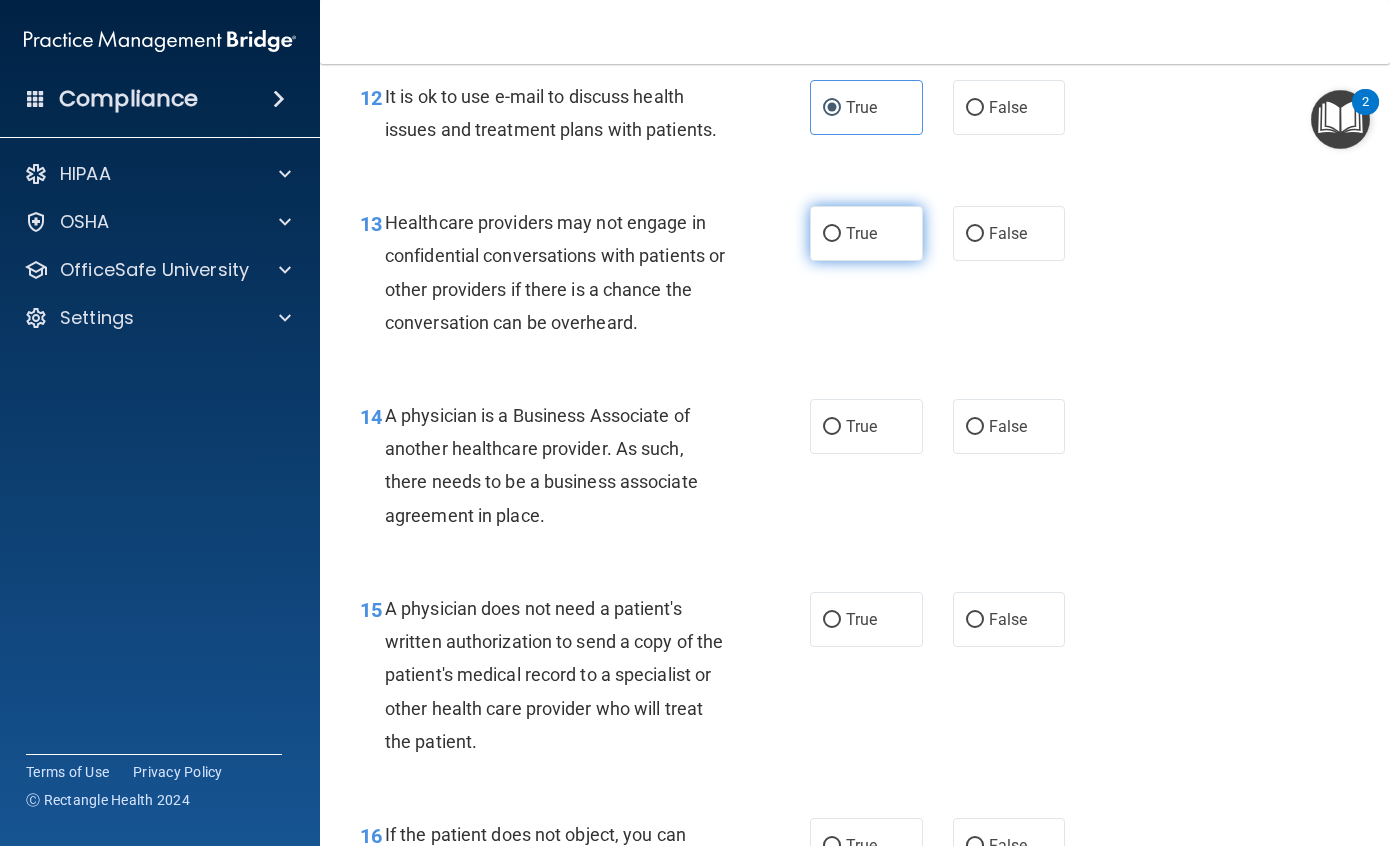 click on "True" at bounding box center (866, 233) 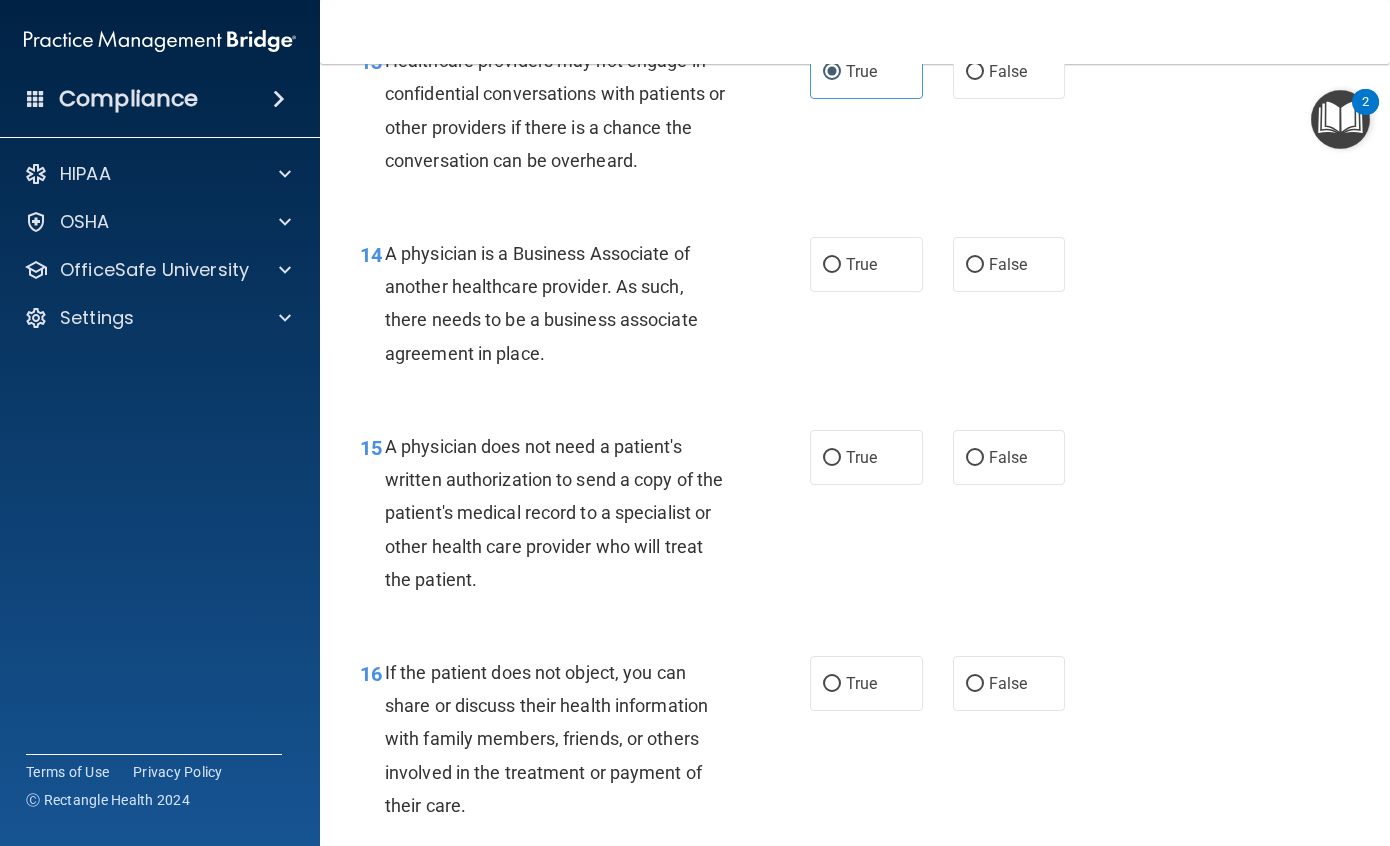 scroll, scrollTop: 2500, scrollLeft: 0, axis: vertical 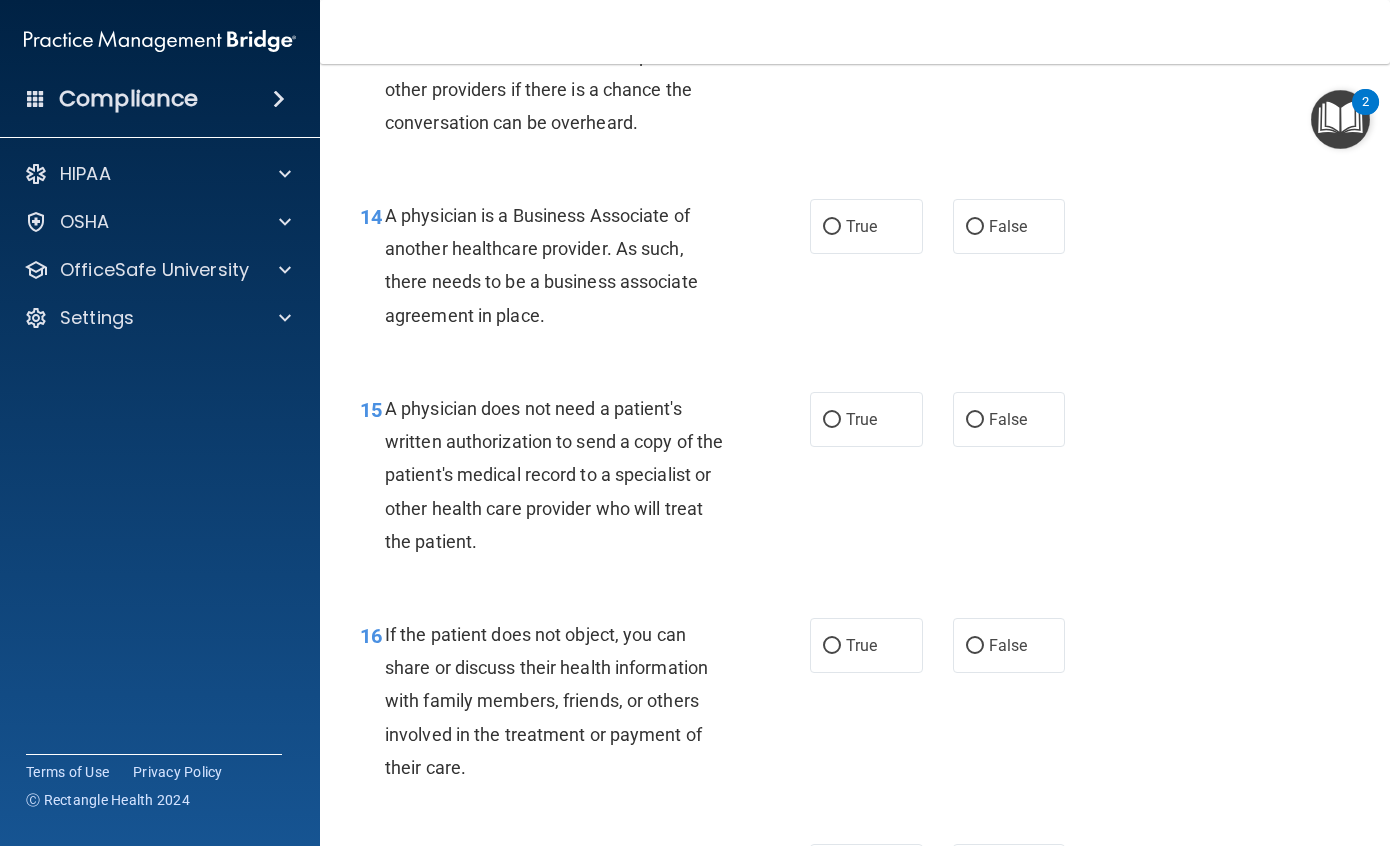 drag, startPoint x: 386, startPoint y: 214, endPoint x: 589, endPoint y: 310, distance: 224.55511 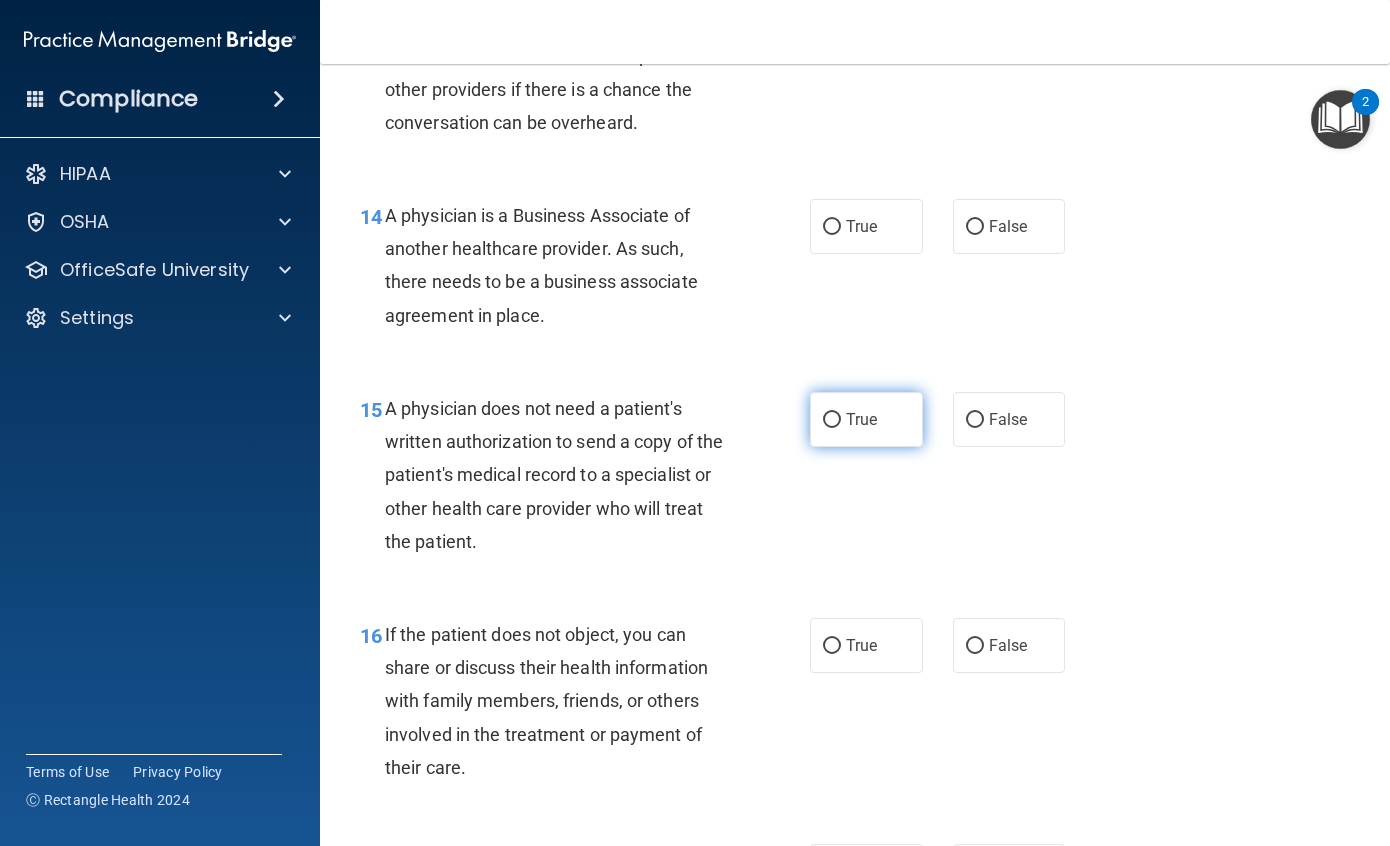 click on "True" at bounding box center (866, 419) 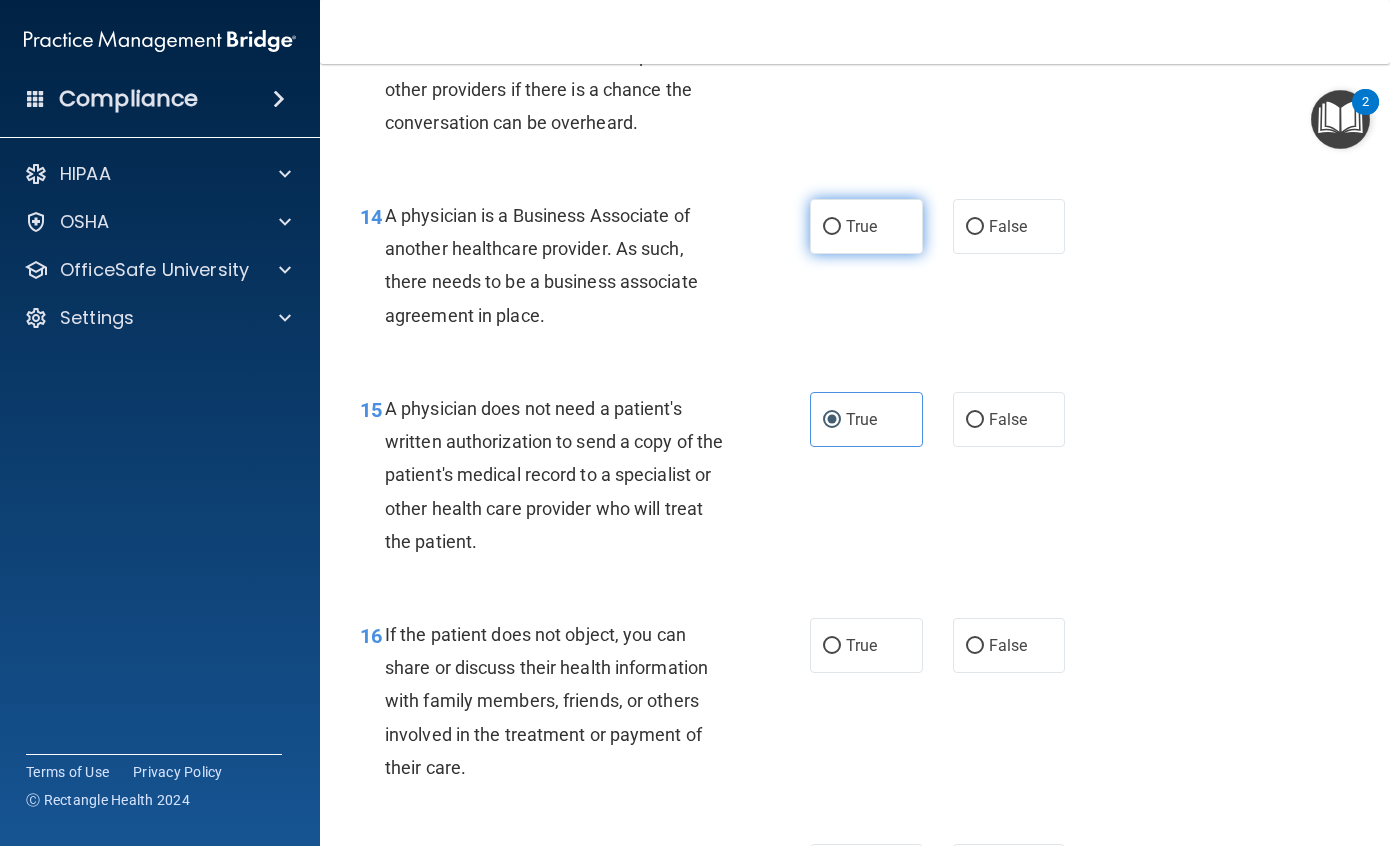 click on "True" at bounding box center (866, 226) 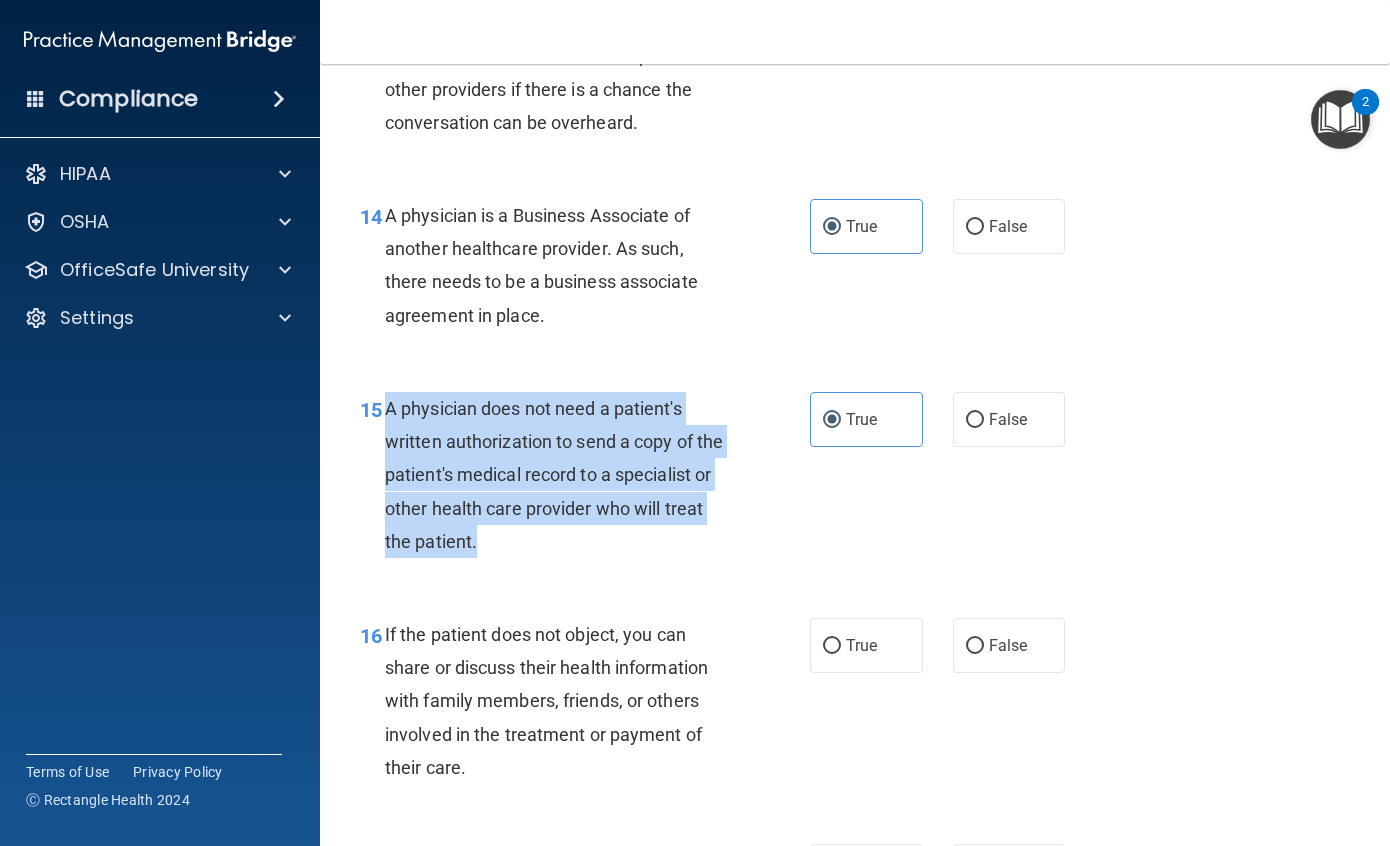 drag, startPoint x: 381, startPoint y: 409, endPoint x: 653, endPoint y: 553, distance: 307.76614 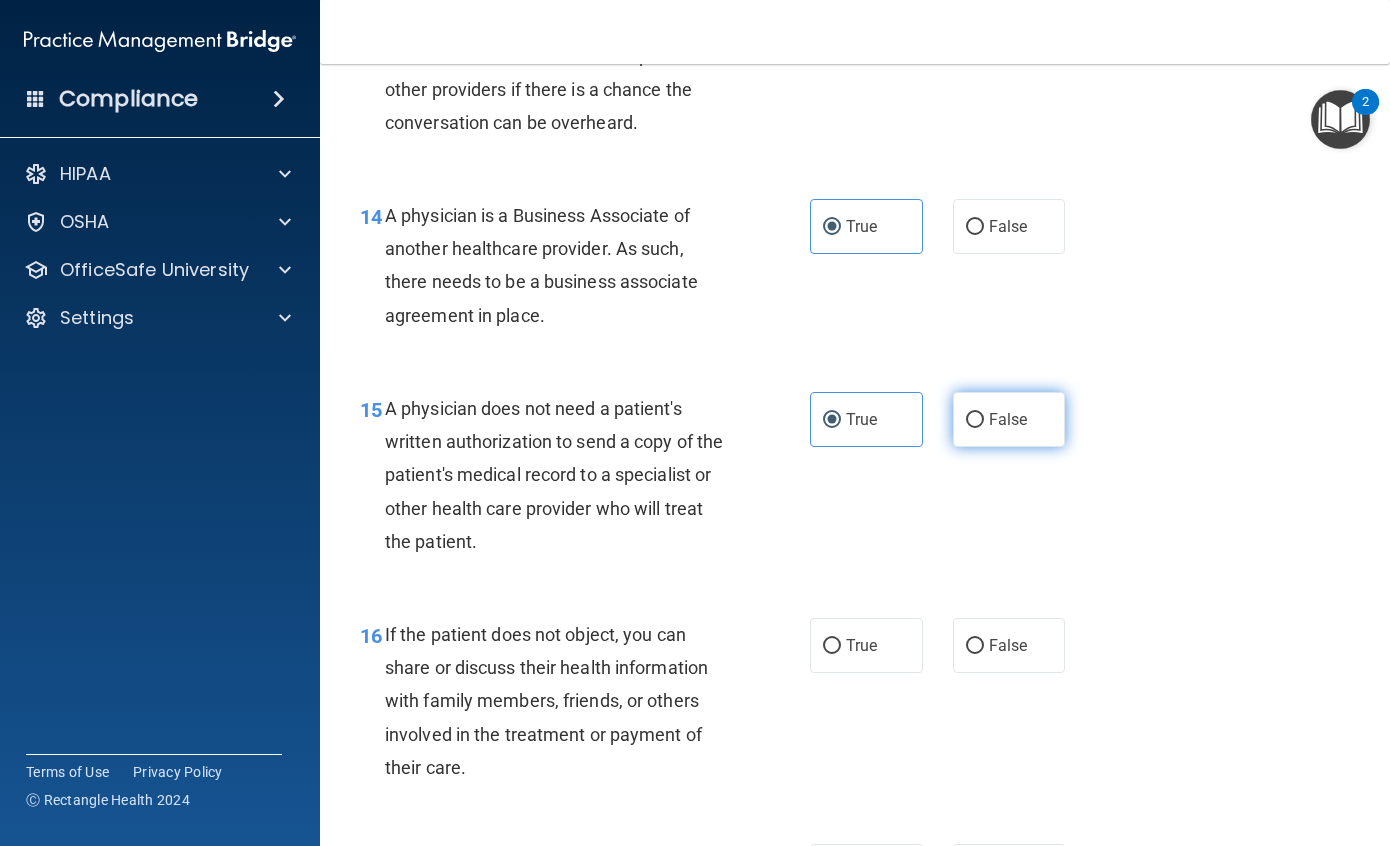 click on "False" at bounding box center [1009, 419] 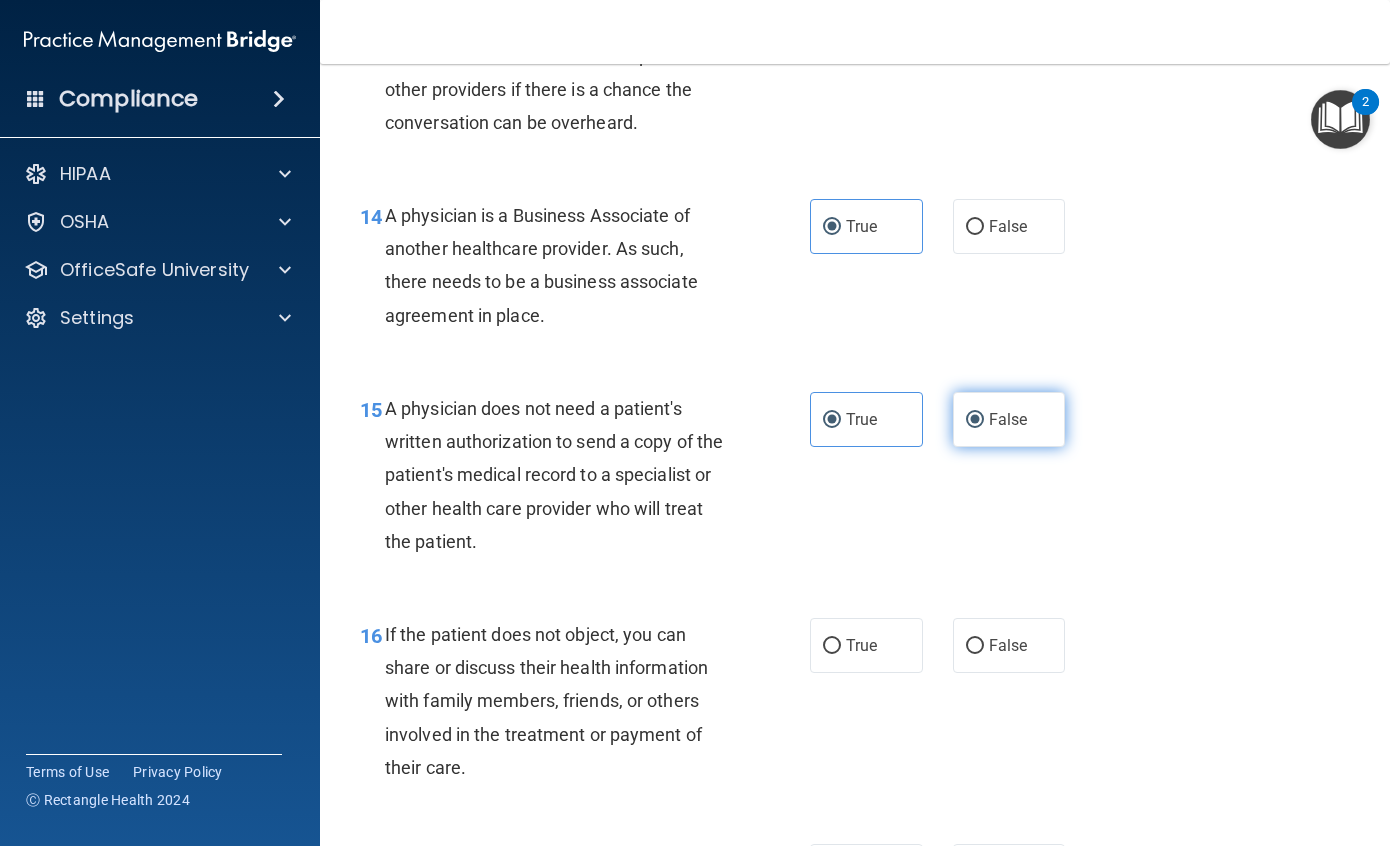 radio on "false" 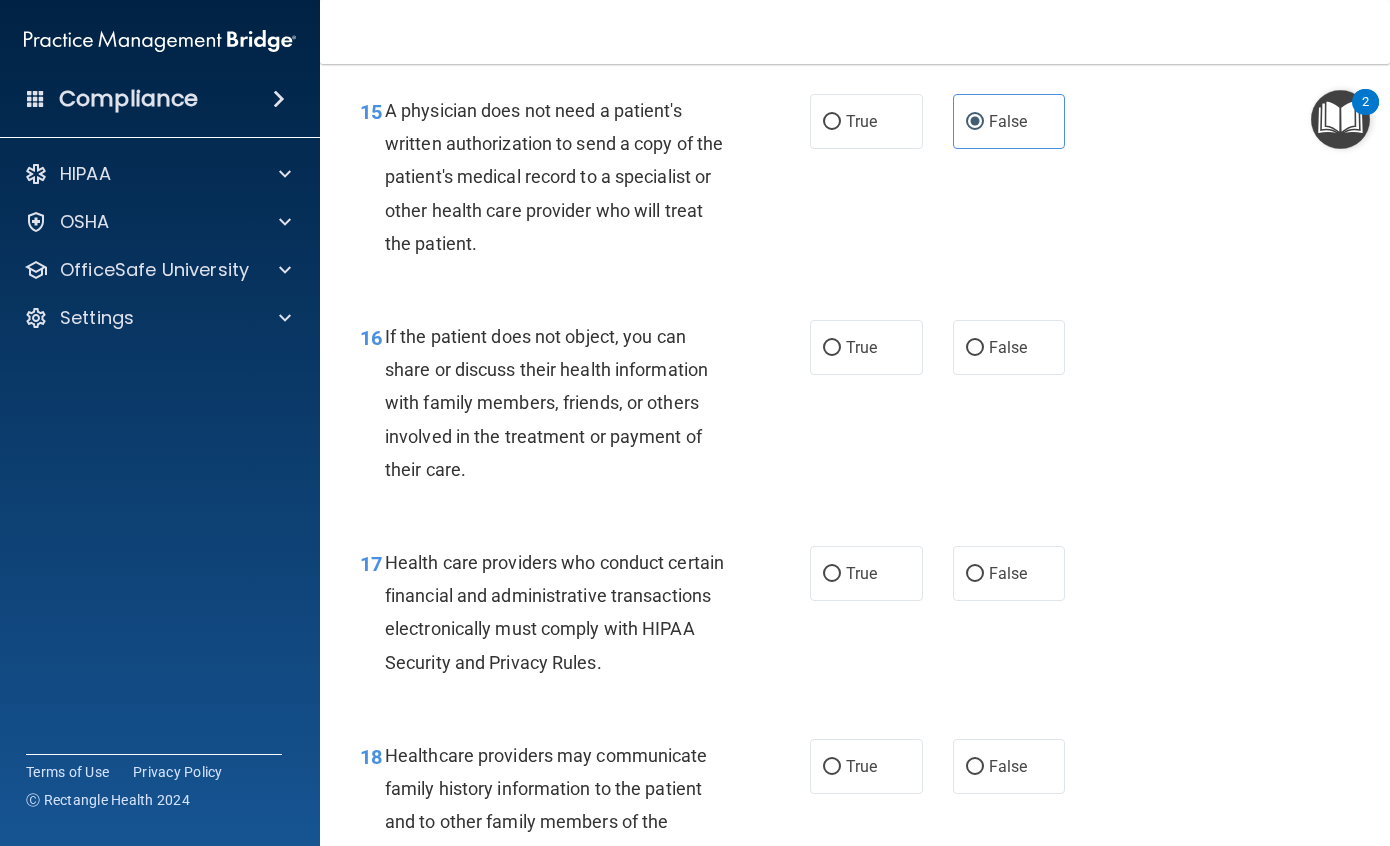 scroll, scrollTop: 2900, scrollLeft: 0, axis: vertical 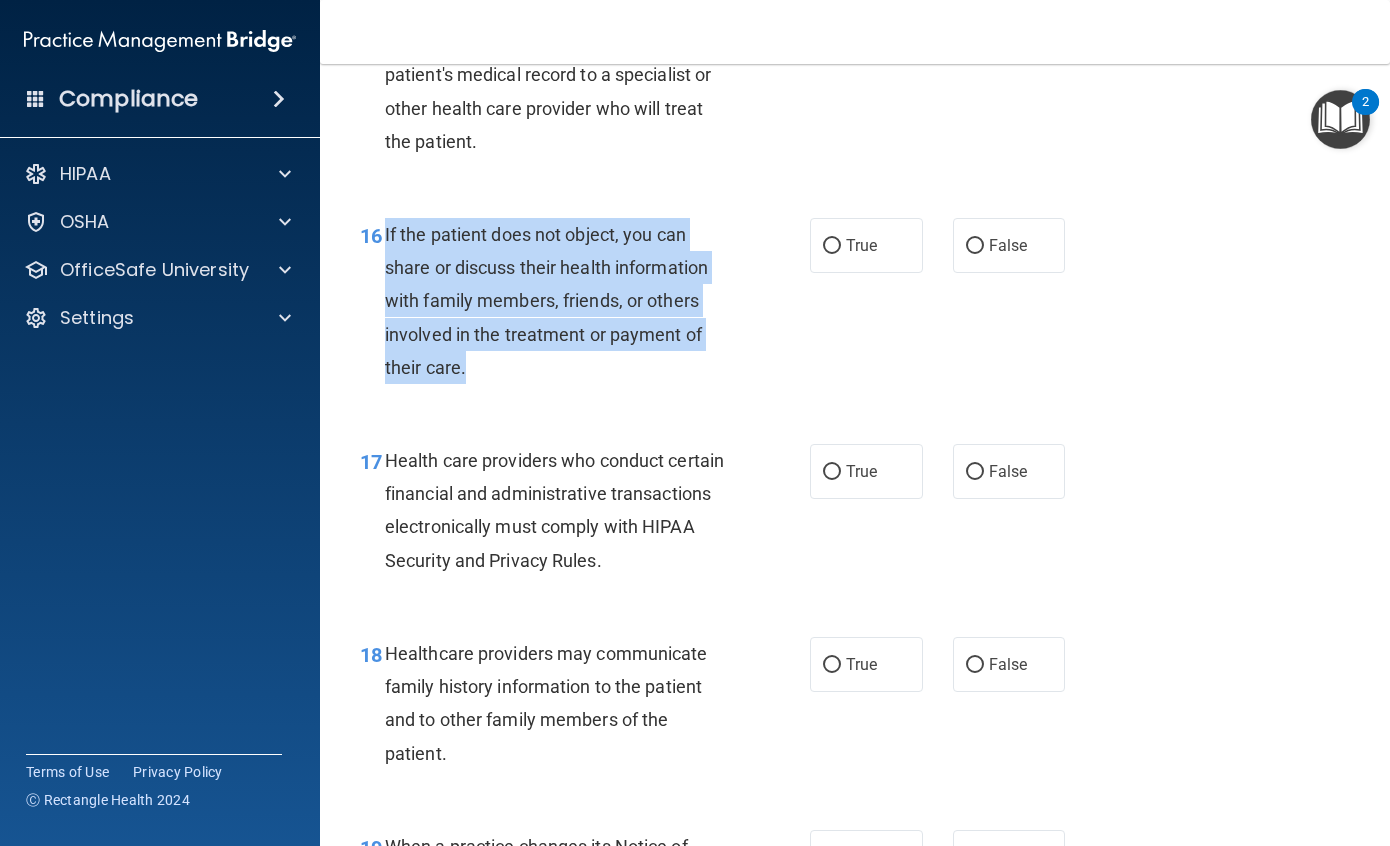 drag, startPoint x: 383, startPoint y: 229, endPoint x: 551, endPoint y: 371, distance: 219.97273 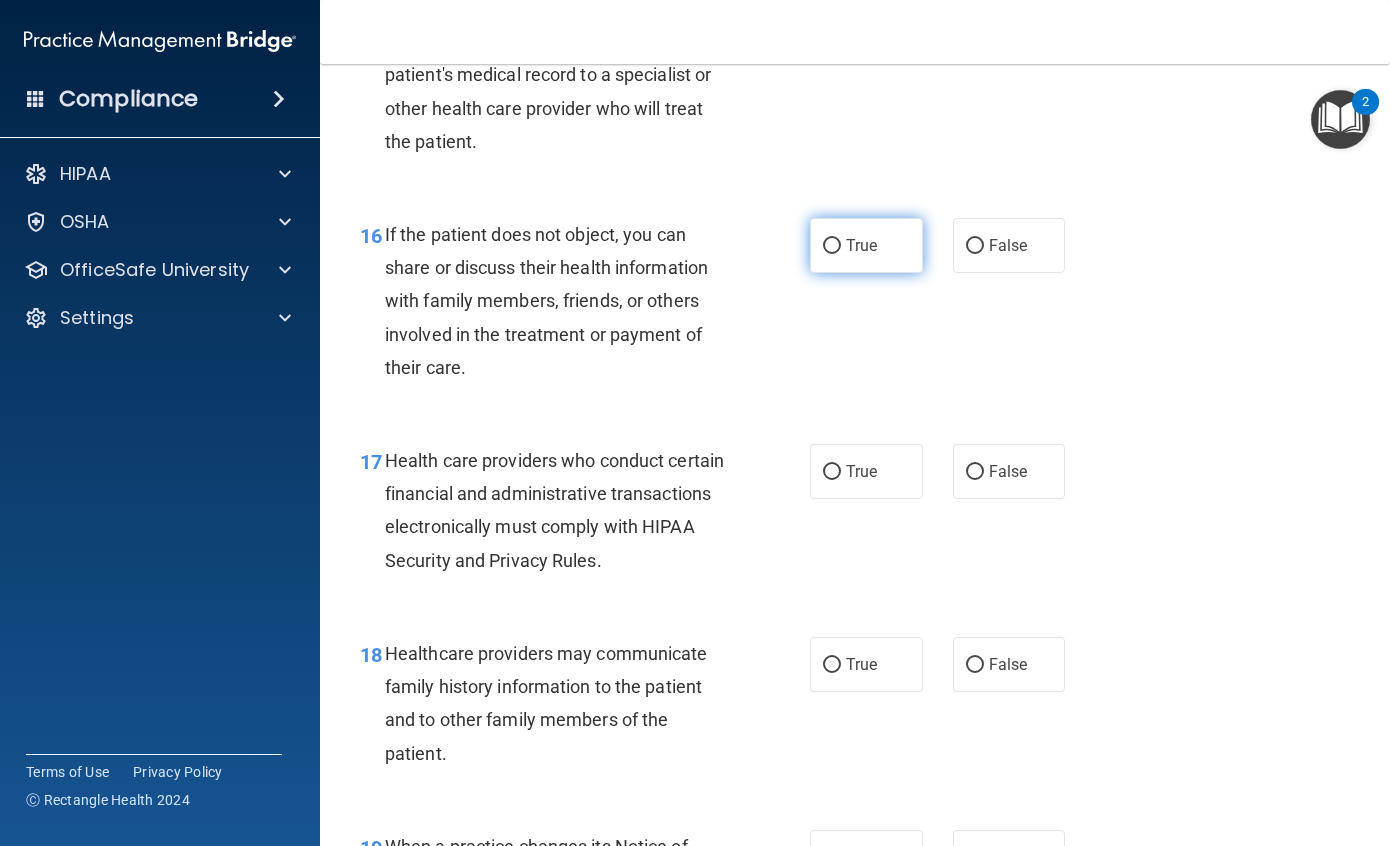 click on "True" at bounding box center (861, 245) 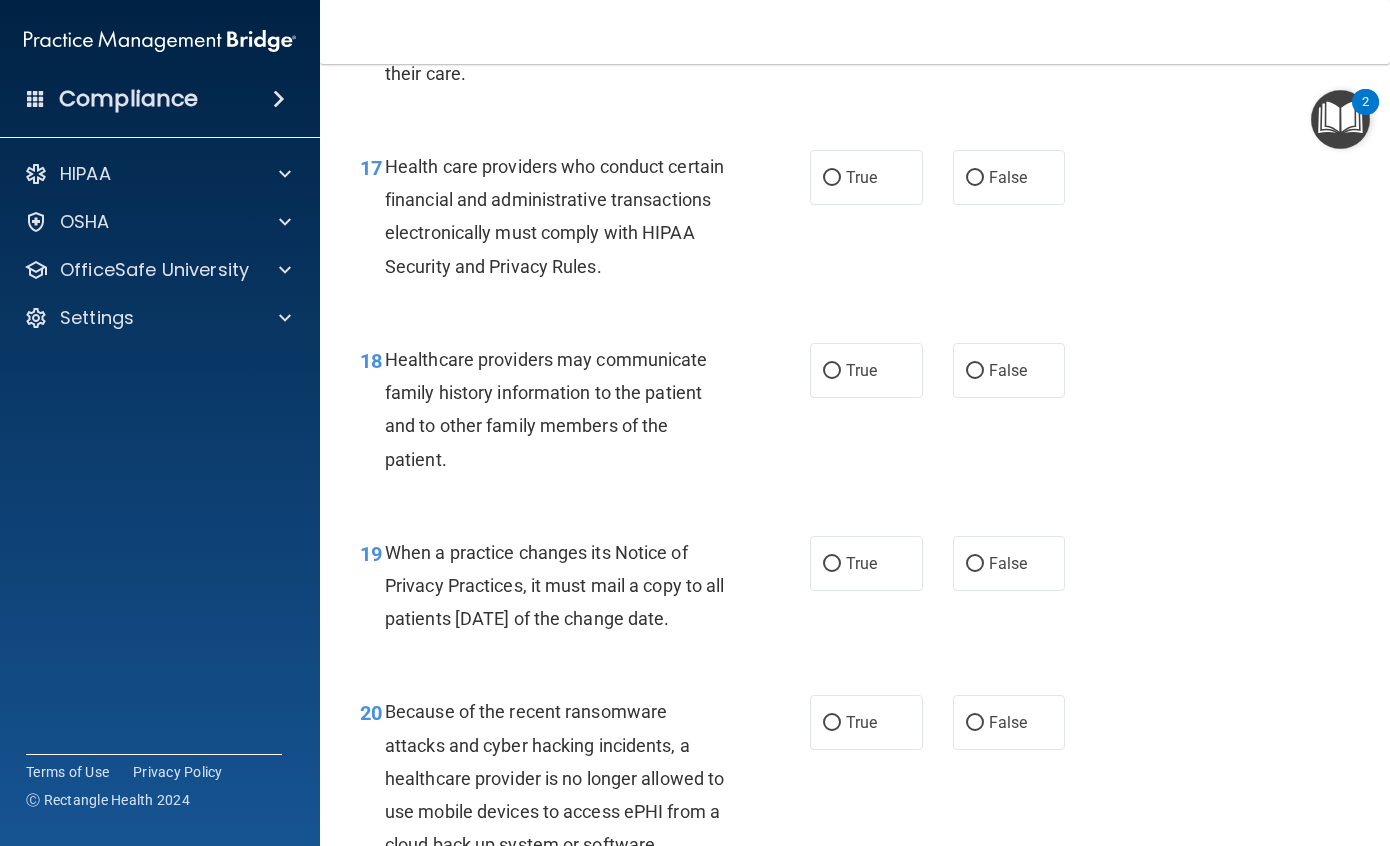 scroll, scrollTop: 3200, scrollLeft: 0, axis: vertical 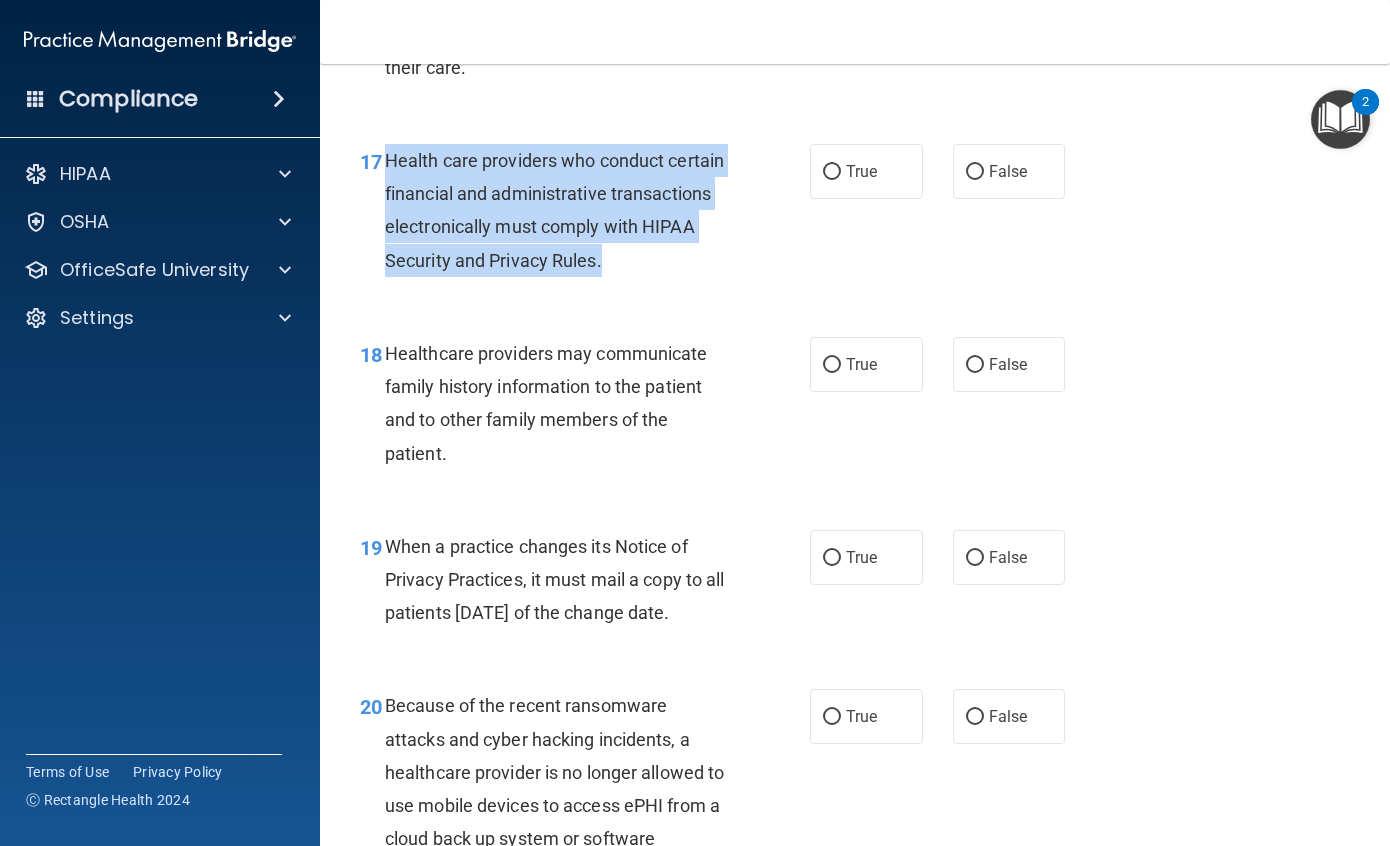 drag, startPoint x: 386, startPoint y: 166, endPoint x: 742, endPoint y: 276, distance: 372.60703 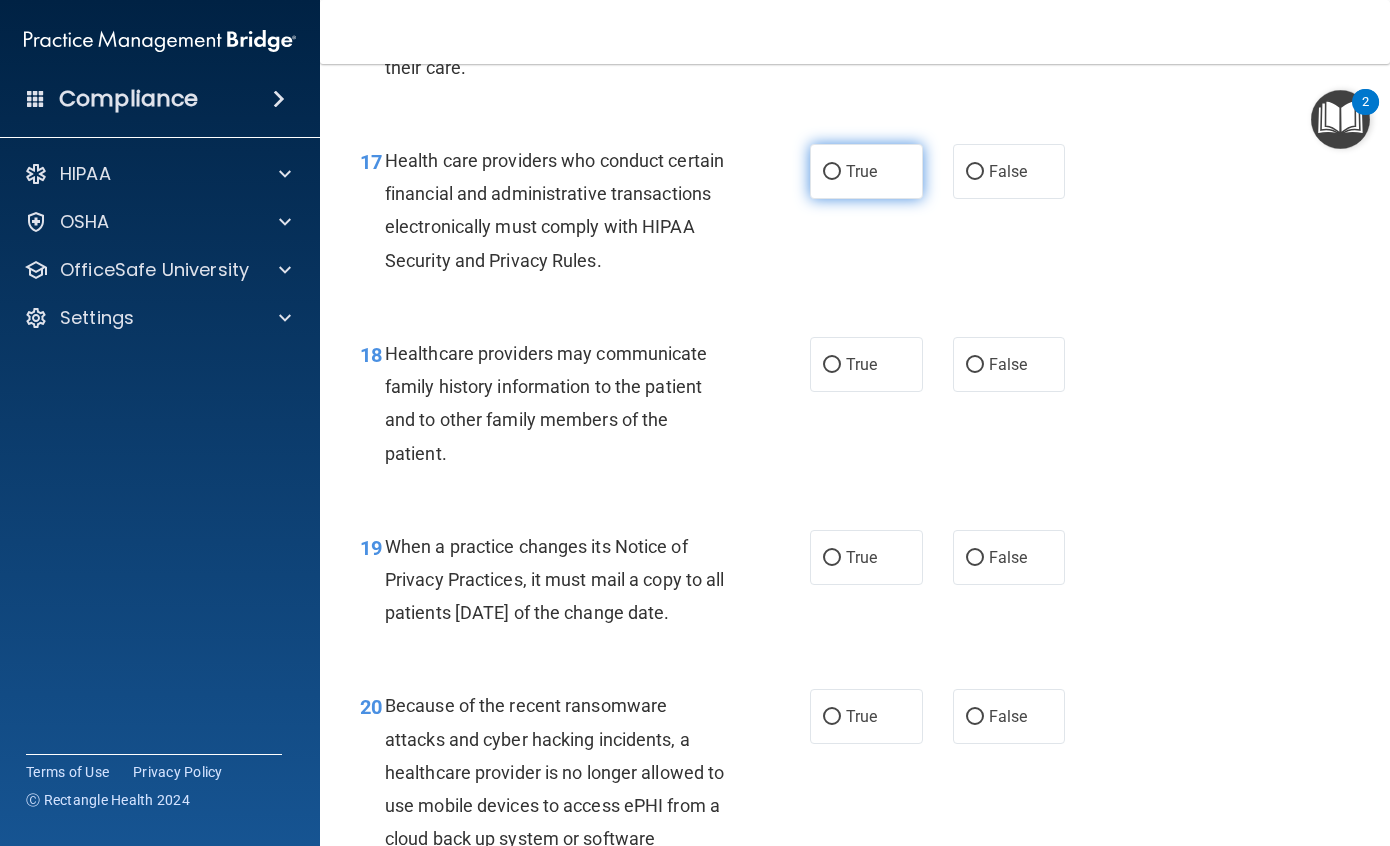 click on "True" at bounding box center [866, 171] 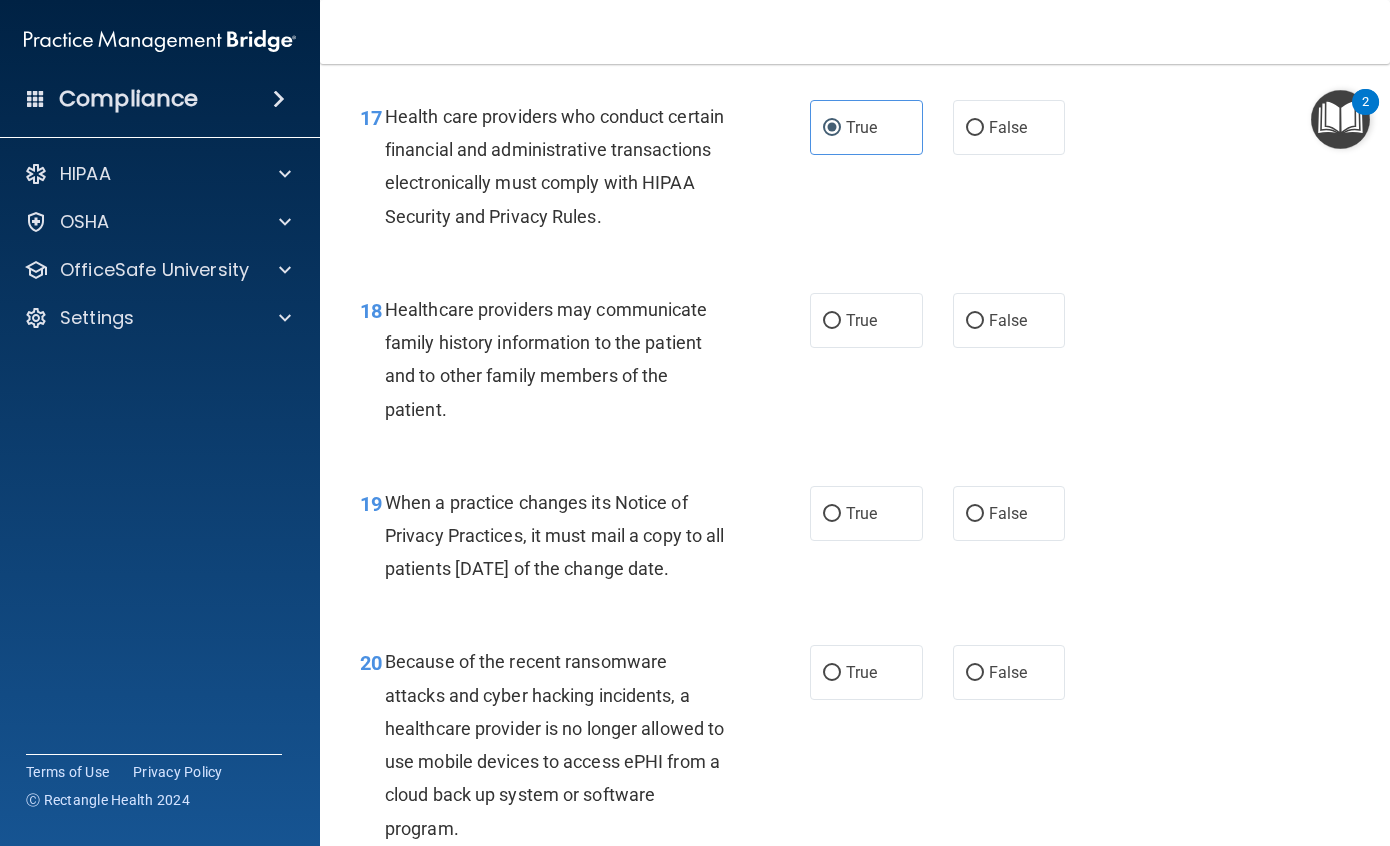 scroll, scrollTop: 3200, scrollLeft: 0, axis: vertical 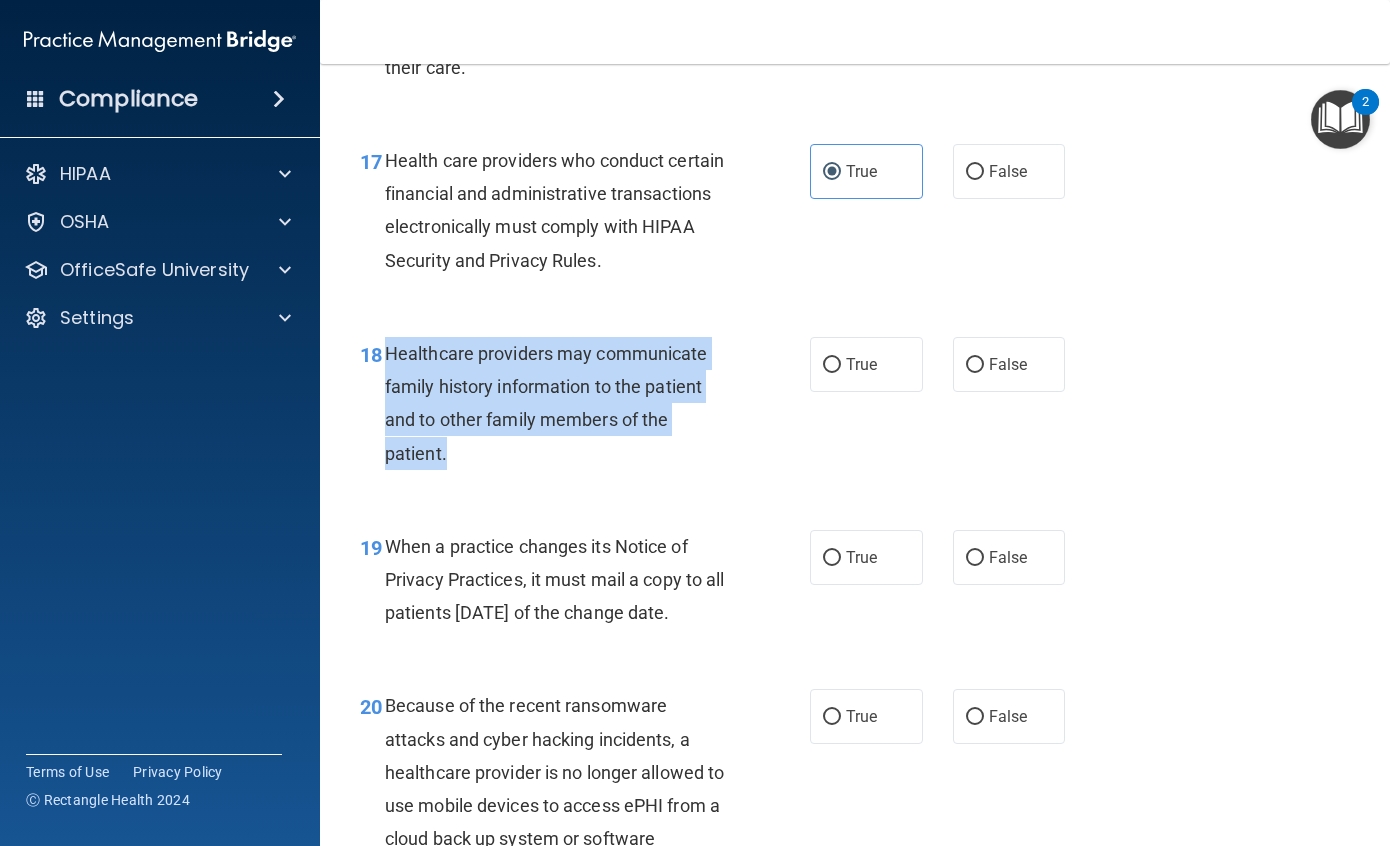 drag, startPoint x: 384, startPoint y: 352, endPoint x: 511, endPoint y: 471, distance: 174.04022 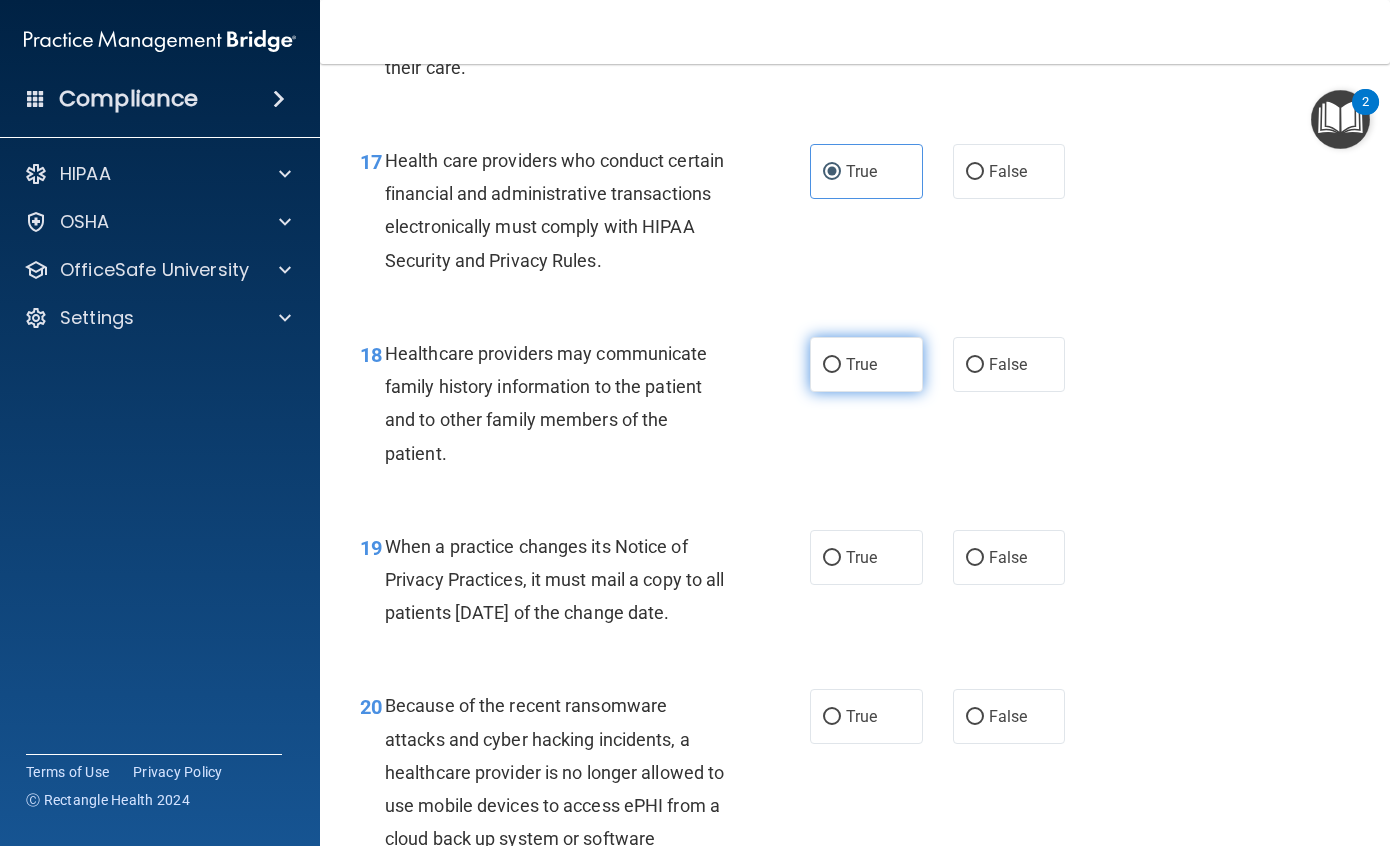 click on "True" at bounding box center [866, 364] 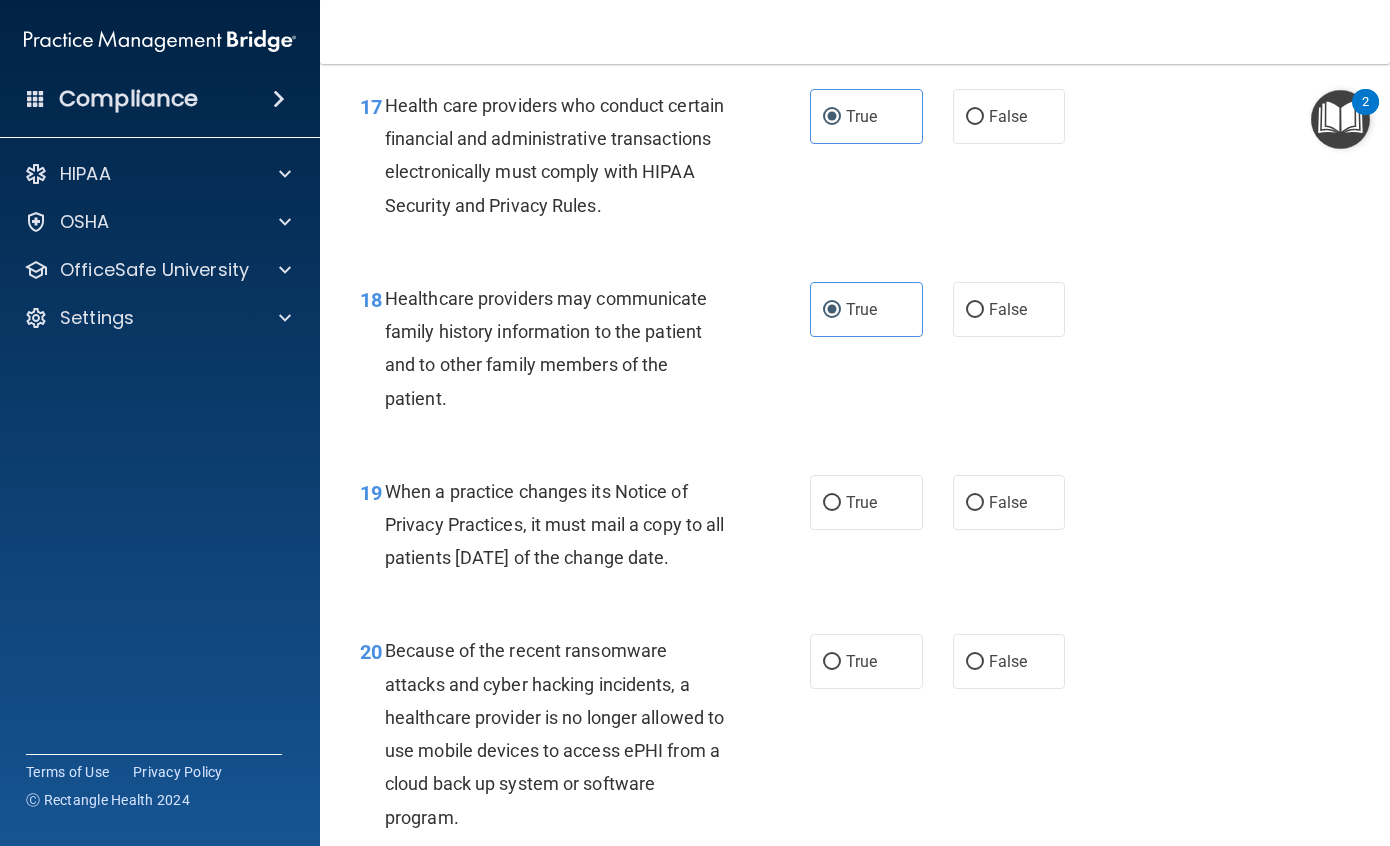 scroll, scrollTop: 3400, scrollLeft: 0, axis: vertical 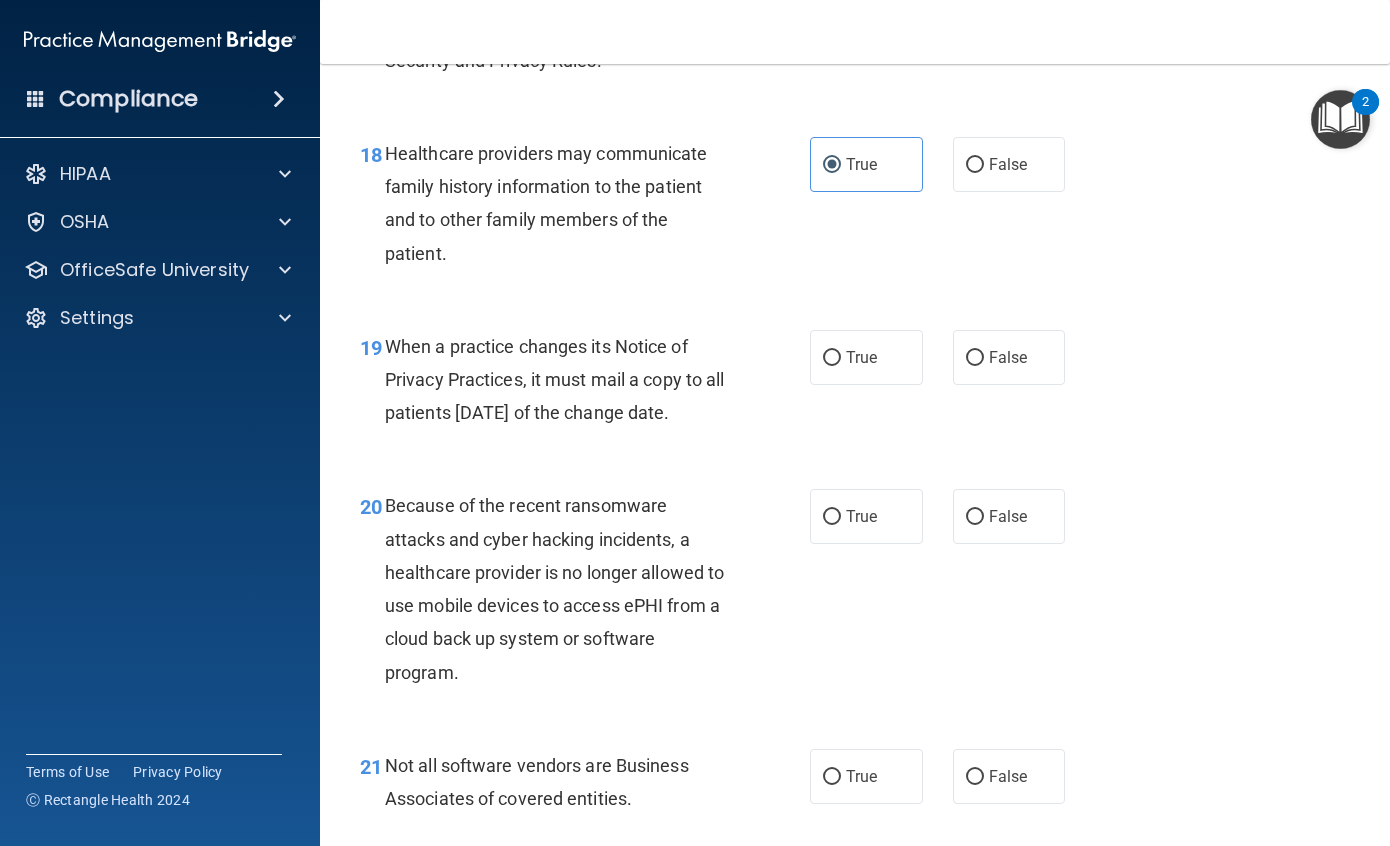 drag, startPoint x: 384, startPoint y: 350, endPoint x: 578, endPoint y: 461, distance: 223.51062 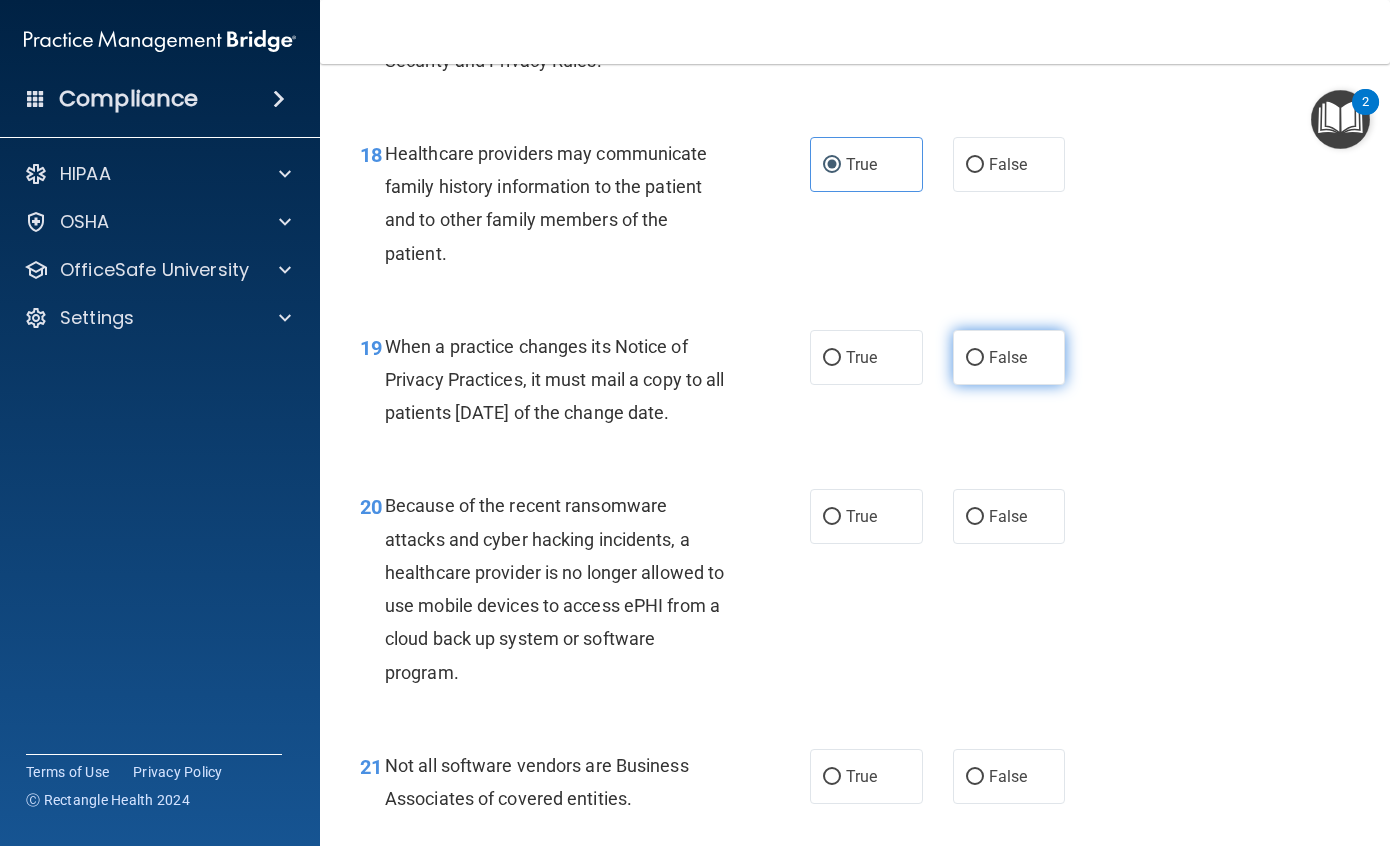 click on "False" at bounding box center [1009, 357] 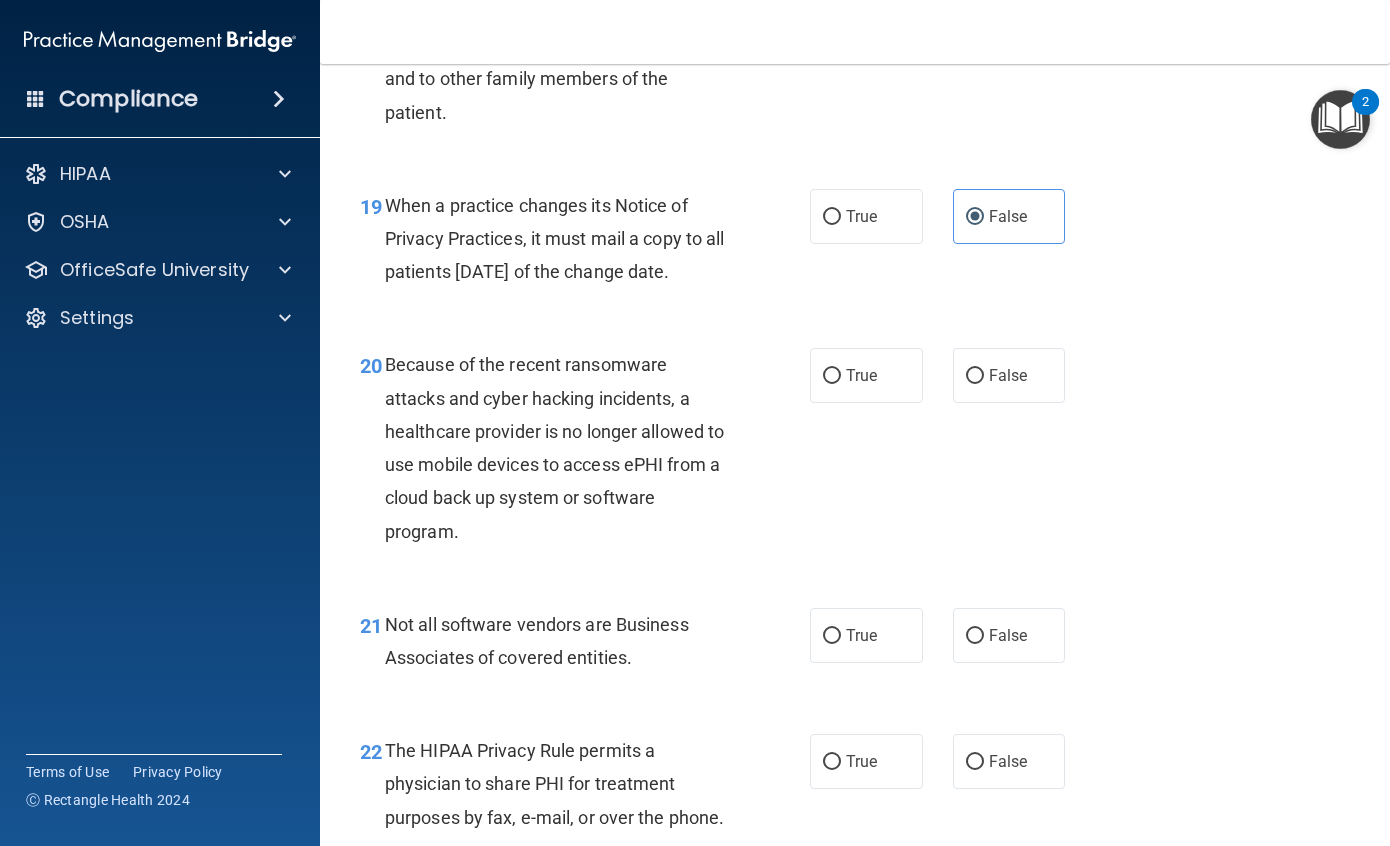 scroll, scrollTop: 3600, scrollLeft: 0, axis: vertical 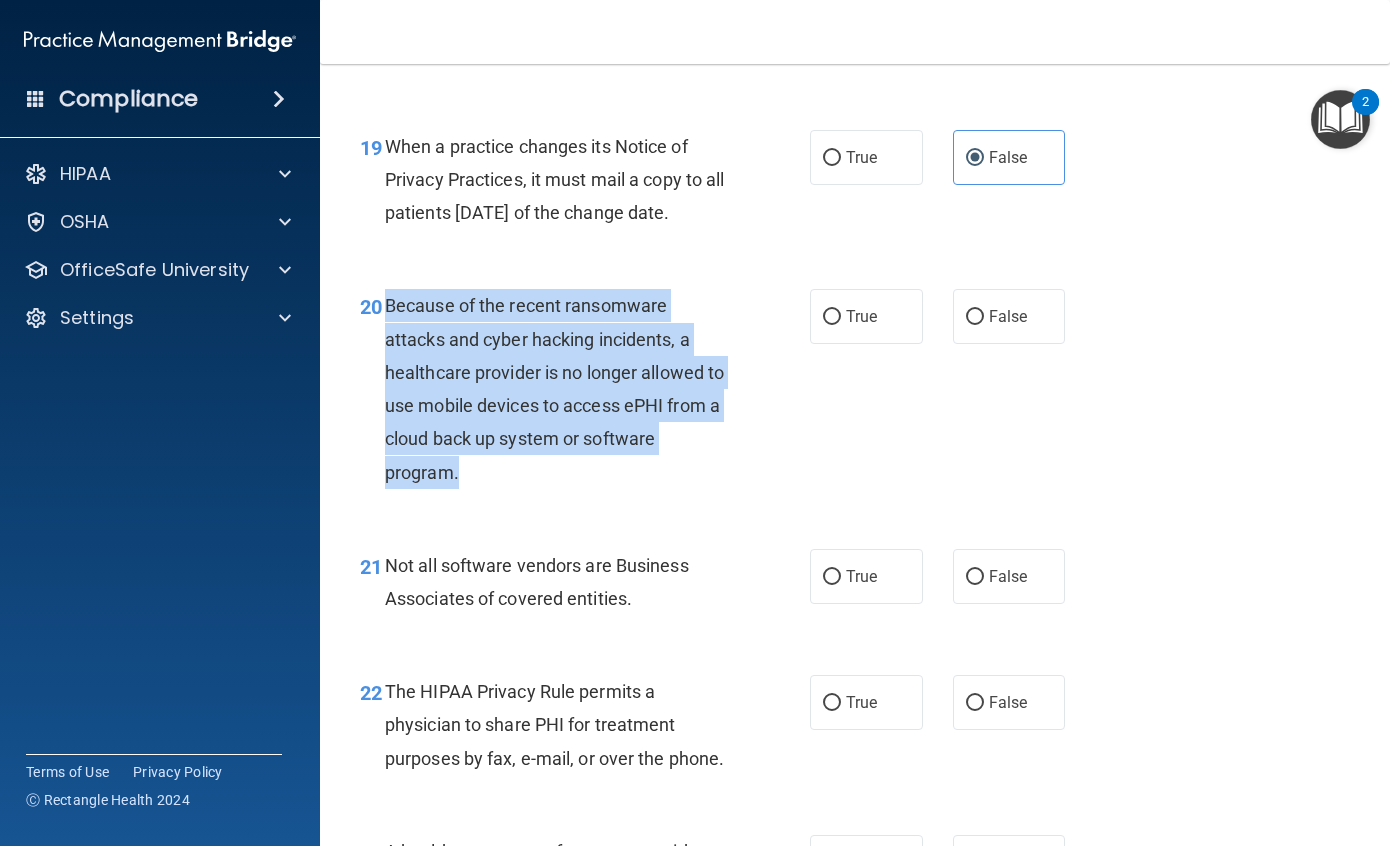 drag, startPoint x: 382, startPoint y: 340, endPoint x: 530, endPoint y: 507, distance: 223.14345 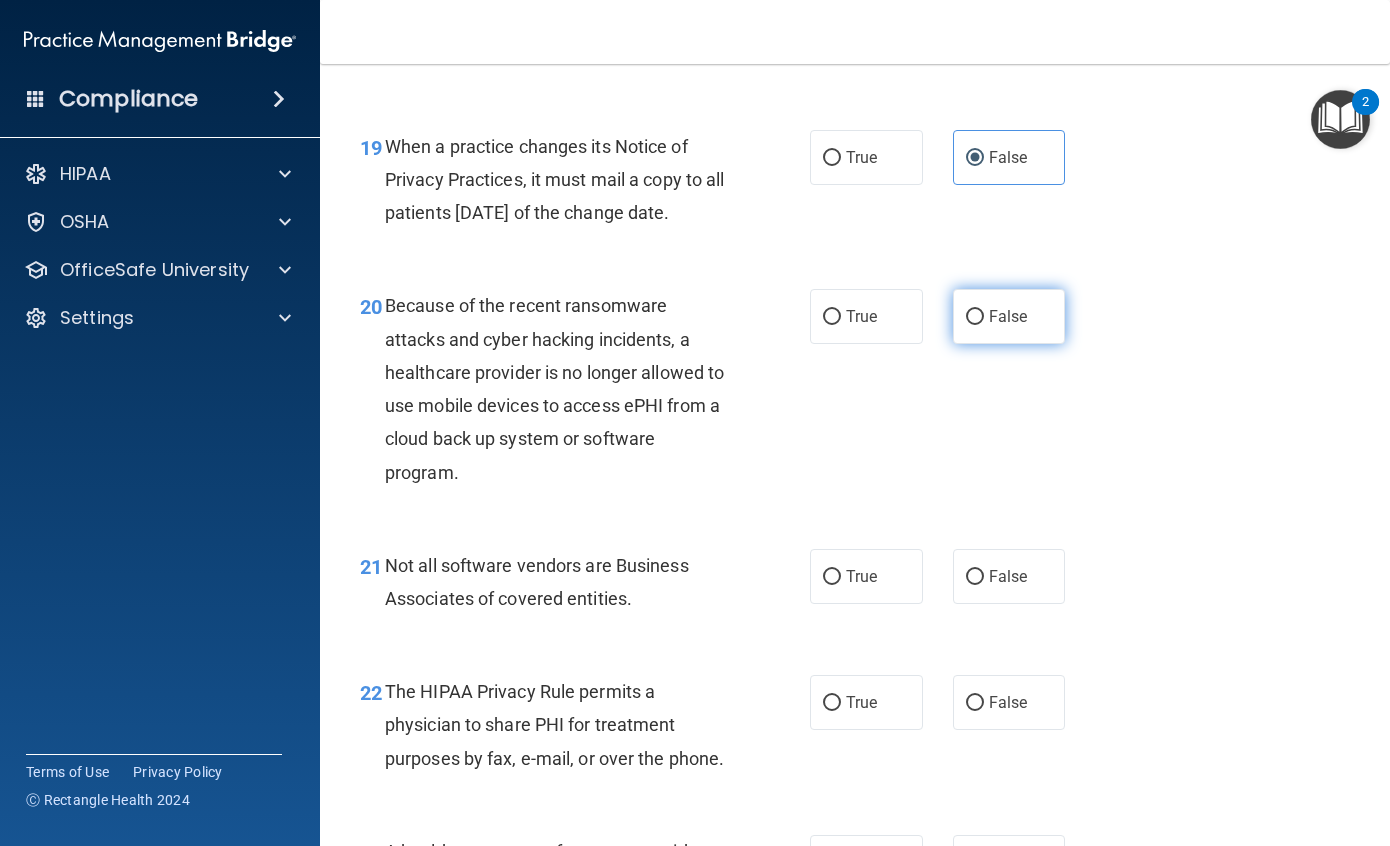 click on "False" at bounding box center (1009, 316) 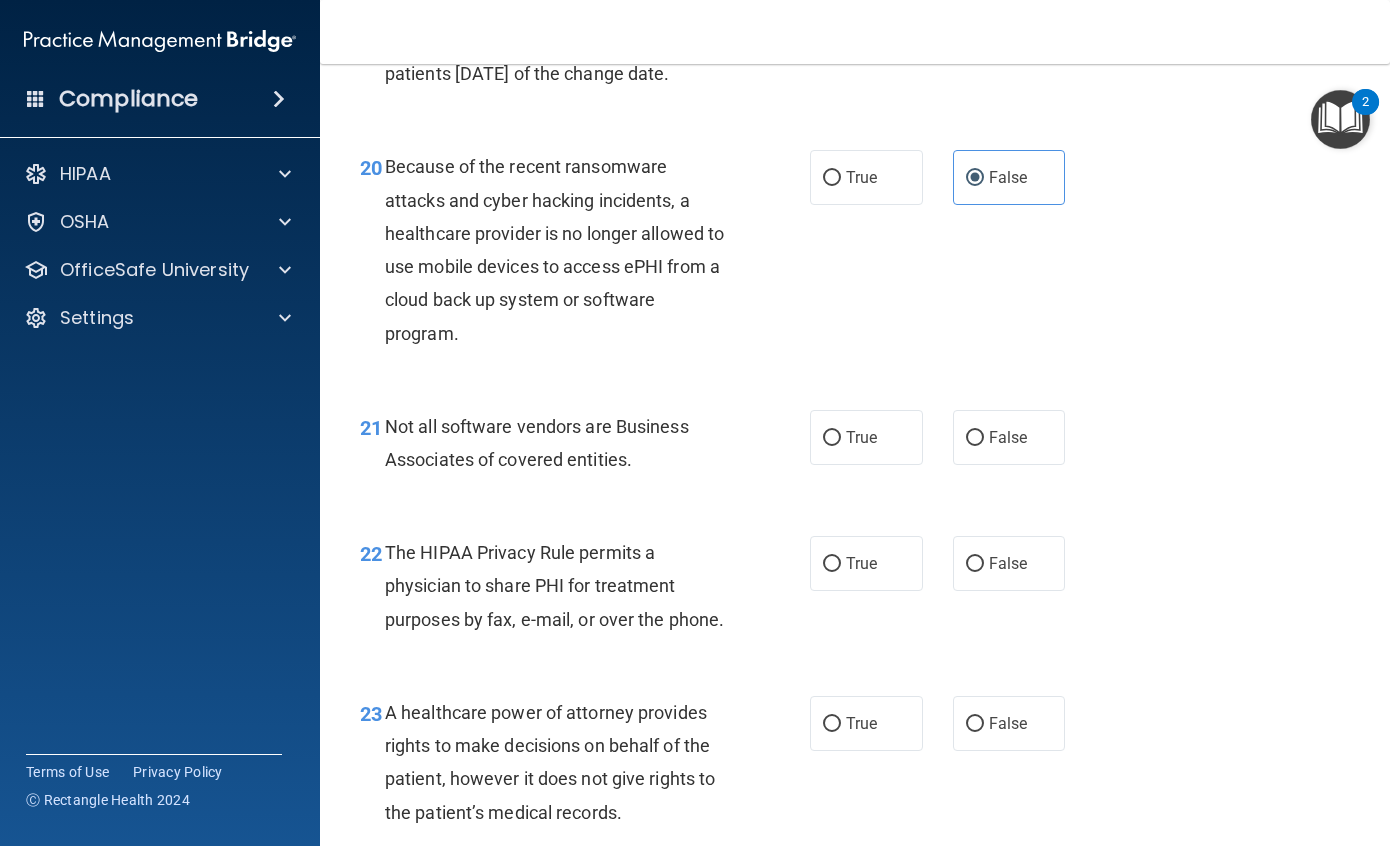 scroll, scrollTop: 3800, scrollLeft: 0, axis: vertical 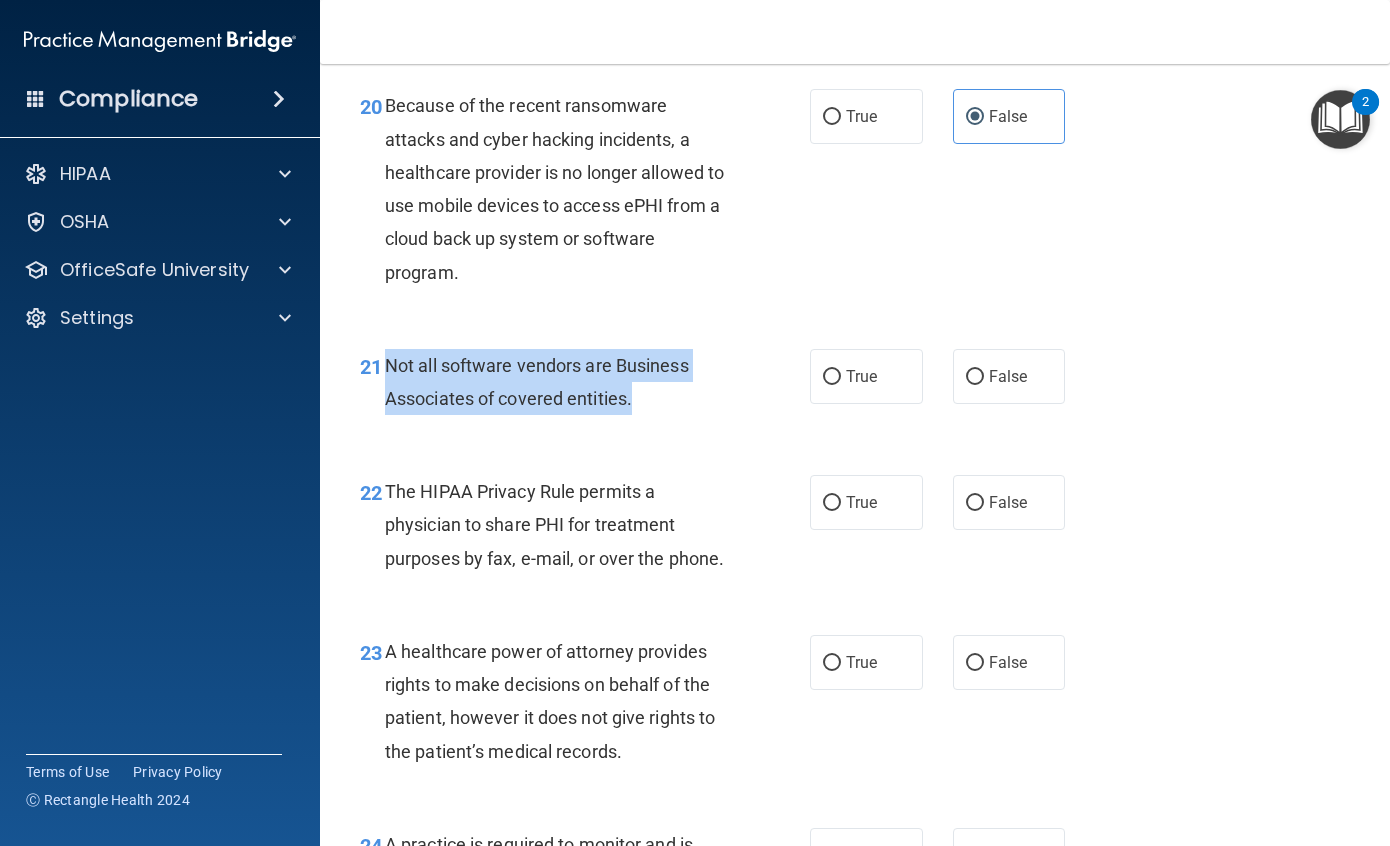 drag, startPoint x: 681, startPoint y: 447, endPoint x: 389, endPoint y: 401, distance: 295.60107 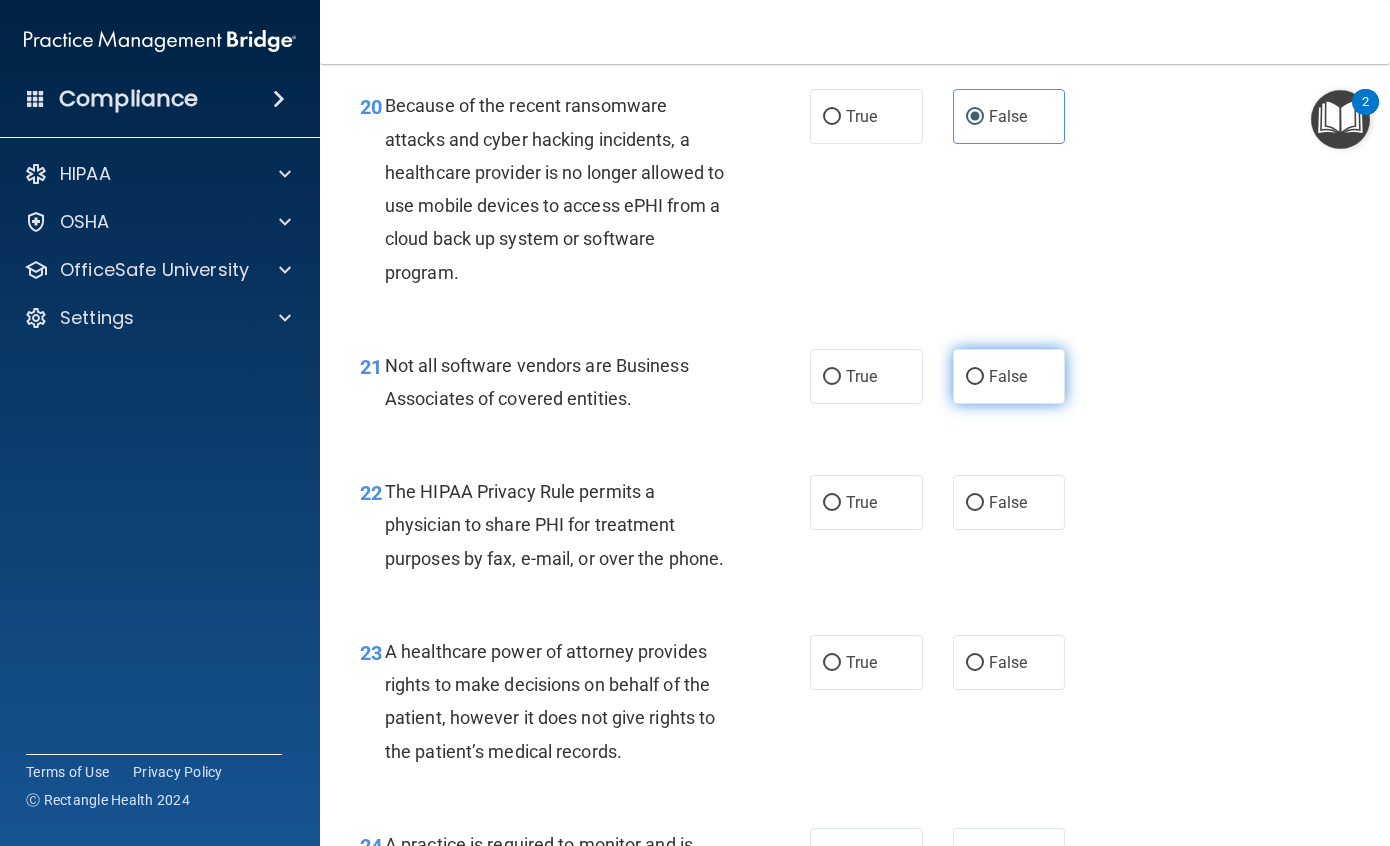 click on "False" at bounding box center (1009, 376) 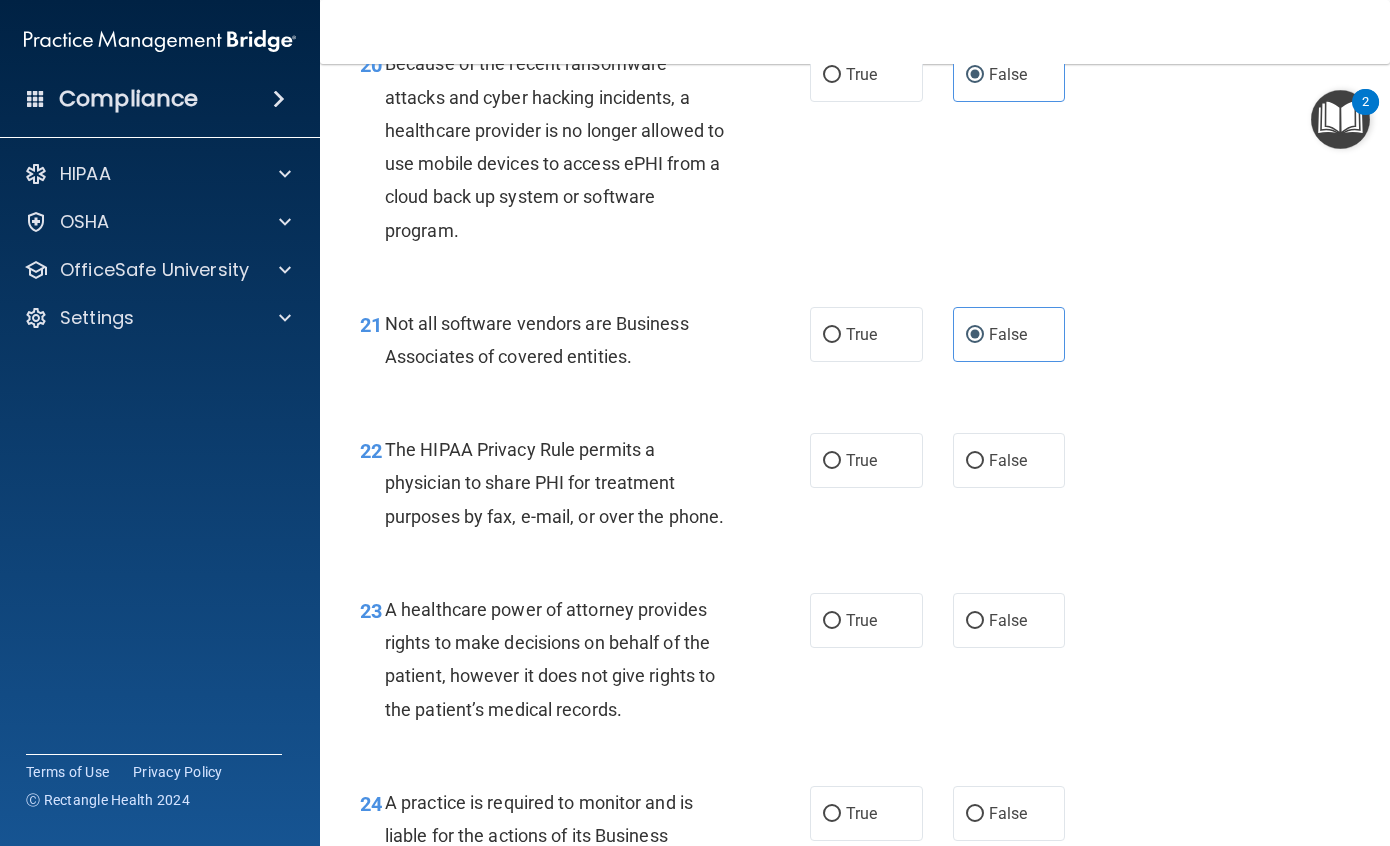 scroll, scrollTop: 3900, scrollLeft: 0, axis: vertical 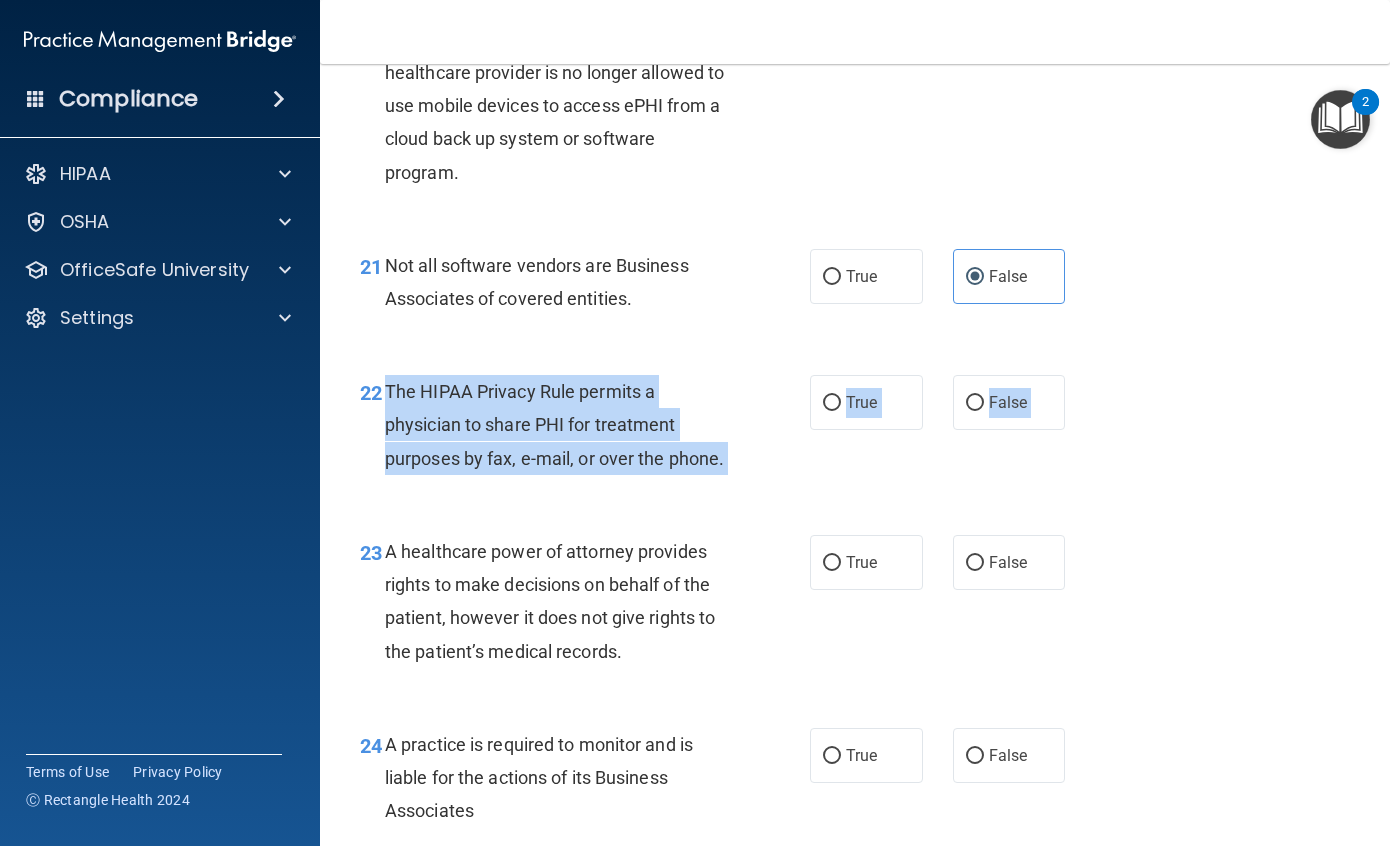 drag, startPoint x: 382, startPoint y: 424, endPoint x: 458, endPoint y: 557, distance: 153.18289 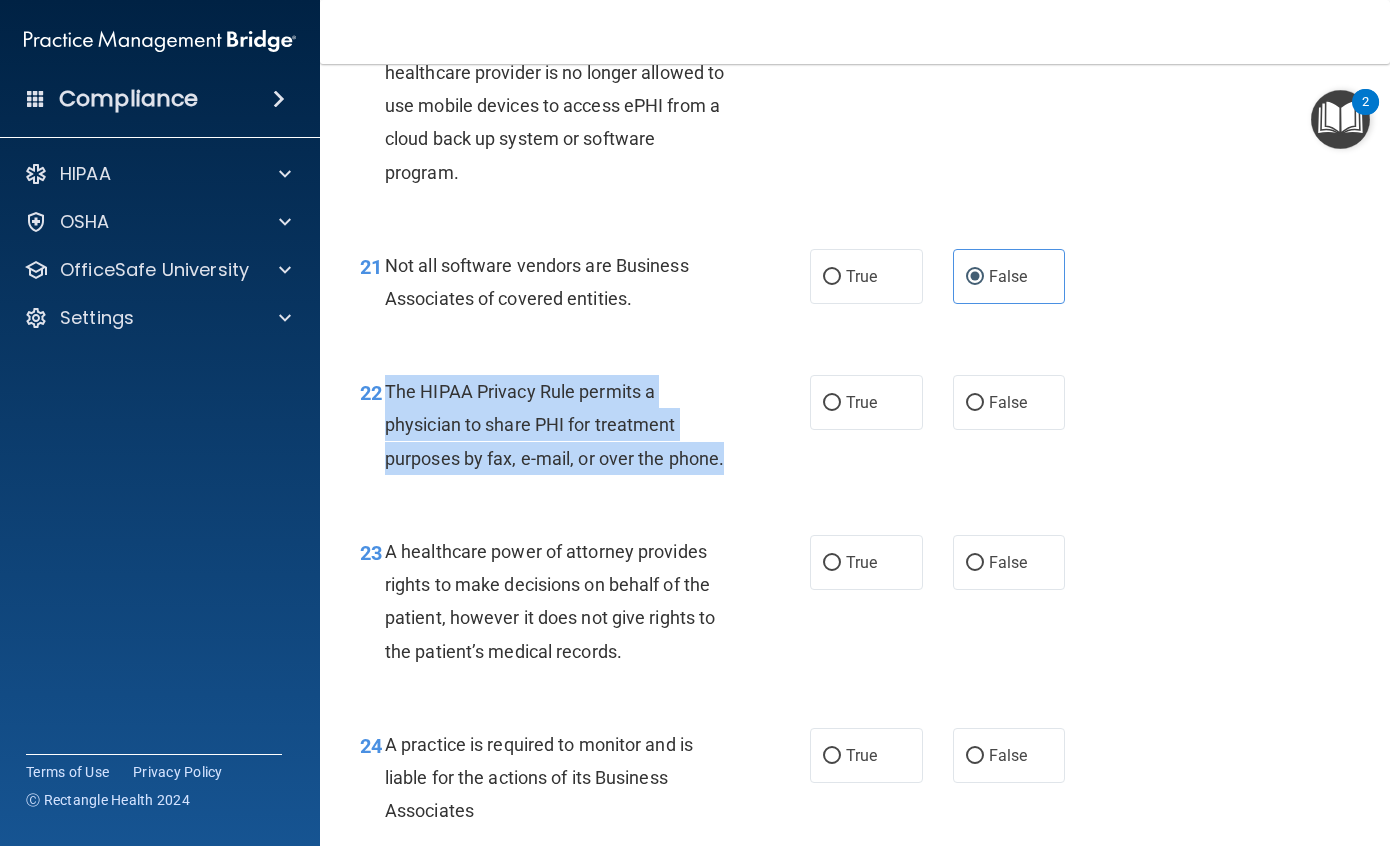 drag, startPoint x: 387, startPoint y: 424, endPoint x: 448, endPoint y: 511, distance: 106.25441 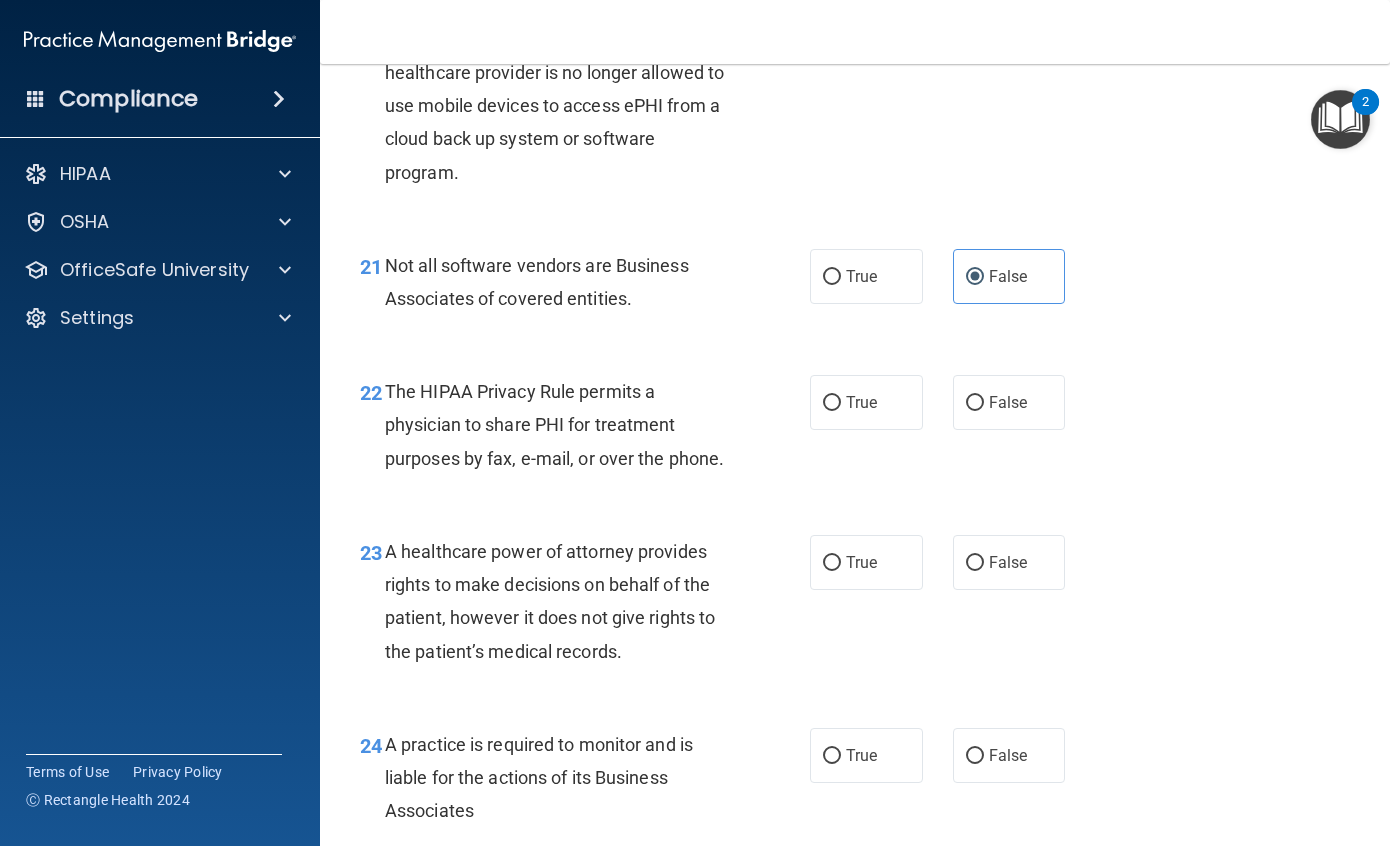 click on "22       The HIPAA Privacy Rule permits a physician to share PHI for treatment purposes by fax, e-mail, or over the phone.                 True           False" at bounding box center (855, 430) 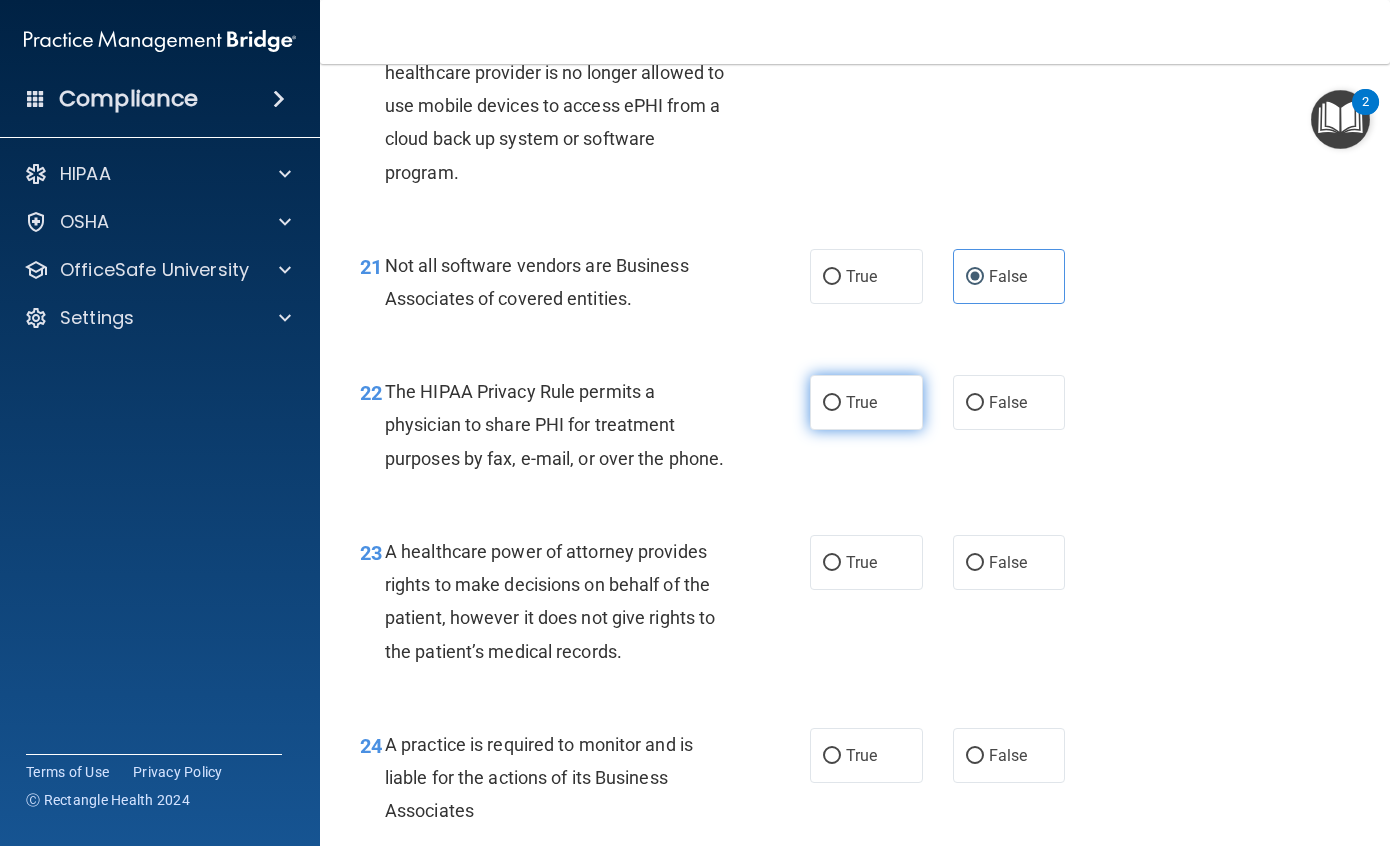 click on "True" at bounding box center (866, 402) 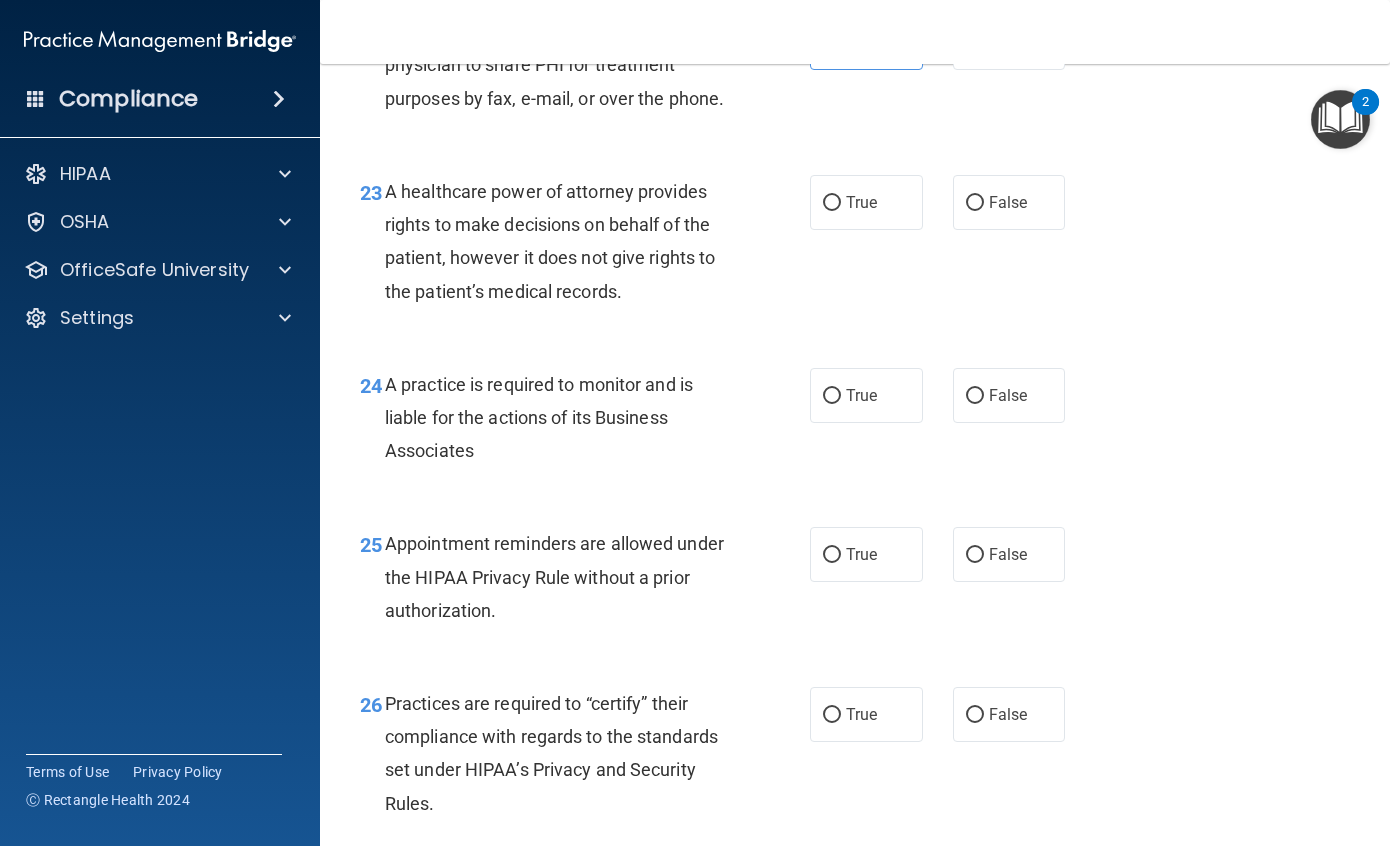scroll, scrollTop: 4300, scrollLeft: 0, axis: vertical 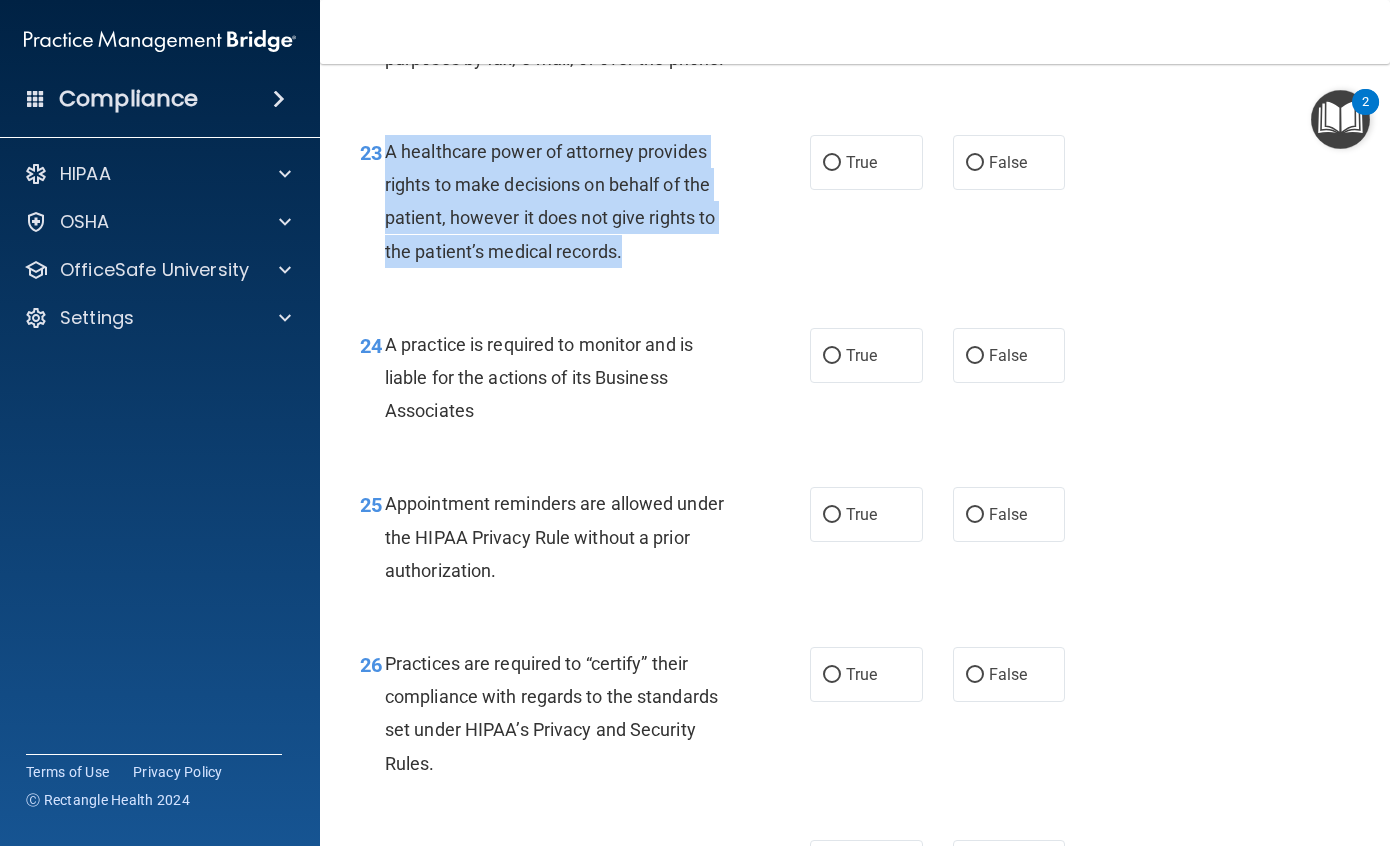 drag, startPoint x: 384, startPoint y: 217, endPoint x: 633, endPoint y: 317, distance: 268.33002 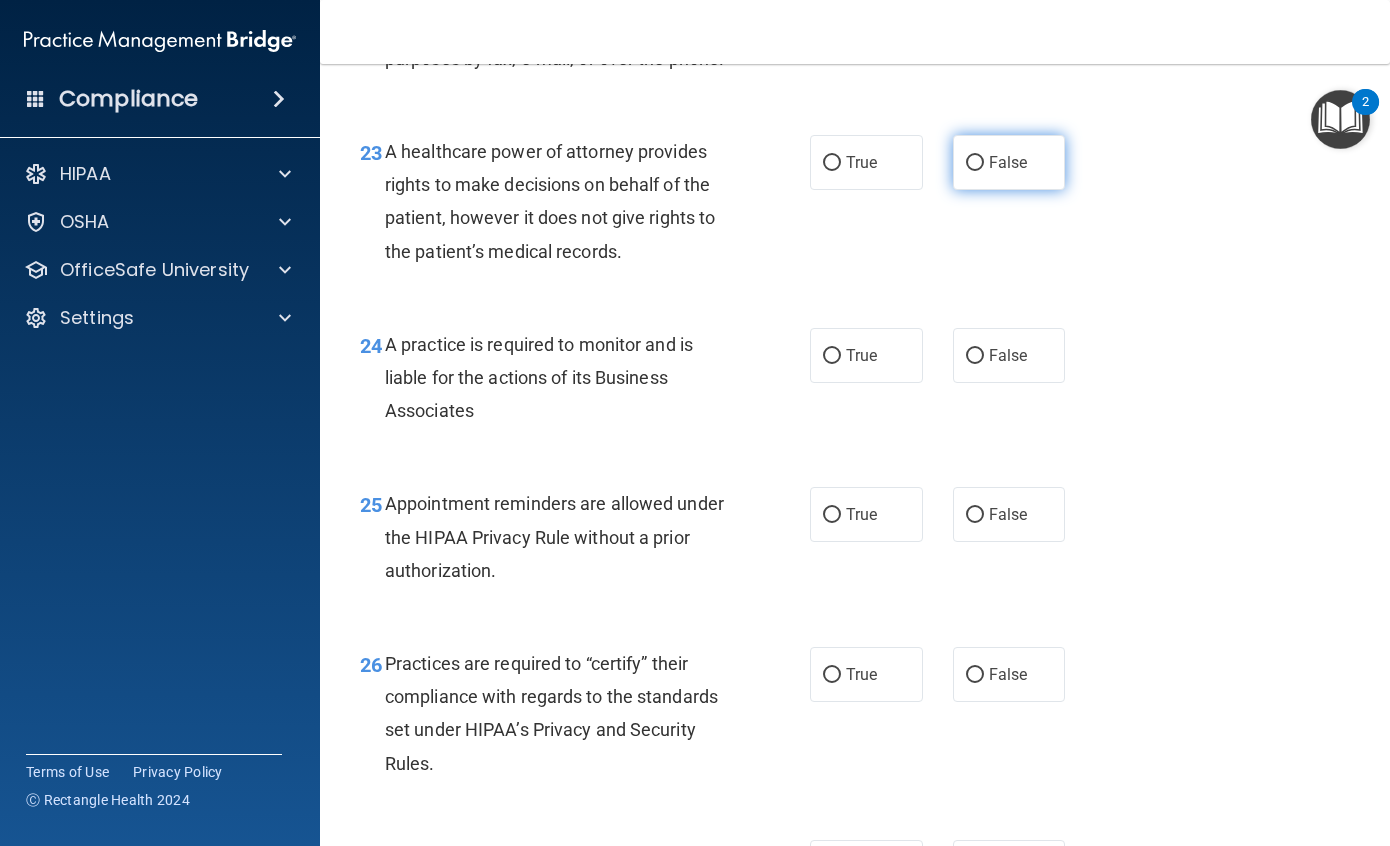 click on "False" at bounding box center [1009, 162] 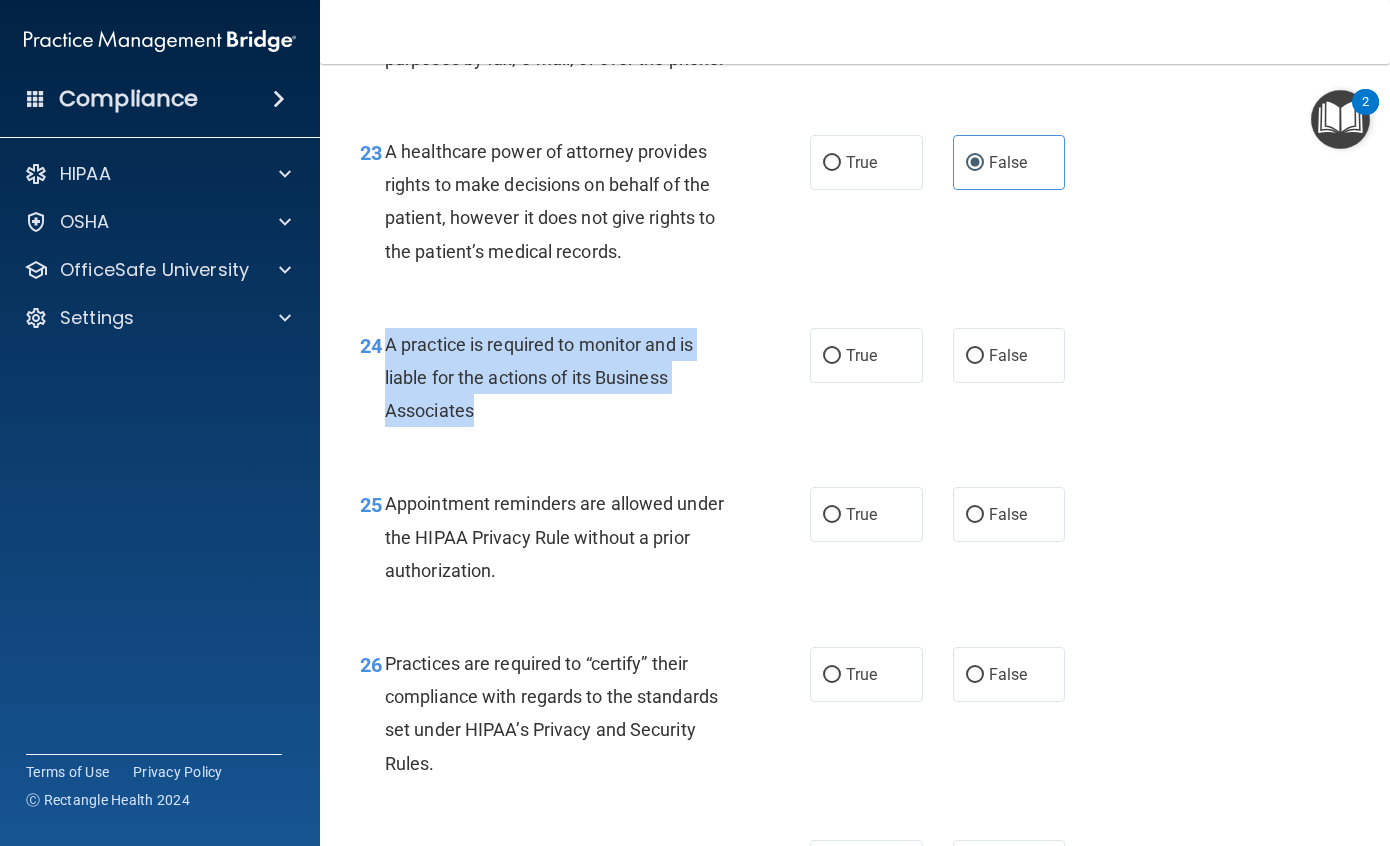 drag, startPoint x: 388, startPoint y: 409, endPoint x: 514, endPoint y: 456, distance: 134.48048 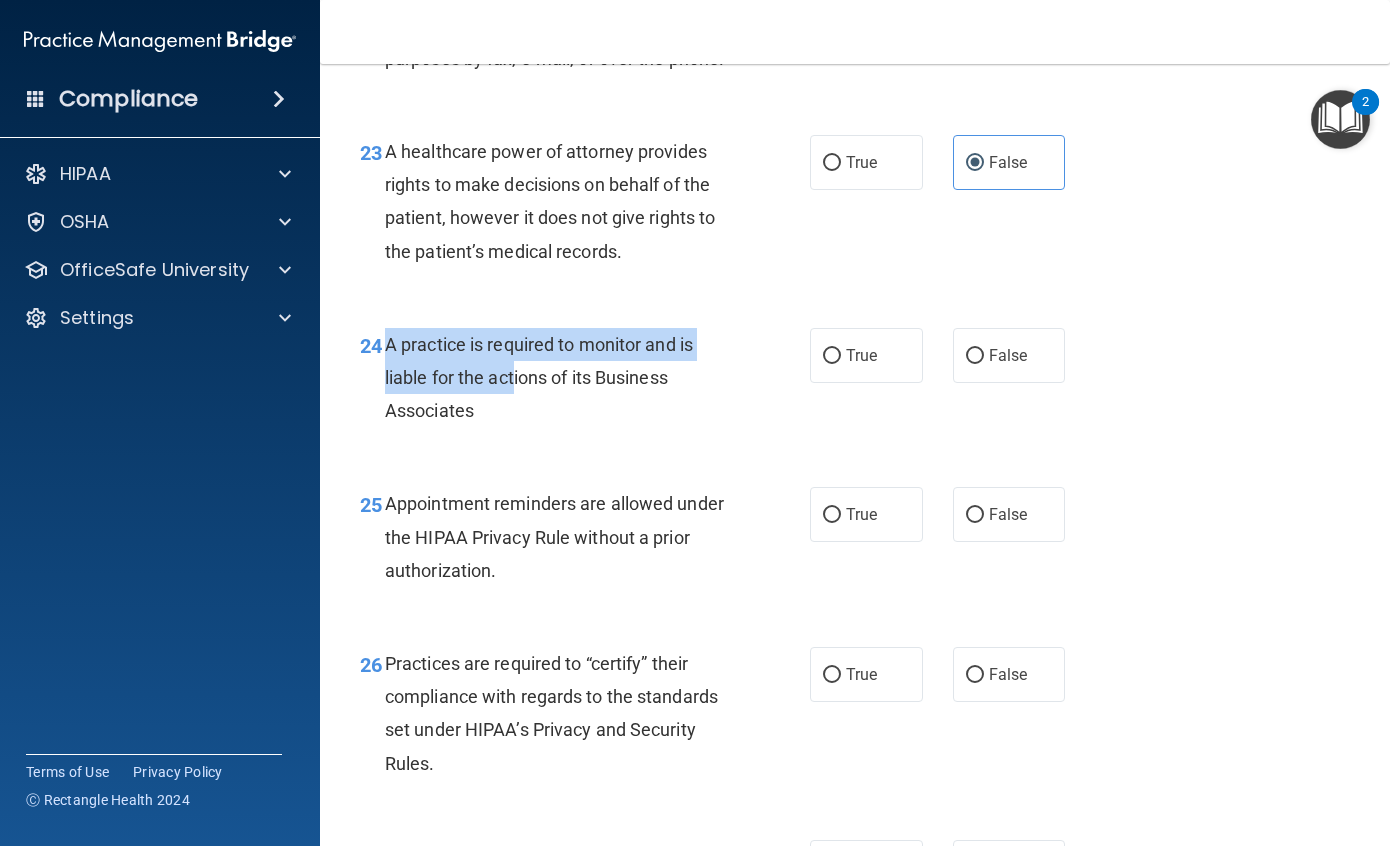 click on "A practice is required to monitor and is liable for the actions of its Business Associates" at bounding box center (539, 377) 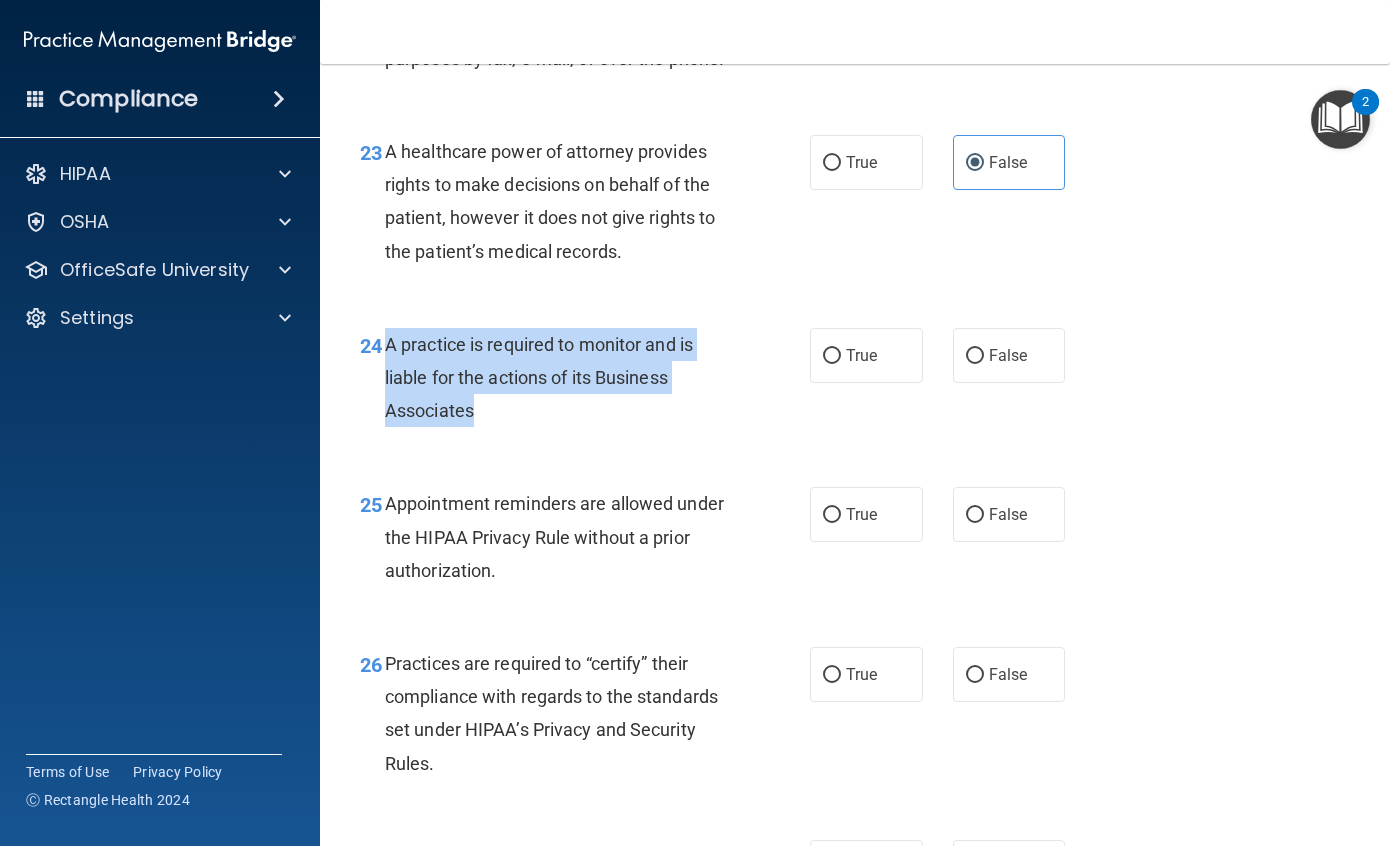 drag, startPoint x: 386, startPoint y: 413, endPoint x: 482, endPoint y: 498, distance: 128.22246 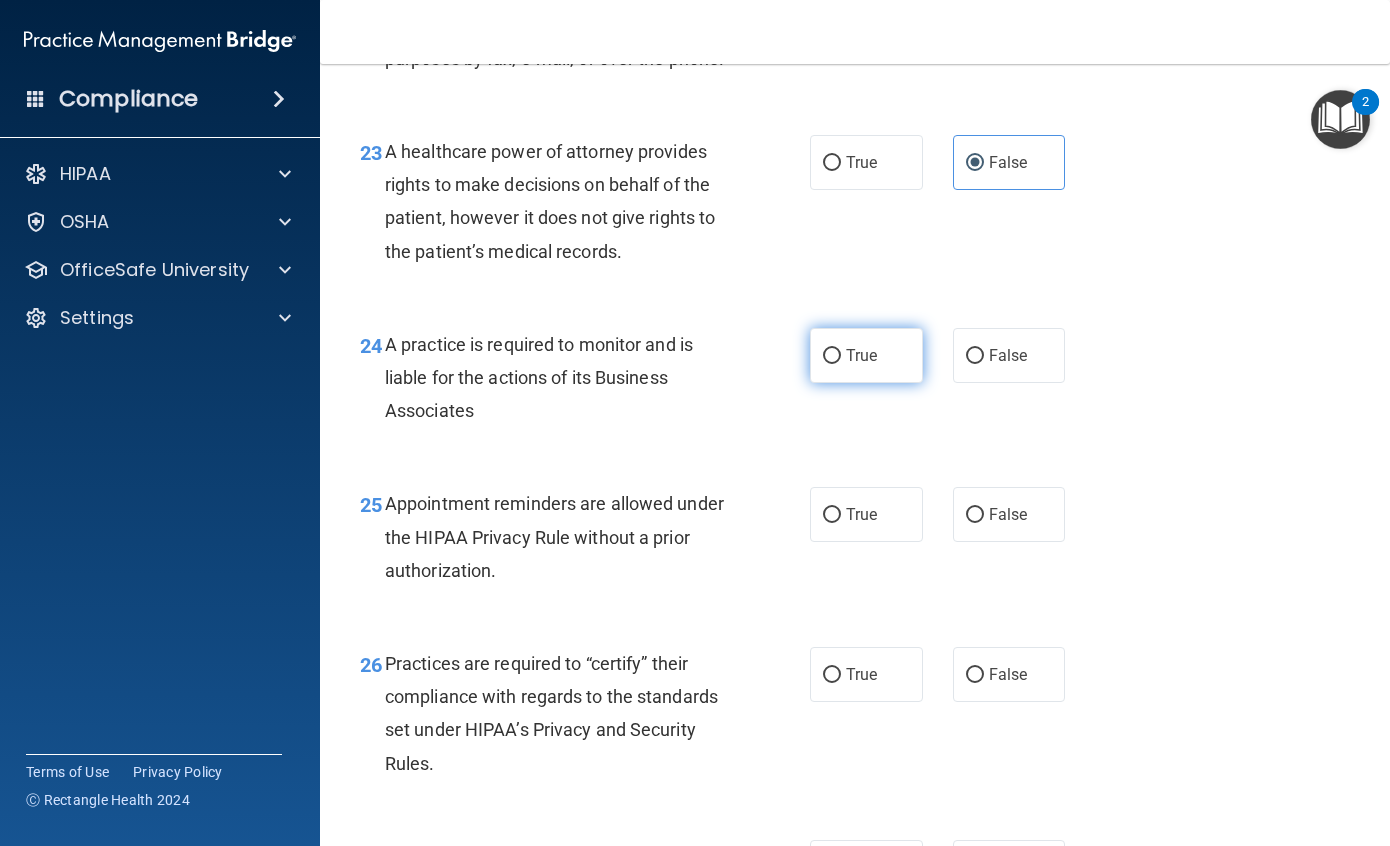 click on "True" at bounding box center [866, 355] 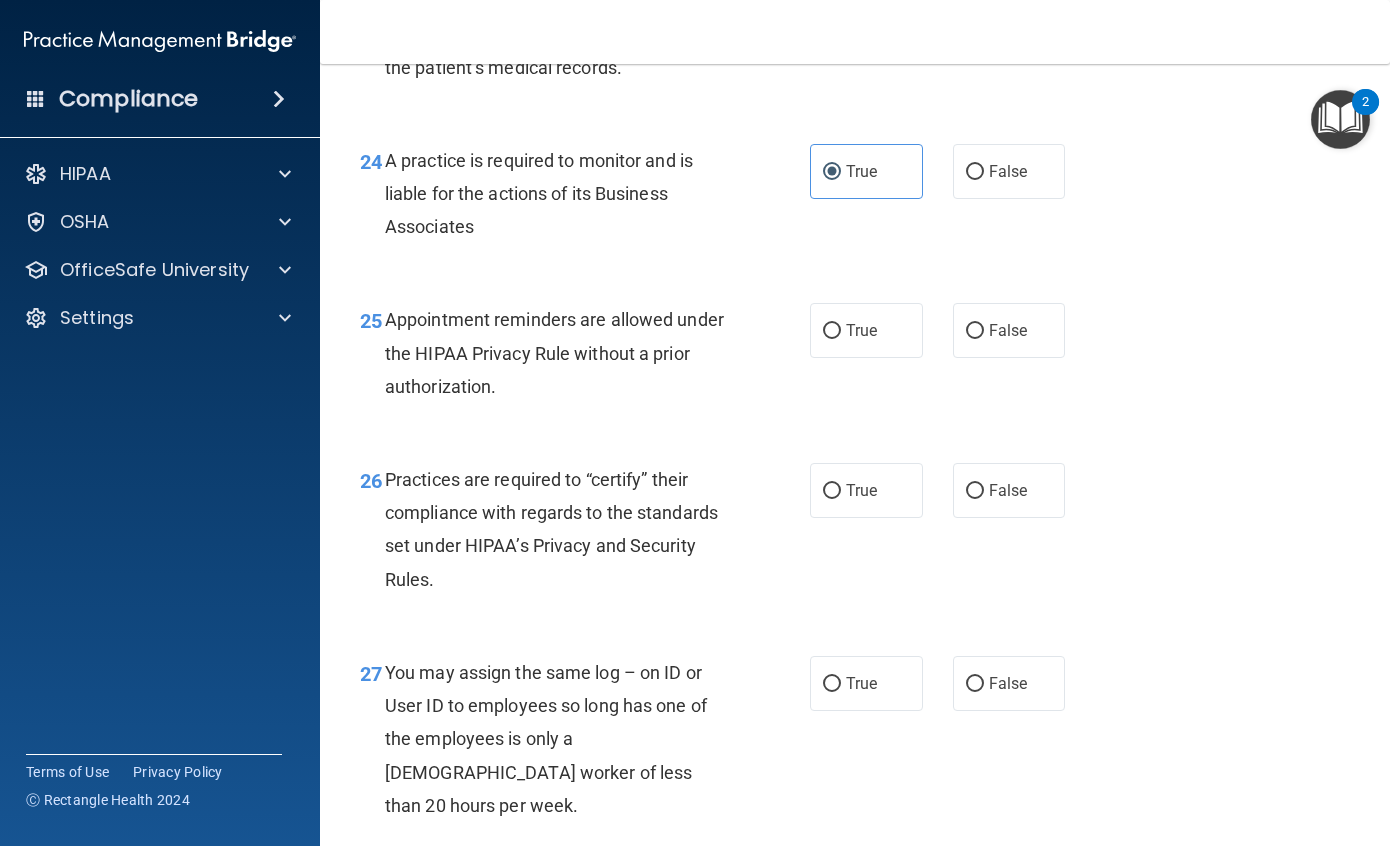 scroll, scrollTop: 4500, scrollLeft: 0, axis: vertical 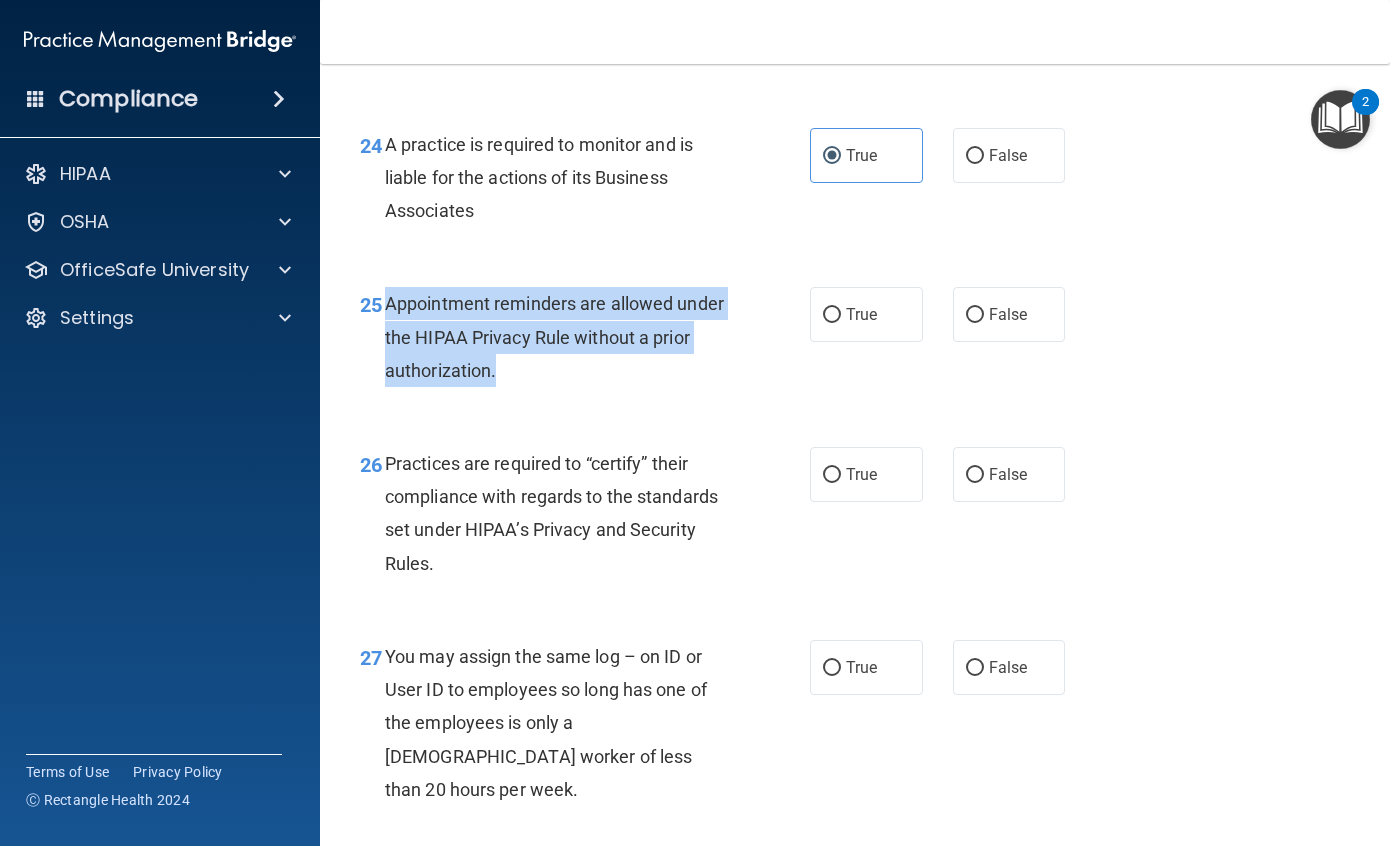 drag, startPoint x: 385, startPoint y: 366, endPoint x: 538, endPoint y: 445, distance: 172.19176 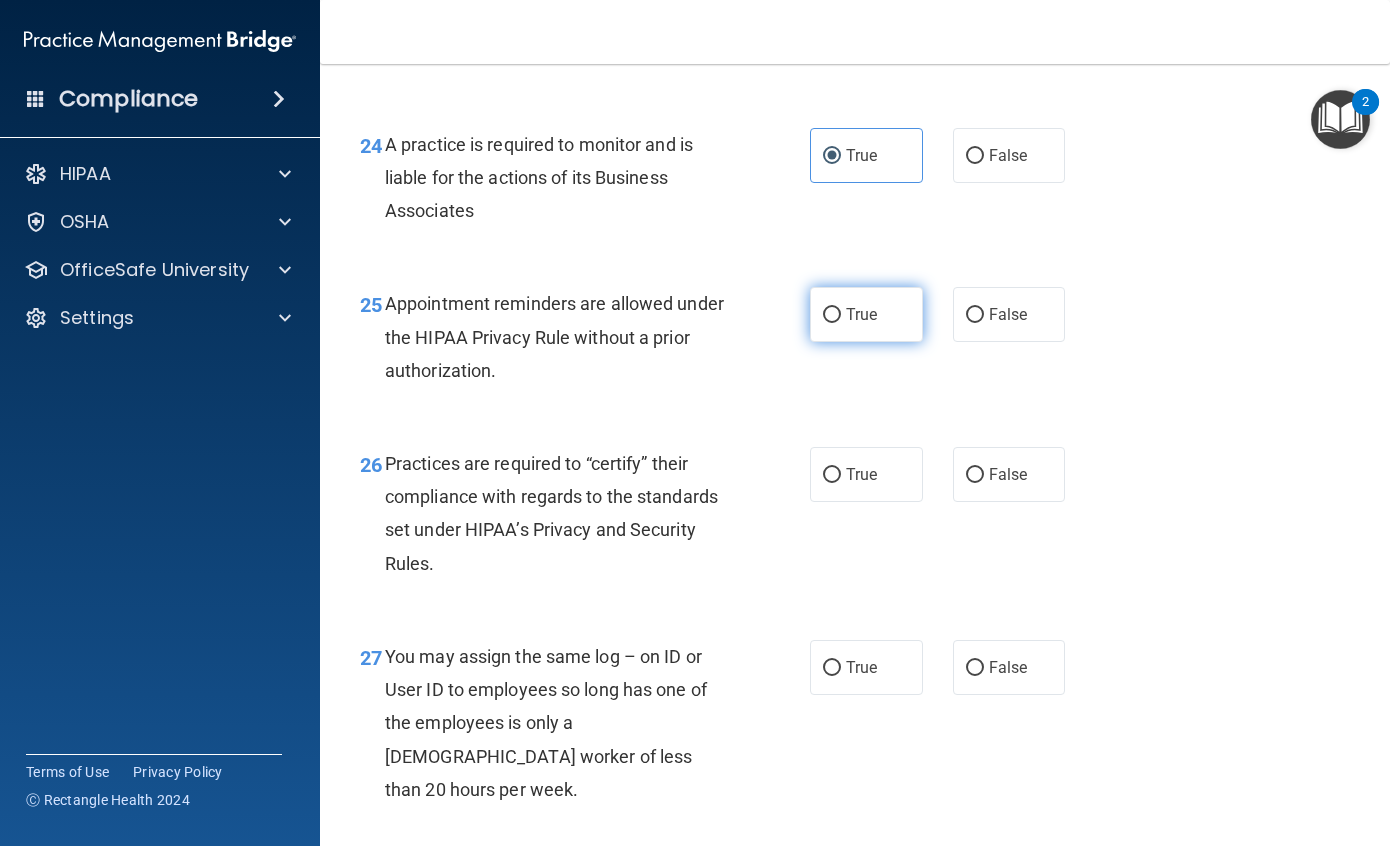click on "True" at bounding box center [866, 314] 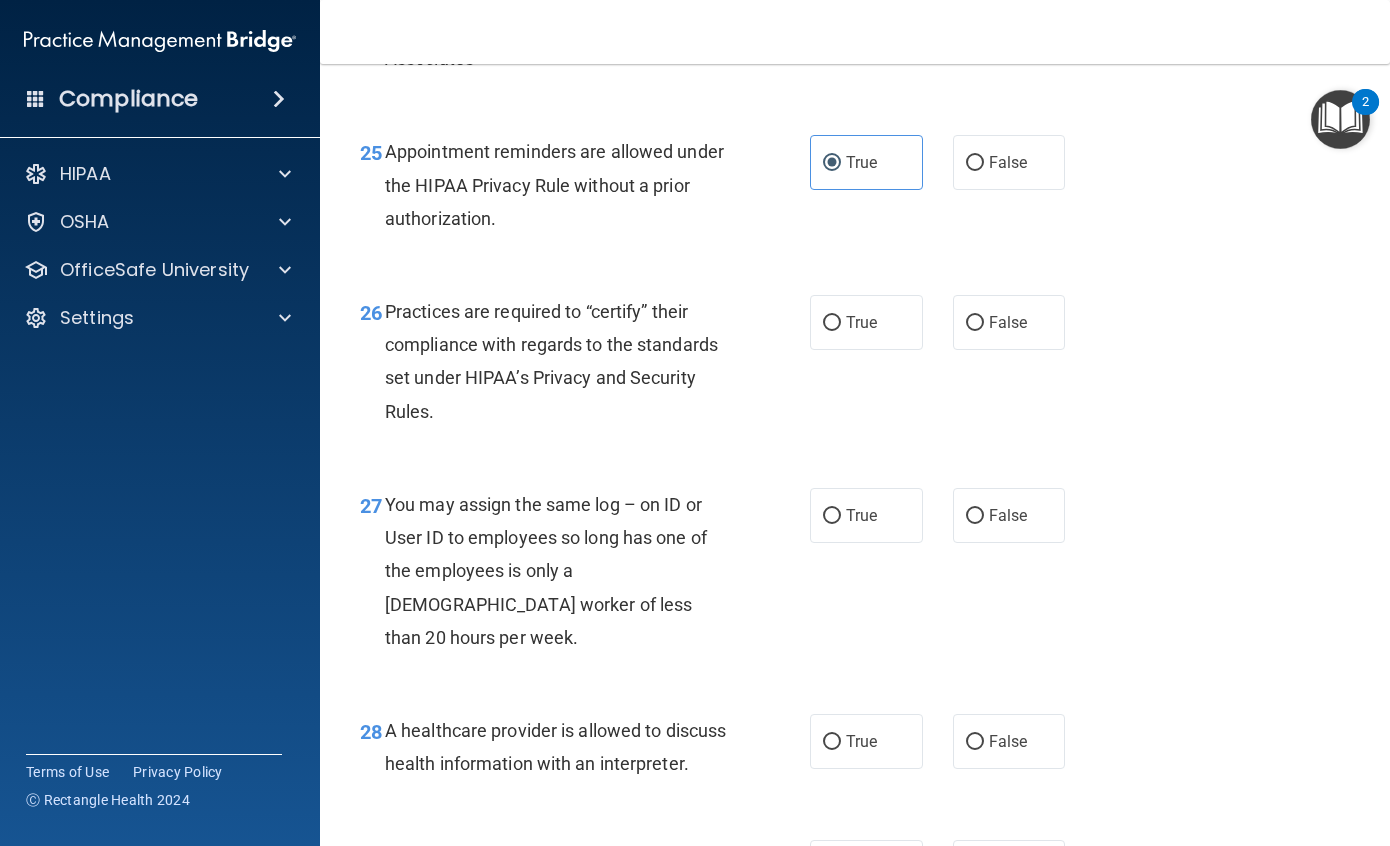scroll, scrollTop: 4700, scrollLeft: 0, axis: vertical 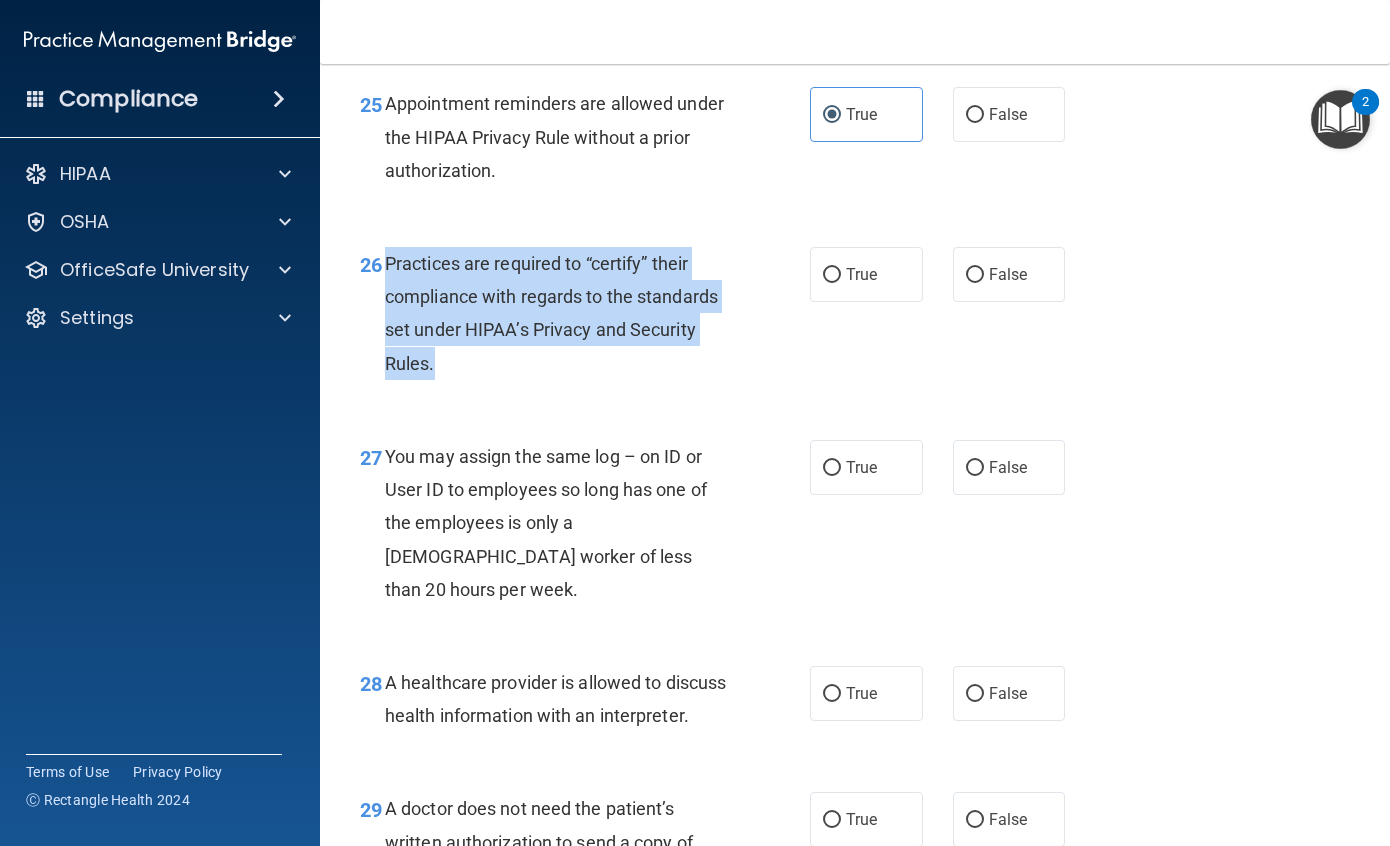 drag, startPoint x: 412, startPoint y: 353, endPoint x: 465, endPoint y: 421, distance: 86.21485 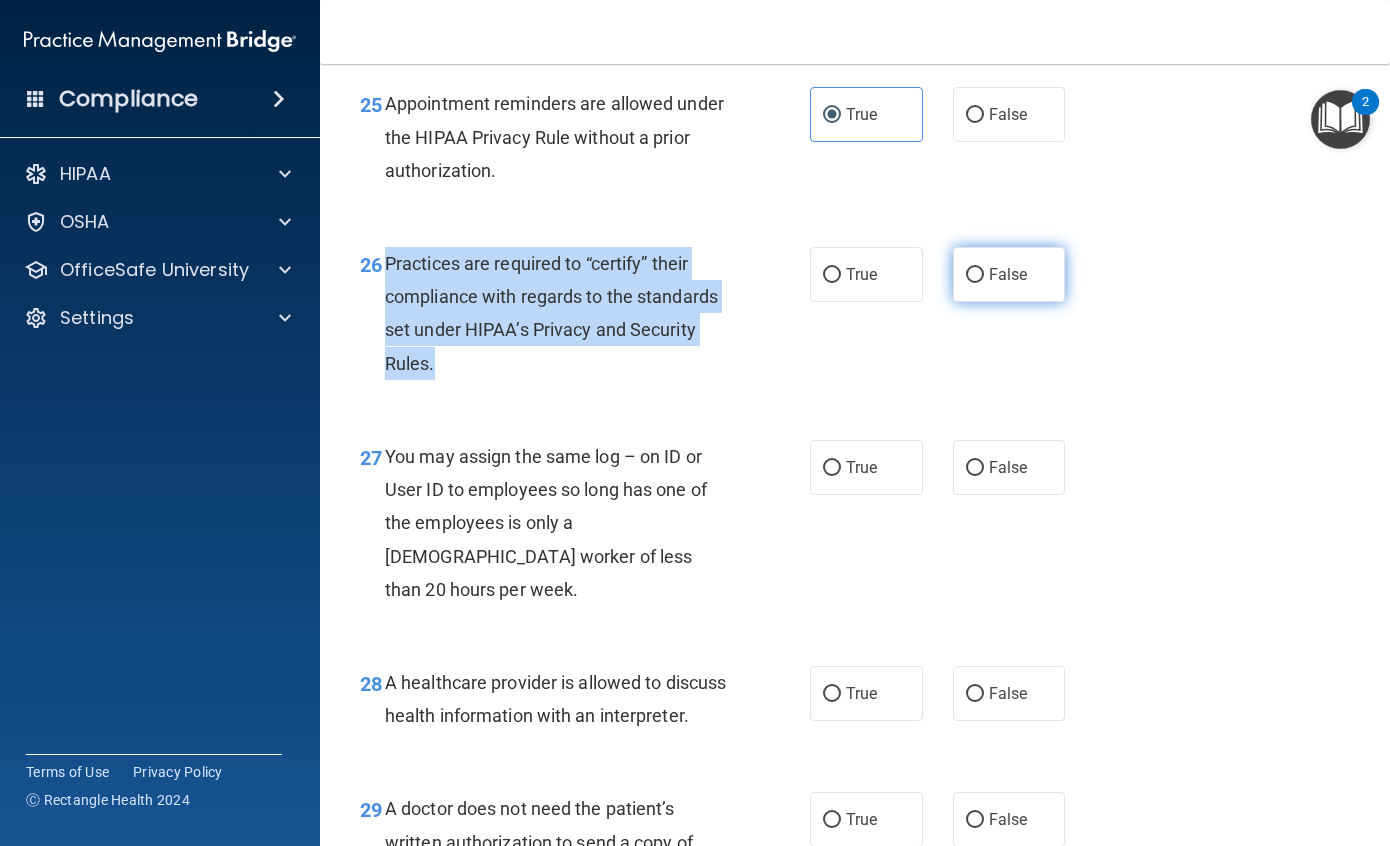 click on "False" at bounding box center [975, 275] 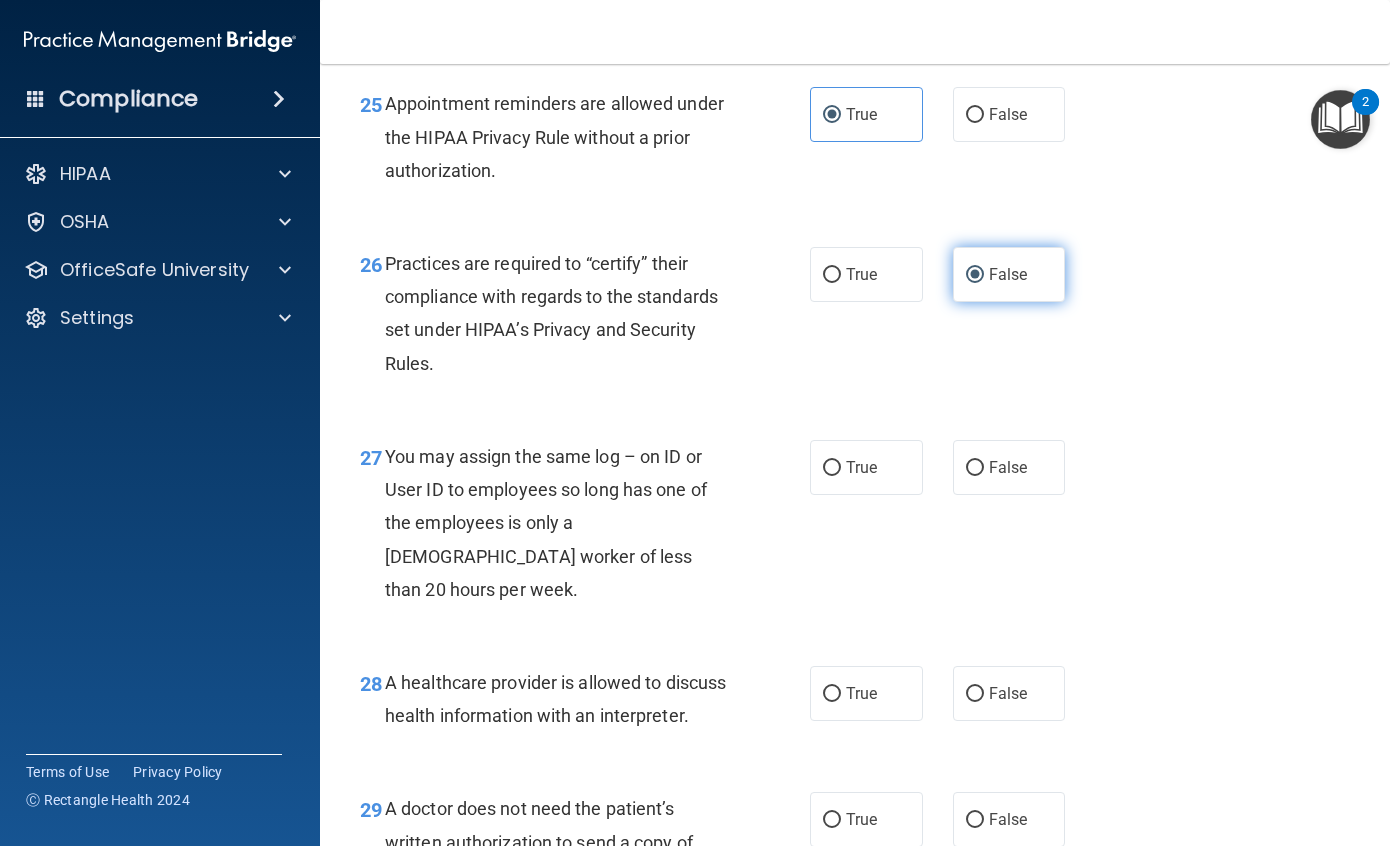 click on "False" at bounding box center [1009, 274] 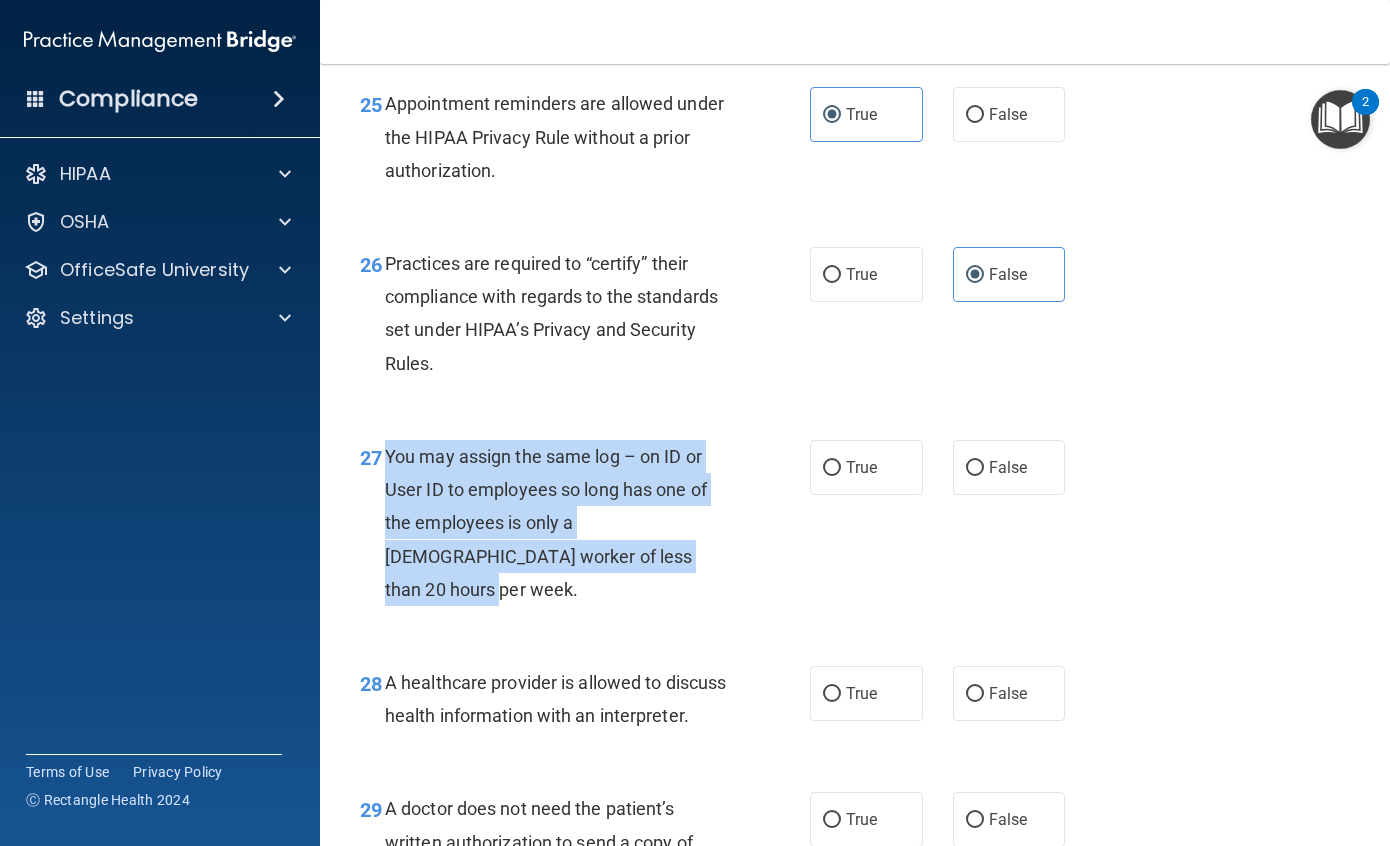 drag, startPoint x: 385, startPoint y: 521, endPoint x: 649, endPoint y: 633, distance: 286.77518 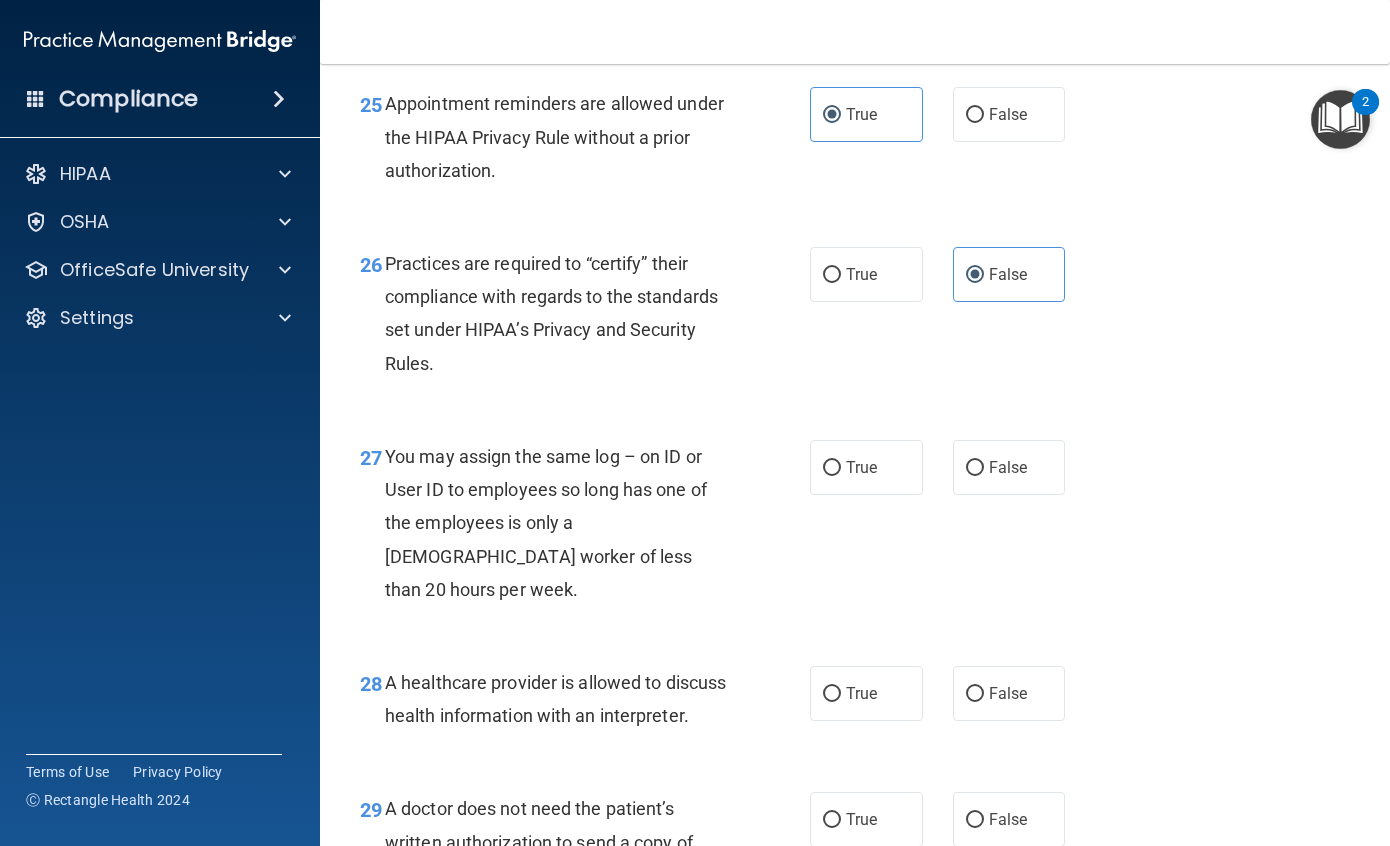 click on "Practices are required to “certify” their compliance with regards to the standards set under HIPAA’s Privacy and Security Rules." at bounding box center (565, 313) 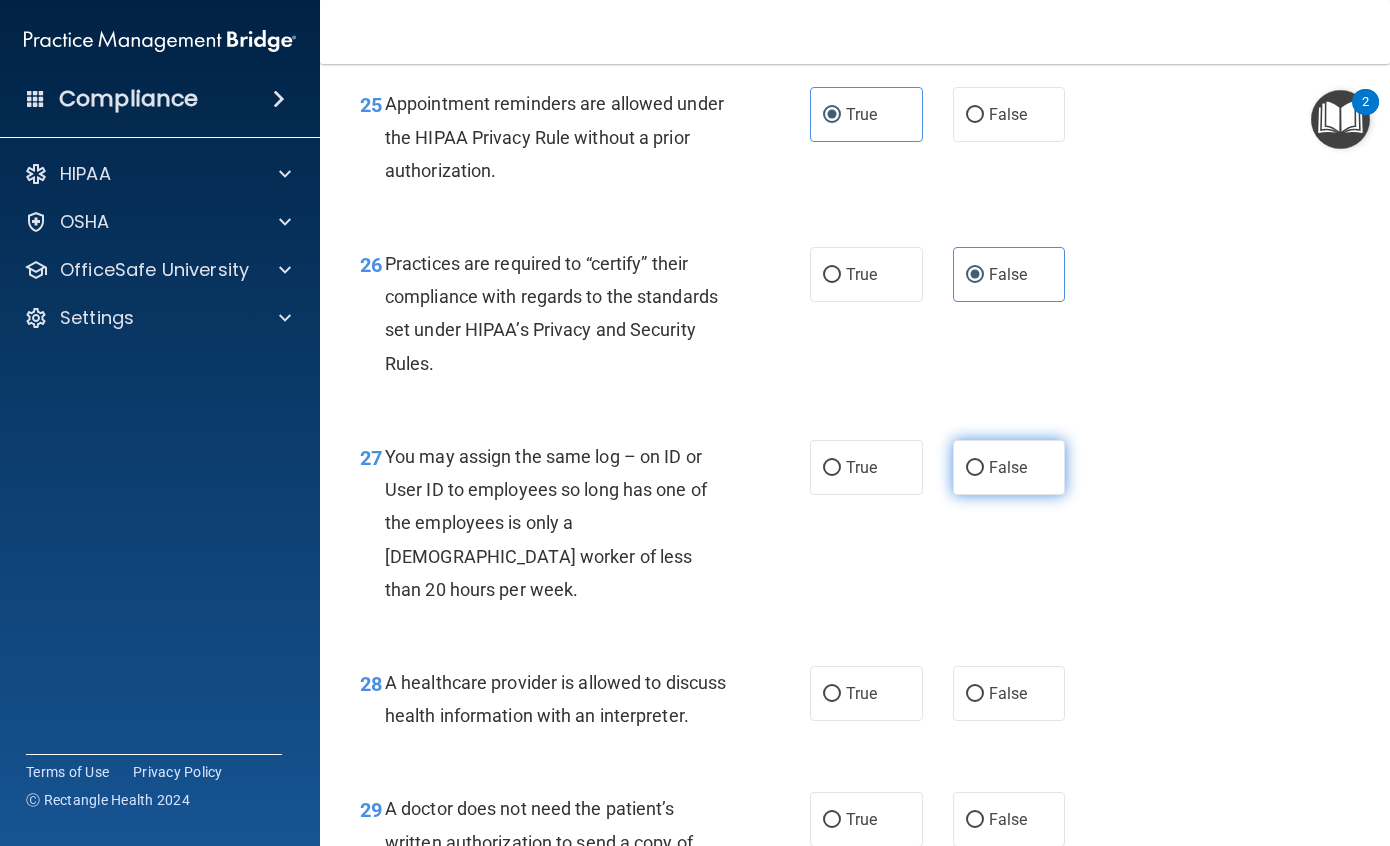 click on "False" at bounding box center (1008, 467) 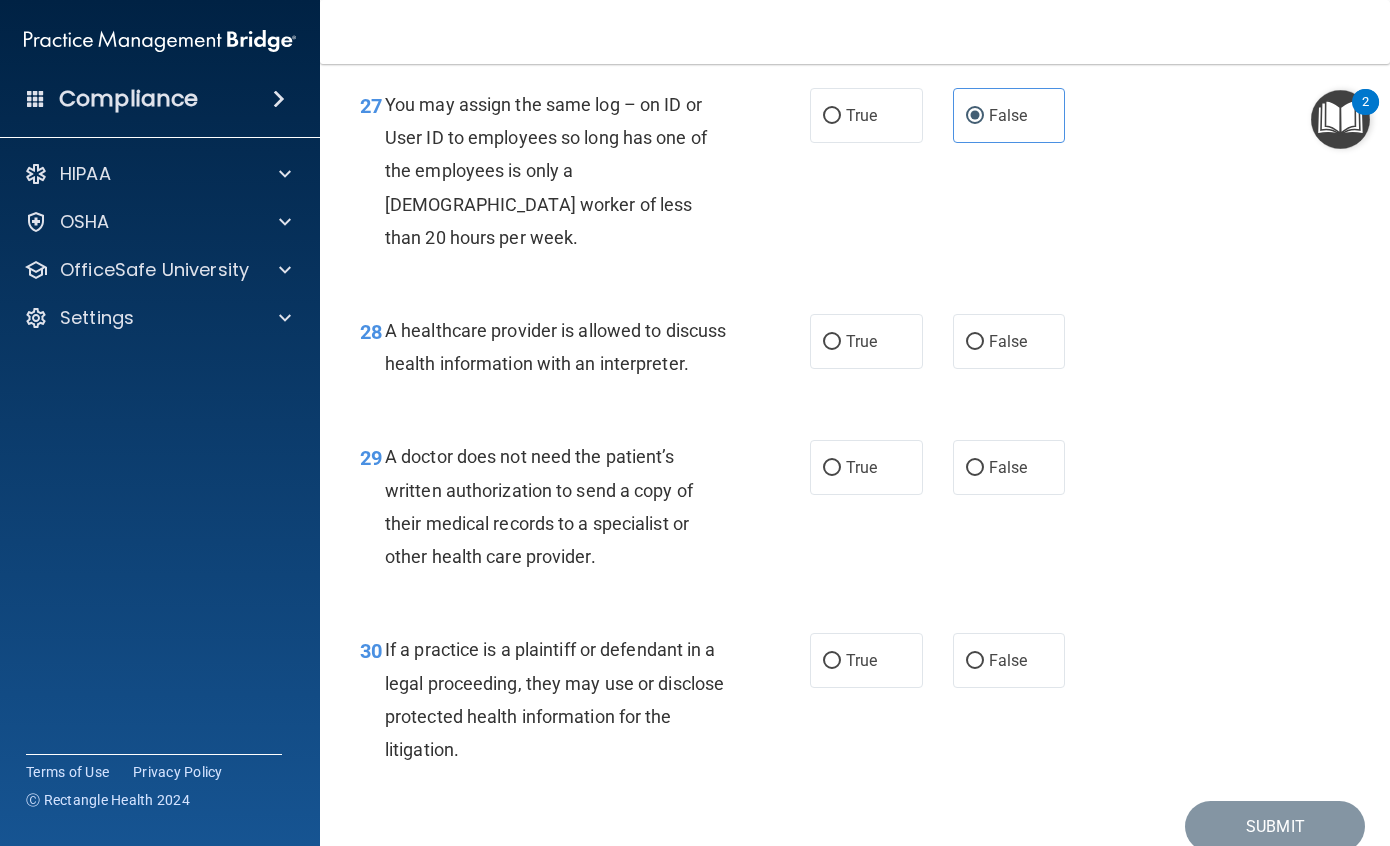 scroll, scrollTop: 5100, scrollLeft: 0, axis: vertical 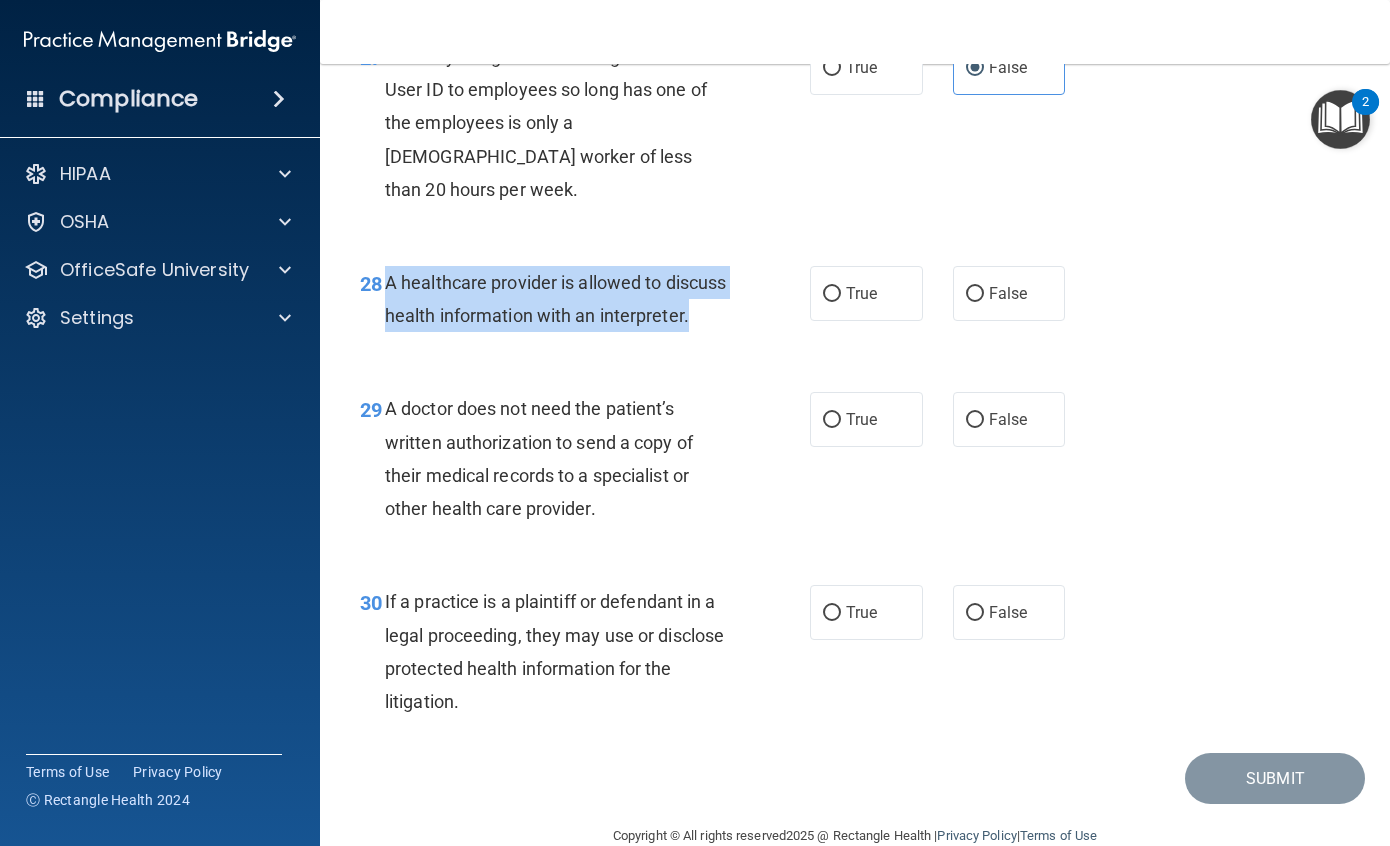 drag, startPoint x: 562, startPoint y: 378, endPoint x: 389, endPoint y: 316, distance: 183.77432 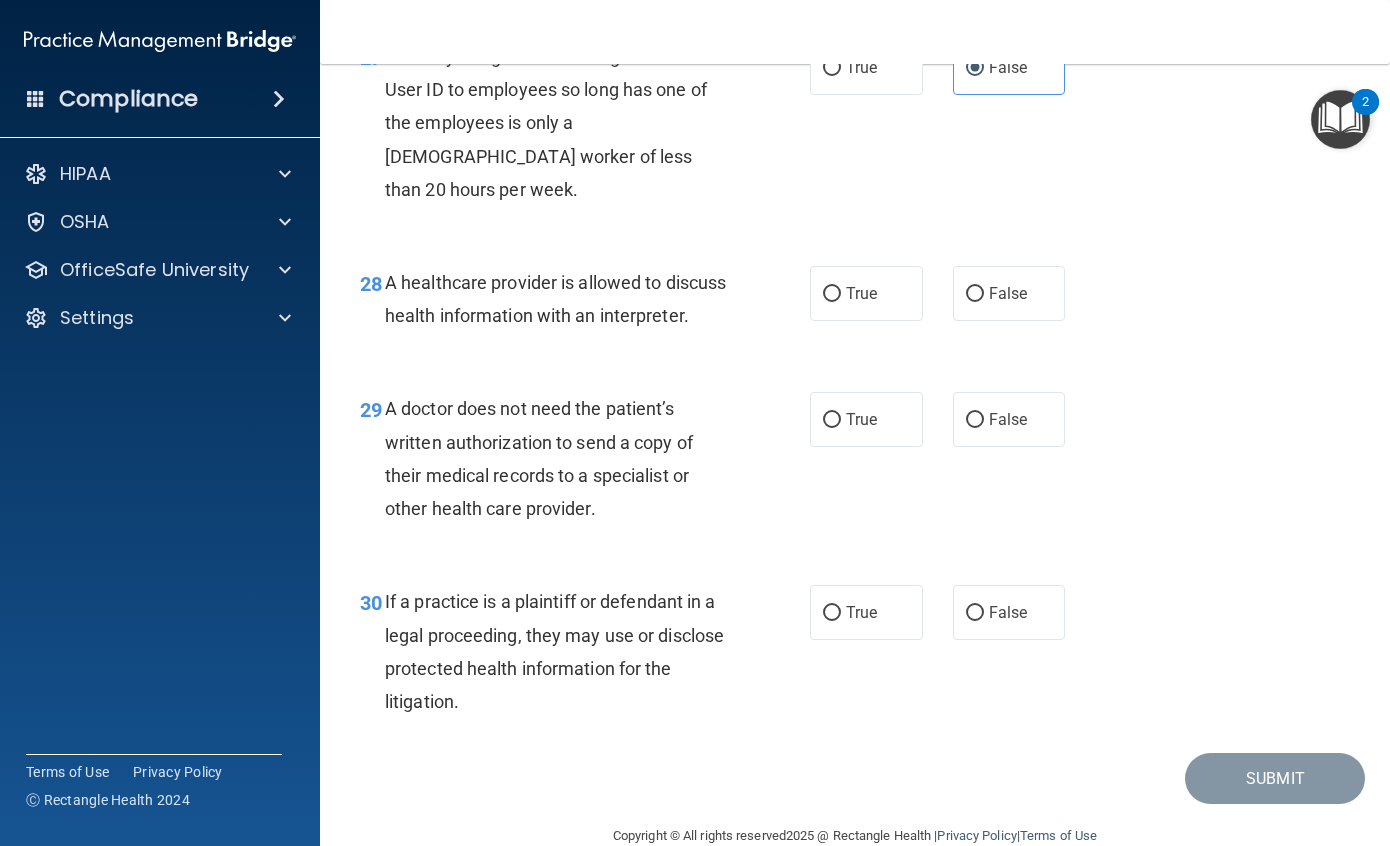 click on "28       A healthcare provider is allowed to discuss health information with an interpreter.                 True           False" at bounding box center [855, 304] 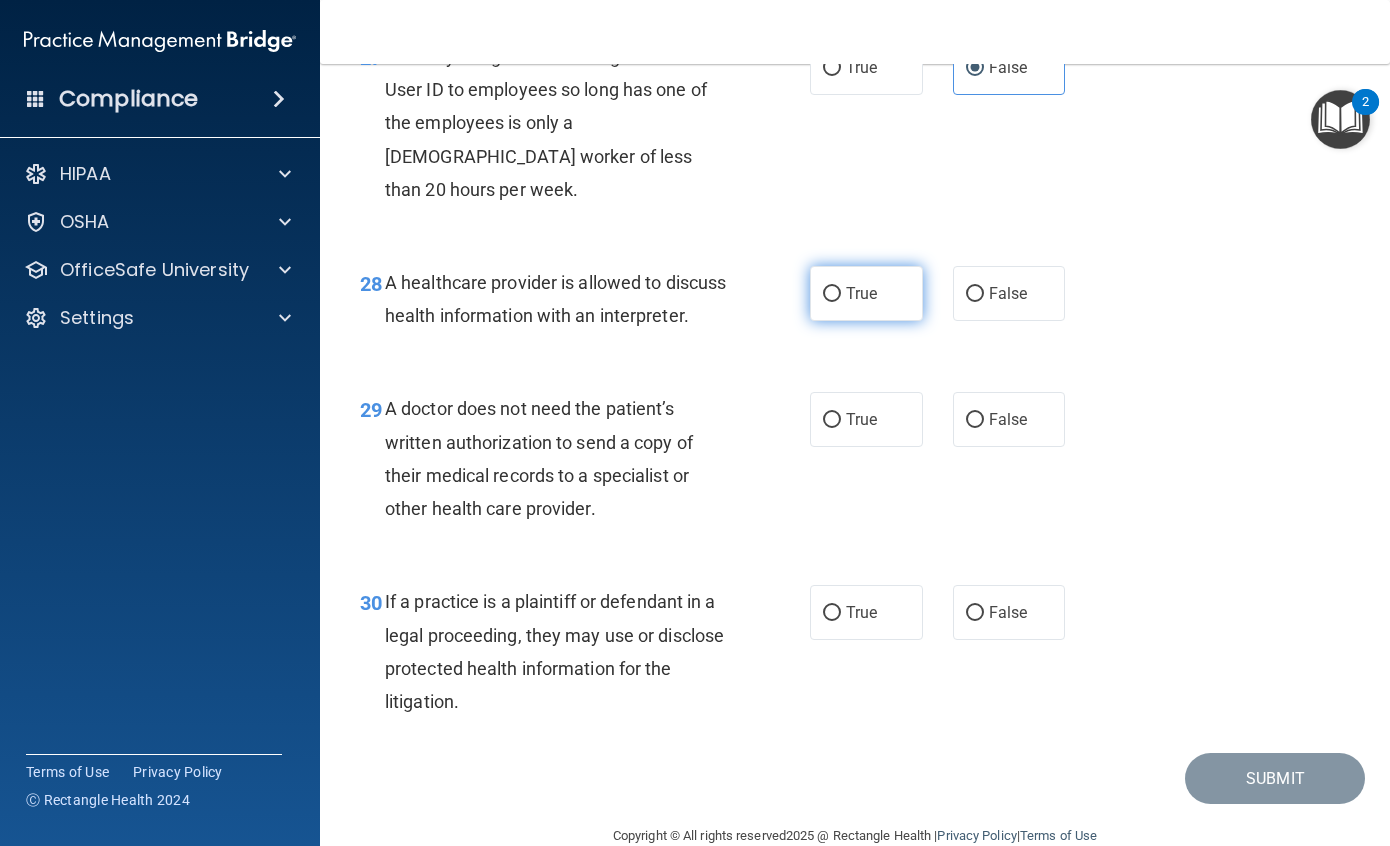 click on "True" at bounding box center (866, 293) 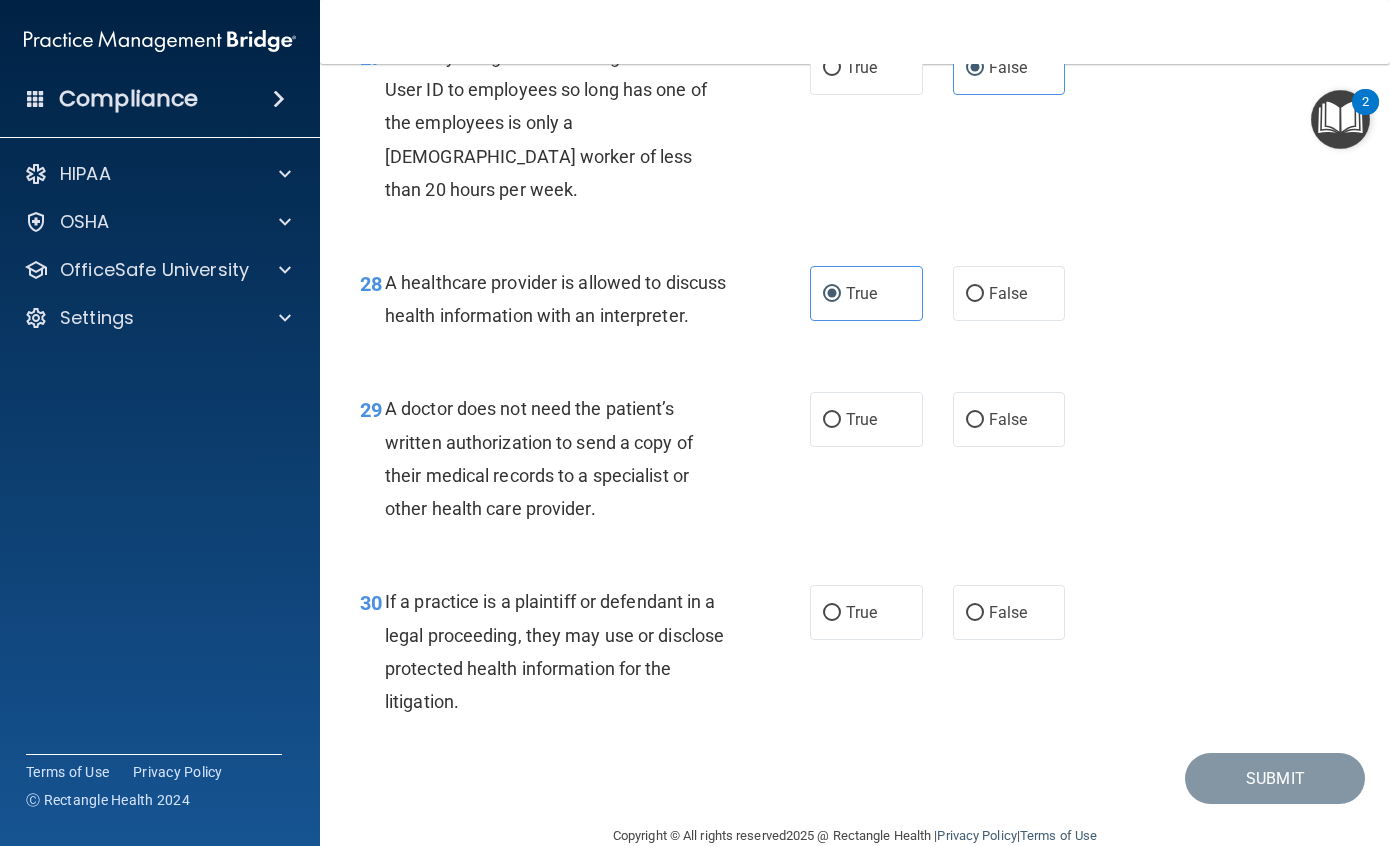 drag, startPoint x: 386, startPoint y: 472, endPoint x: 643, endPoint y: 595, distance: 284.91754 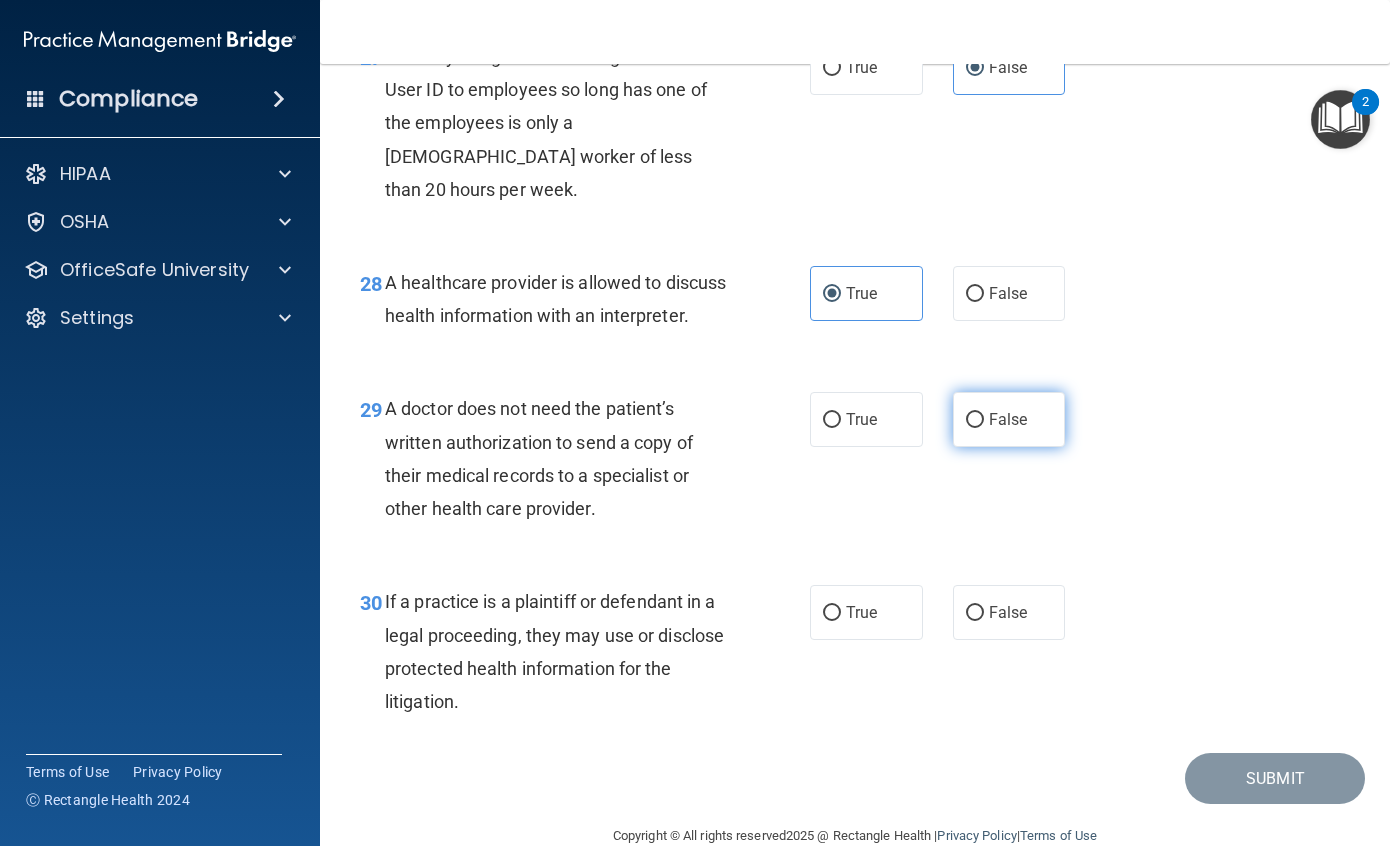 click on "False" at bounding box center (1009, 419) 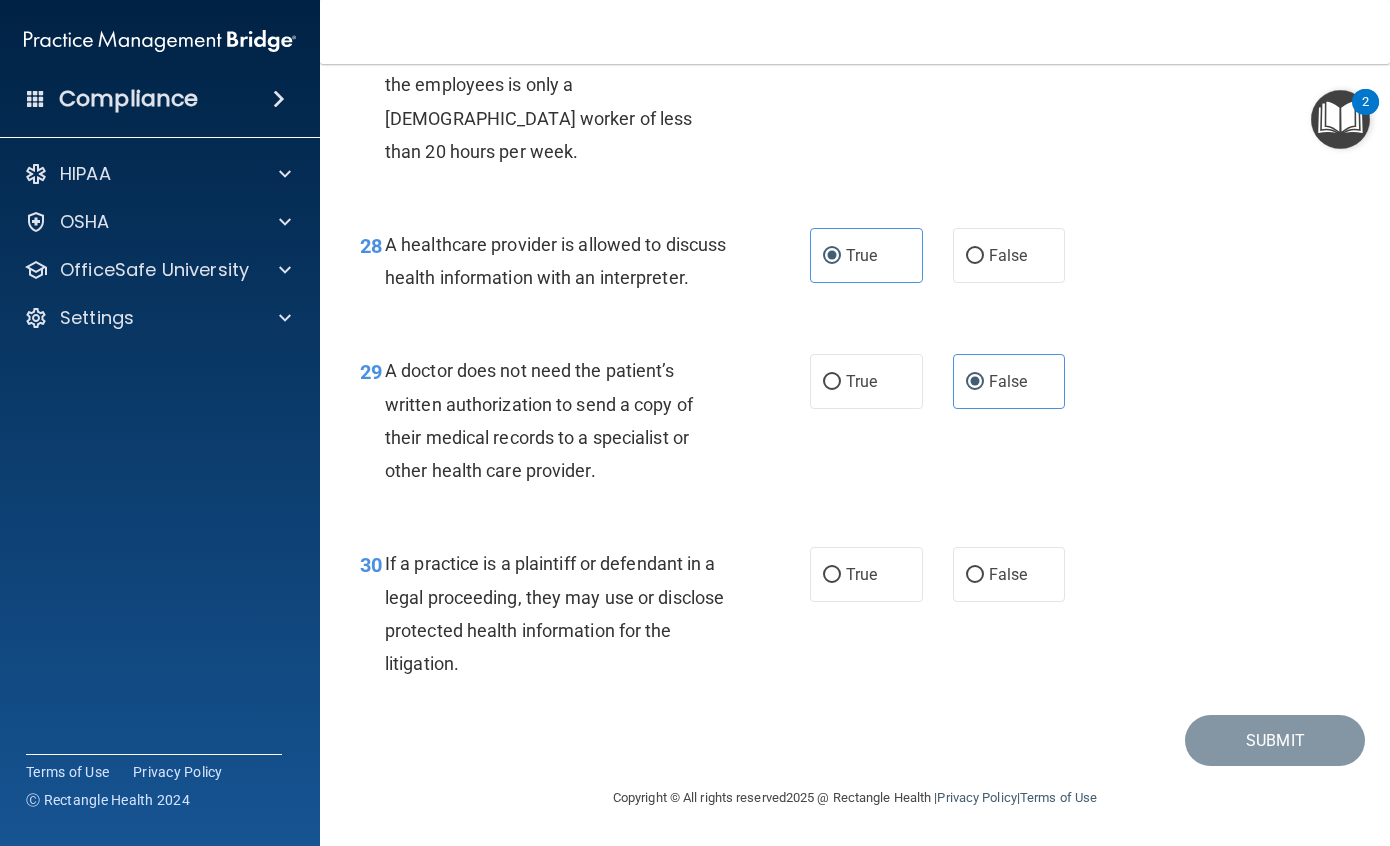 scroll, scrollTop: 5204, scrollLeft: 0, axis: vertical 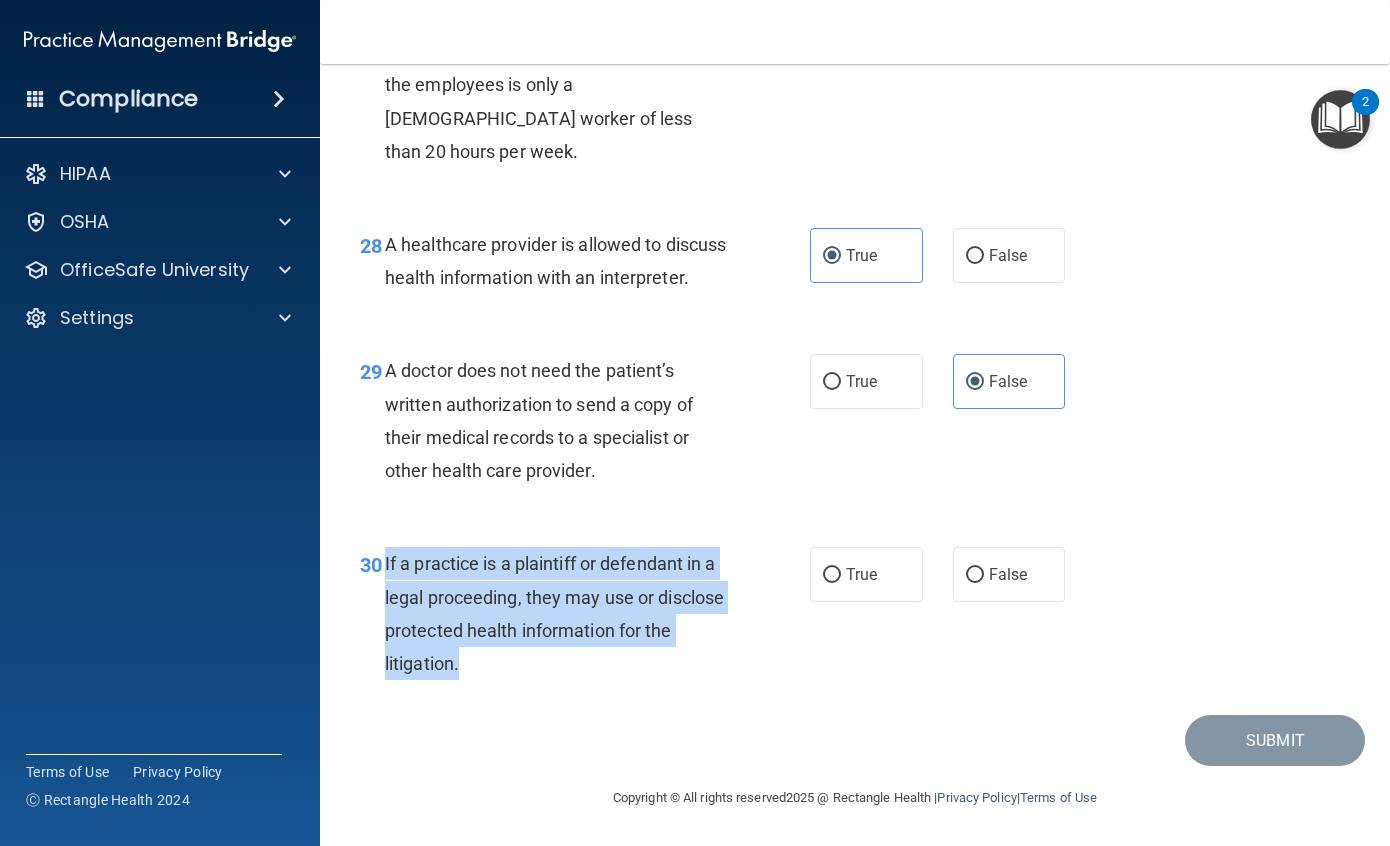 drag, startPoint x: 380, startPoint y: 560, endPoint x: 511, endPoint y: 659, distance: 164.2011 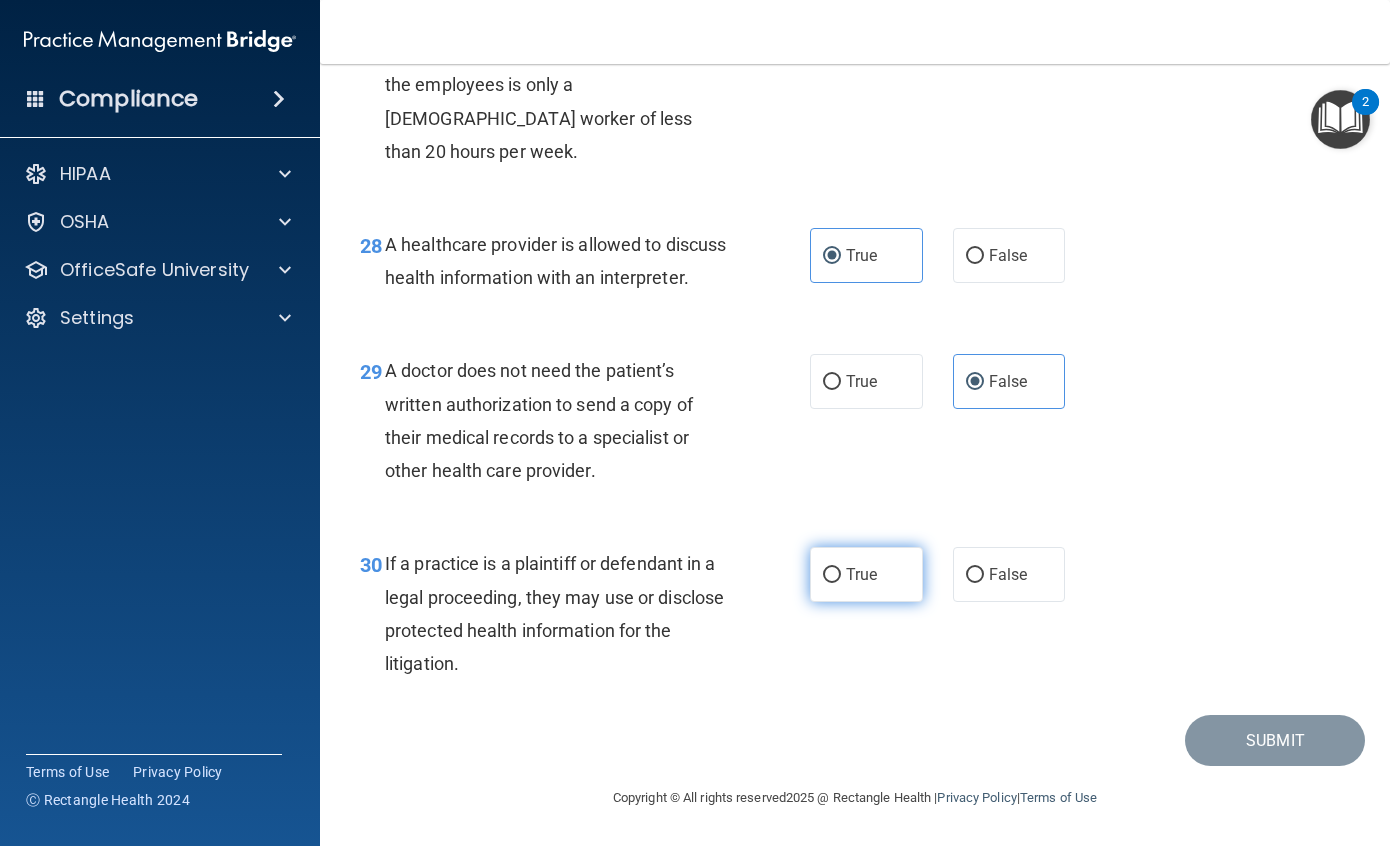 click on "True" at bounding box center [866, 574] 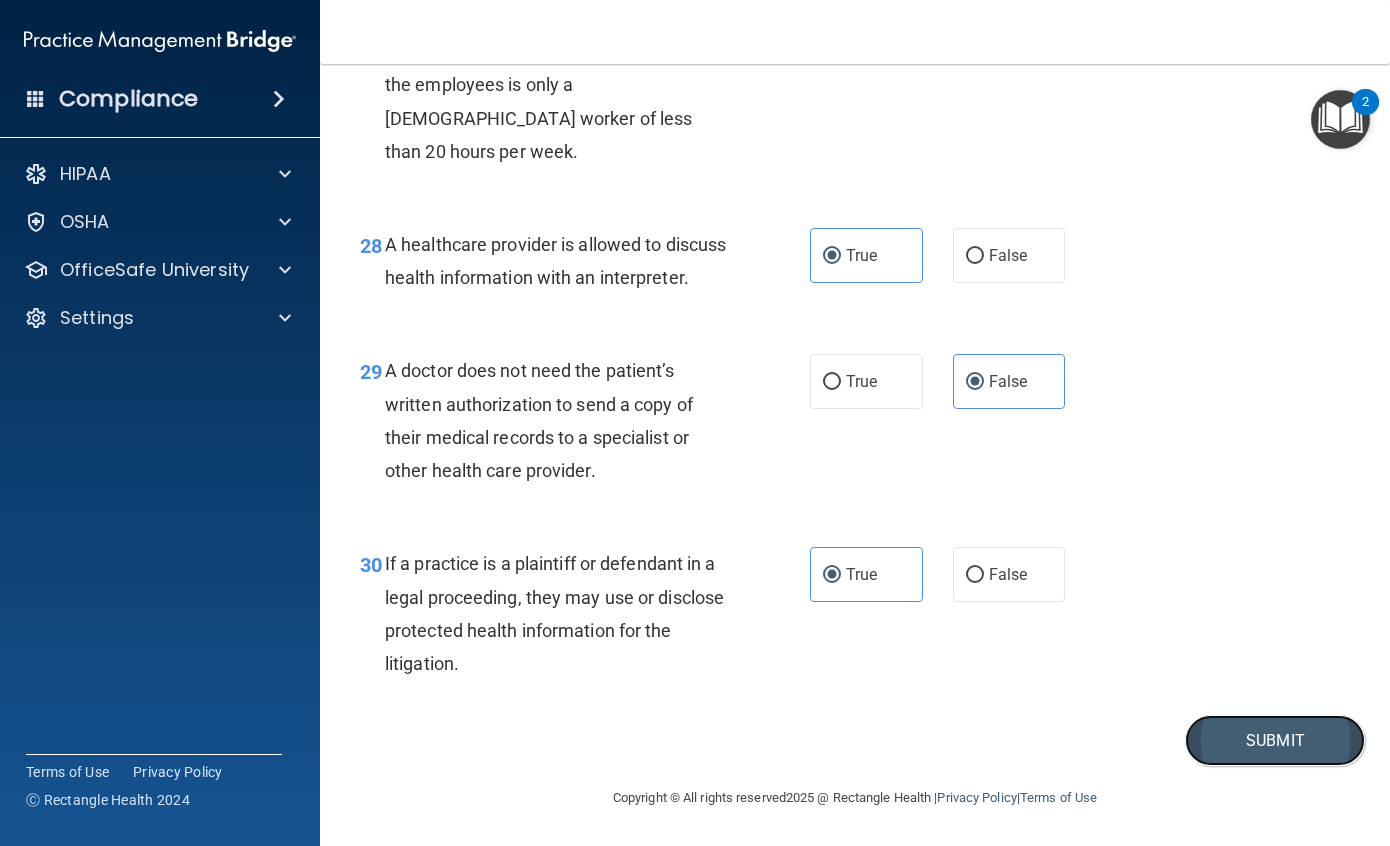 click on "Submit" at bounding box center (1275, 740) 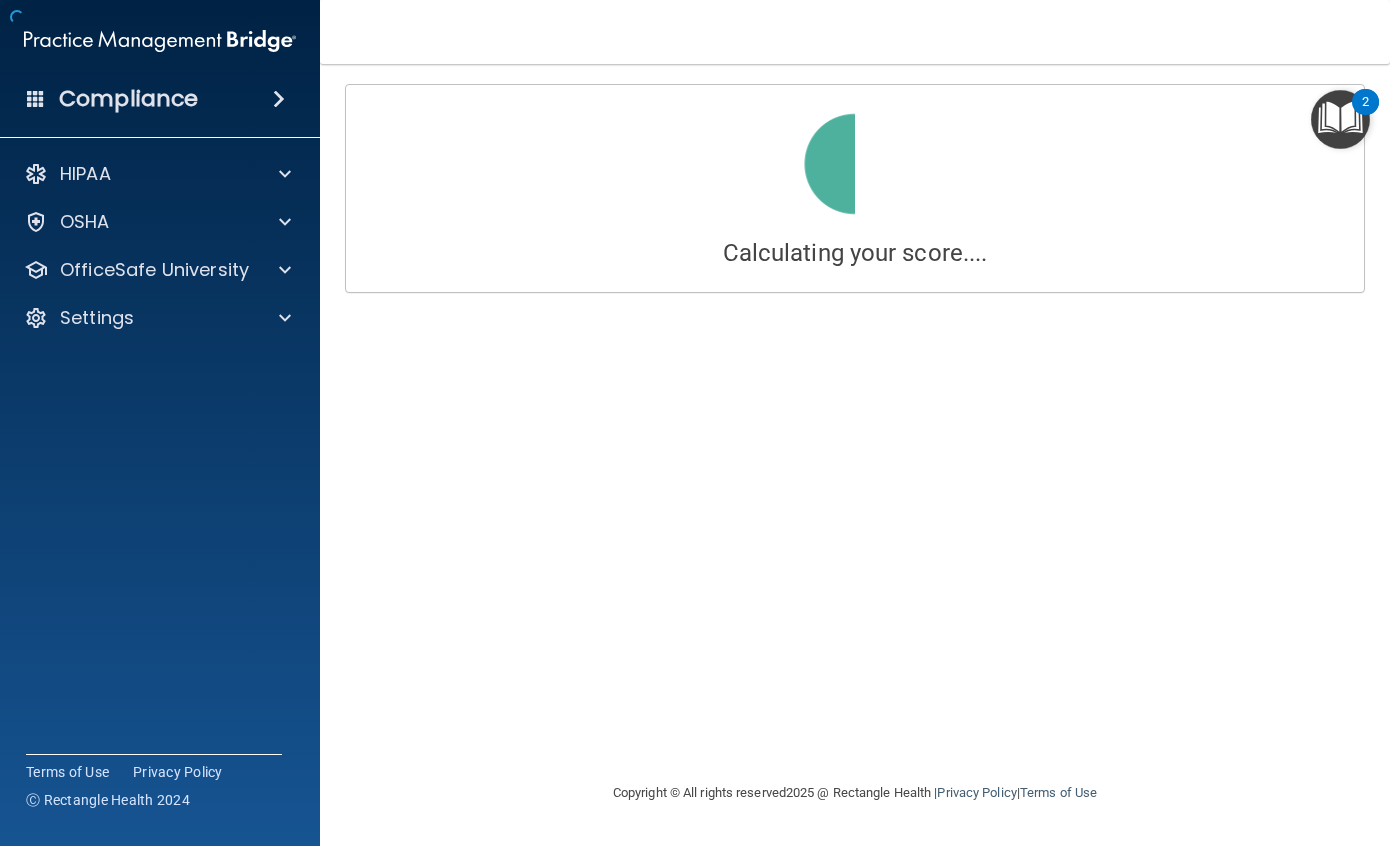 scroll, scrollTop: 0, scrollLeft: 0, axis: both 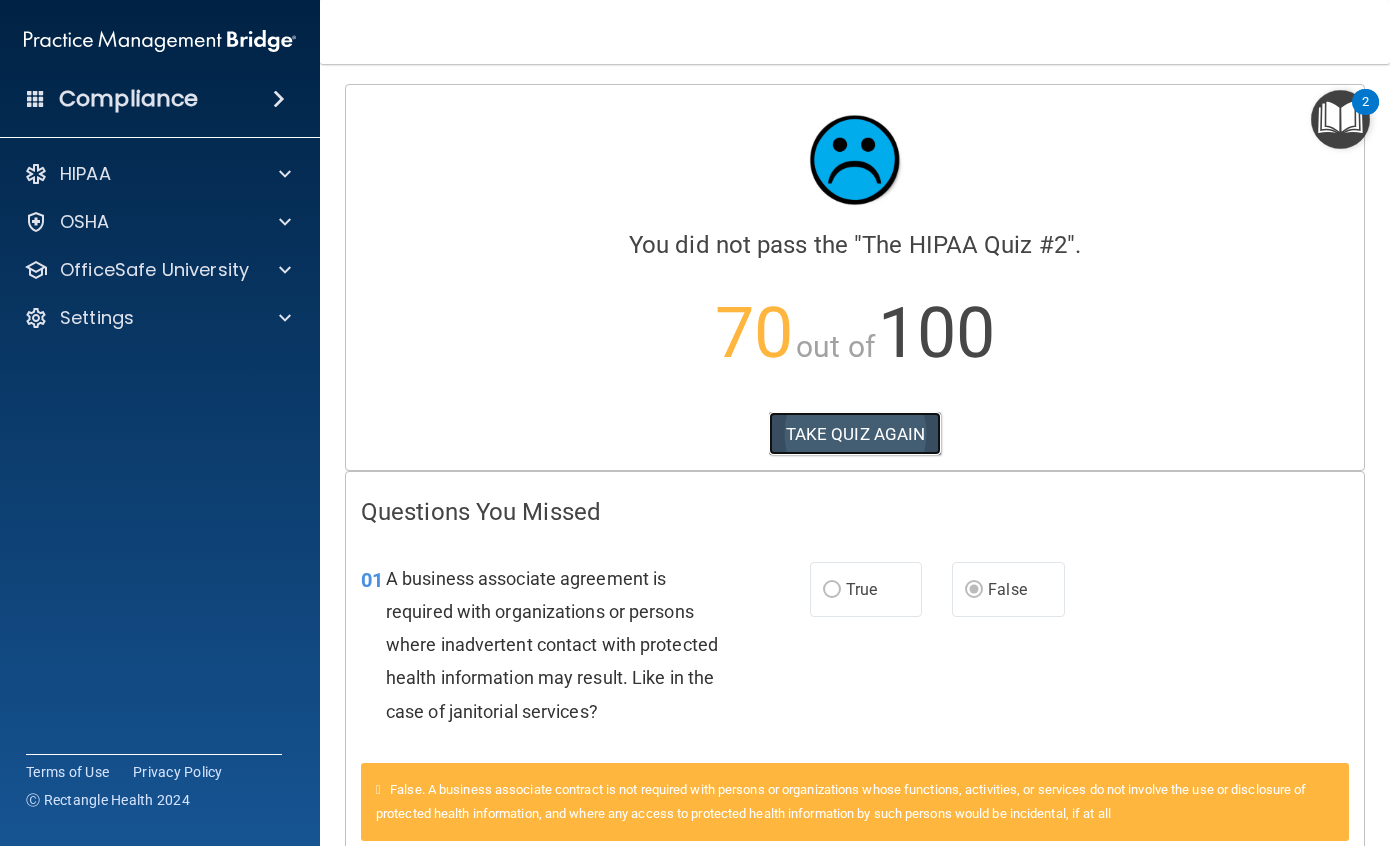 click on "TAKE QUIZ AGAIN" at bounding box center (855, 434) 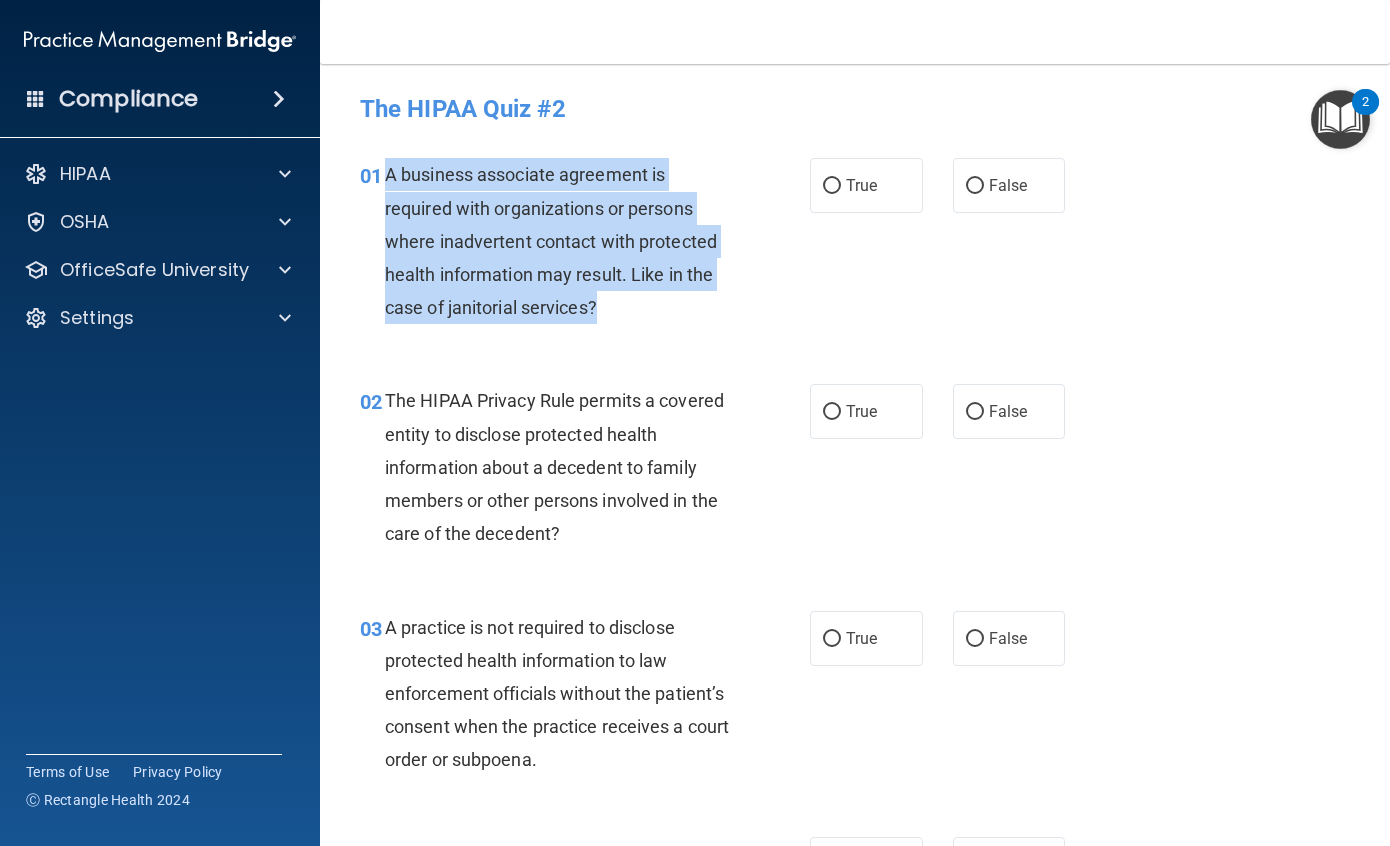 drag, startPoint x: 386, startPoint y: 171, endPoint x: 636, endPoint y: 330, distance: 296.2786 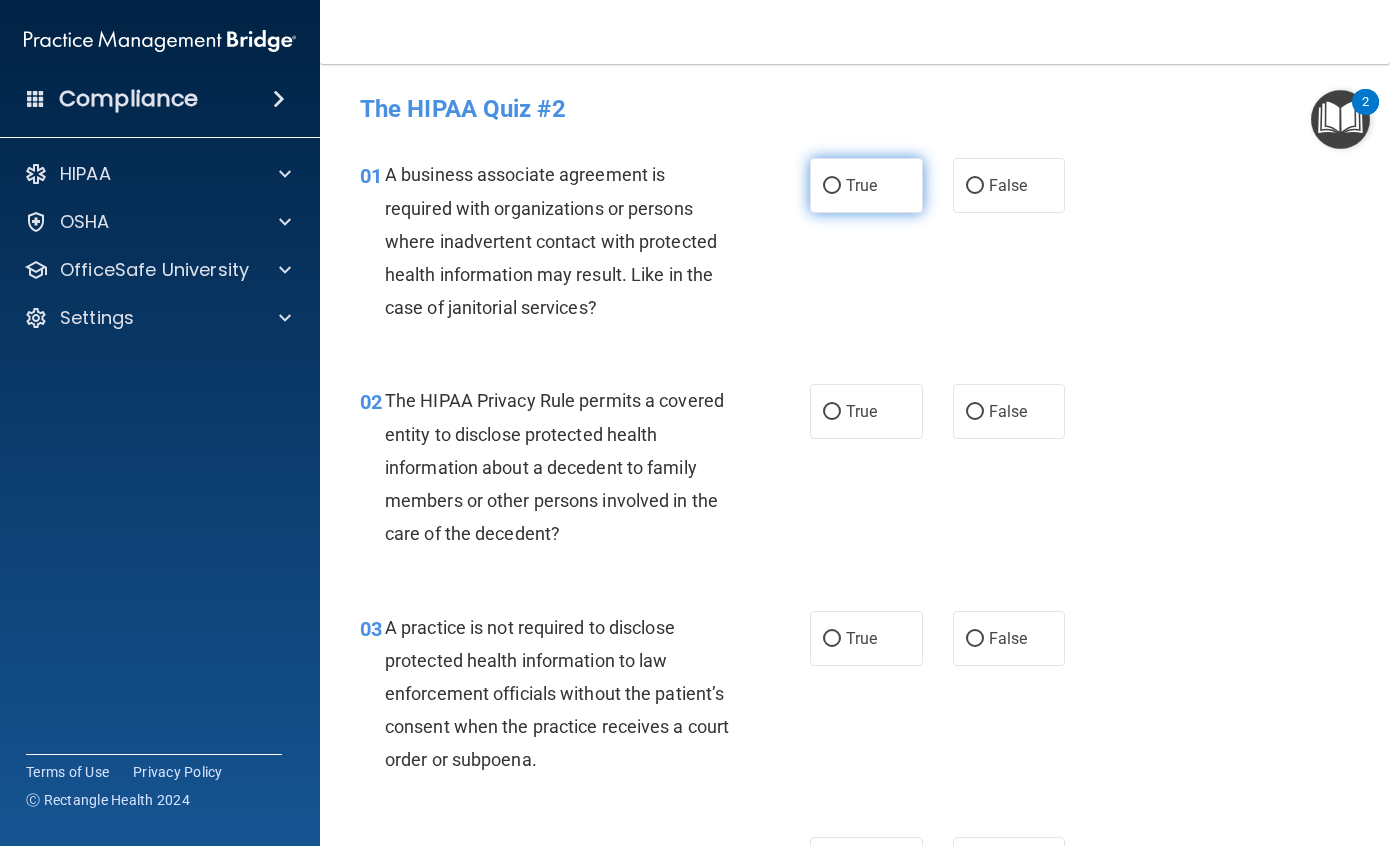 click on "True" at bounding box center (866, 185) 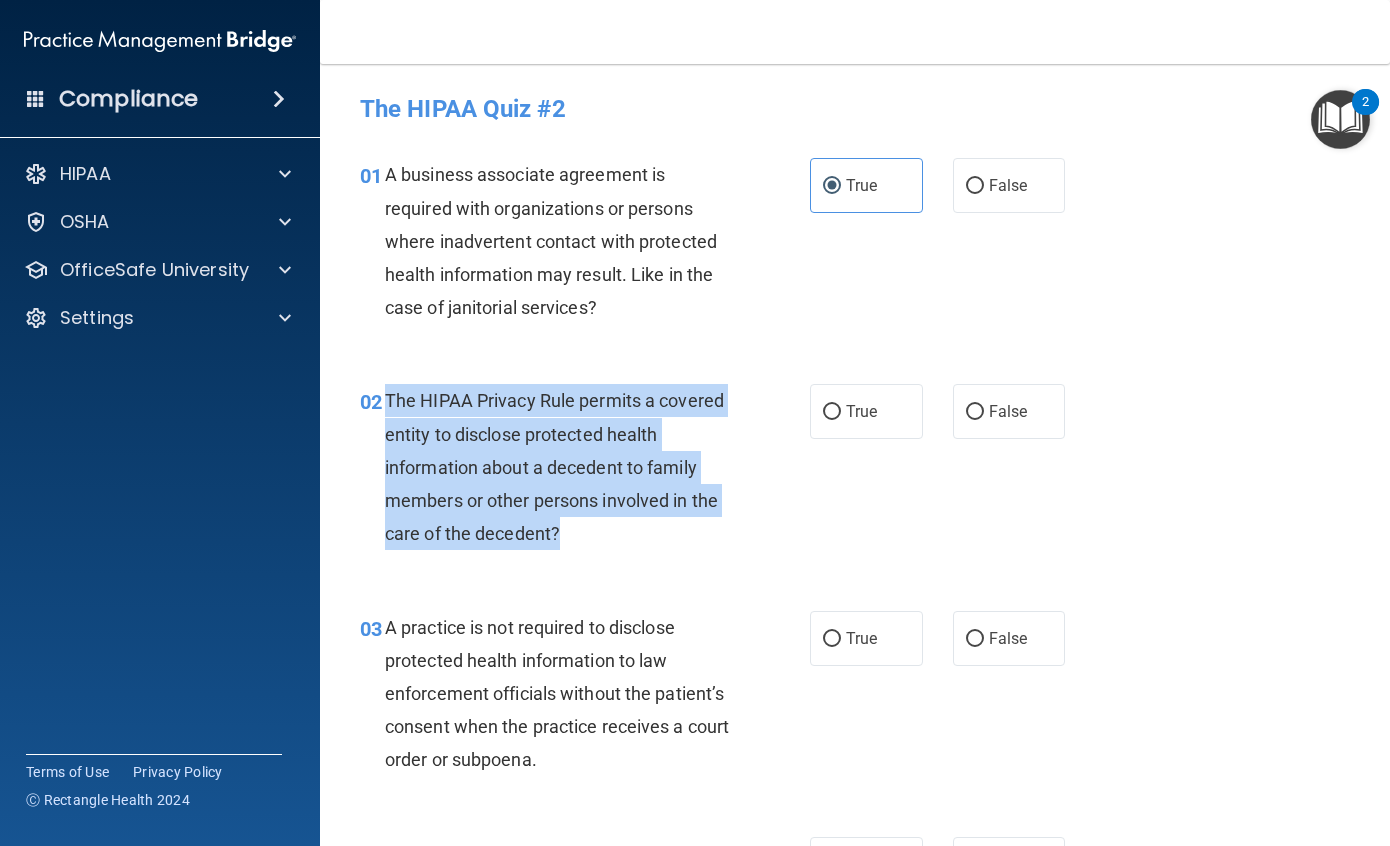 drag, startPoint x: 385, startPoint y: 396, endPoint x: 745, endPoint y: 544, distance: 389.23514 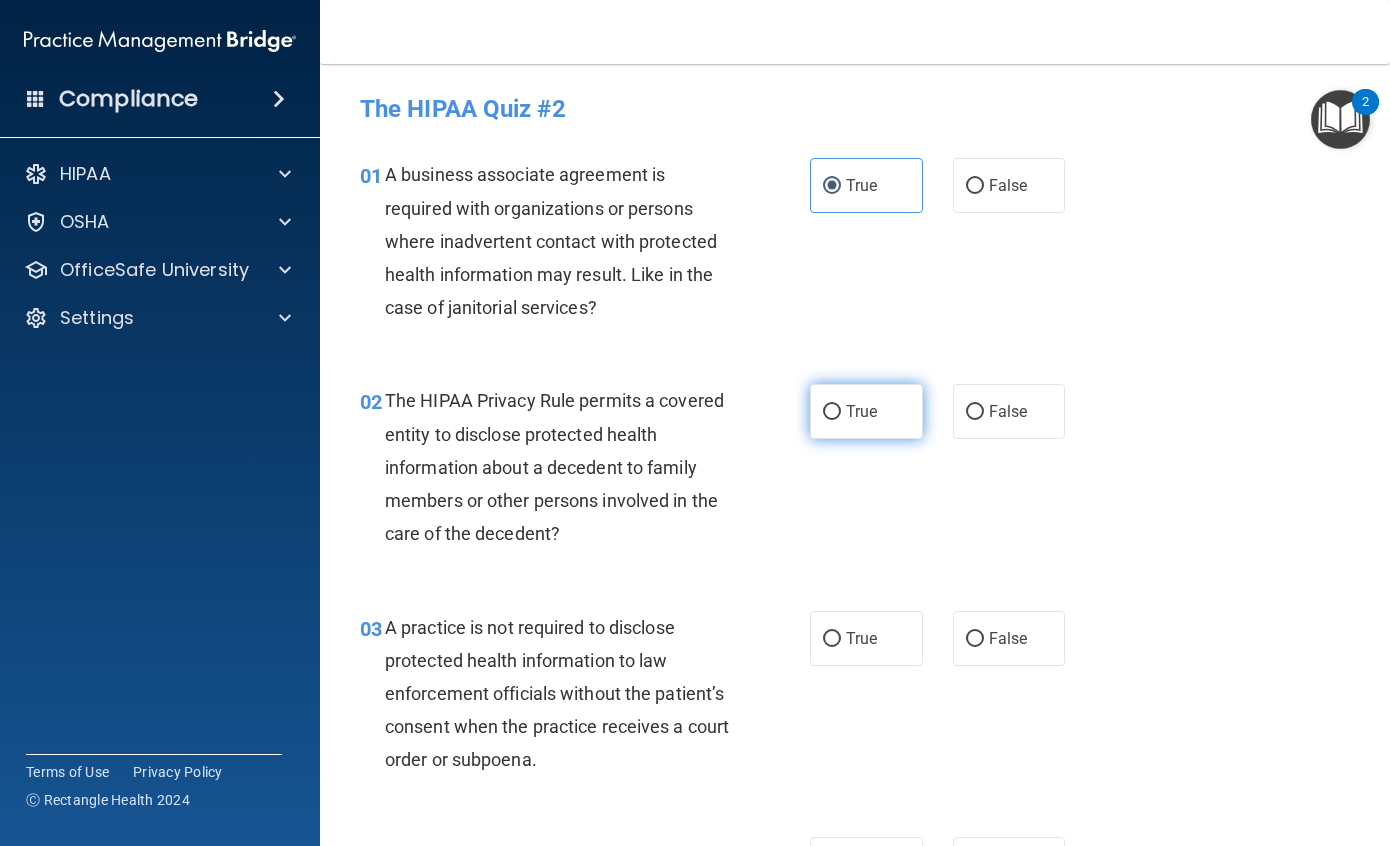 click on "True" at bounding box center [866, 411] 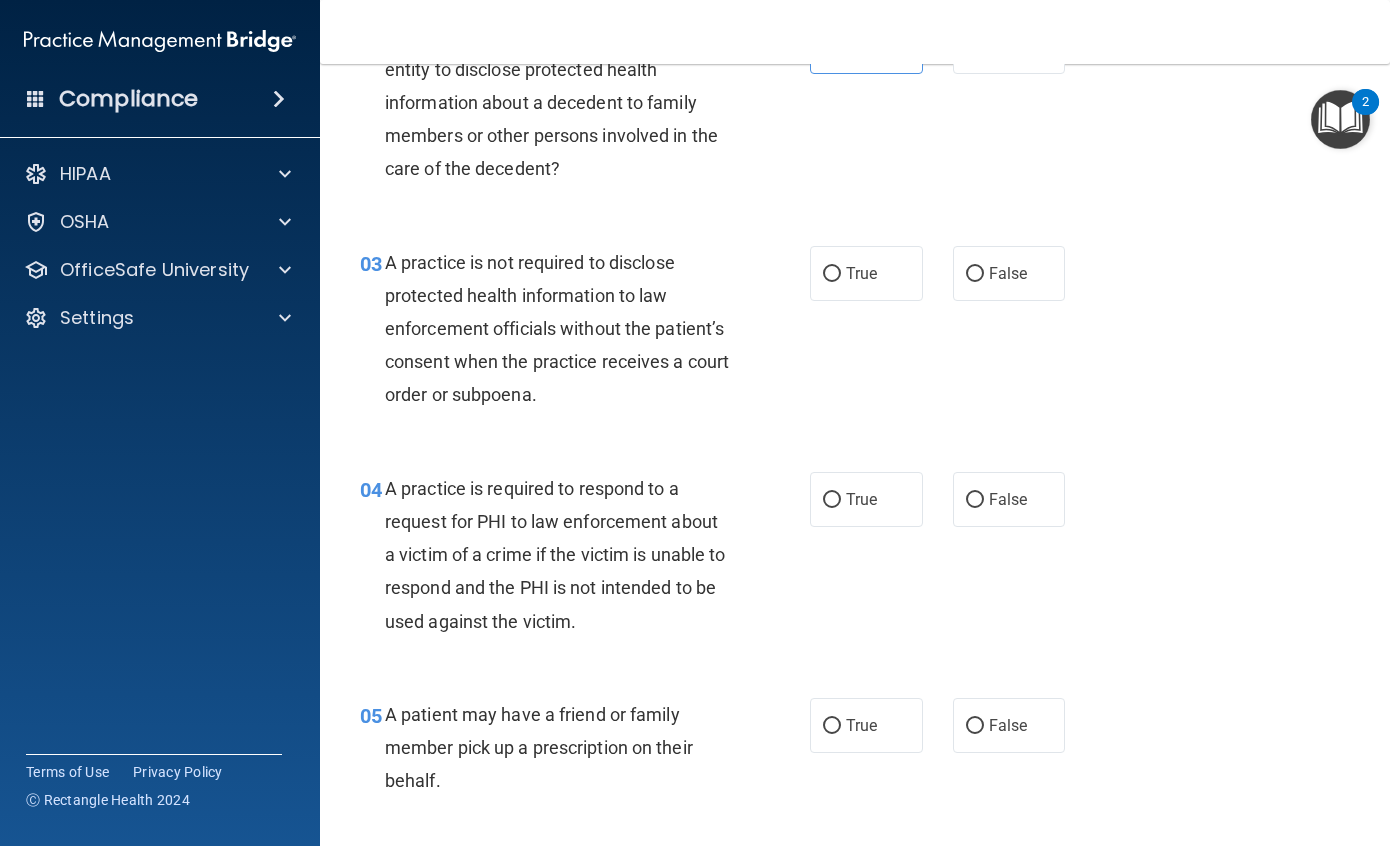 scroll, scrollTop: 400, scrollLeft: 0, axis: vertical 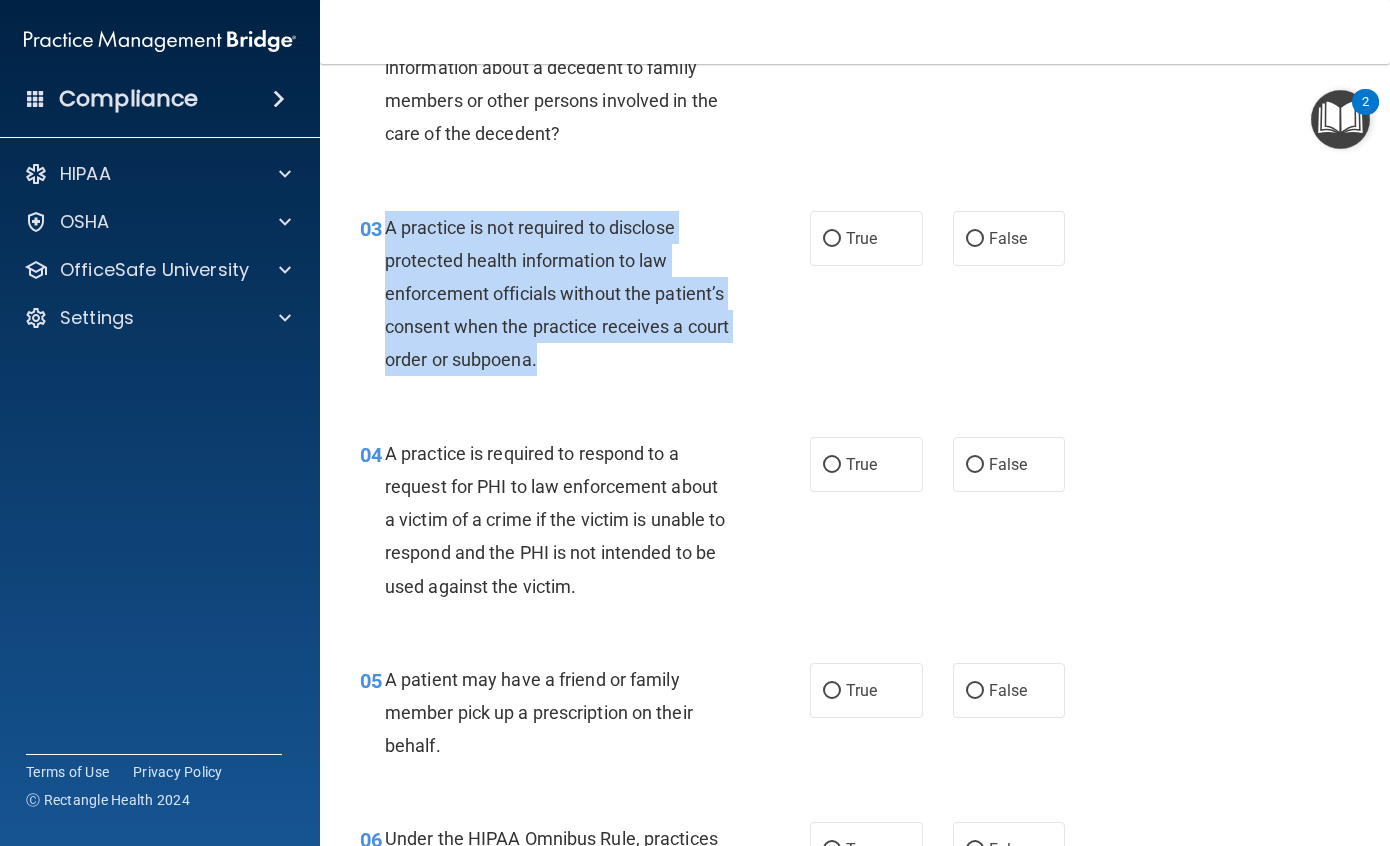 drag, startPoint x: 386, startPoint y: 225, endPoint x: 730, endPoint y: 368, distance: 372.53857 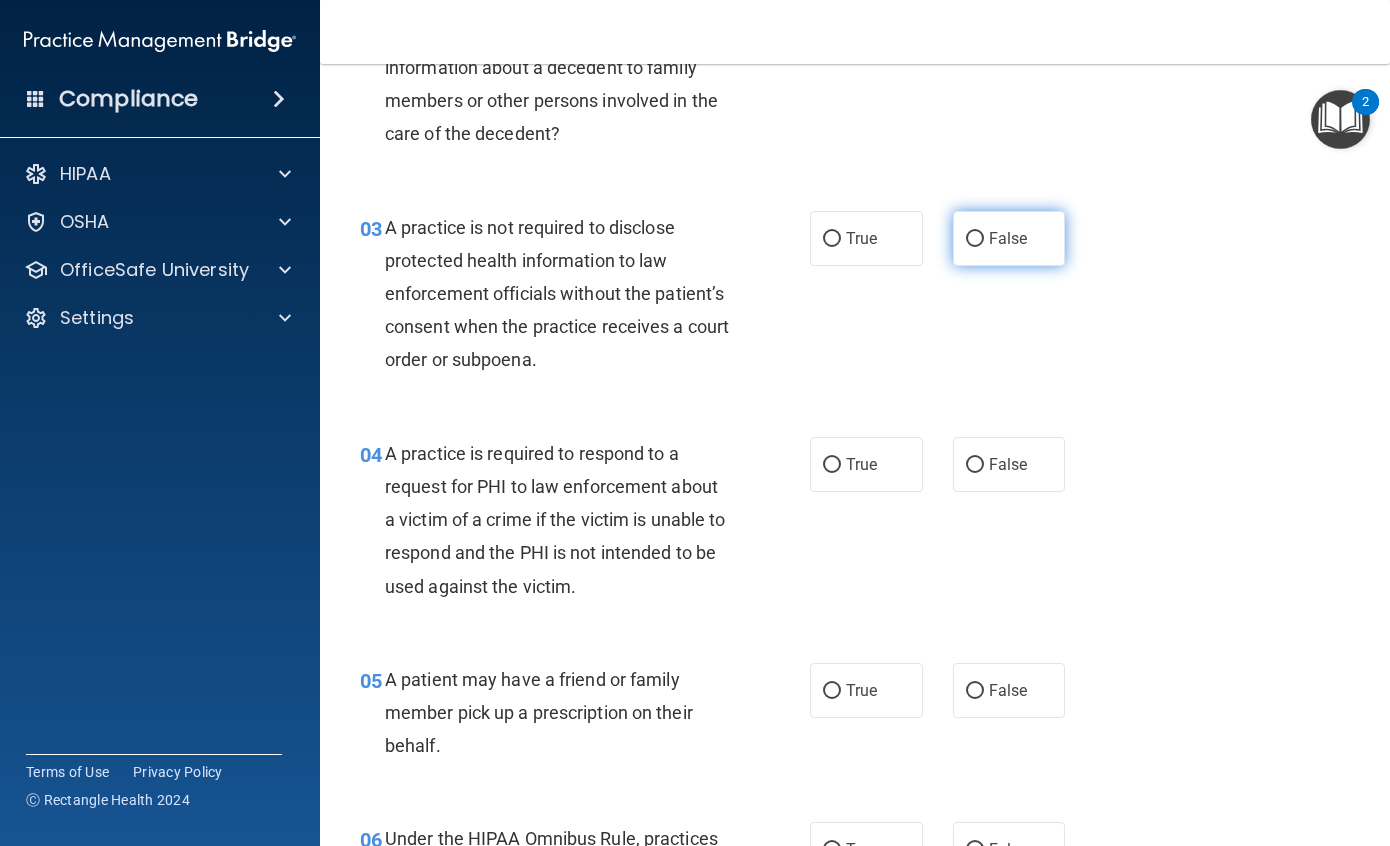 click on "False" at bounding box center [1009, 238] 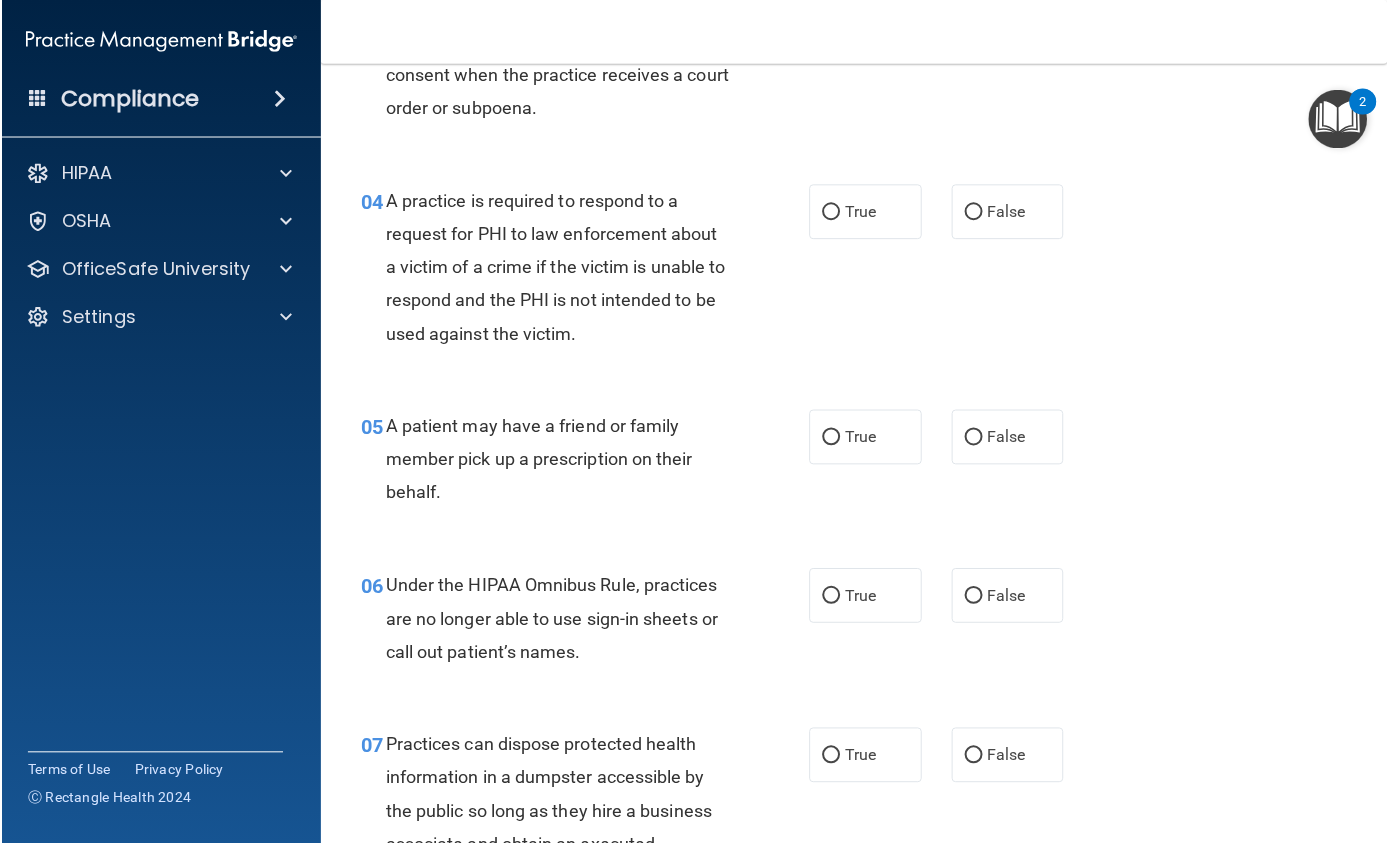scroll, scrollTop: 700, scrollLeft: 0, axis: vertical 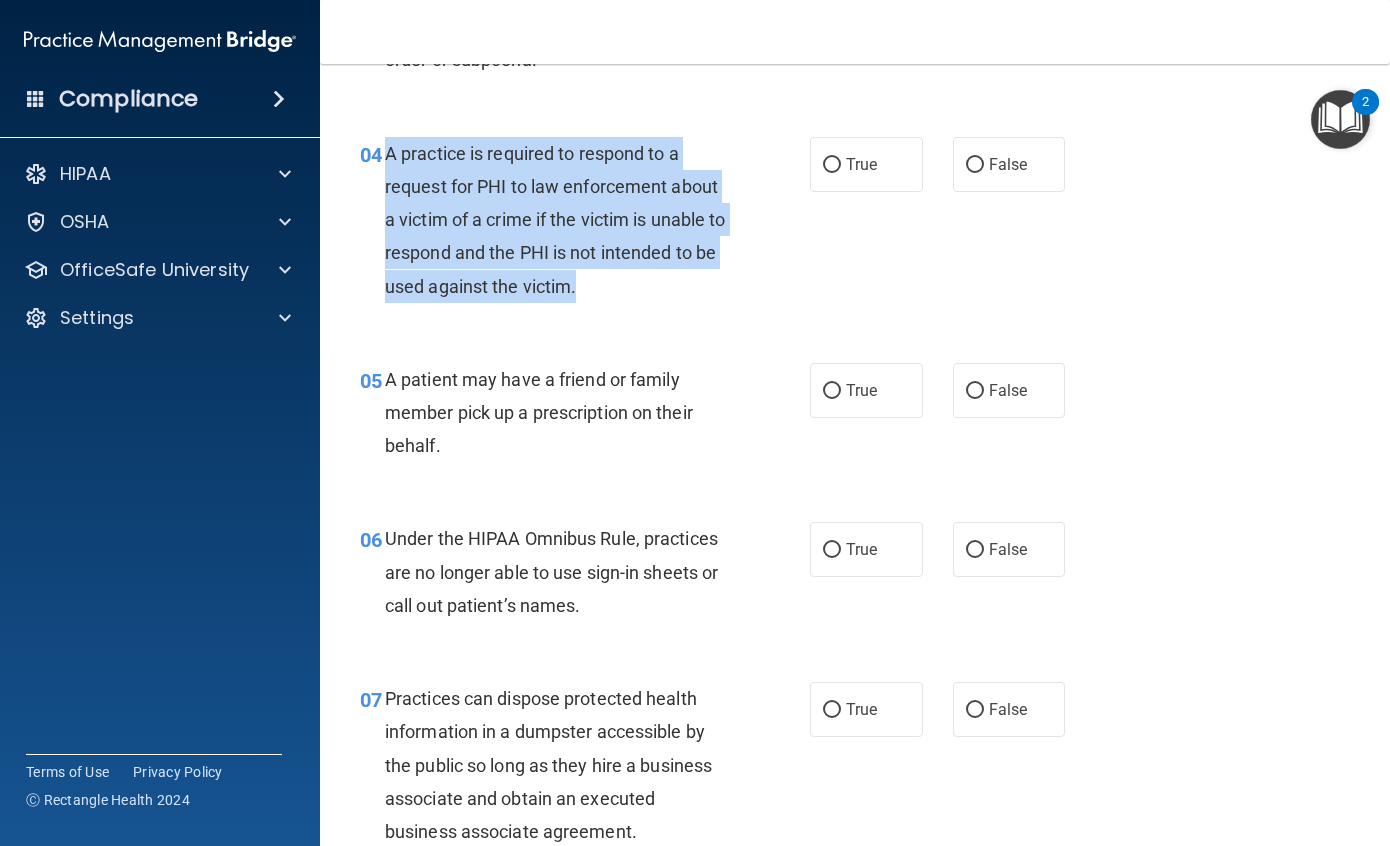 drag, startPoint x: 386, startPoint y: 152, endPoint x: 620, endPoint y: 282, distance: 267.68637 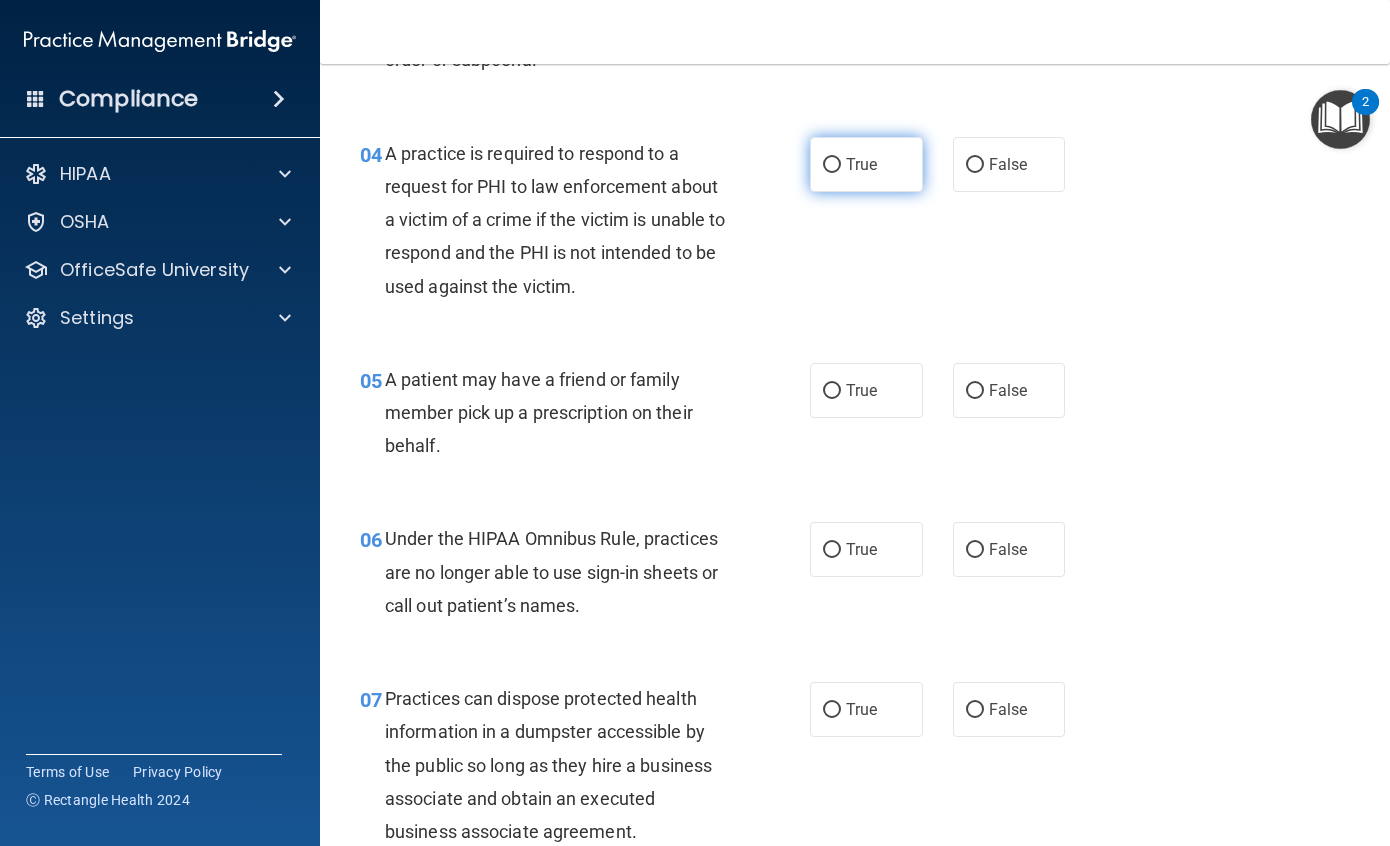 click on "True" at bounding box center (861, 164) 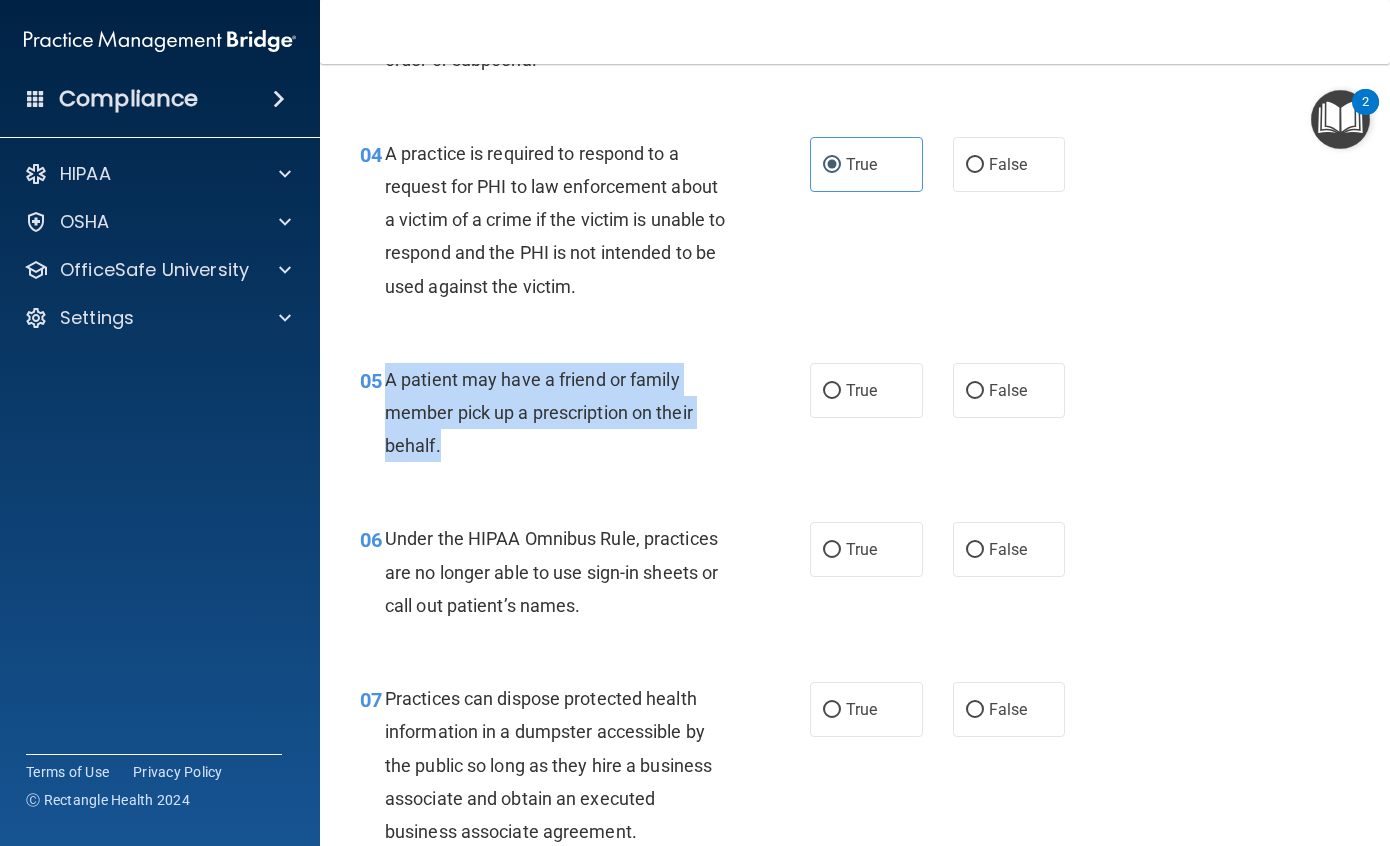 drag, startPoint x: 386, startPoint y: 374, endPoint x: 497, endPoint y: 453, distance: 136.24243 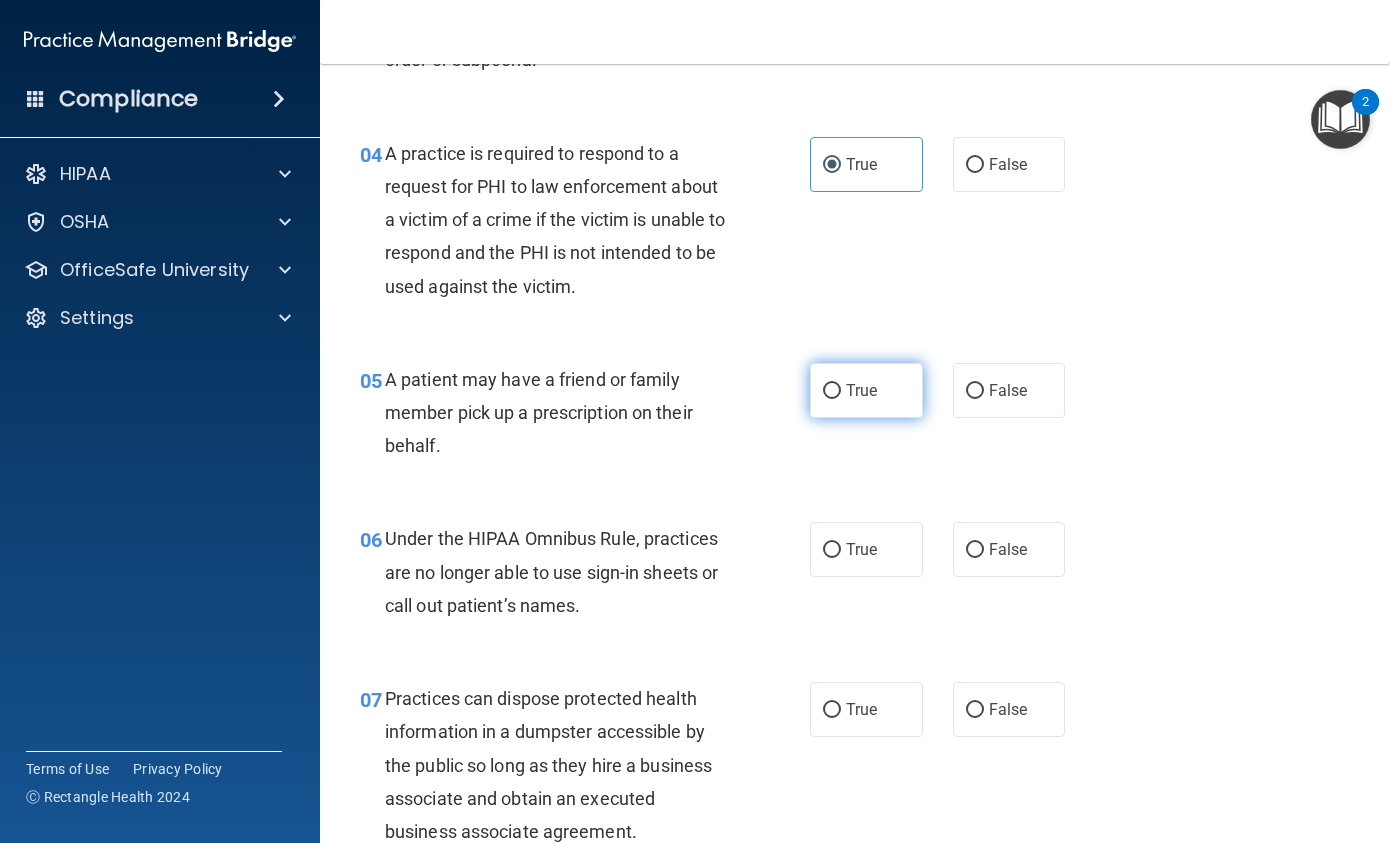 click on "True" at bounding box center (866, 390) 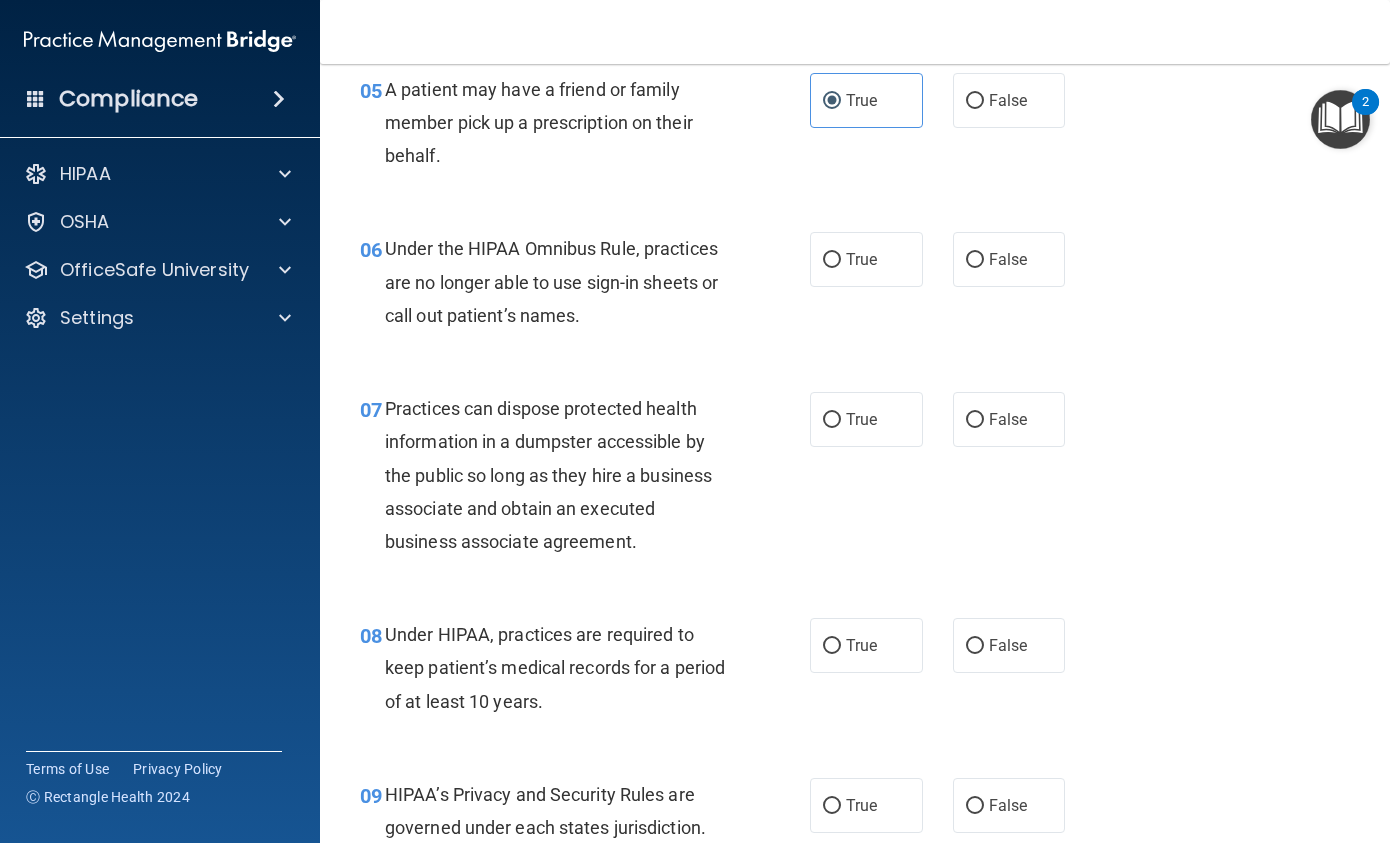 scroll, scrollTop: 1000, scrollLeft: 0, axis: vertical 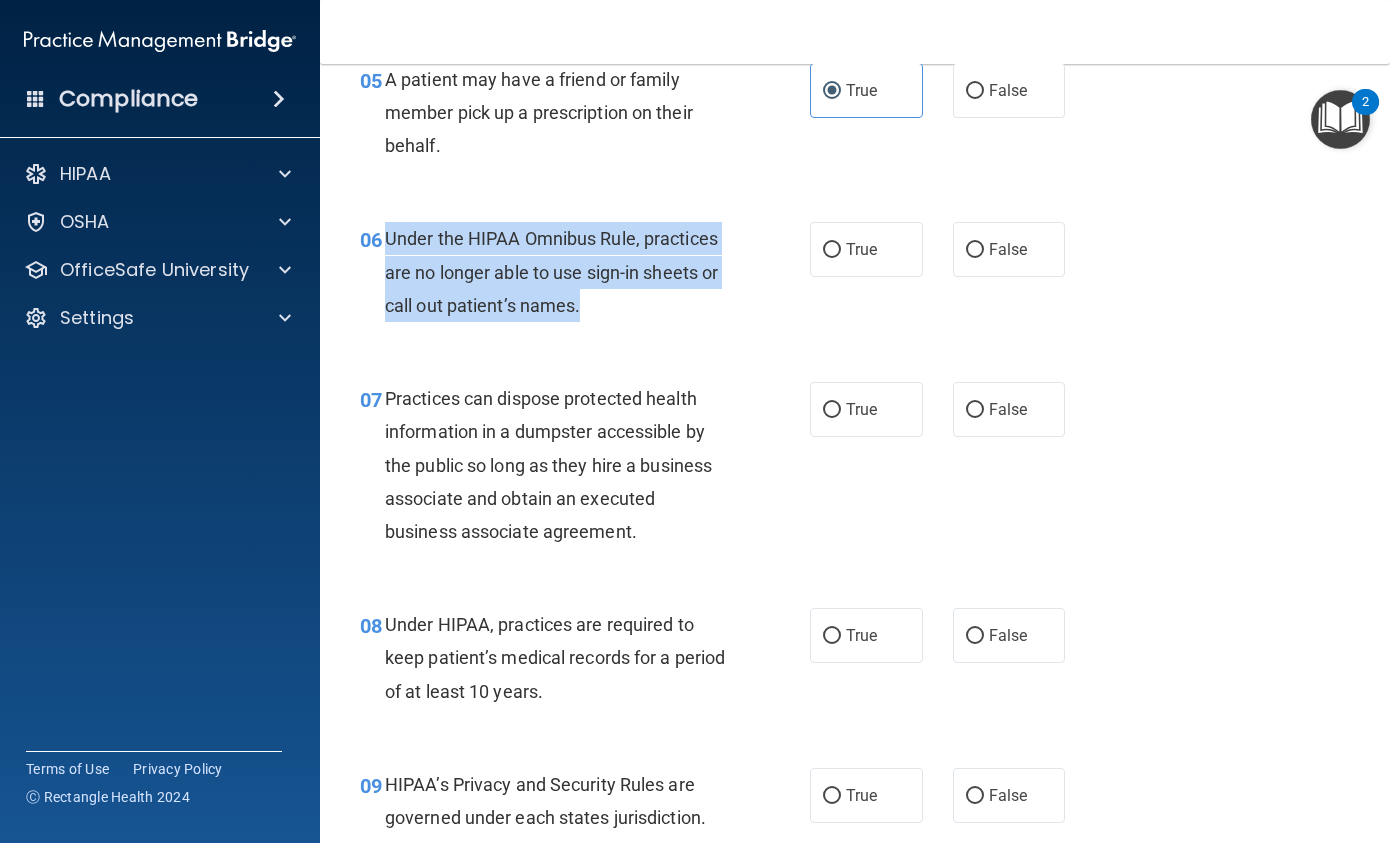 drag, startPoint x: 381, startPoint y: 236, endPoint x: 616, endPoint y: 316, distance: 248.24384 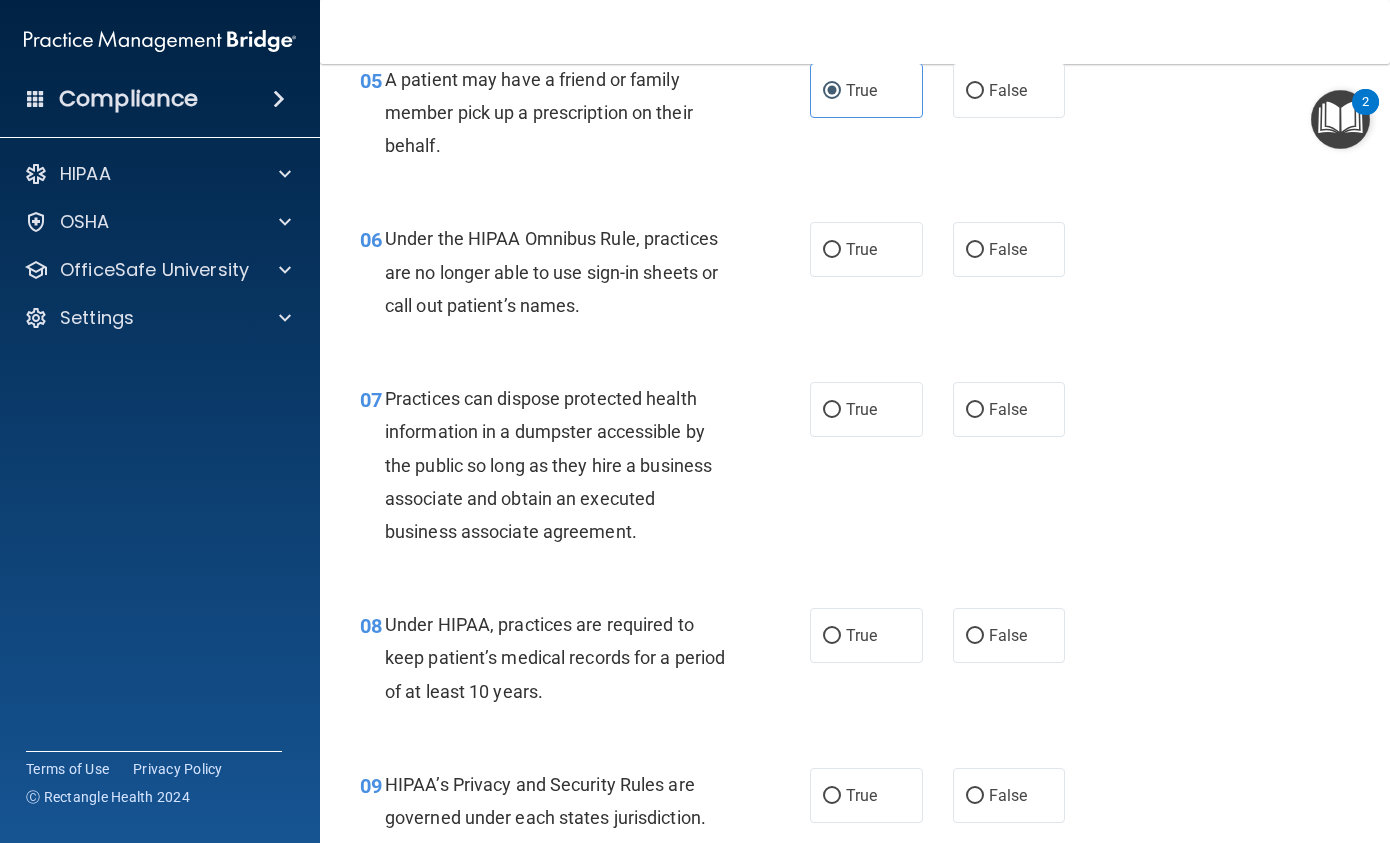 click on "A patient may have a friend or family member pick up a prescription on their behalf." at bounding box center [565, 113] 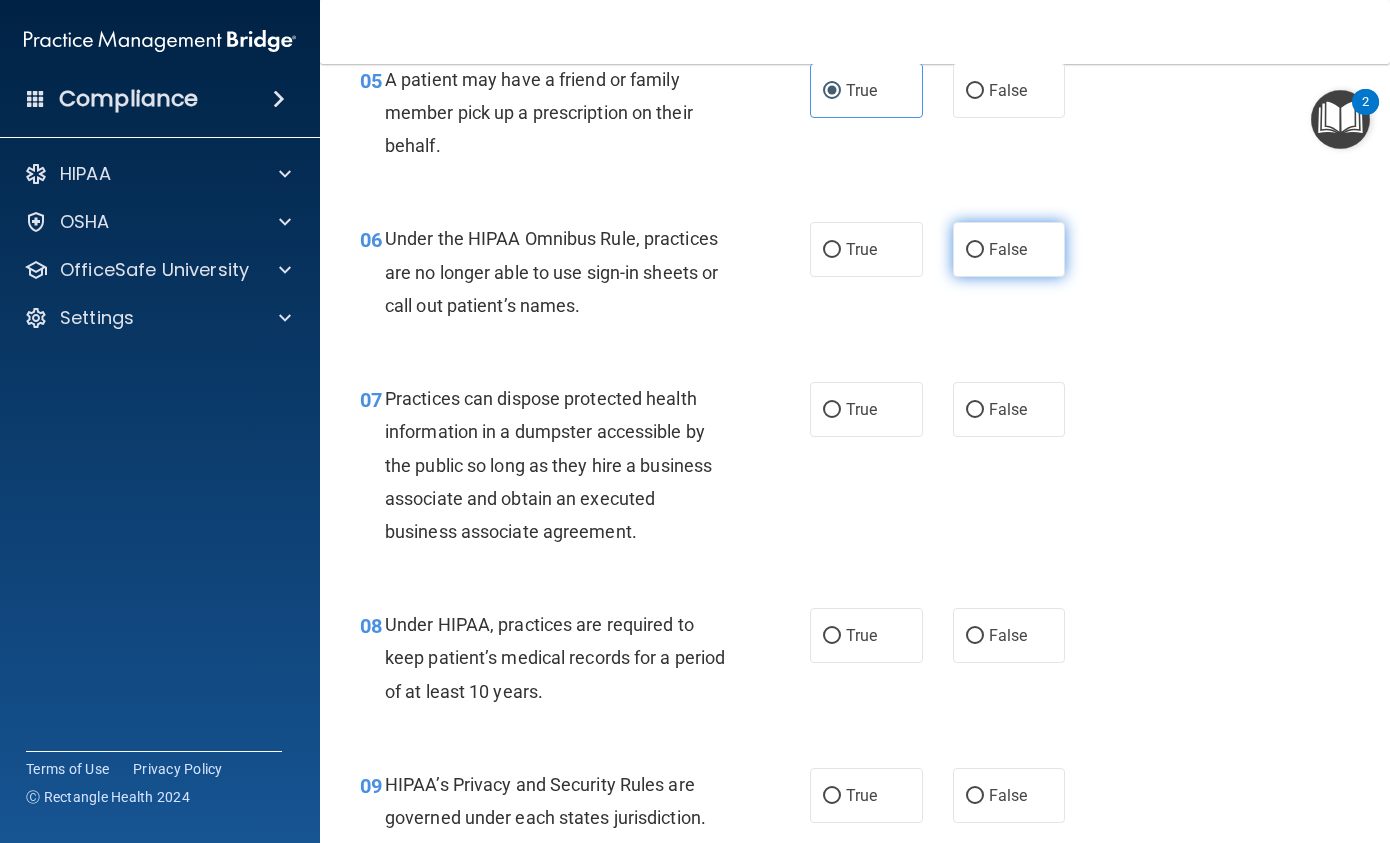 click on "False" at bounding box center (1009, 249) 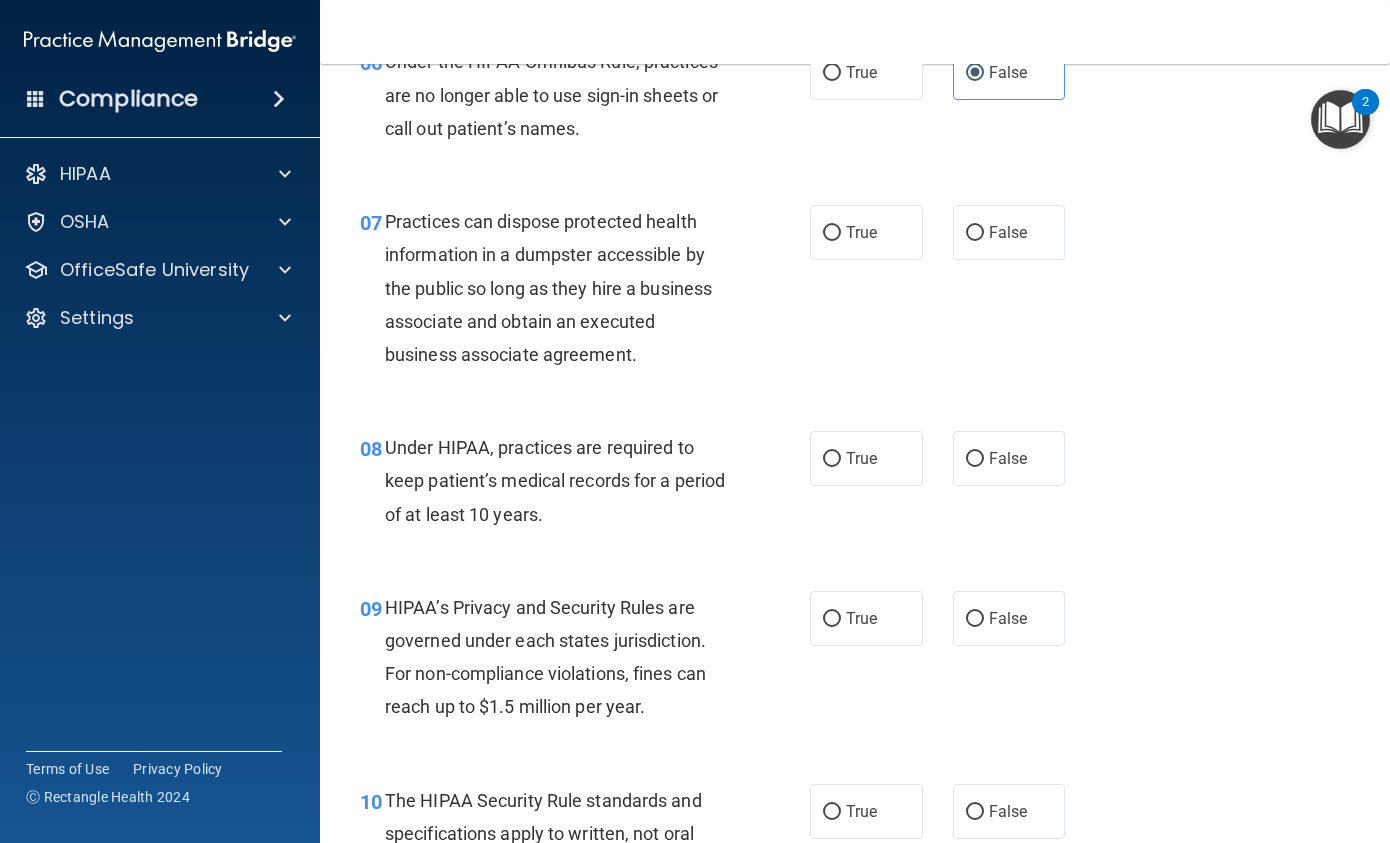 scroll, scrollTop: 1200, scrollLeft: 0, axis: vertical 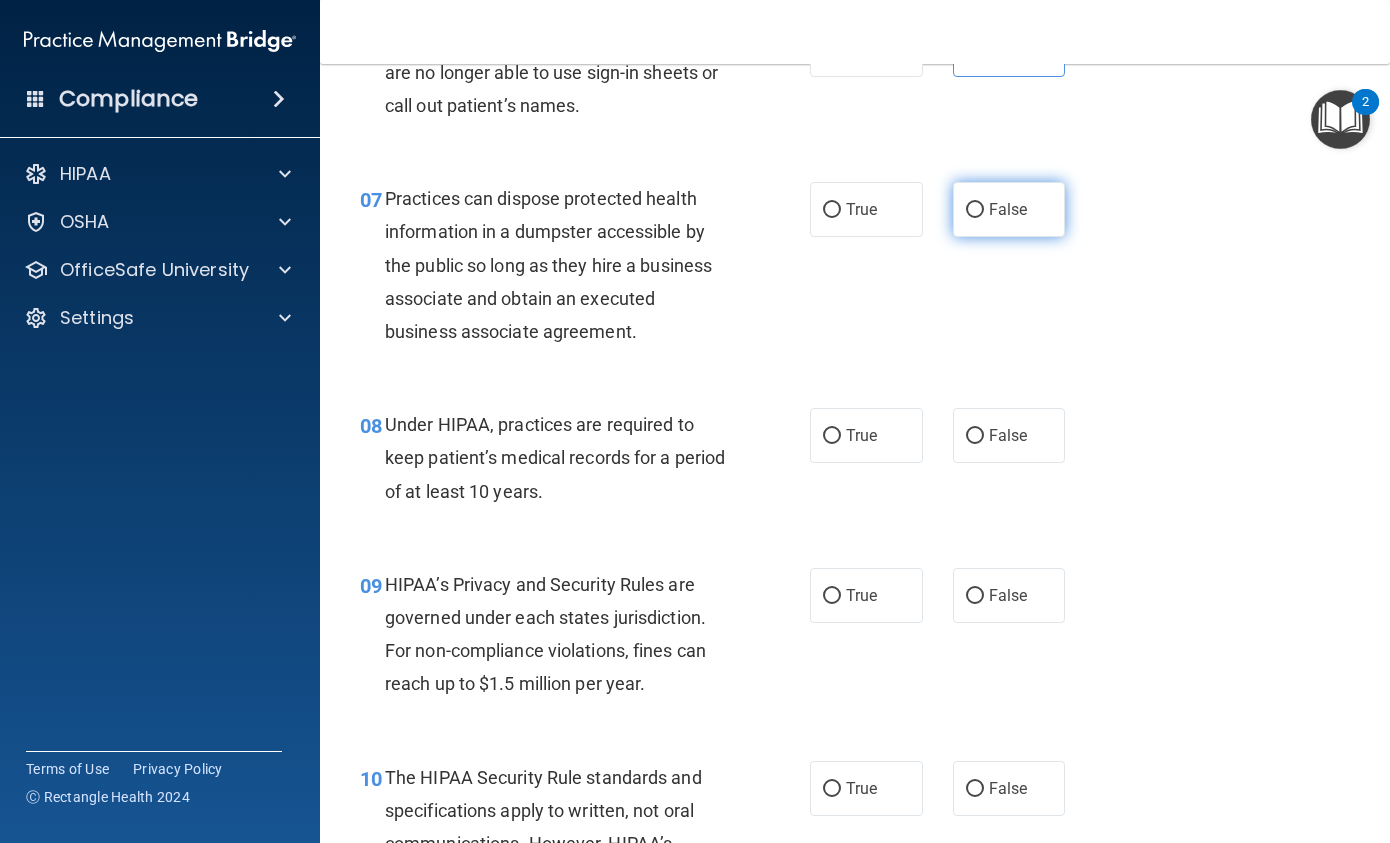 click on "False" at bounding box center (1009, 209) 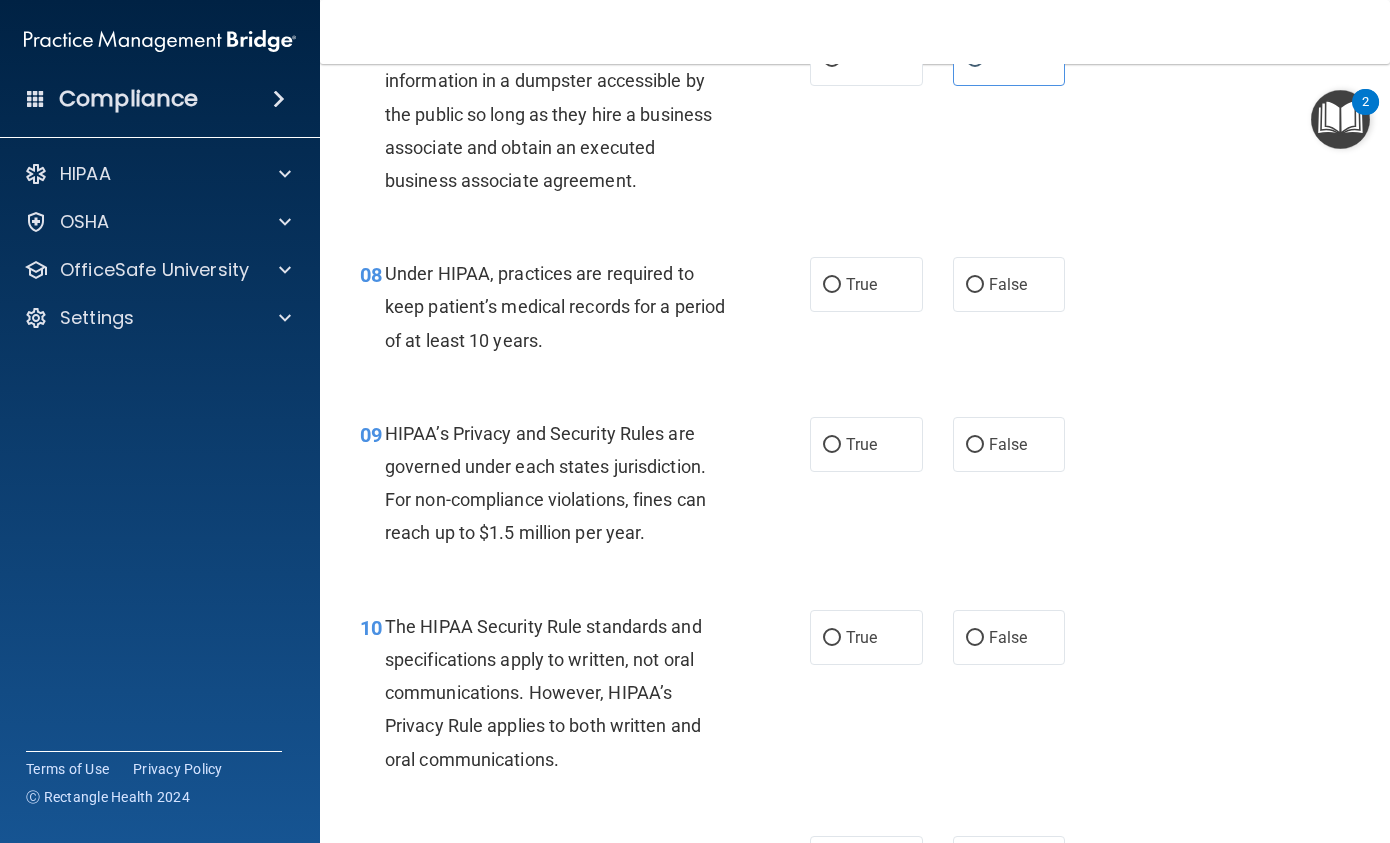 scroll, scrollTop: 1400, scrollLeft: 0, axis: vertical 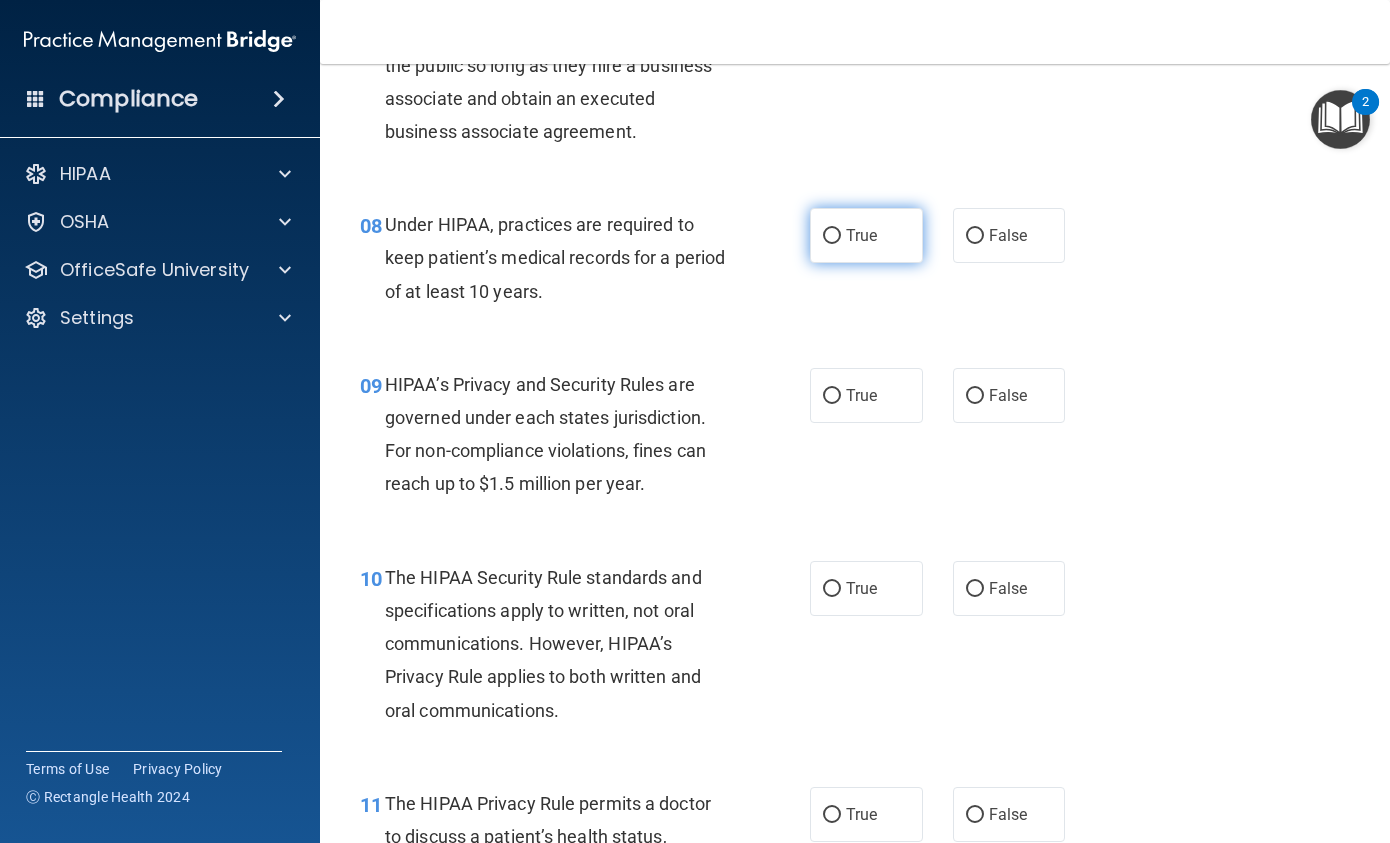 click on "True" at bounding box center (866, 235) 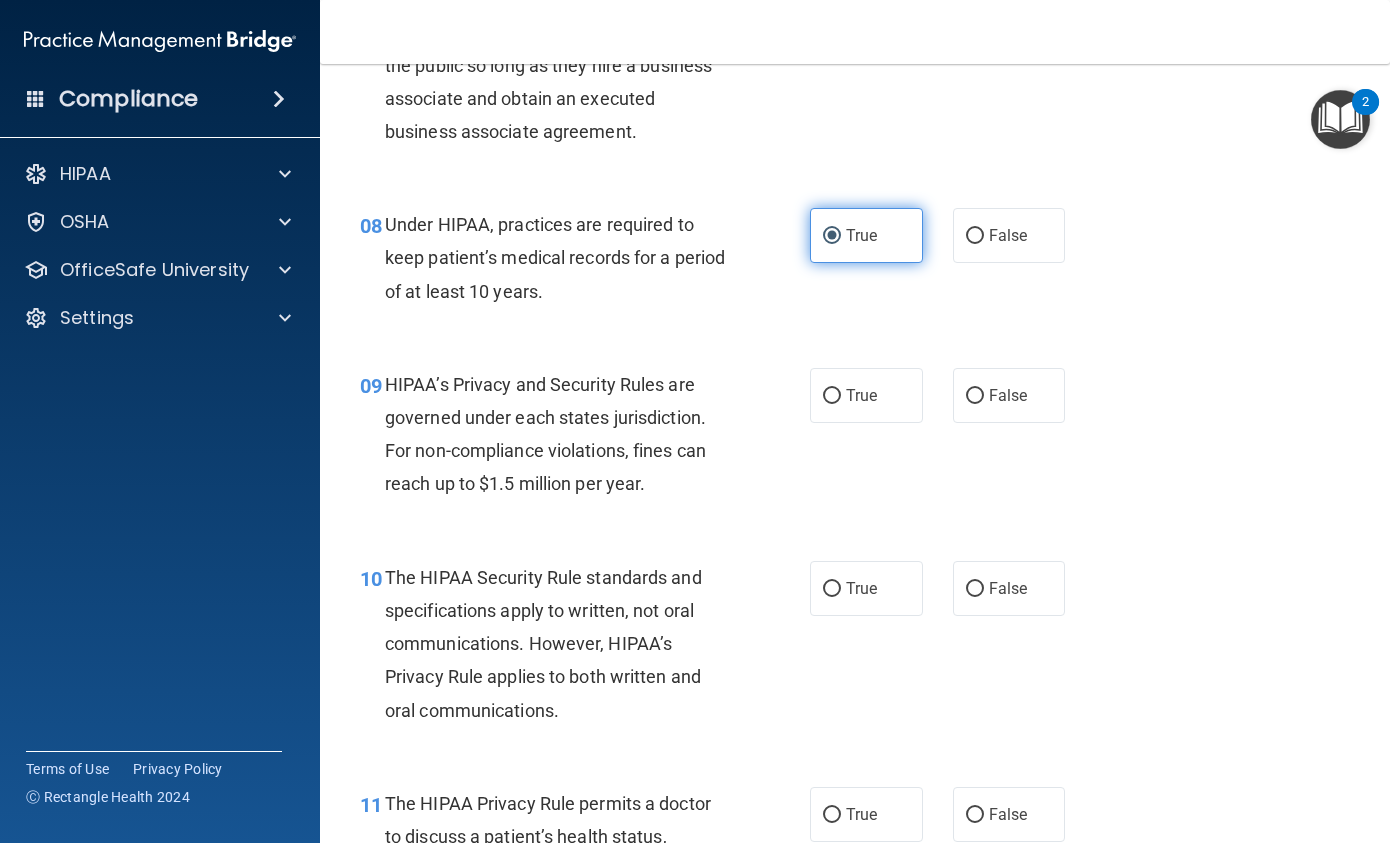 click on "True" at bounding box center (866, 235) 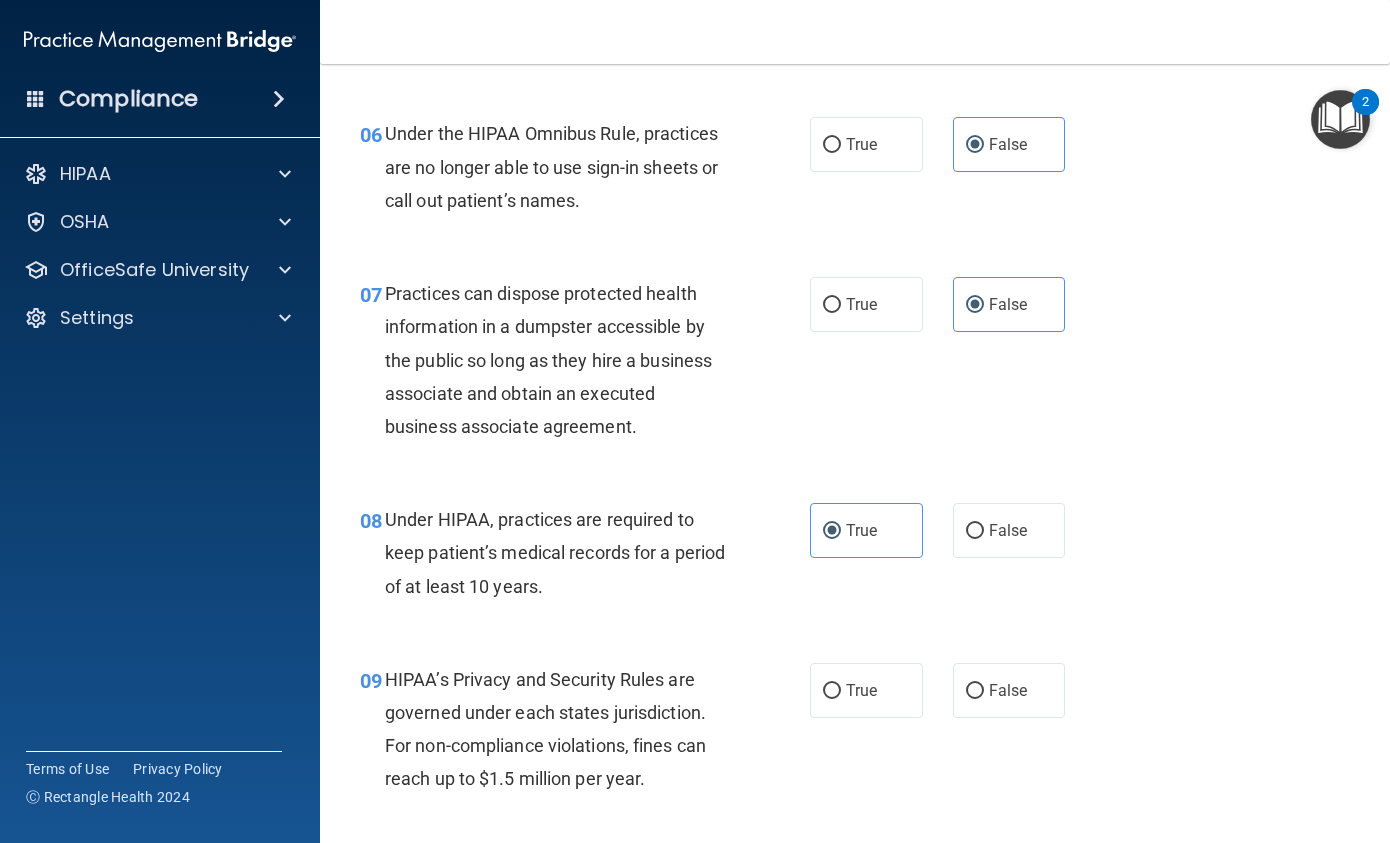 scroll, scrollTop: 1100, scrollLeft: 0, axis: vertical 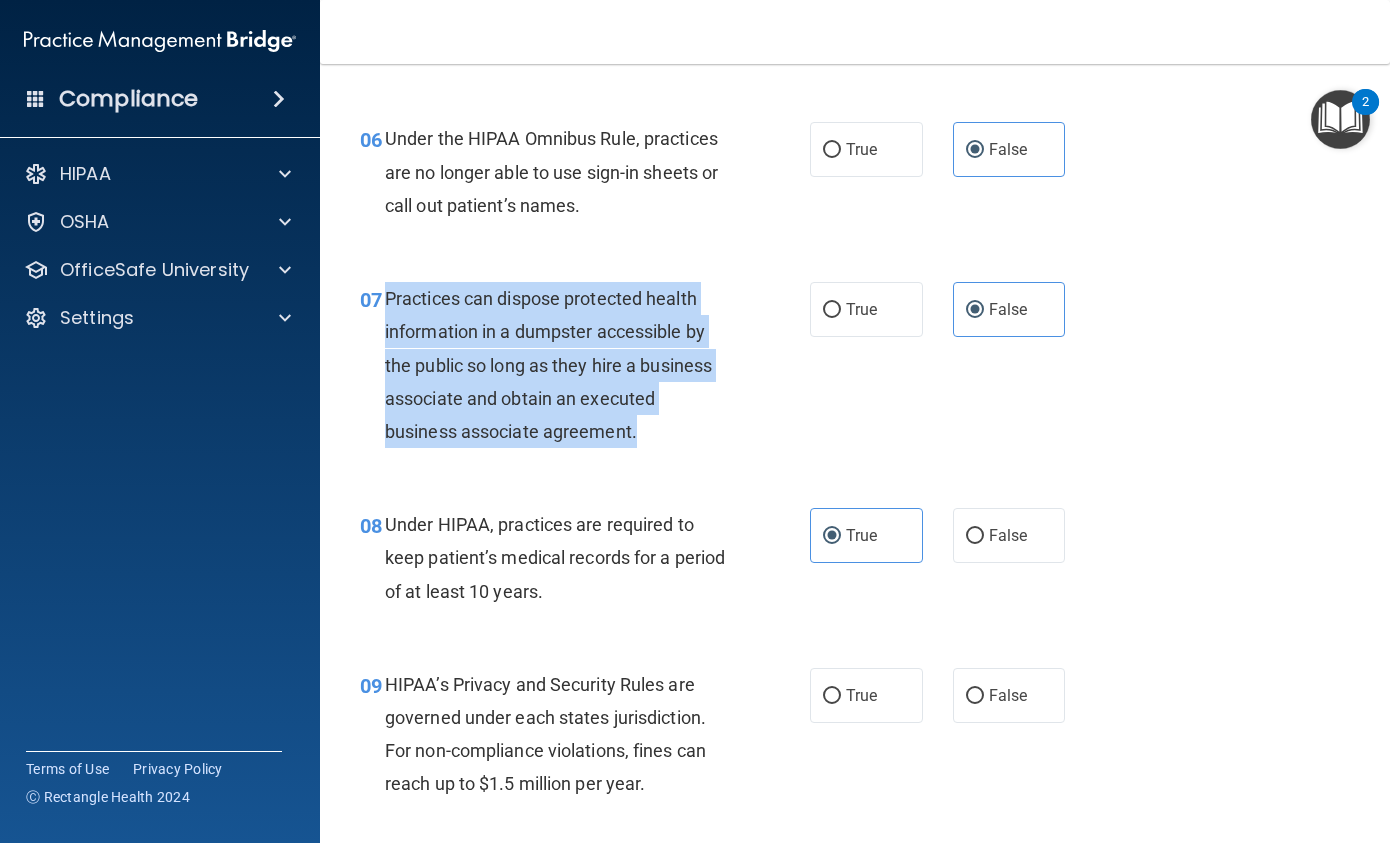 drag, startPoint x: 381, startPoint y: 303, endPoint x: 654, endPoint y: 420, distance: 297.01514 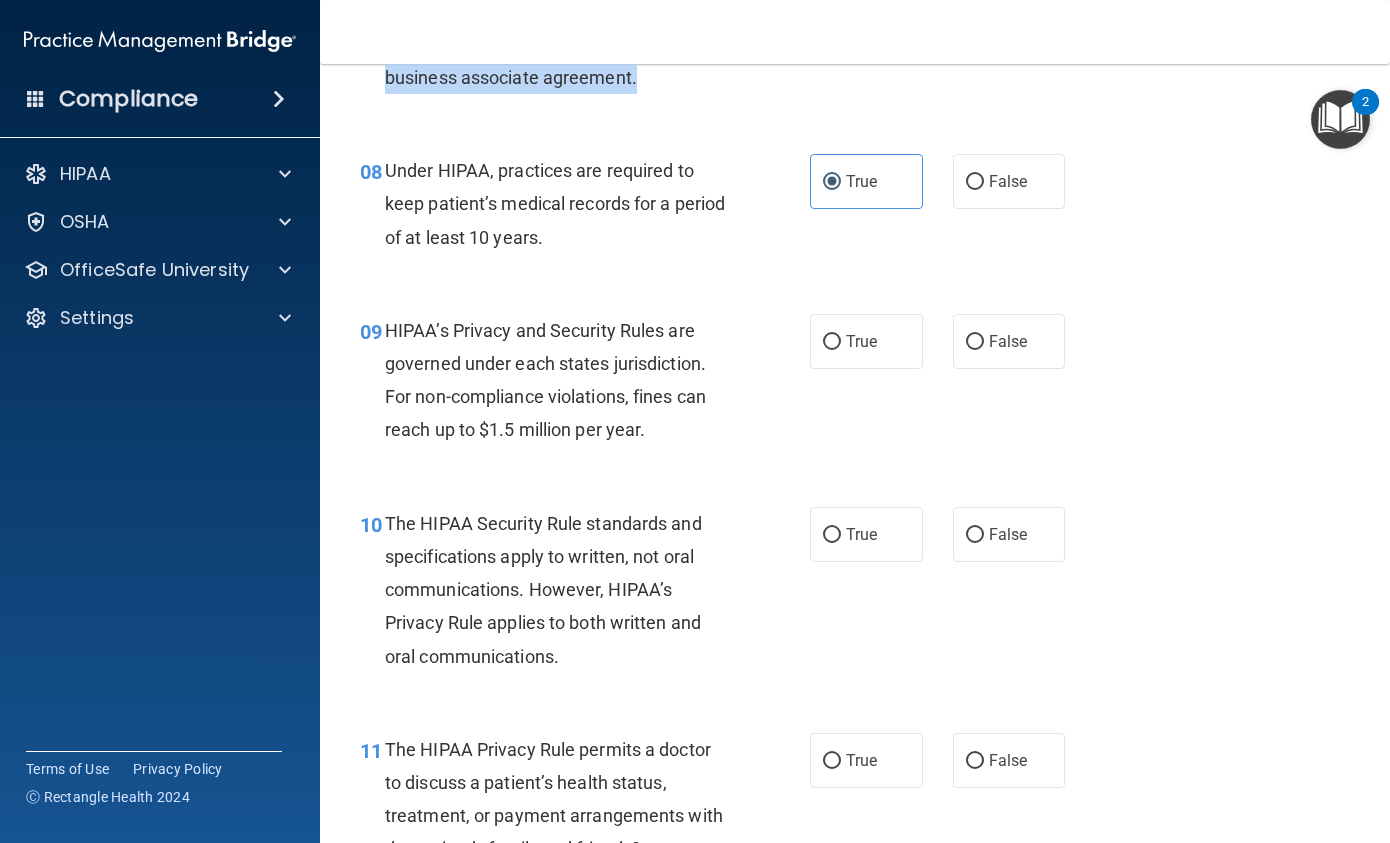 scroll, scrollTop: 1500, scrollLeft: 0, axis: vertical 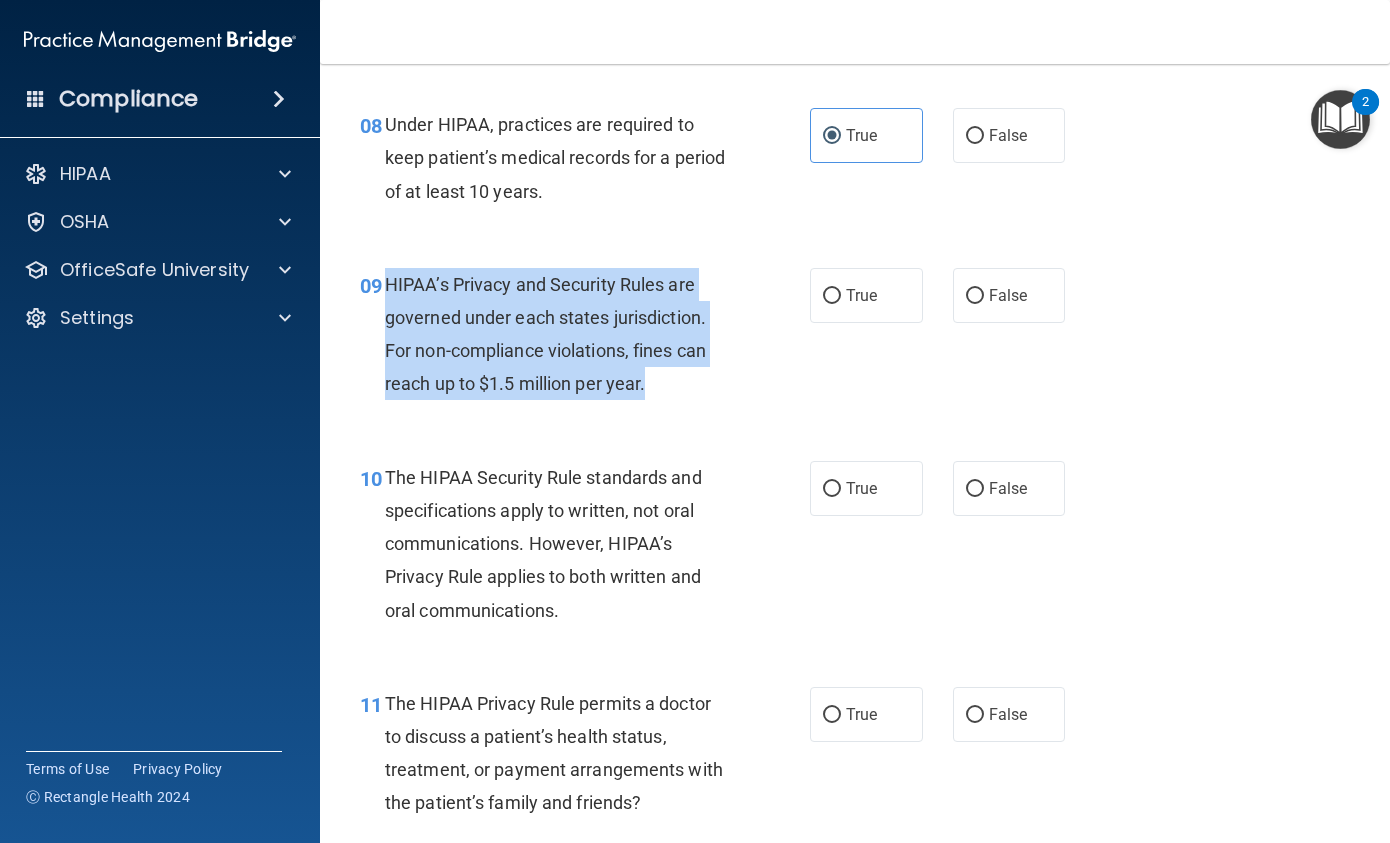 drag, startPoint x: 384, startPoint y: 282, endPoint x: 710, endPoint y: 378, distance: 339.84113 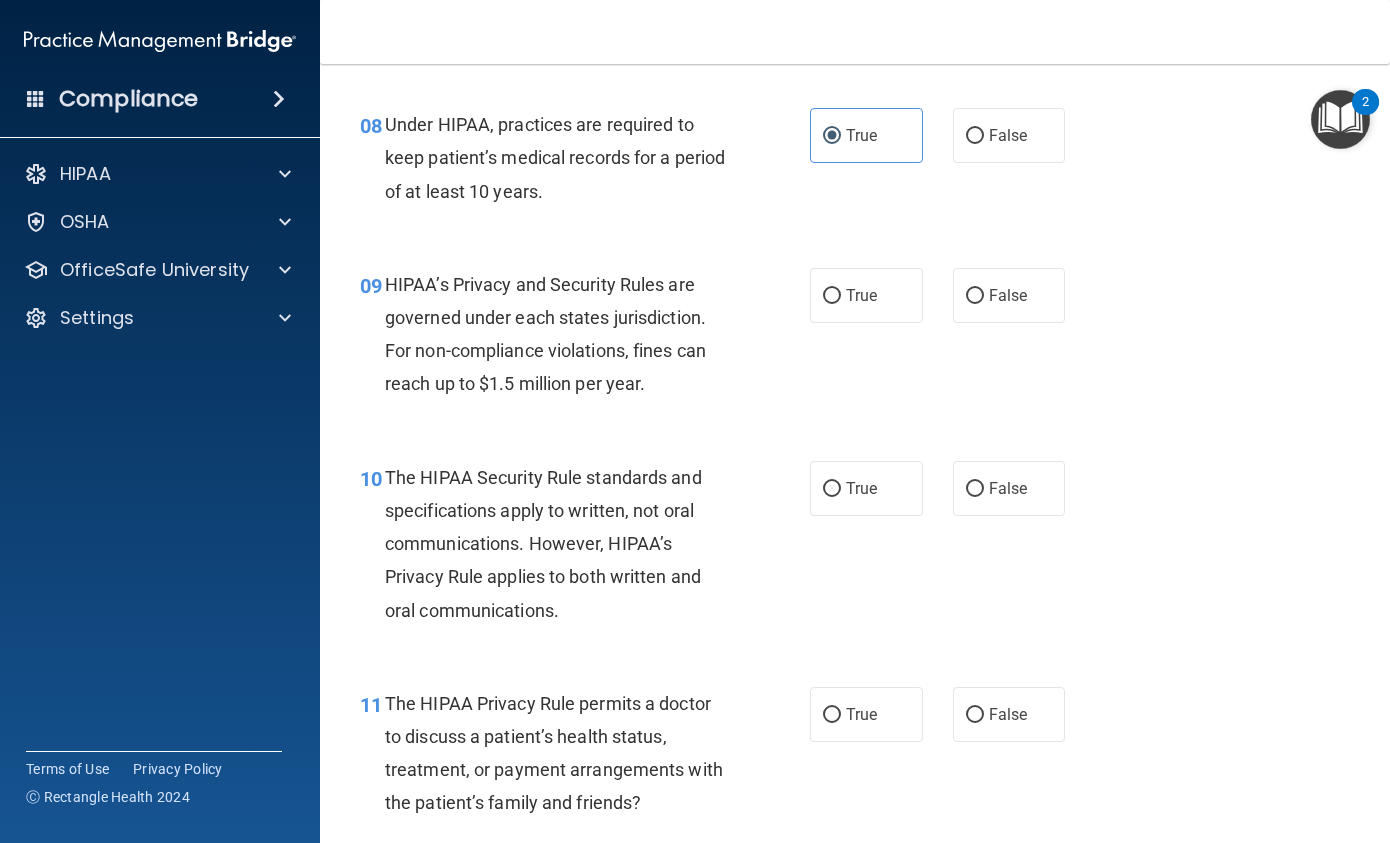 click on "Under HIPAA, practices are required to keep patient’s medical records for a period of at least 10 years." at bounding box center (555, 157) 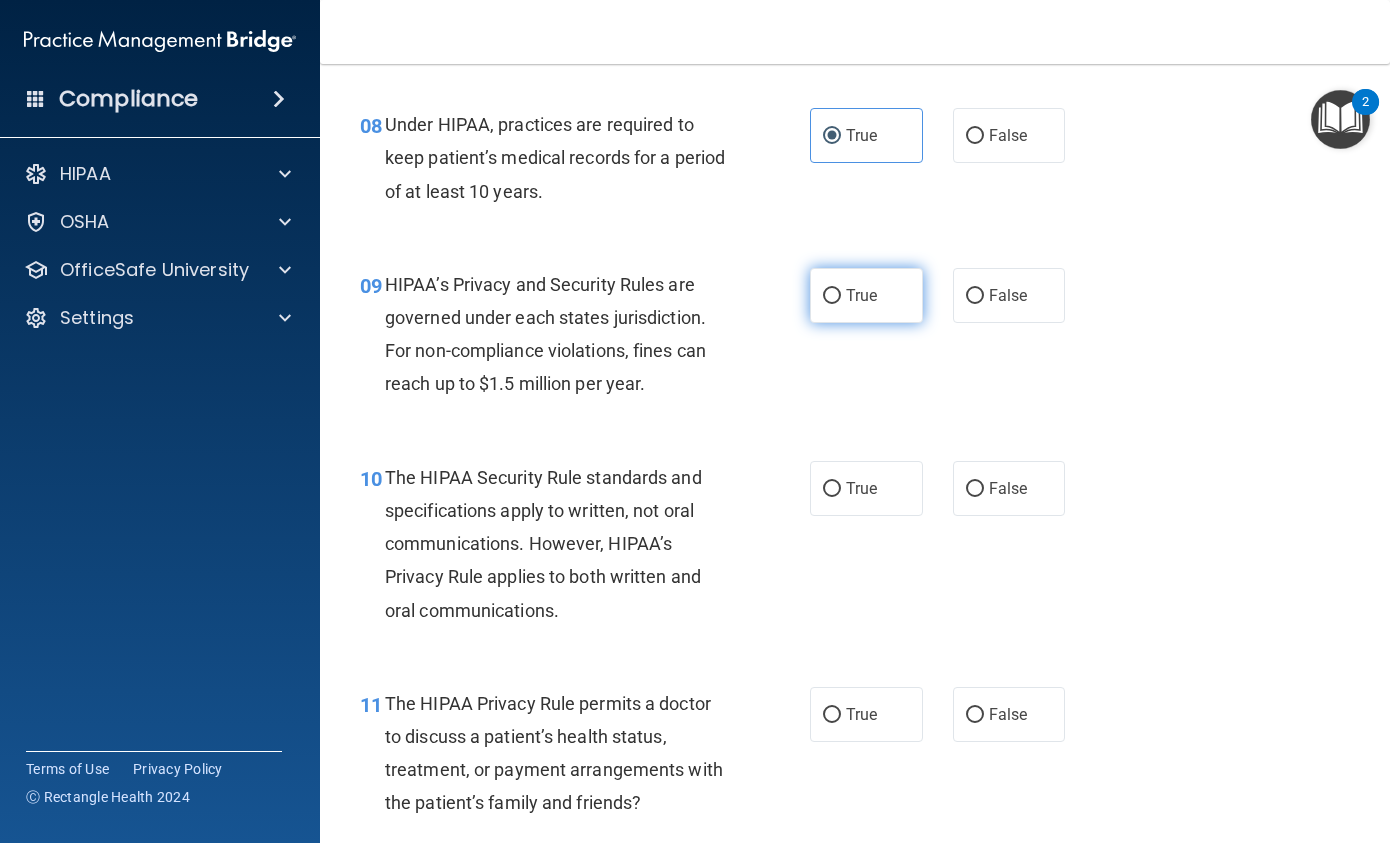 click on "True" at bounding box center [861, 295] 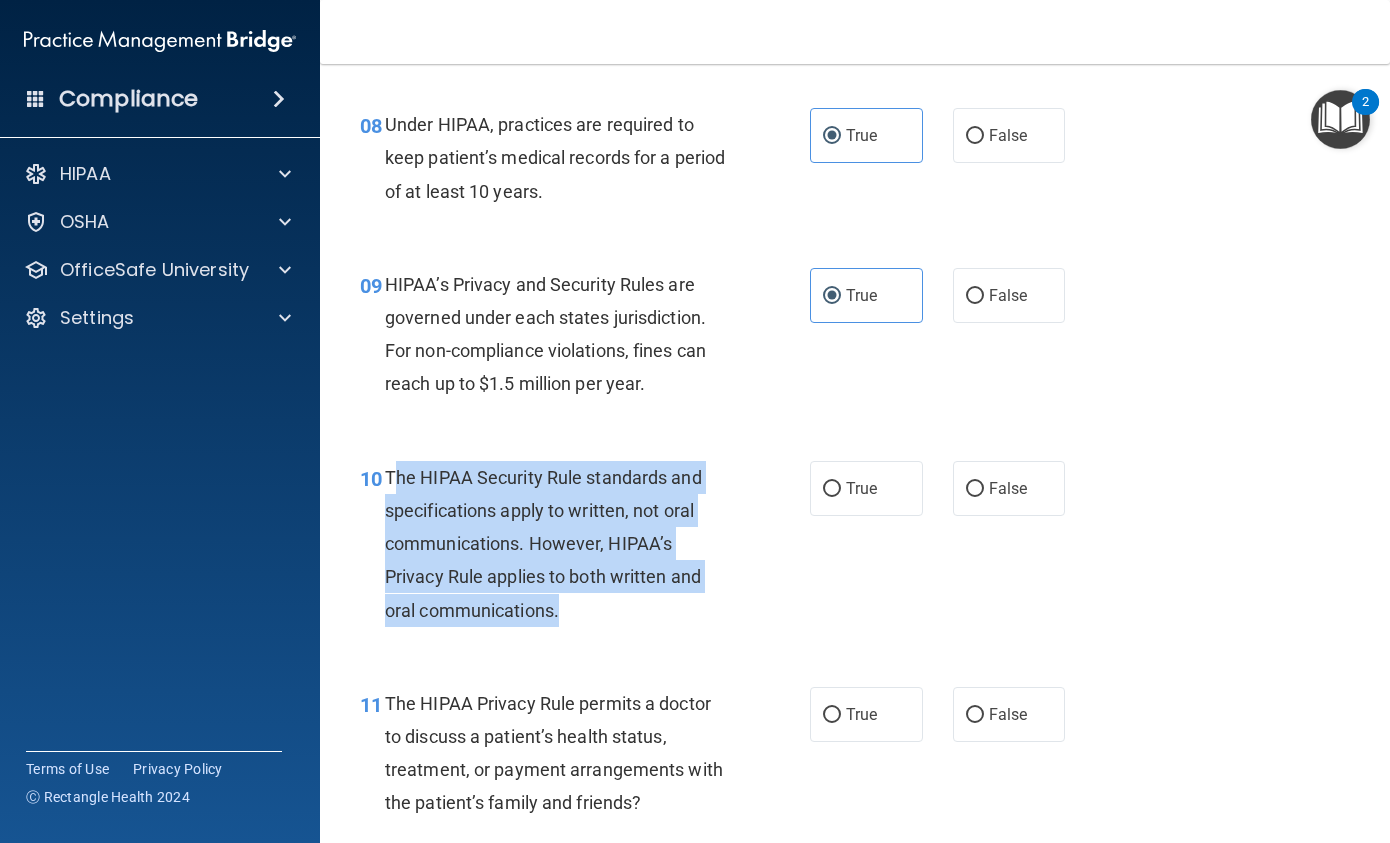 drag, startPoint x: 392, startPoint y: 475, endPoint x: 575, endPoint y: 605, distance: 224.47495 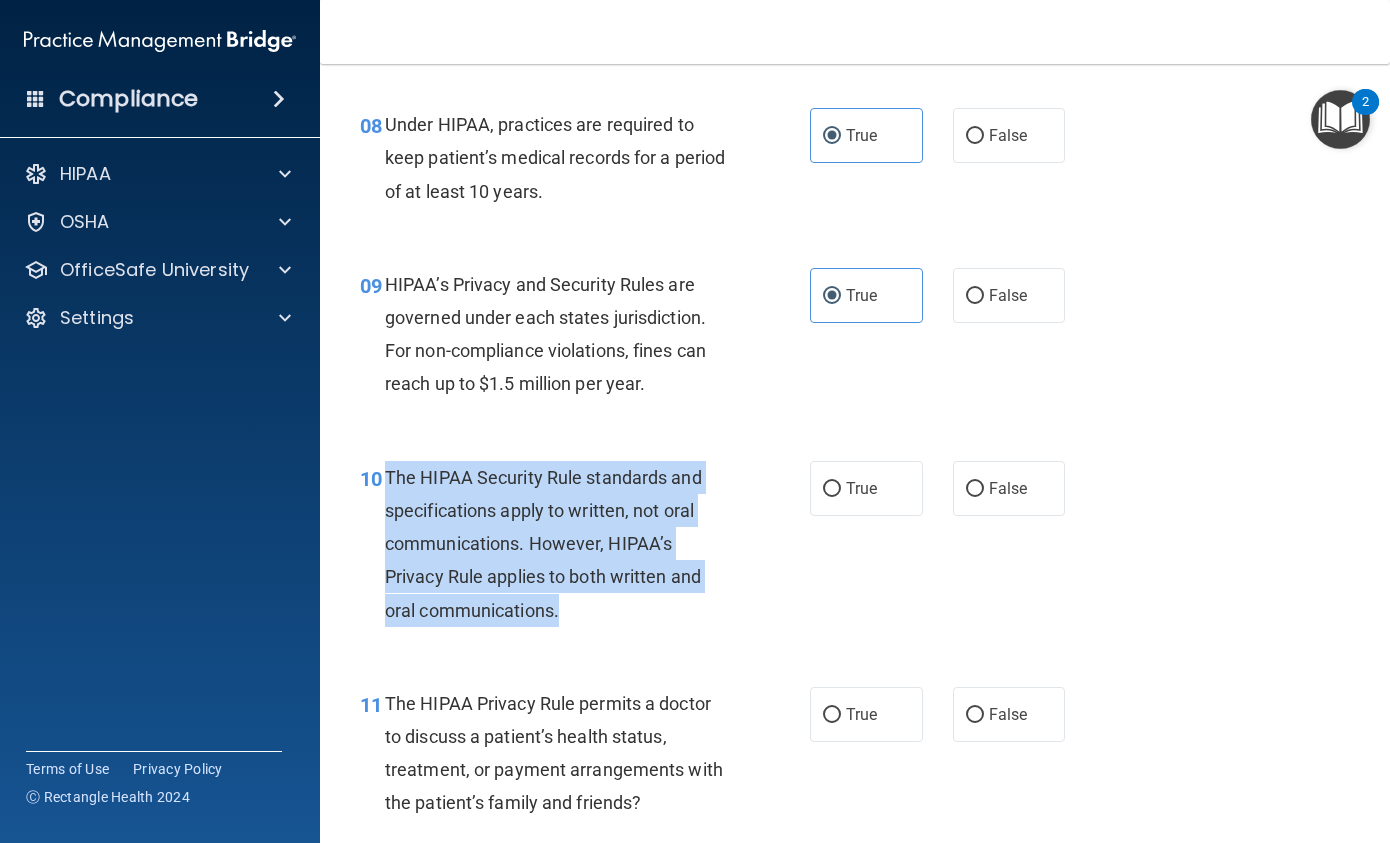 drag, startPoint x: 385, startPoint y: 476, endPoint x: 590, endPoint y: 618, distance: 249.37723 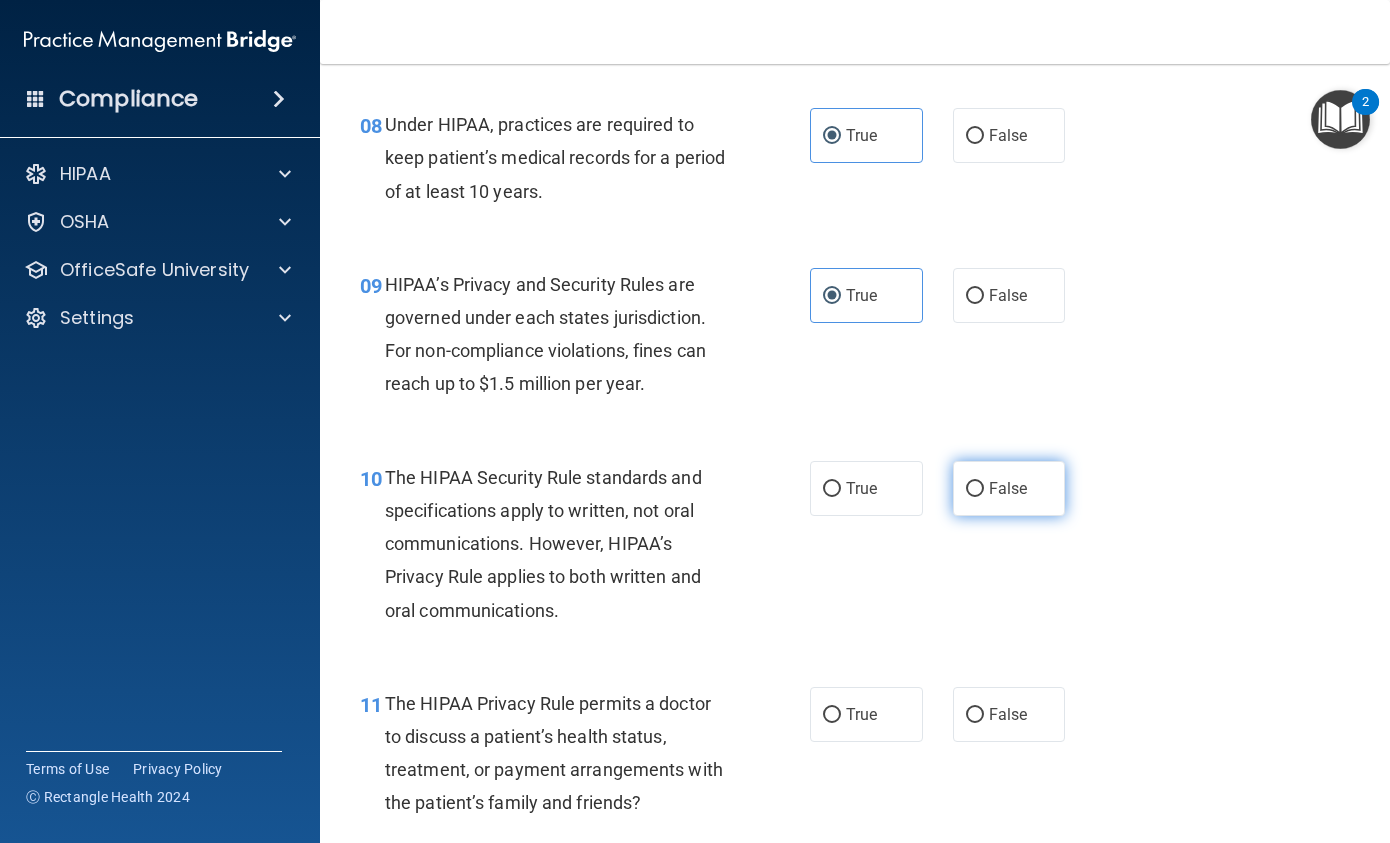 click on "False" at bounding box center (1009, 488) 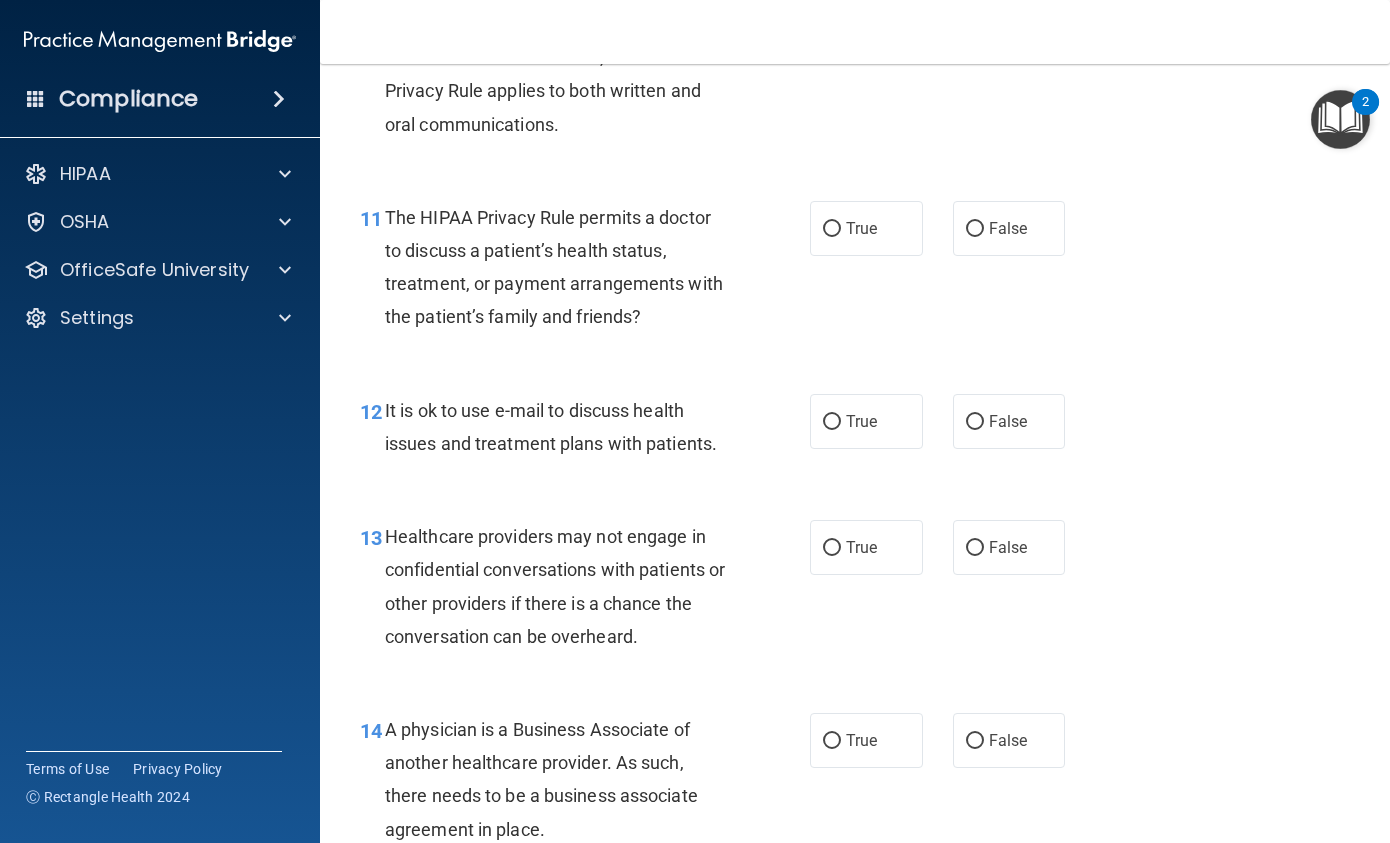 scroll, scrollTop: 2000, scrollLeft: 0, axis: vertical 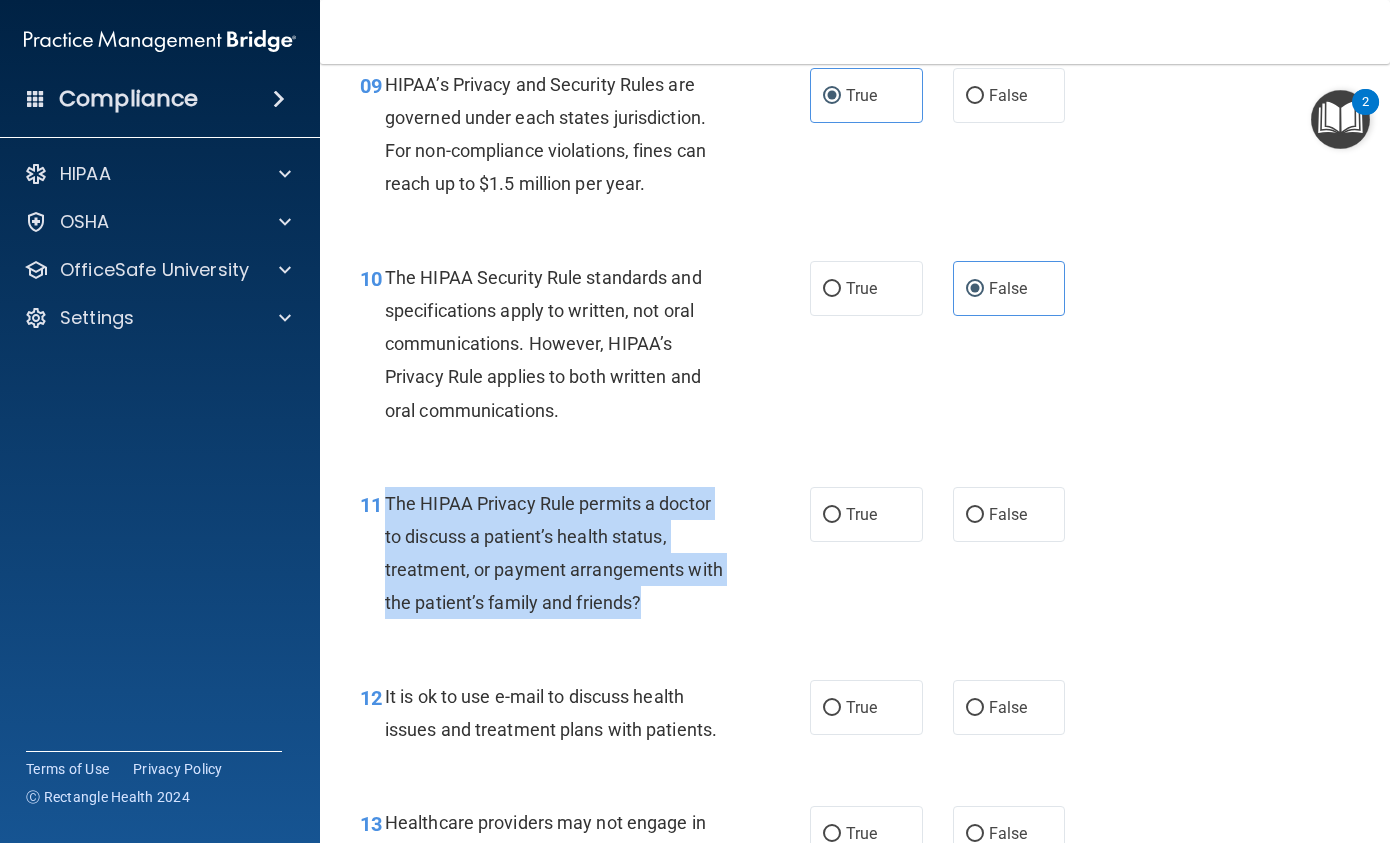 drag, startPoint x: 388, startPoint y: 498, endPoint x: 661, endPoint y: 598, distance: 290.7387 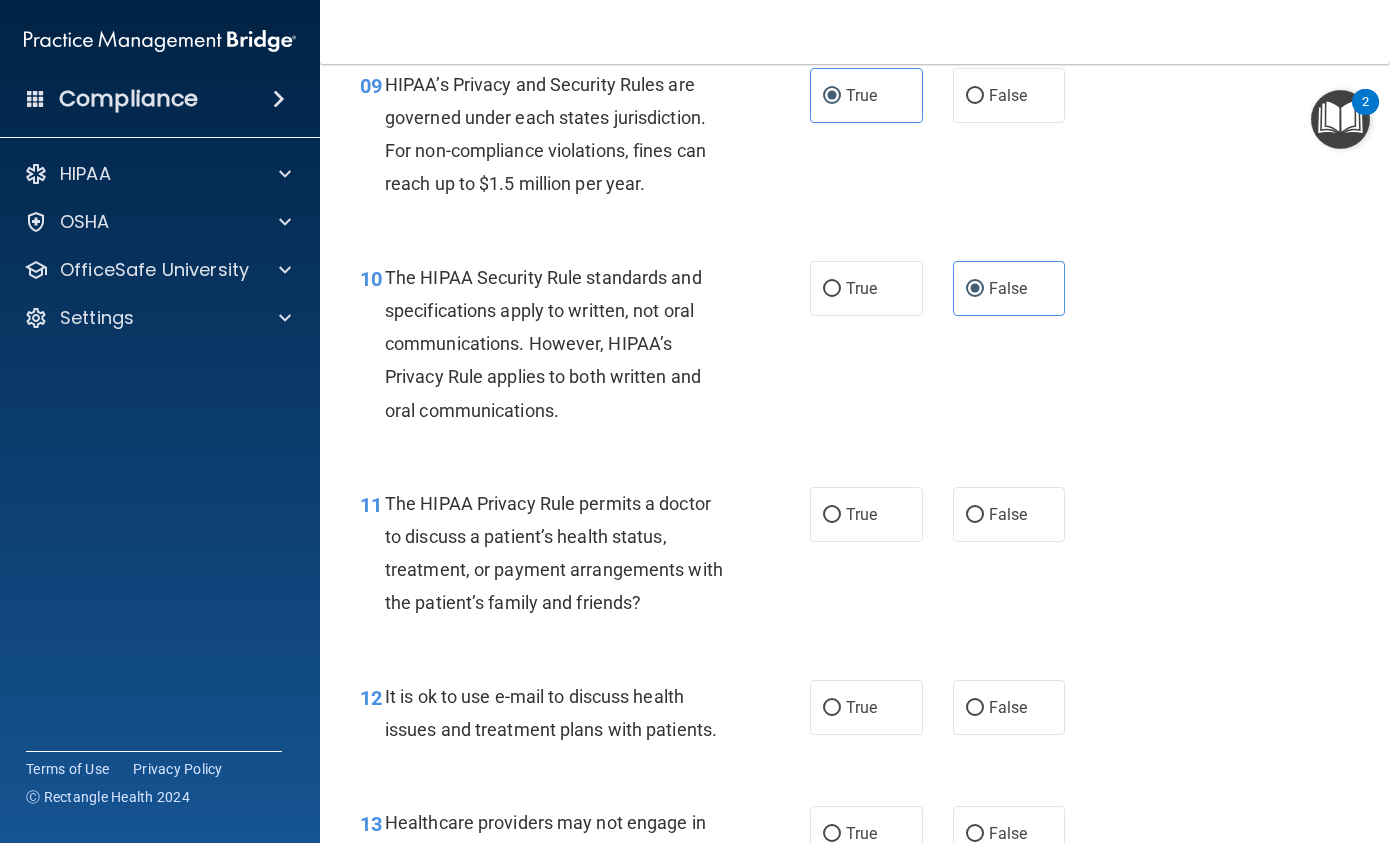 click on "The HIPAA Security Rule standards and specifications apply to written, not oral communications. However, HIPAA’s Privacy Rule applies to both written and oral communications." at bounding box center (543, 344) 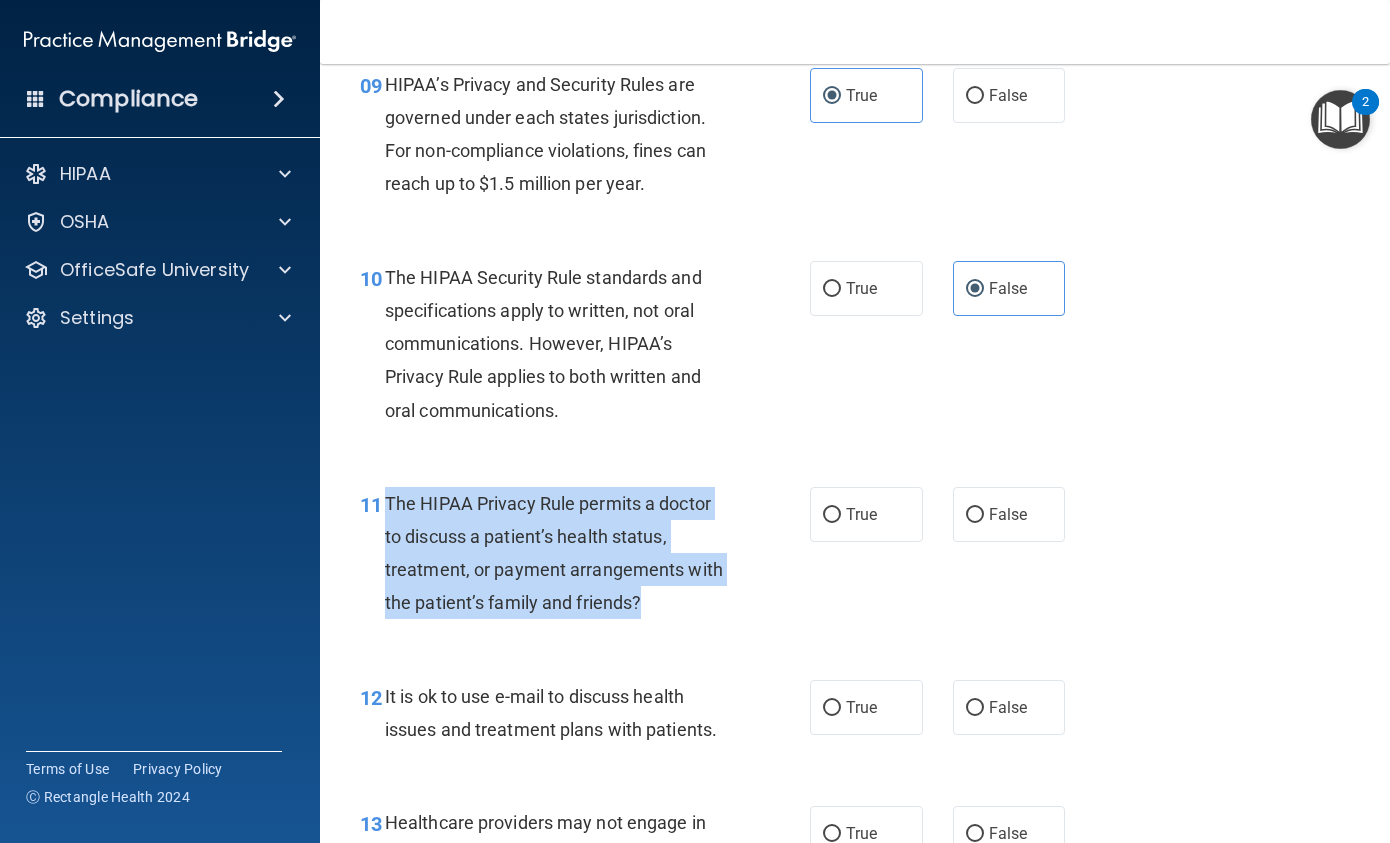 drag, startPoint x: 381, startPoint y: 505, endPoint x: 661, endPoint y: 613, distance: 300.10666 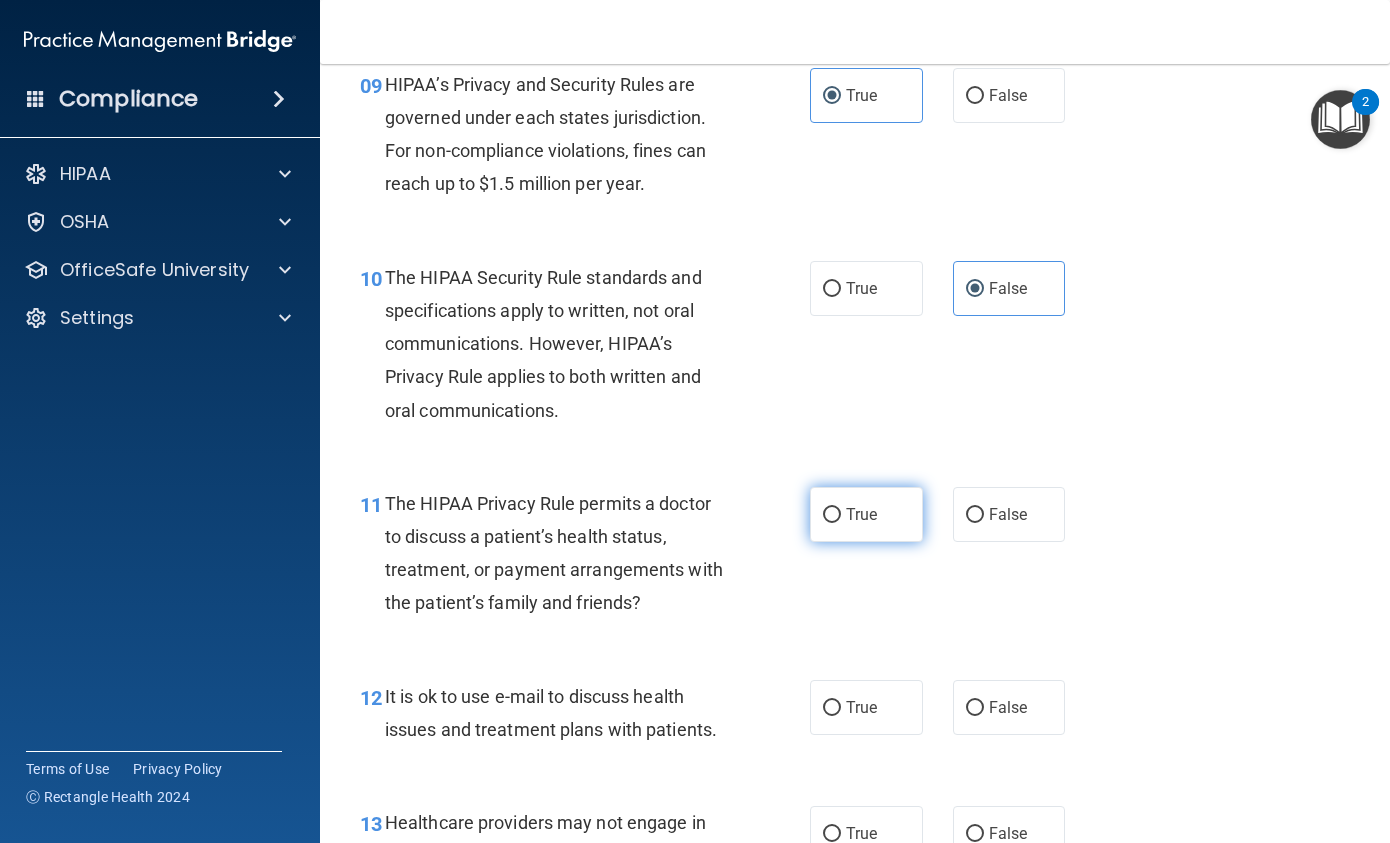 click on "True" at bounding box center [866, 514] 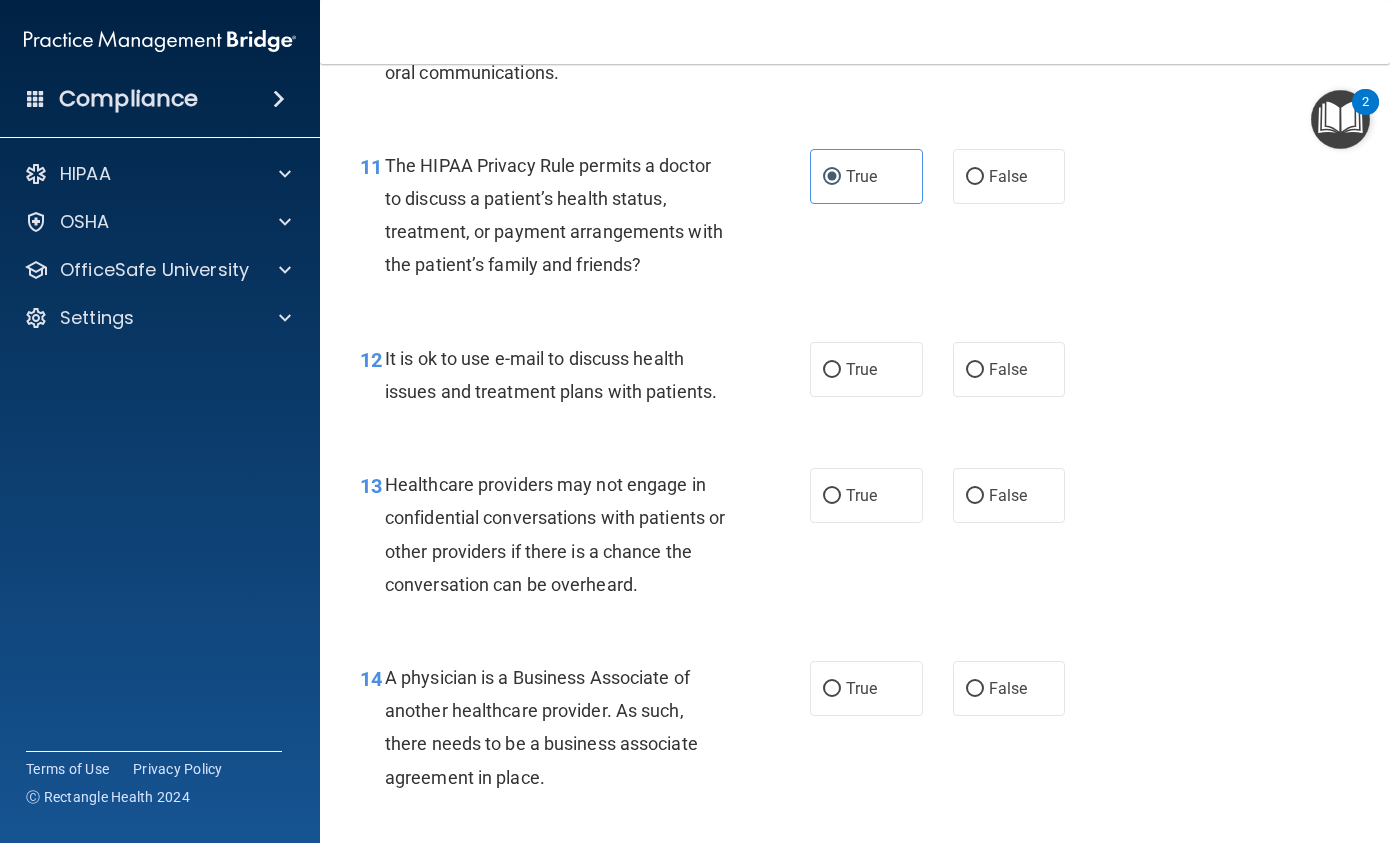 scroll, scrollTop: 2100, scrollLeft: 0, axis: vertical 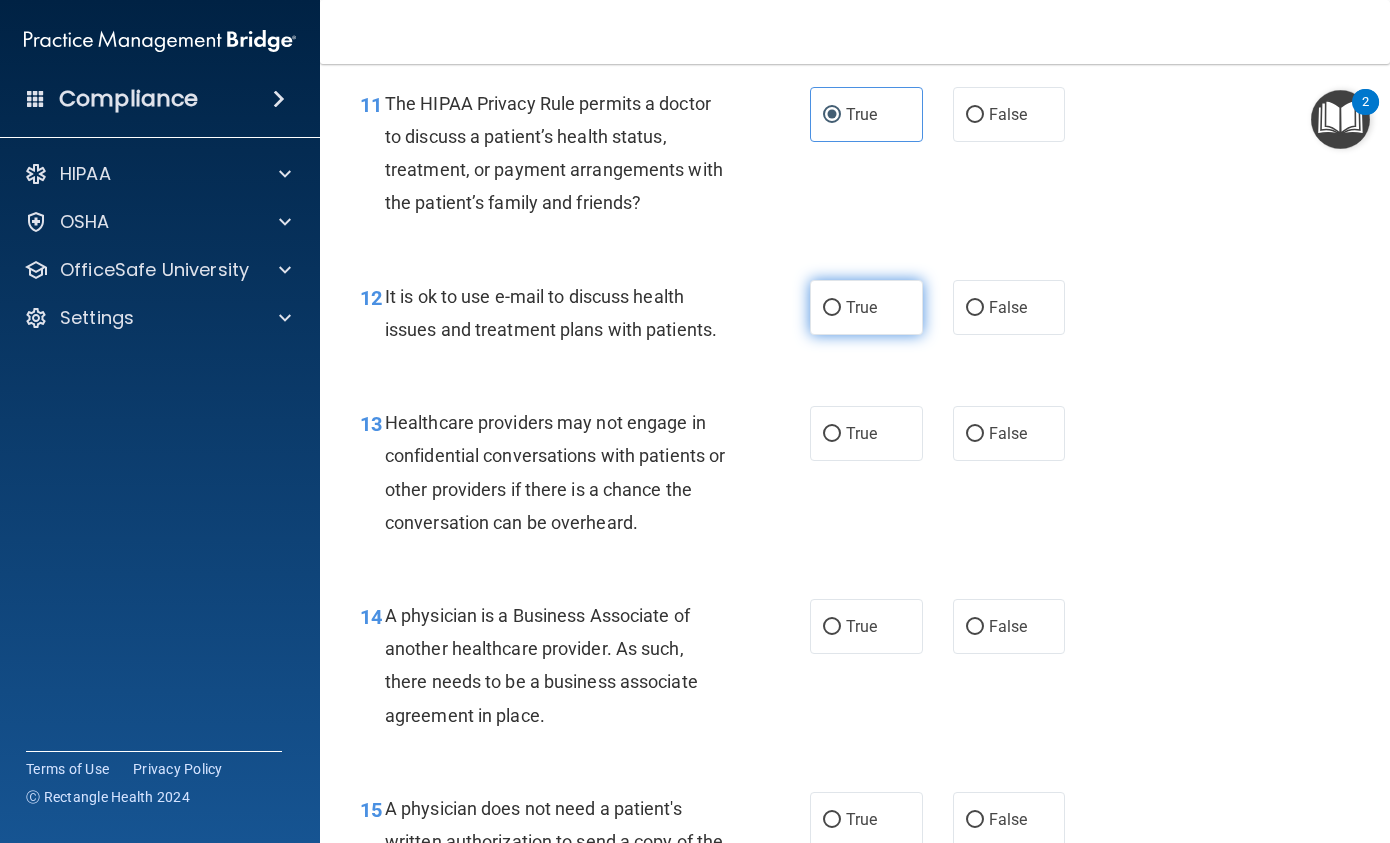 click on "True" at bounding box center [866, 307] 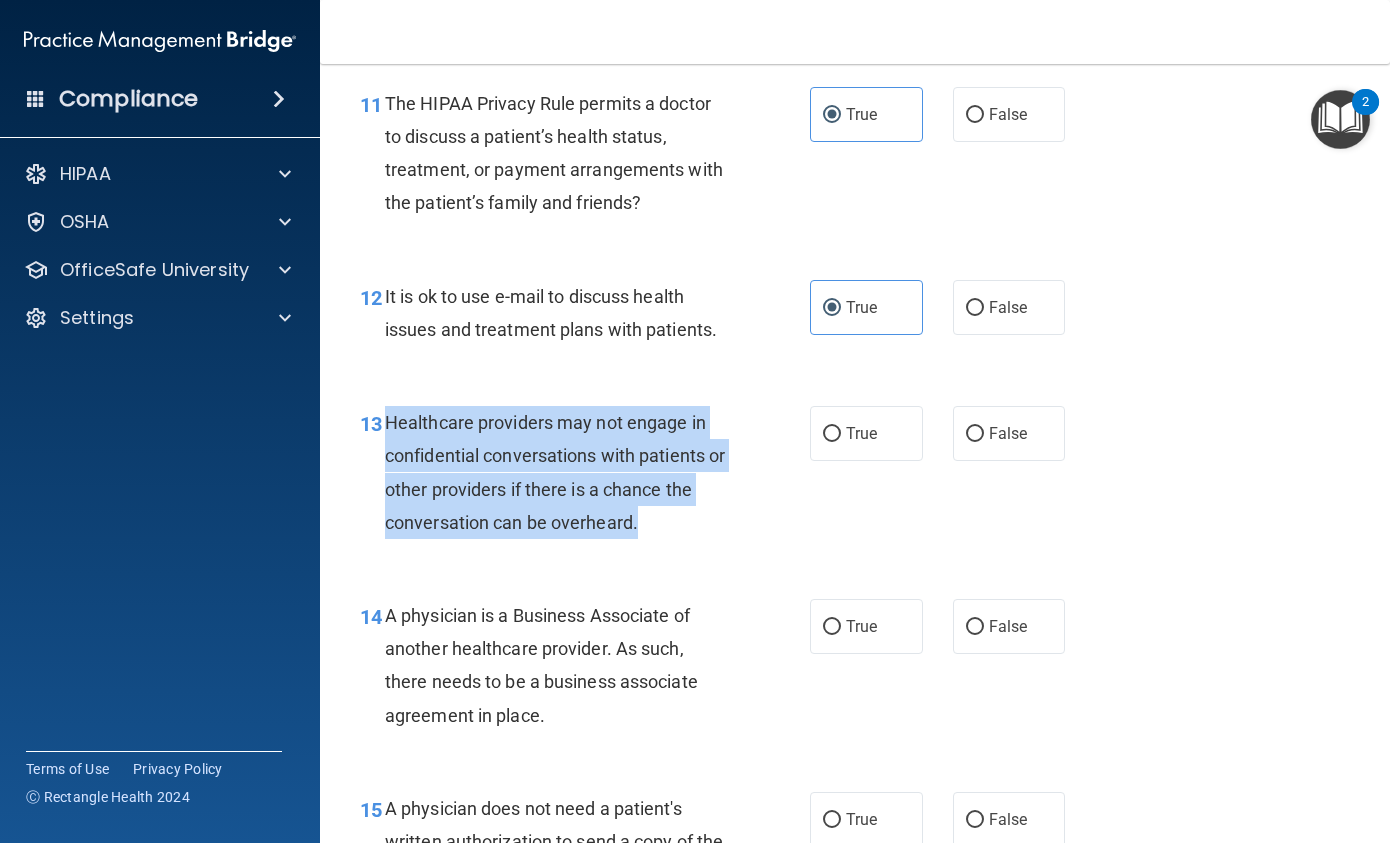 drag, startPoint x: 384, startPoint y: 422, endPoint x: 675, endPoint y: 531, distance: 310.74426 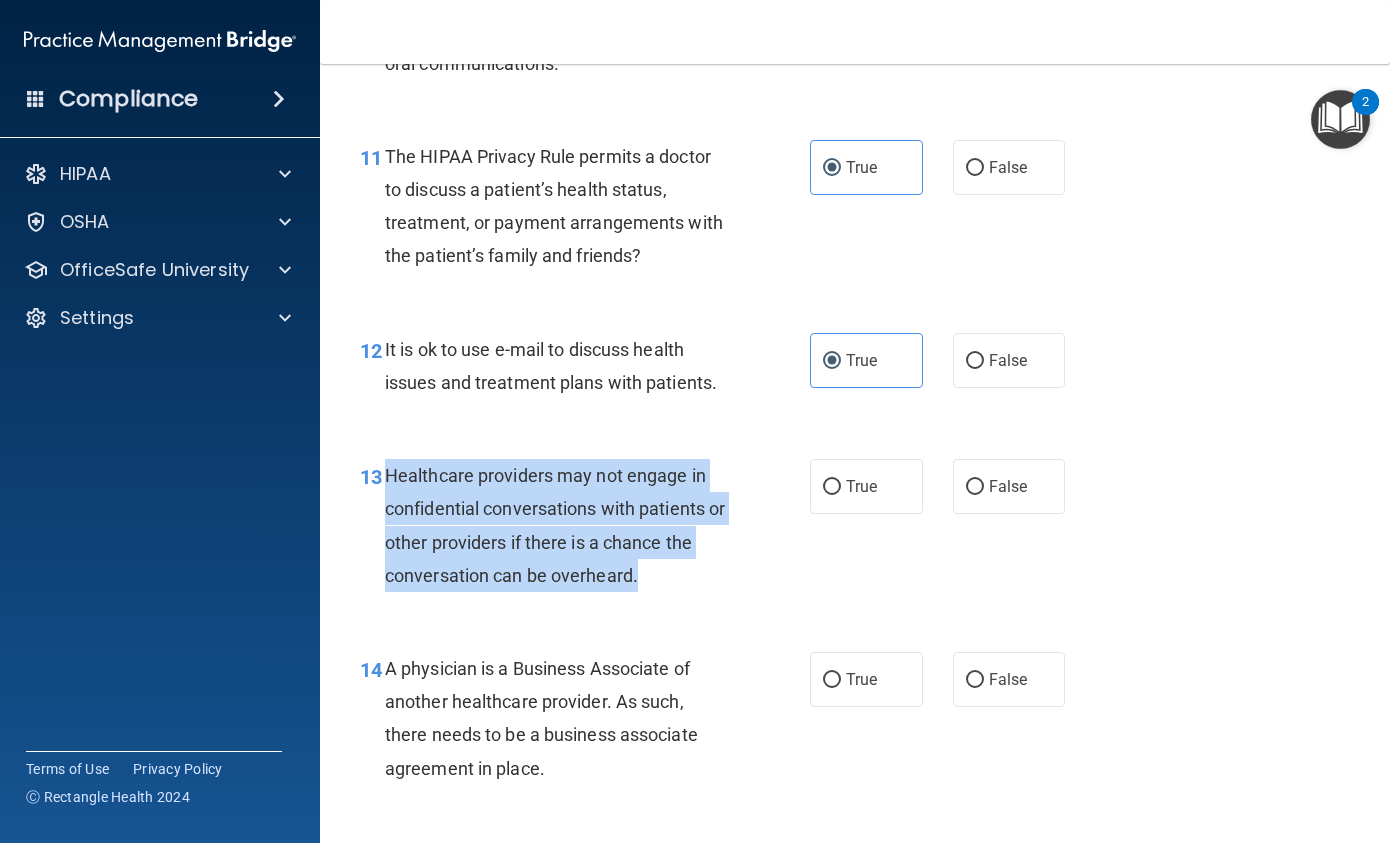 scroll, scrollTop: 2000, scrollLeft: 0, axis: vertical 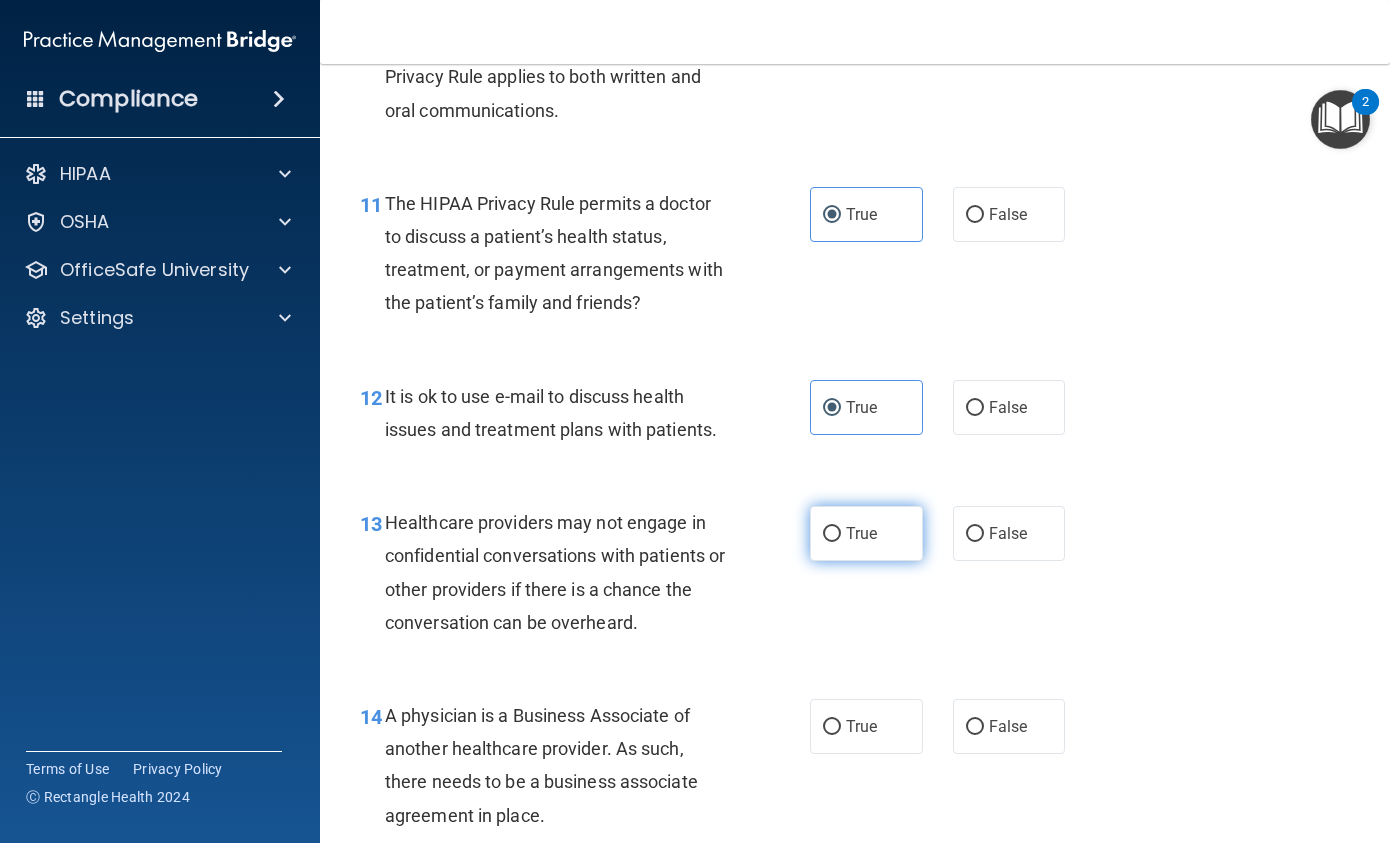 click on "True" at bounding box center [866, 533] 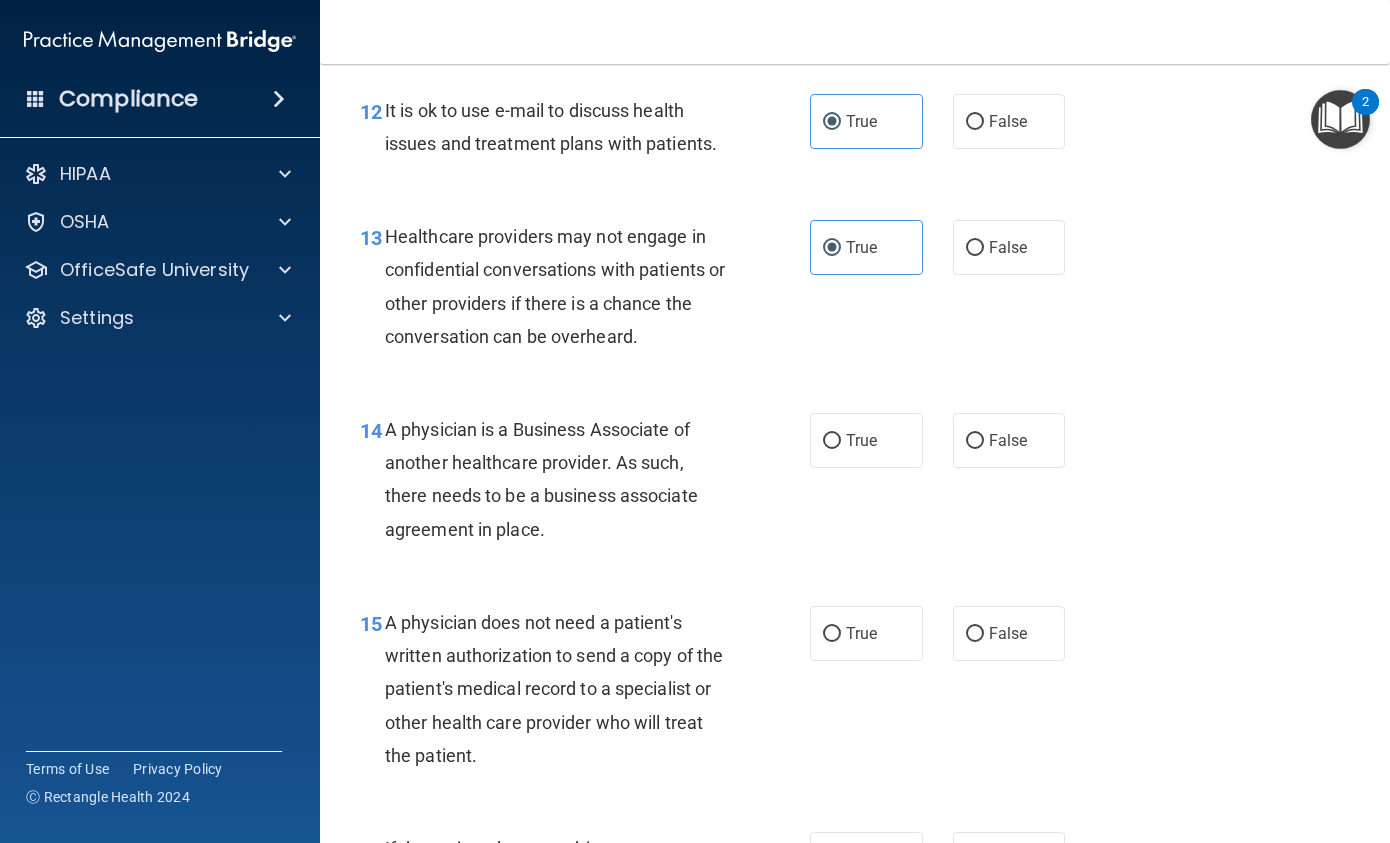 scroll, scrollTop: 2400, scrollLeft: 0, axis: vertical 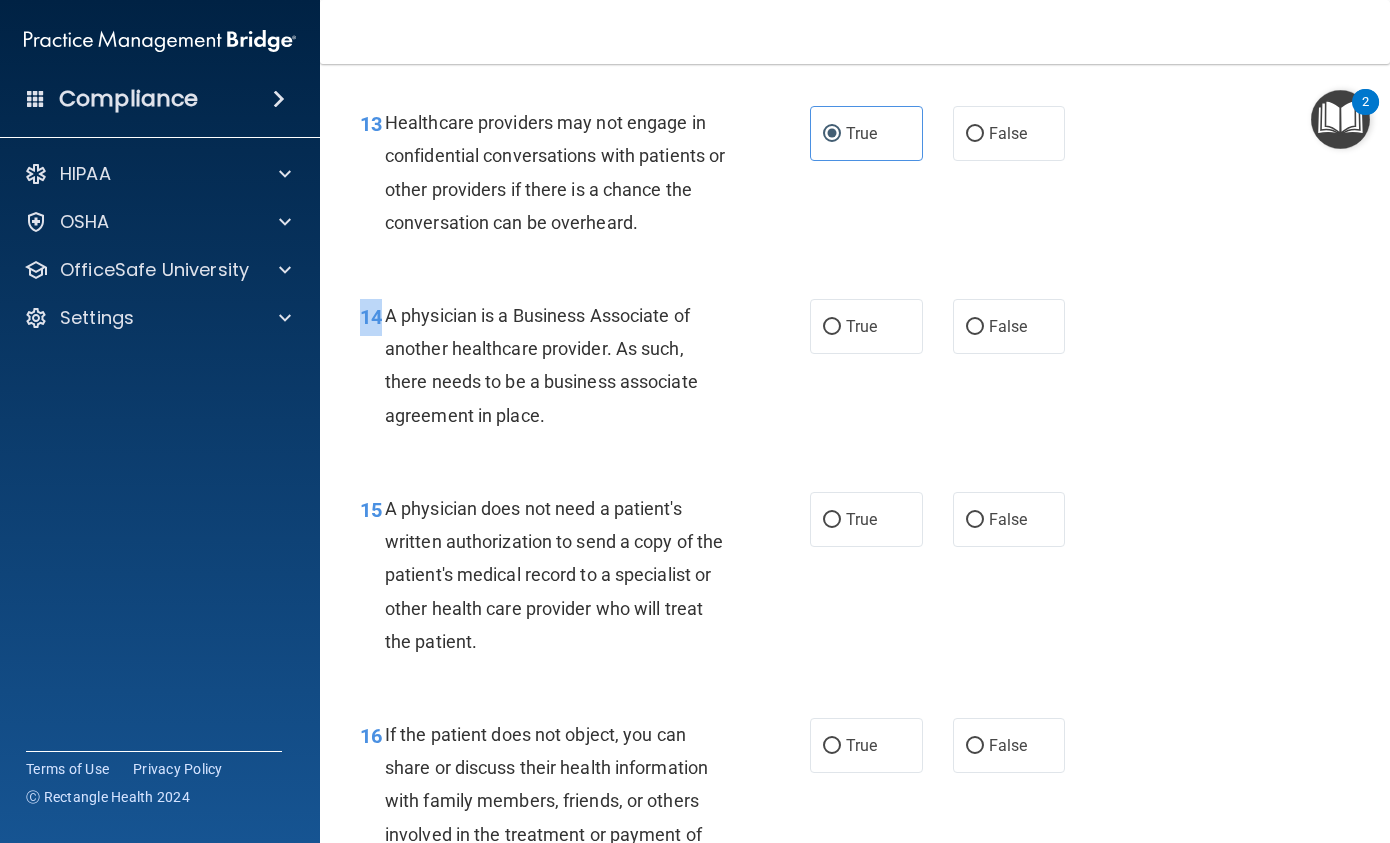 drag, startPoint x: 382, startPoint y: 310, endPoint x: 603, endPoint y: 457, distance: 265.4242 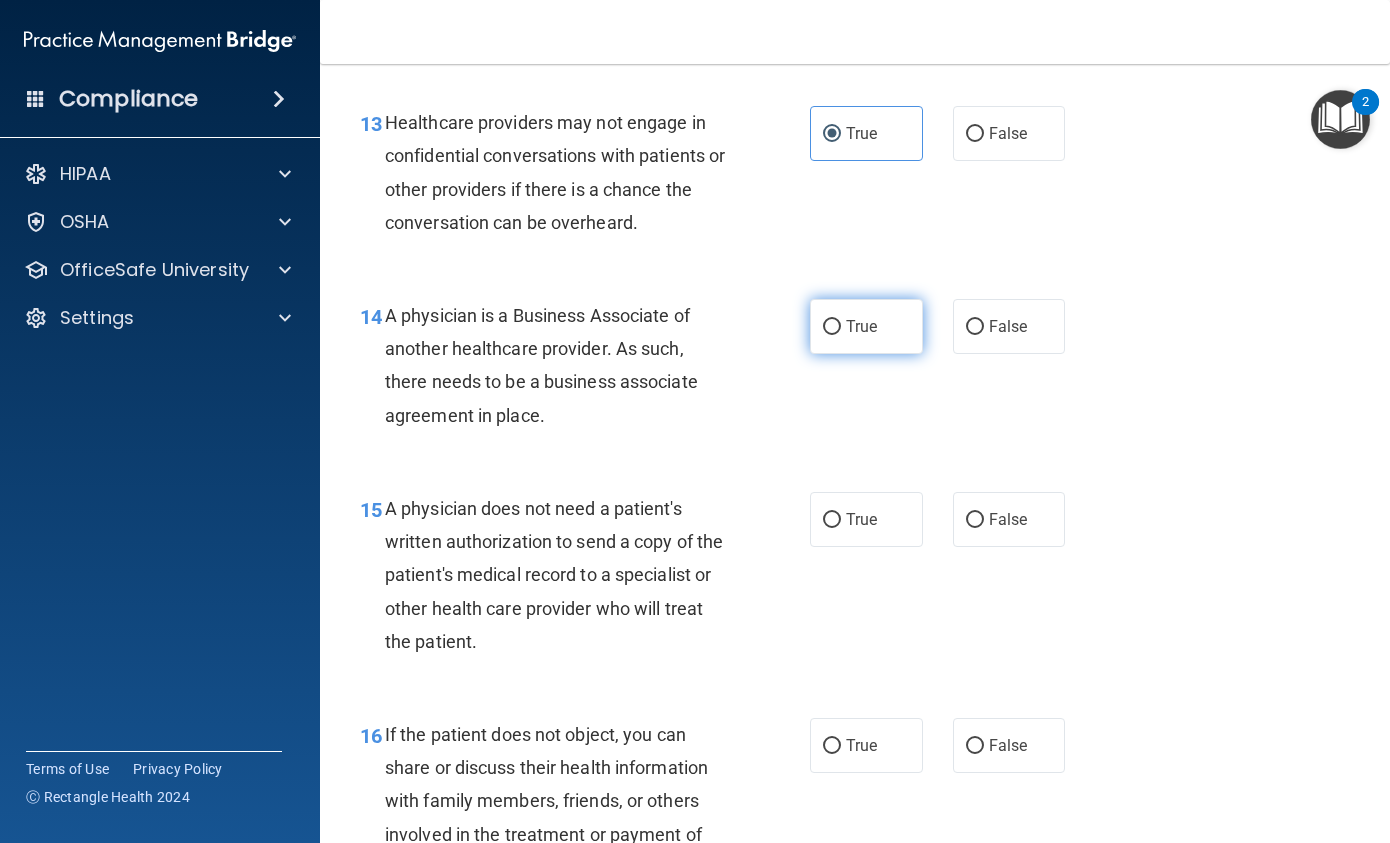 drag, startPoint x: 867, startPoint y: 341, endPoint x: 823, endPoint y: 300, distance: 60.1415 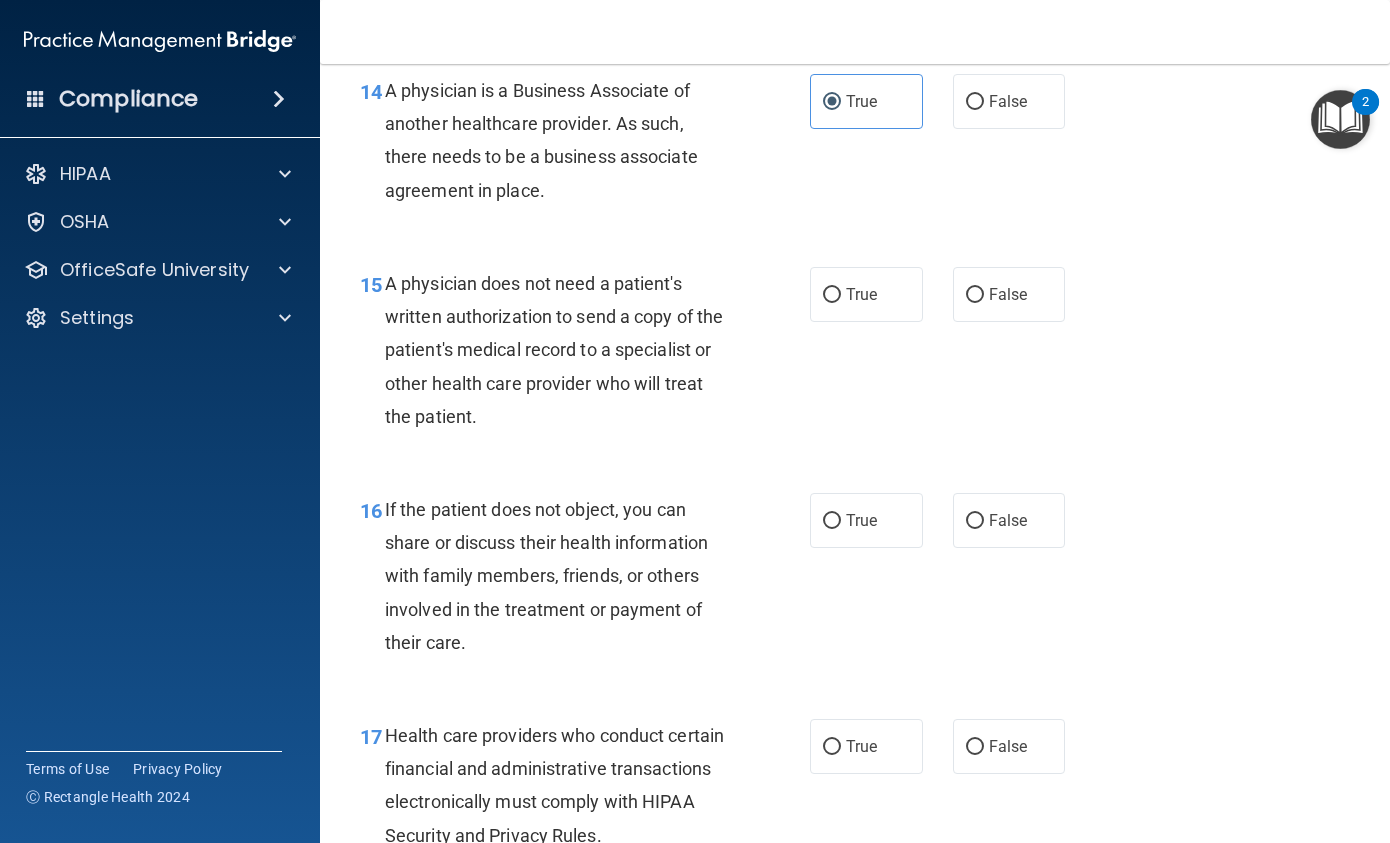 scroll, scrollTop: 2700, scrollLeft: 0, axis: vertical 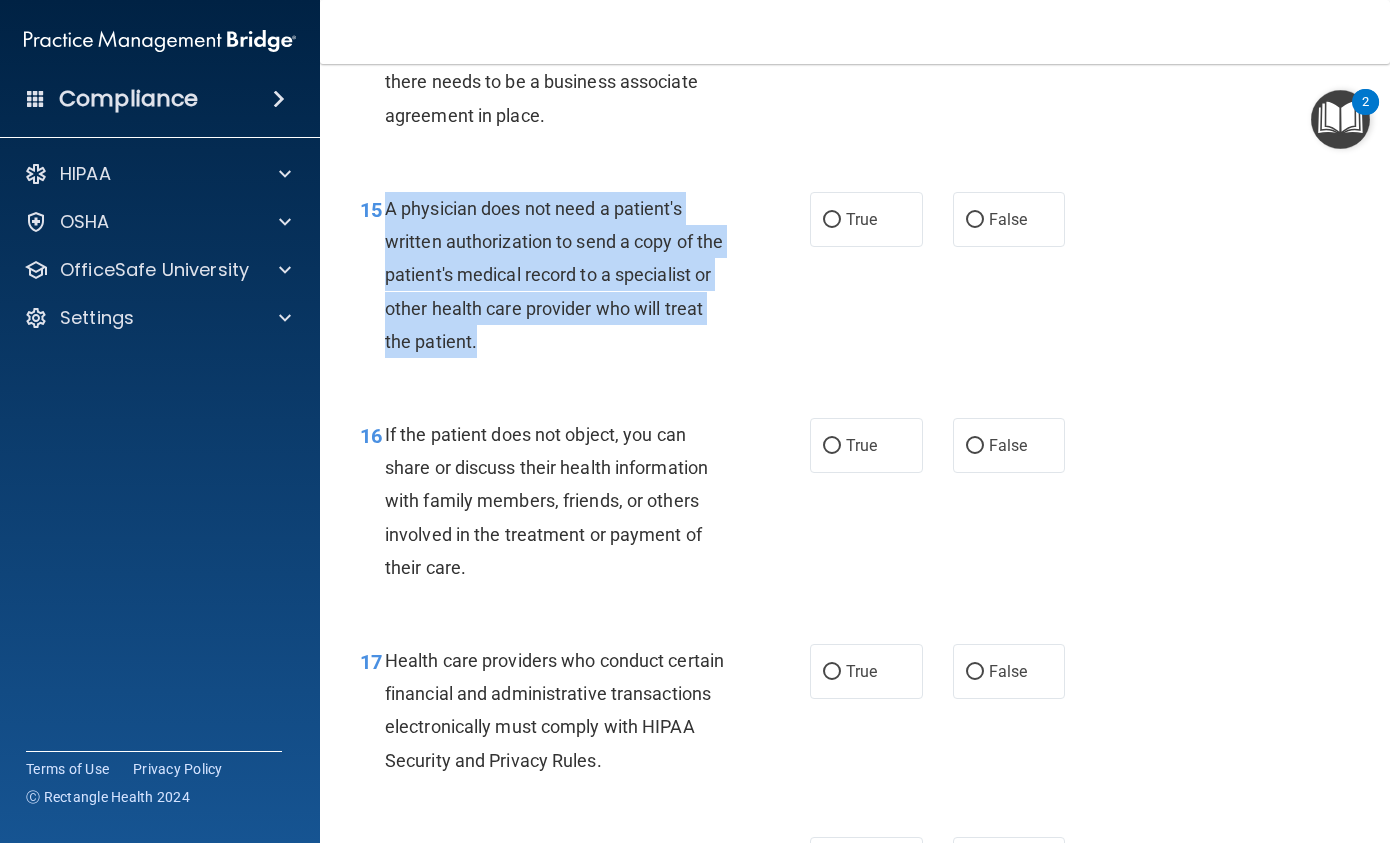 drag, startPoint x: 637, startPoint y: 332, endPoint x: 386, endPoint y: 203, distance: 282.20914 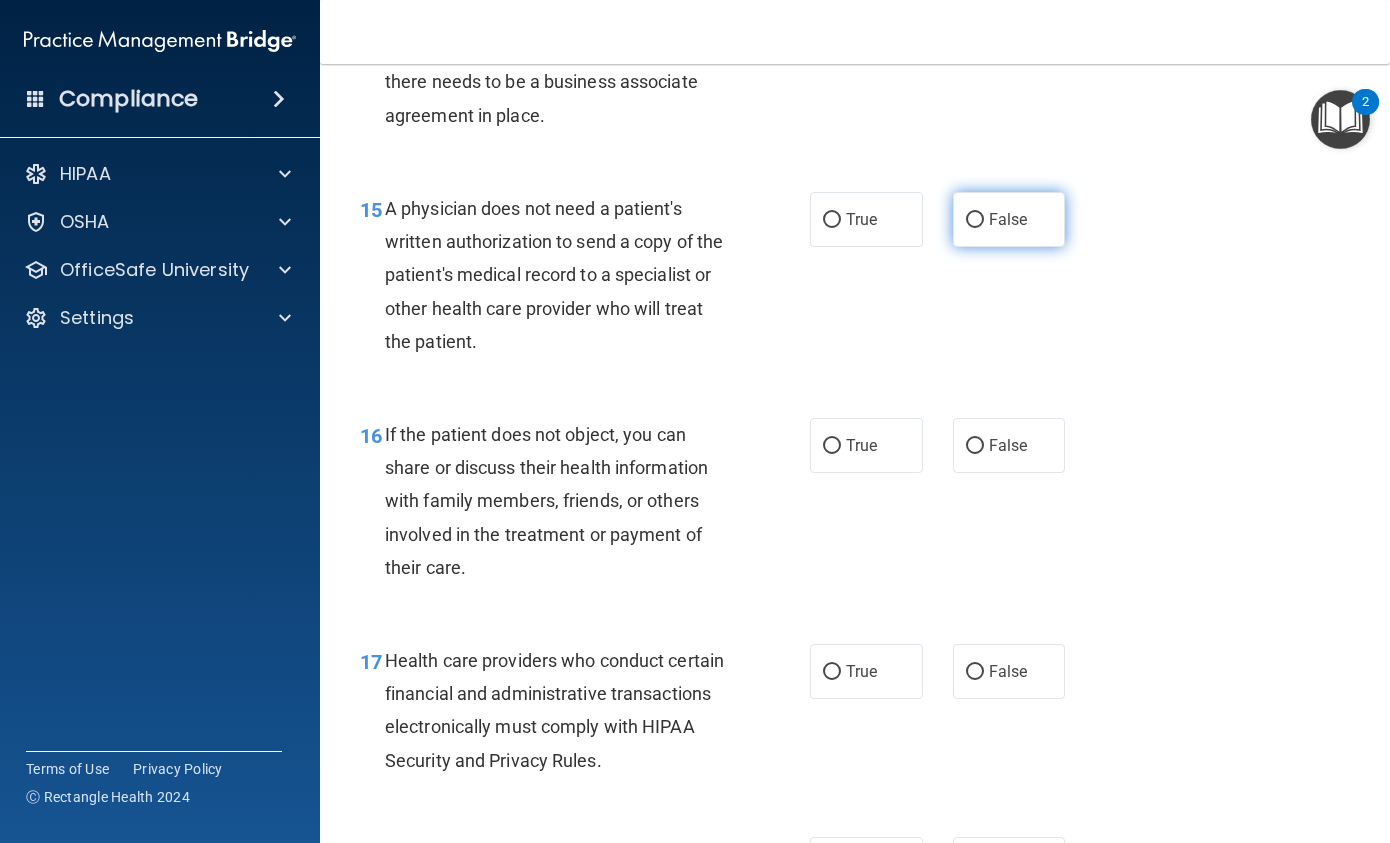 click on "False" at bounding box center (1009, 219) 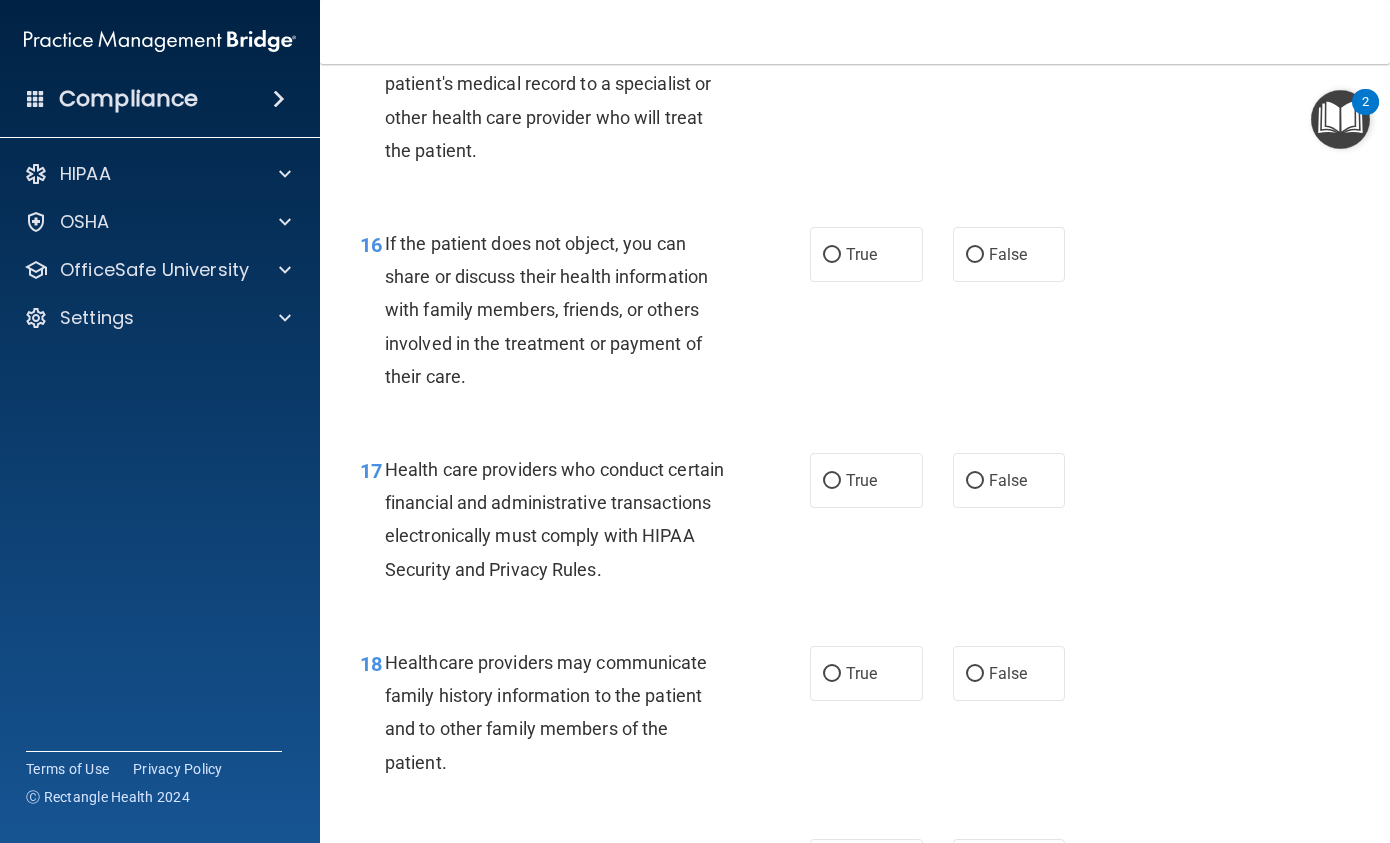 scroll, scrollTop: 2900, scrollLeft: 0, axis: vertical 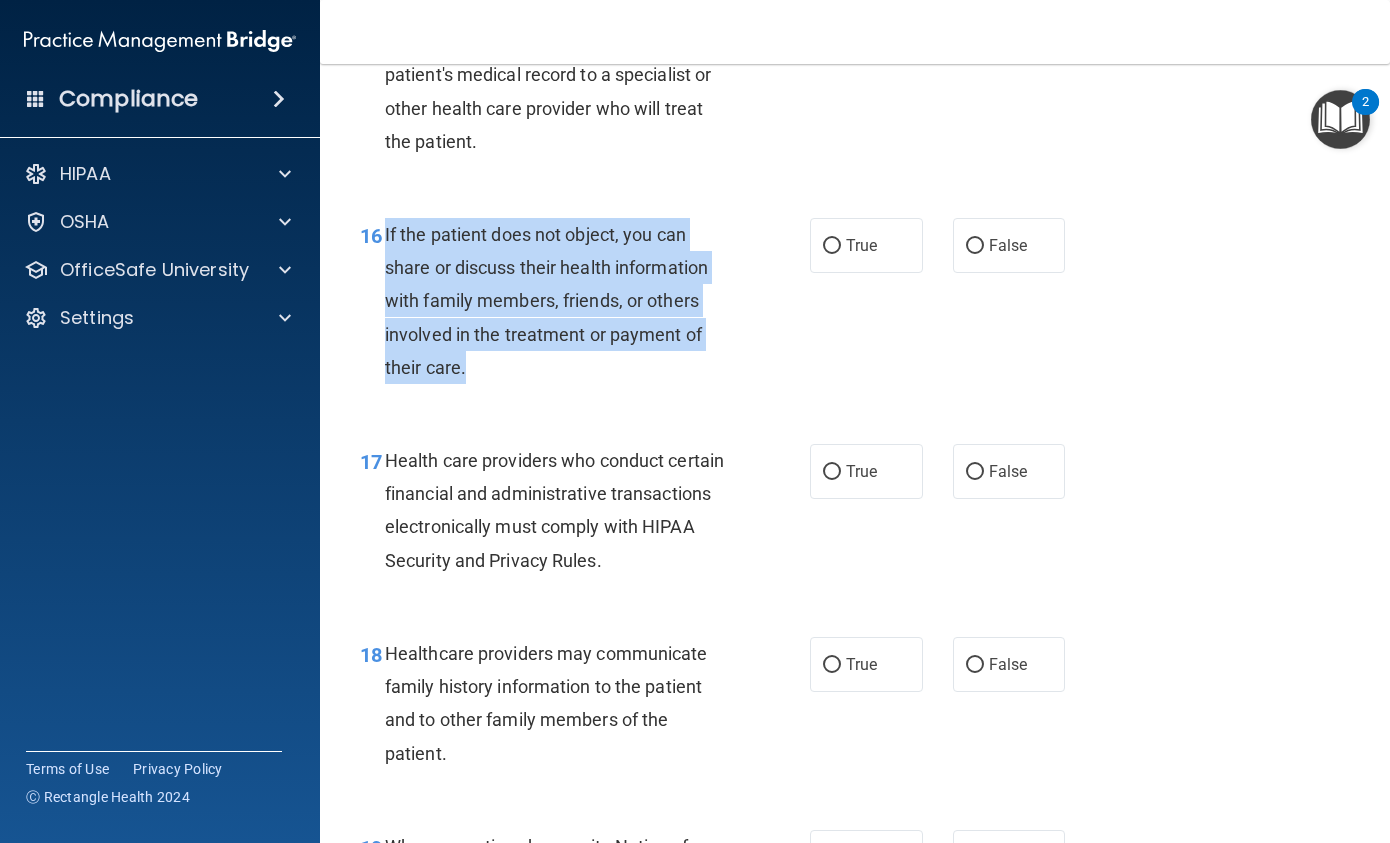 drag, startPoint x: 384, startPoint y: 226, endPoint x: 497, endPoint y: 364, distance: 178.36198 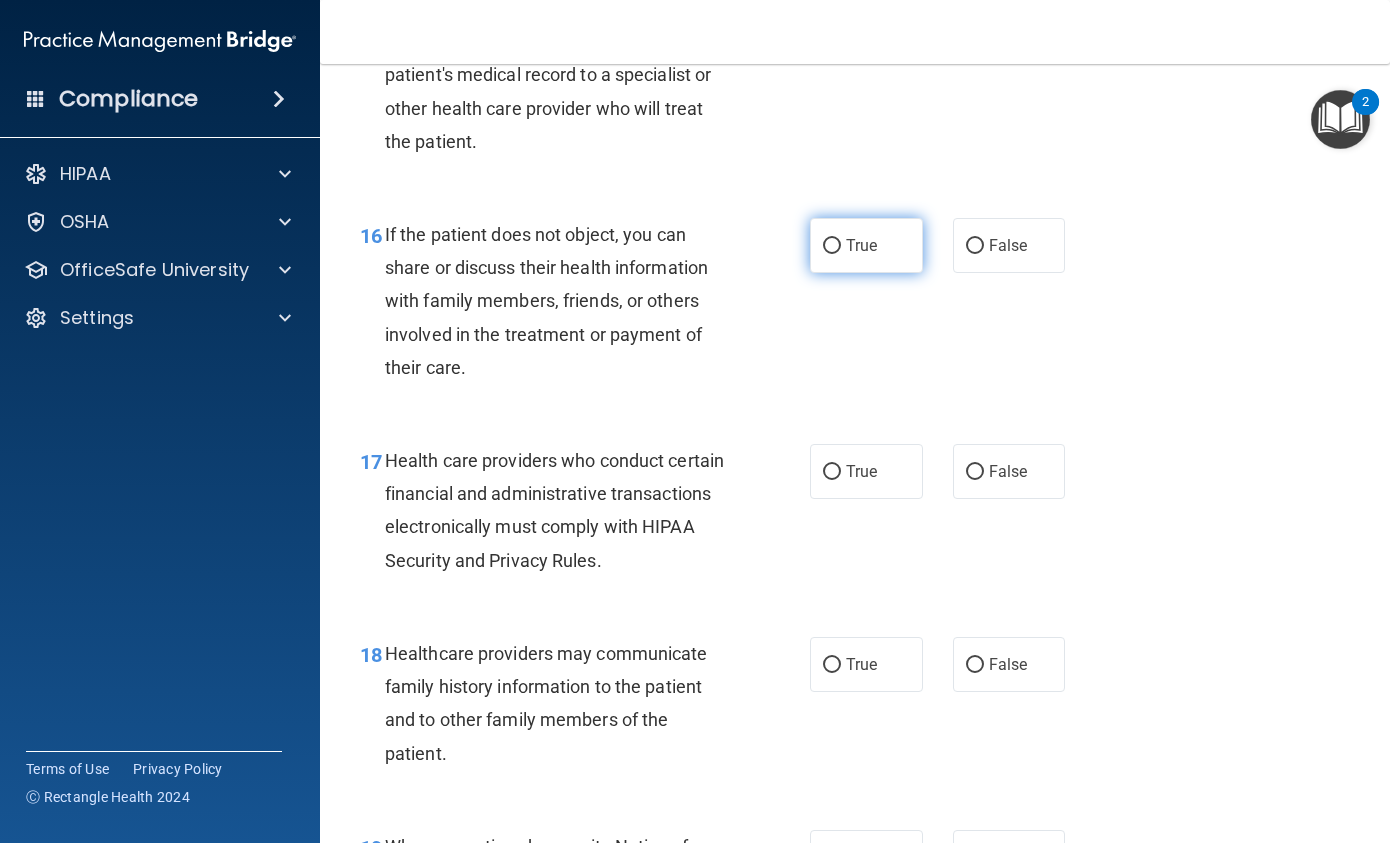 drag, startPoint x: 865, startPoint y: 252, endPoint x: 832, endPoint y: 261, distance: 34.20526 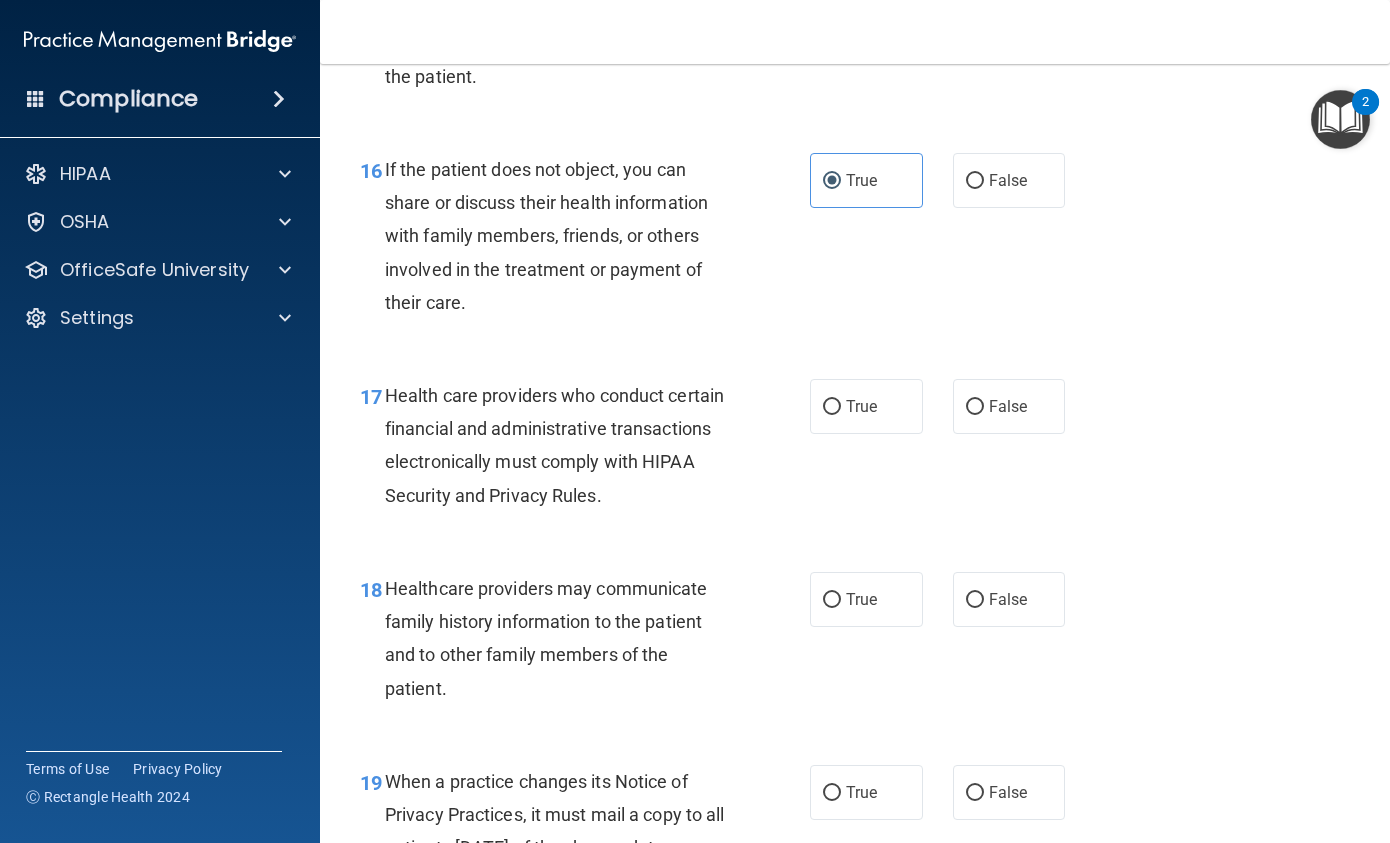 scroll, scrollTop: 3000, scrollLeft: 0, axis: vertical 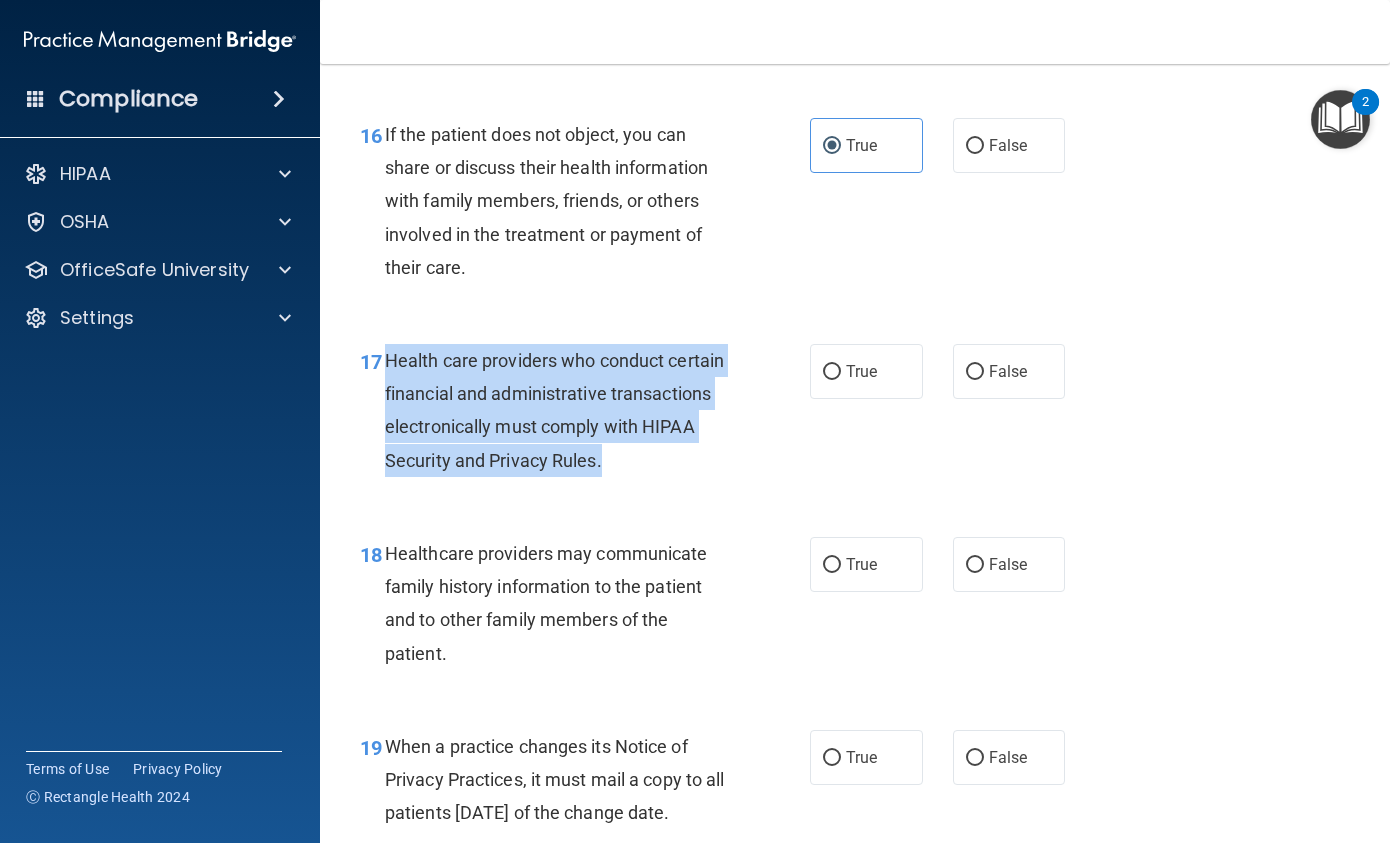 drag, startPoint x: 714, startPoint y: 485, endPoint x: 385, endPoint y: 360, distance: 351.946 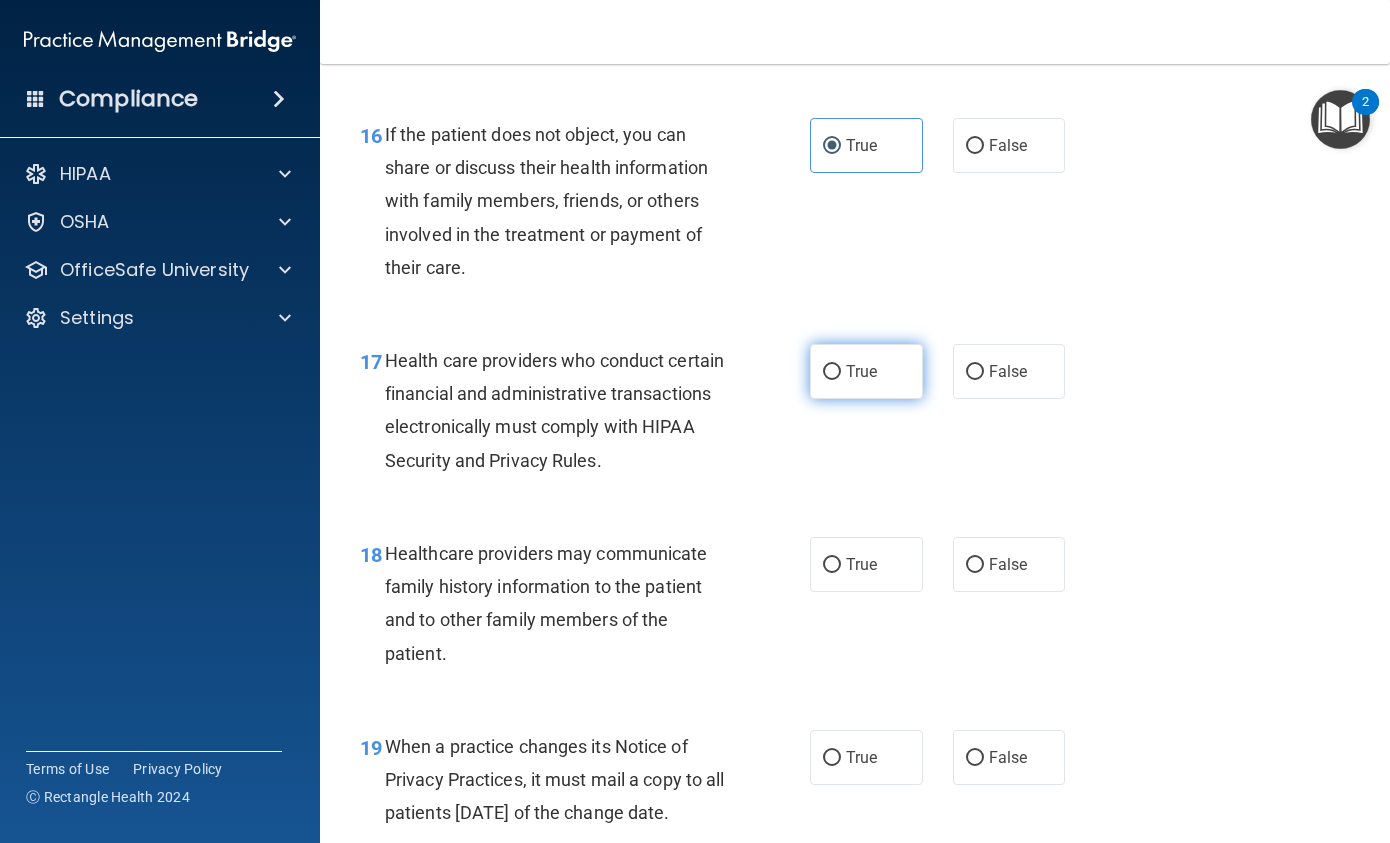 click on "True" at bounding box center [866, 371] 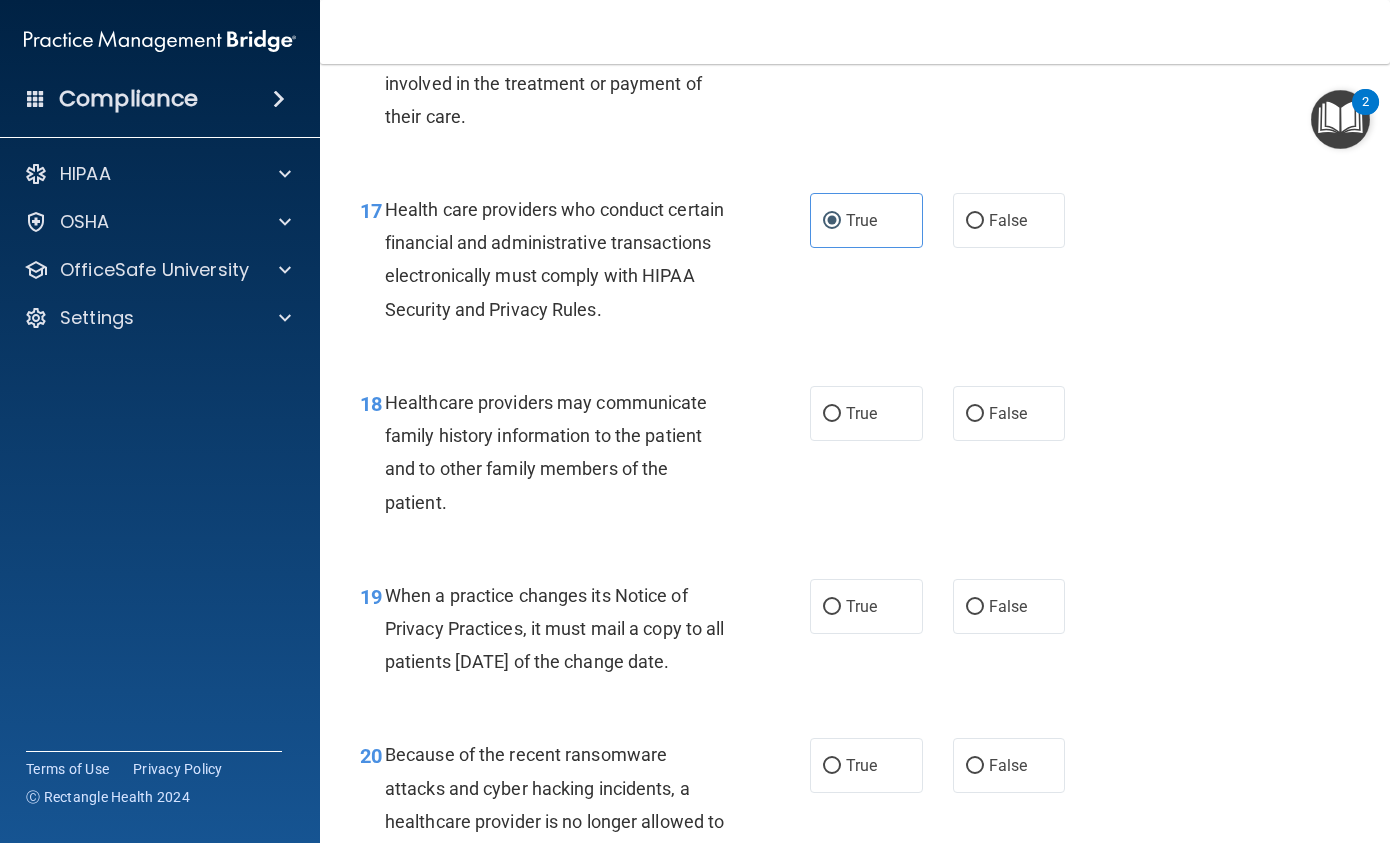 scroll, scrollTop: 3200, scrollLeft: 0, axis: vertical 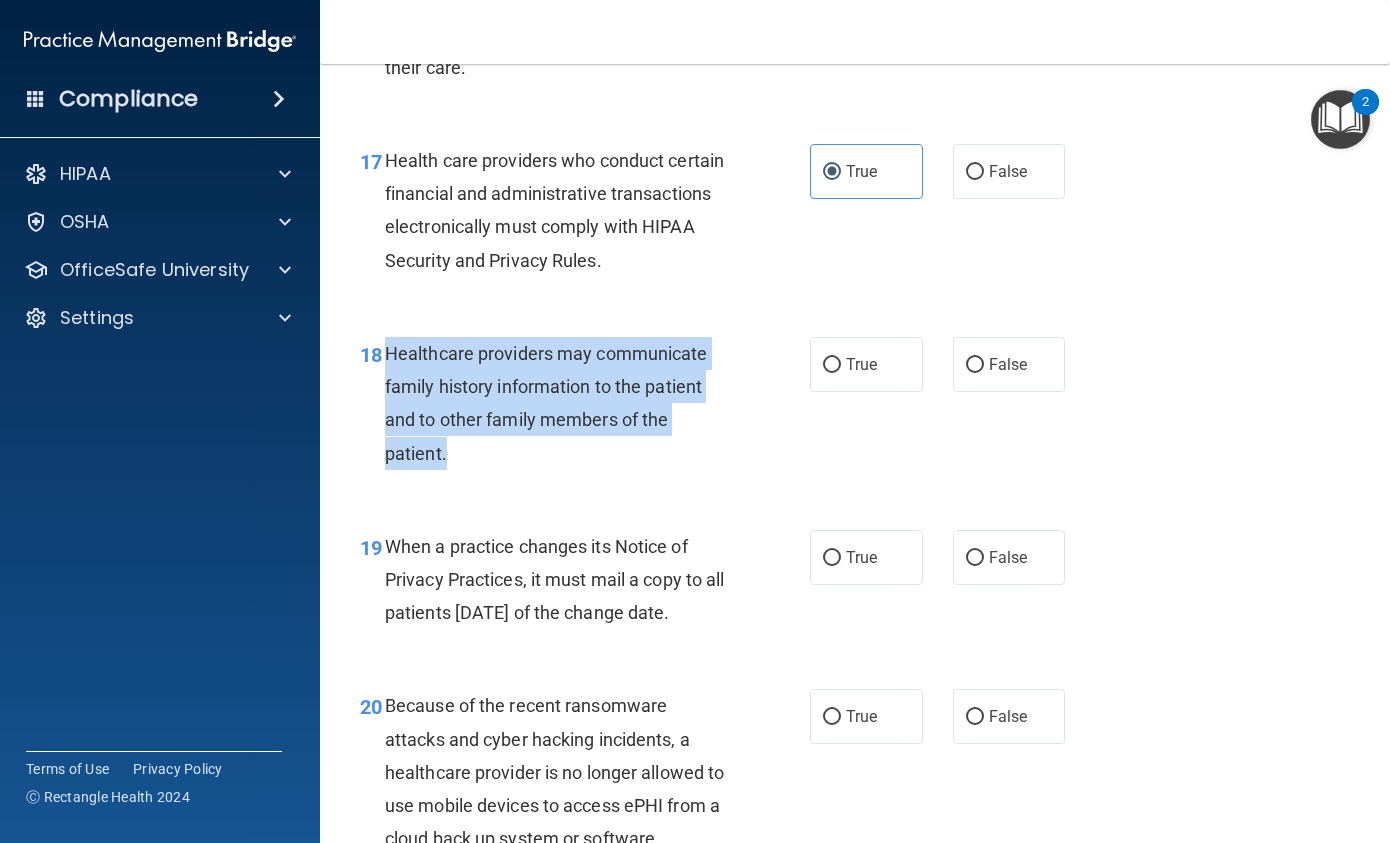 drag, startPoint x: 544, startPoint y: 452, endPoint x: 389, endPoint y: 347, distance: 187.21645 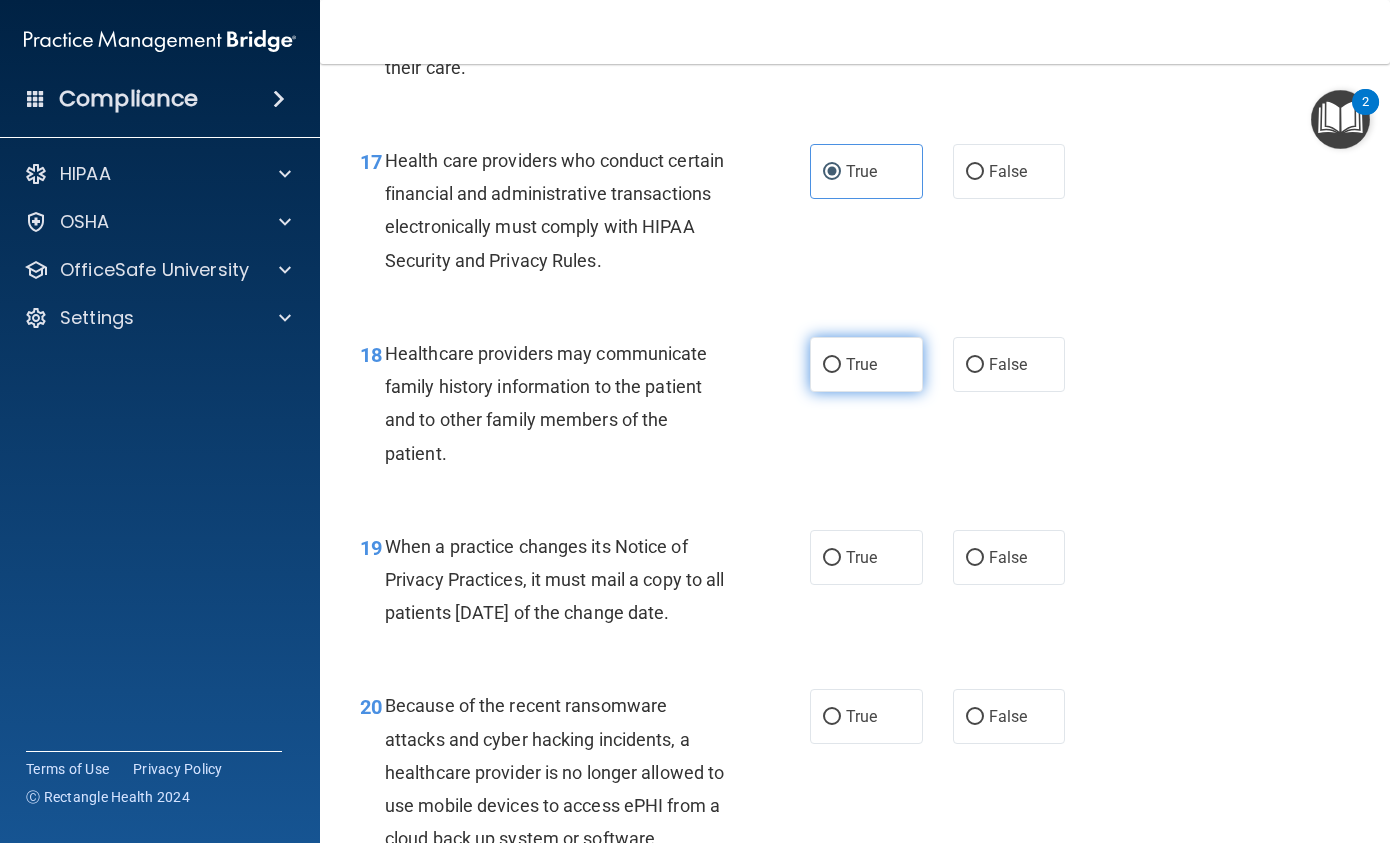 click on "True" at bounding box center [866, 364] 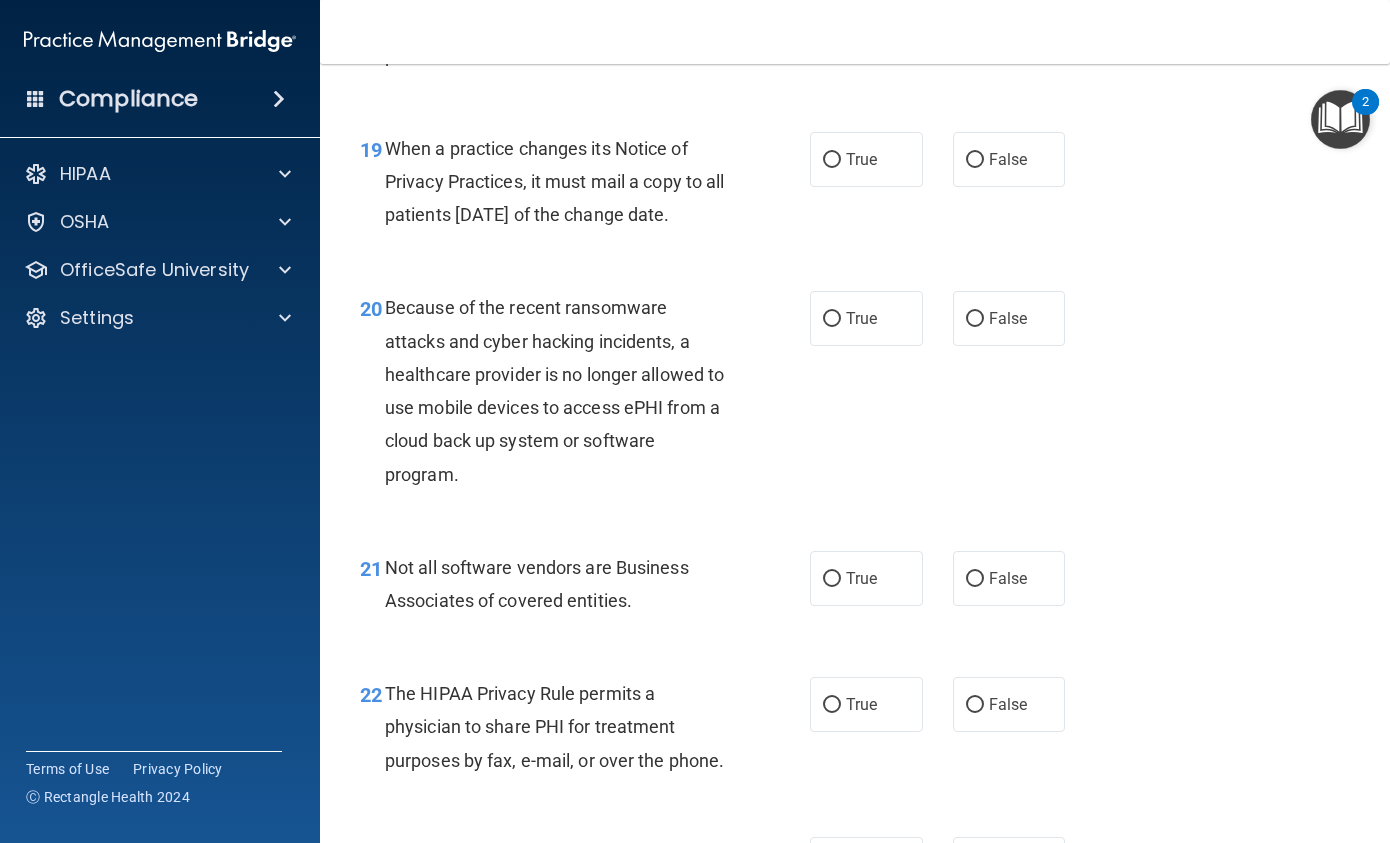 scroll, scrollTop: 3600, scrollLeft: 0, axis: vertical 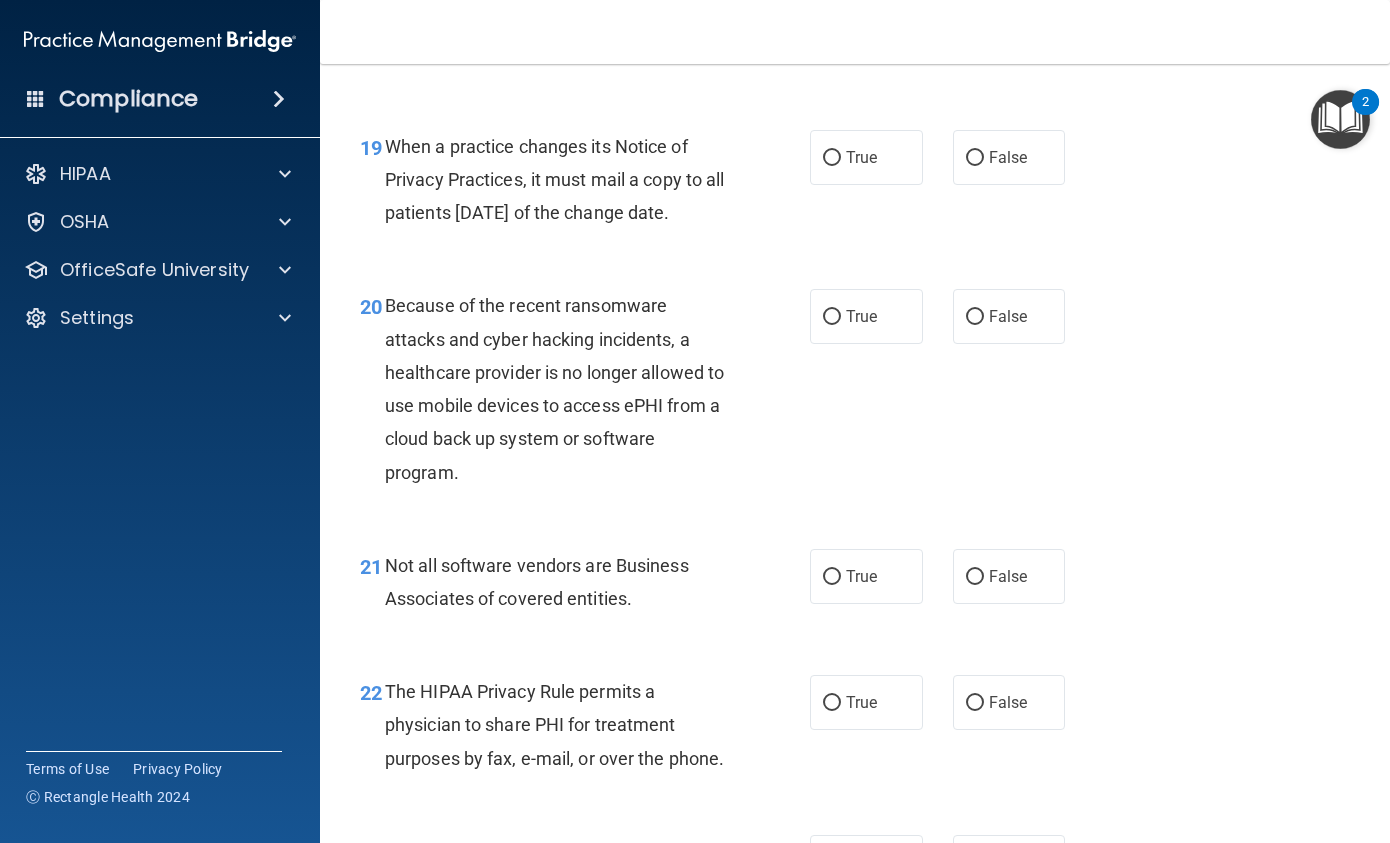 drag, startPoint x: 412, startPoint y: 180, endPoint x: 386, endPoint y: 150, distance: 39.698868 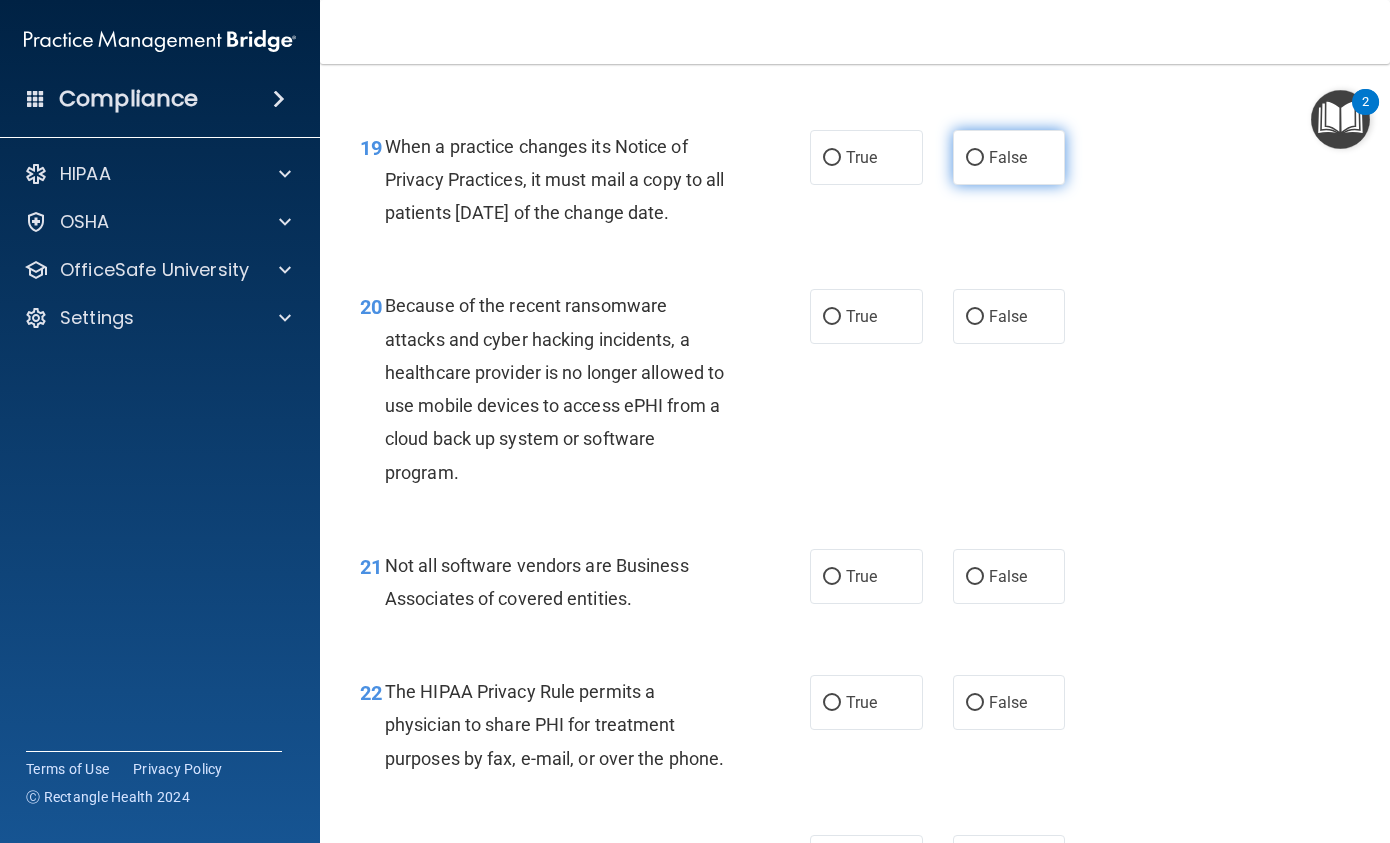 click on "False" at bounding box center (1009, 157) 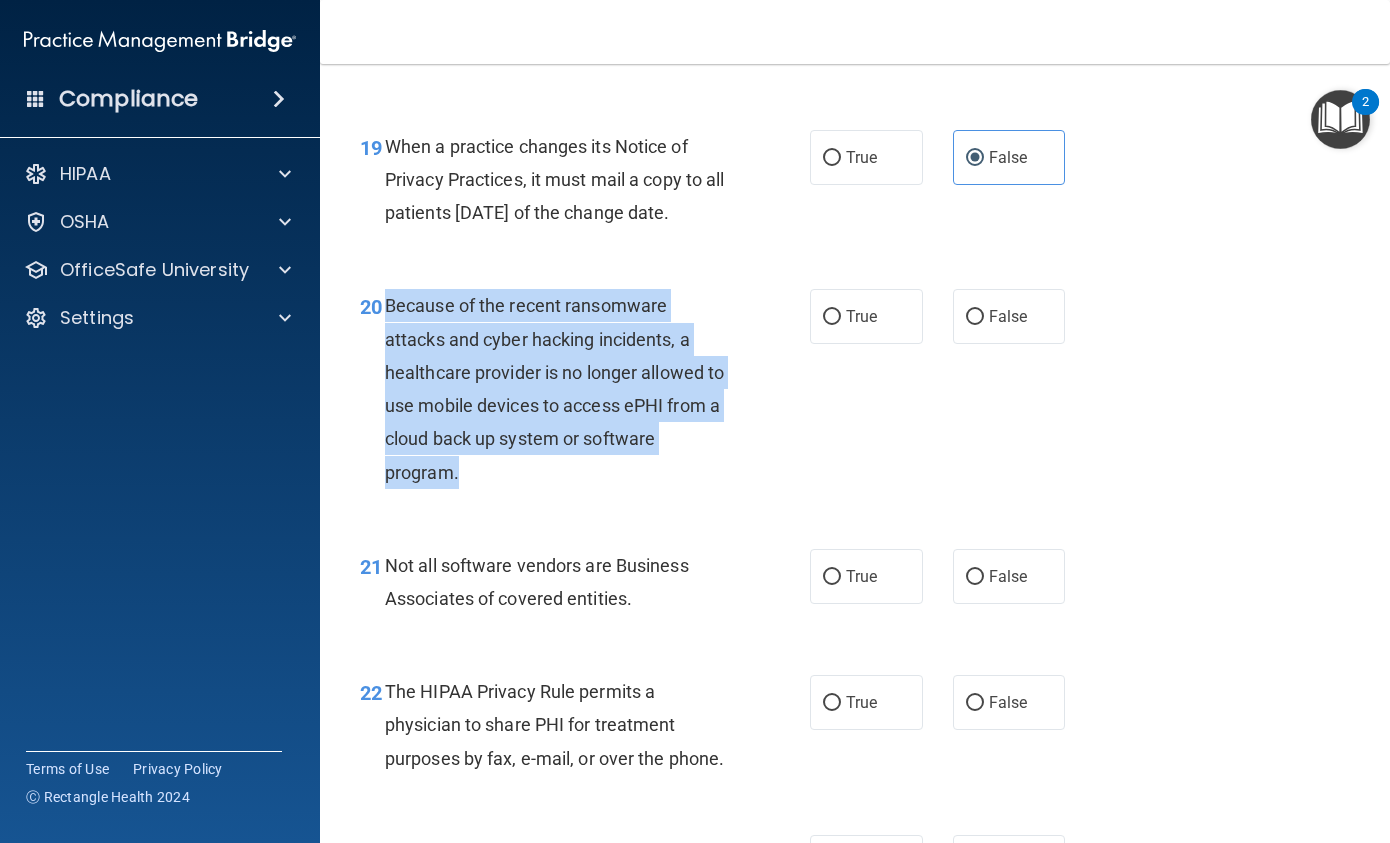 drag, startPoint x: 385, startPoint y: 330, endPoint x: 496, endPoint y: 521, distance: 220.91174 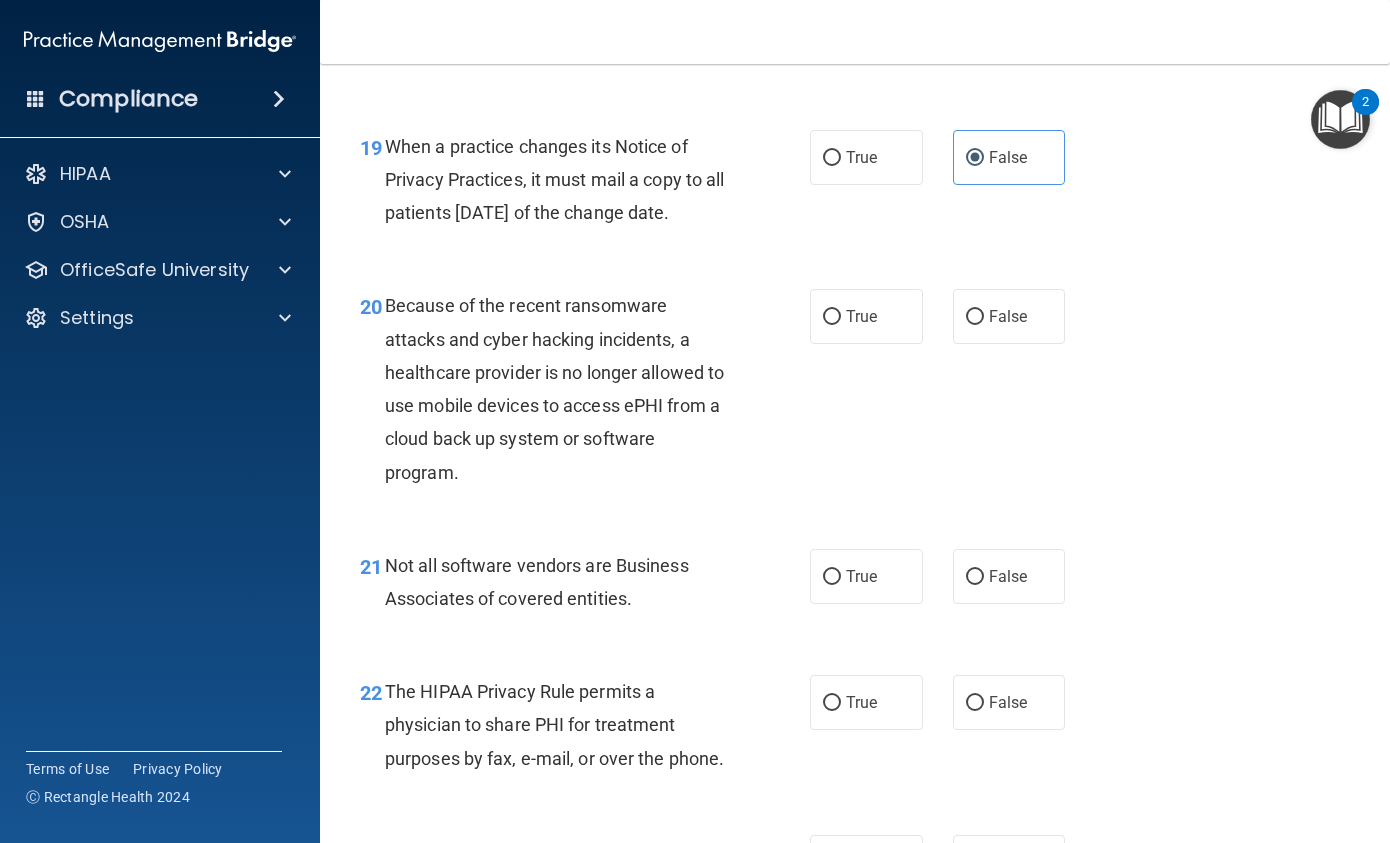 click on "When a practice changes its Notice of Privacy Practices, it must mail a copy to all patients within 30 days of the change date." at bounding box center [565, 180] 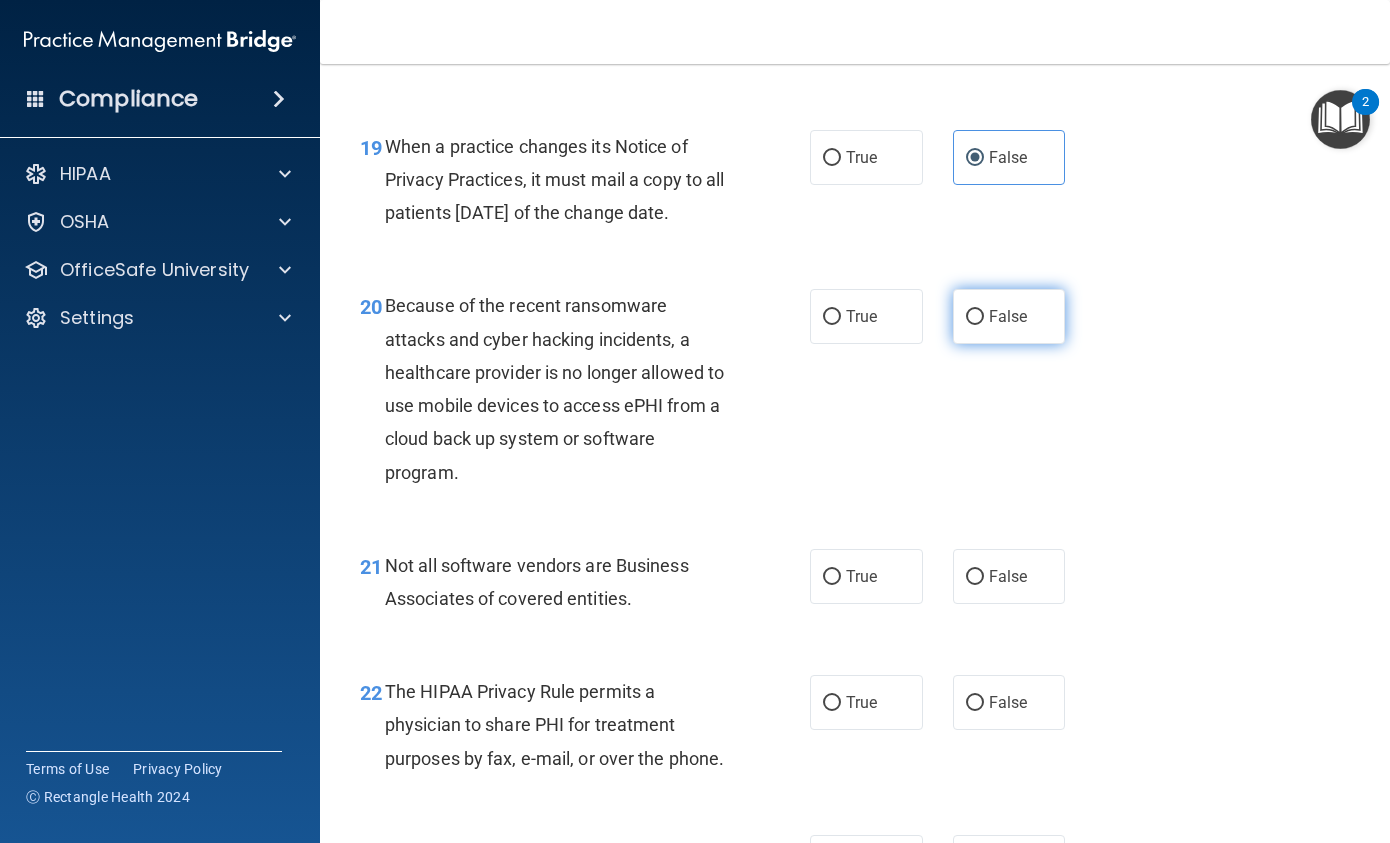 click on "False" at bounding box center (1009, 316) 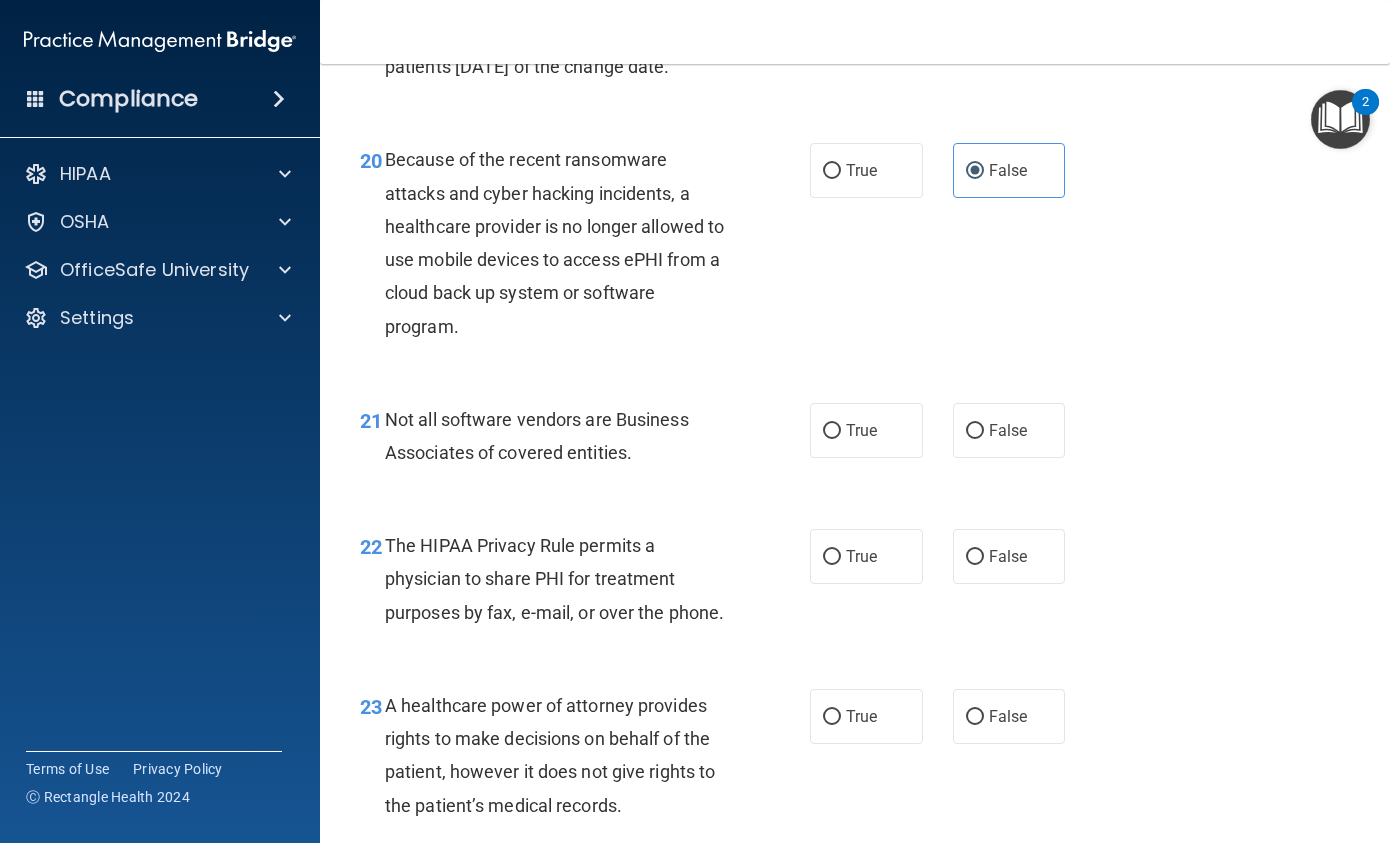 scroll, scrollTop: 3800, scrollLeft: 0, axis: vertical 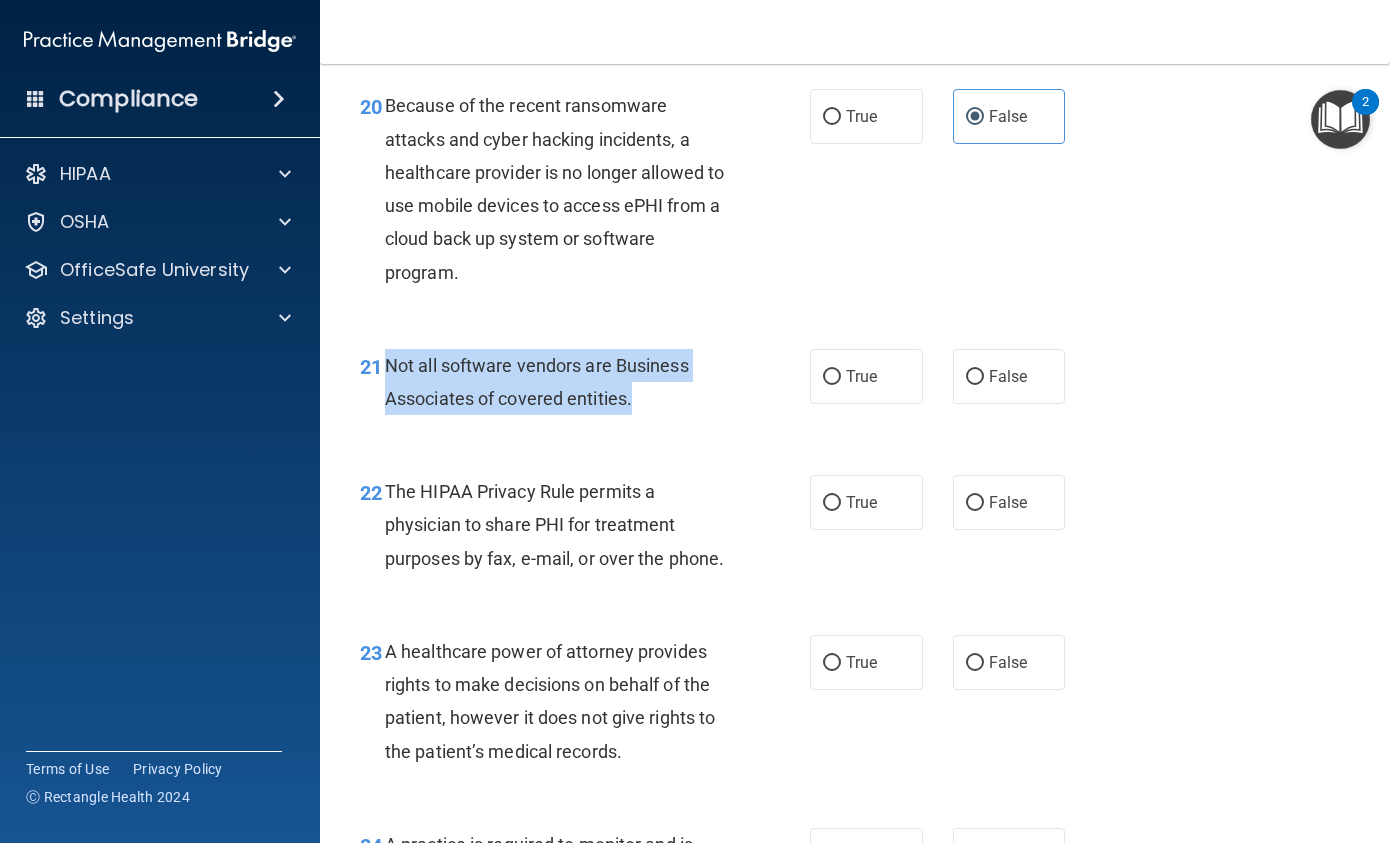 drag, startPoint x: 682, startPoint y: 434, endPoint x: 385, endPoint y: 386, distance: 300.8538 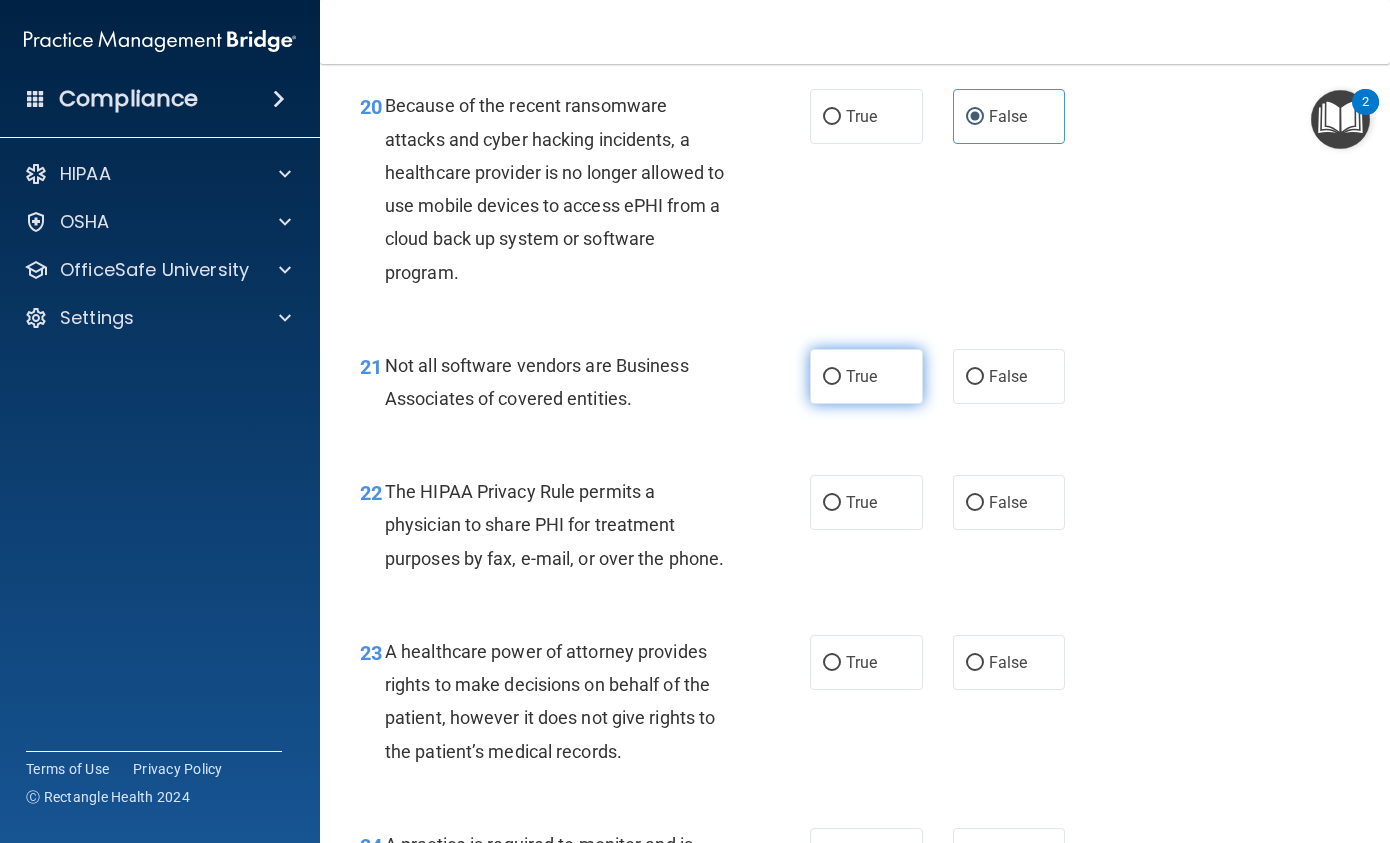 click on "True" at bounding box center [861, 376] 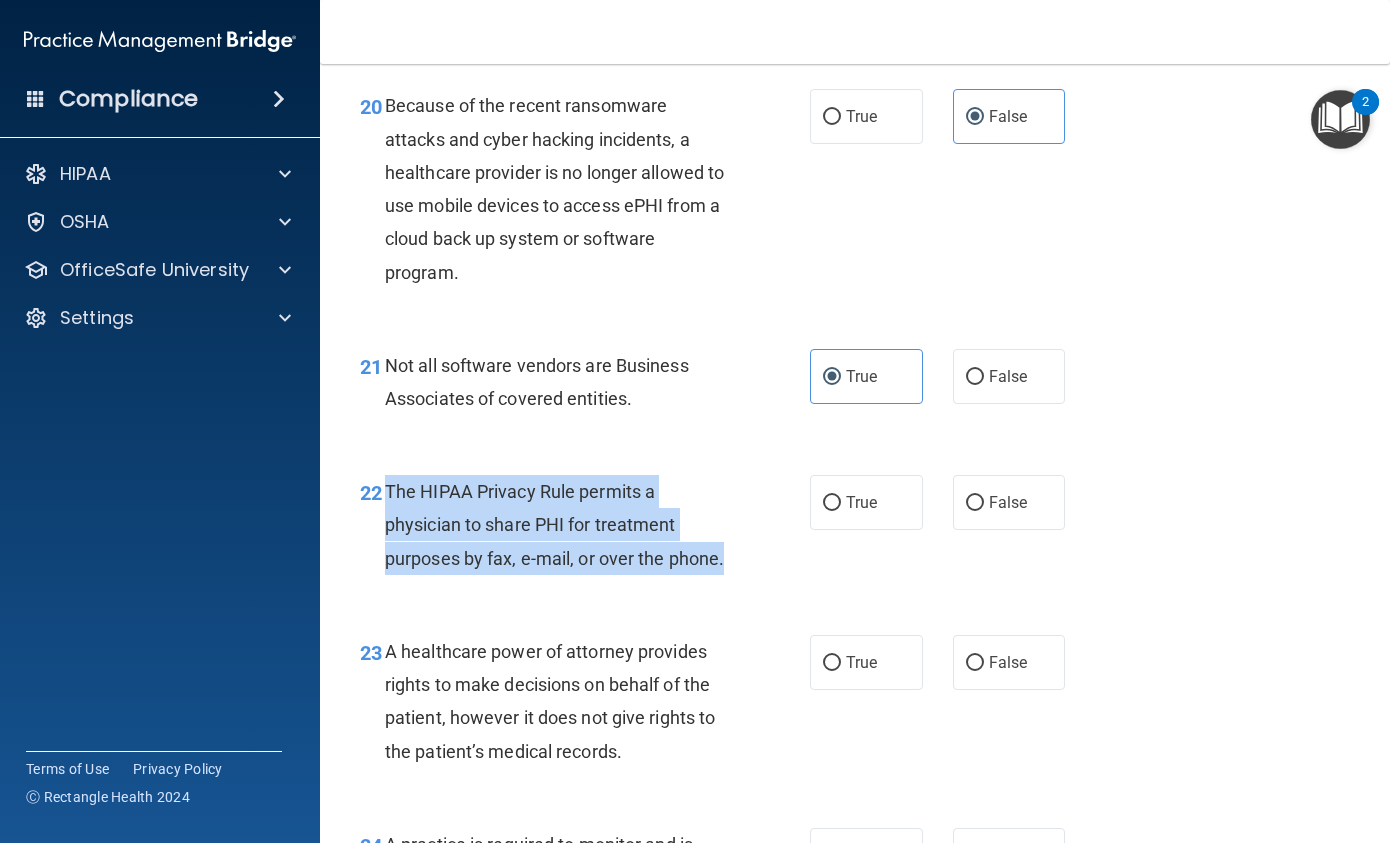 drag, startPoint x: 389, startPoint y: 520, endPoint x: 575, endPoint y: 611, distance: 207.06763 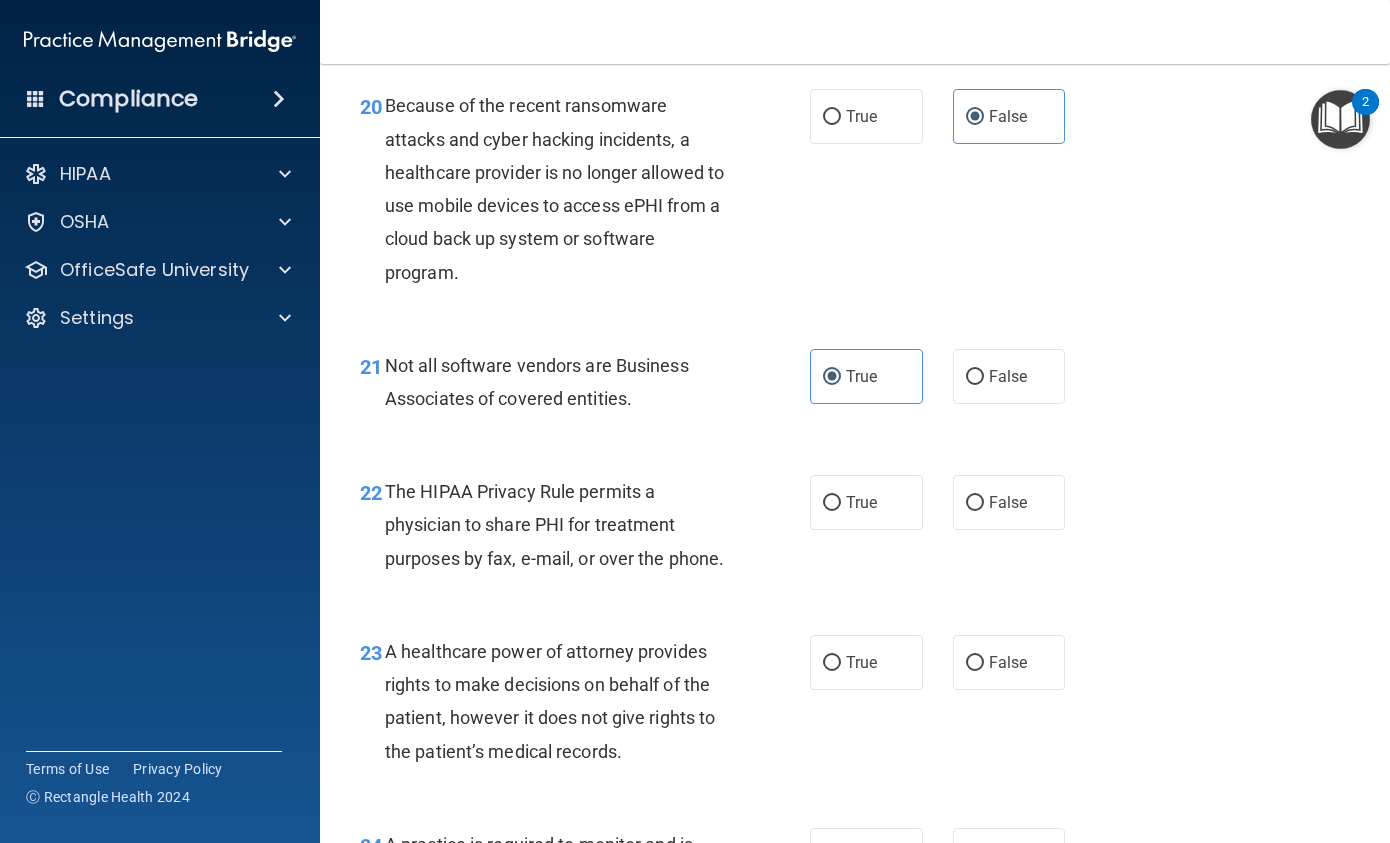 click on "True           False" at bounding box center [945, 502] 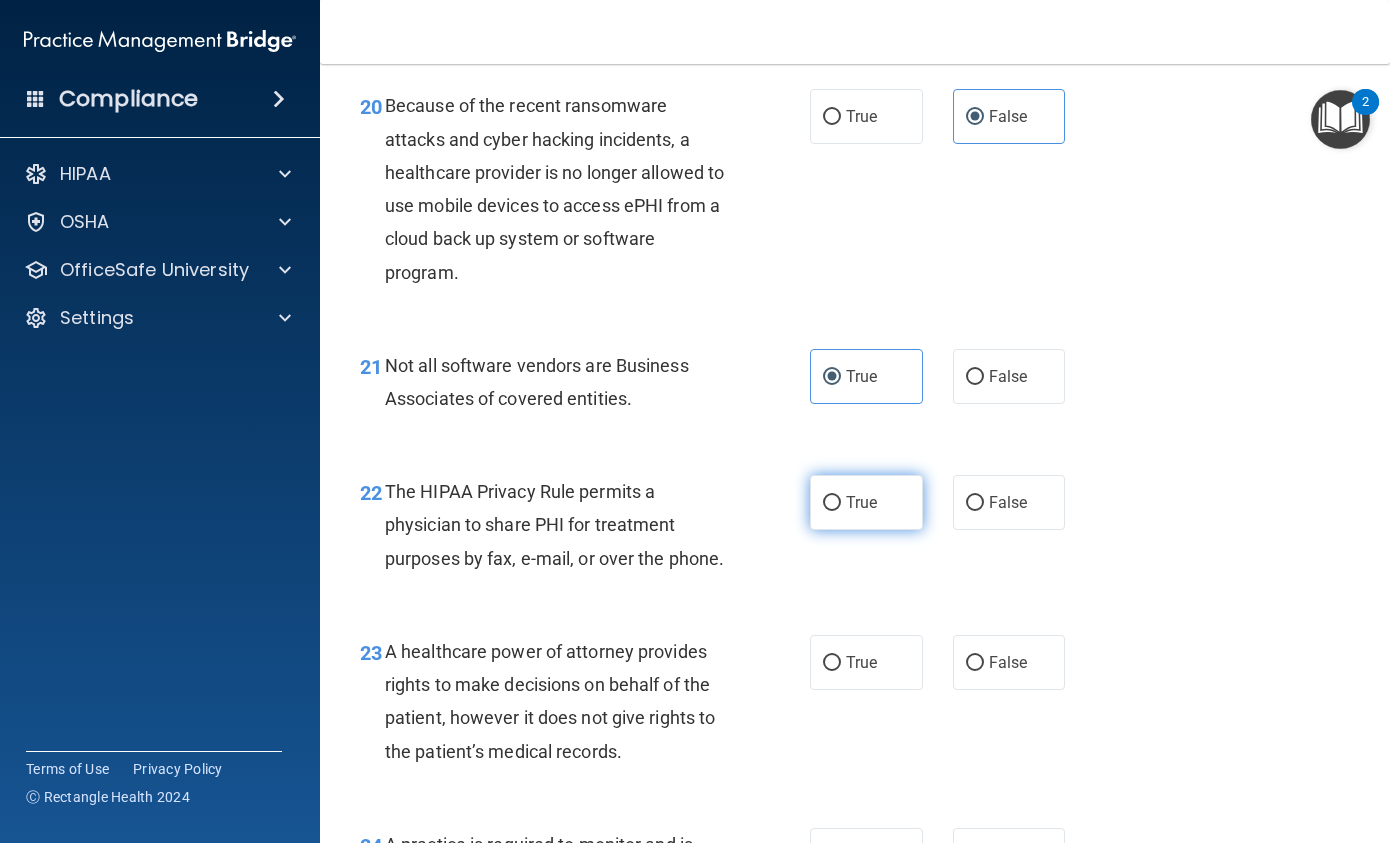 click on "True" at bounding box center [866, 502] 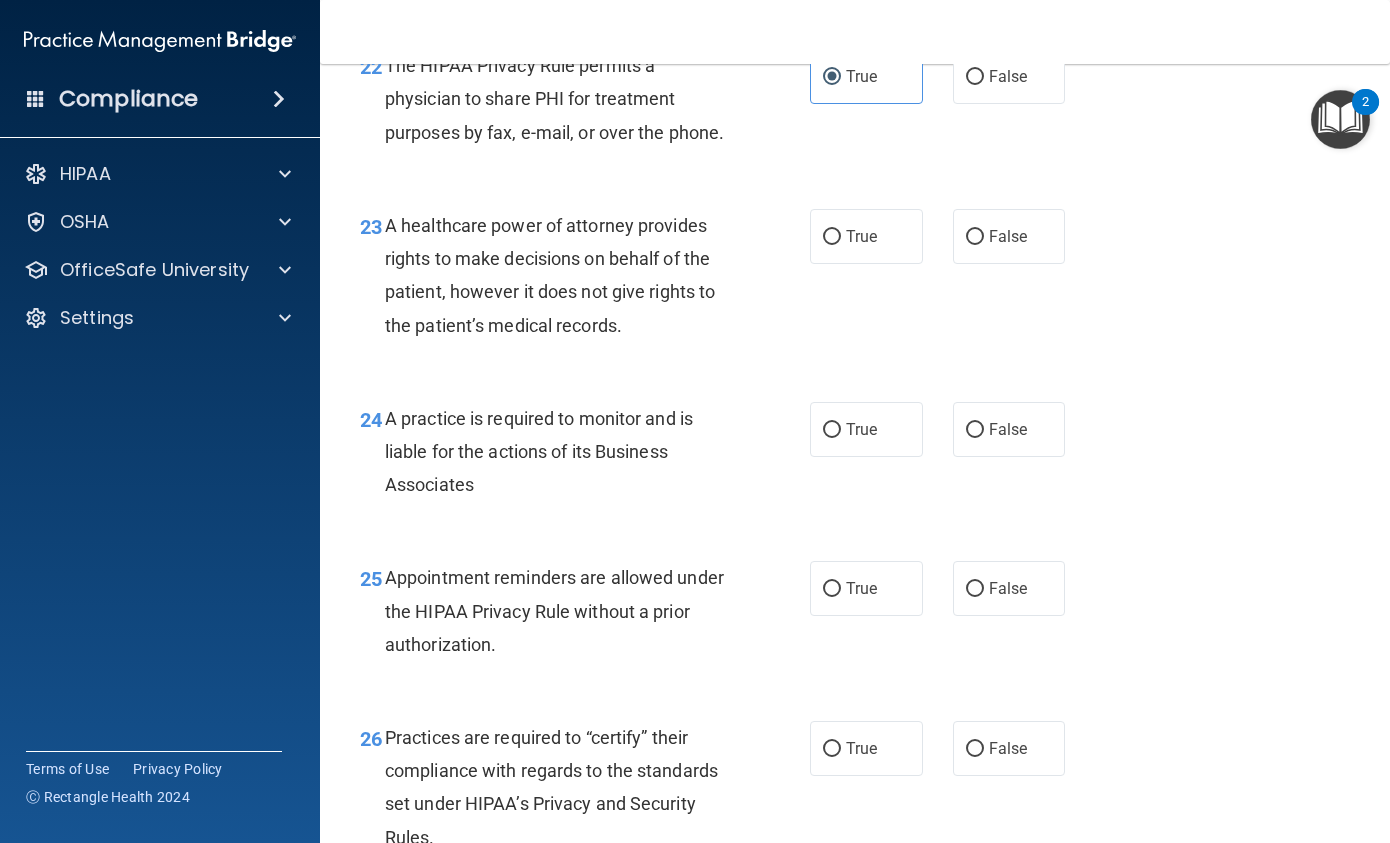 scroll, scrollTop: 4300, scrollLeft: 0, axis: vertical 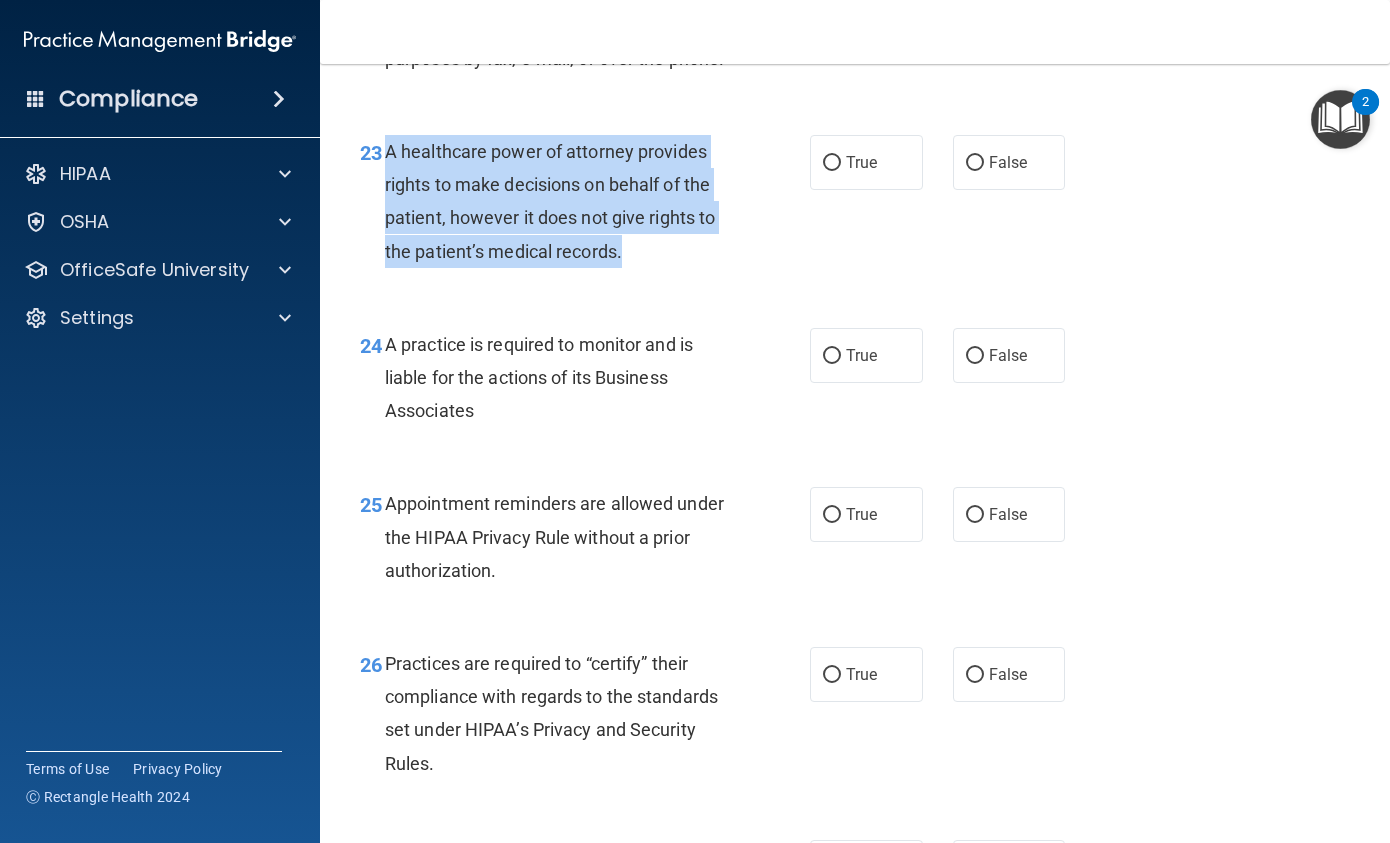 drag, startPoint x: 659, startPoint y: 329, endPoint x: 378, endPoint y: 229, distance: 298.2633 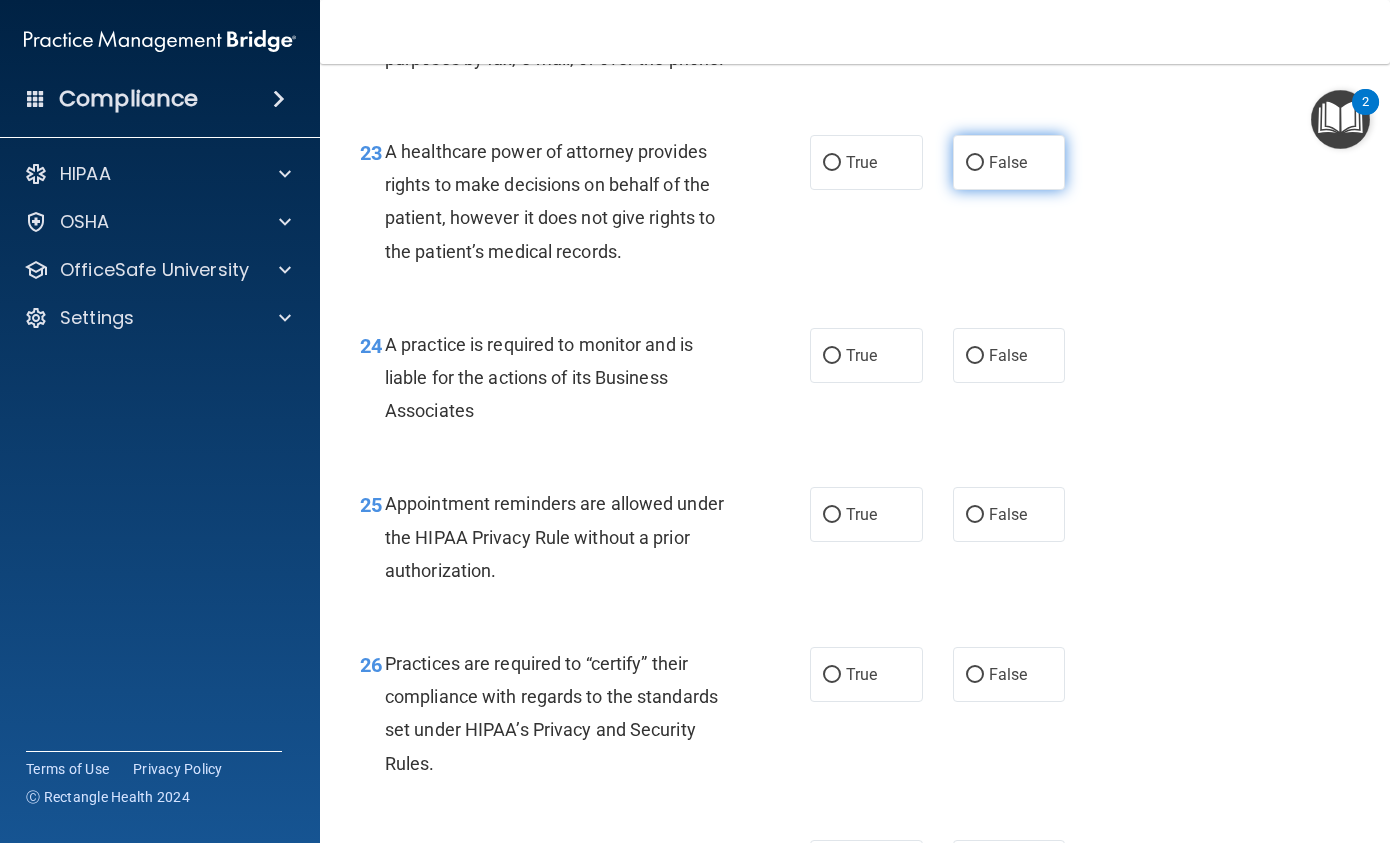 click on "False" at bounding box center (1008, 162) 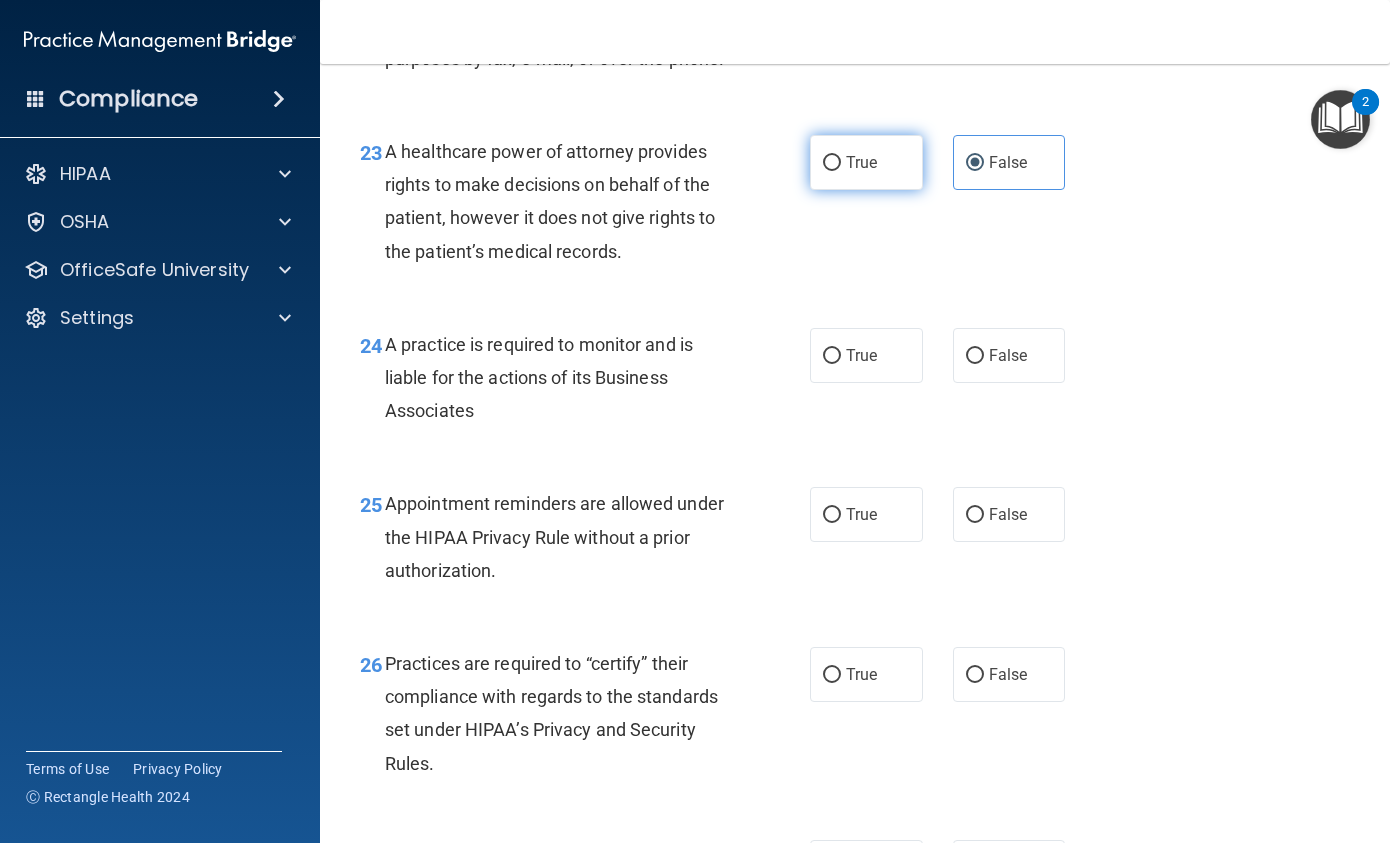 click on "True" at bounding box center [861, 162] 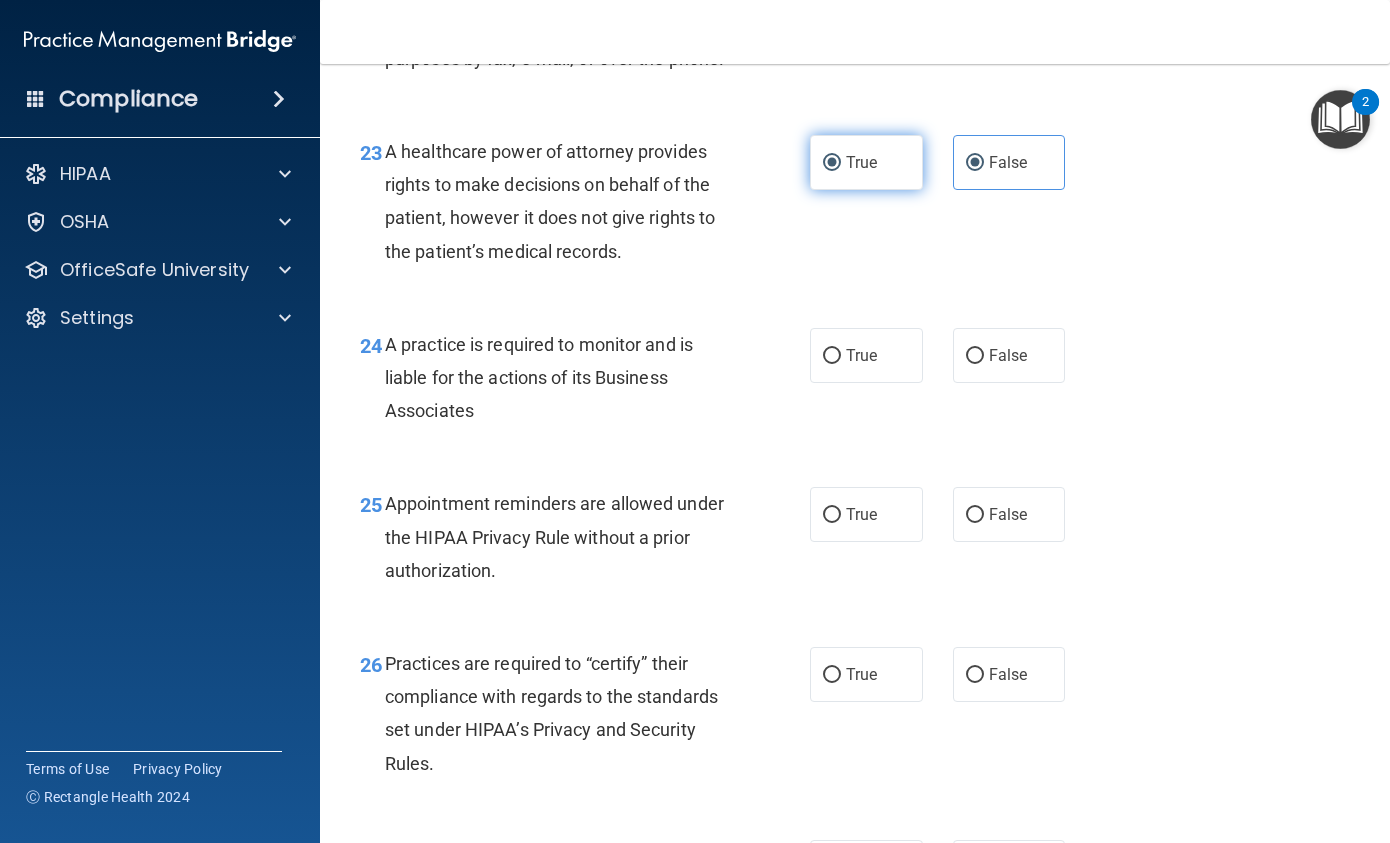 radio on "false" 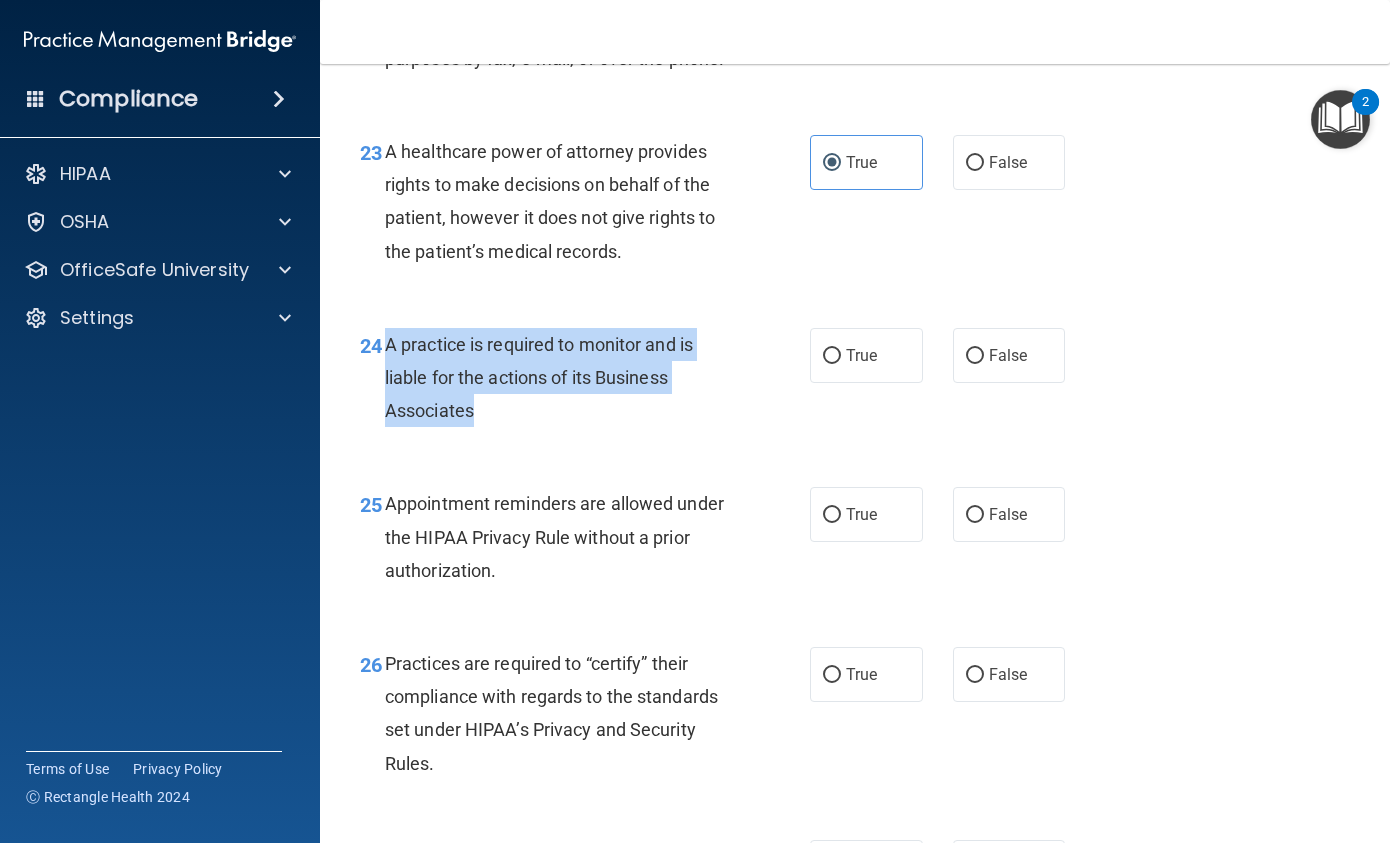 drag, startPoint x: 388, startPoint y: 404, endPoint x: 530, endPoint y: 464, distance: 154.15576 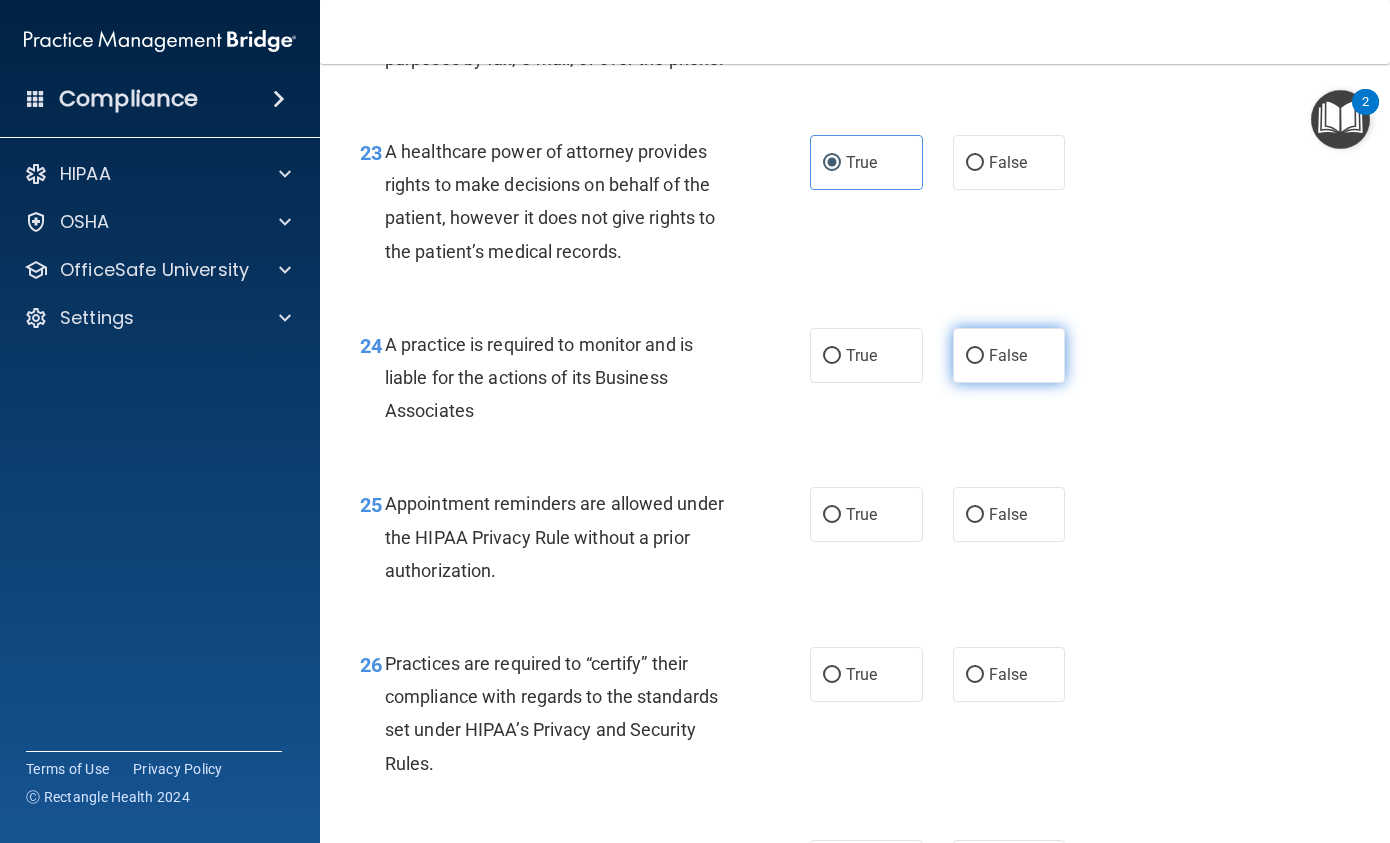 drag, startPoint x: 959, startPoint y: 432, endPoint x: 929, endPoint y: 433, distance: 30.016663 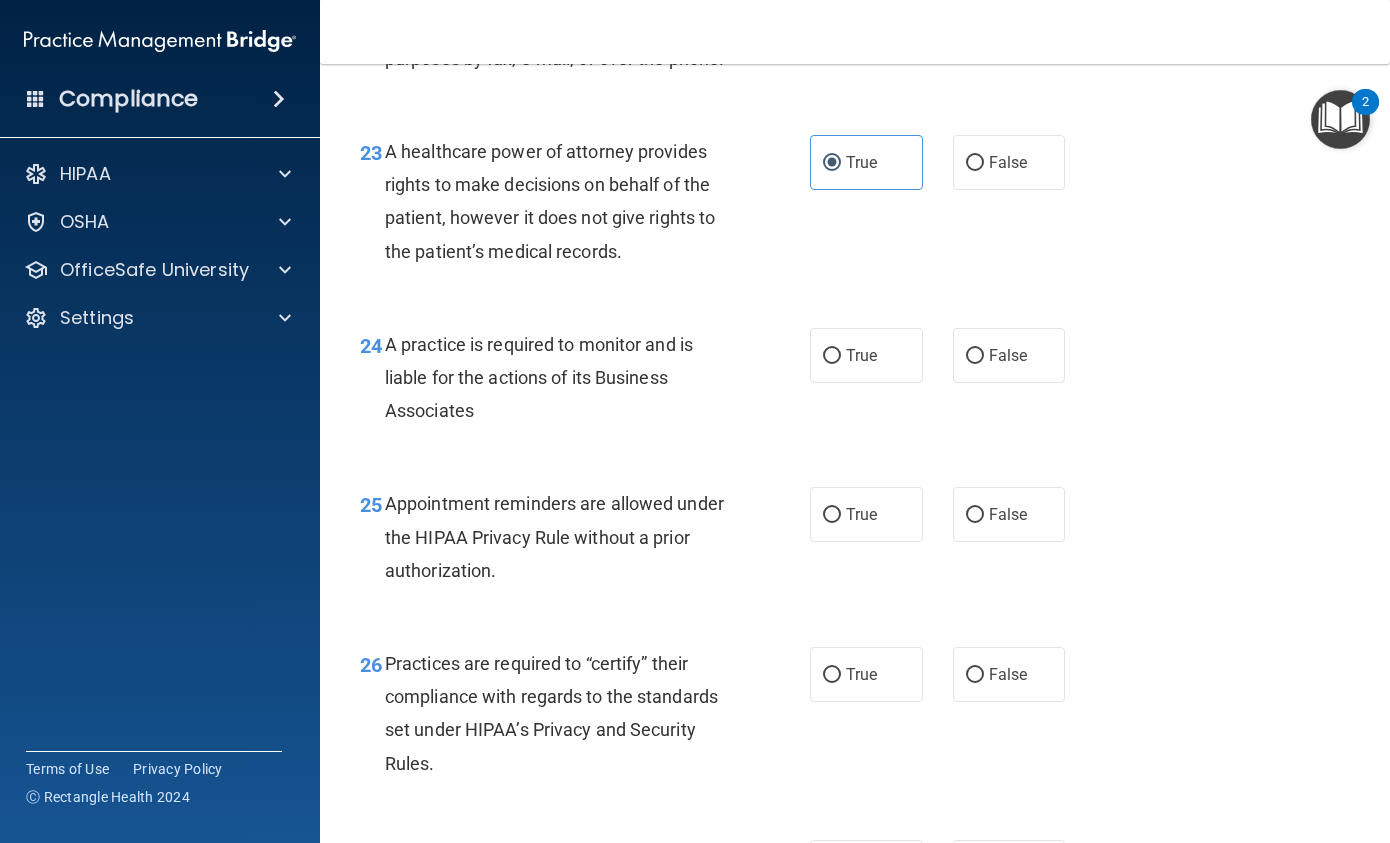 click on "False" at bounding box center (975, 356) 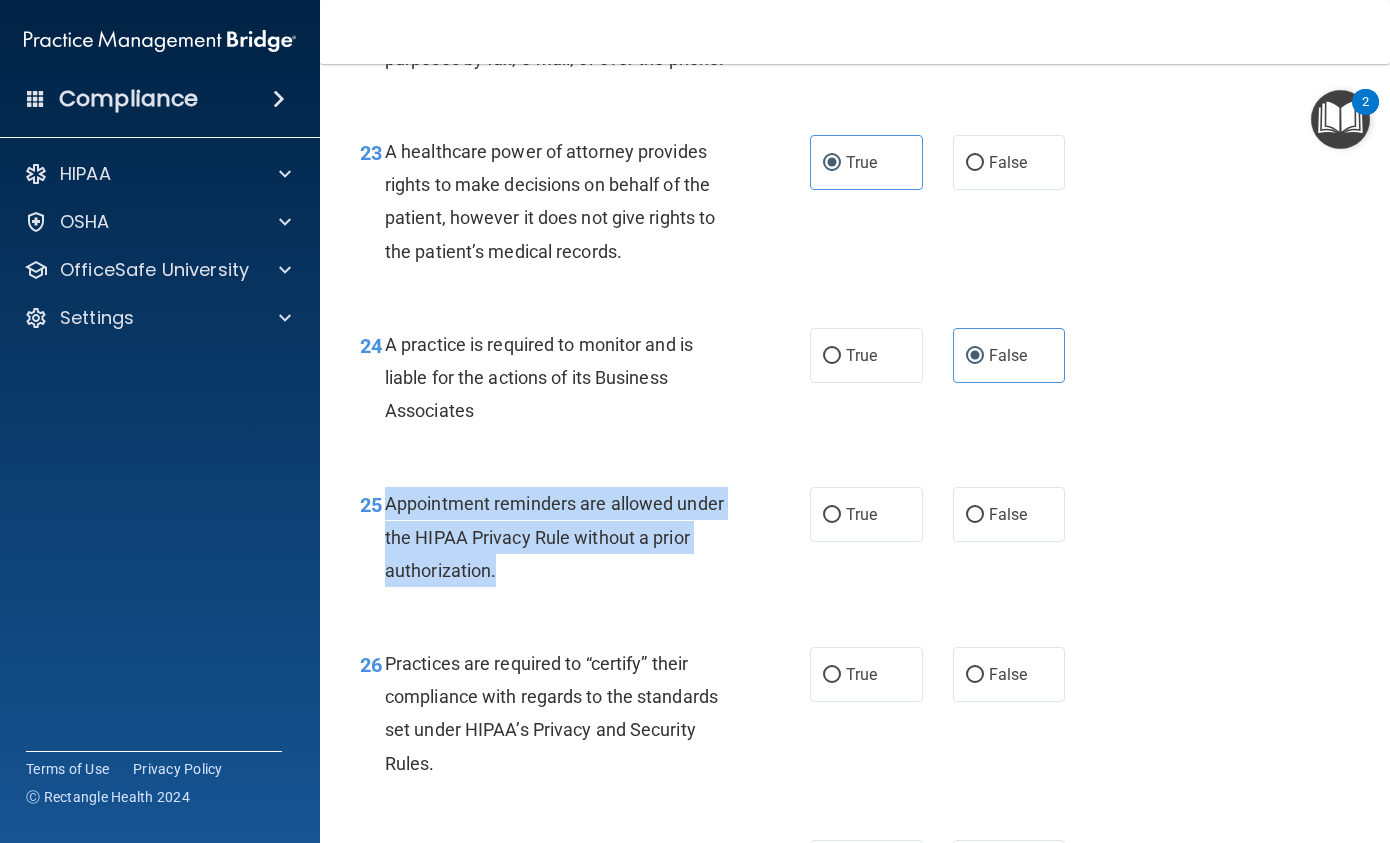 drag, startPoint x: 389, startPoint y: 568, endPoint x: 520, endPoint y: 636, distance: 147.59743 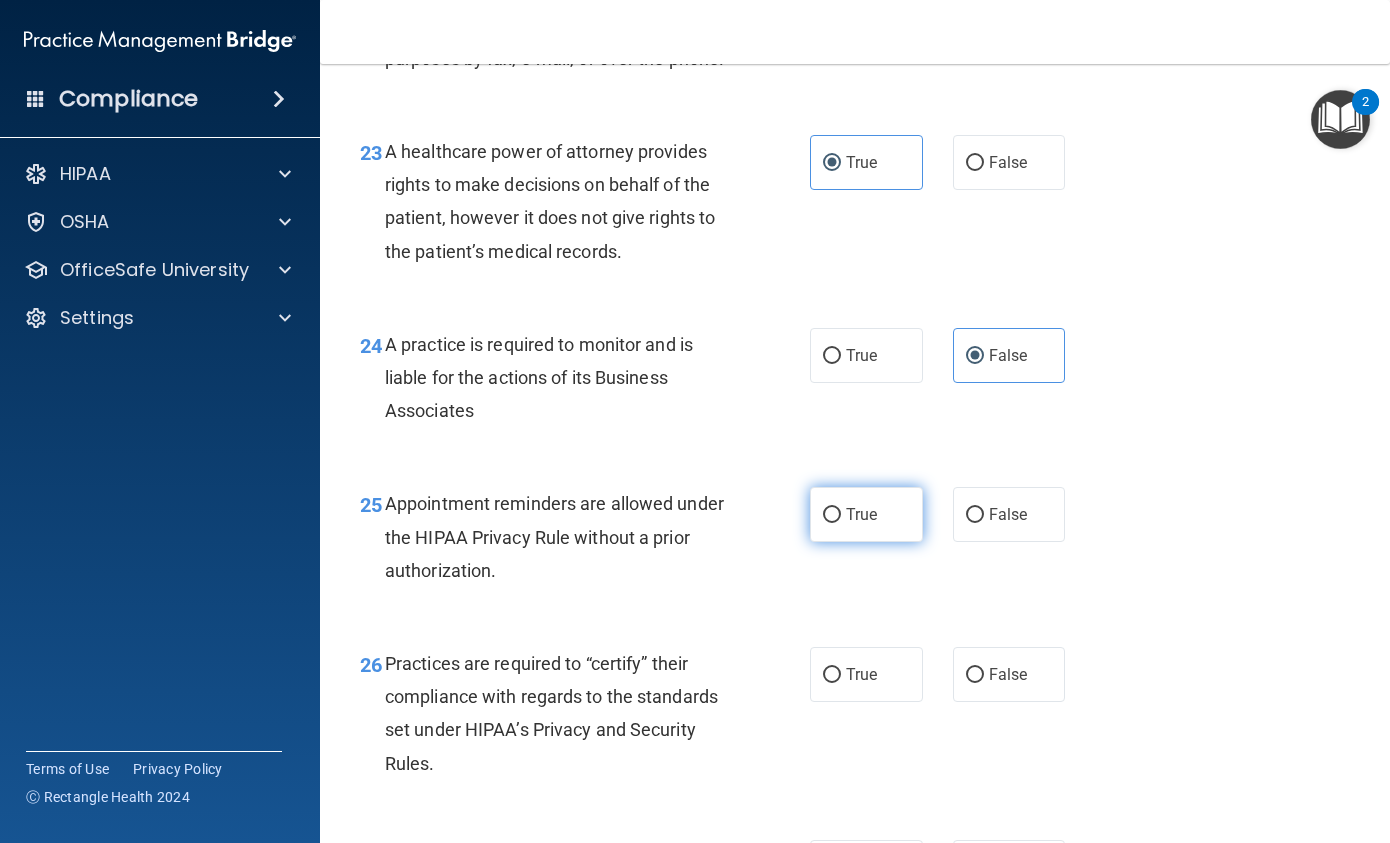 click on "True" at bounding box center (861, 514) 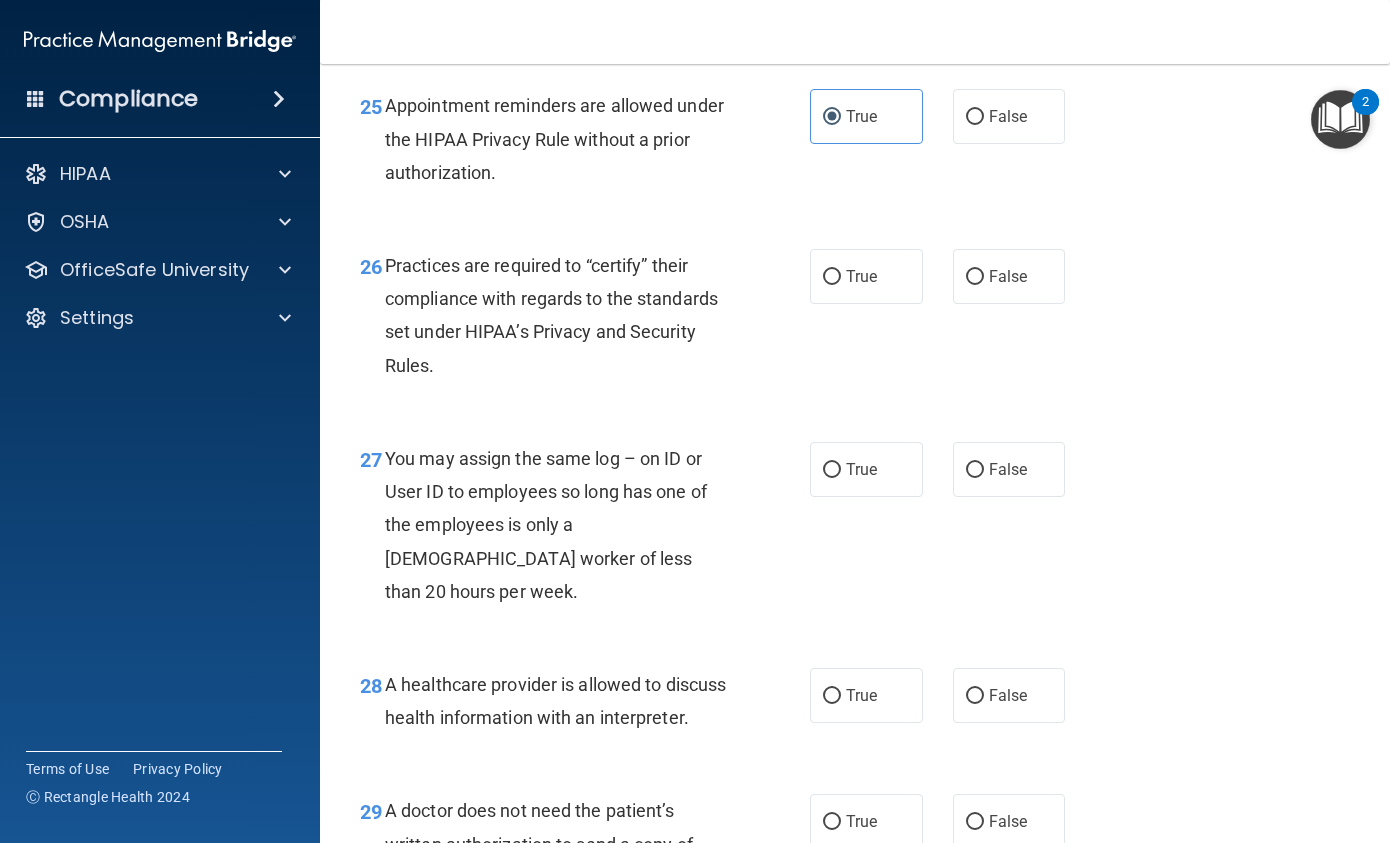 scroll, scrollTop: 4700, scrollLeft: 0, axis: vertical 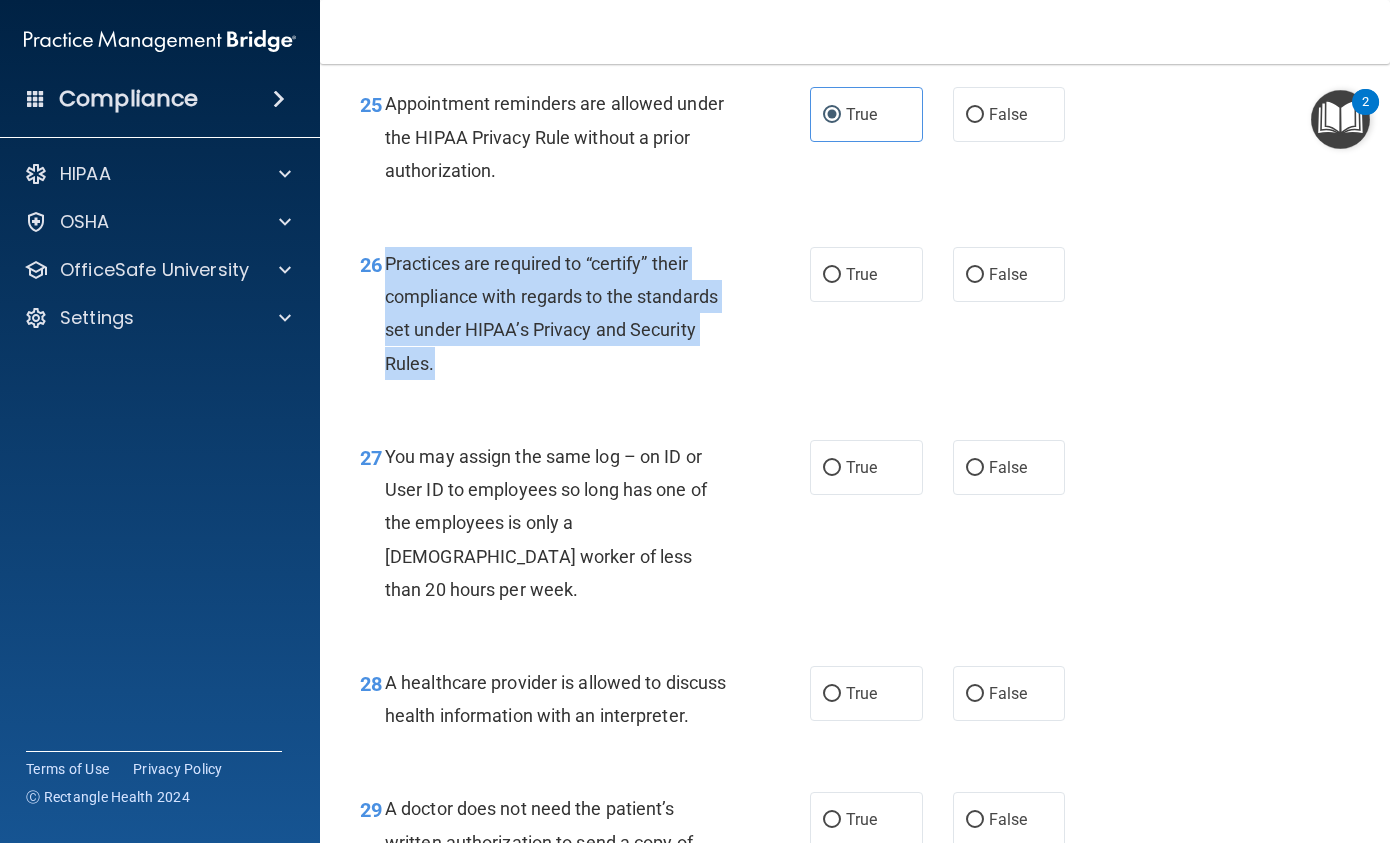 drag, startPoint x: 387, startPoint y: 331, endPoint x: 482, endPoint y: 419, distance: 129.49518 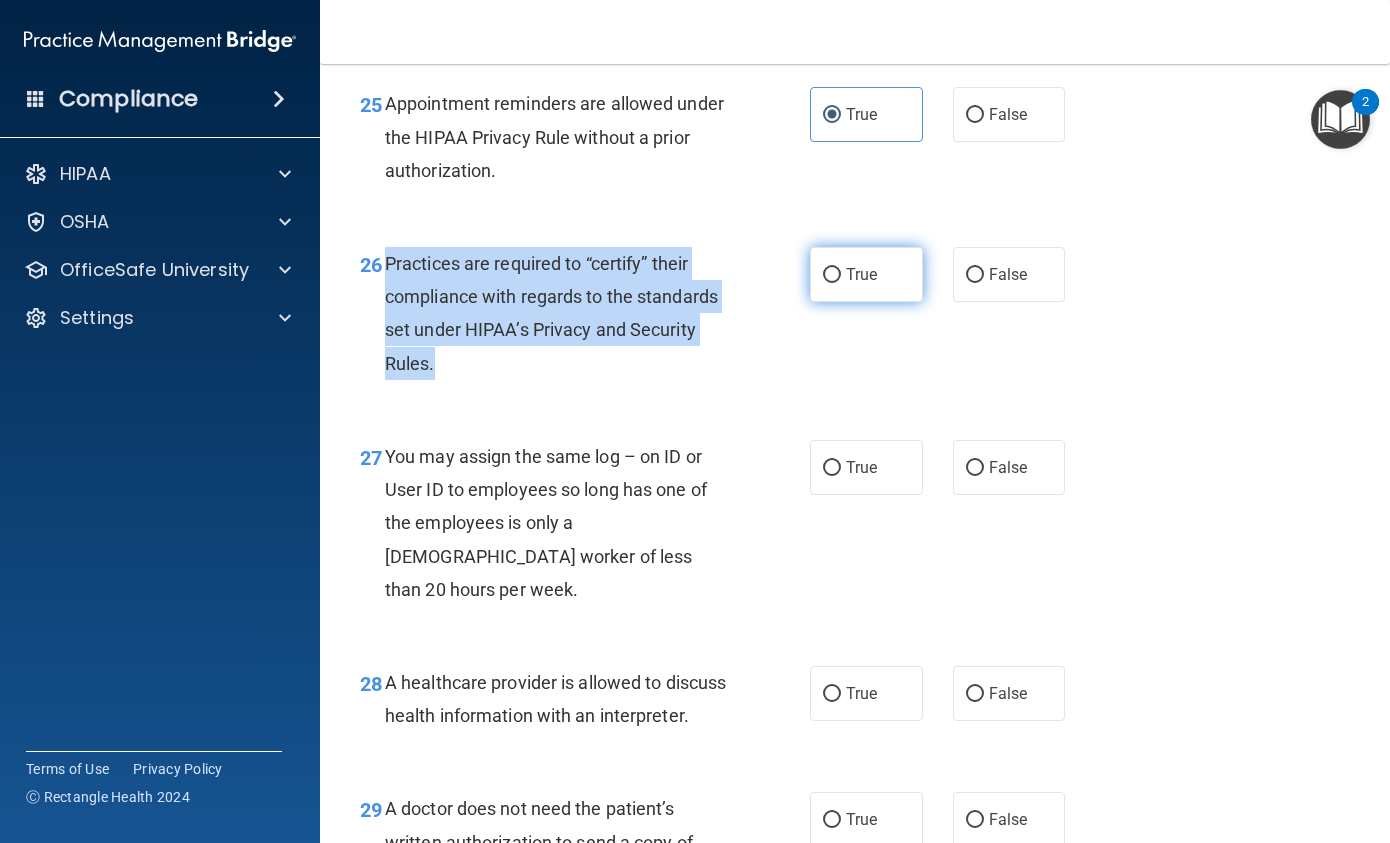click on "True" at bounding box center (832, 275) 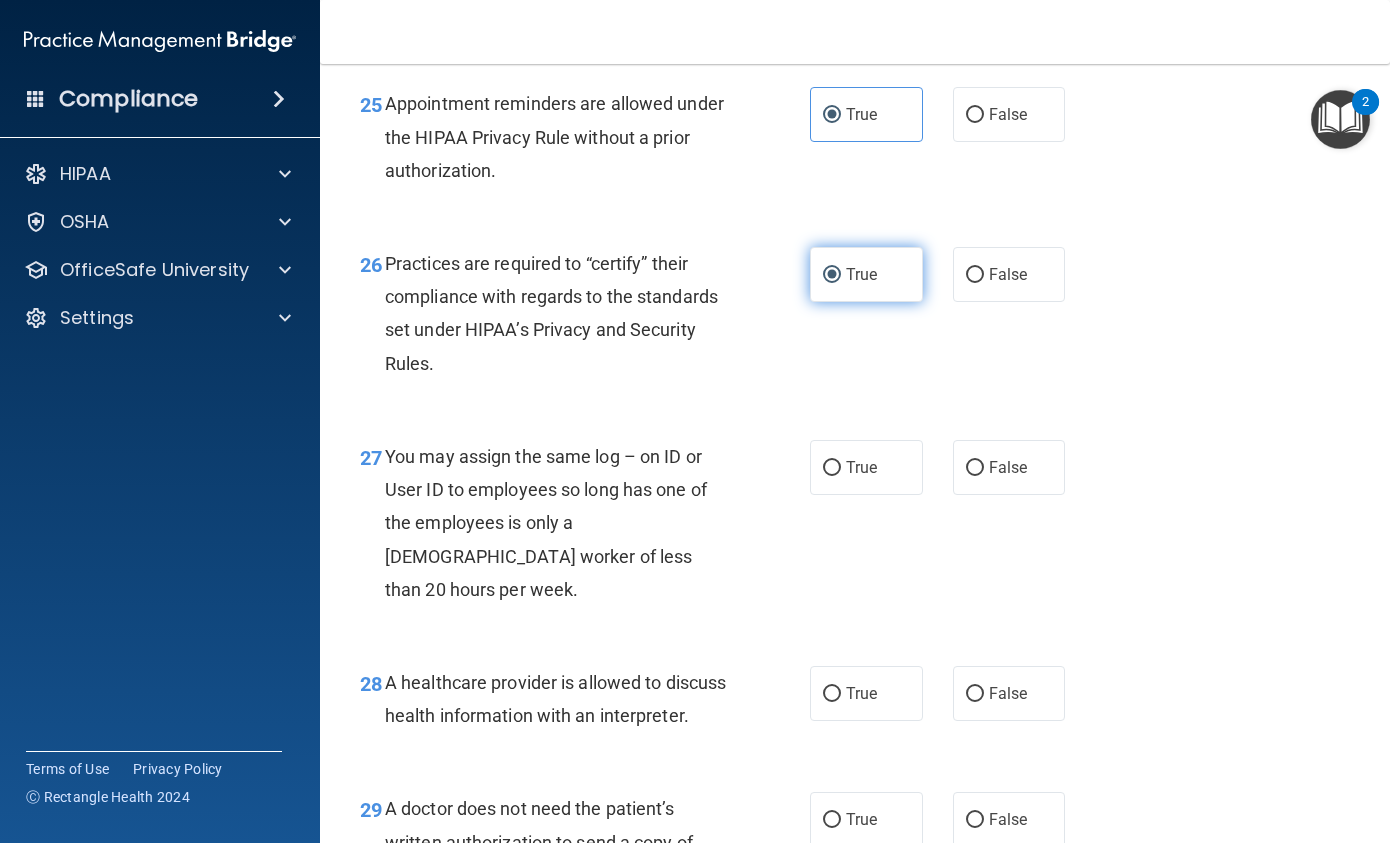 click on "True" at bounding box center (866, 274) 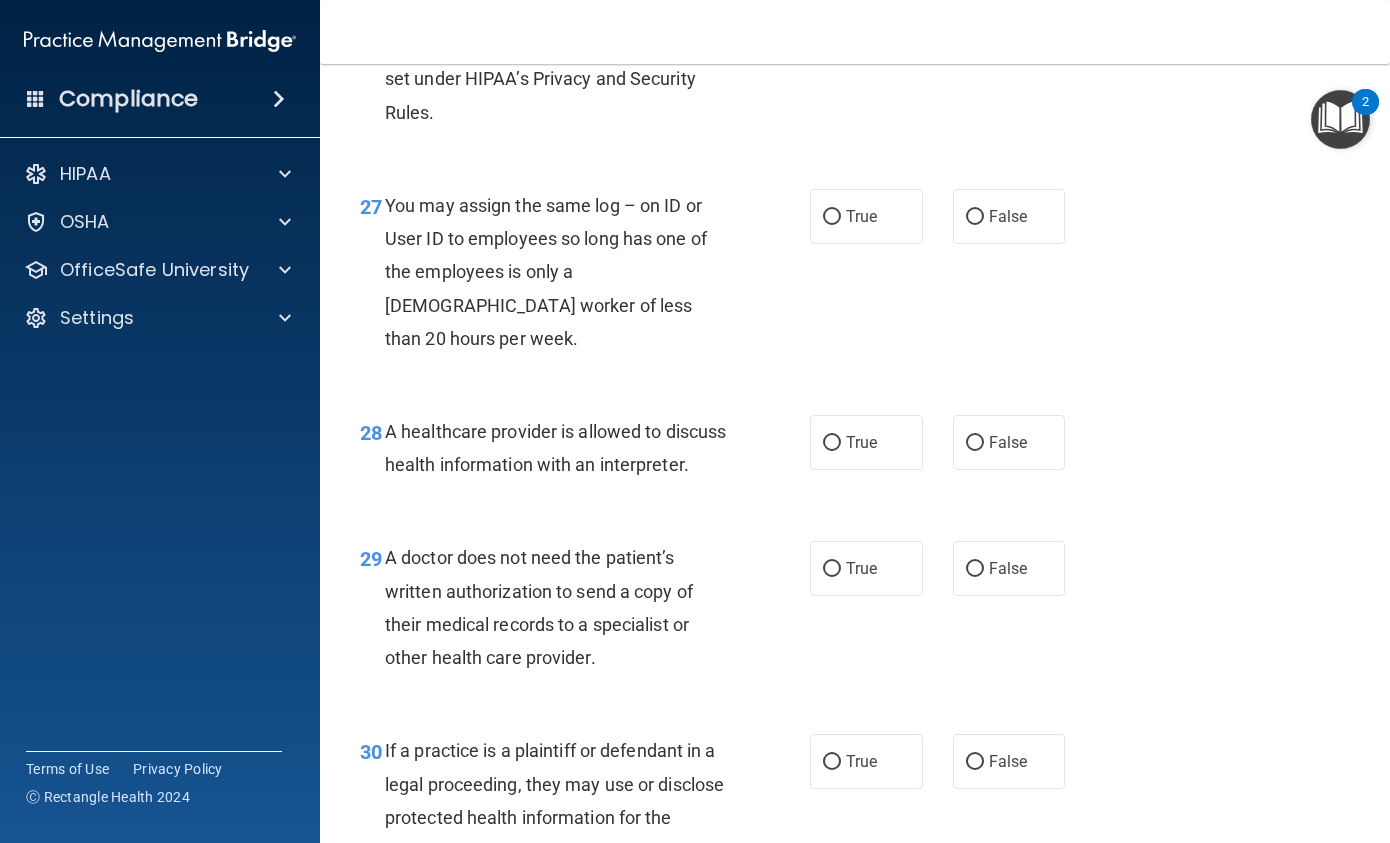 scroll, scrollTop: 5000, scrollLeft: 0, axis: vertical 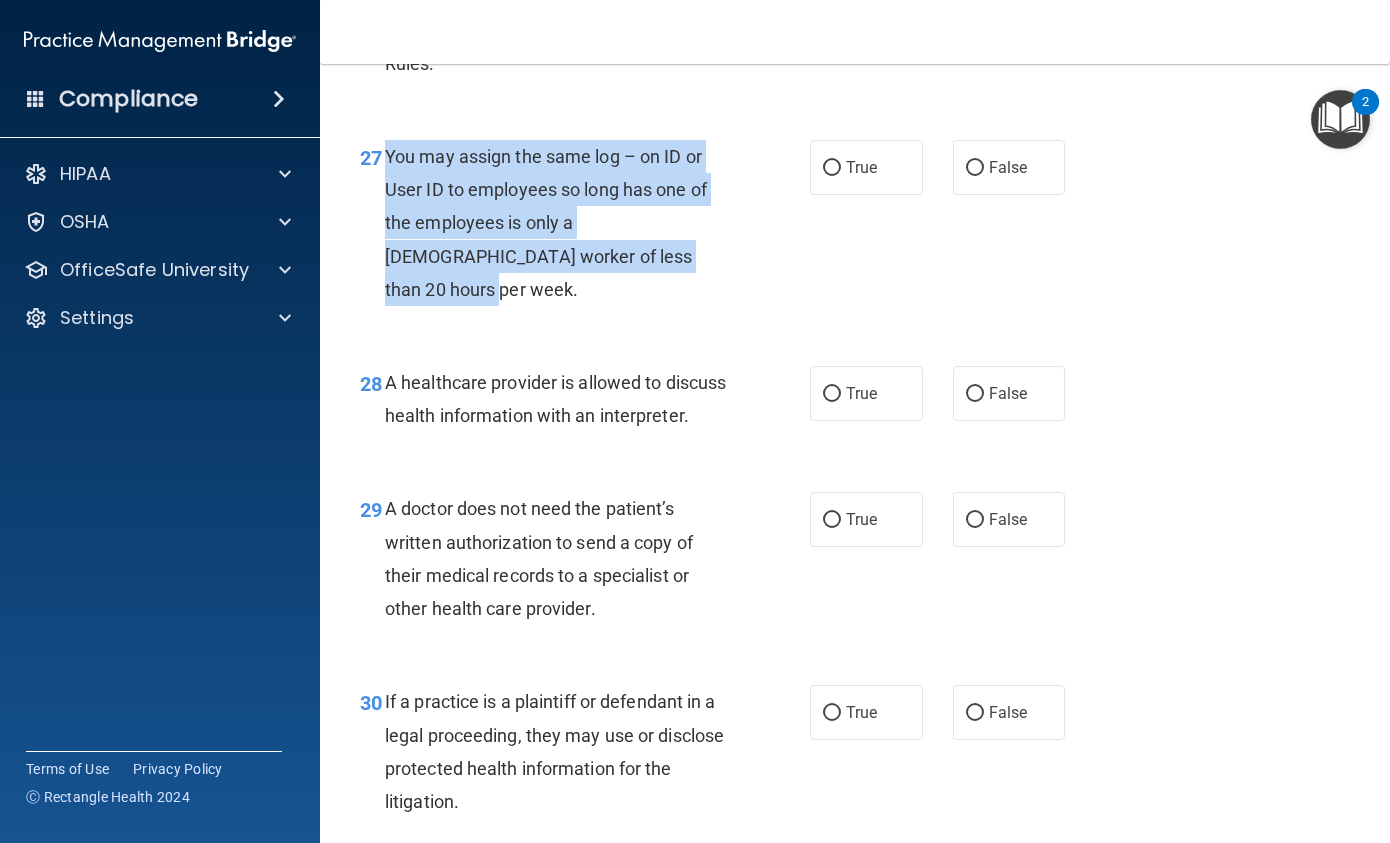 drag, startPoint x: 379, startPoint y: 215, endPoint x: 646, endPoint y: 329, distance: 290.3188 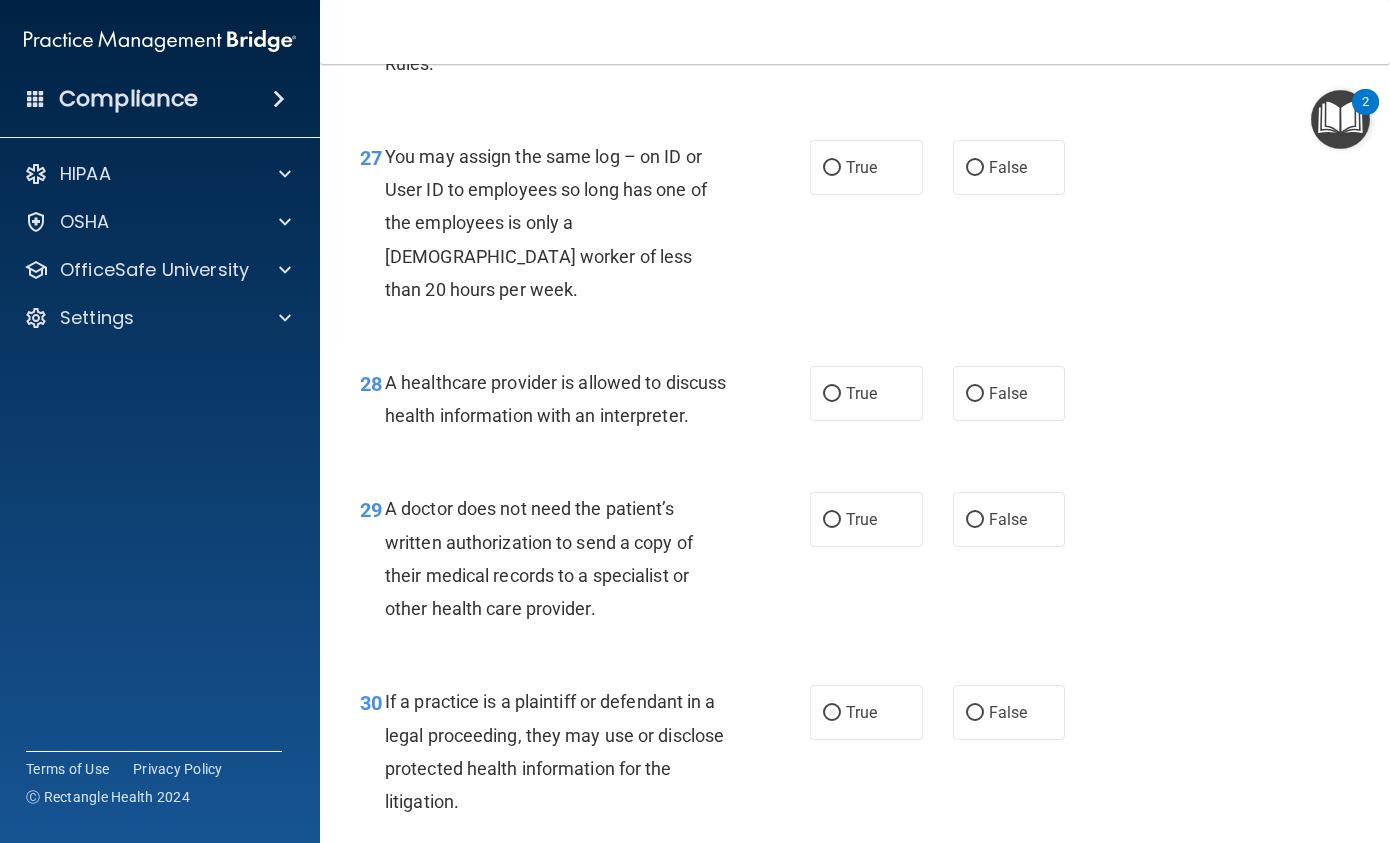 click on "26       Practices are required to “certify” their compliance with regards to the standards set under HIPAA’s Privacy and Security Rules.                 True           False" at bounding box center [855, 18] 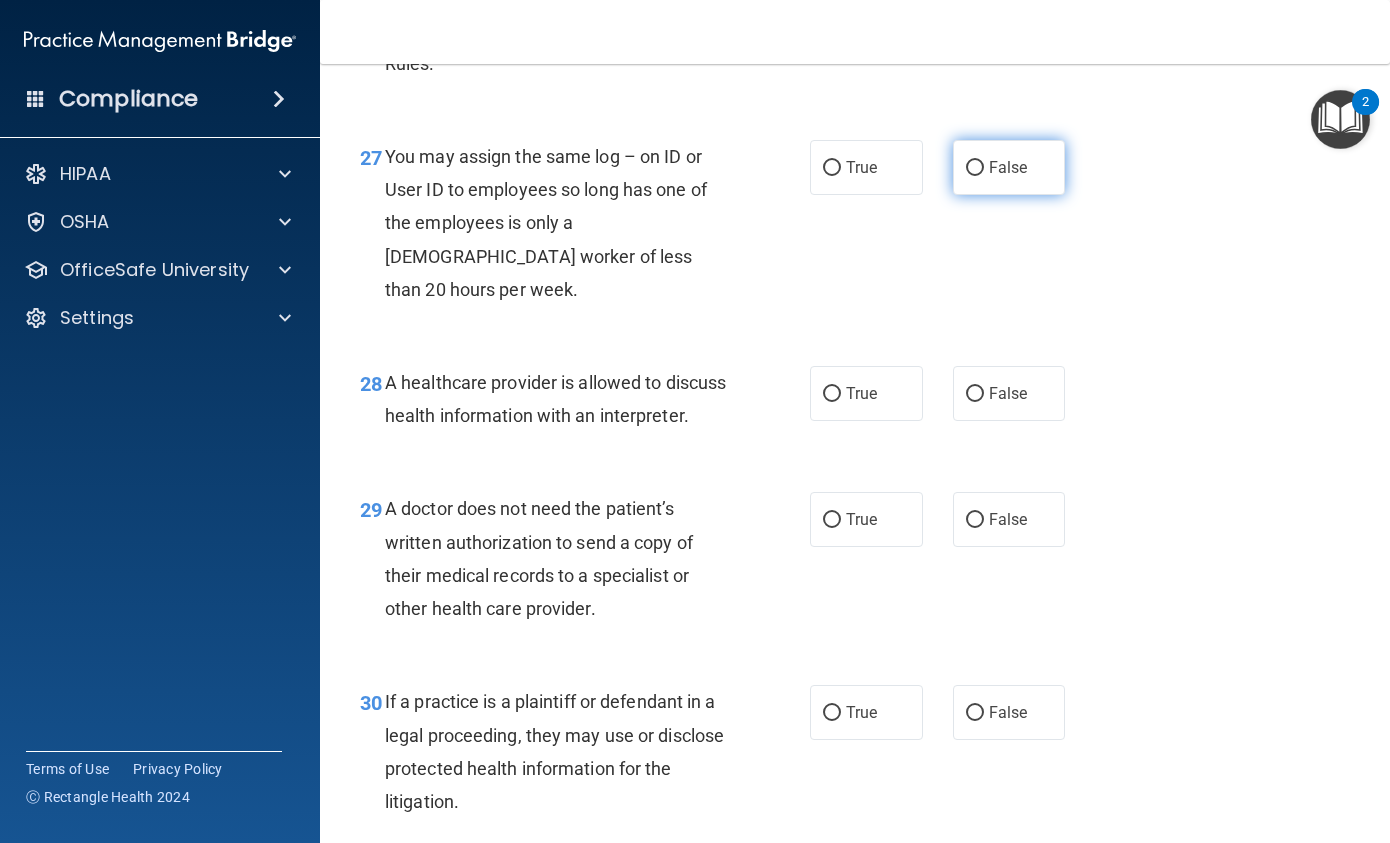 click on "False" at bounding box center [1009, 167] 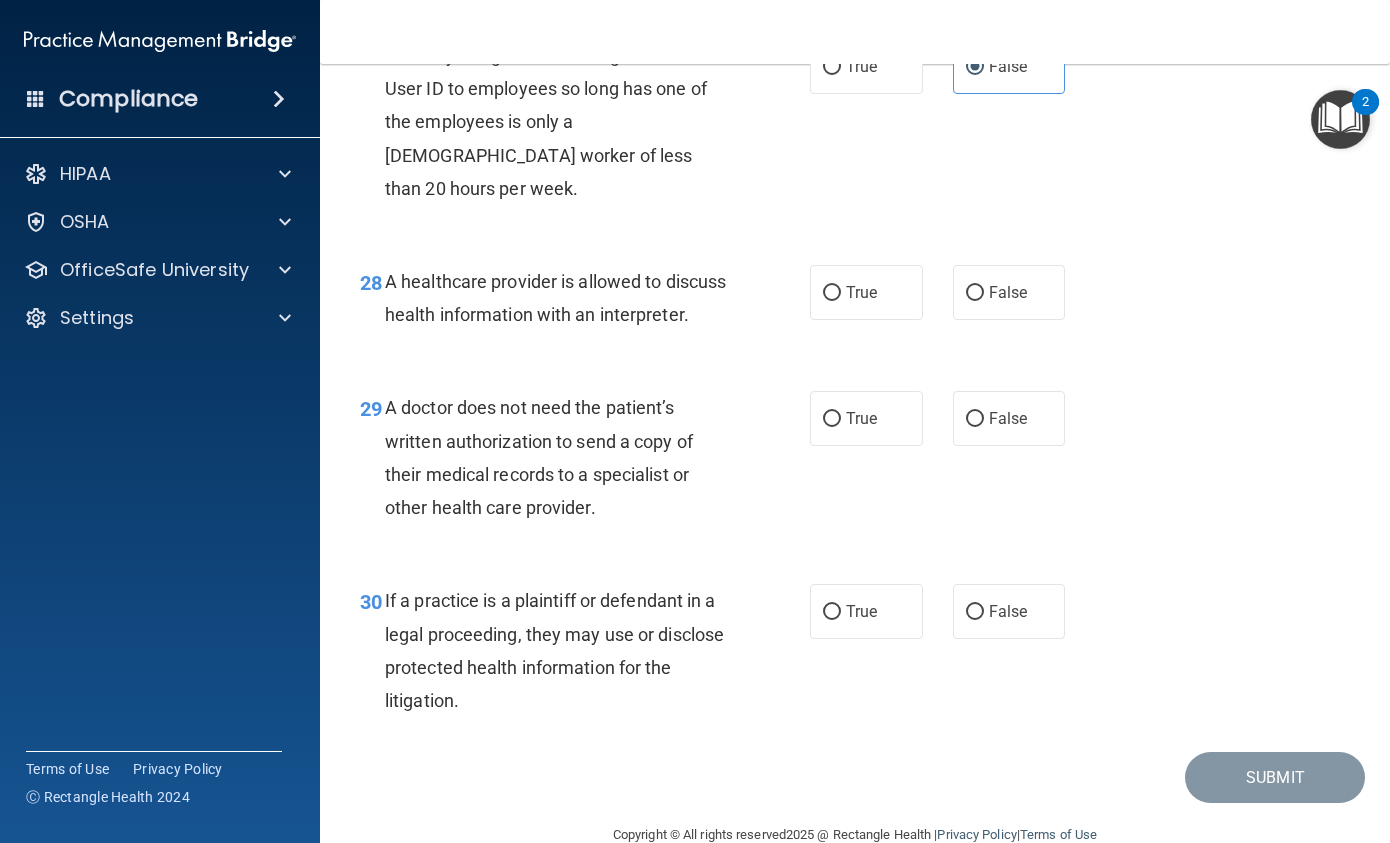 scroll, scrollTop: 5200, scrollLeft: 0, axis: vertical 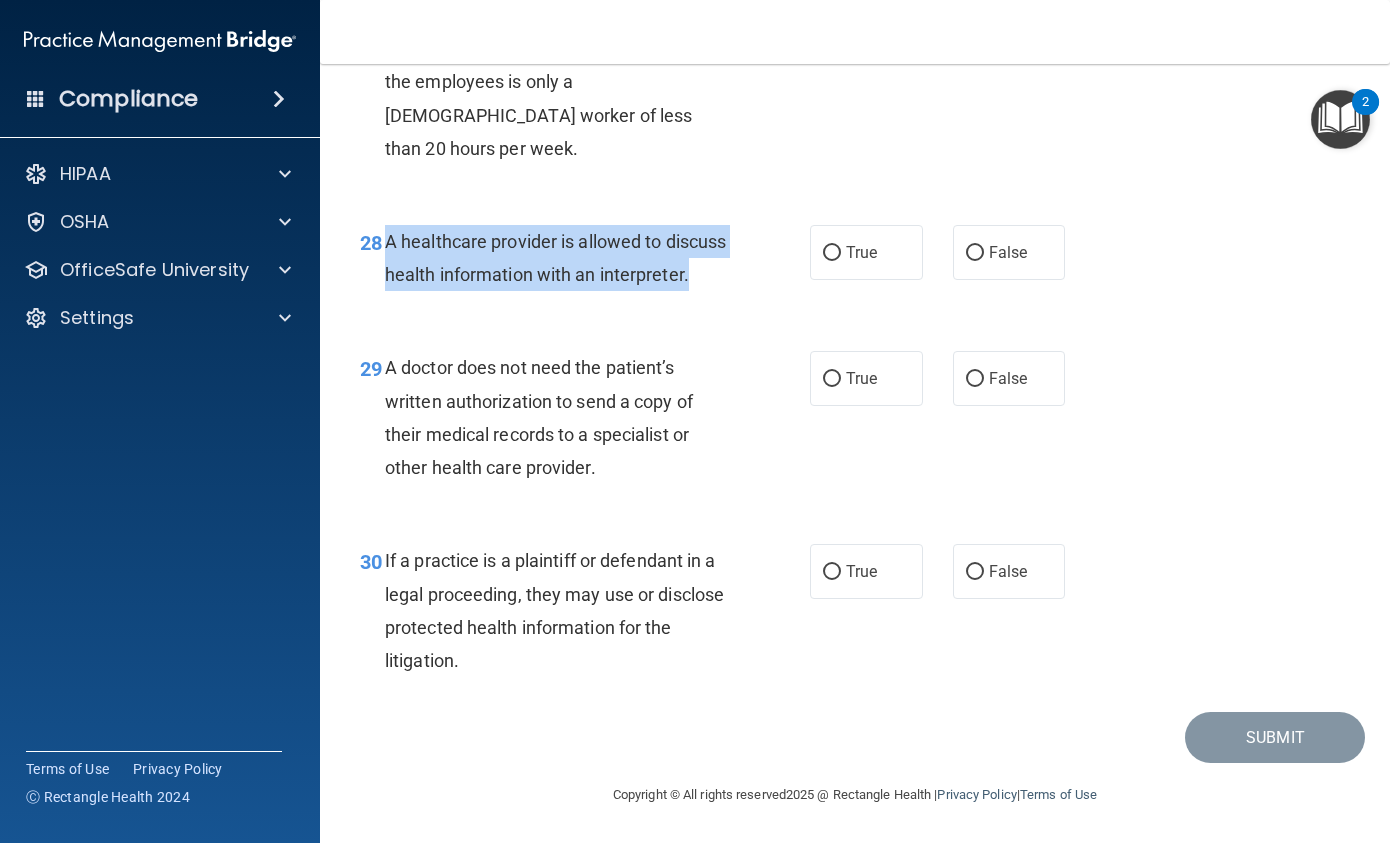 drag, startPoint x: 382, startPoint y: 214, endPoint x: 520, endPoint y: 295, distance: 160.01562 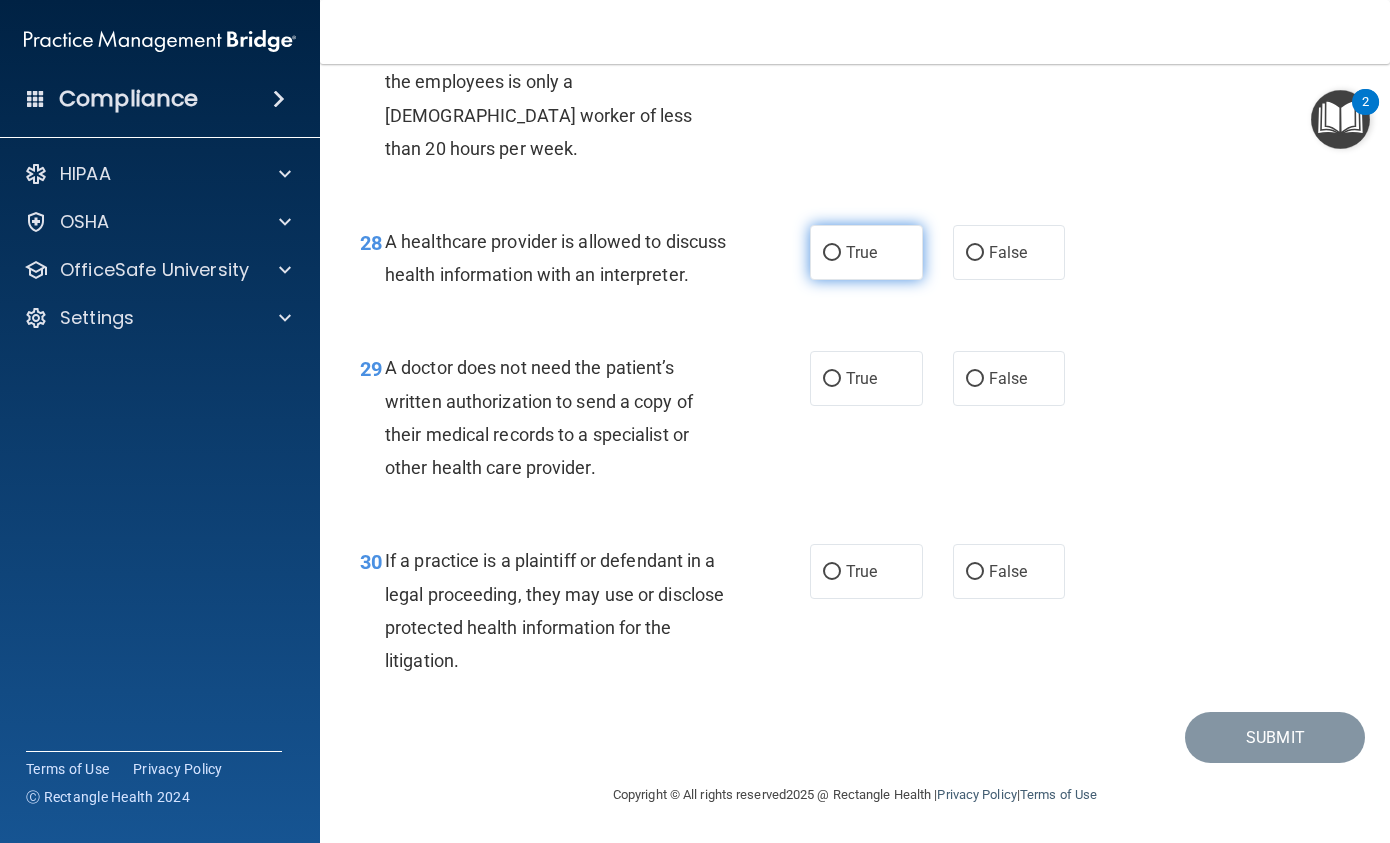 click on "28       A healthcare provider is allowed to discuss health information with an interpreter.                 True           False" at bounding box center (855, 263) 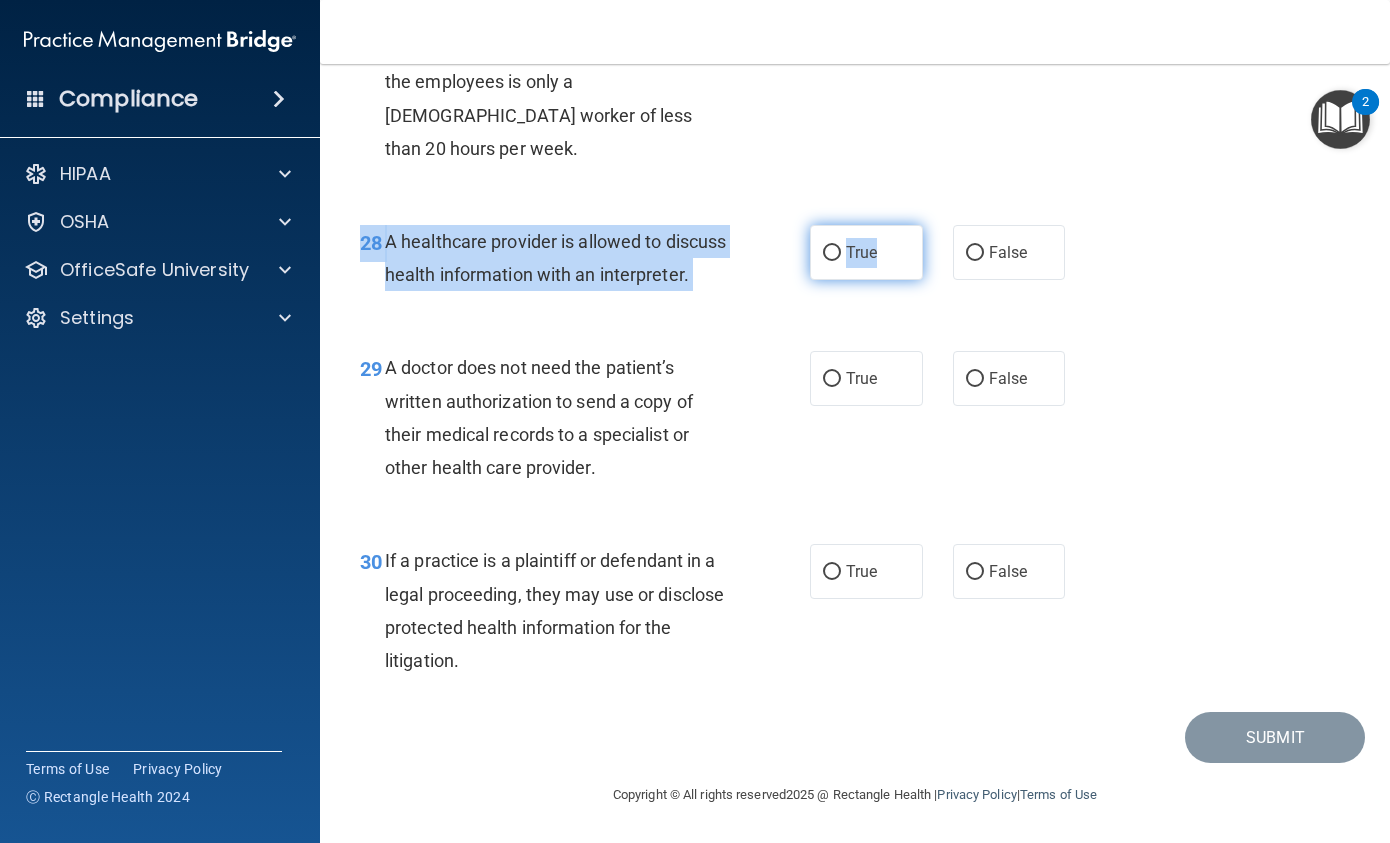 click on "True" at bounding box center [866, 252] 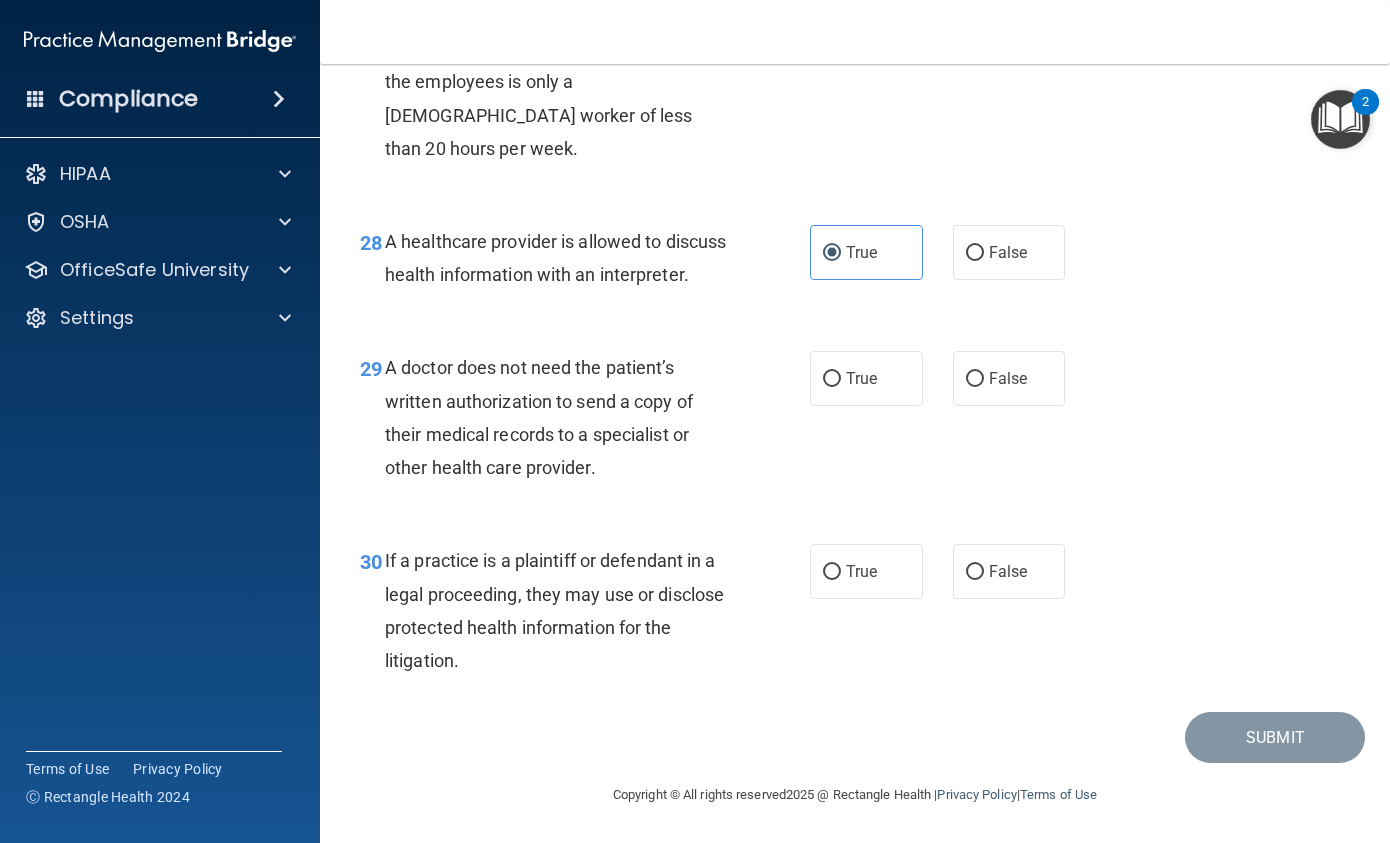 drag, startPoint x: 387, startPoint y: 374, endPoint x: 628, endPoint y: 483, distance: 264.5033 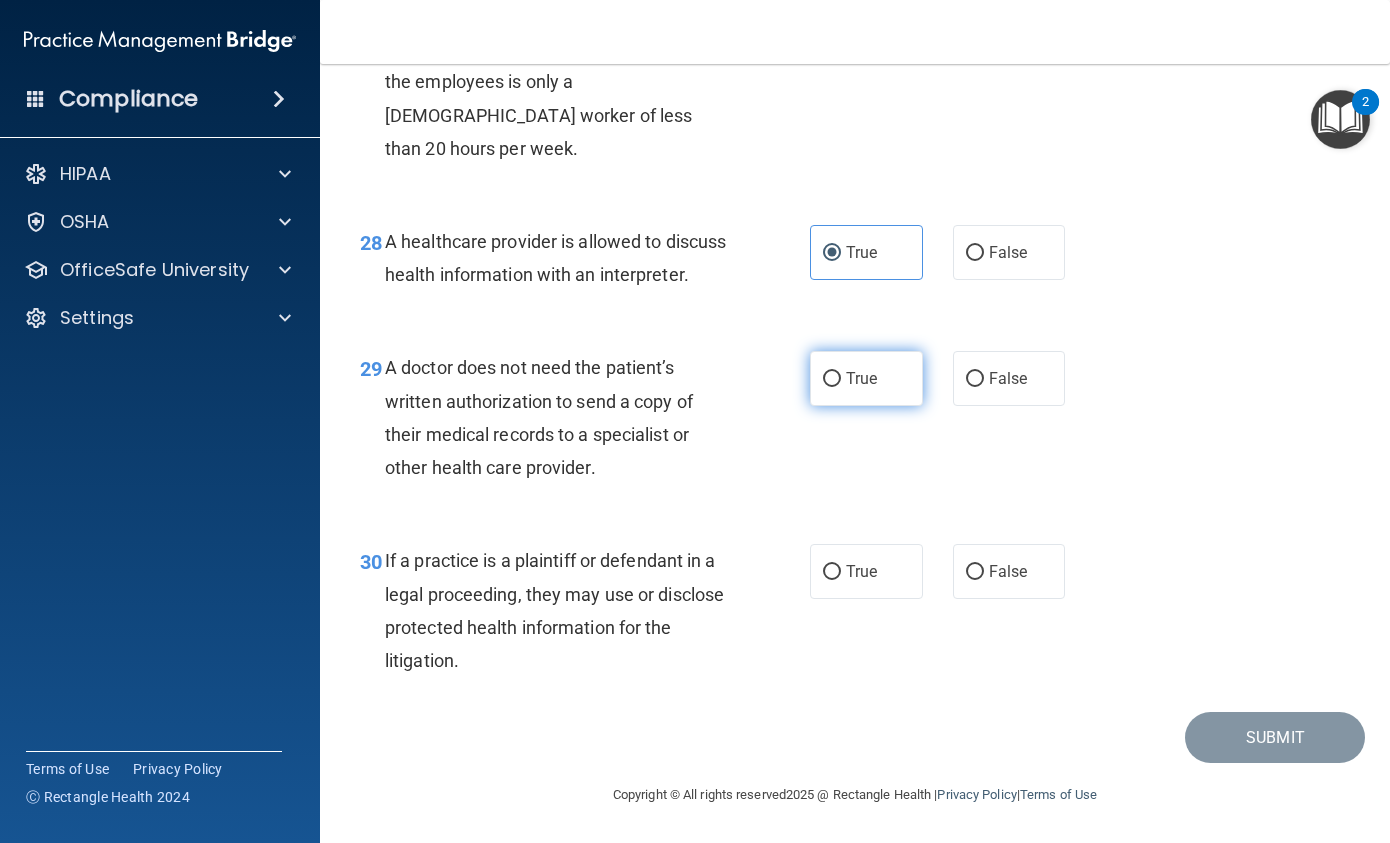 click on "True" at bounding box center [866, 378] 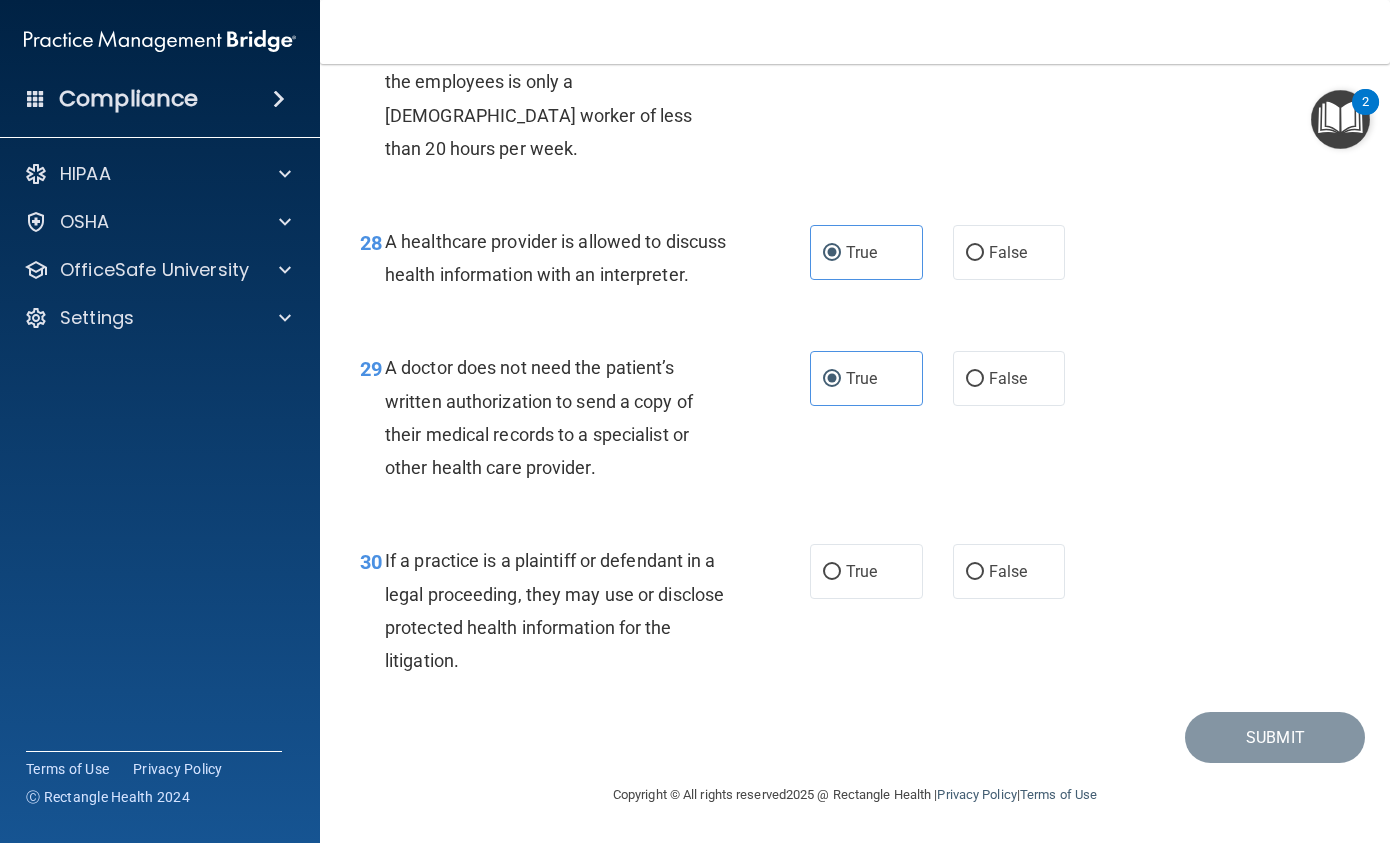 scroll, scrollTop: 5207, scrollLeft: 0, axis: vertical 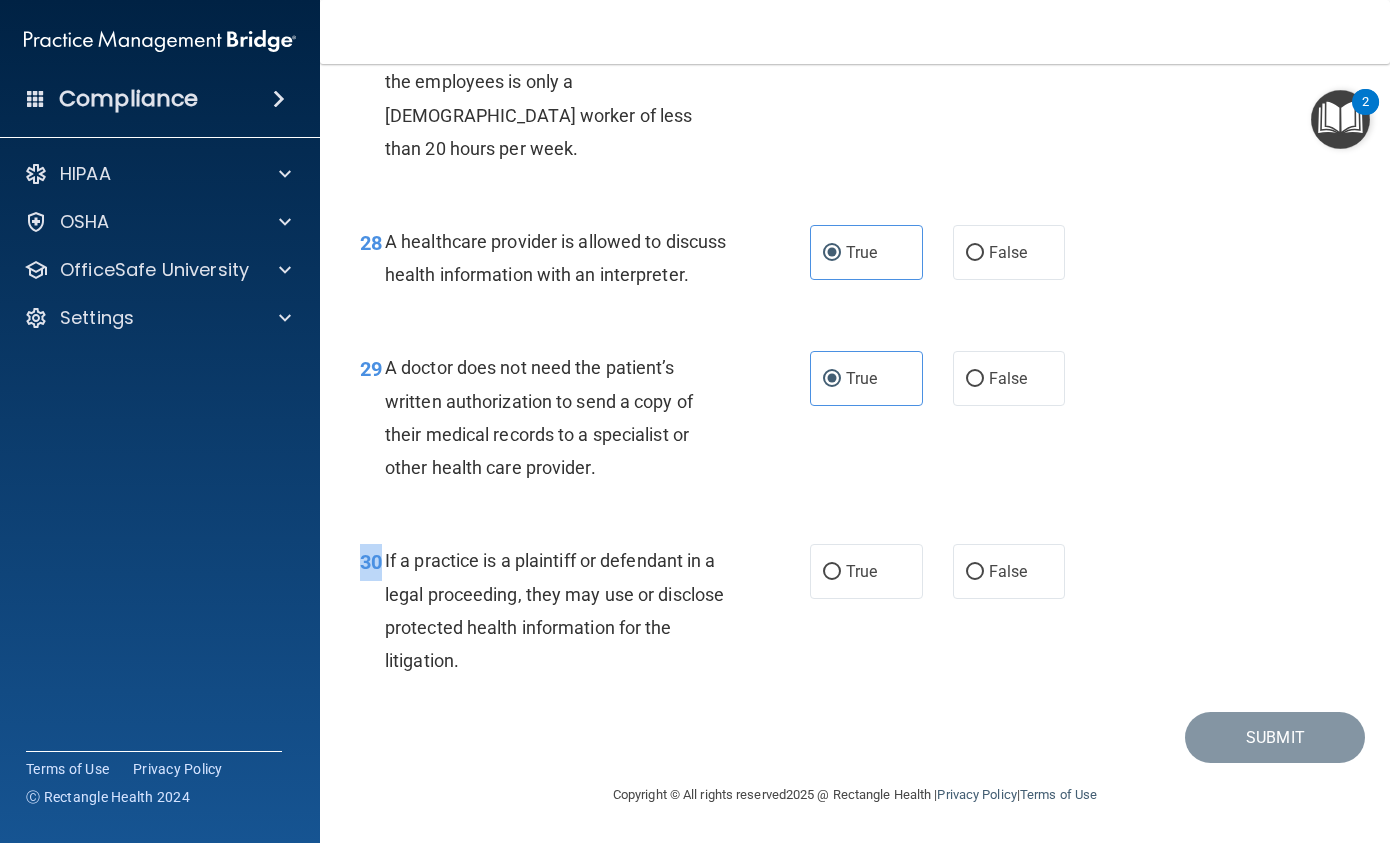 drag, startPoint x: 382, startPoint y: 560, endPoint x: 549, endPoint y: 706, distance: 221.822 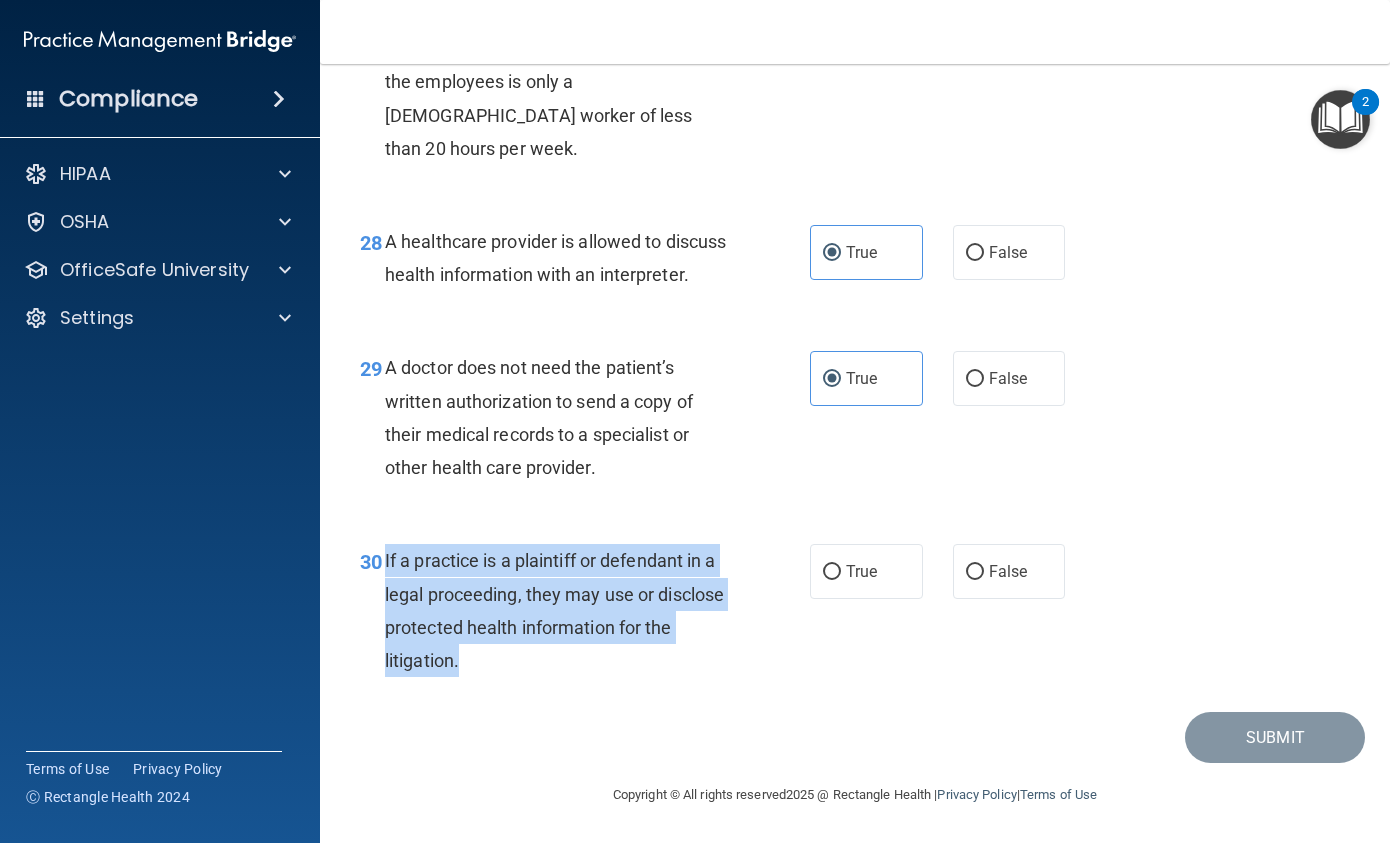 drag, startPoint x: 541, startPoint y: 678, endPoint x: 379, endPoint y: 565, distance: 197.51709 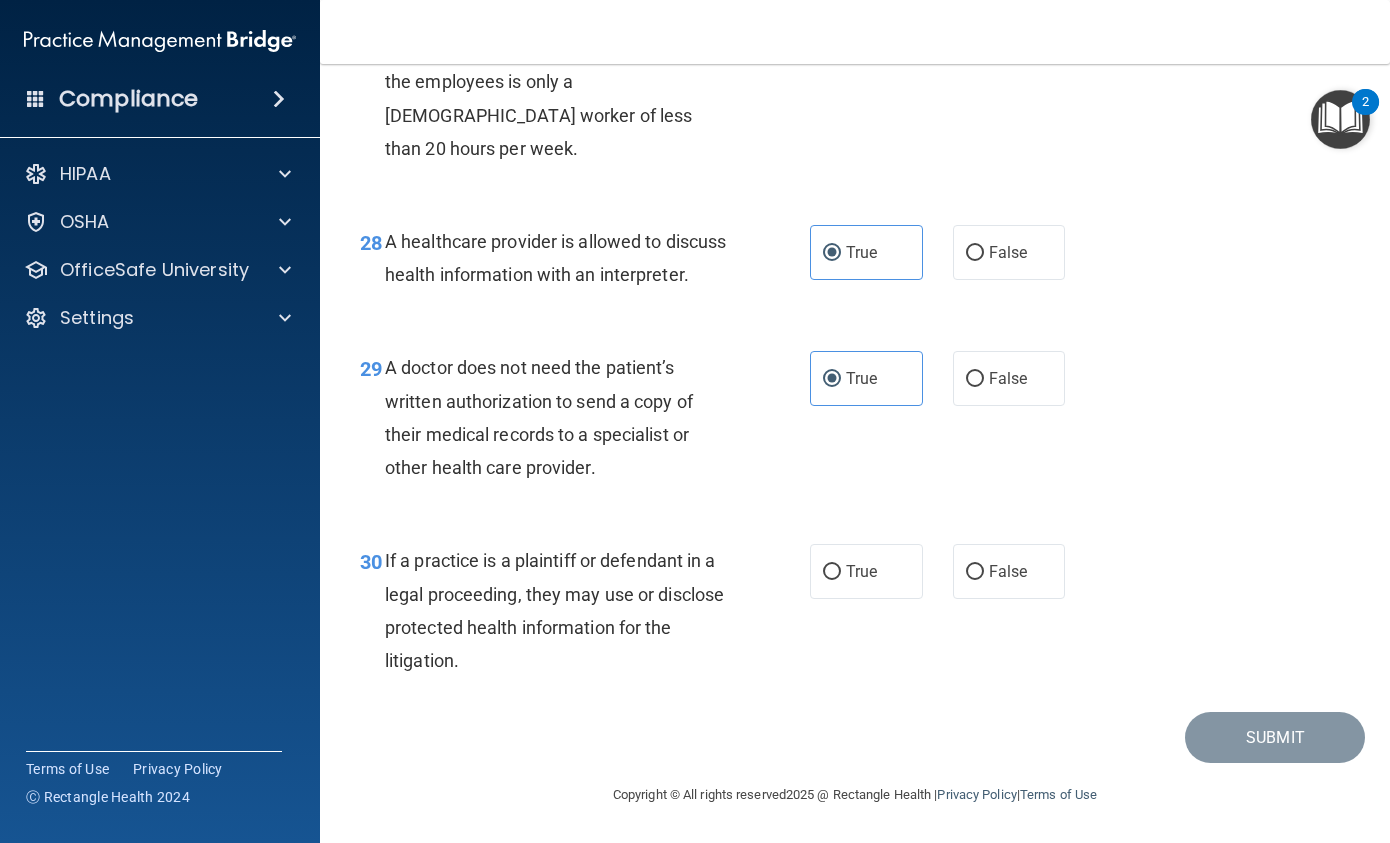 click on "A doctor does not need the patient’s written authorization to send a copy of their medical records to a specialist or other health care provider." at bounding box center (539, 417) 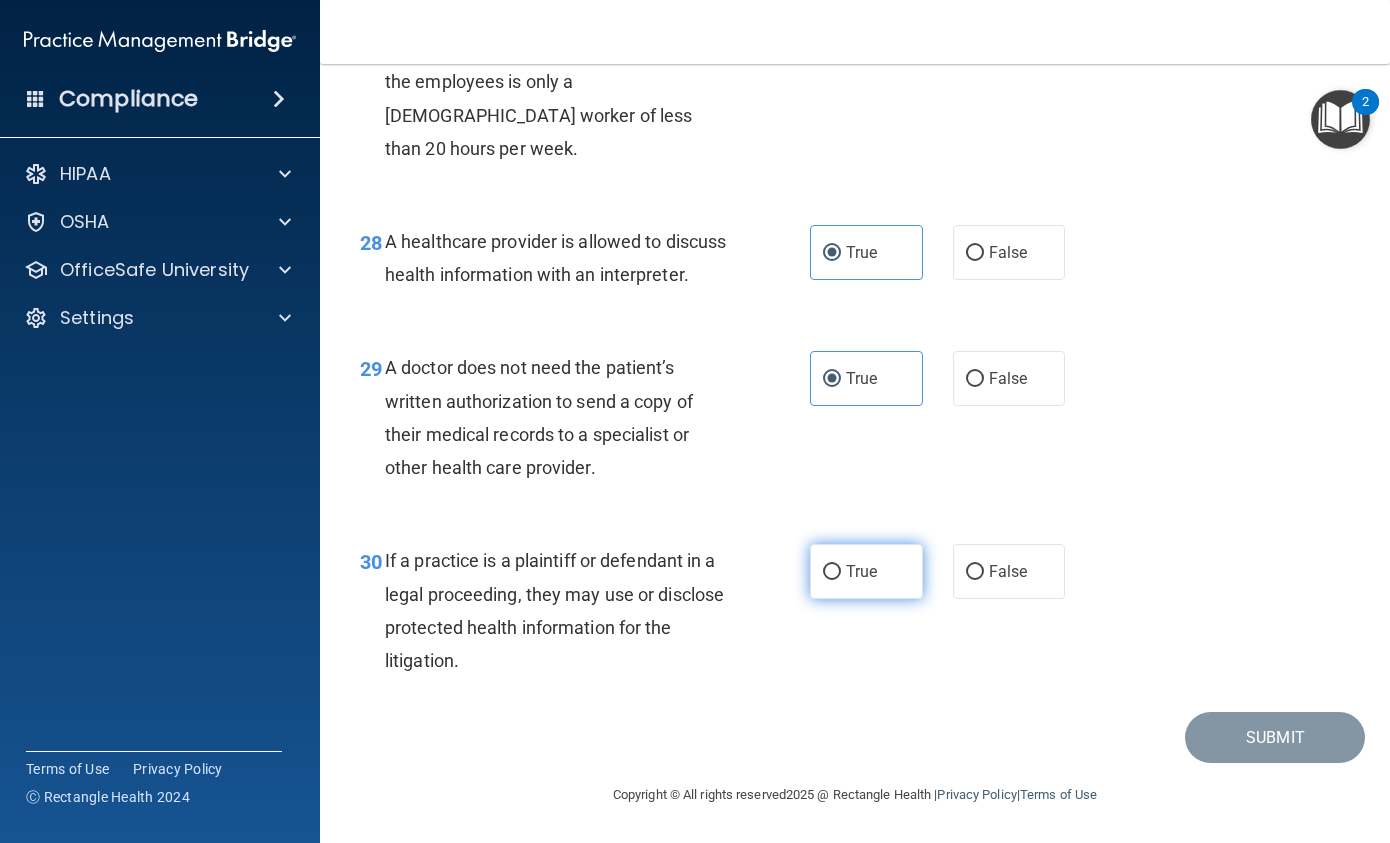 drag, startPoint x: 878, startPoint y: 583, endPoint x: 895, endPoint y: 591, distance: 18.788294 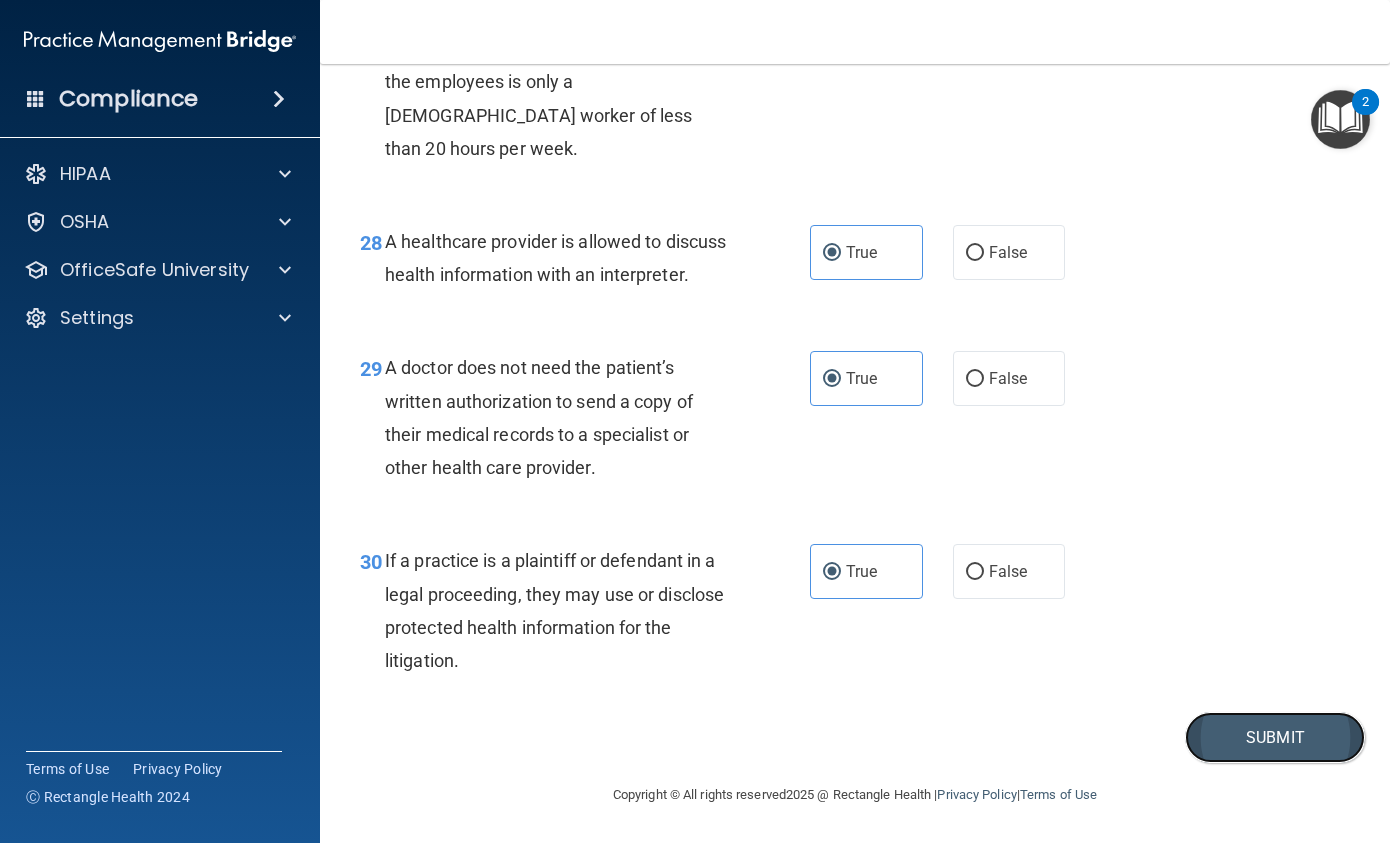 click on "Submit" at bounding box center [1275, 737] 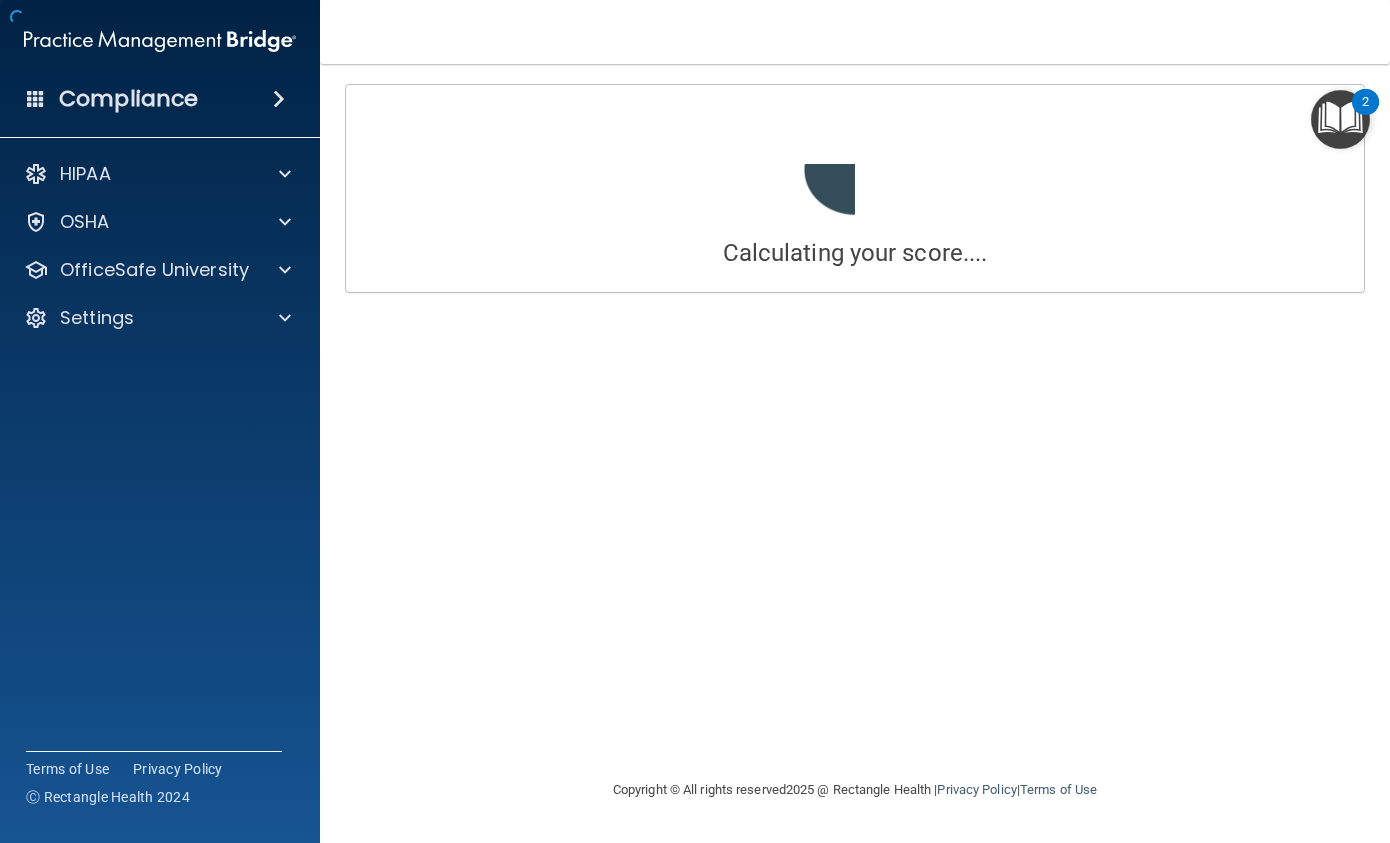 scroll, scrollTop: 0, scrollLeft: 0, axis: both 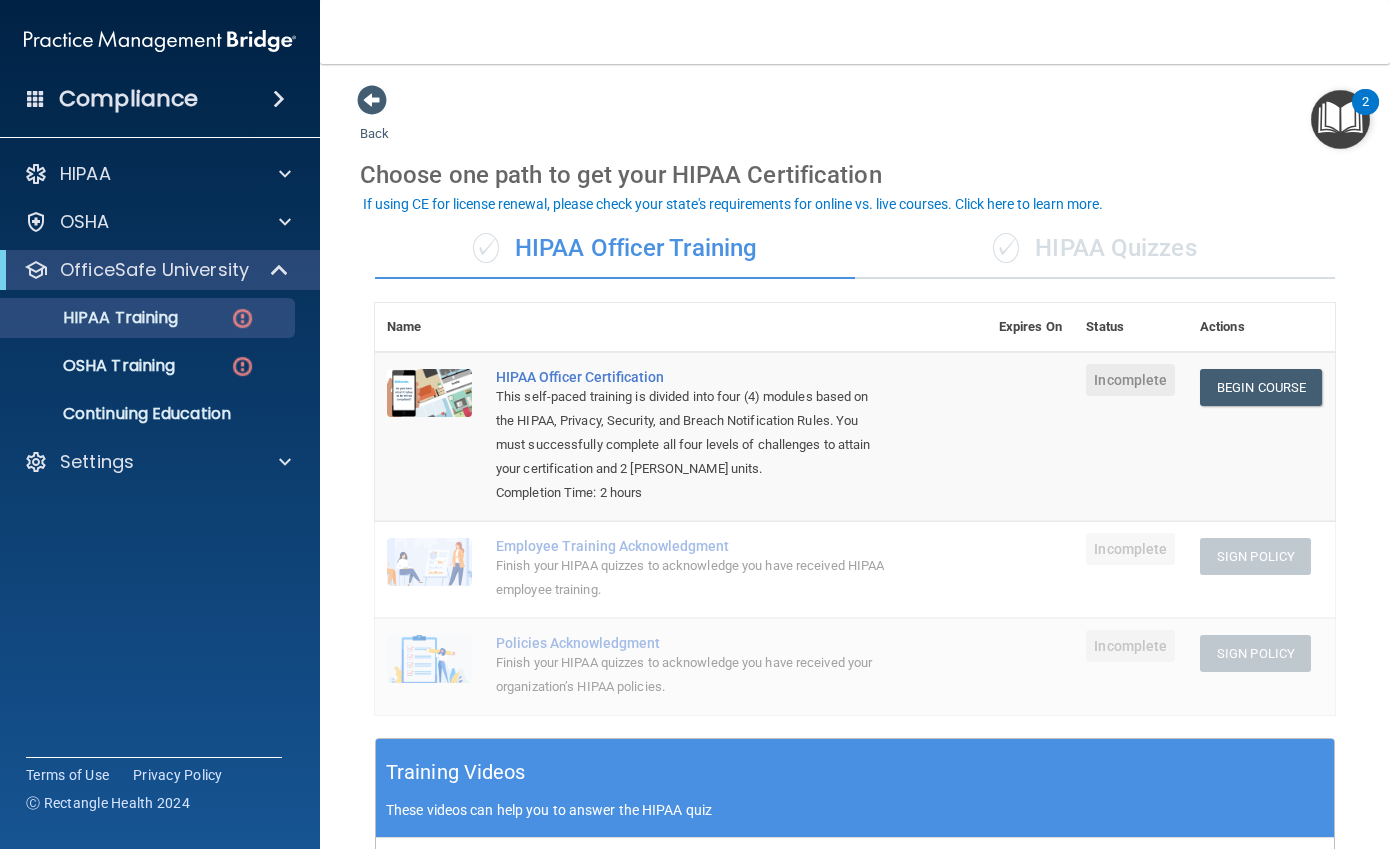 click on "✓   HIPAA Quizzes" at bounding box center (1095, 249) 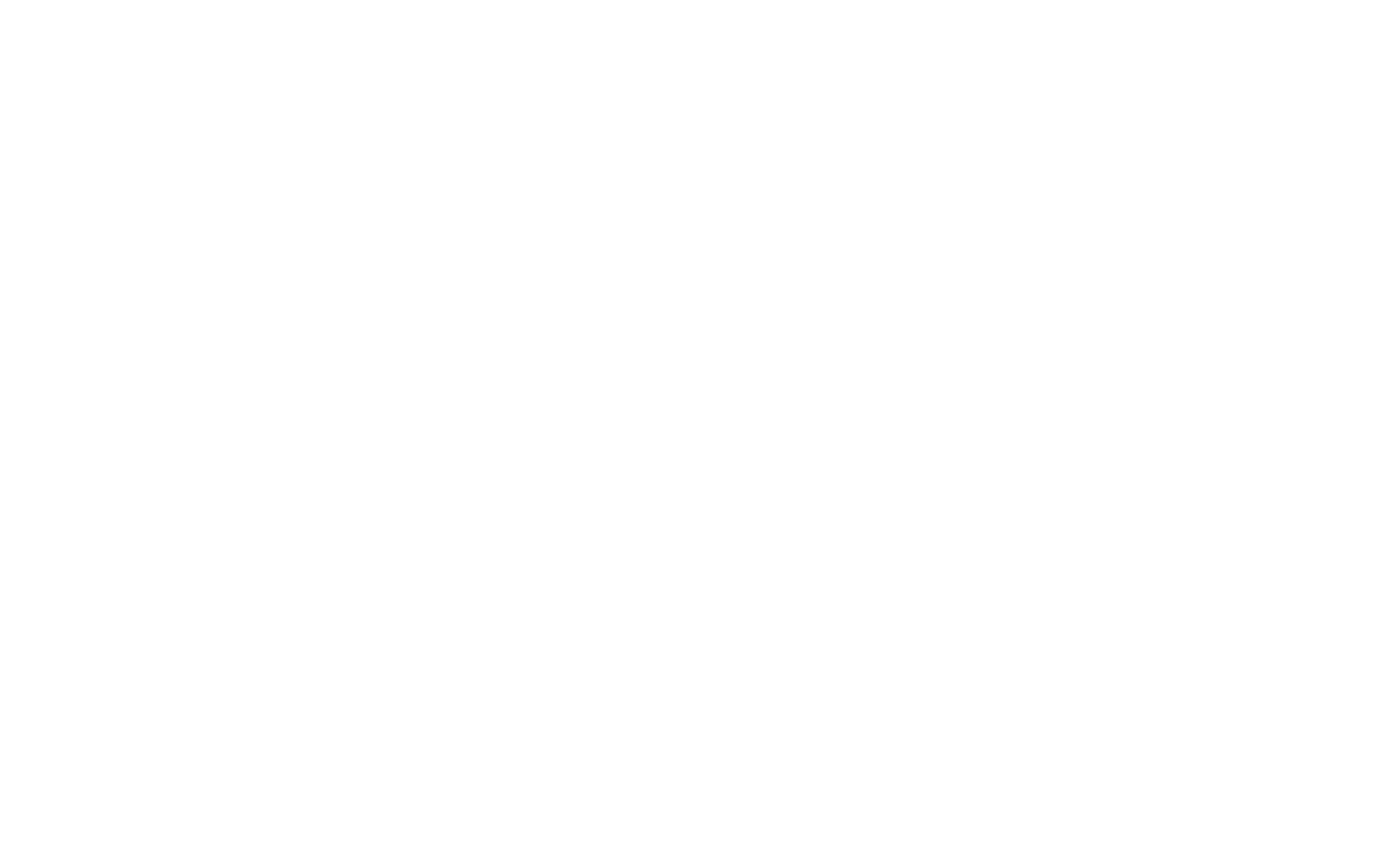scroll, scrollTop: 0, scrollLeft: 0, axis: both 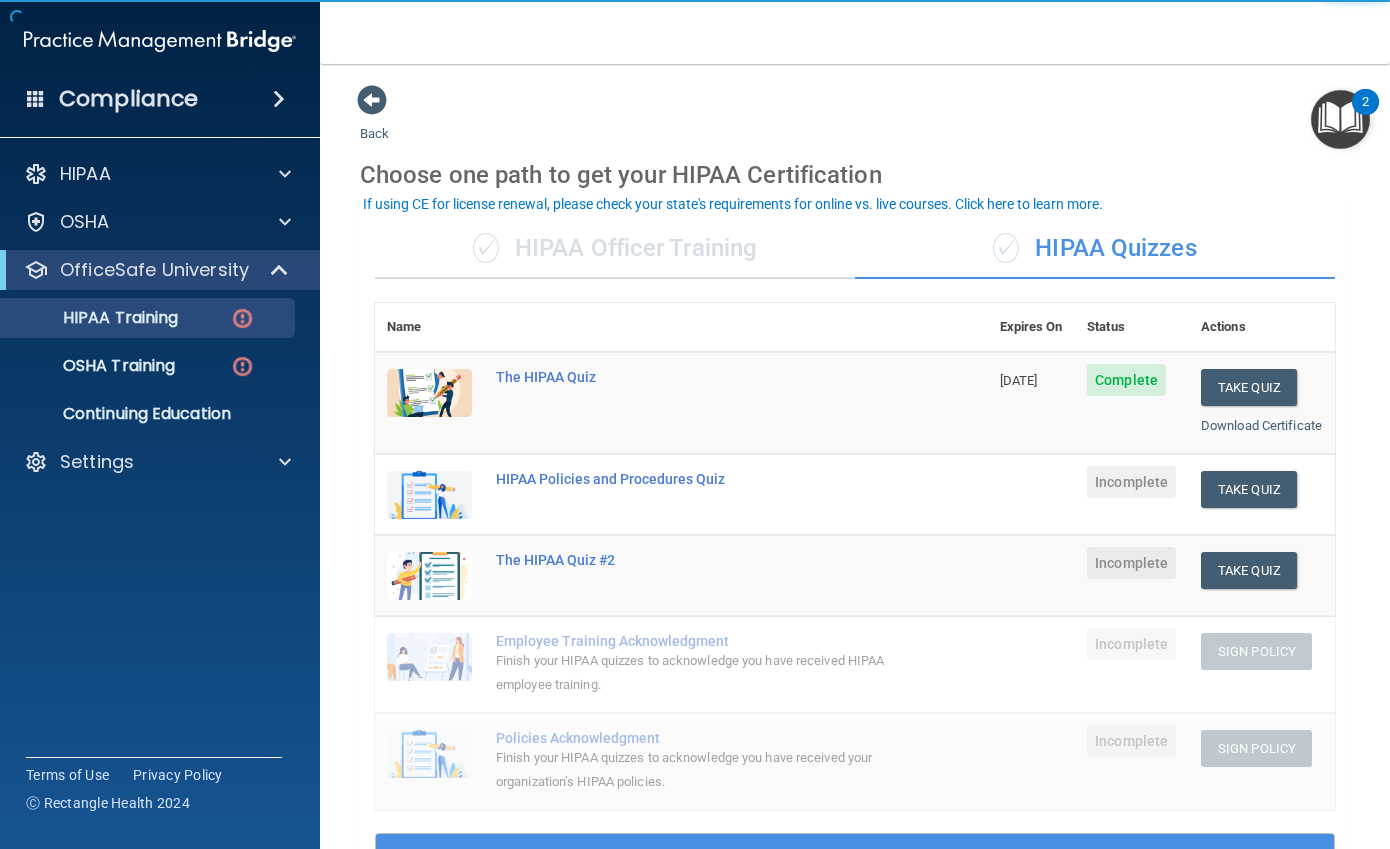 click on "✓   HIPAA Officer Training" at bounding box center [615, 249] 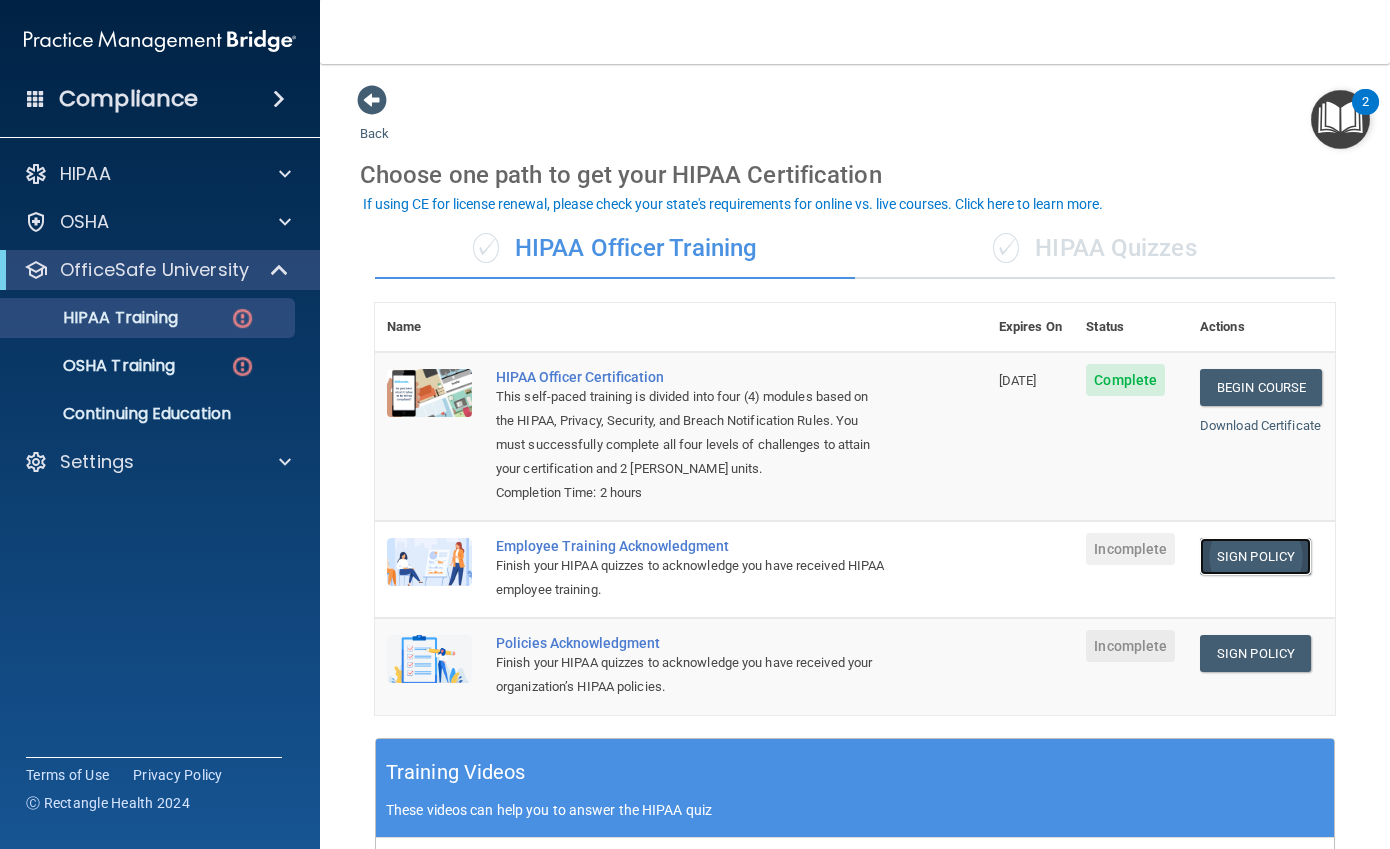 click on "Sign Policy" at bounding box center (1255, 556) 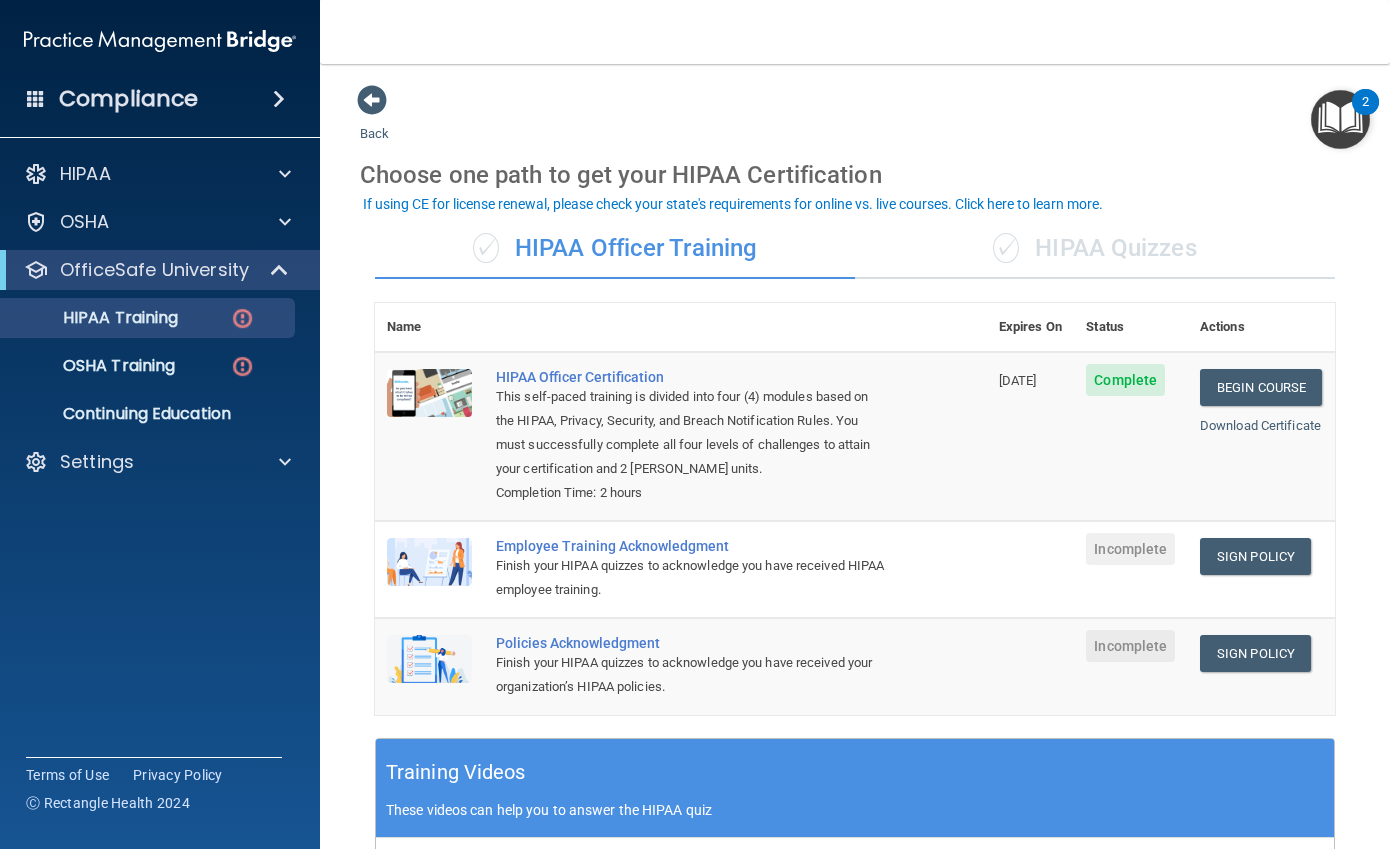 click at bounding box center (1340, 119) 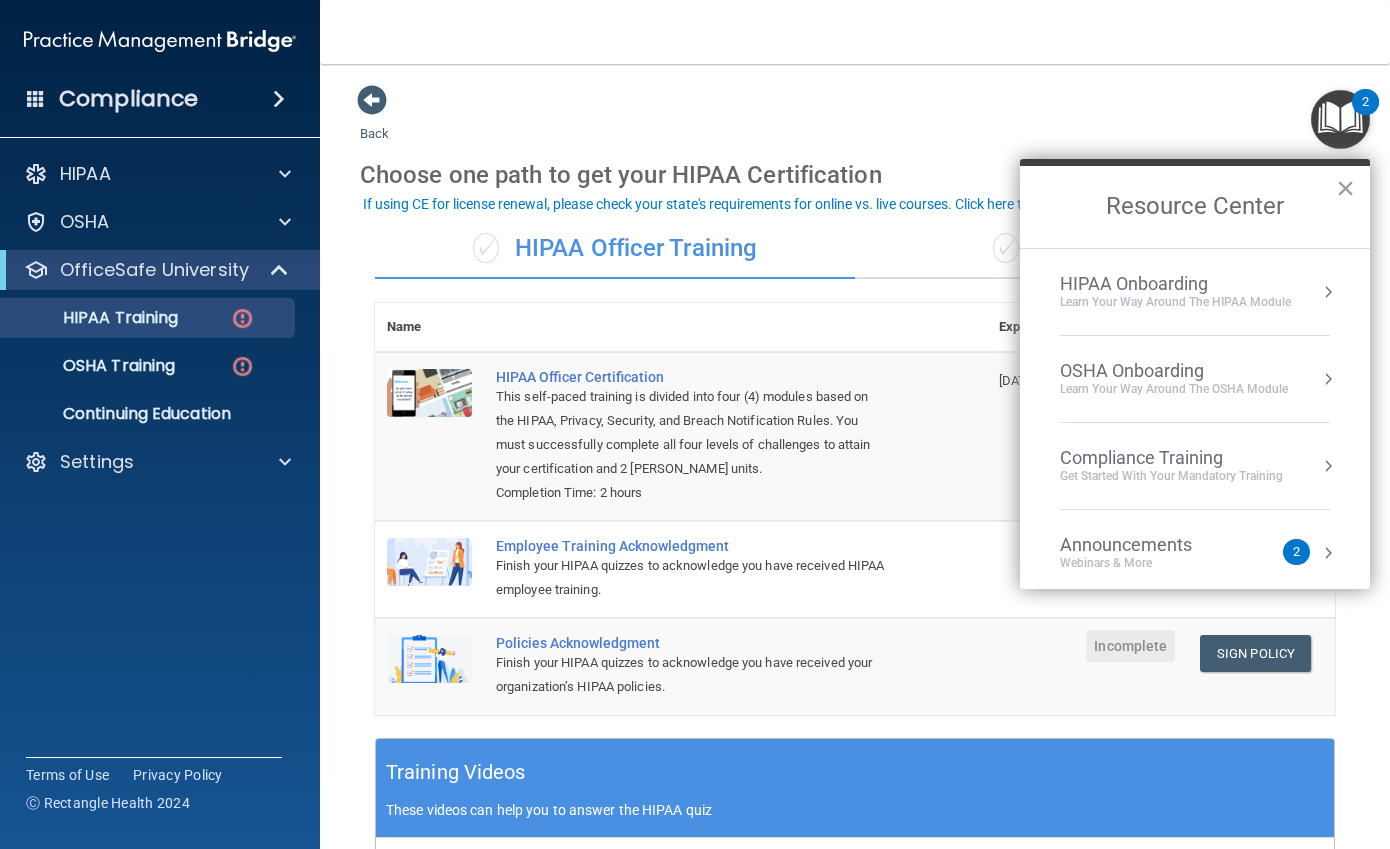 click on "Back     Choose one path to get your HIPAA Certification               ✓   HIPAA Officer Training       ✓   HIPAA Quizzes                  Name    Expires On  Status  Actions                     HIPAA Officer Certification     This self-paced training is divided into four (4) modules based on the HIPAA, Privacy, Security, and Breach Notification Rules. You must successfully complete all four levels of challenges to attain your certification and 2 PACE CE units.    Completion Time: 2 hours    07/11/2026           Complete        Begin Course       Download Certificate                Employee Training Acknowledgment   Finish your HIPAA quizzes to acknowledge you have received HIPAA employee training.        Incomplete              Sign Policy       Sign Policy       Download Policy            Policies Acknowledgment   Finish your HIPAA quizzes to acknowledge you have received your organization’s HIPAA policies.        Incomplete              Sign Policy       Sign Policy       Download Policy" at bounding box center (855, 456) 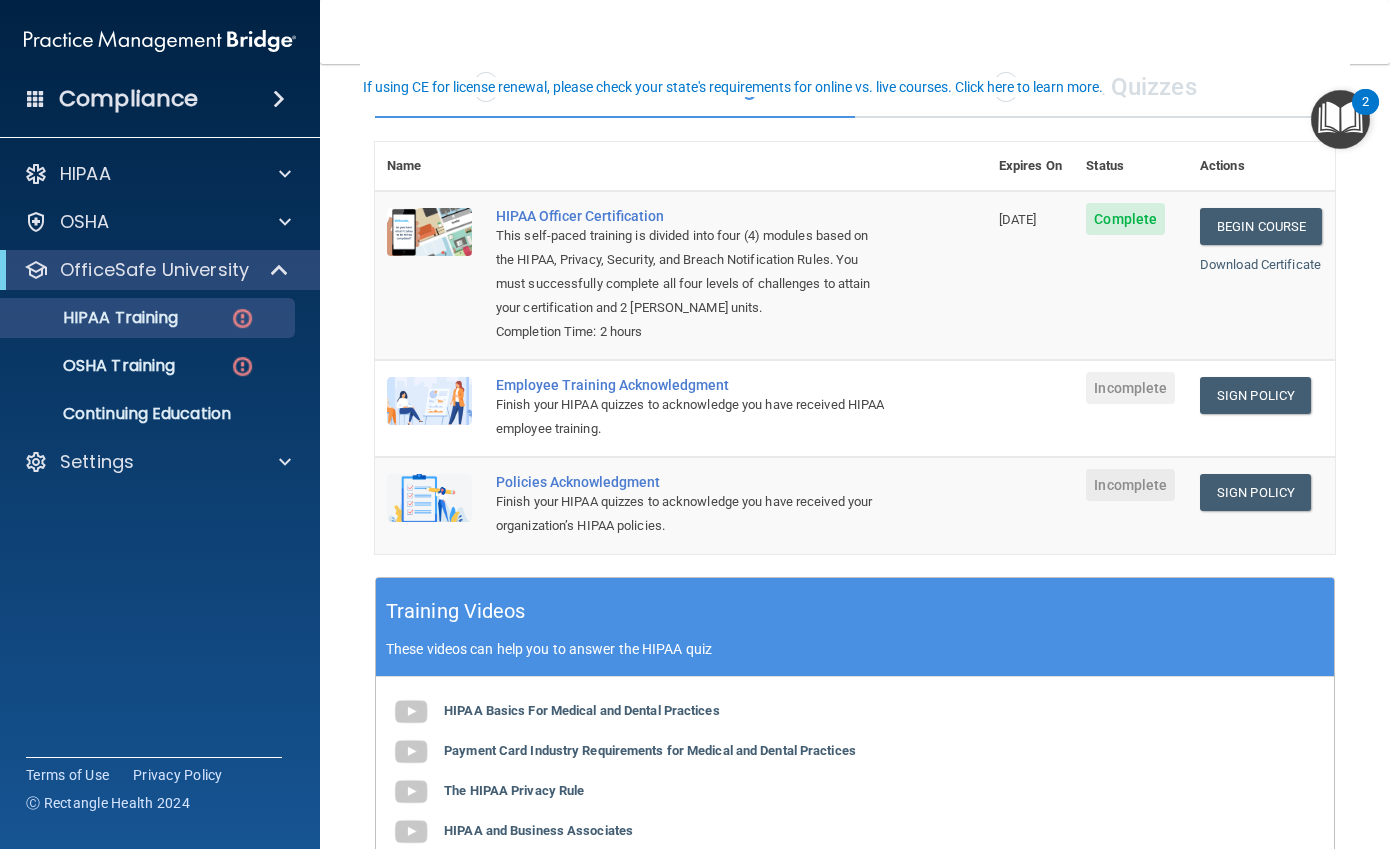 scroll, scrollTop: 200, scrollLeft: 0, axis: vertical 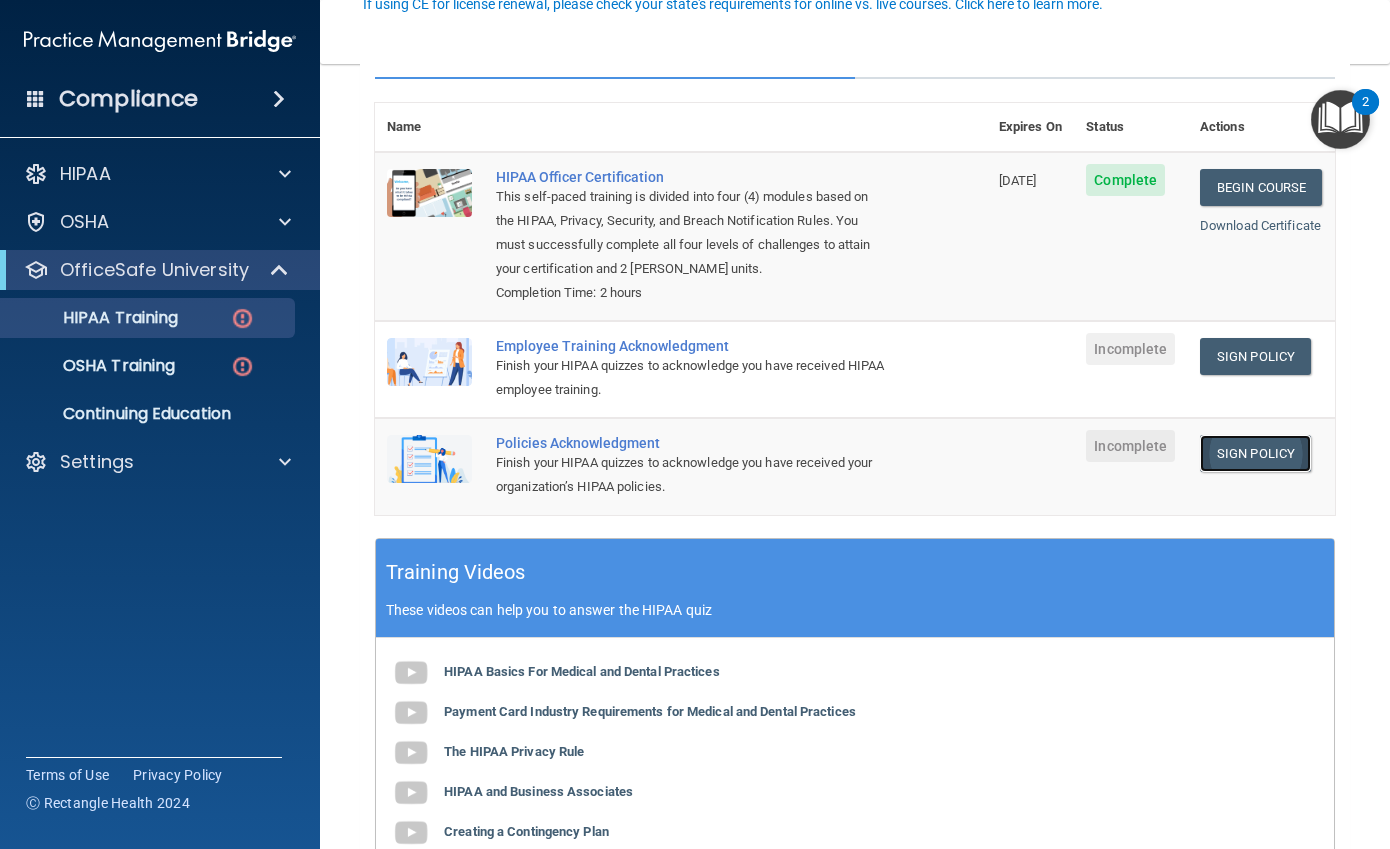 click on "Sign Policy" at bounding box center [1255, 453] 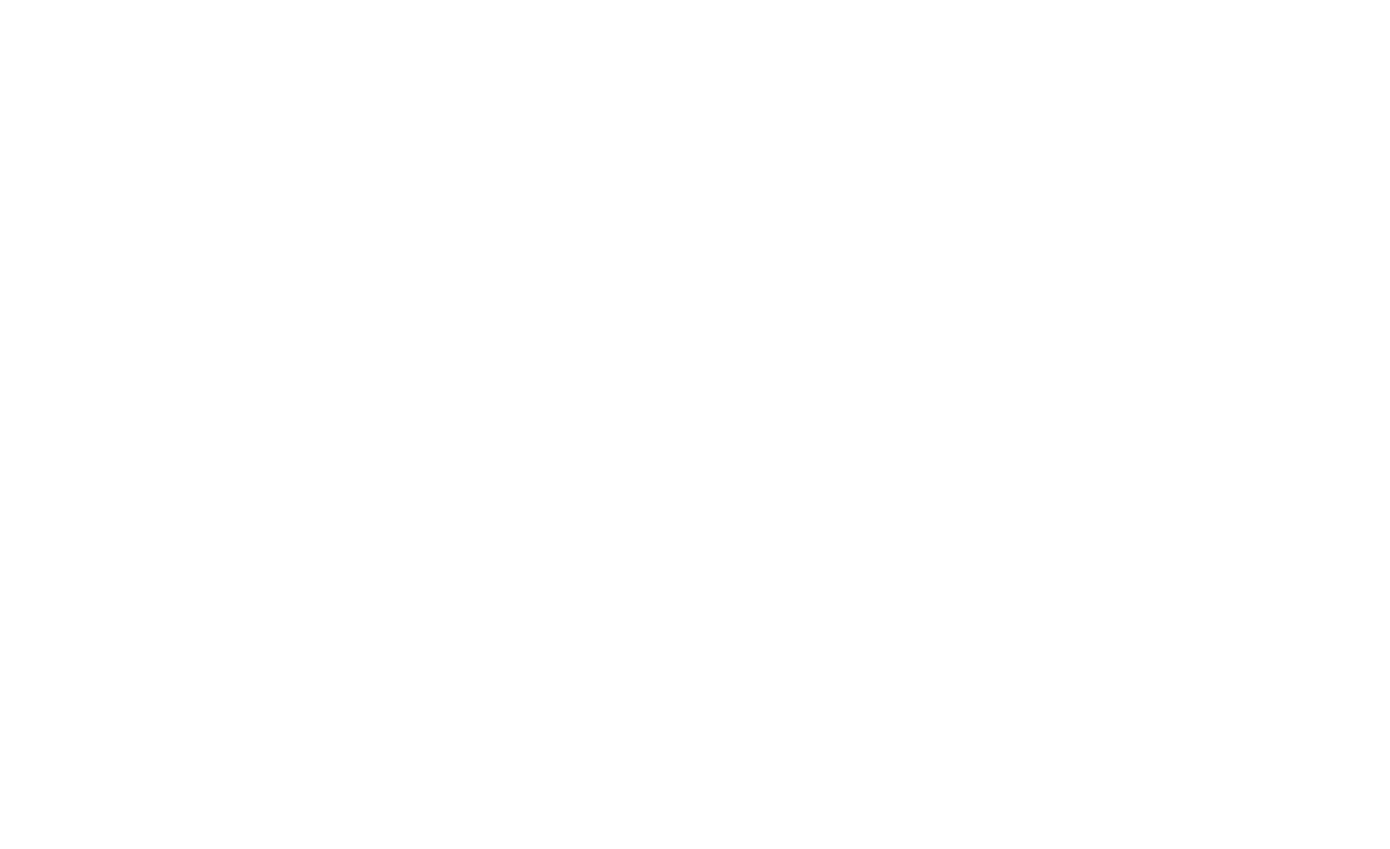 scroll, scrollTop: 0, scrollLeft: 0, axis: both 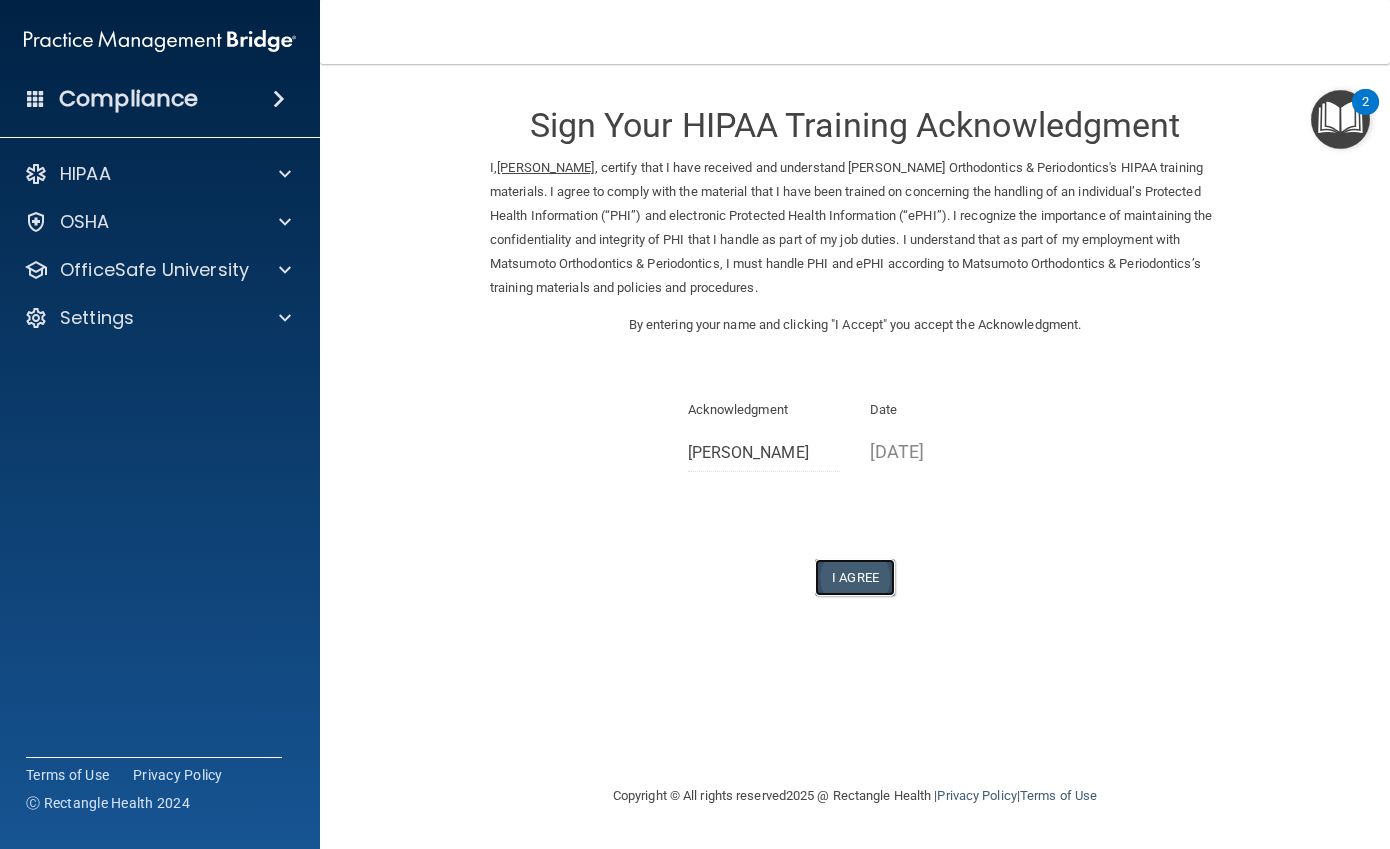 click on "I Agree" at bounding box center [855, 577] 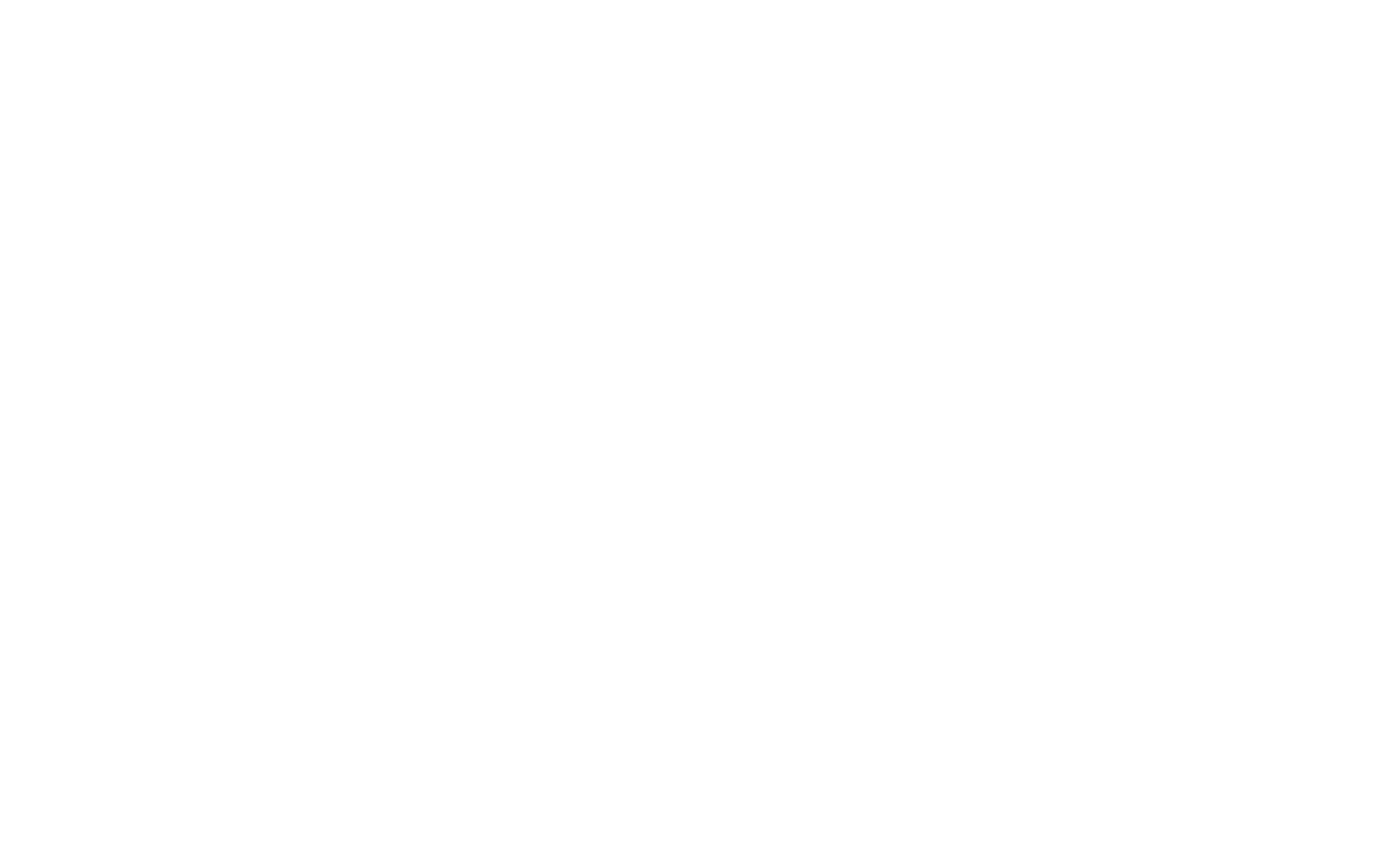 scroll, scrollTop: 0, scrollLeft: 0, axis: both 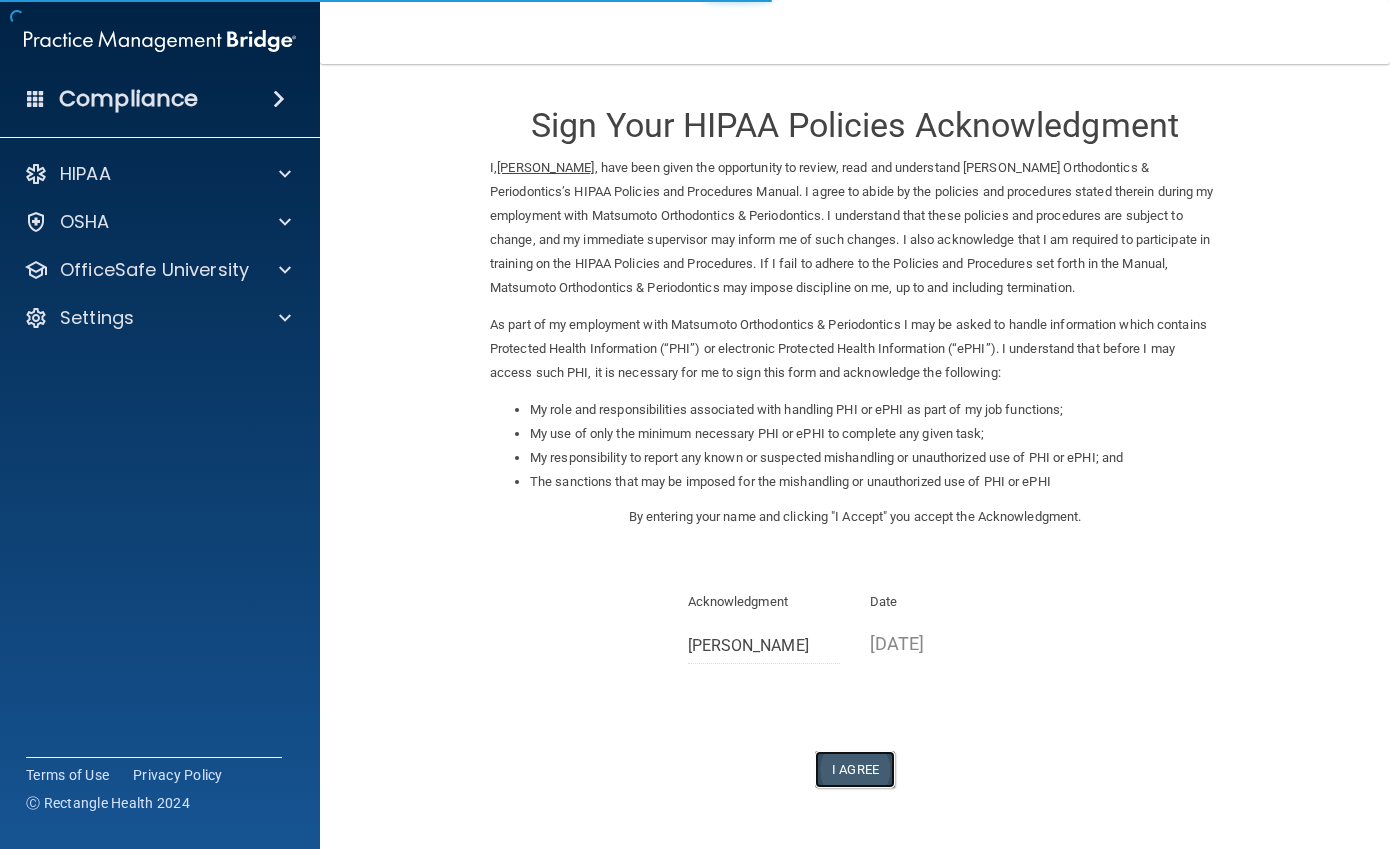 click on "I Agree" at bounding box center (855, 769) 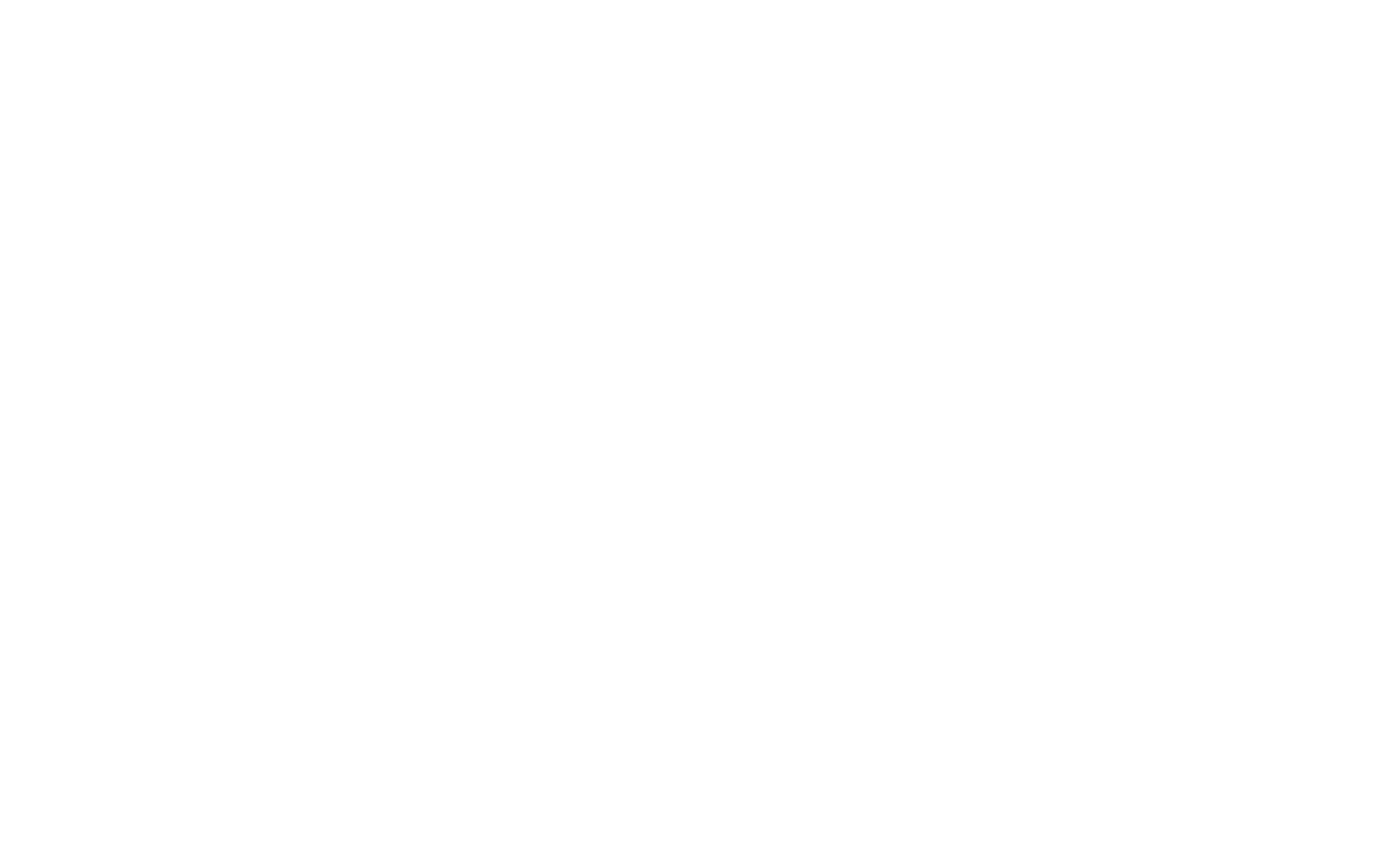 scroll, scrollTop: 0, scrollLeft: 0, axis: both 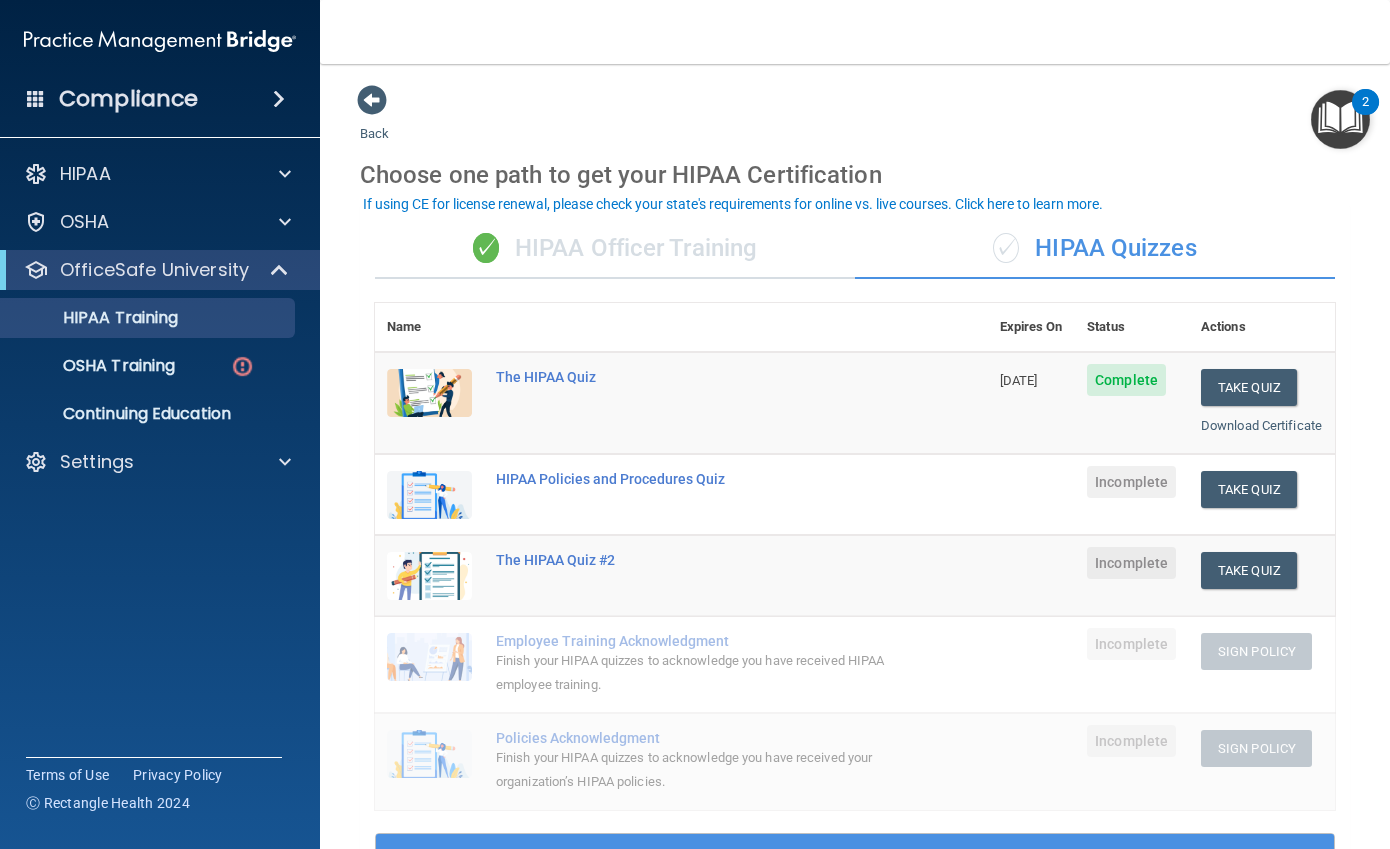 click on "✓   HIPAA Officer Training" at bounding box center [615, 249] 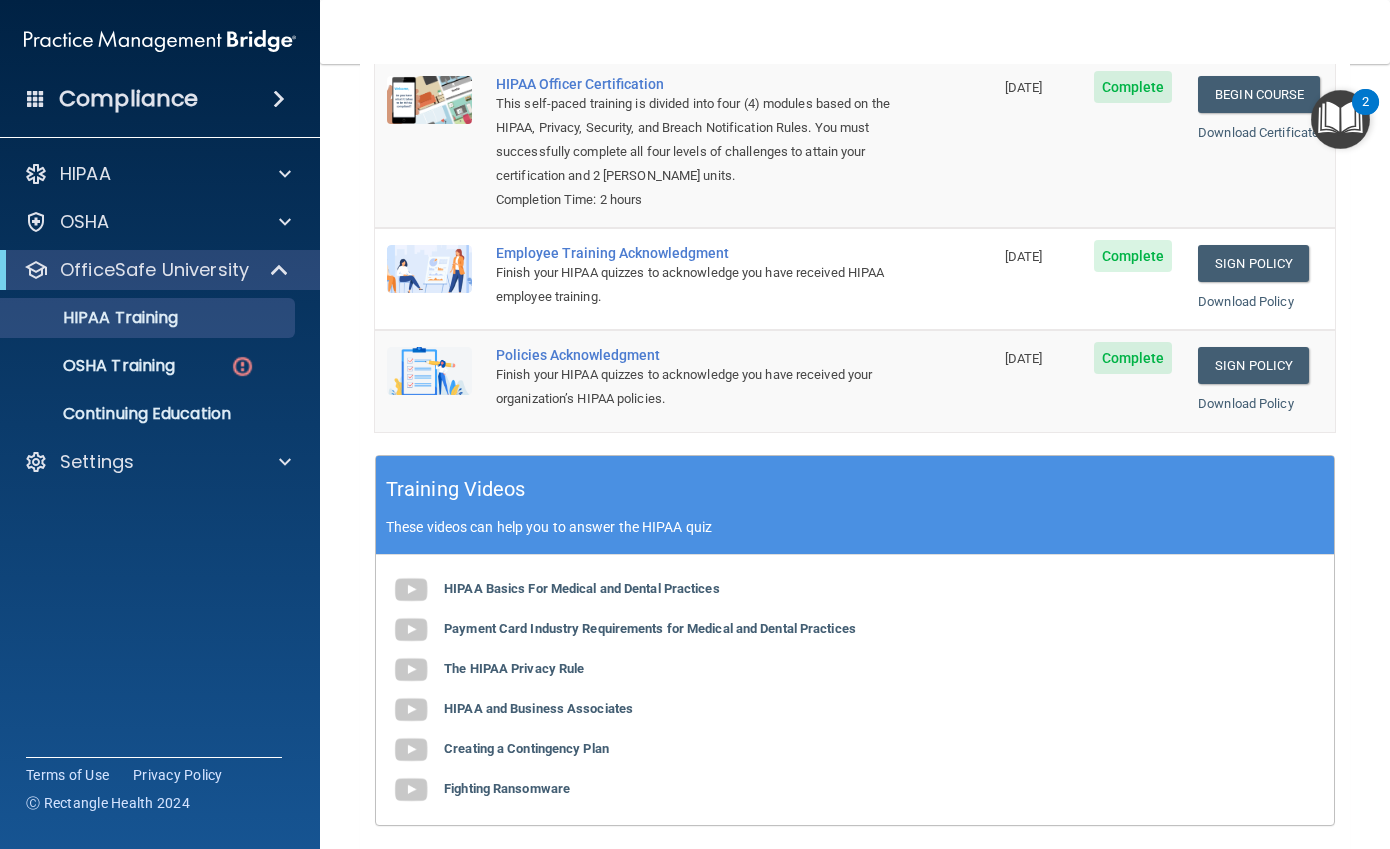 scroll, scrollTop: 0, scrollLeft: 0, axis: both 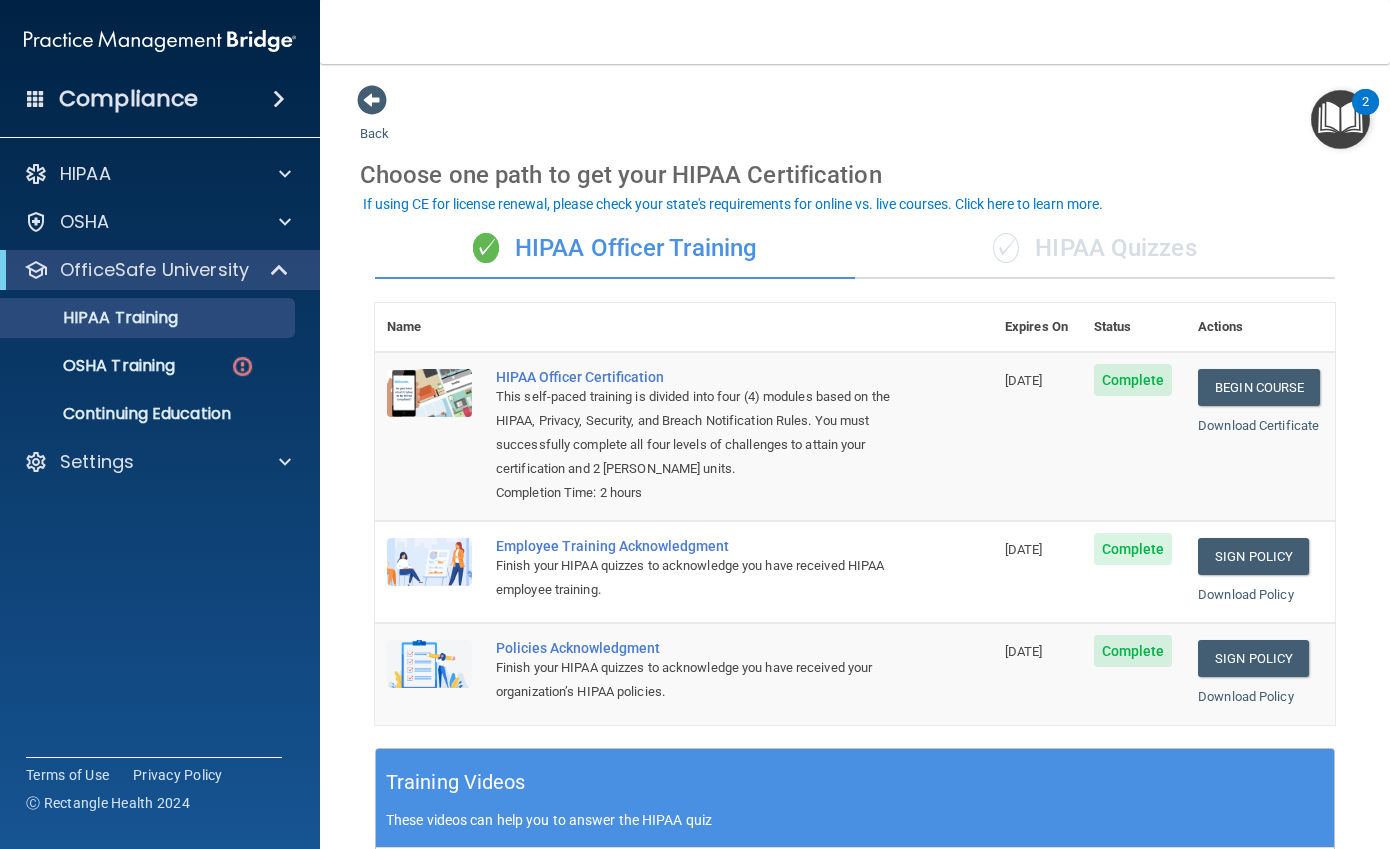click on "✓   HIPAA Quizzes" at bounding box center (1095, 249) 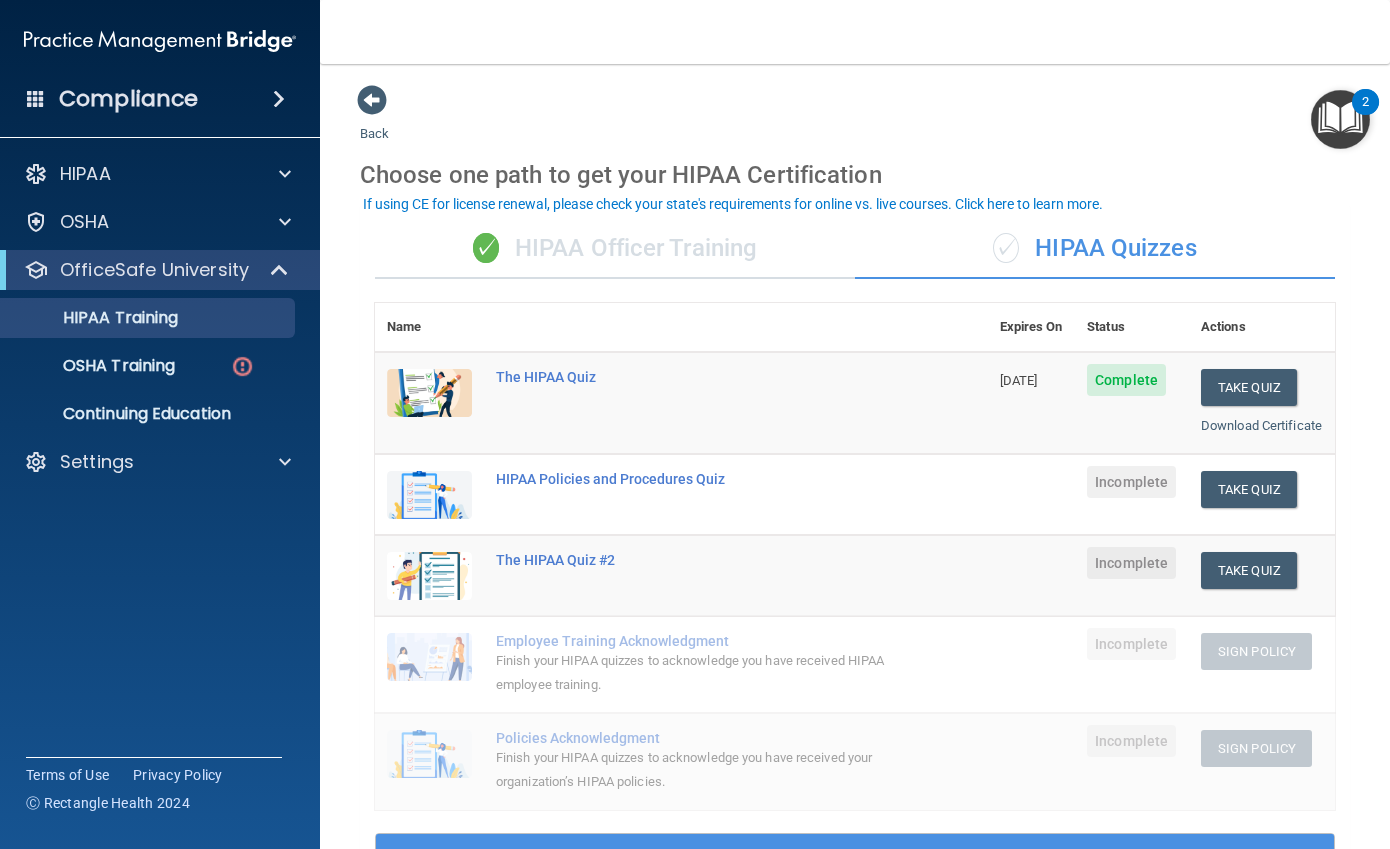 click on "✓   HIPAA Officer Training" at bounding box center (615, 249) 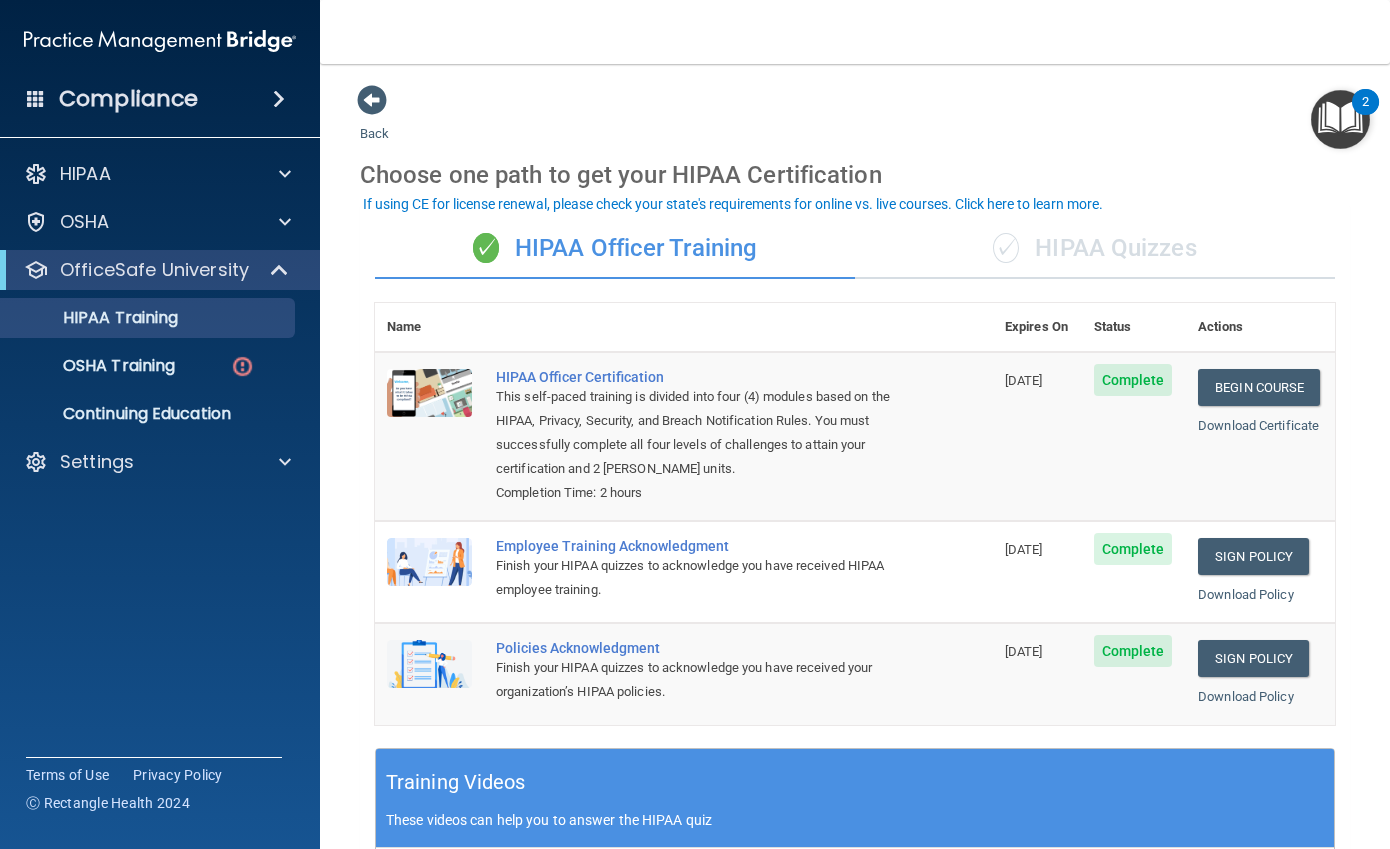 click on "✓   HIPAA Quizzes" at bounding box center (1095, 249) 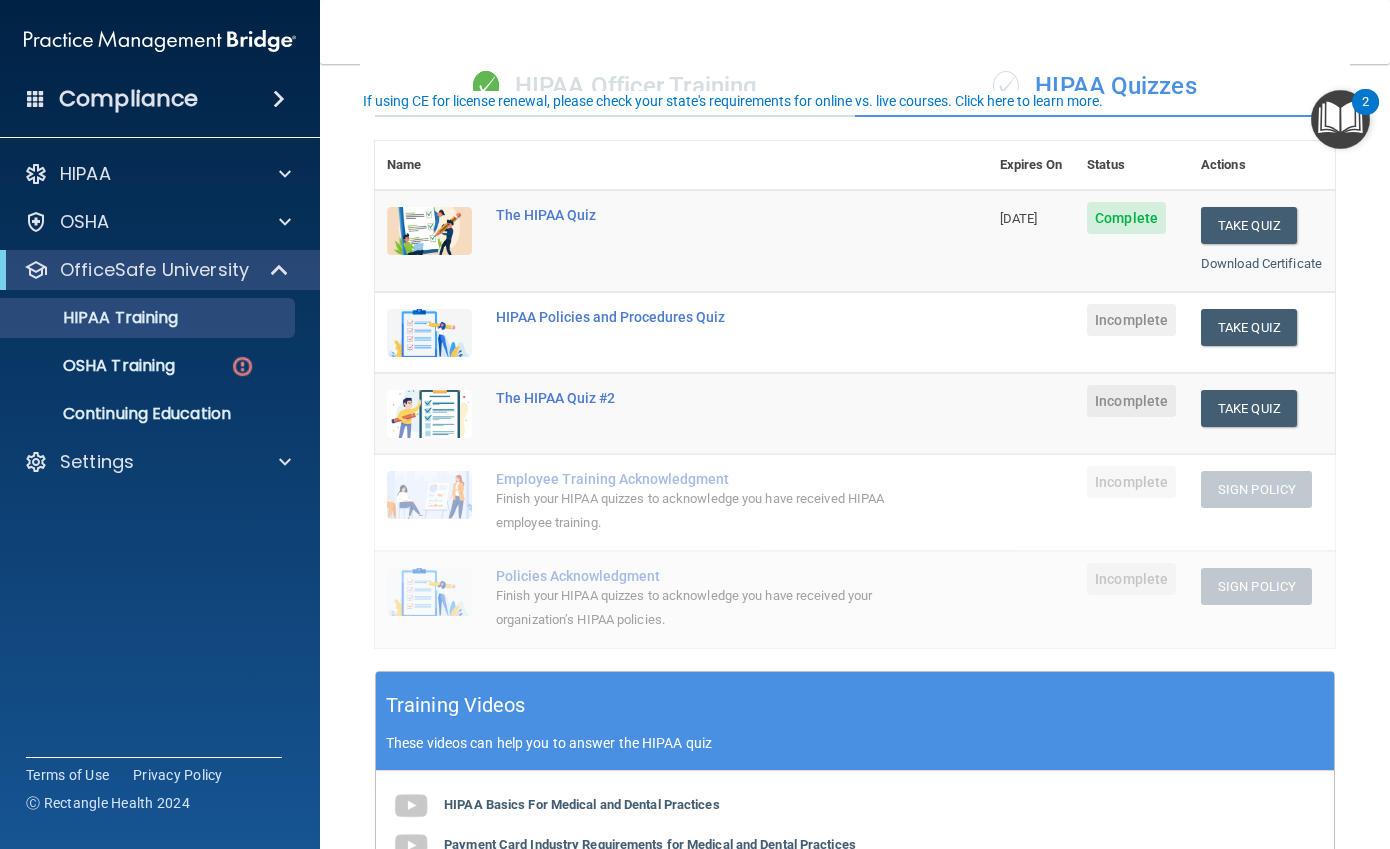 scroll, scrollTop: 100, scrollLeft: 0, axis: vertical 